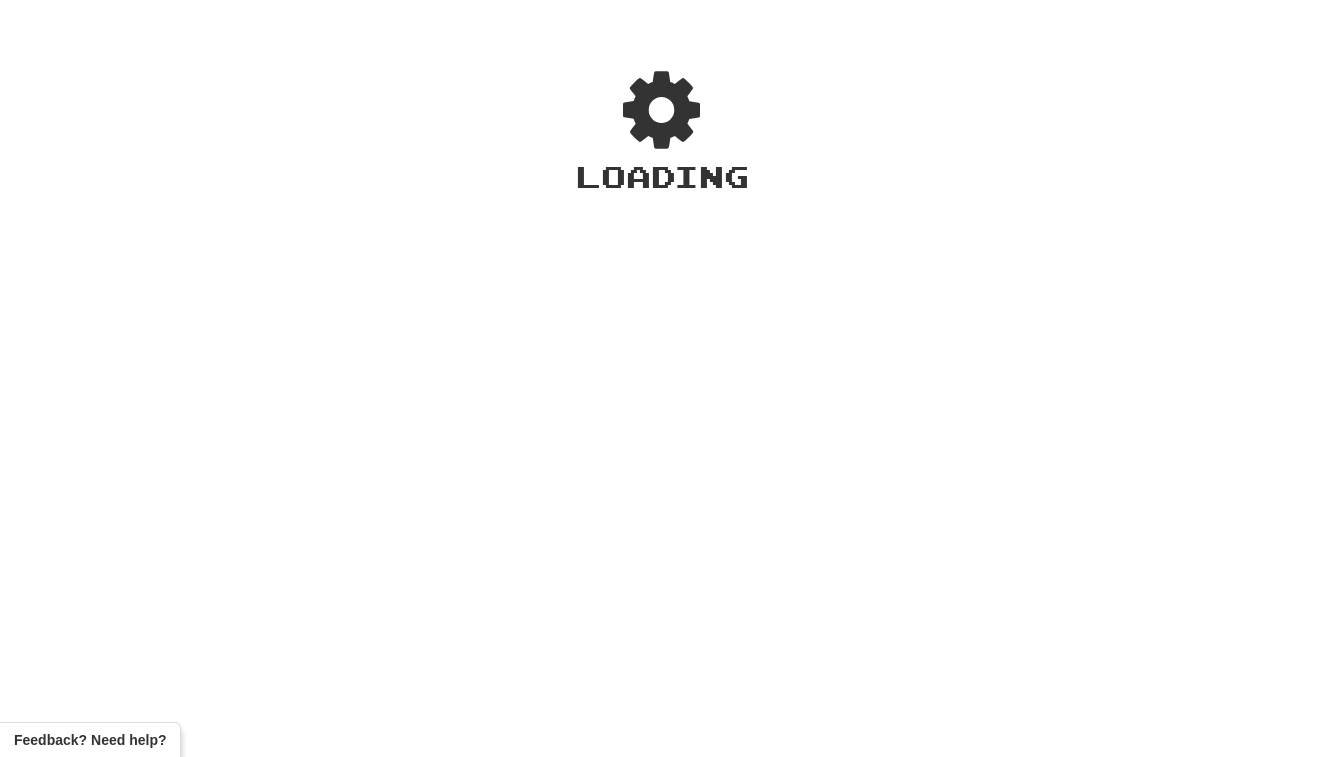 scroll, scrollTop: 0, scrollLeft: 0, axis: both 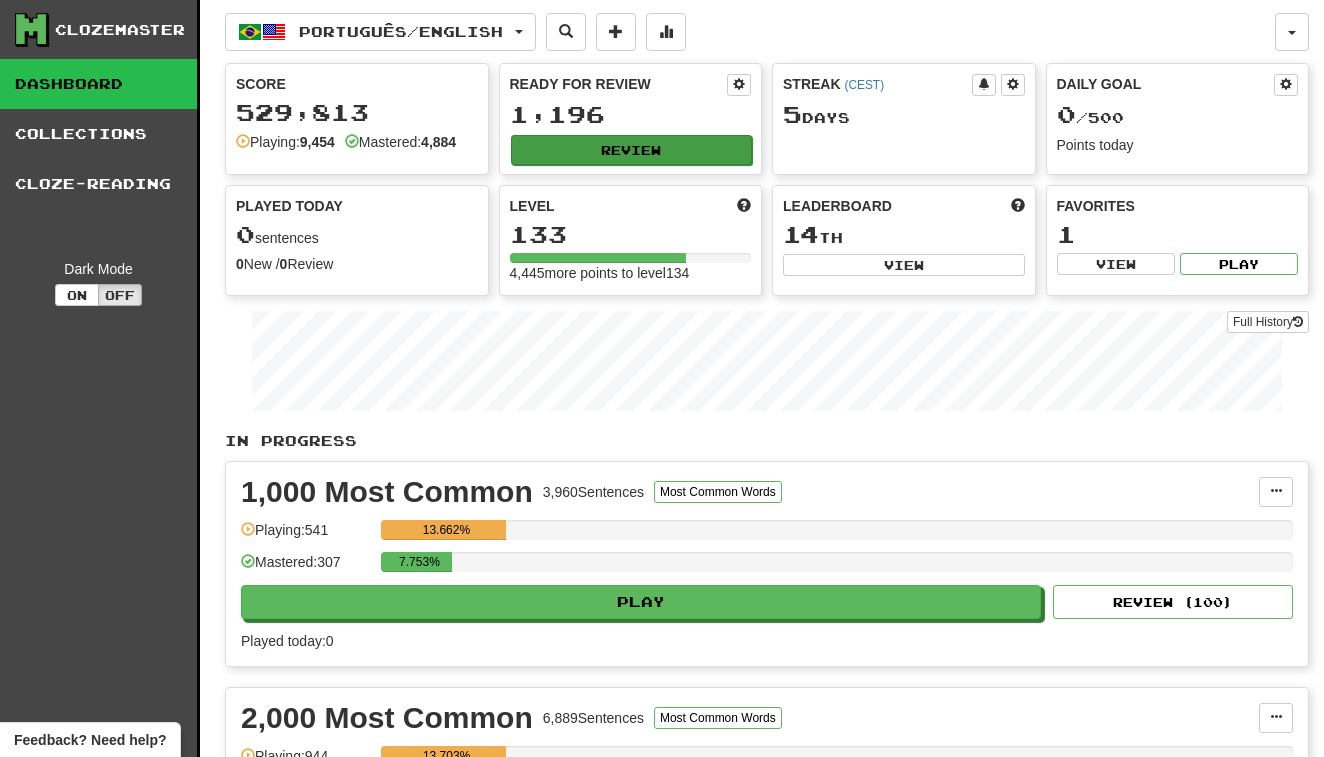 click on "Review" at bounding box center (632, 150) 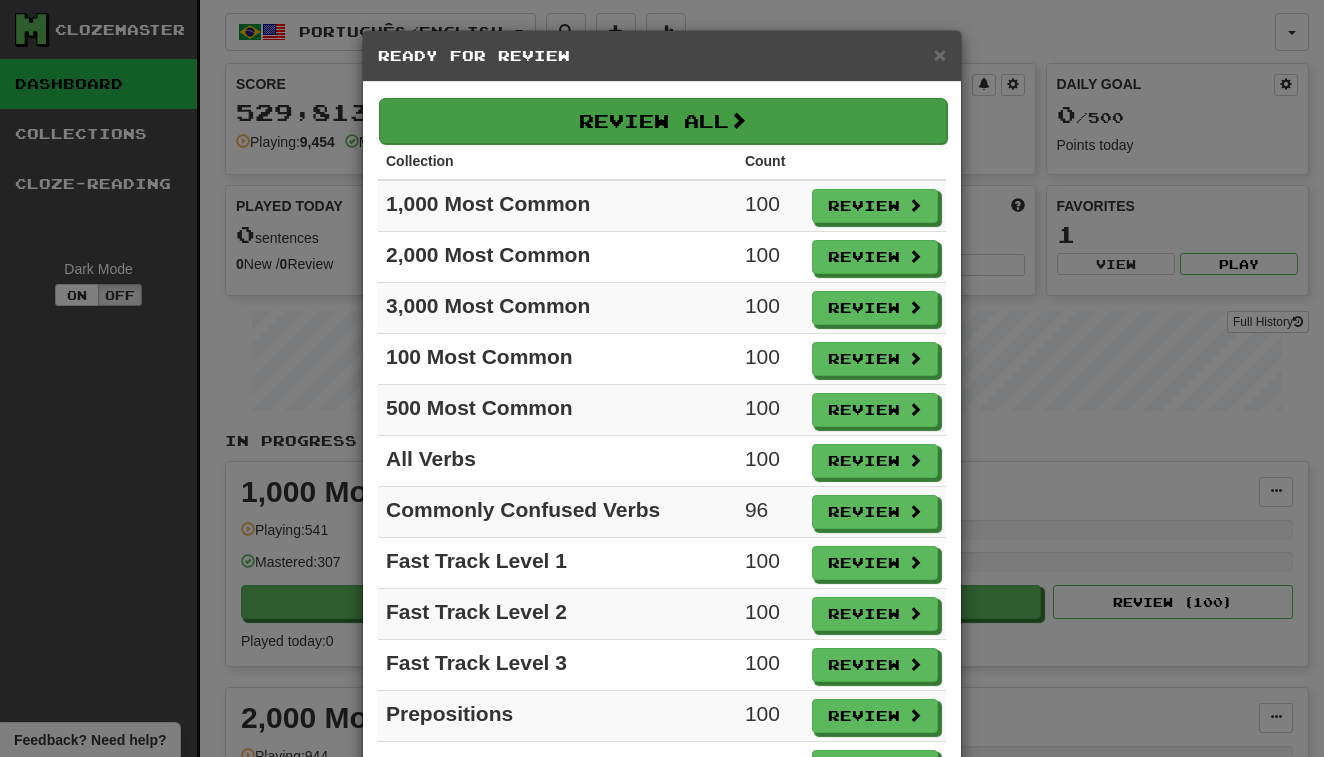 click on "Review All" at bounding box center (663, 121) 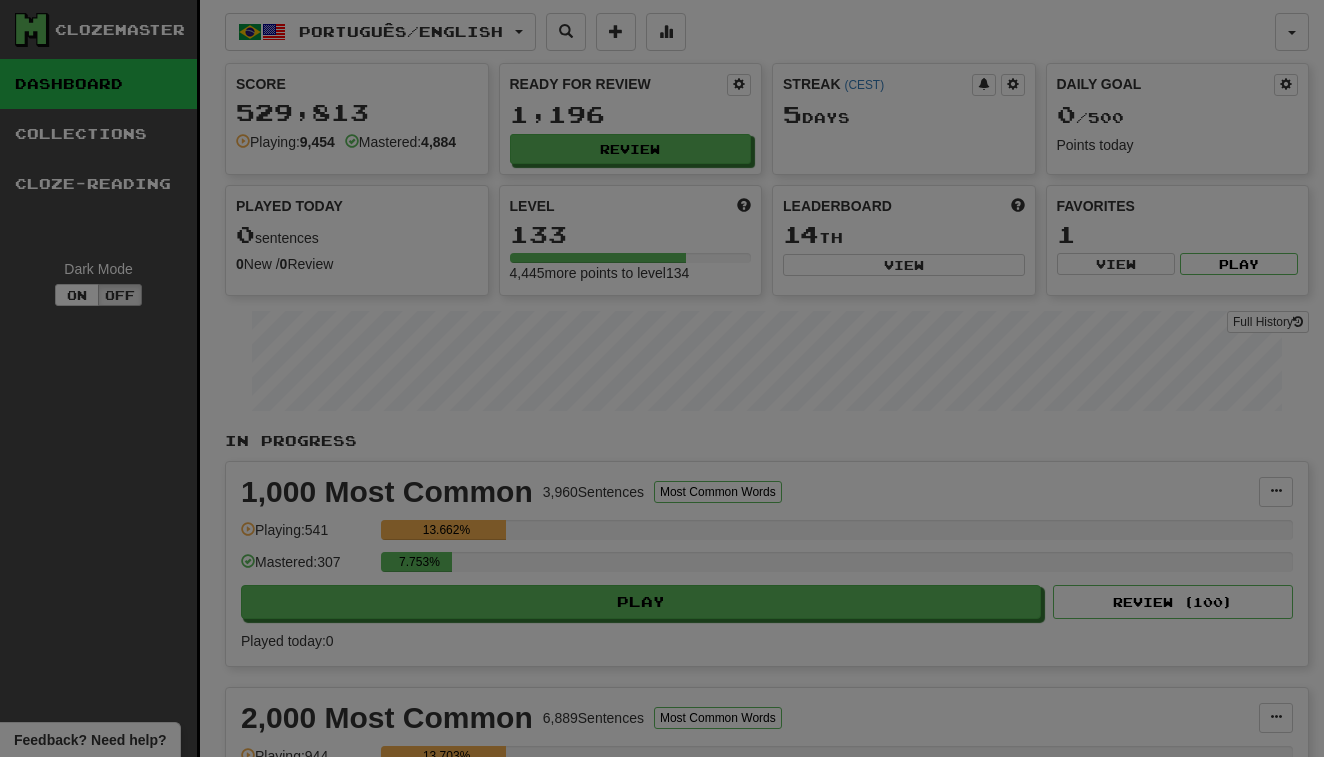 select on "********" 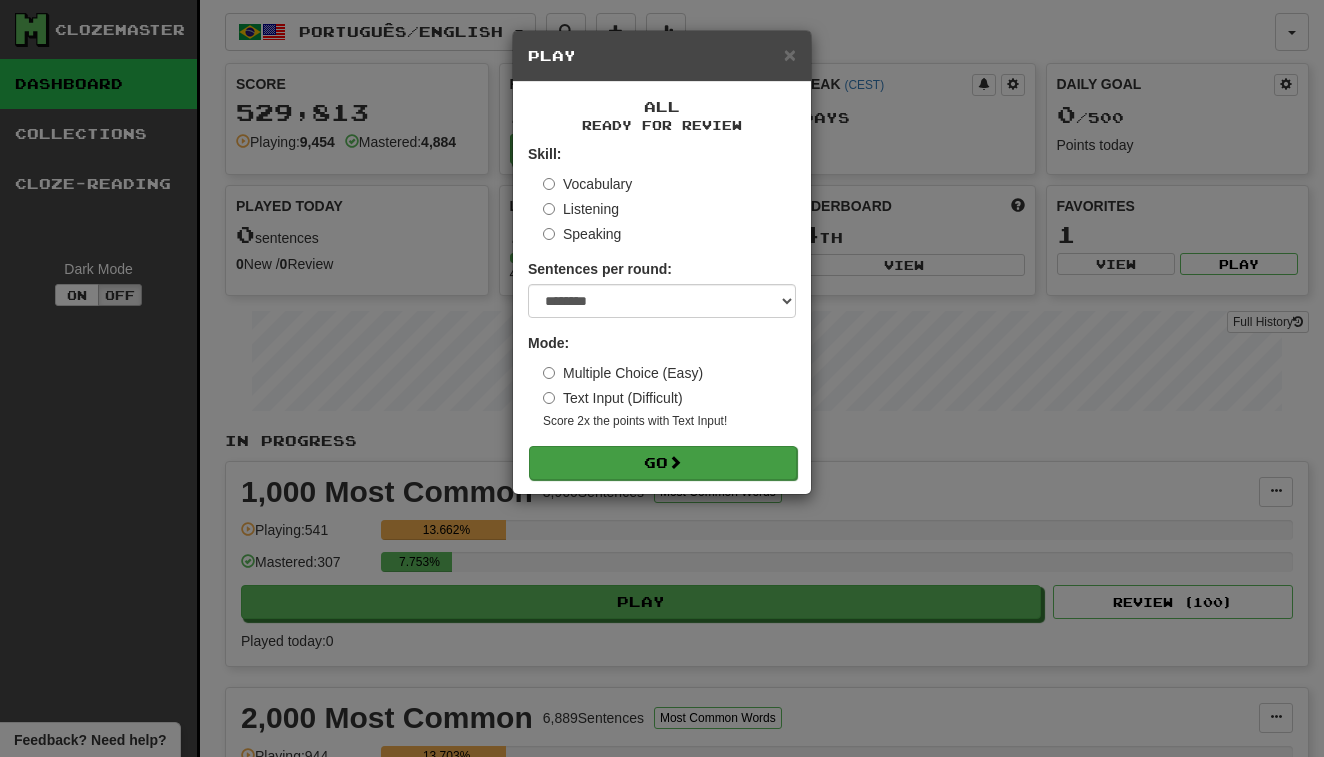 click on "Go" at bounding box center [663, 463] 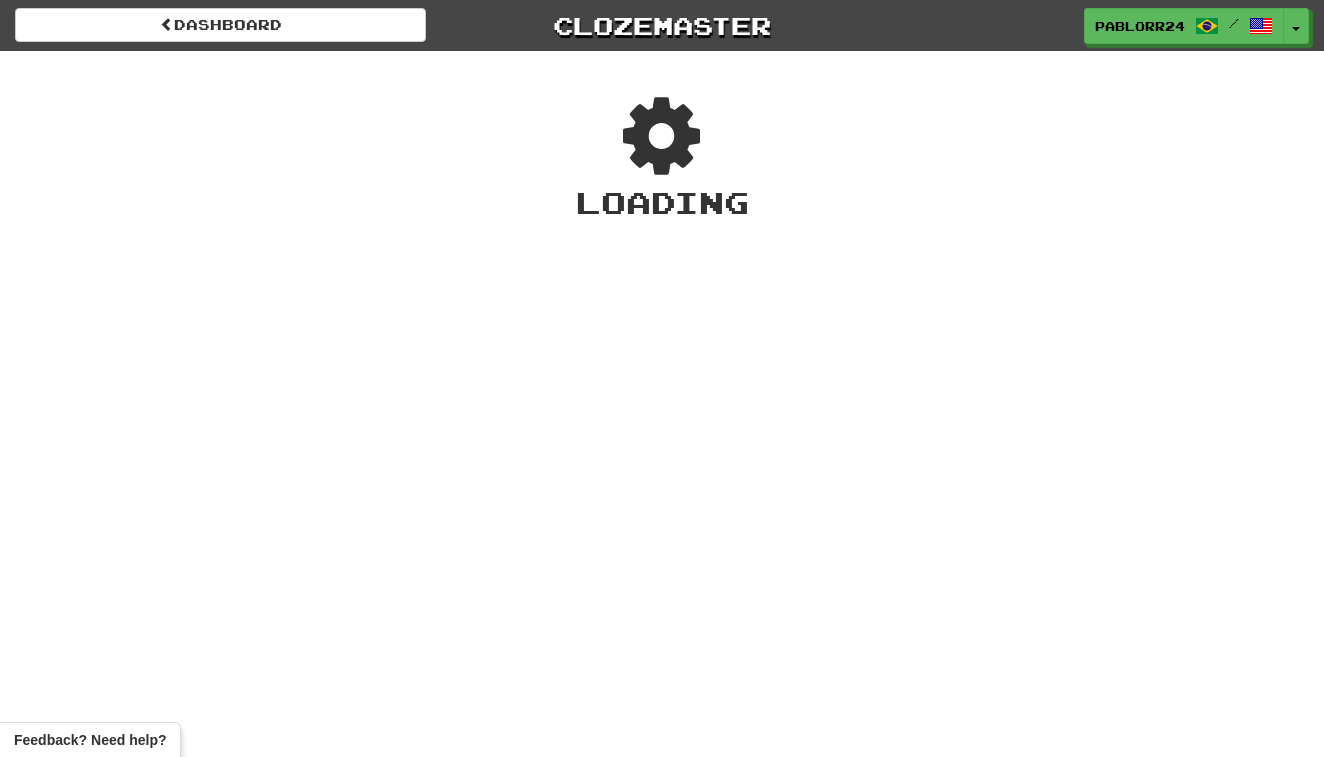 scroll, scrollTop: 0, scrollLeft: 0, axis: both 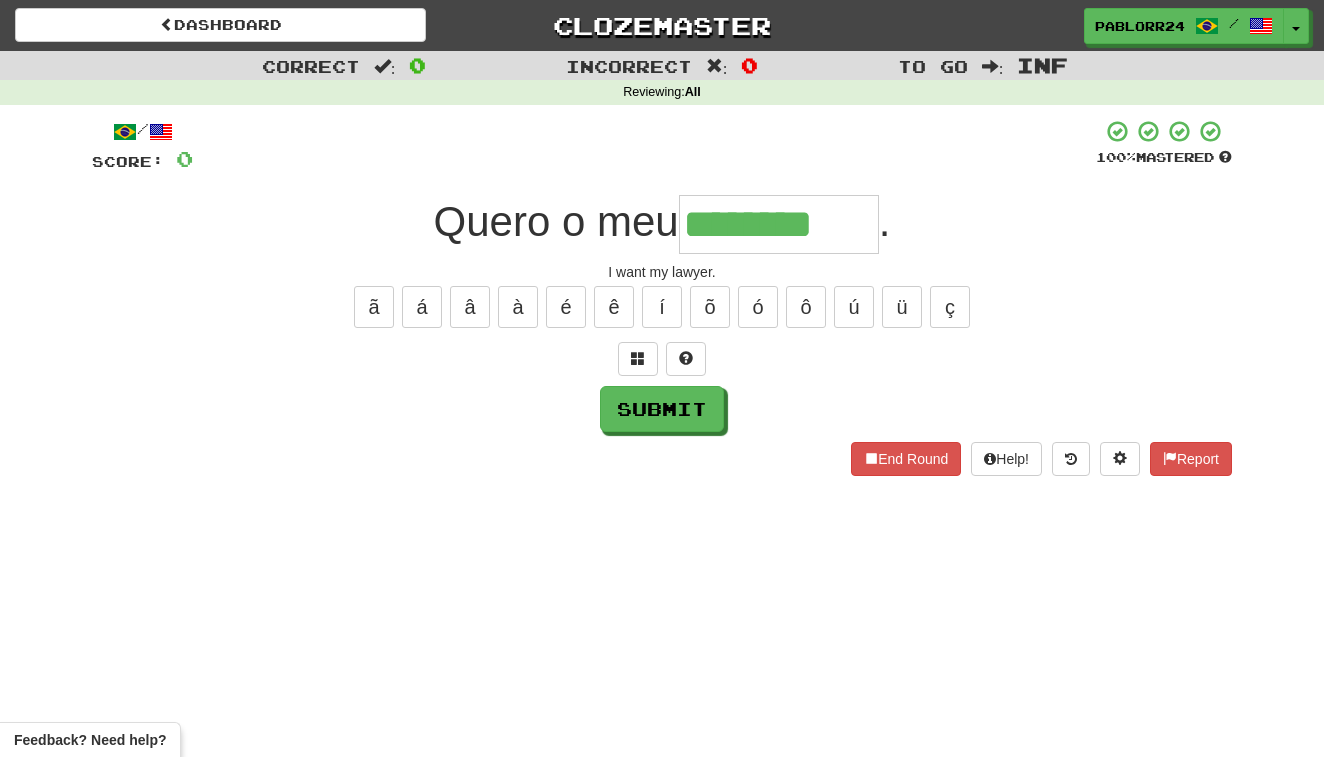 type on "********" 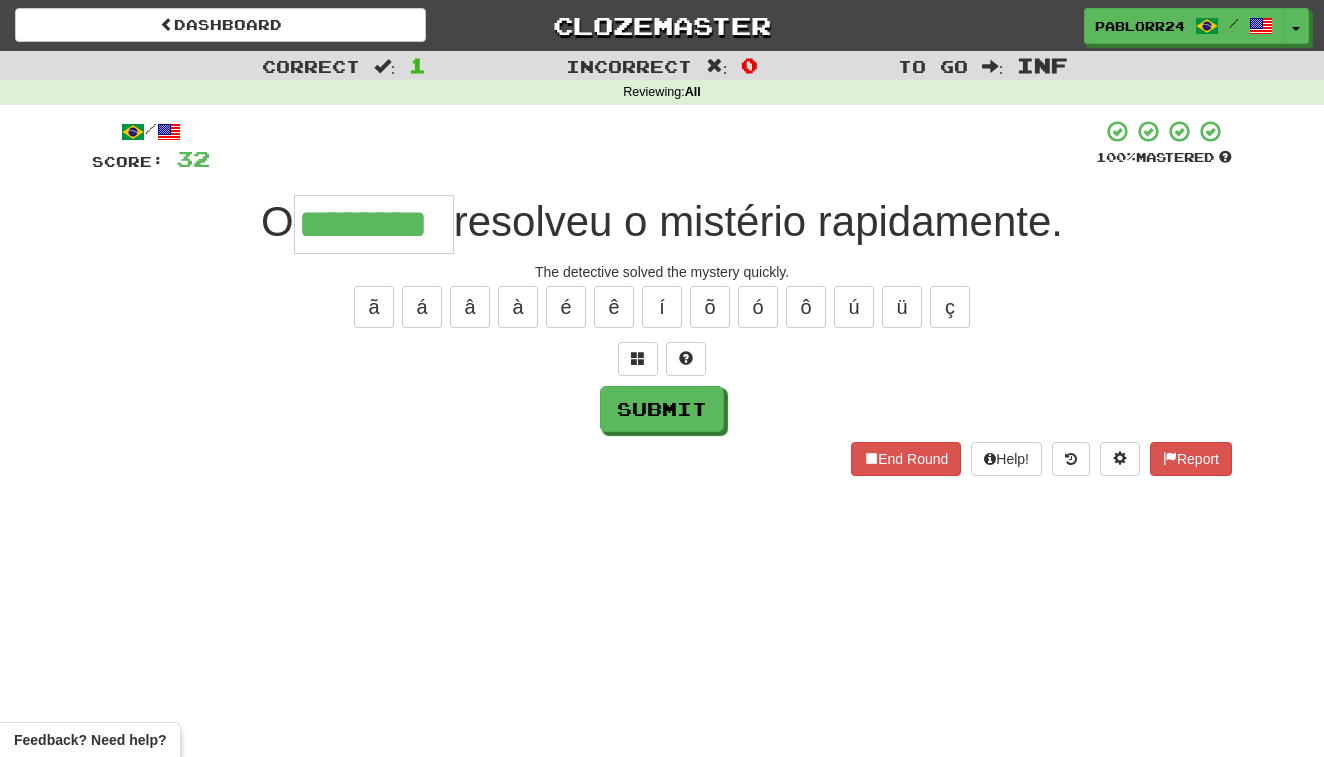 type on "********" 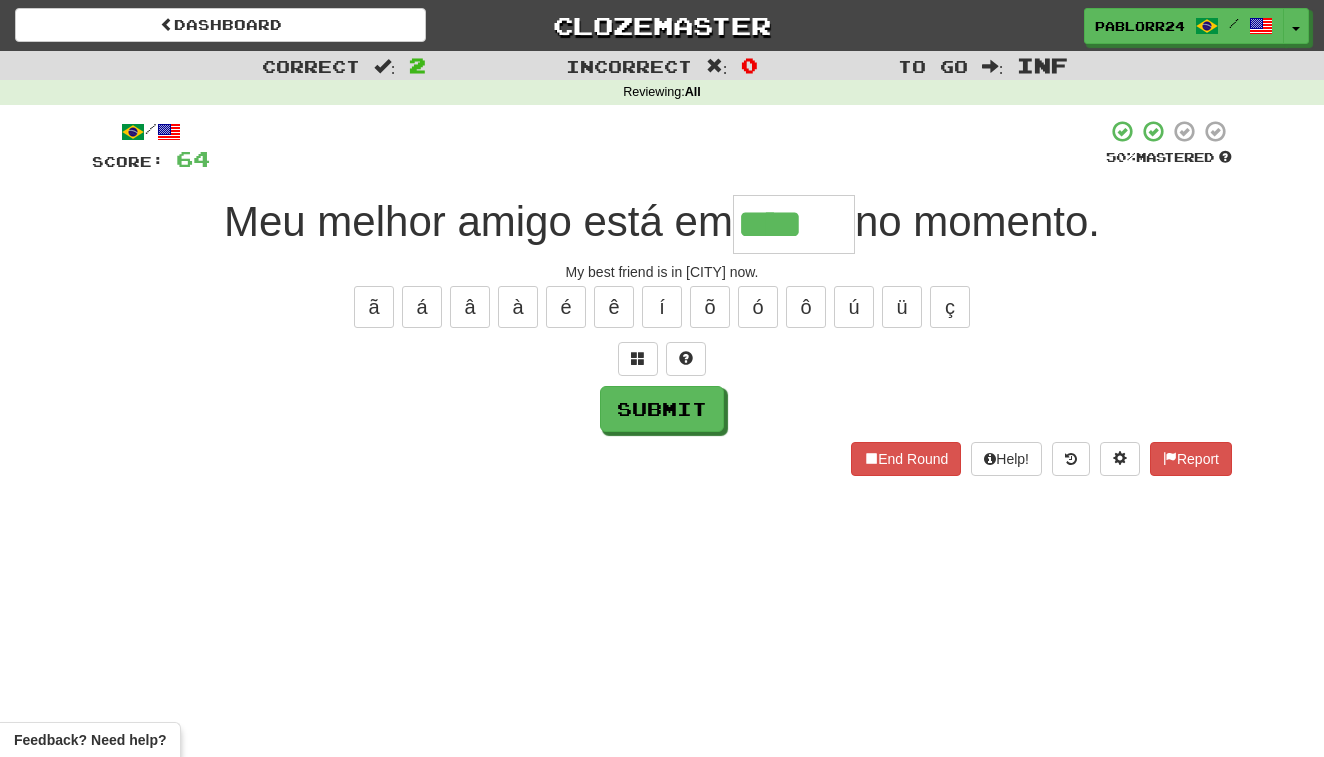 type on "****" 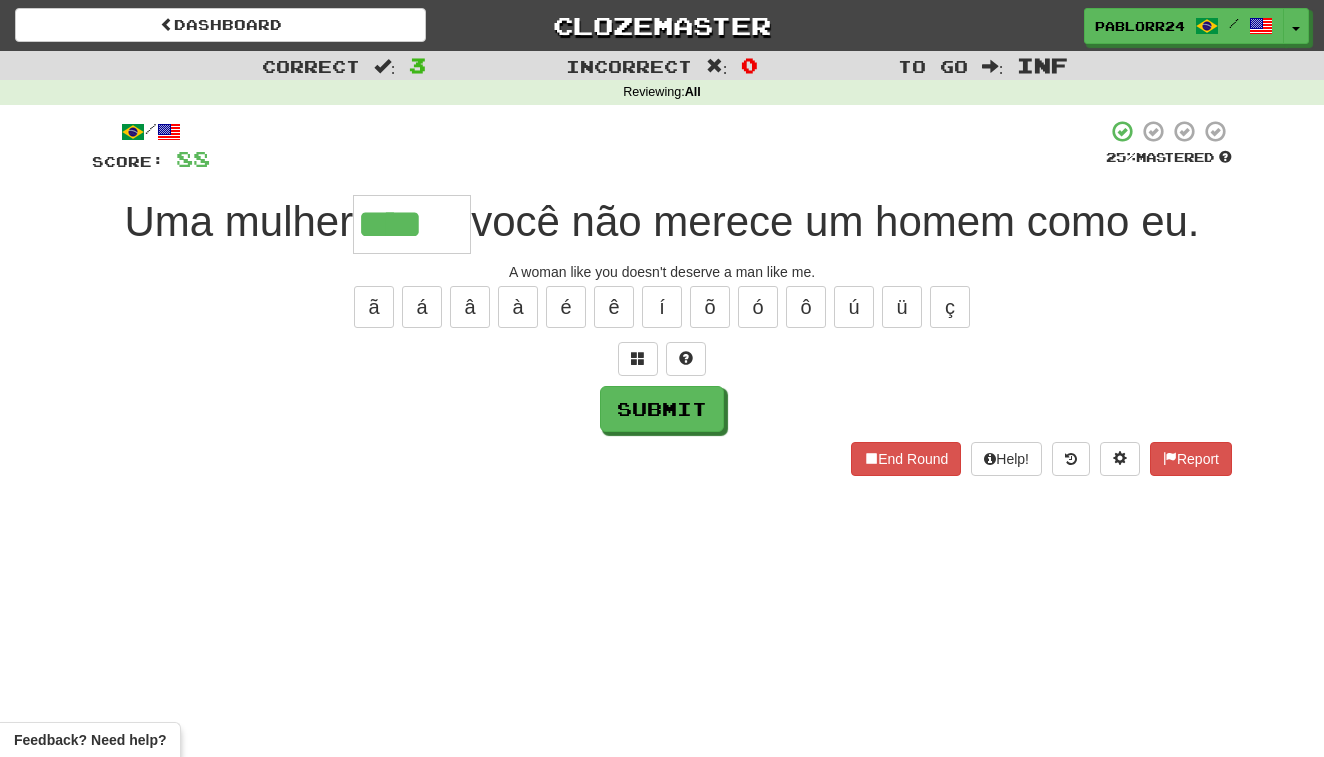 type on "****" 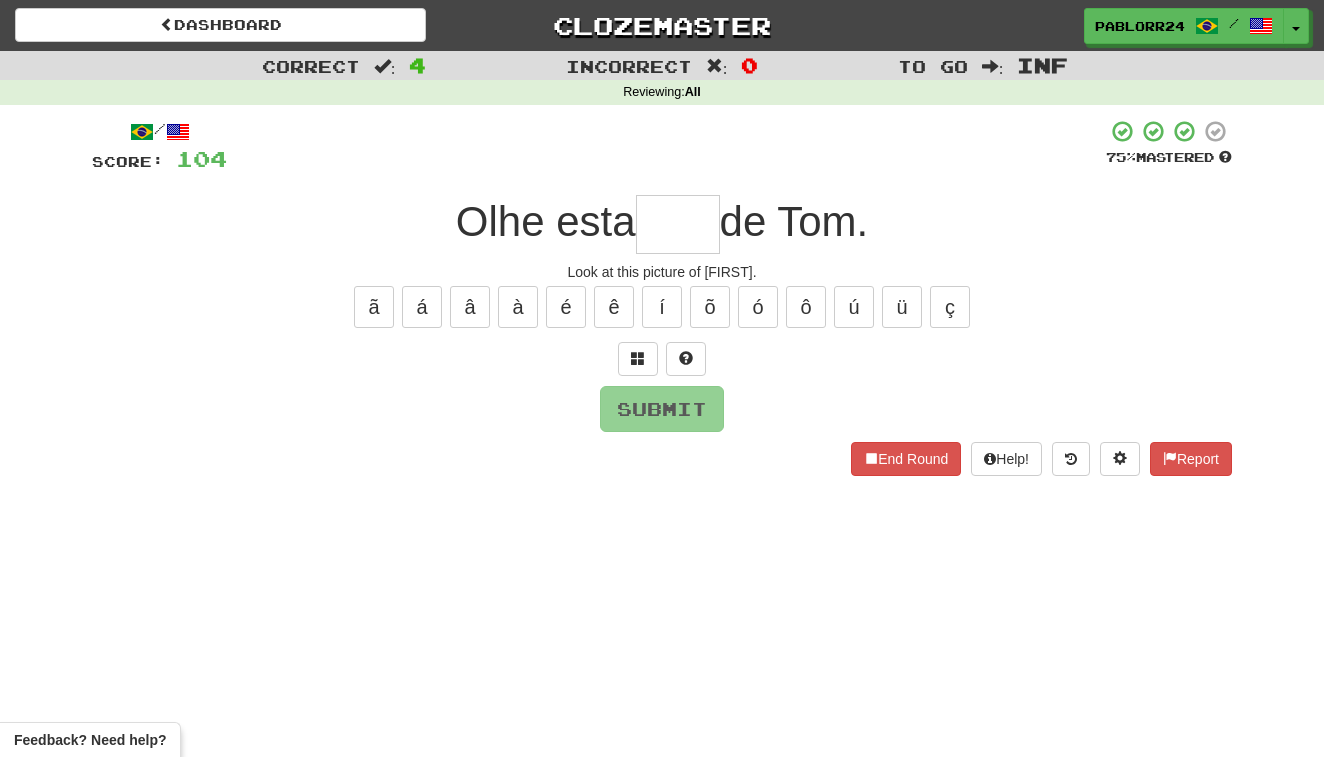 type on "*" 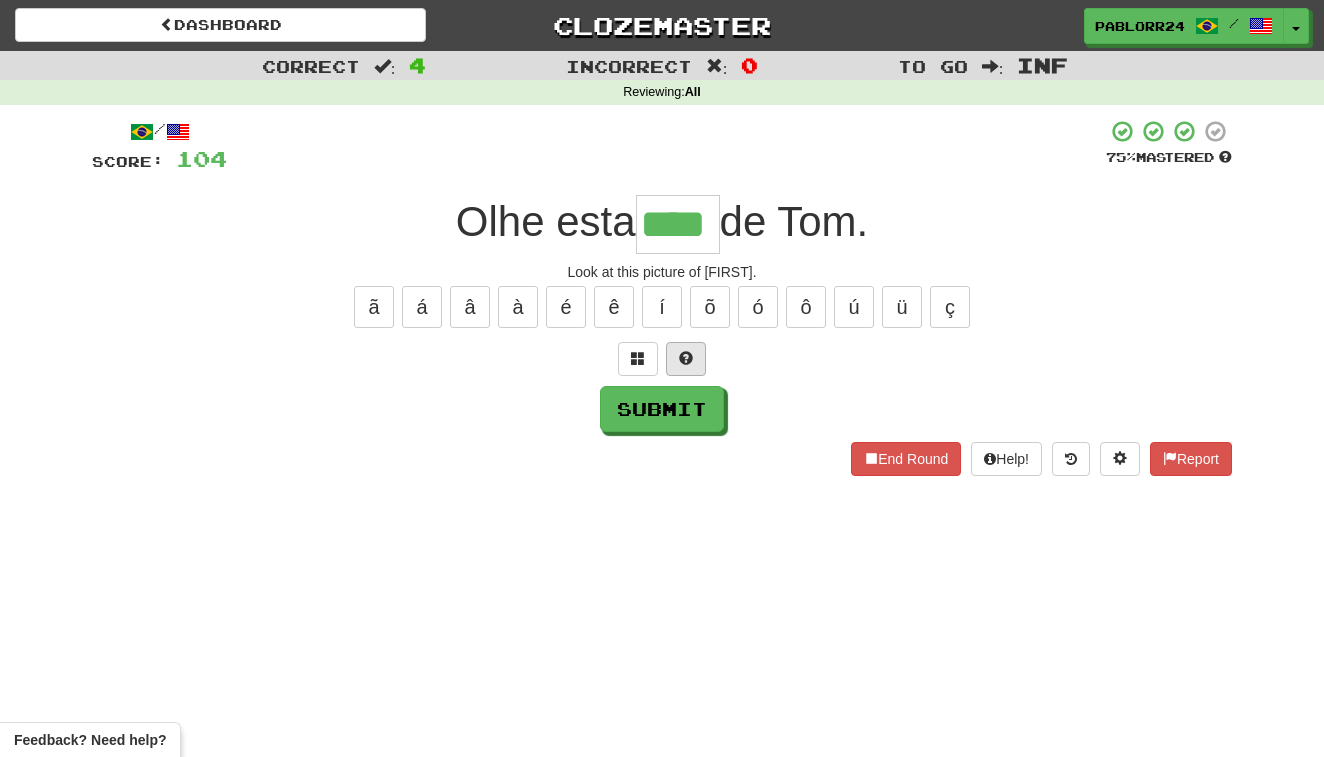 type on "****" 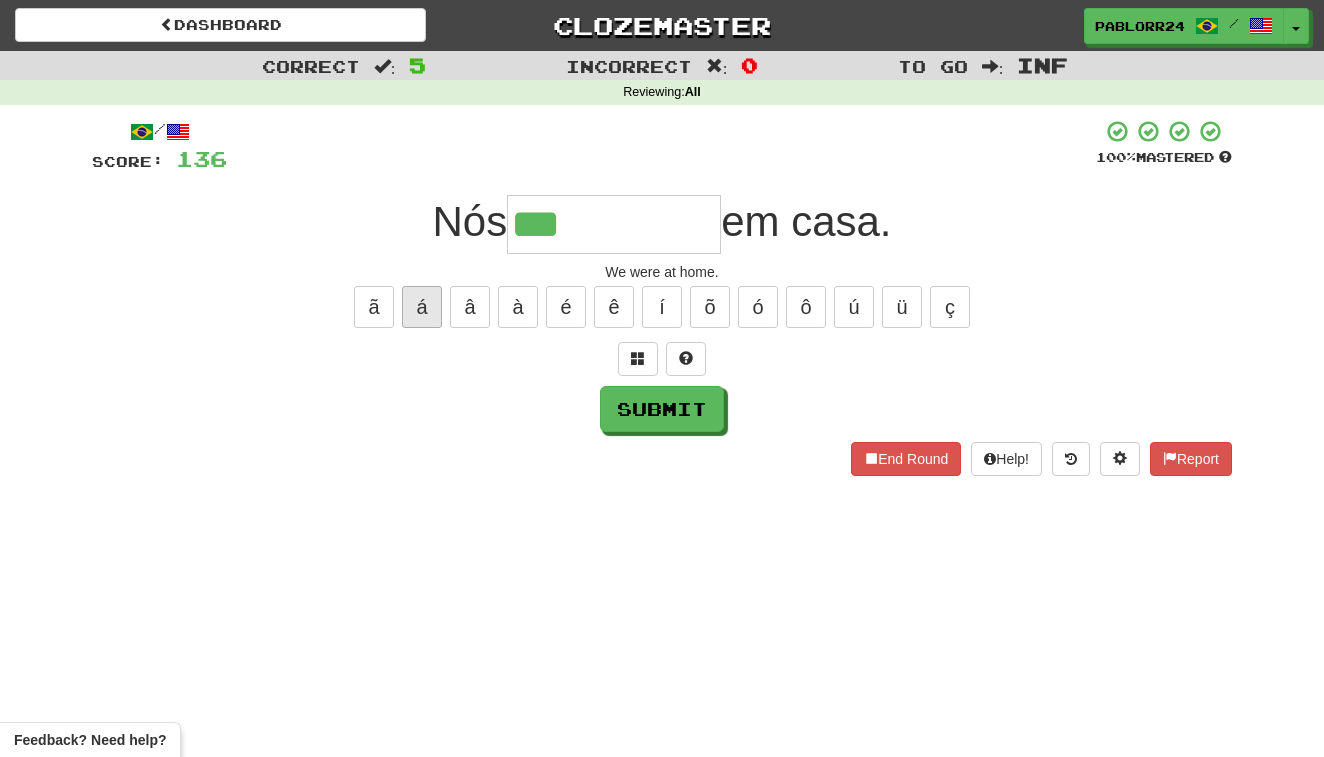 click on "á" at bounding box center (422, 307) 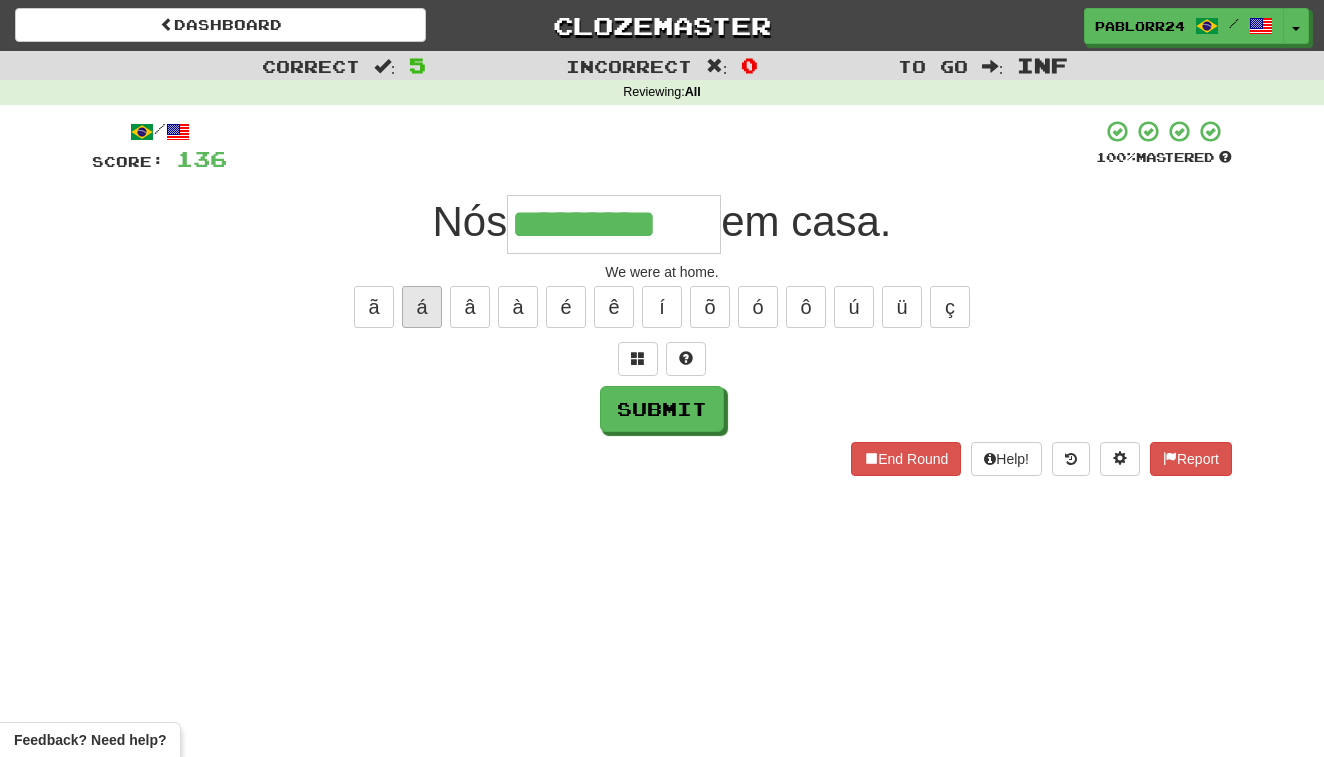 type on "*********" 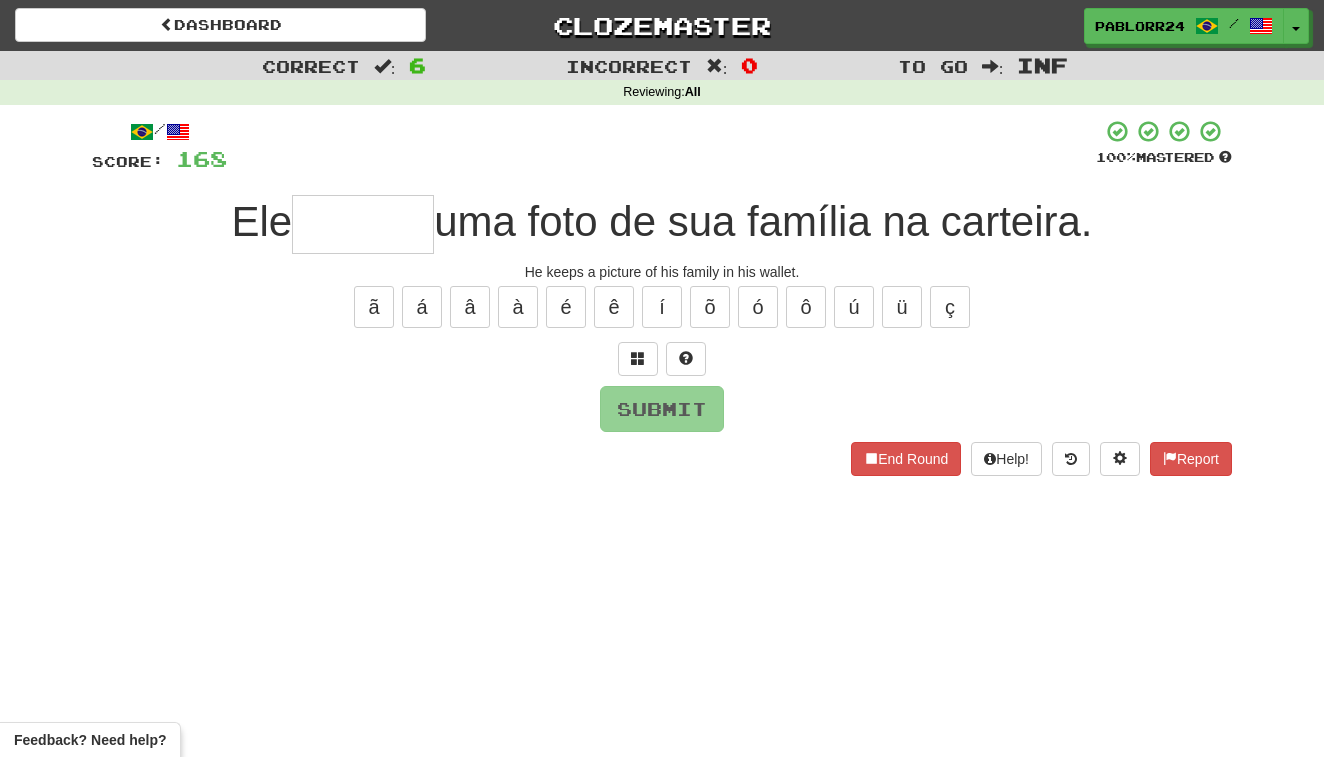 type on "*" 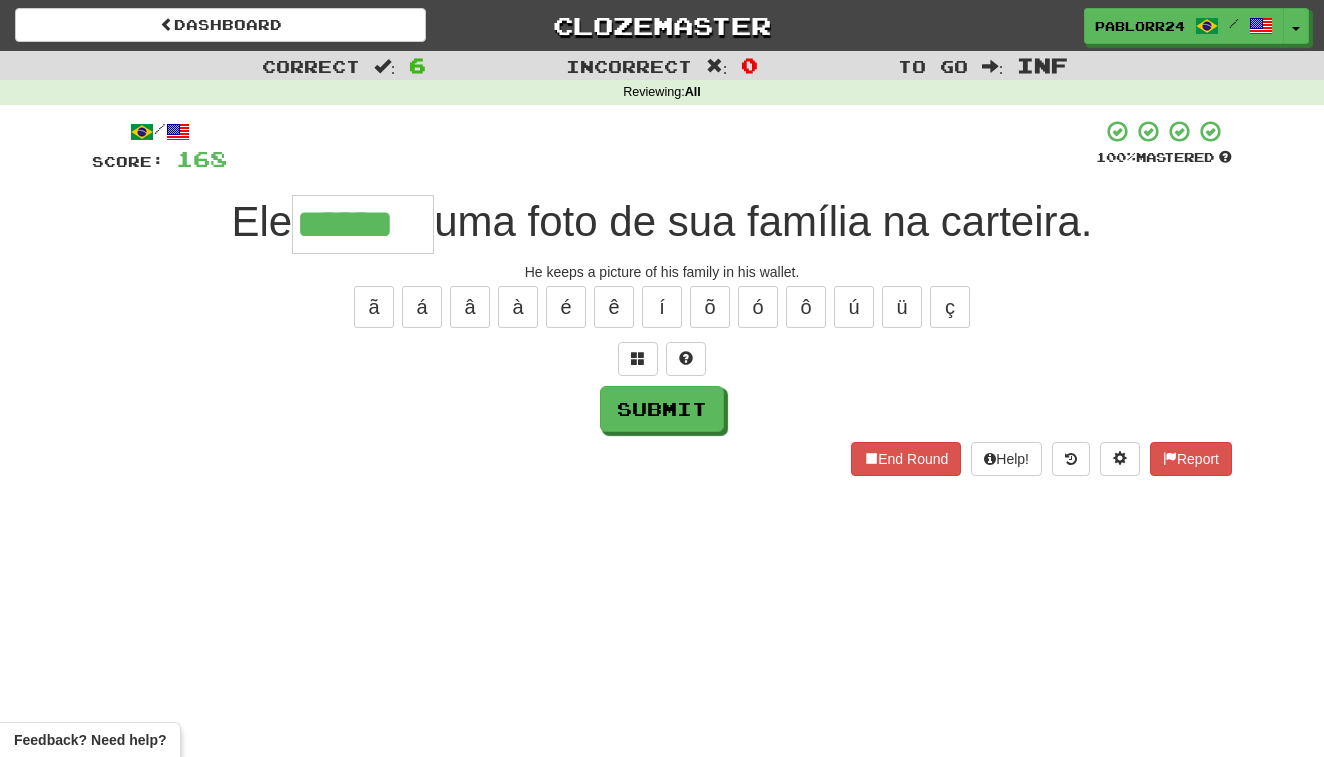 type on "******" 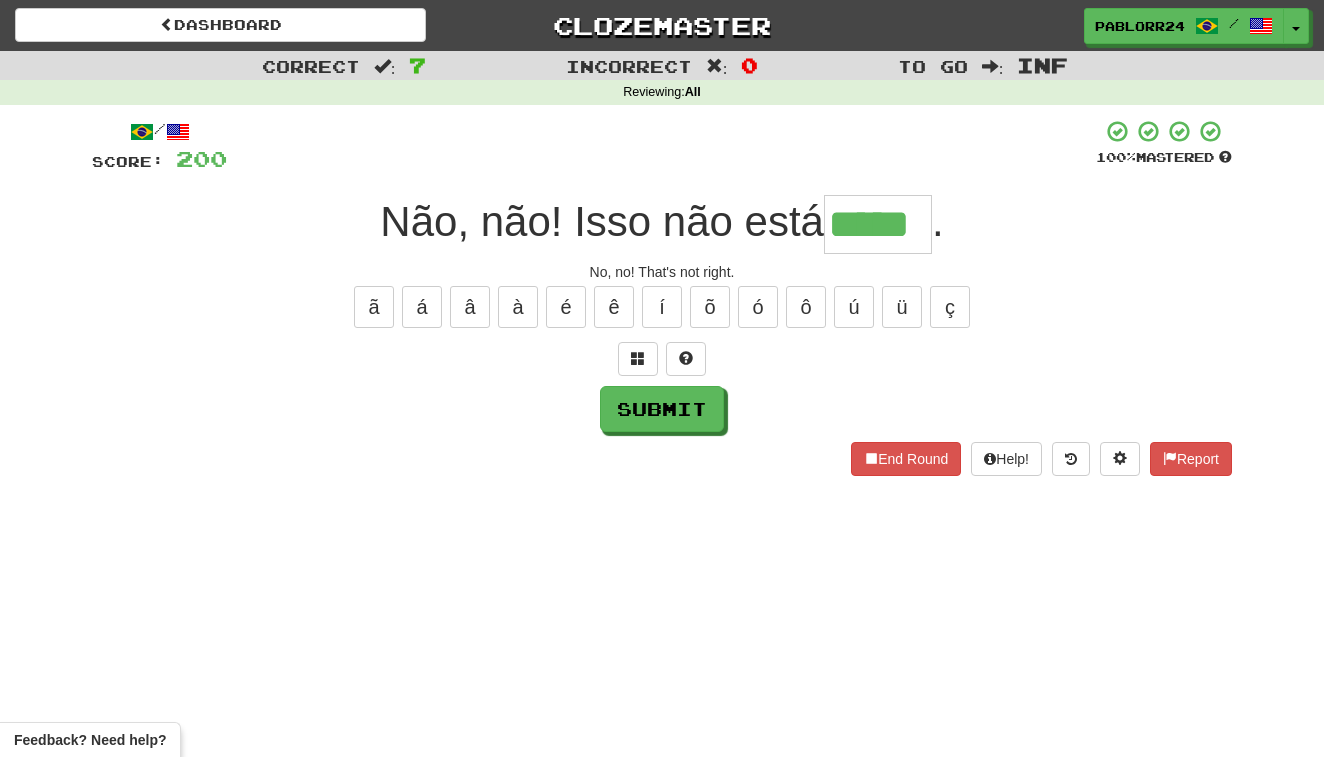 type on "*****" 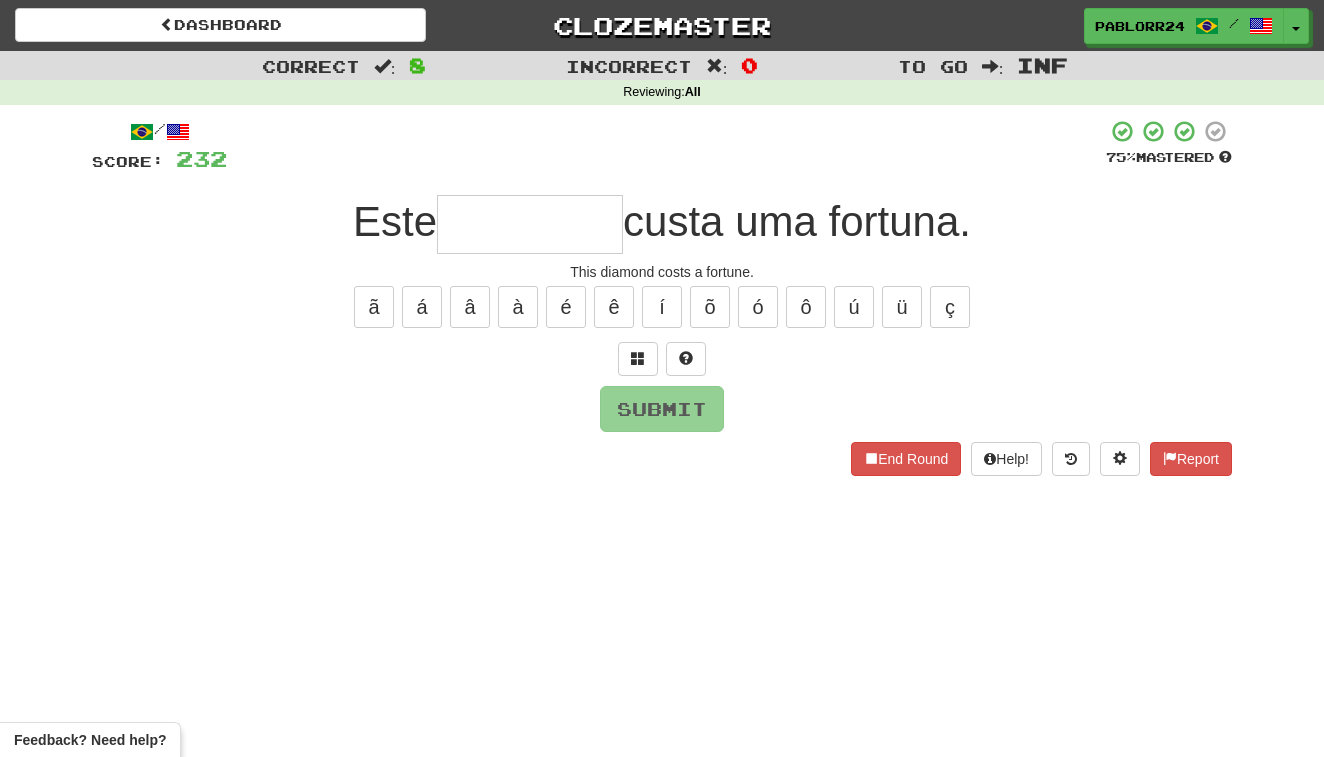type on "*" 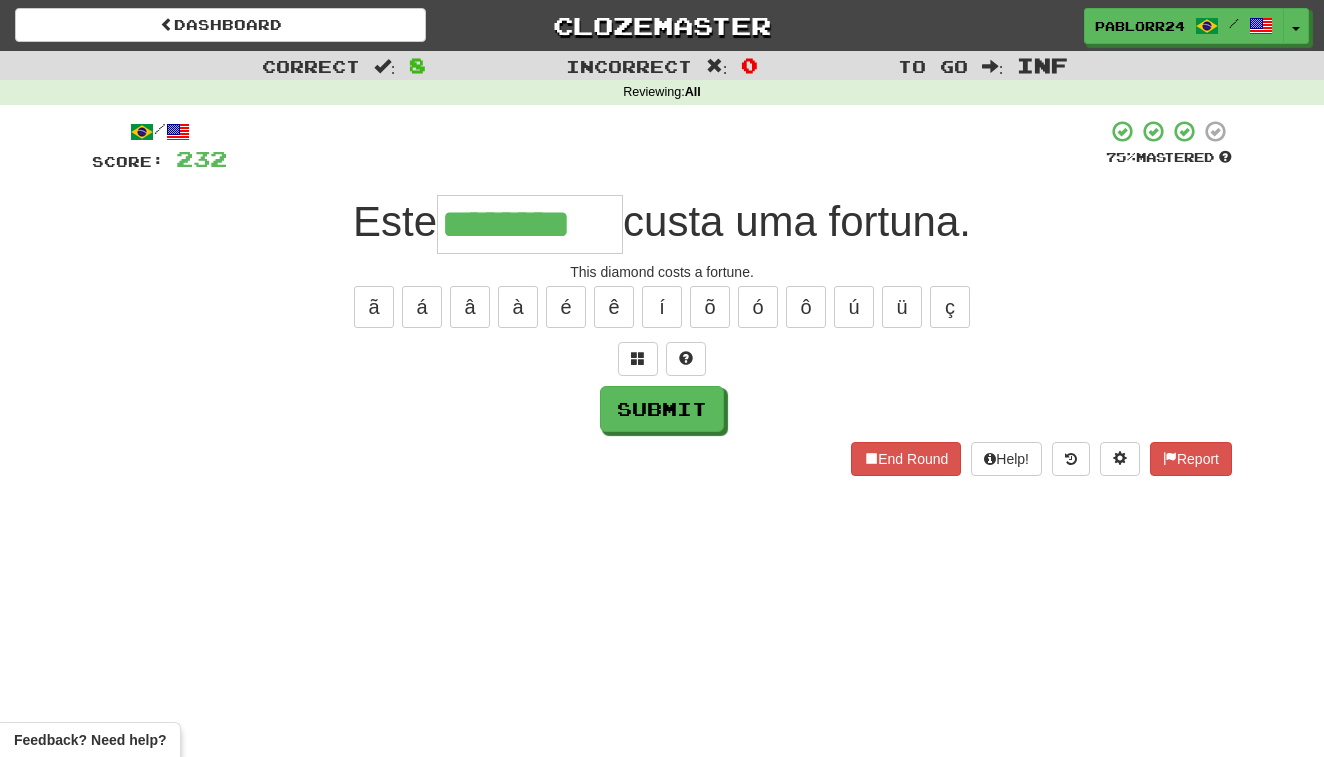 type on "********" 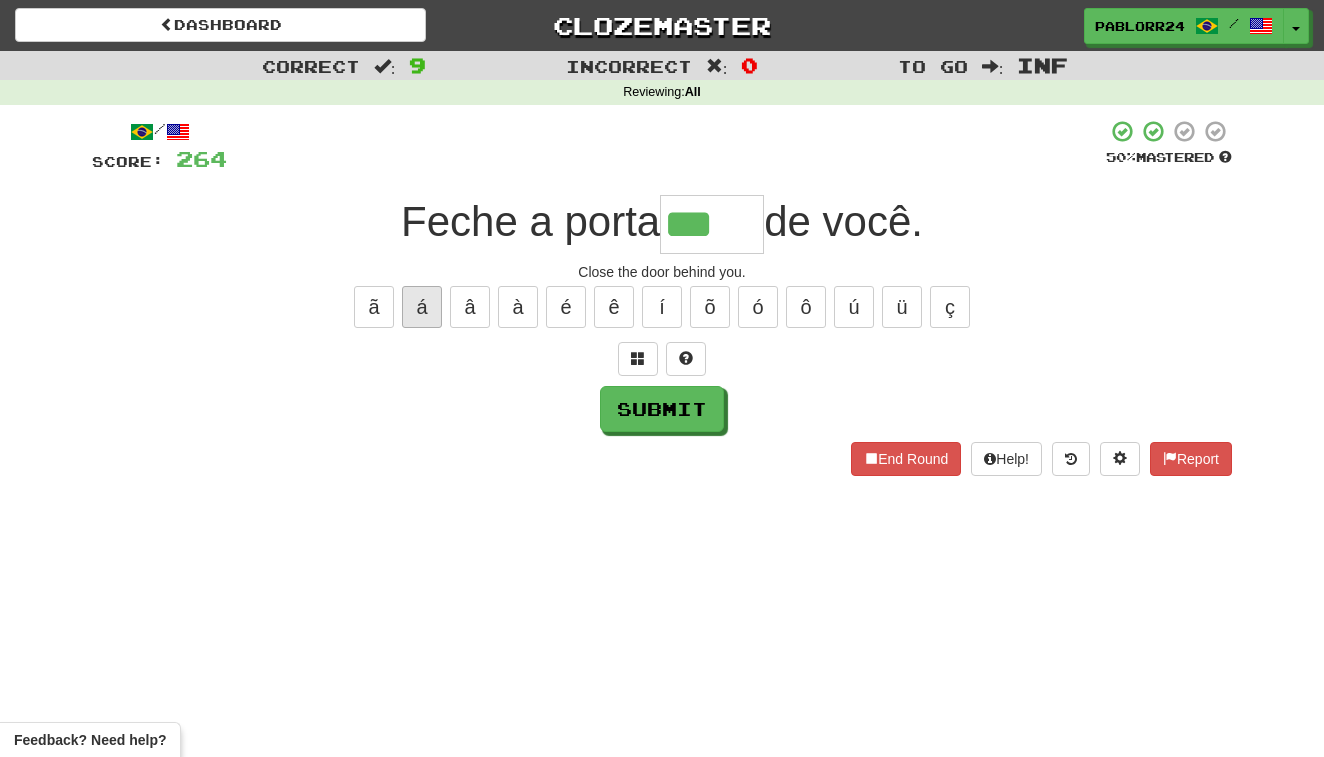 click on "á" at bounding box center (422, 307) 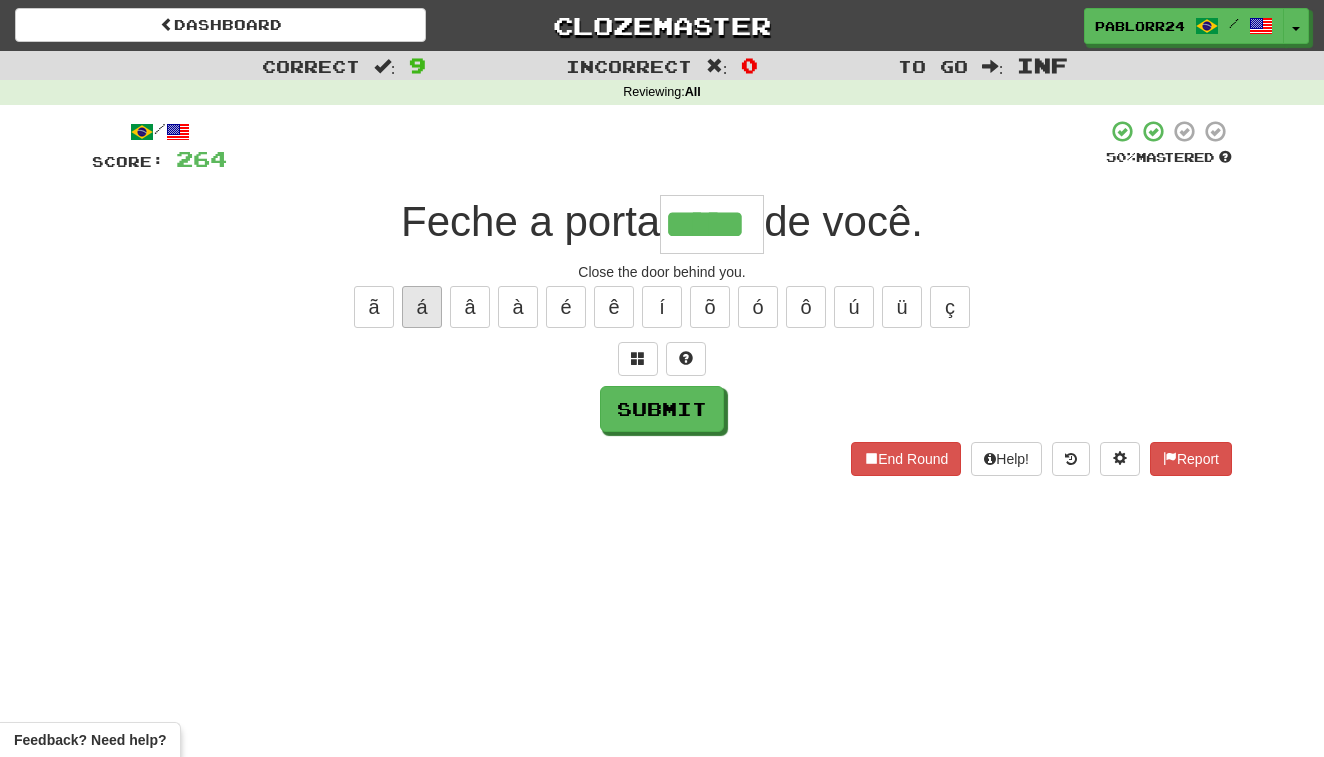 type on "*****" 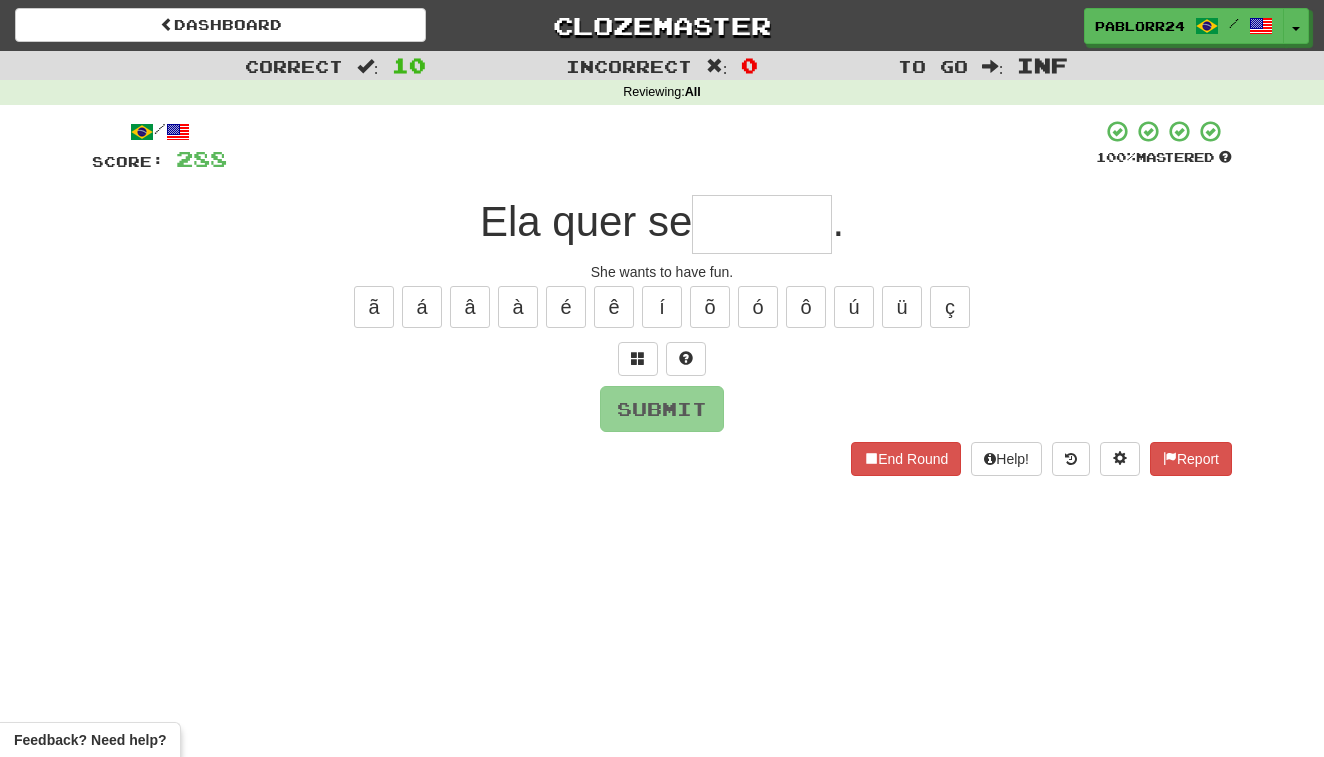 type on "*" 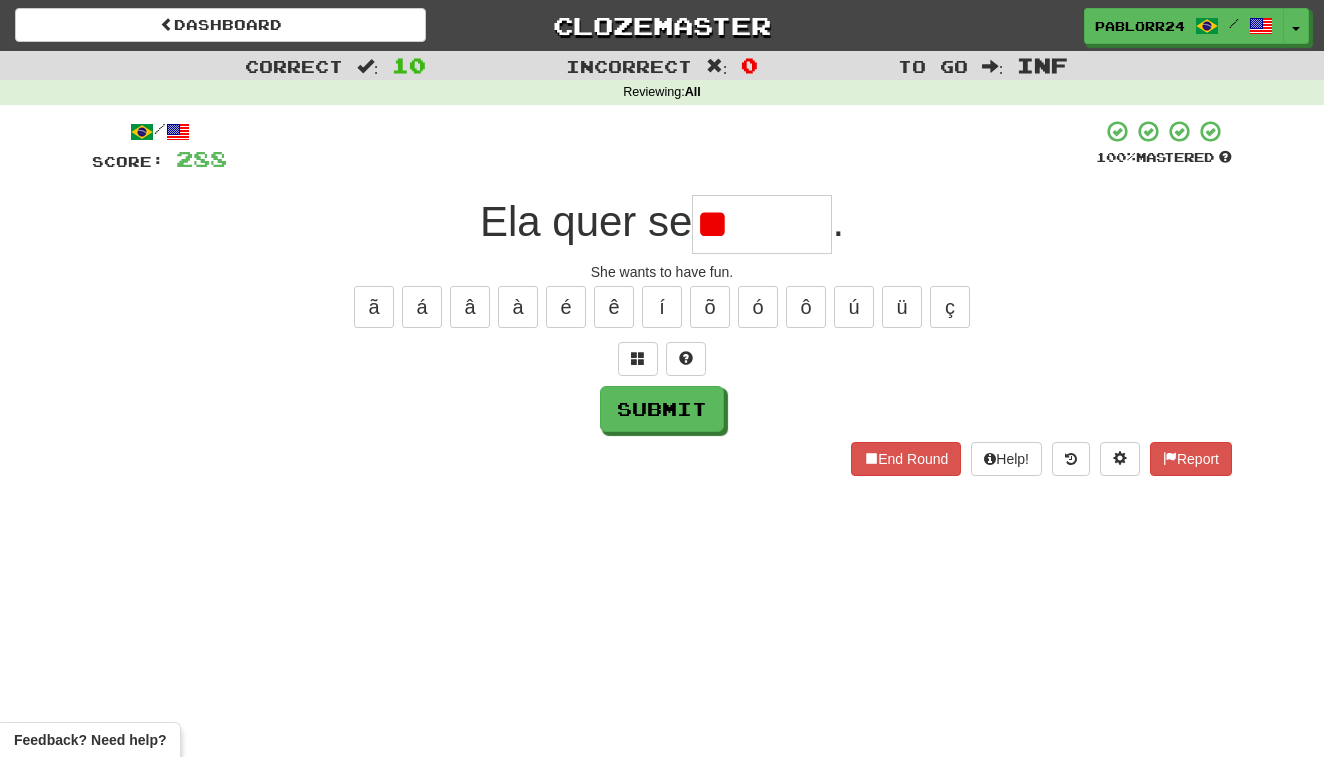 type on "*" 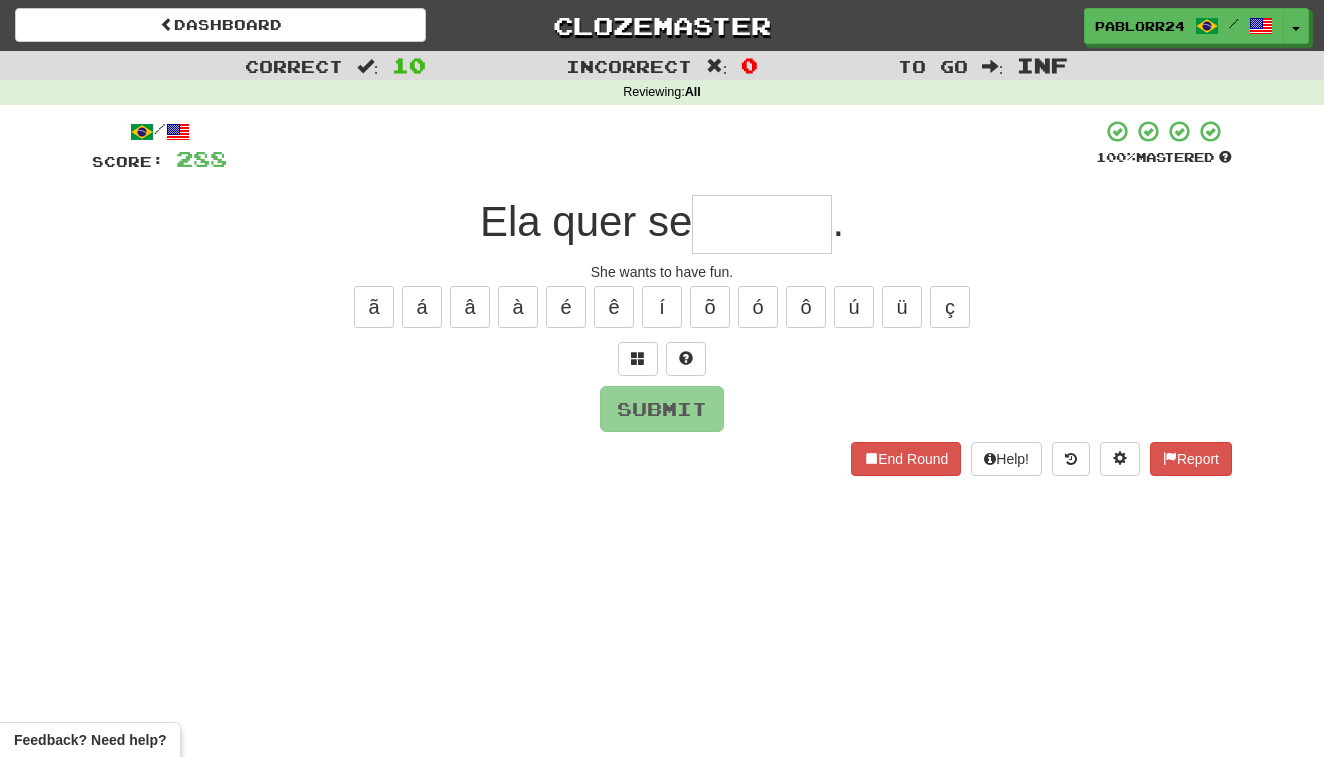 type on "*" 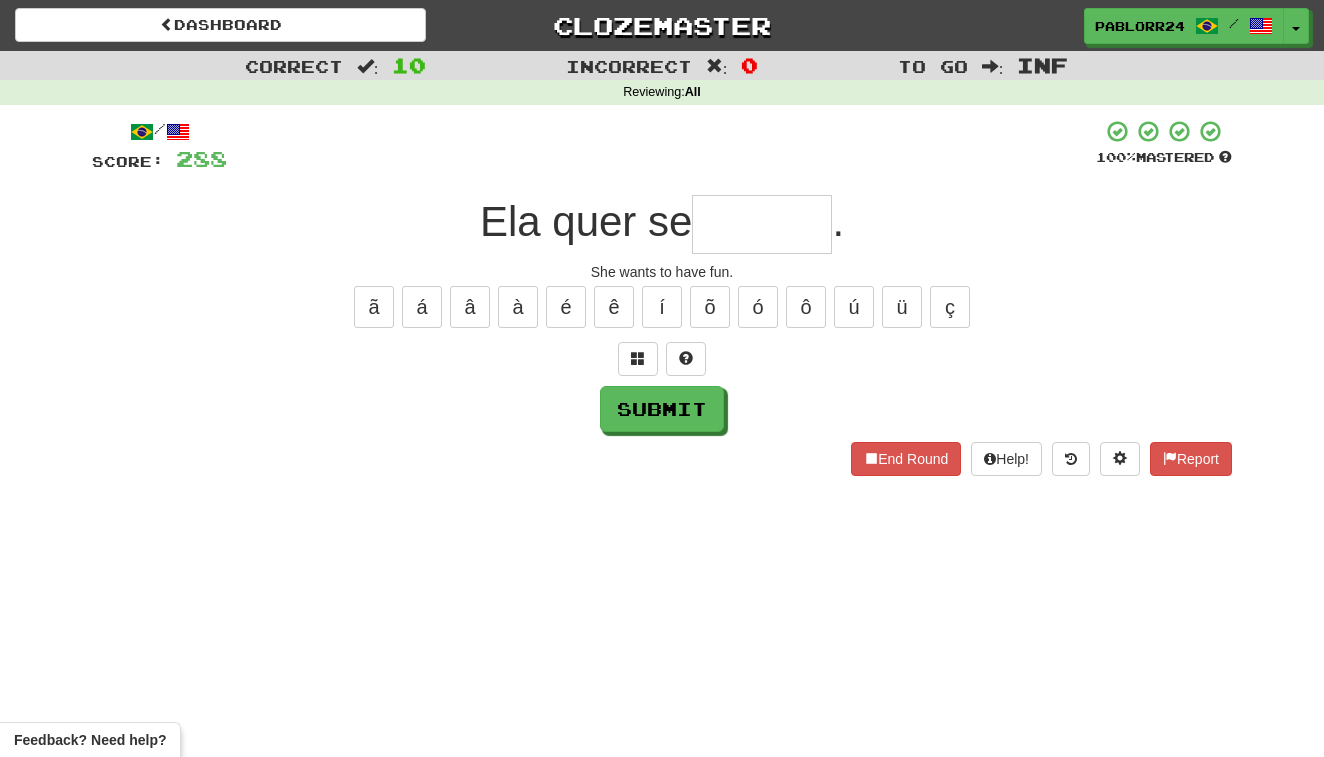 type on "*" 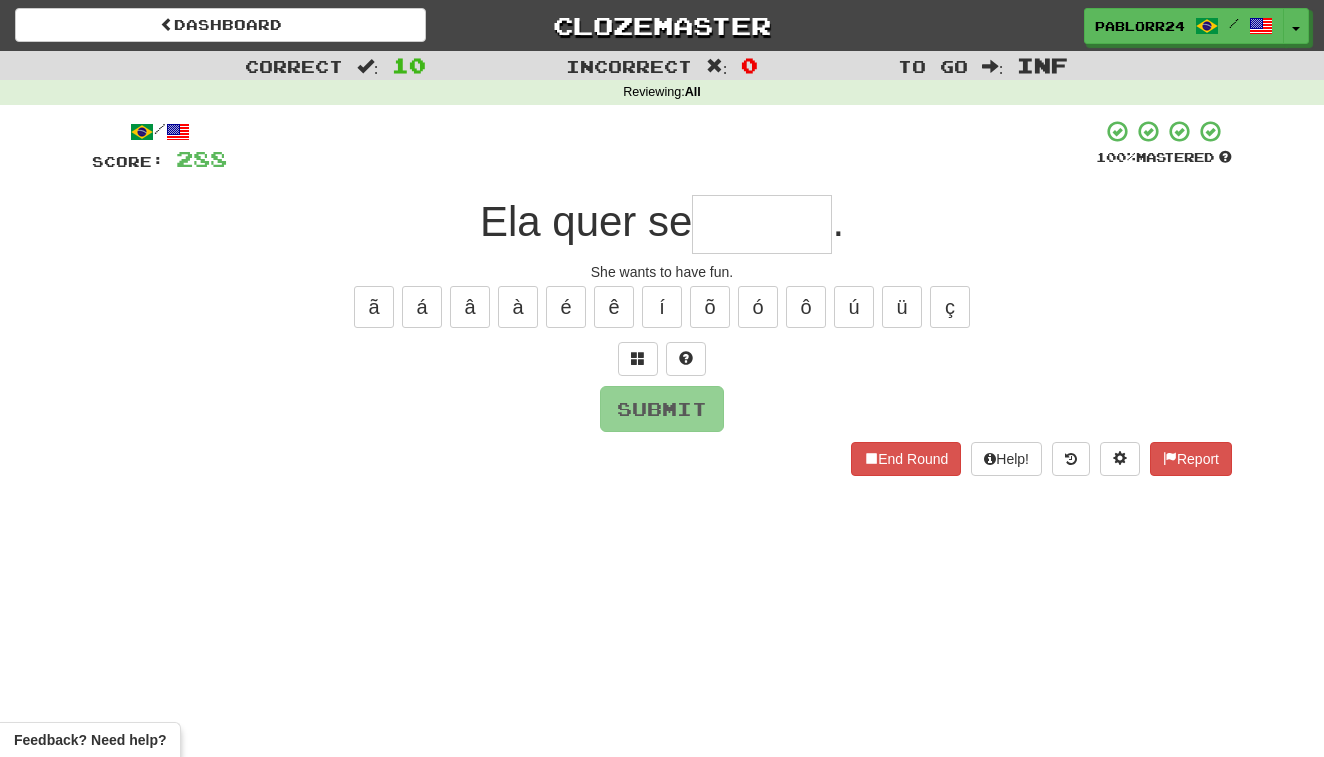 type on "*" 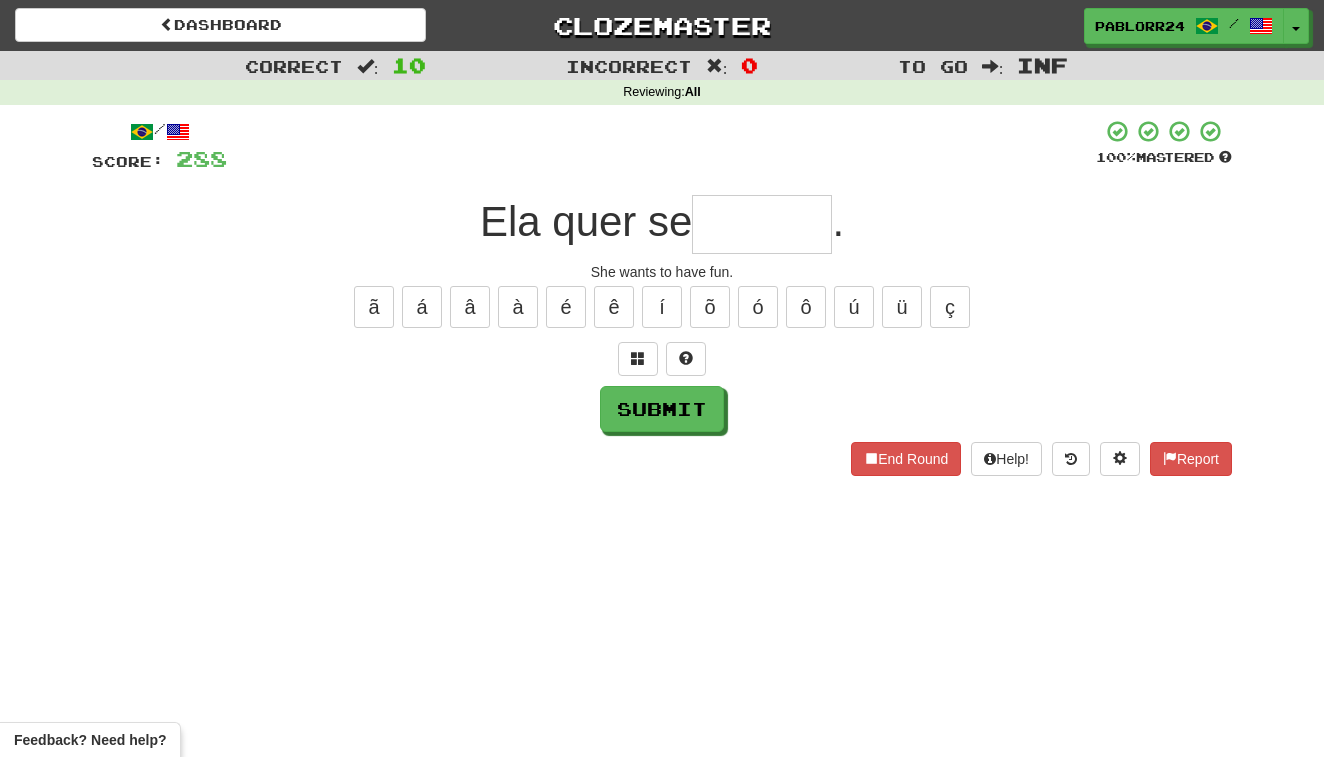 type on "*" 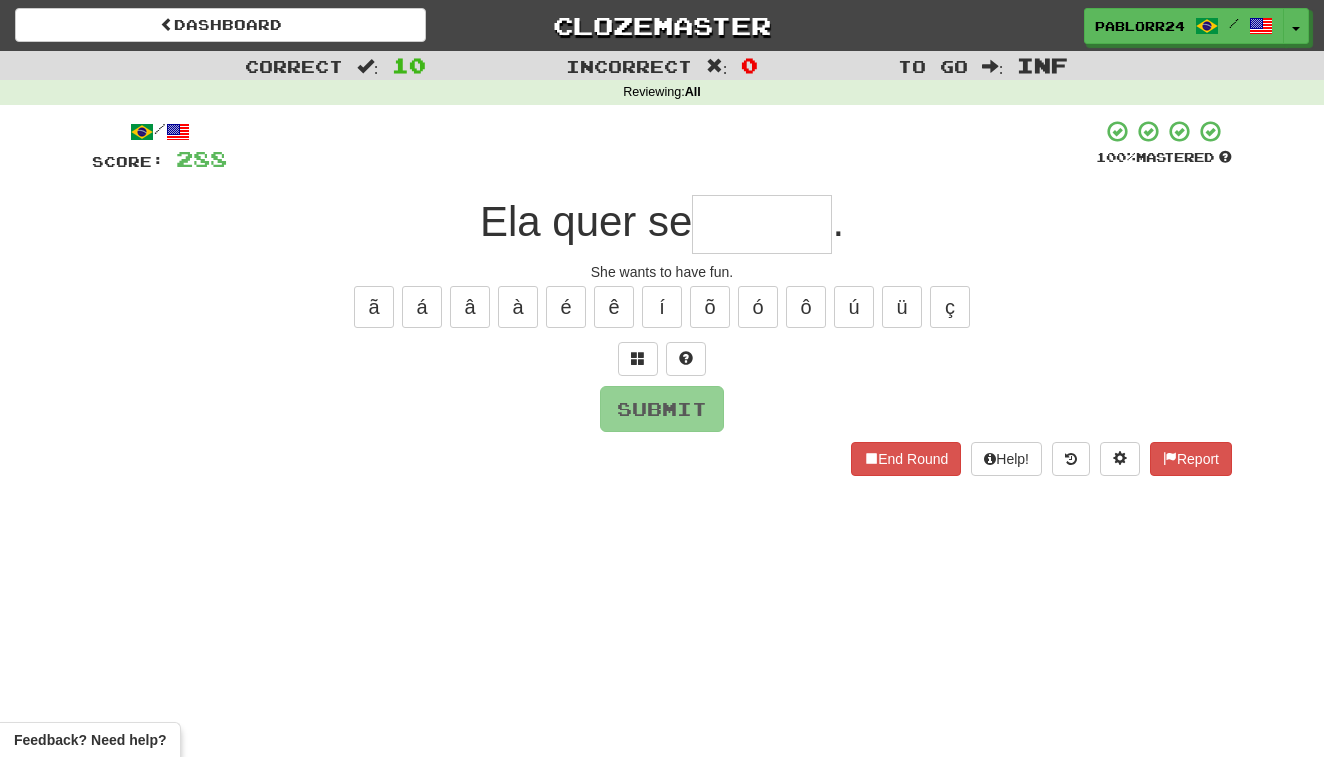 type on "*" 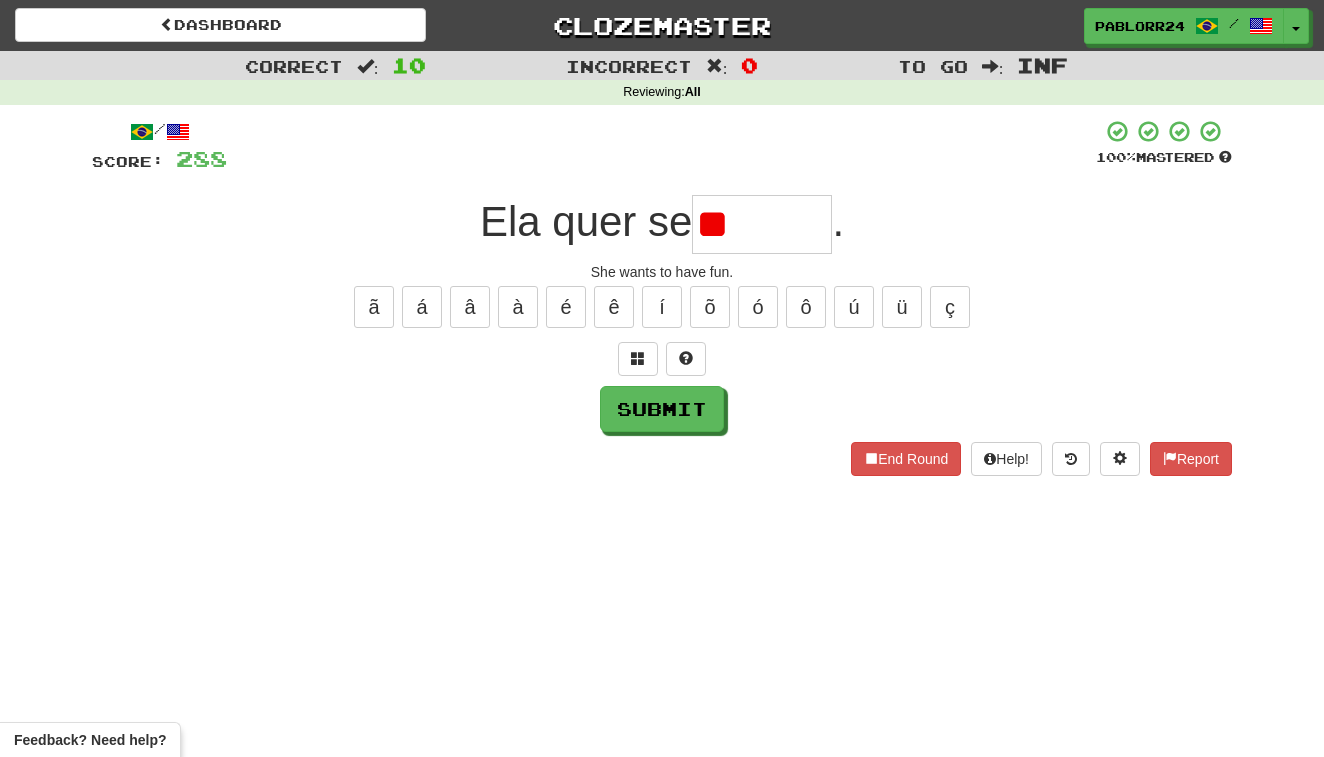 type on "*" 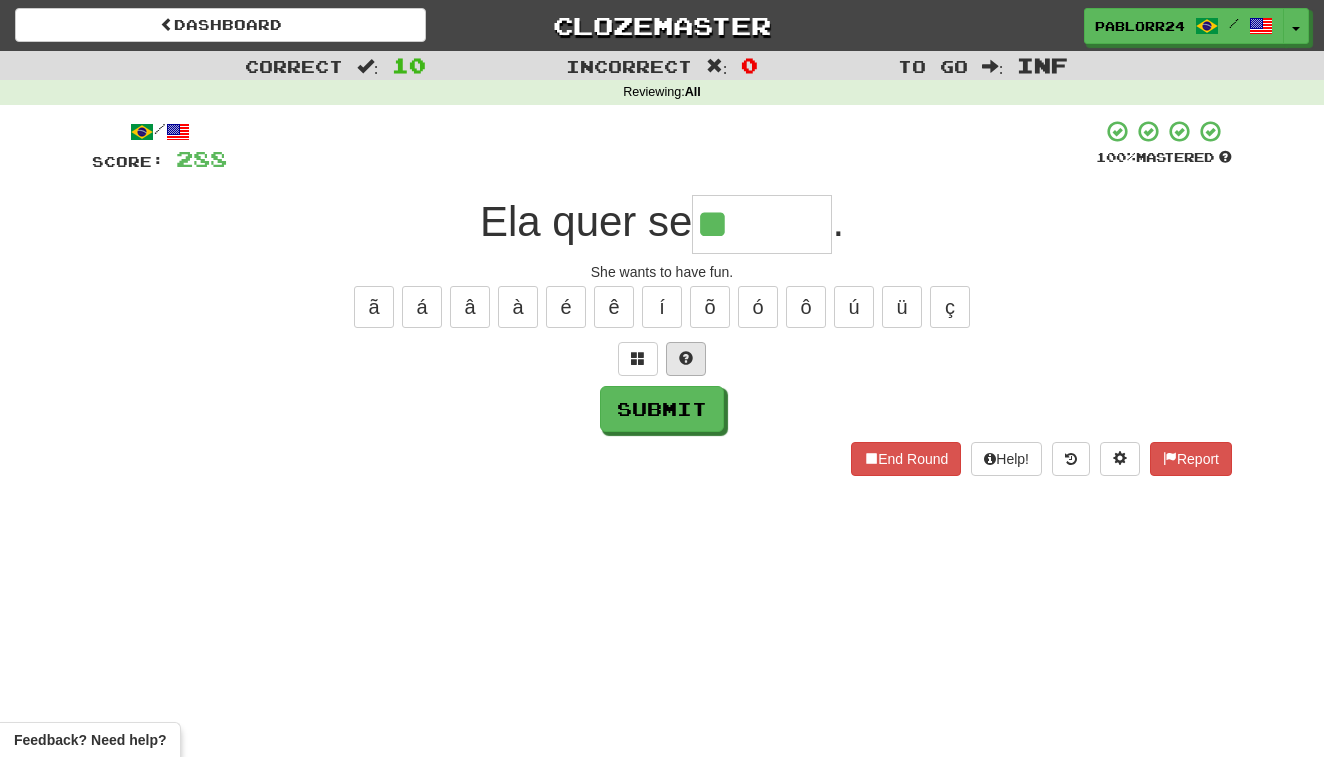 click at bounding box center (686, 358) 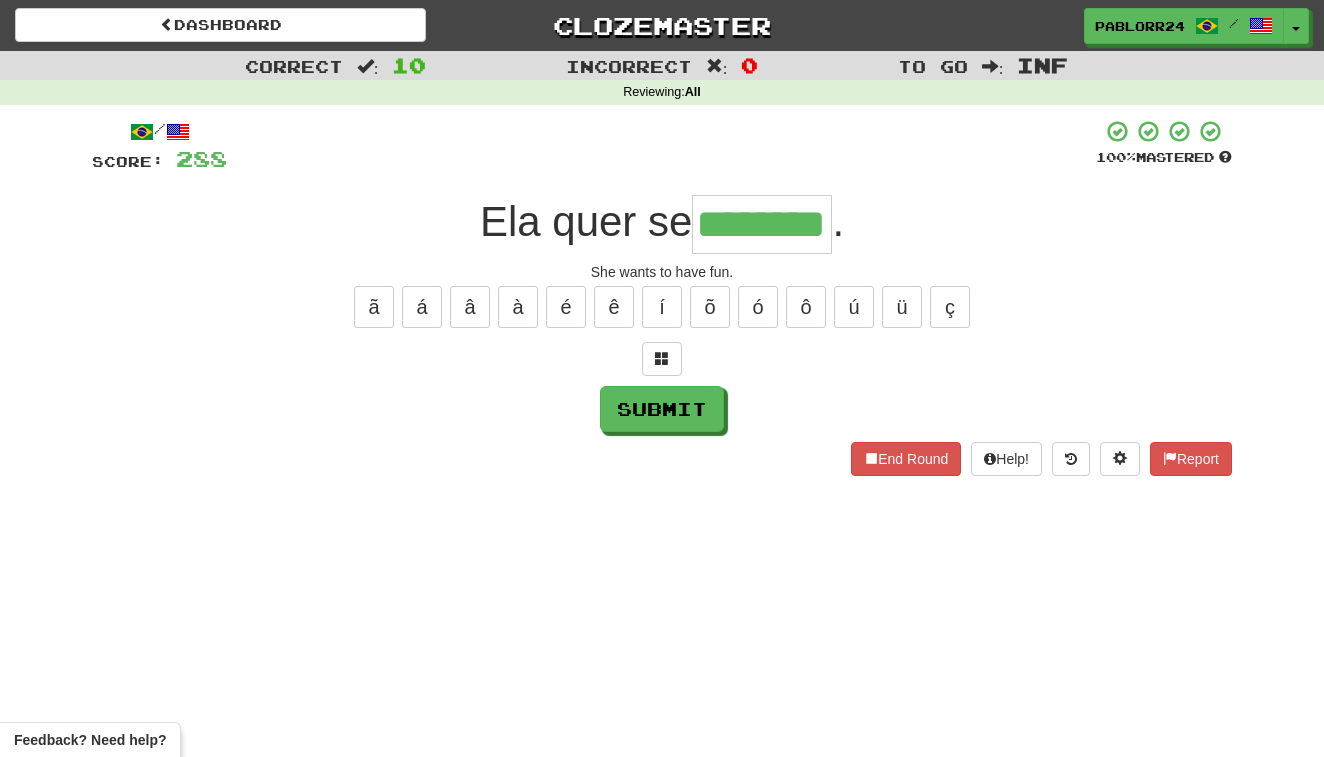 type on "********" 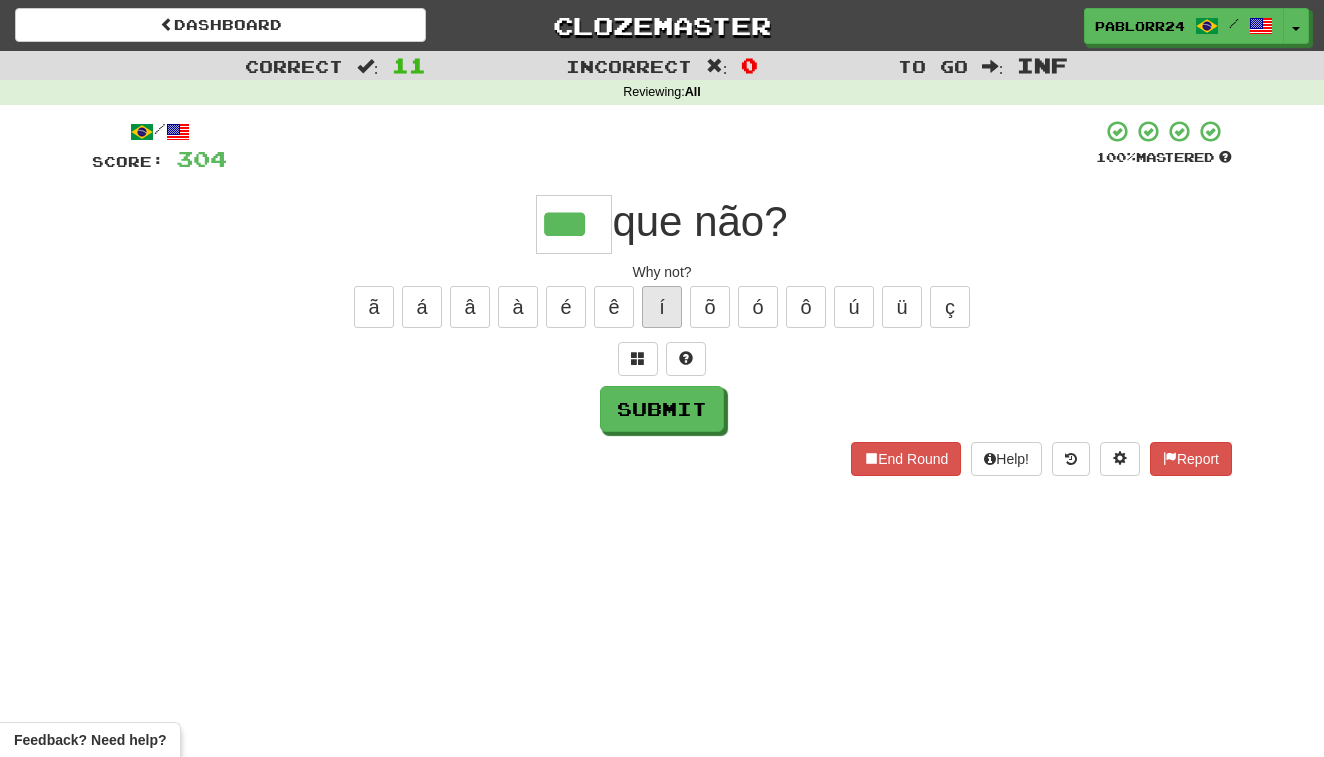 type on "***" 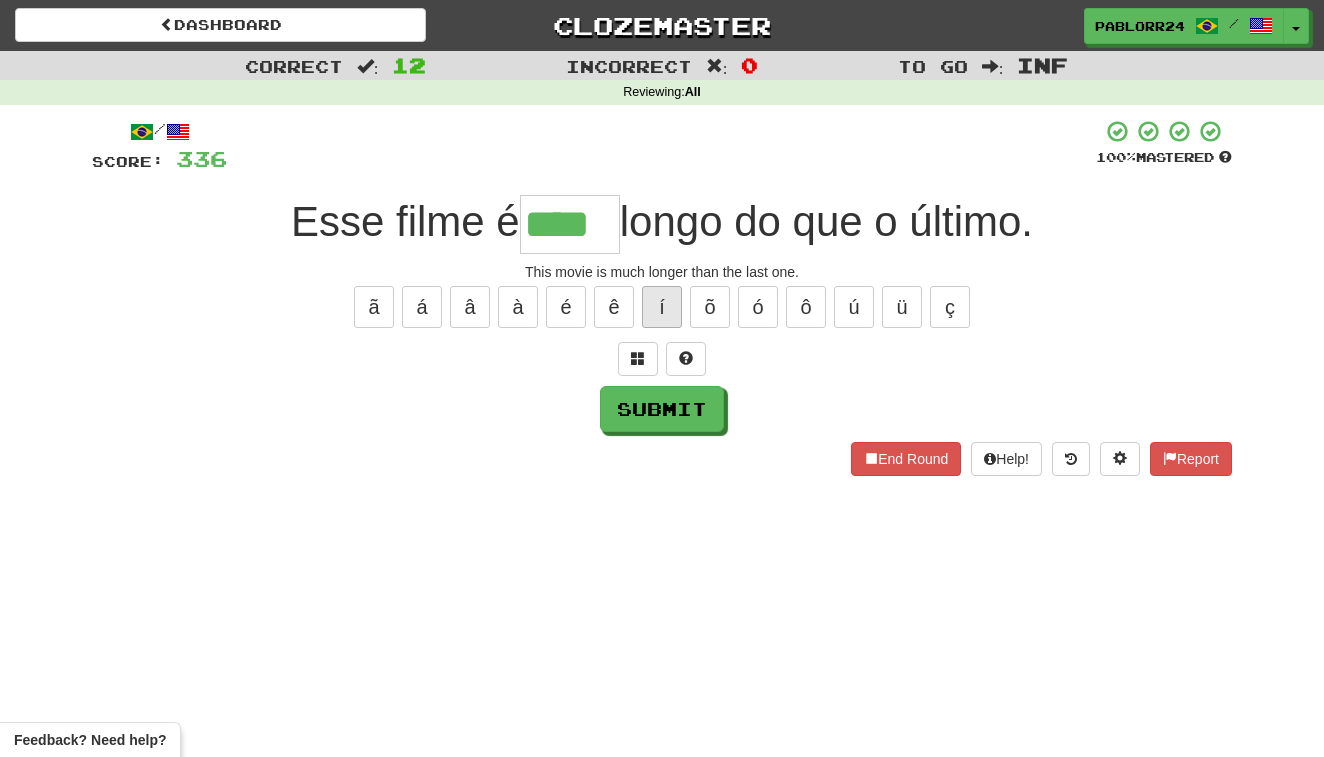type on "****" 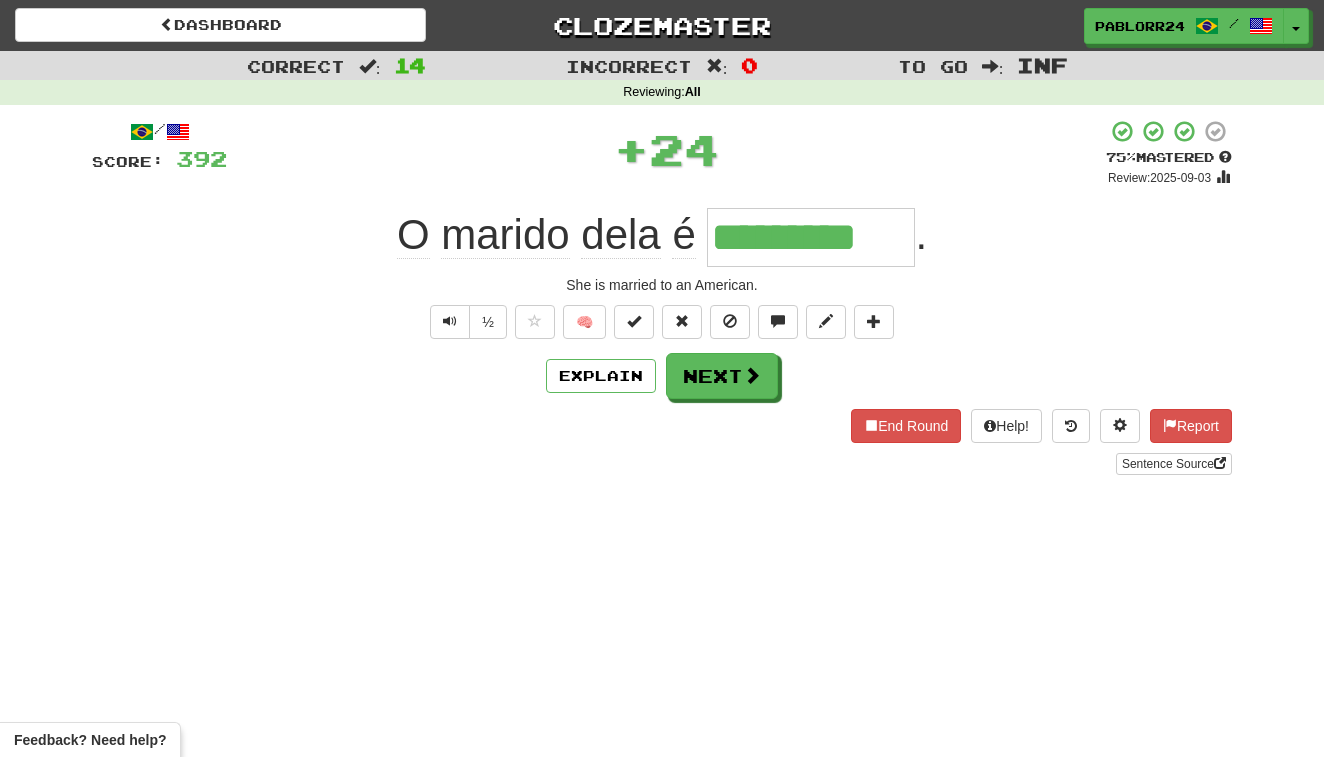 type on "*********" 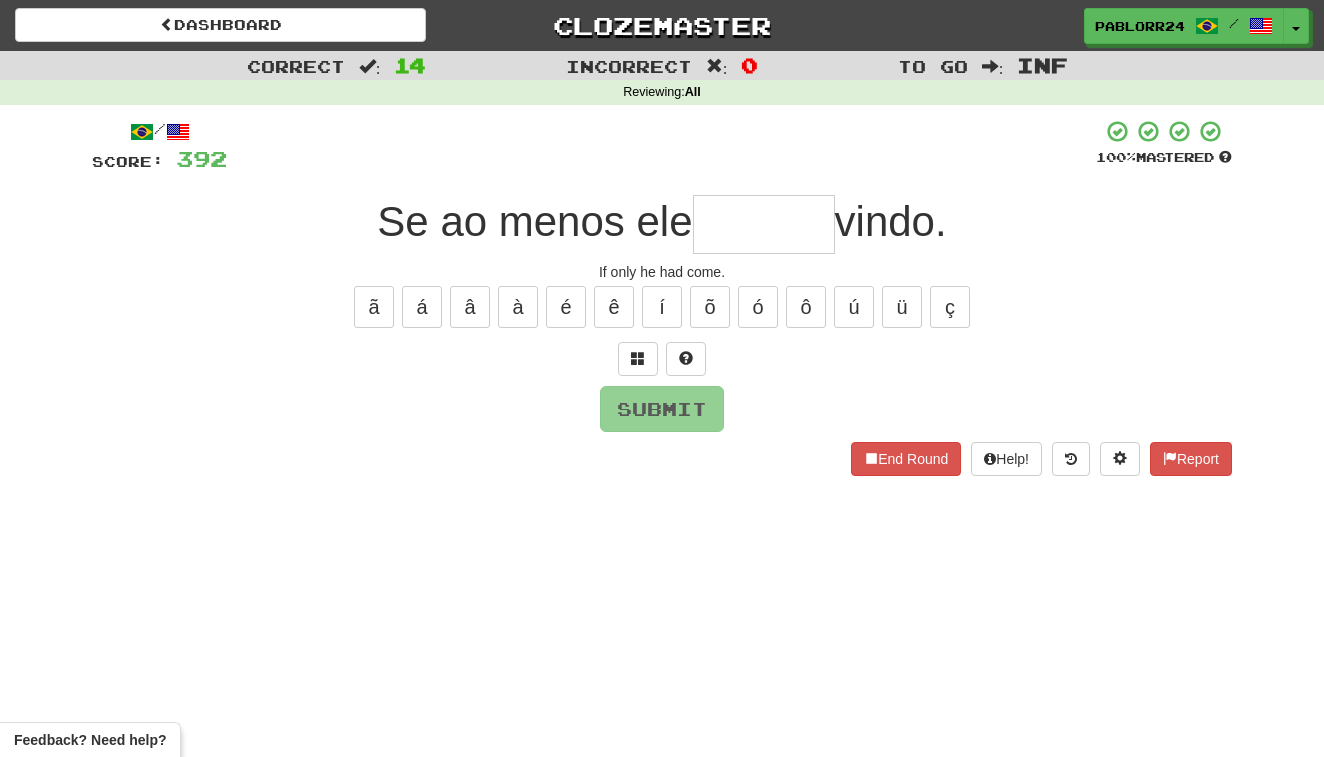 type on "*" 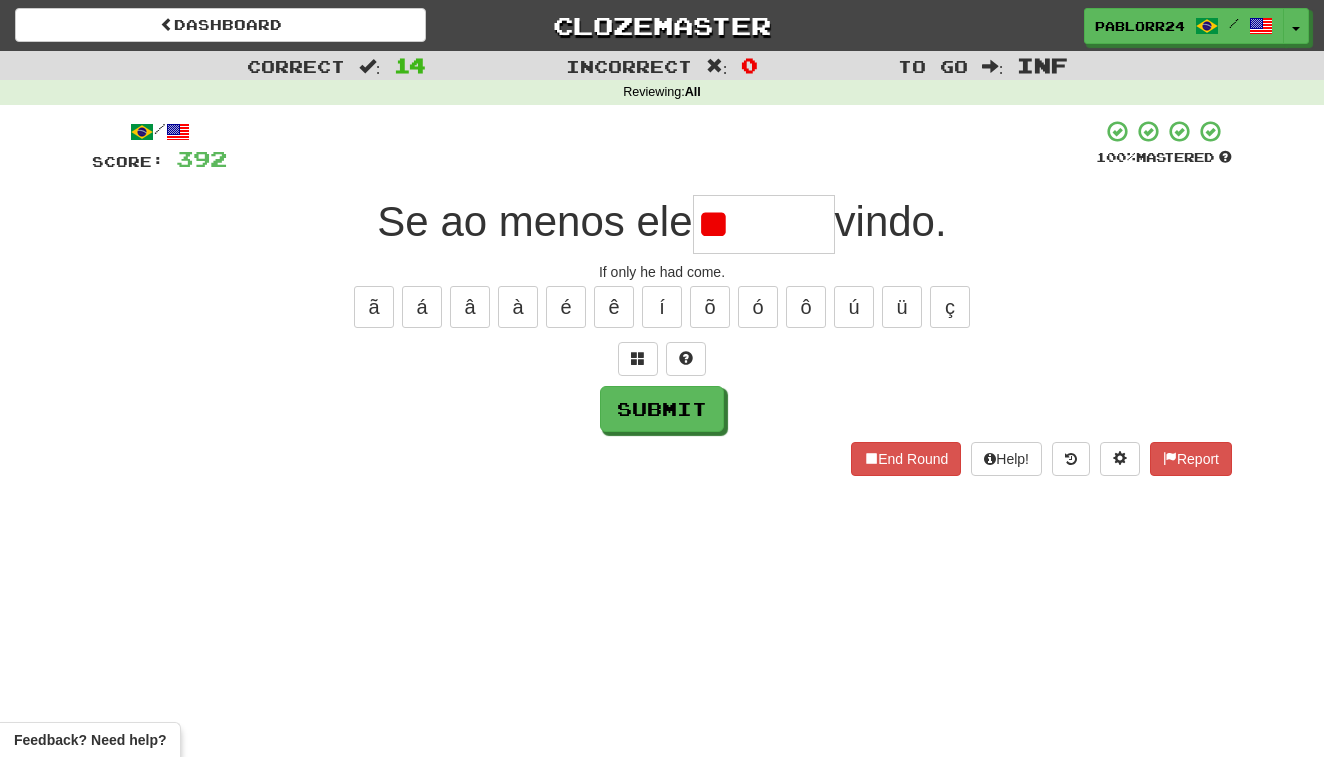 type on "*" 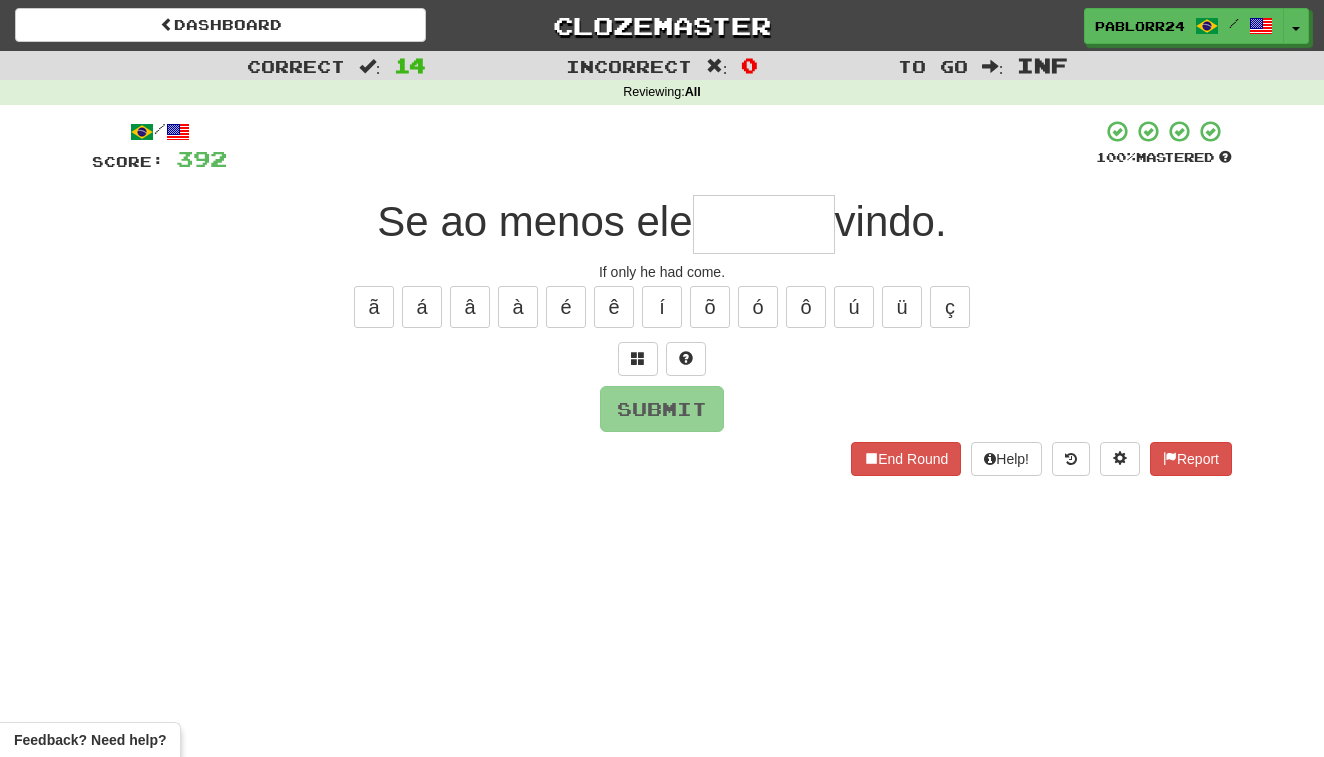 type on "*" 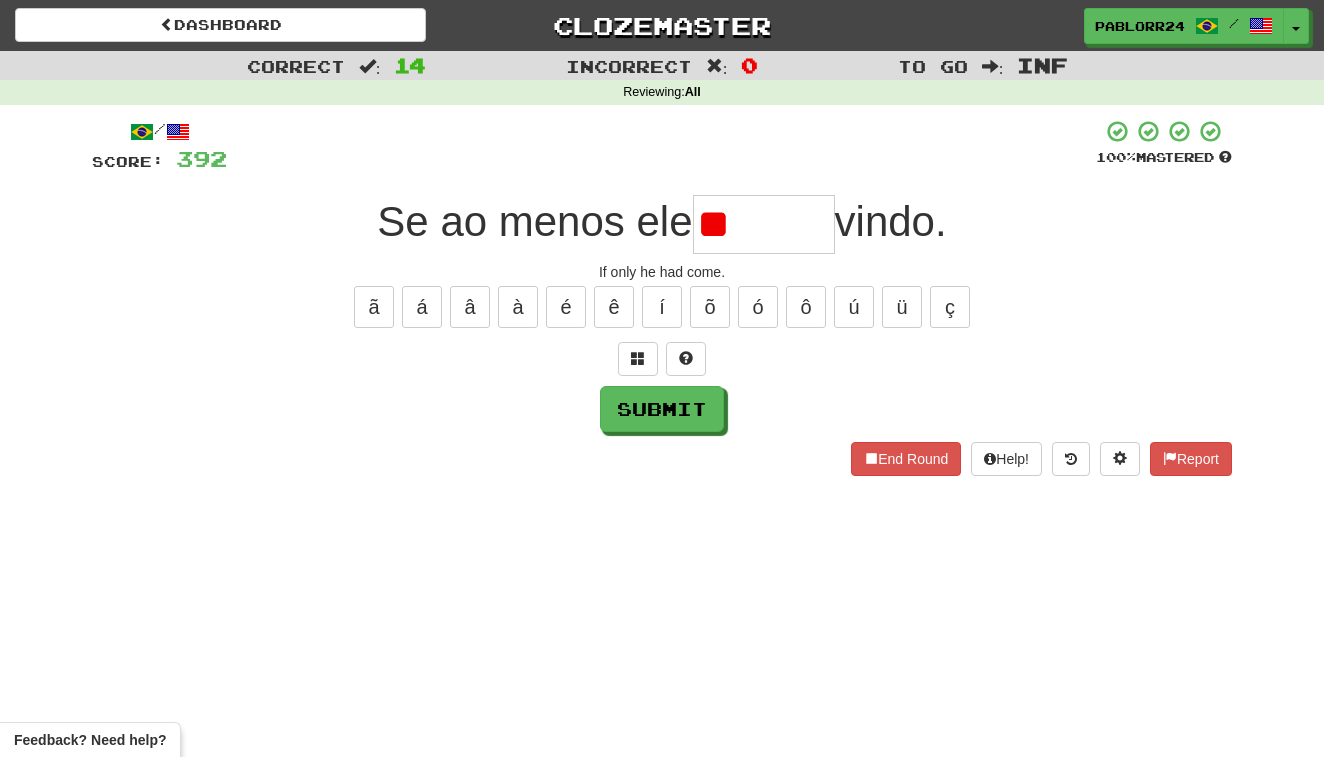 type on "*" 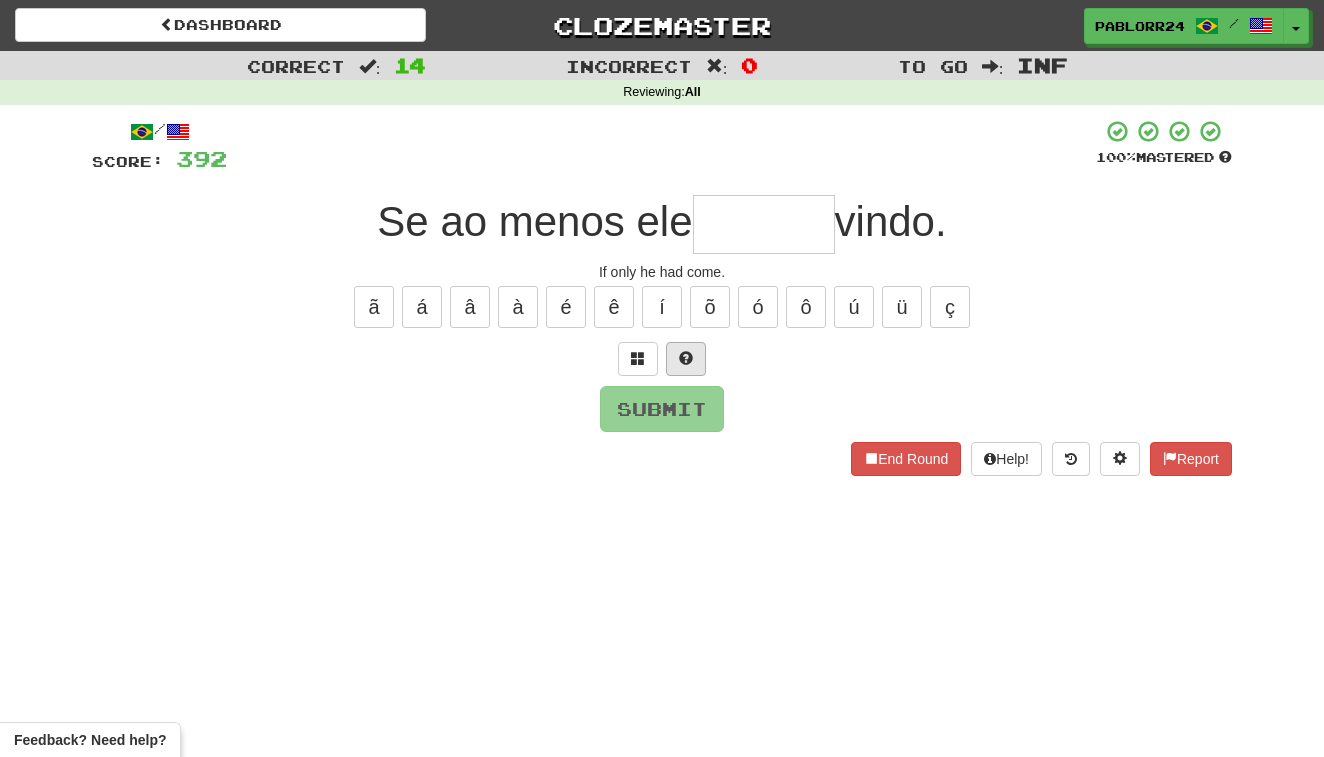 click at bounding box center [686, 358] 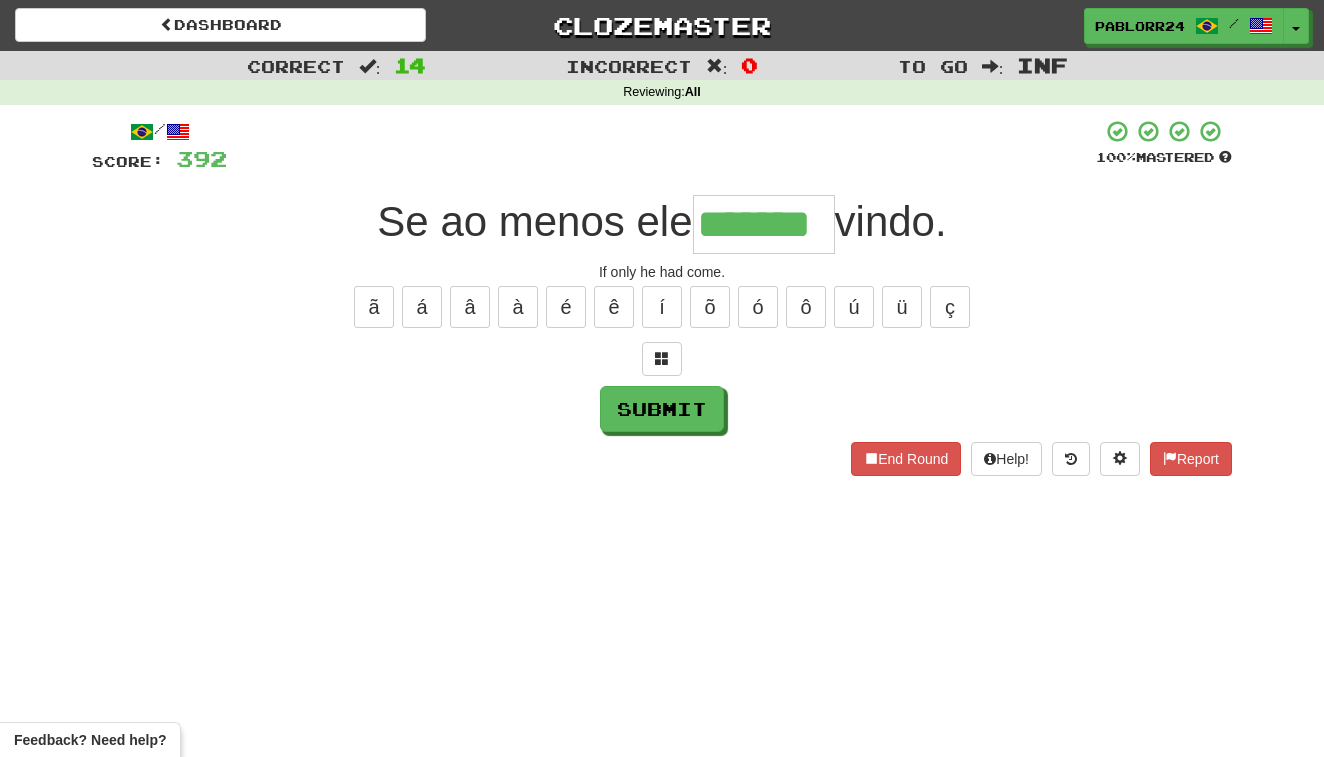 type on "*******" 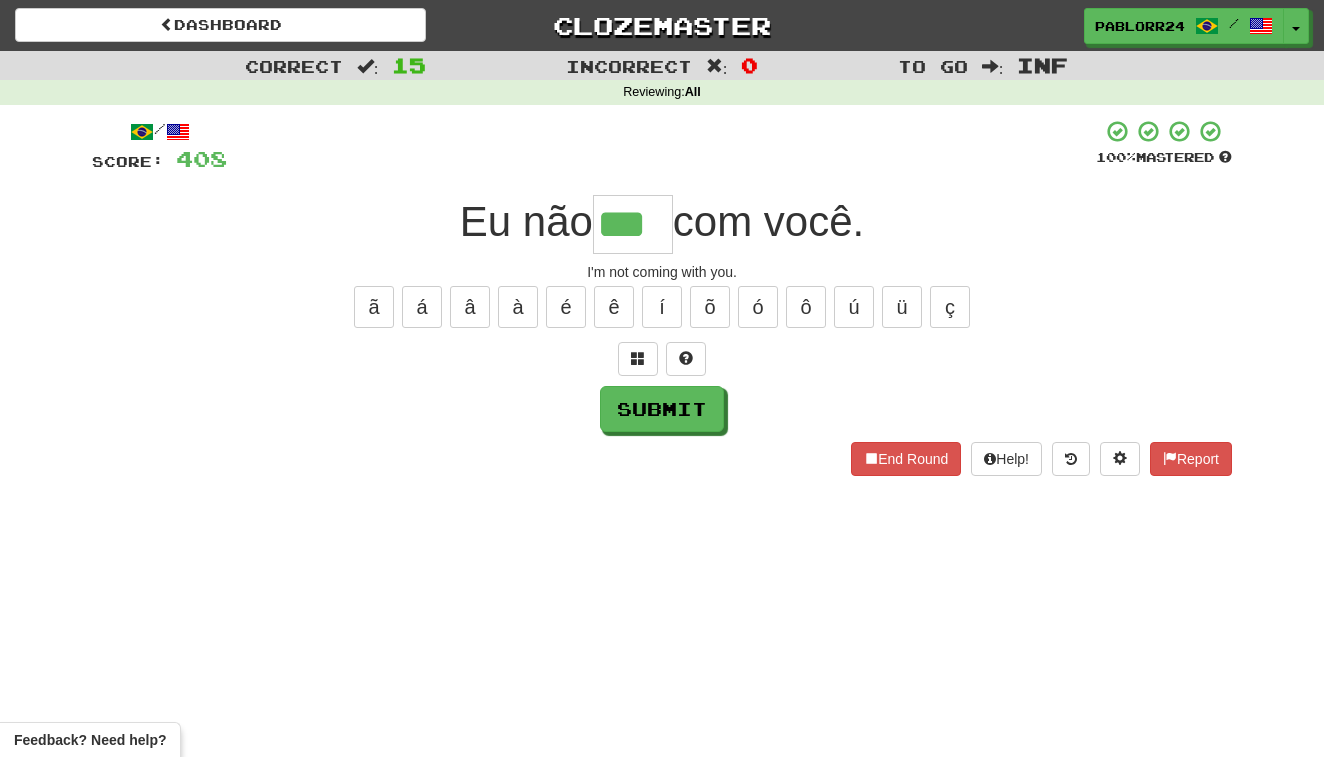 type on "***" 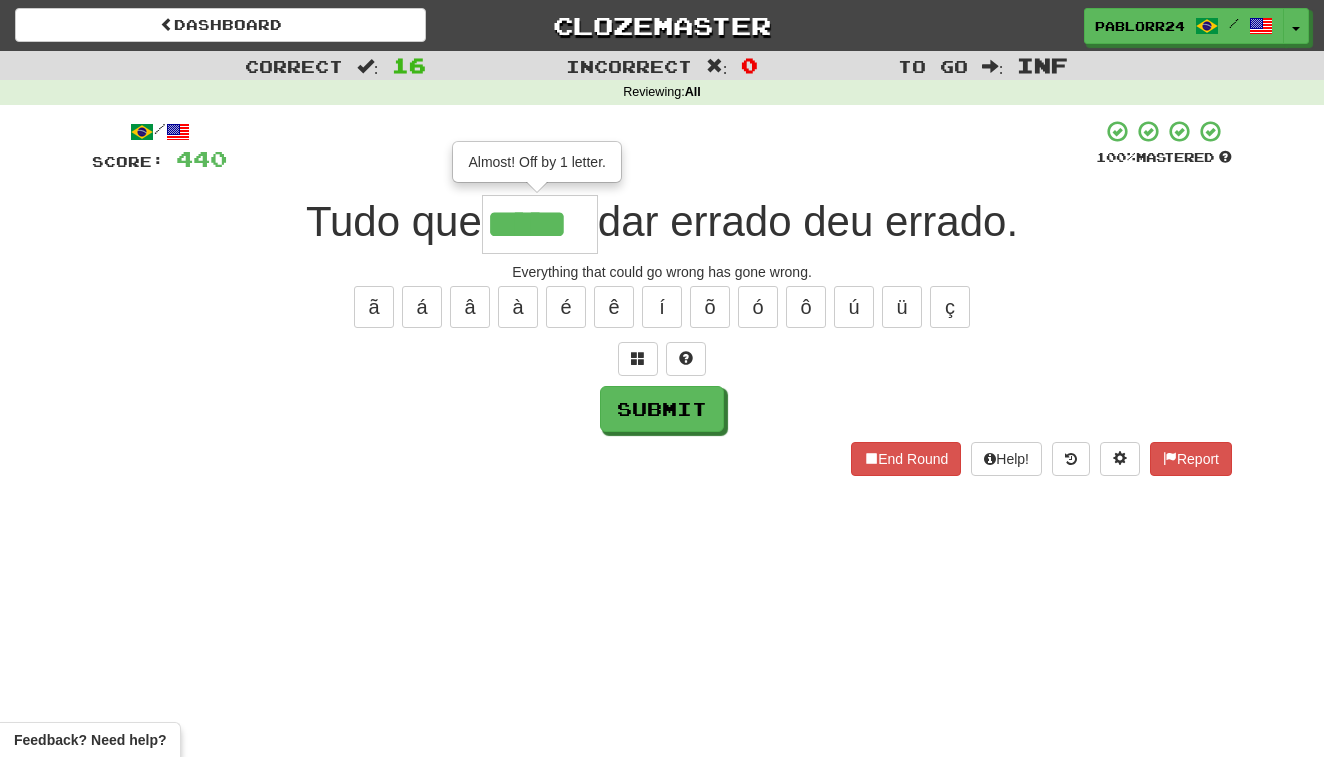 type on "*****" 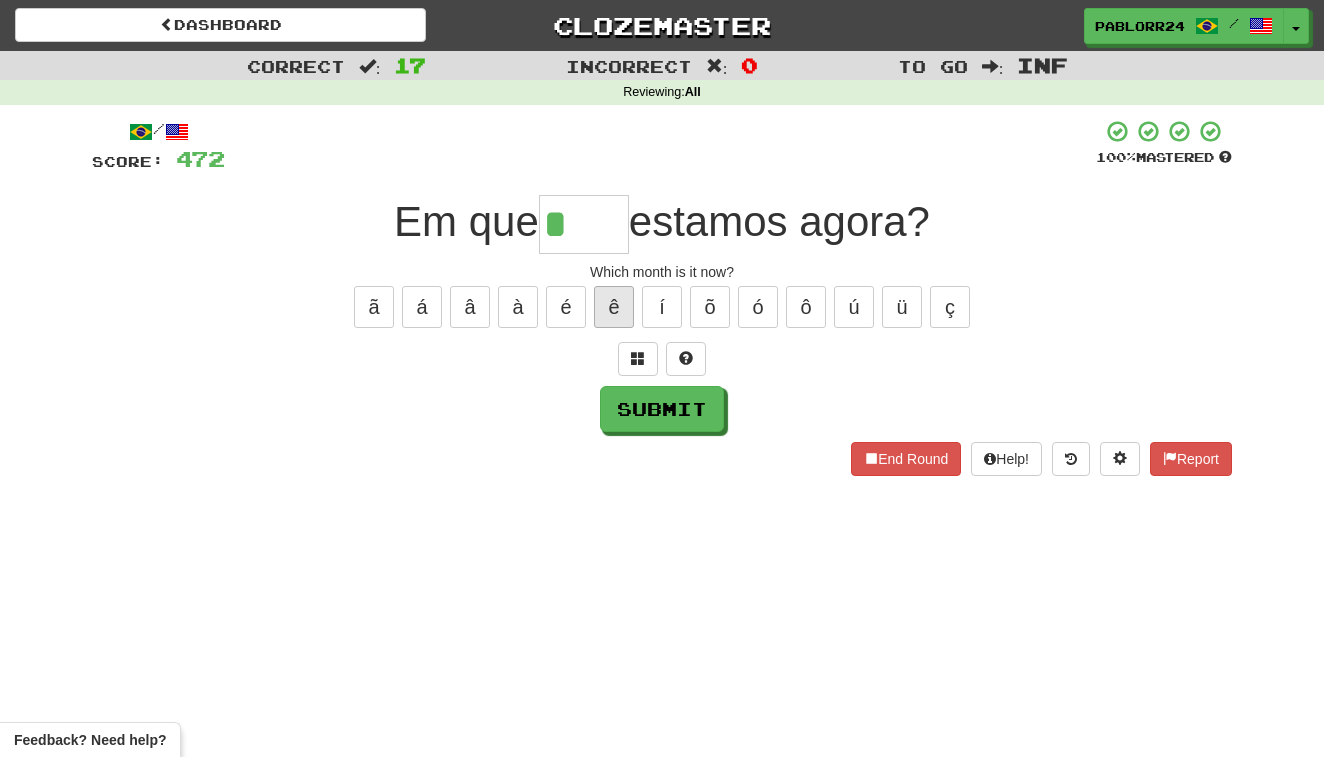 click on "ê" at bounding box center [614, 307] 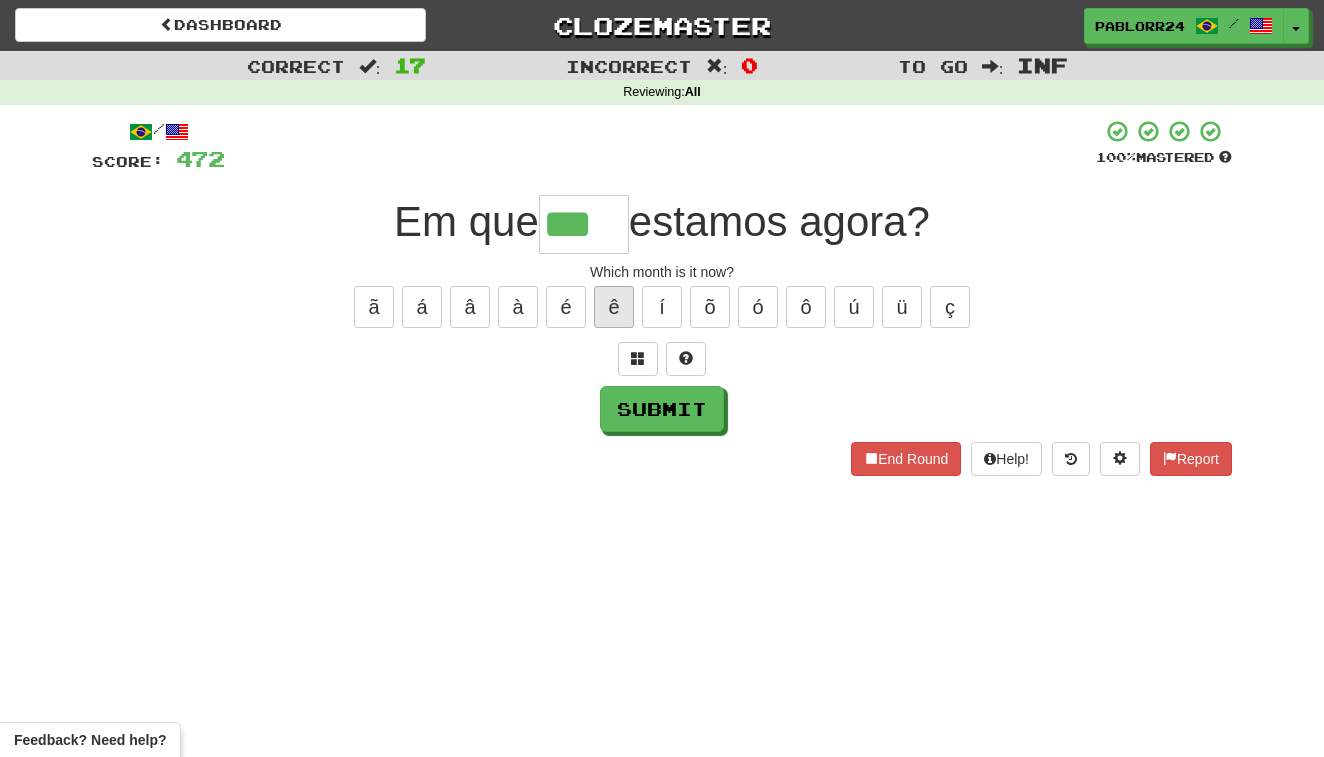 type on "***" 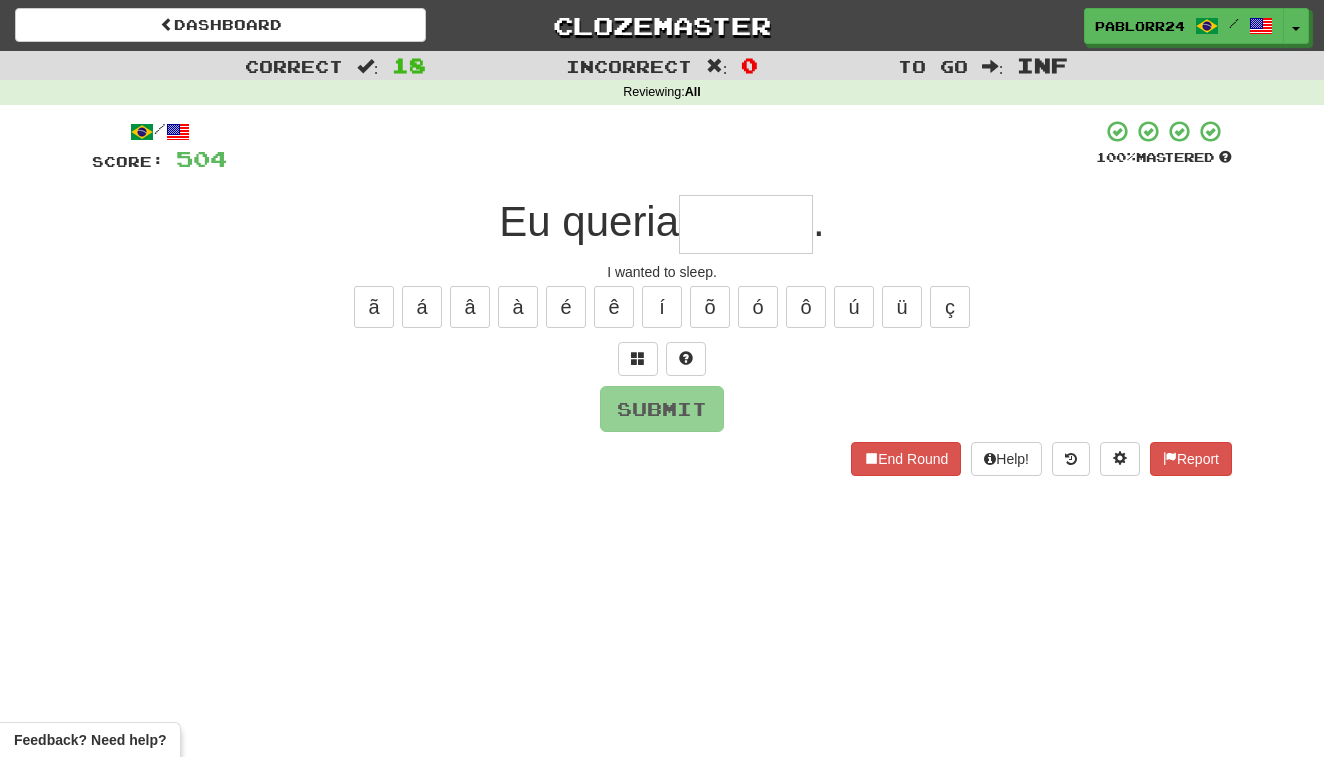 type on "*" 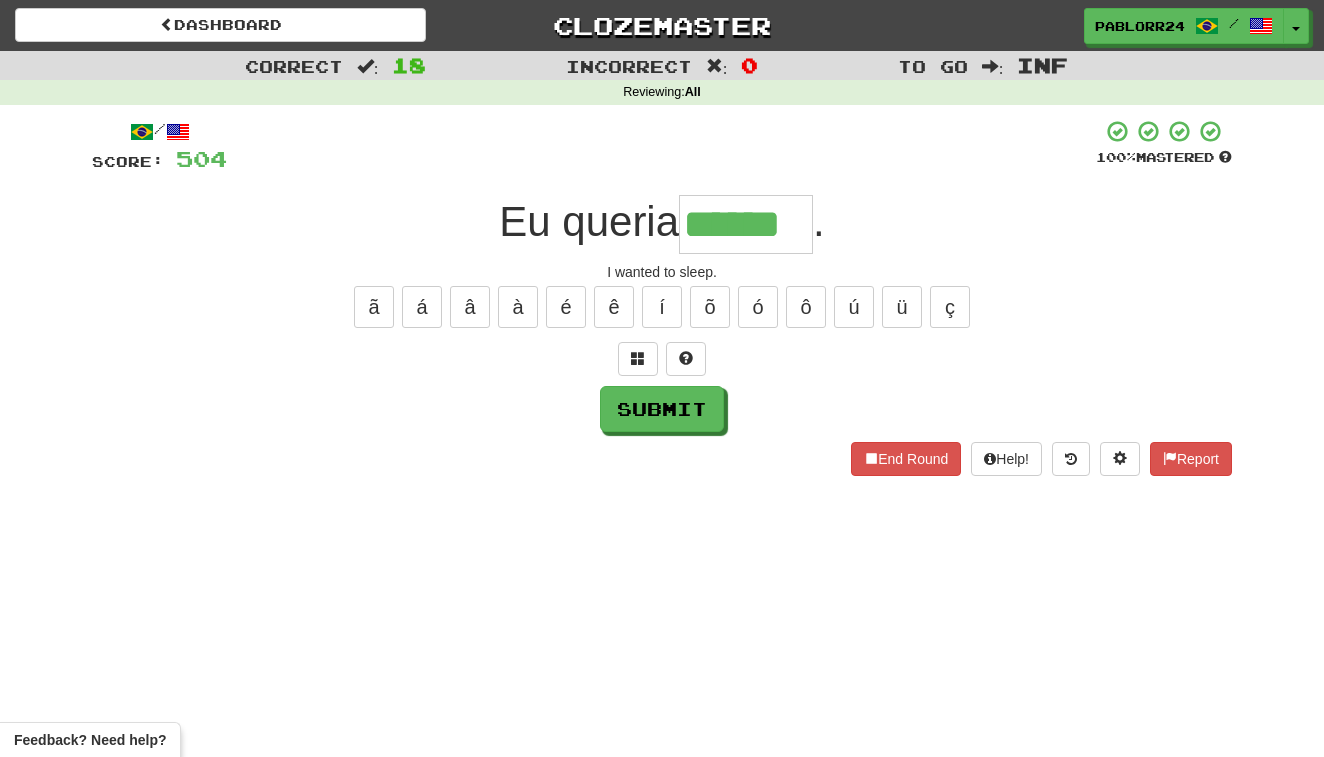type on "******" 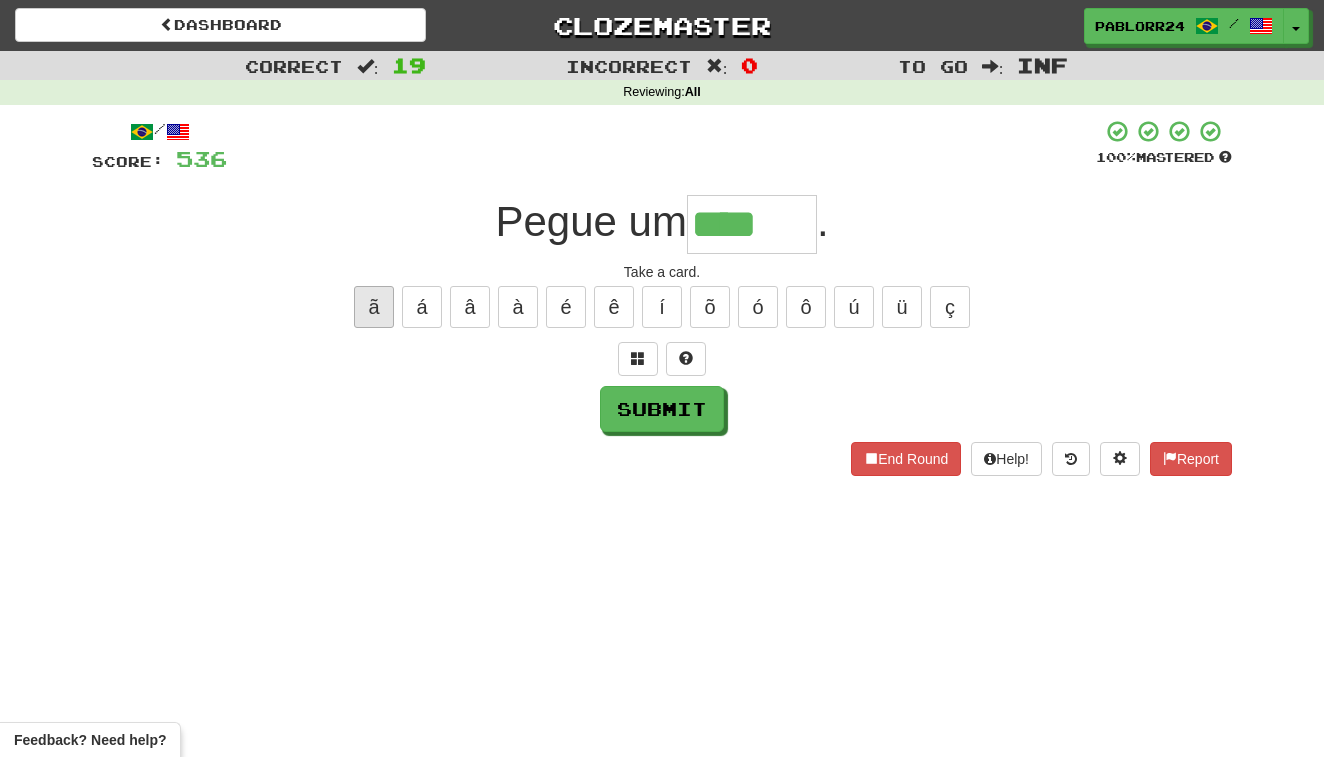 click on "ã" at bounding box center [374, 307] 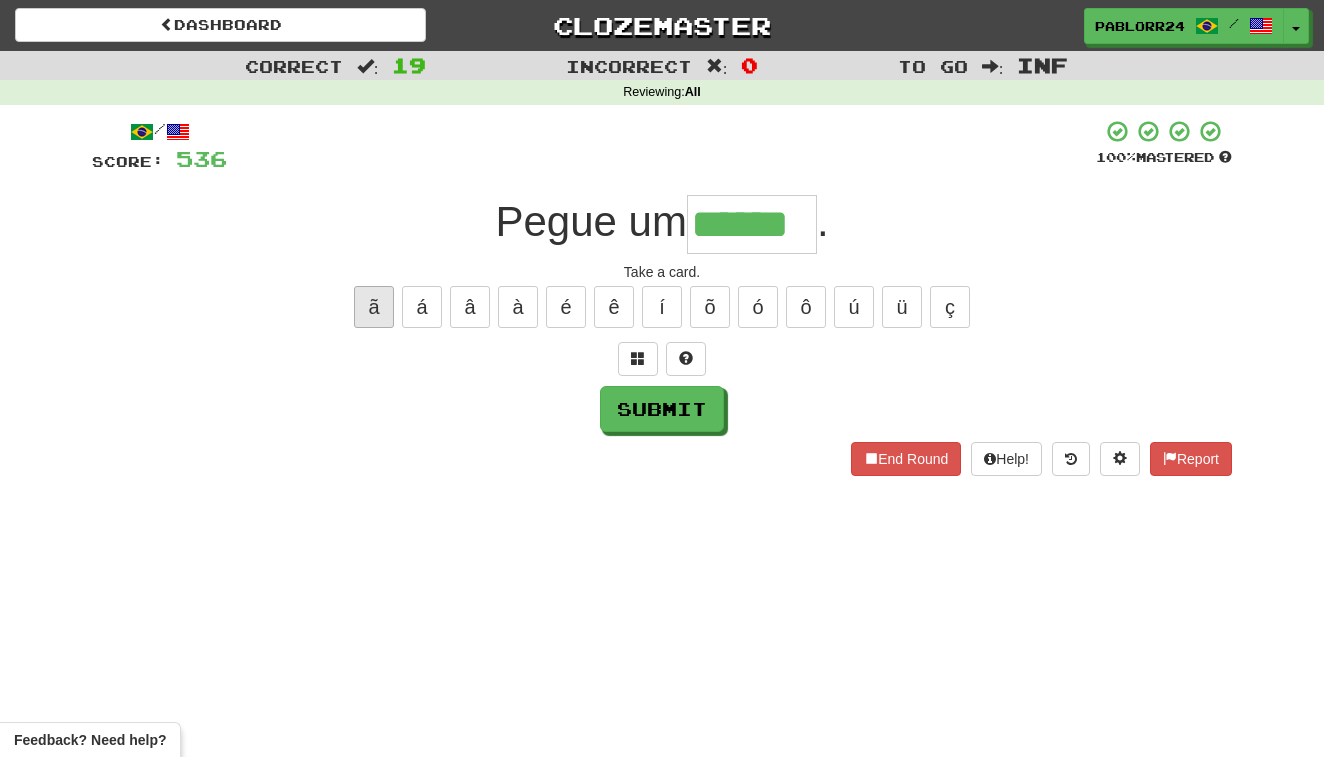 type on "******" 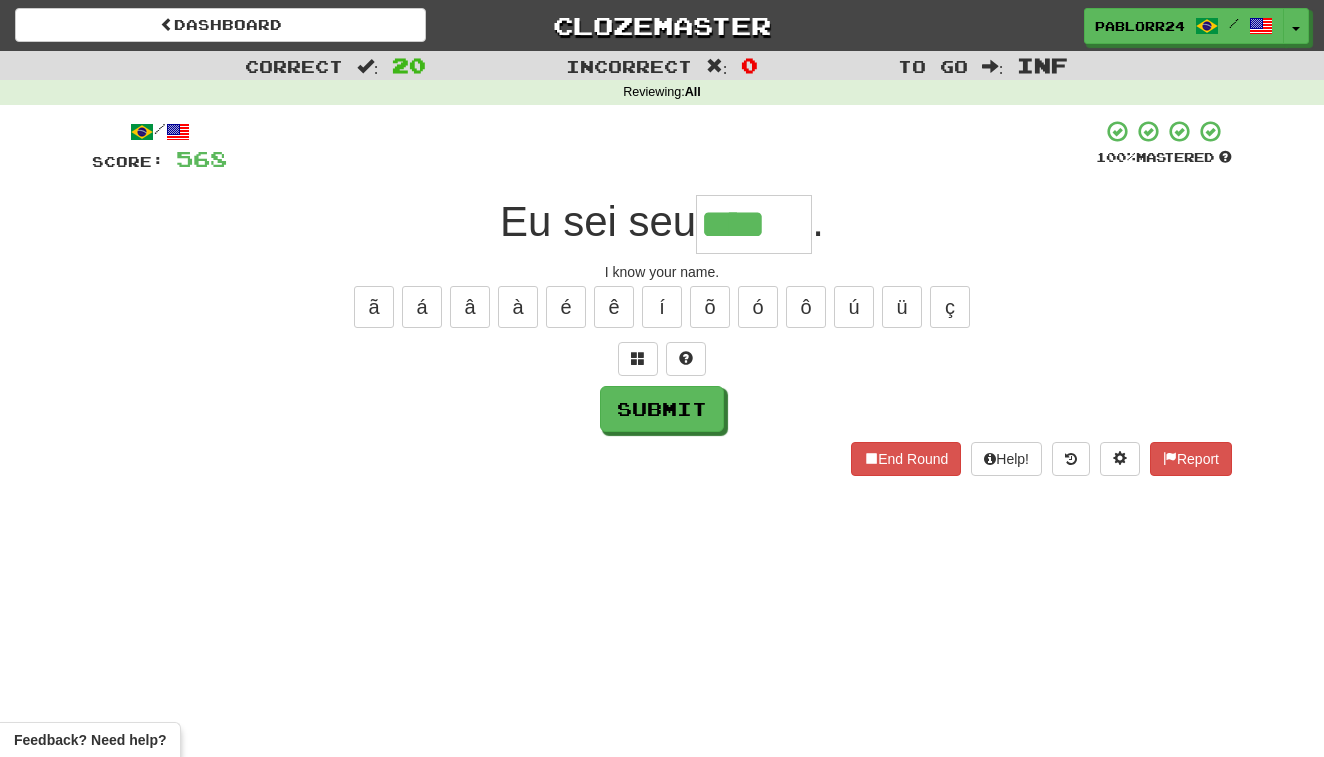 type on "****" 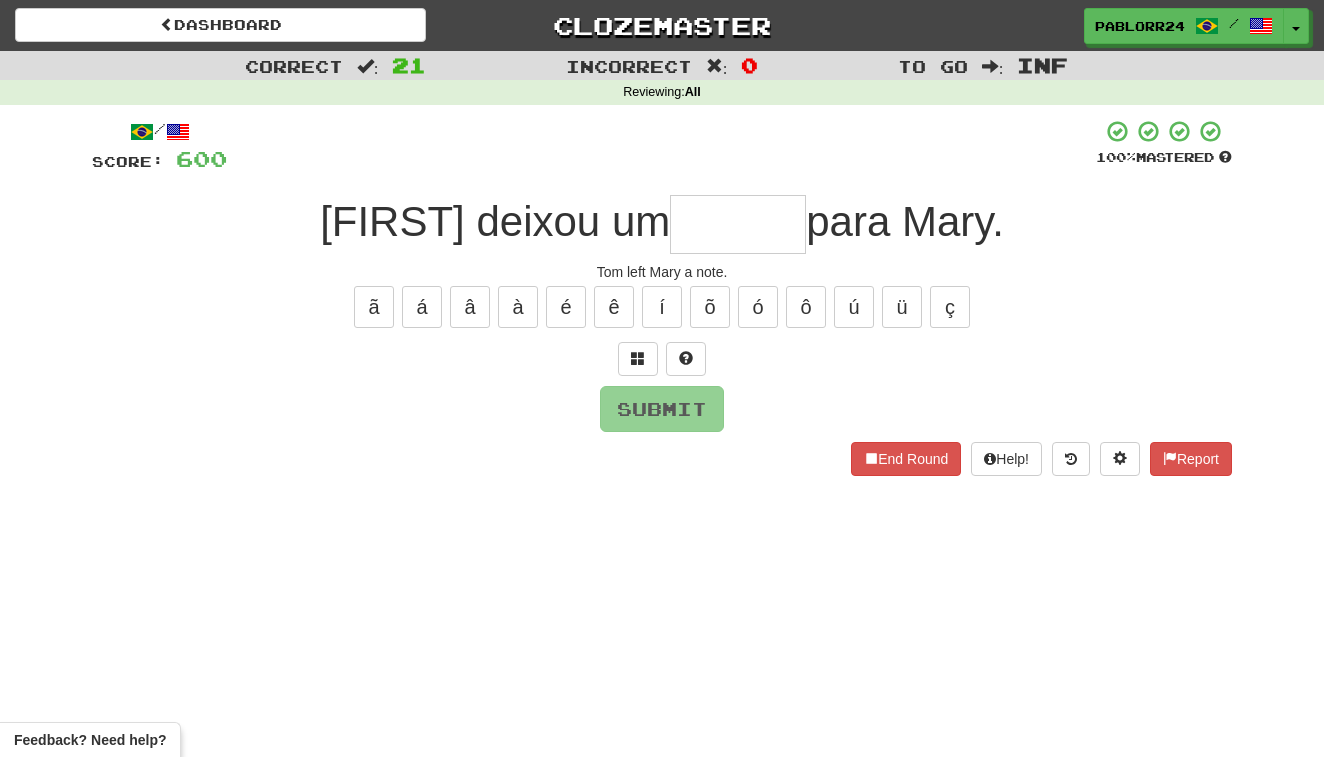 type on "*" 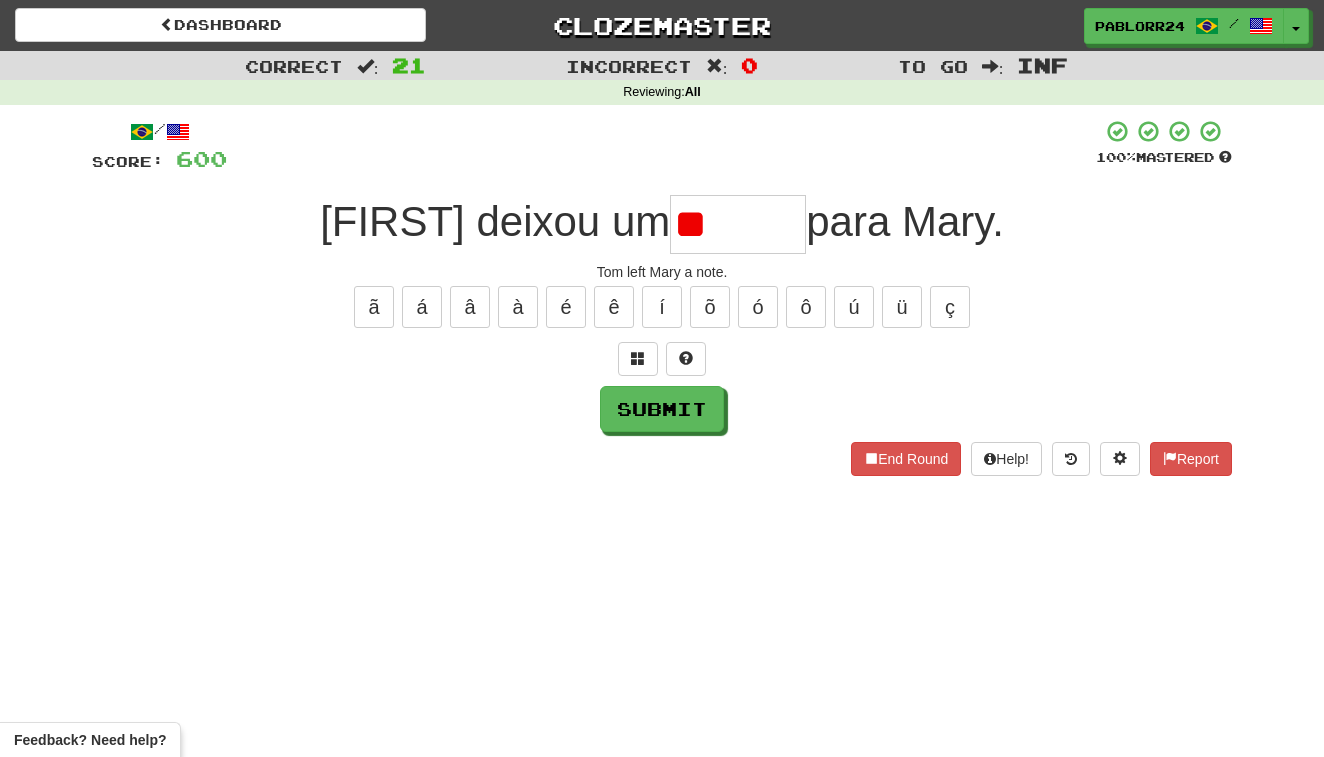 type on "*" 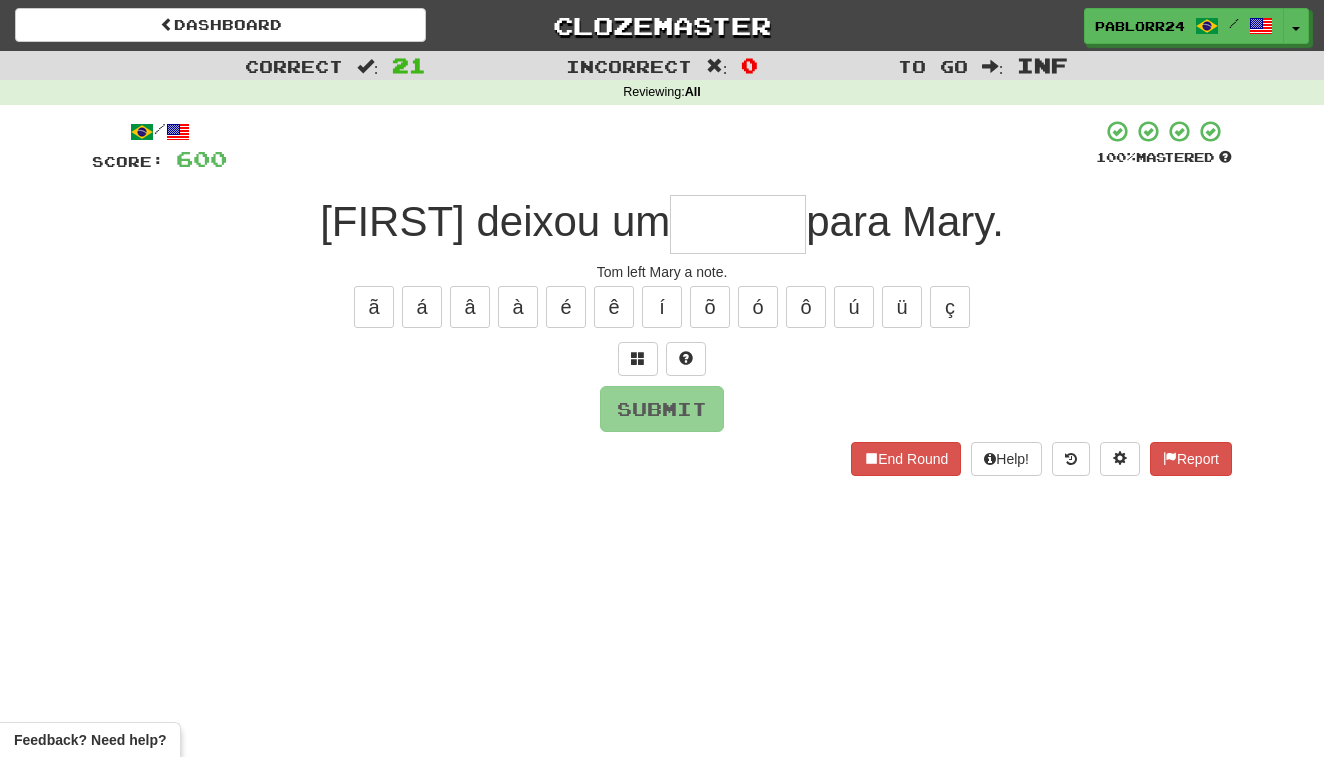 type on "*" 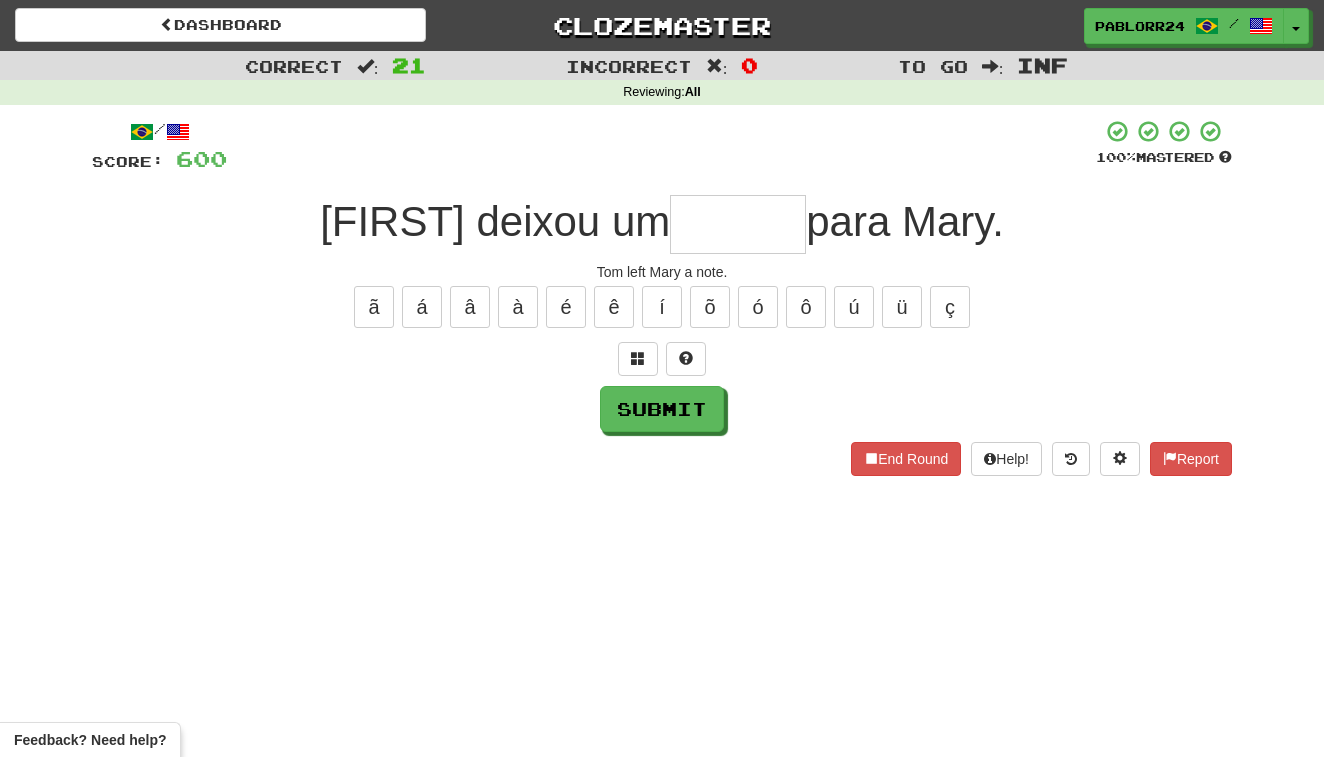 type on "*" 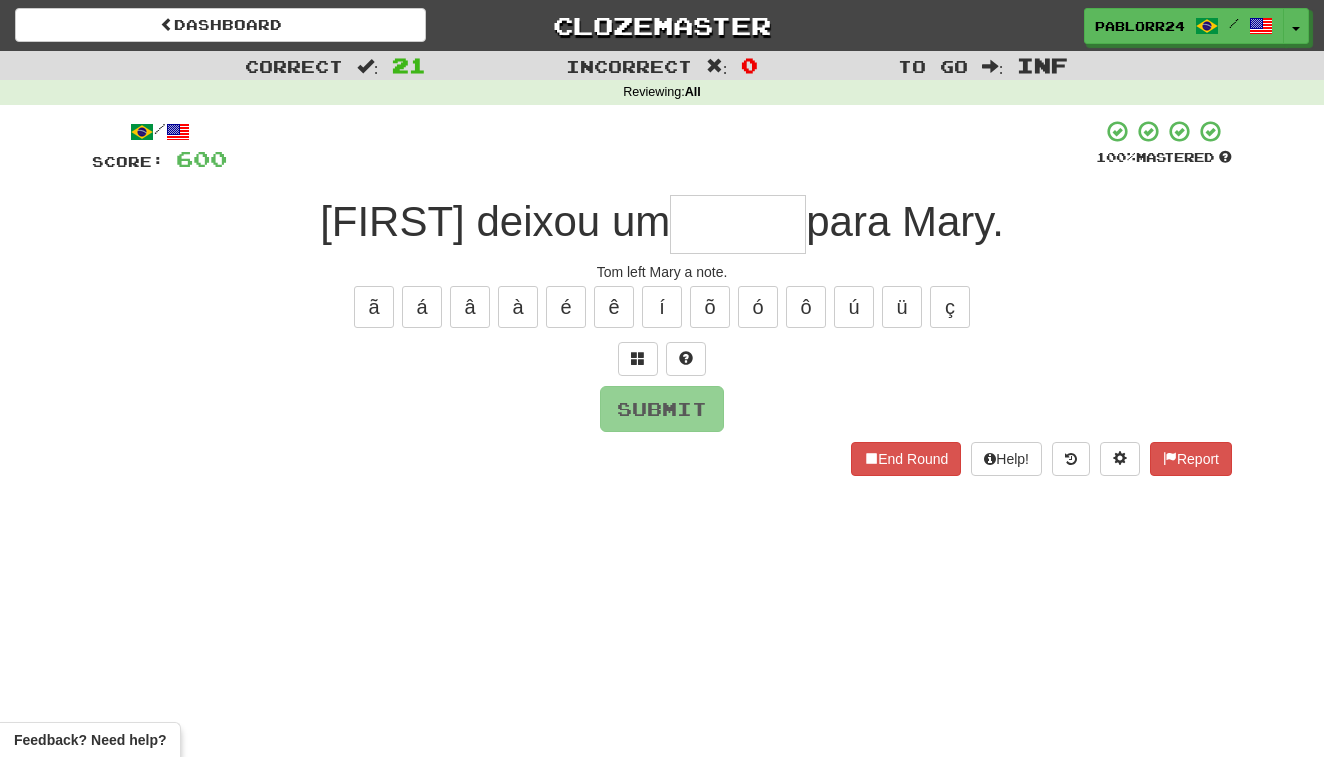 type on "*" 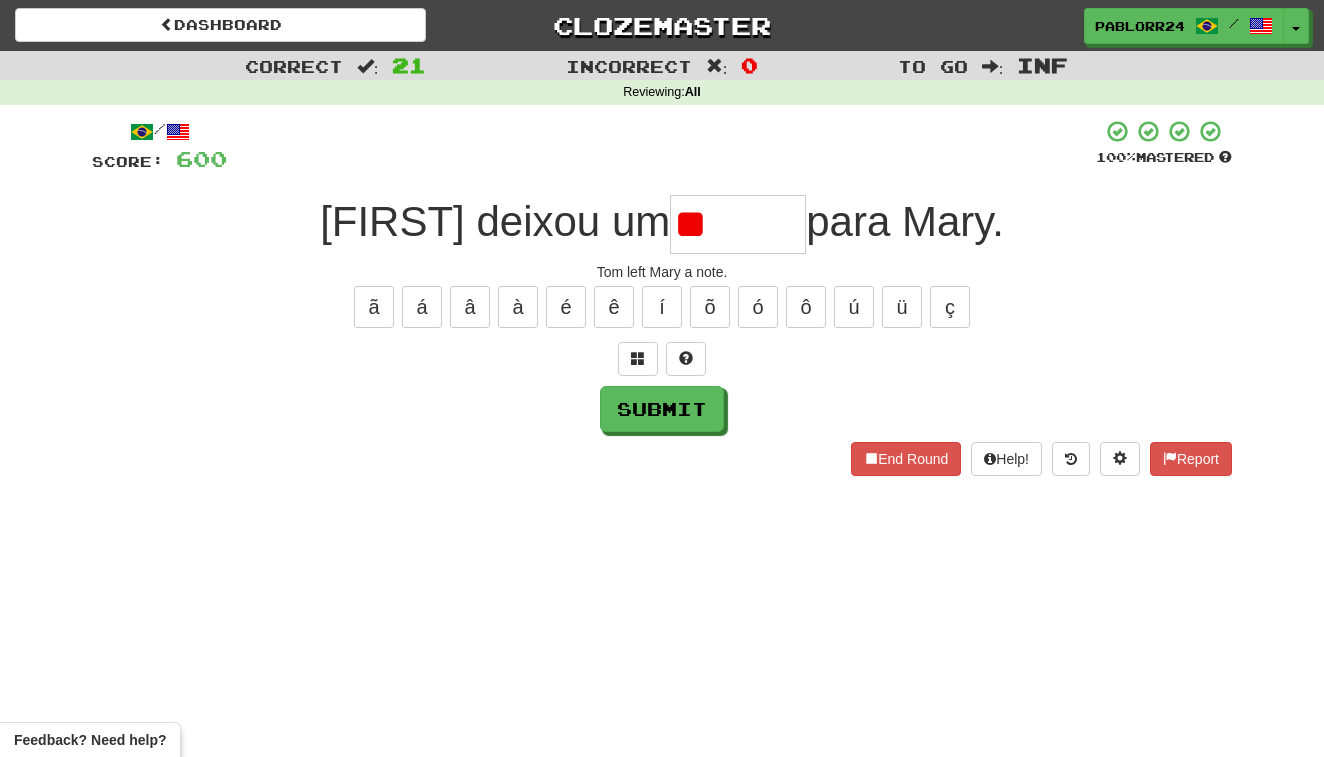 type on "*" 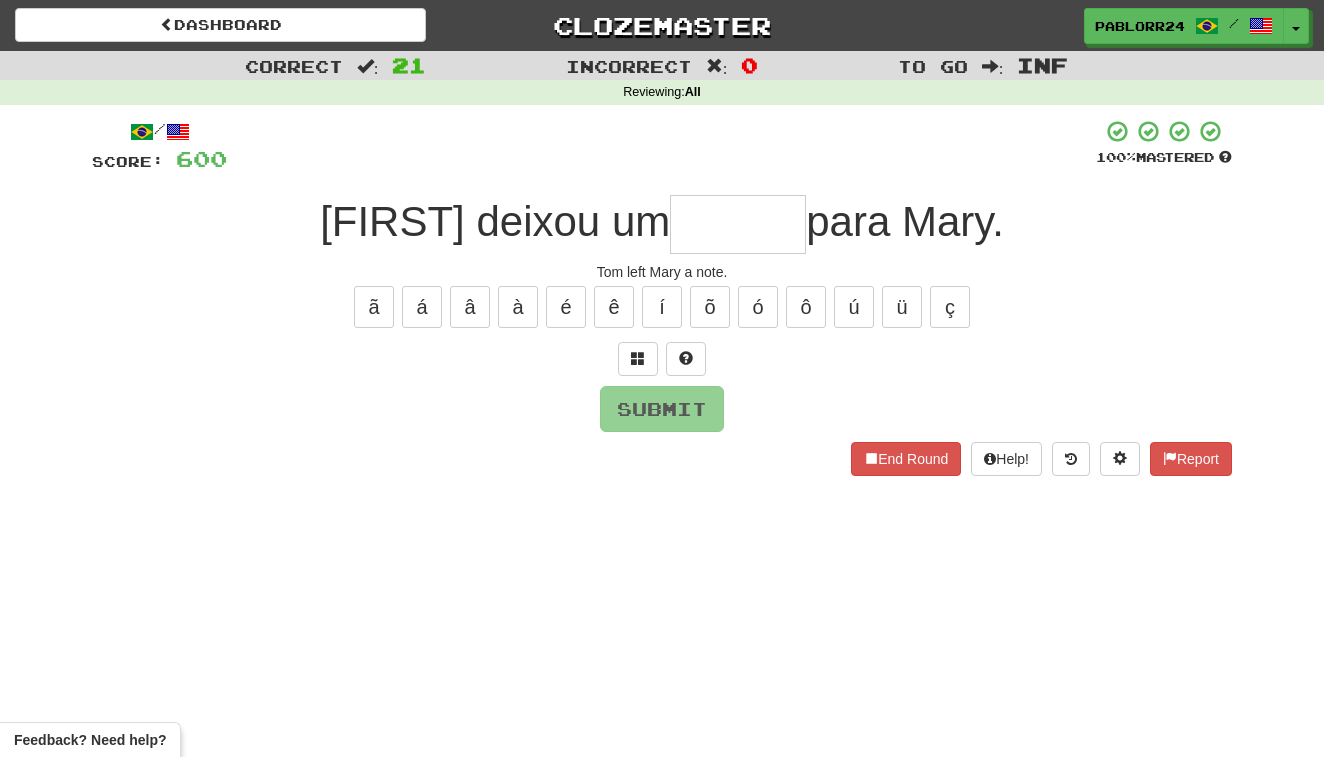 type on "*" 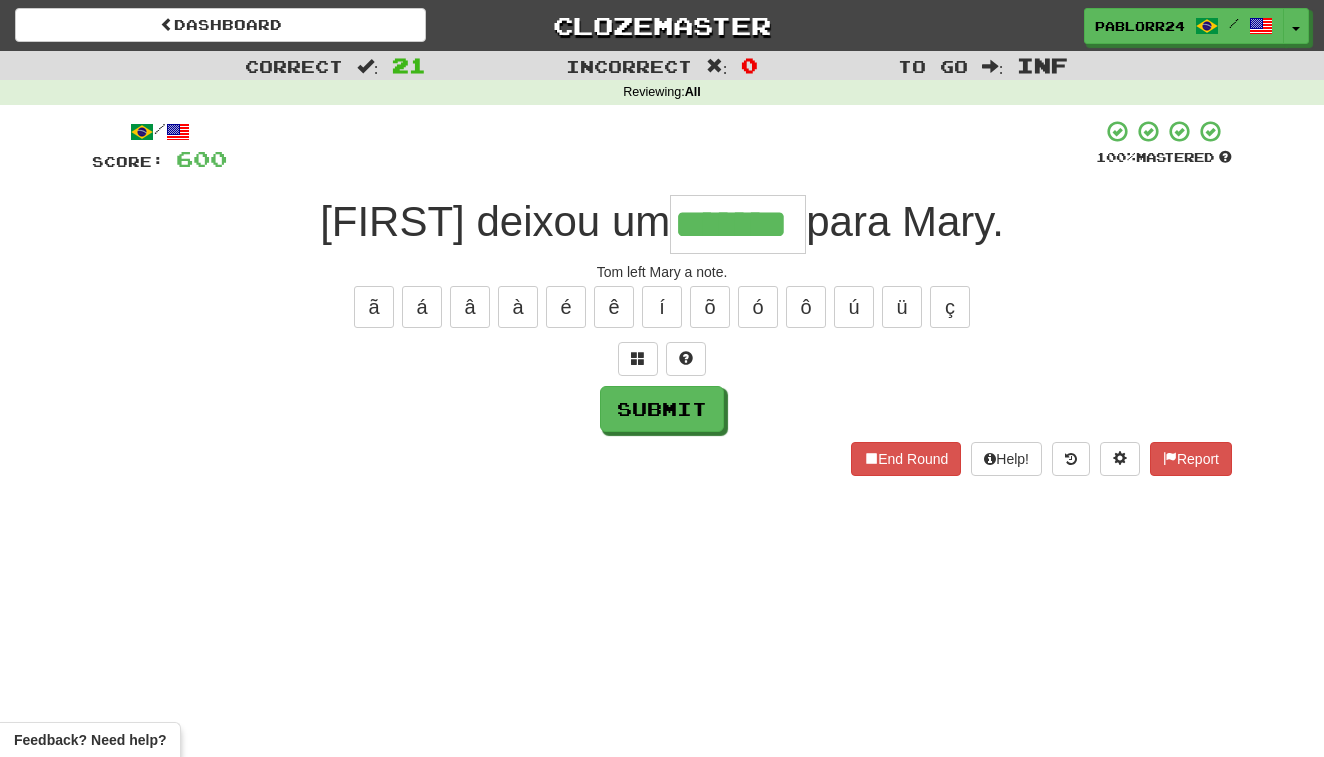 type on "*******" 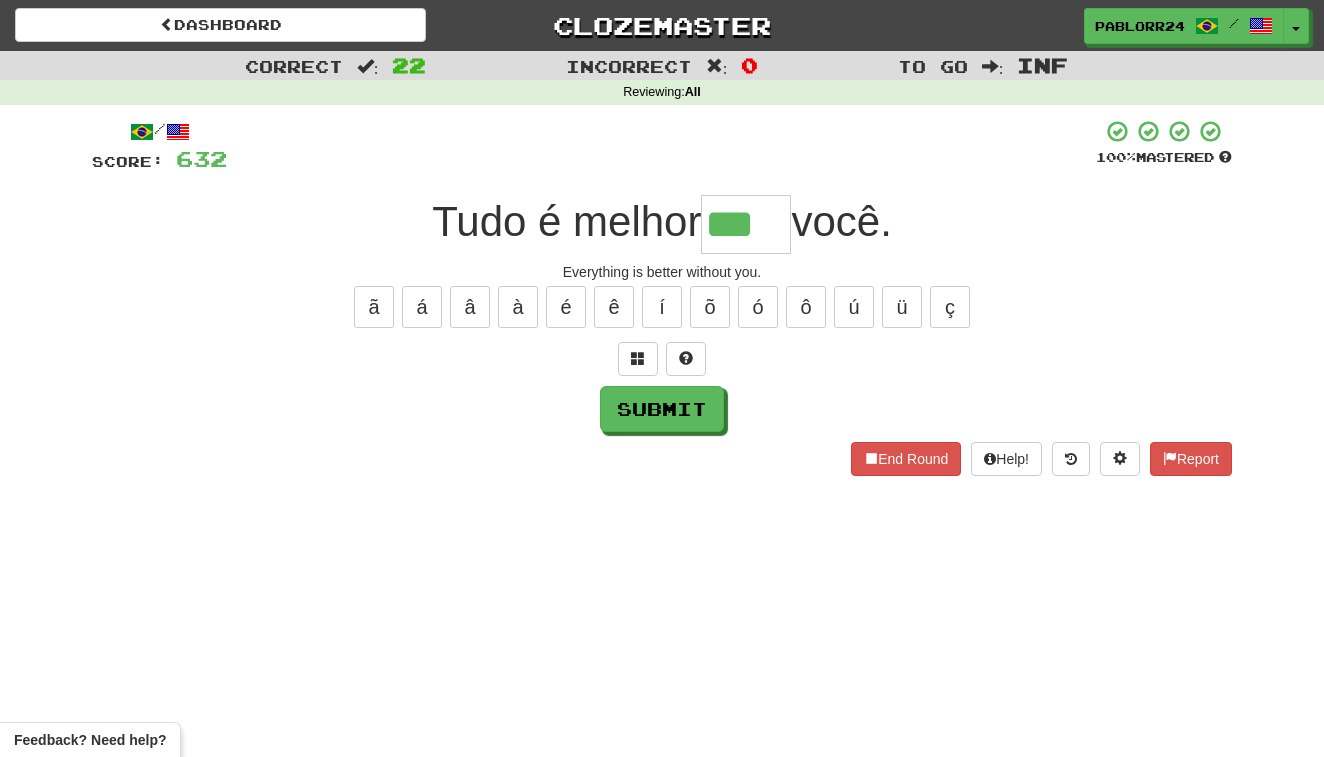 type on "***" 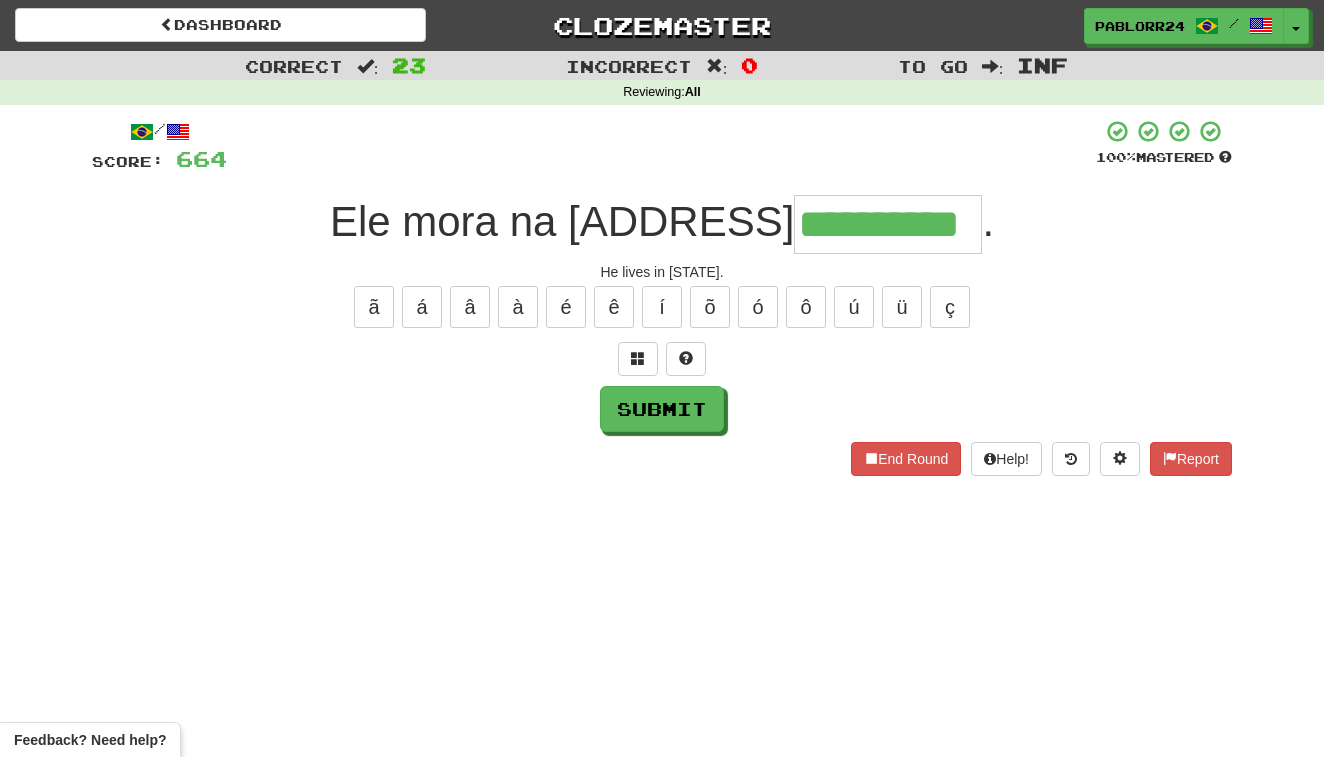 type on "**********" 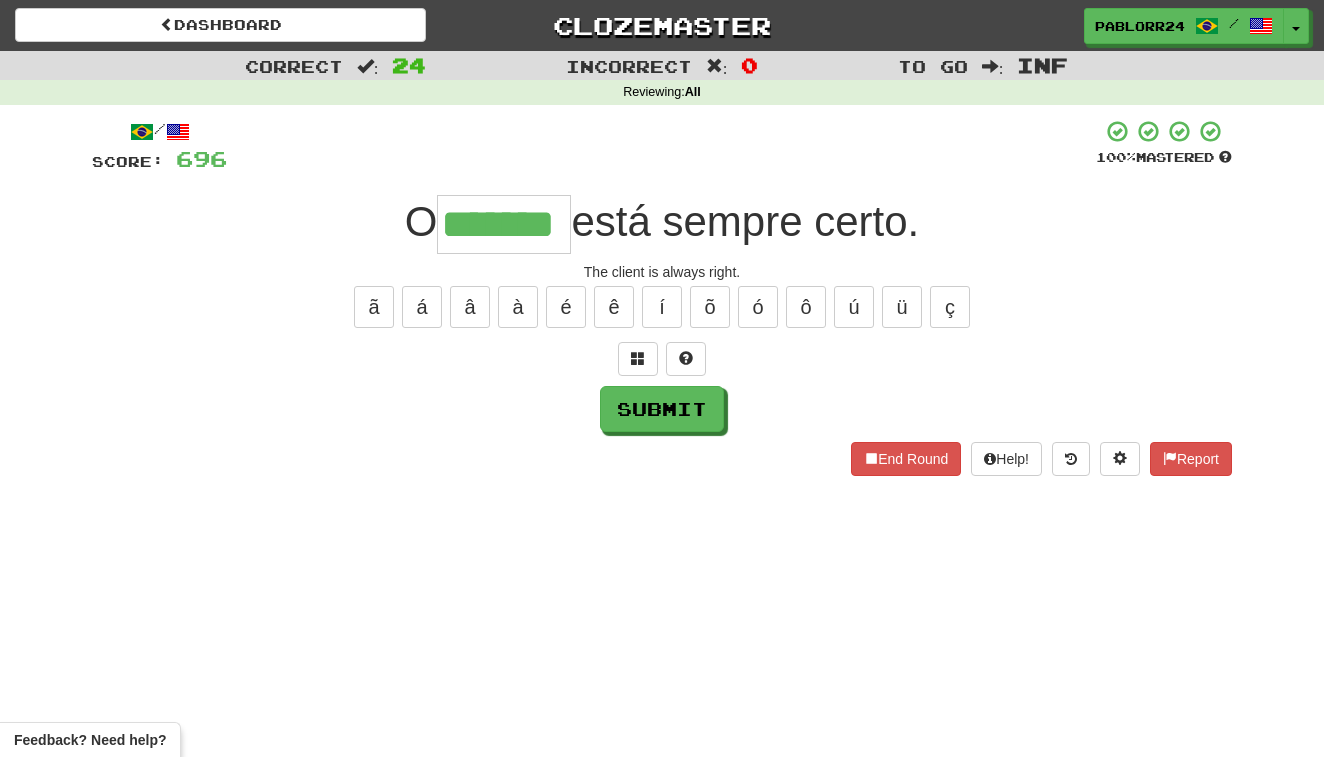 type on "*******" 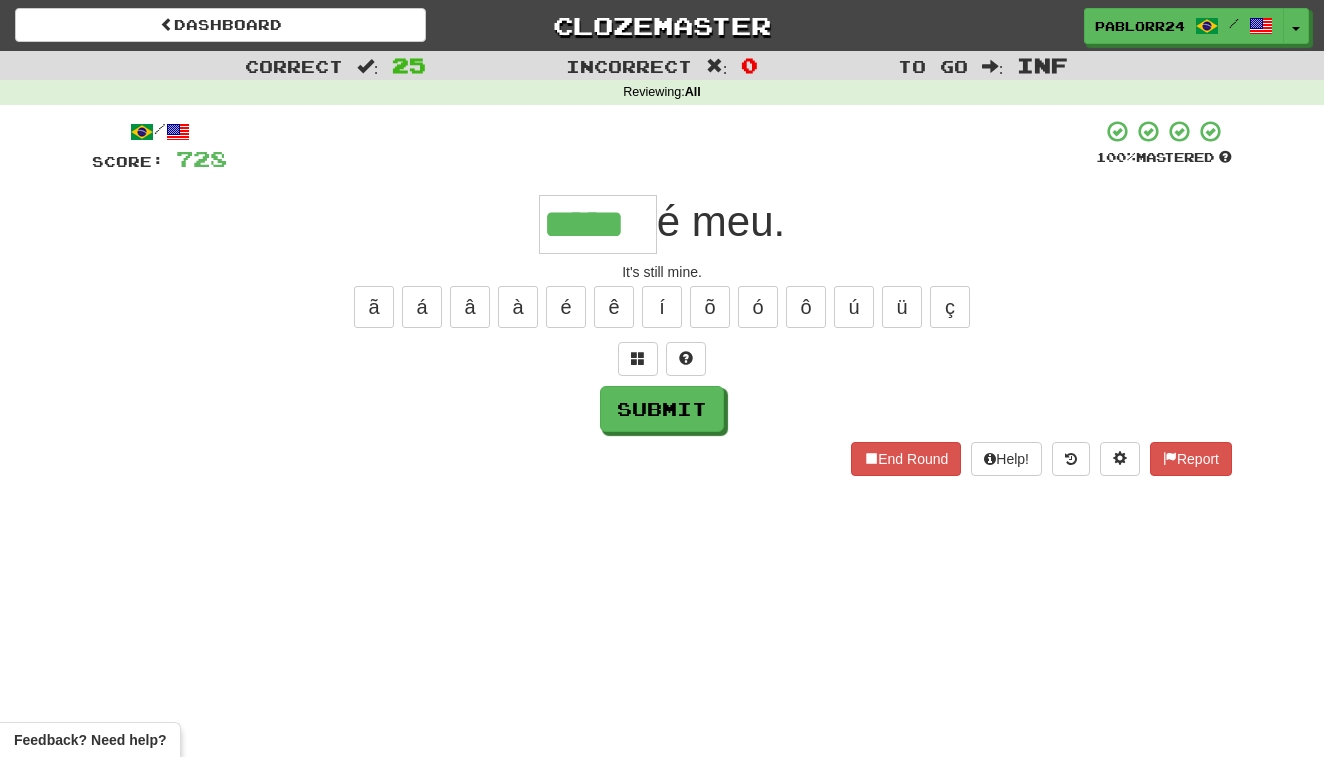 type on "*****" 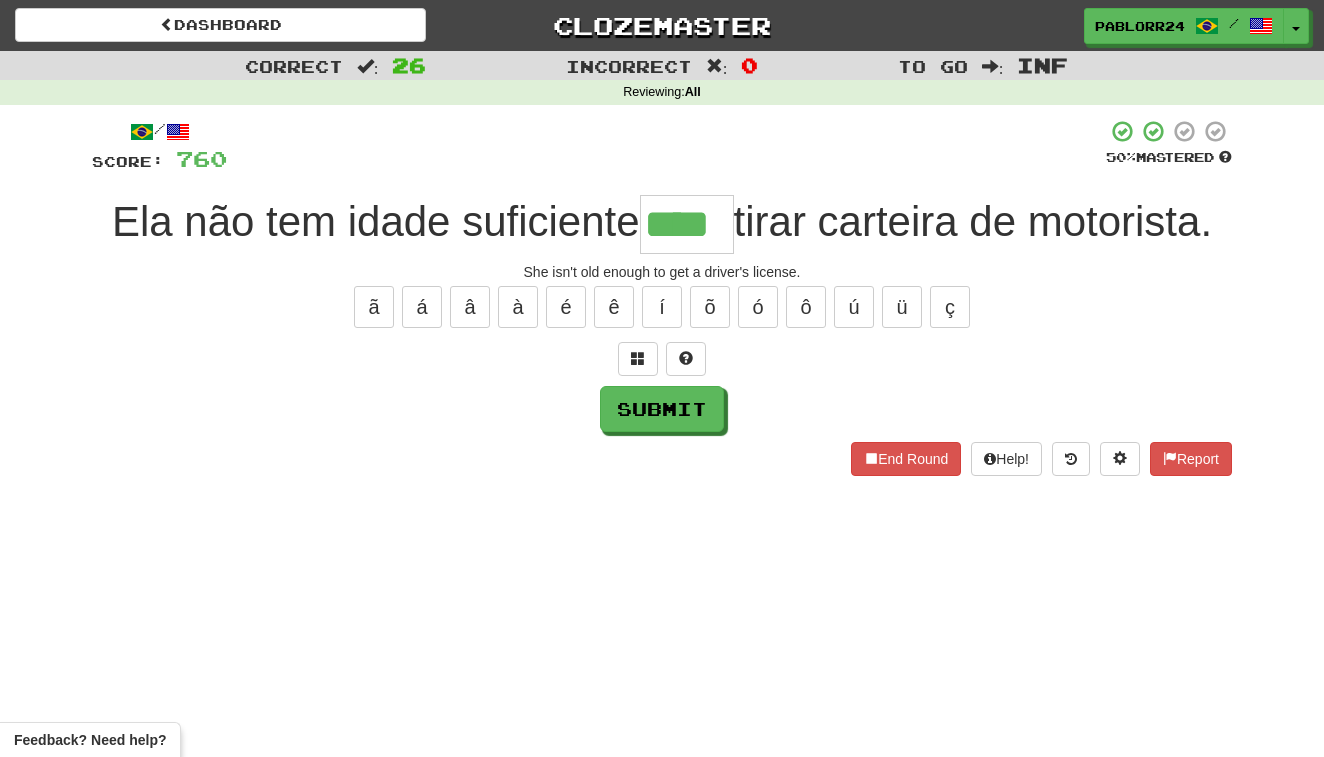 type on "****" 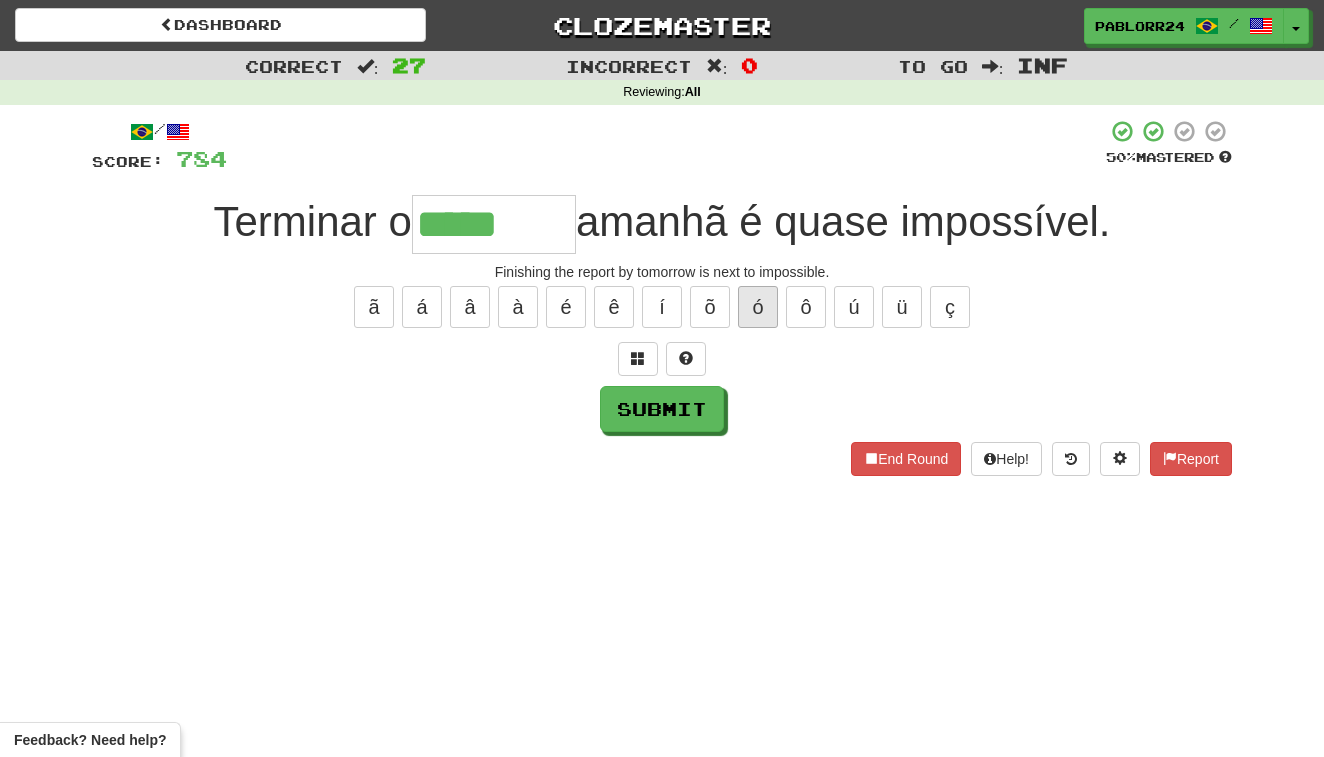 click on "ó" at bounding box center [758, 307] 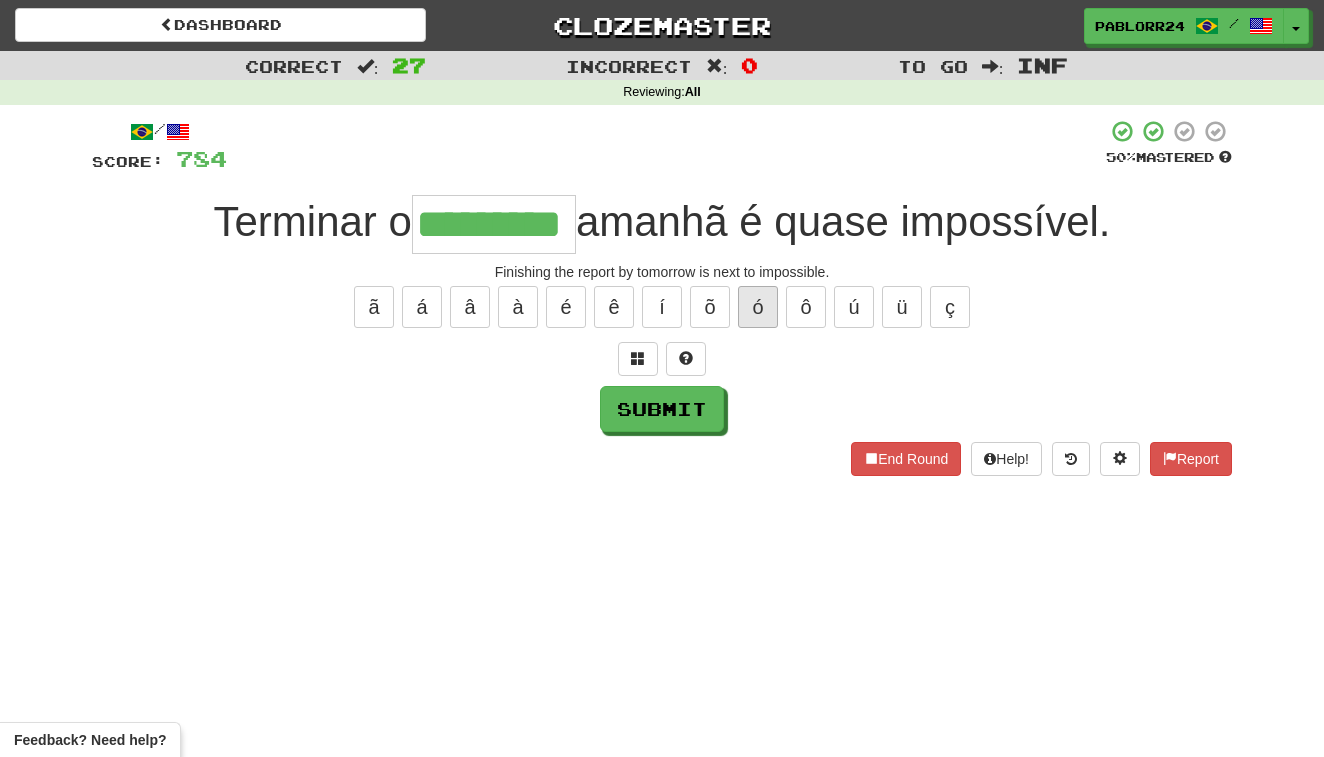type on "*********" 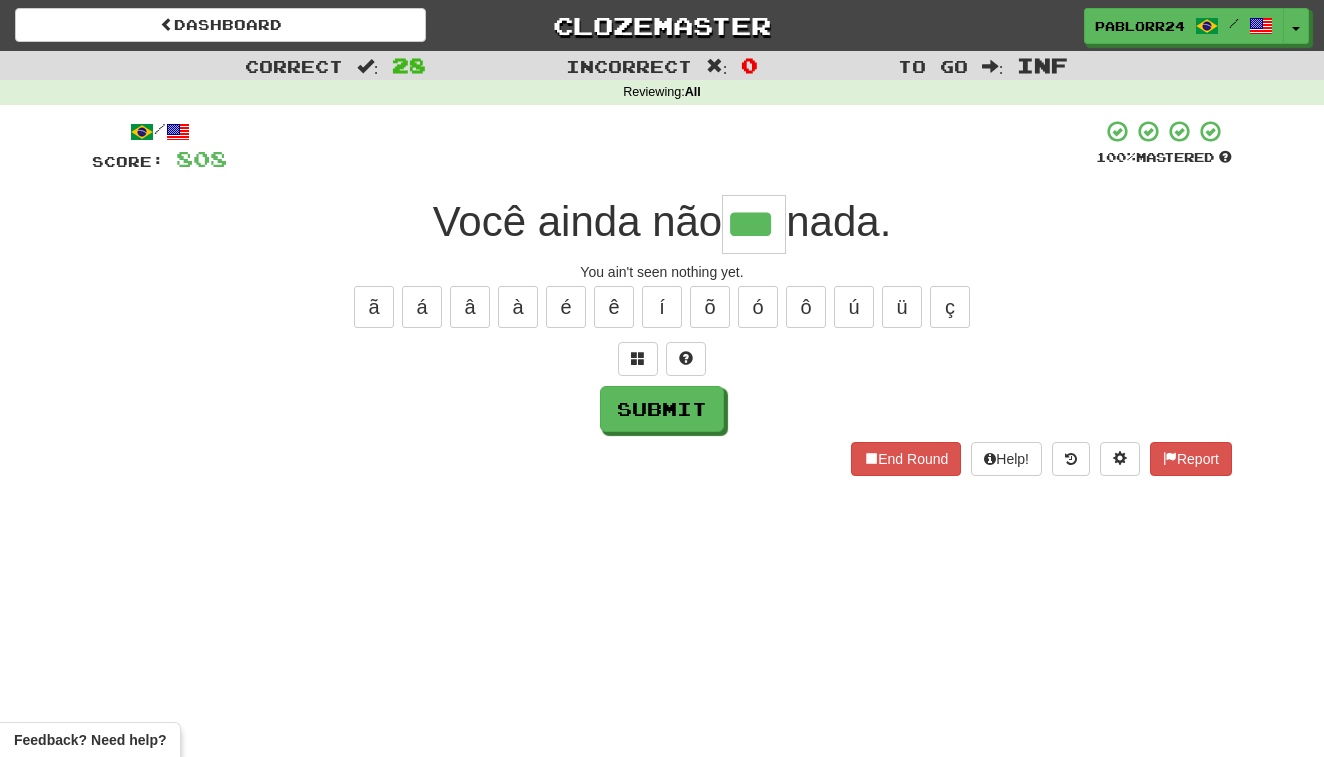 type on "***" 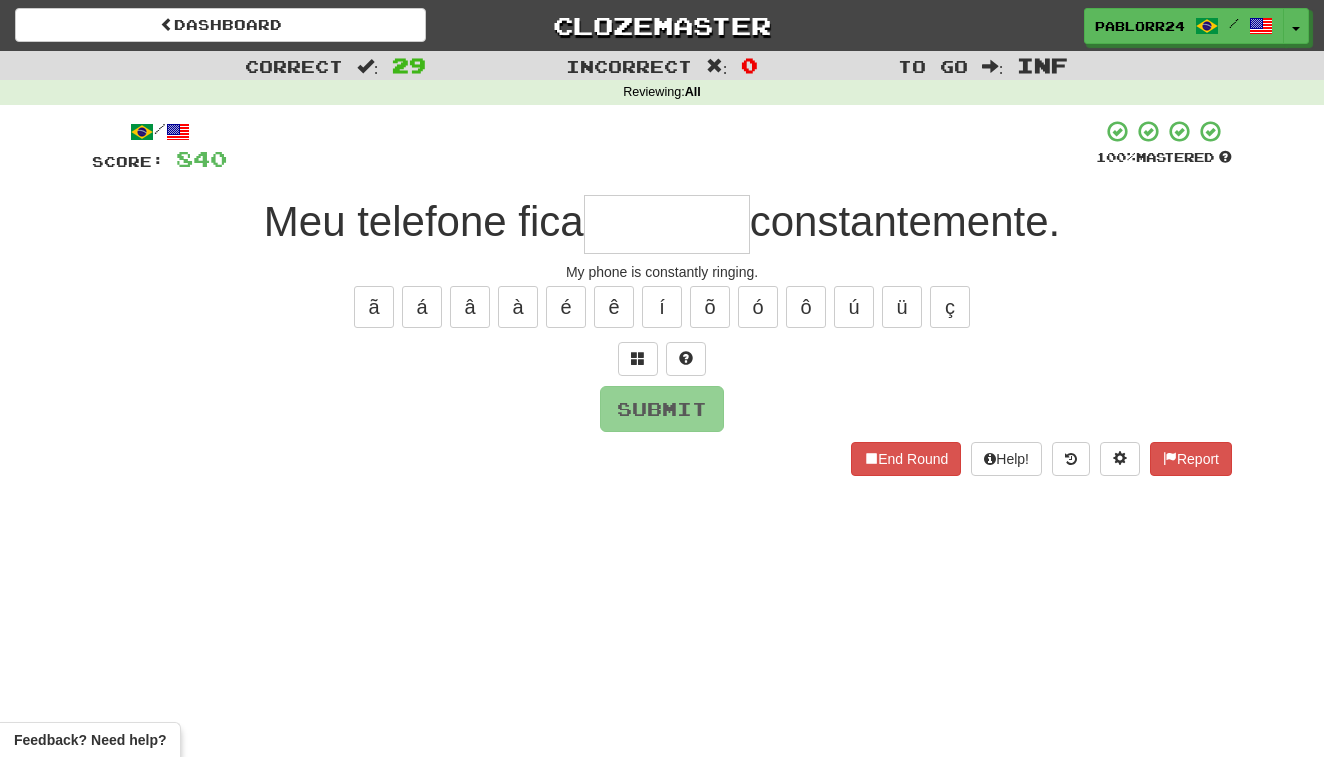 type on "*" 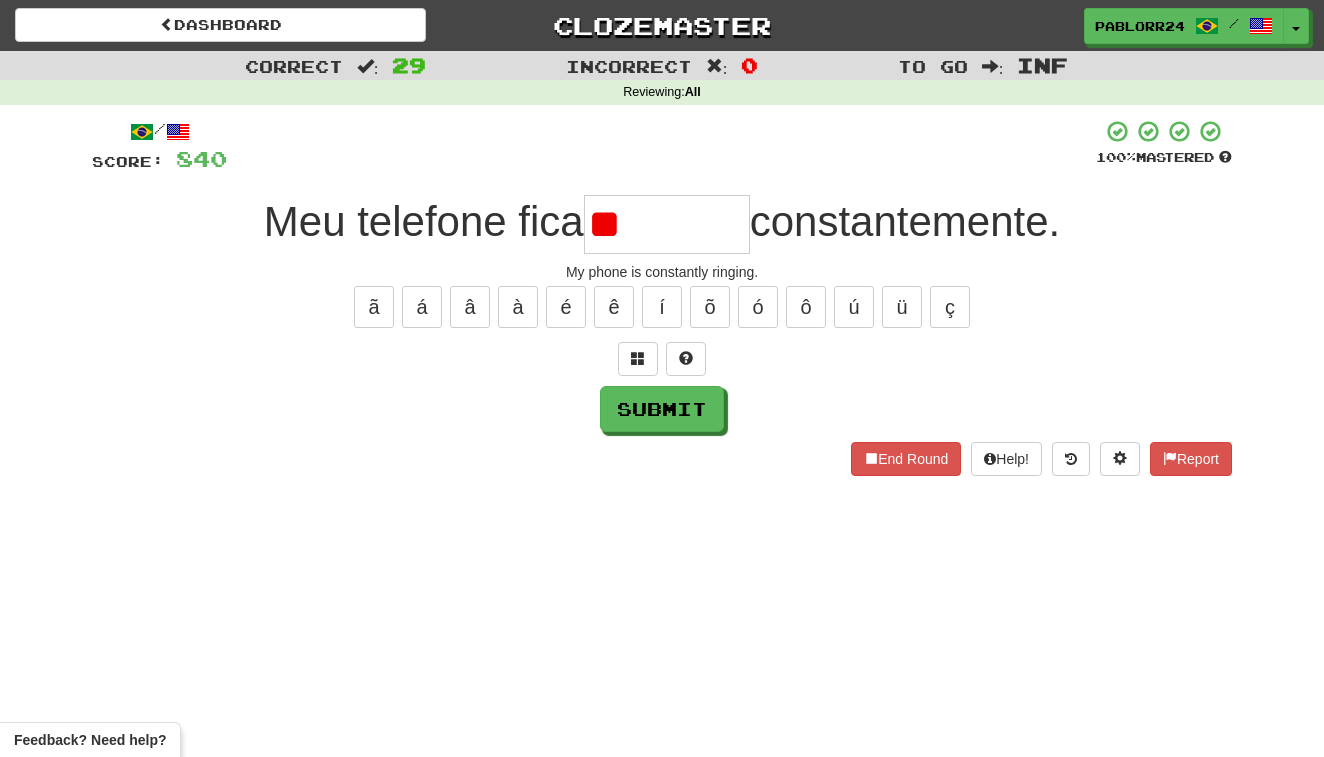 type on "*" 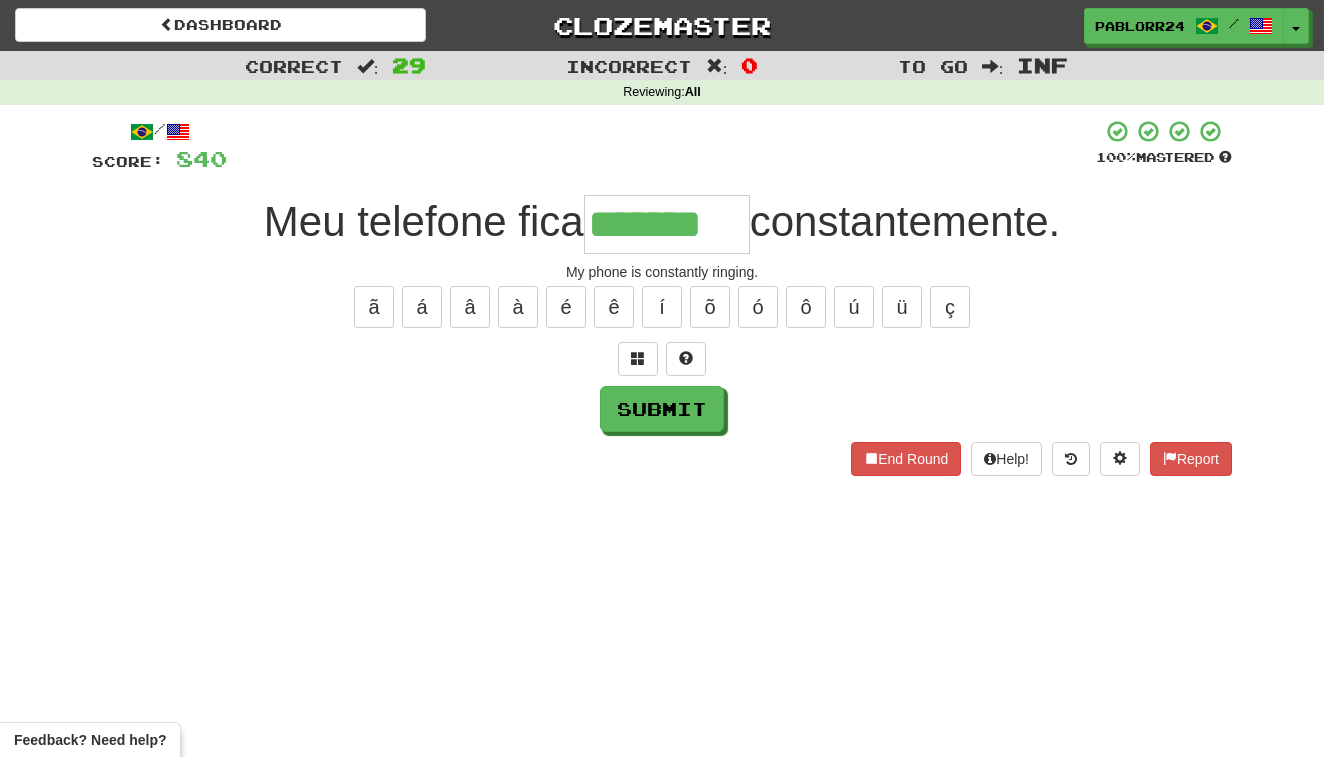 type on "*******" 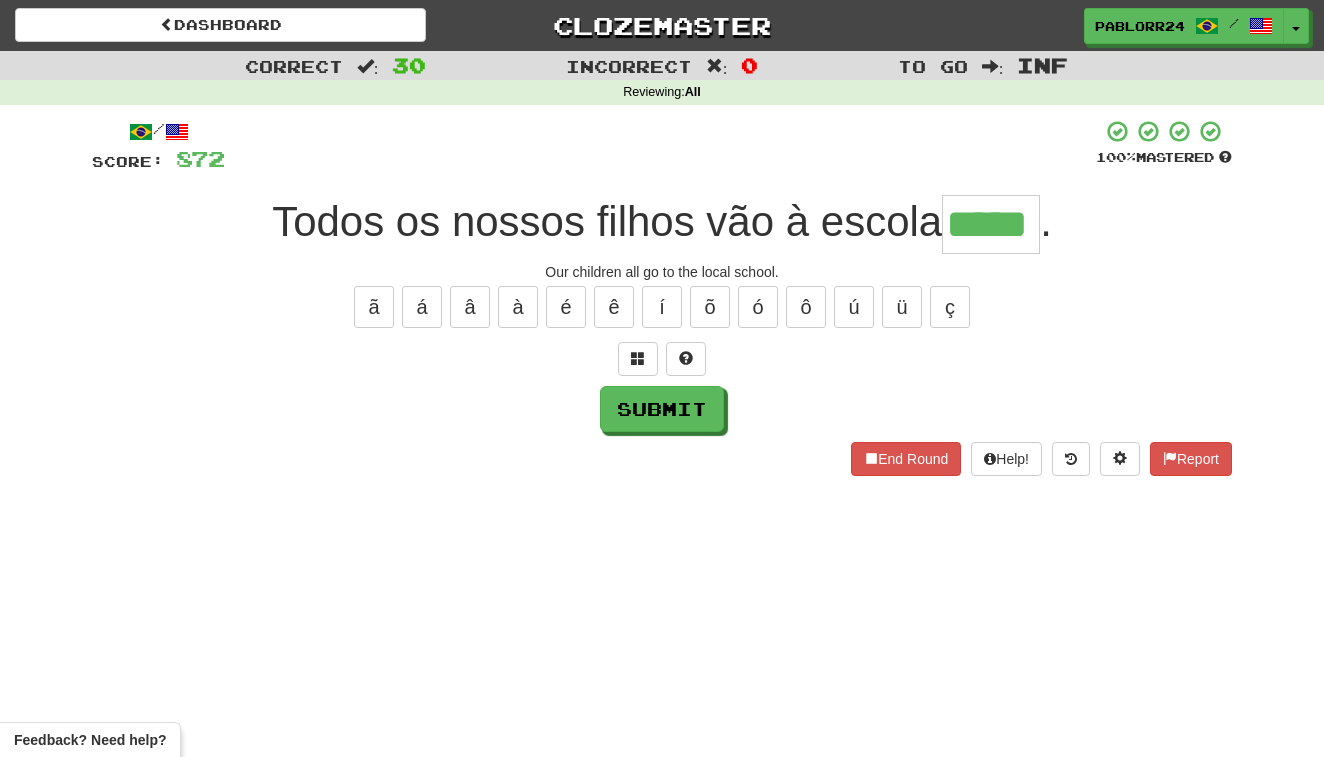 type on "*****" 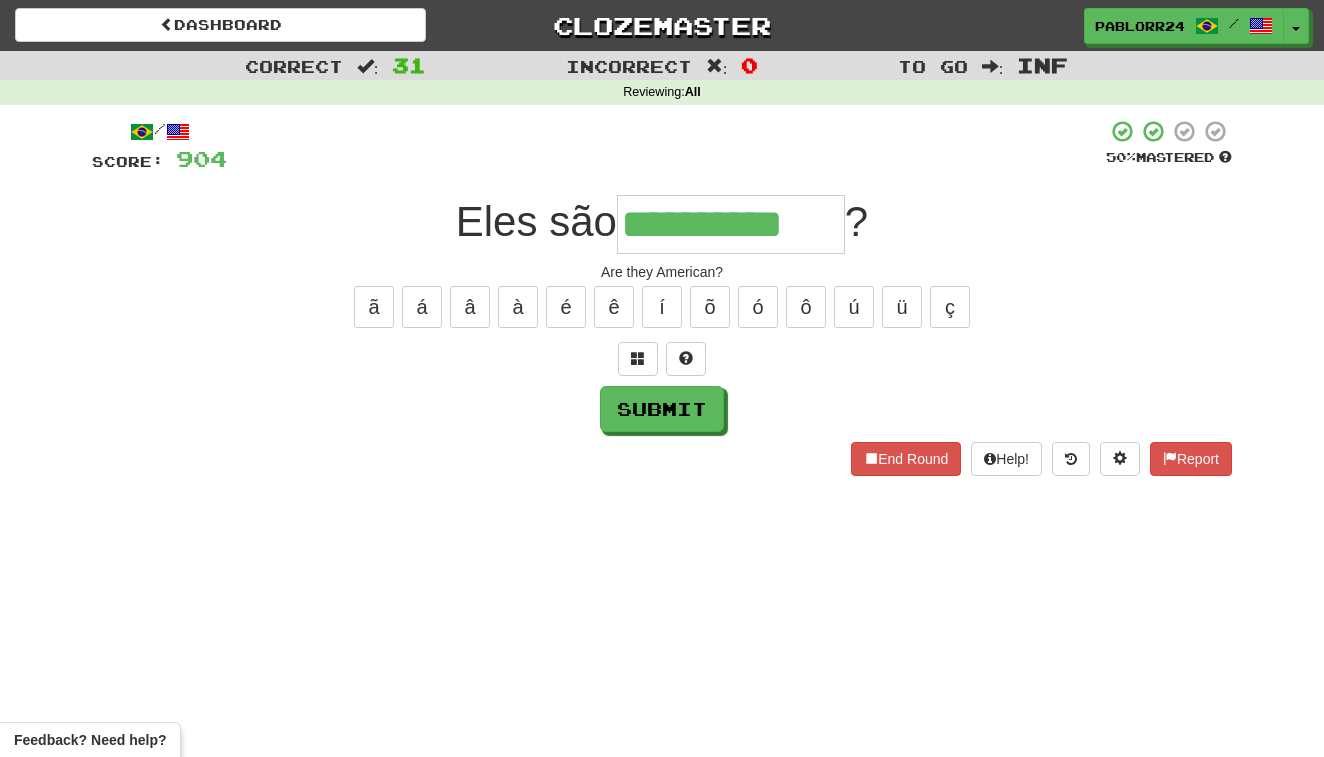 type on "**********" 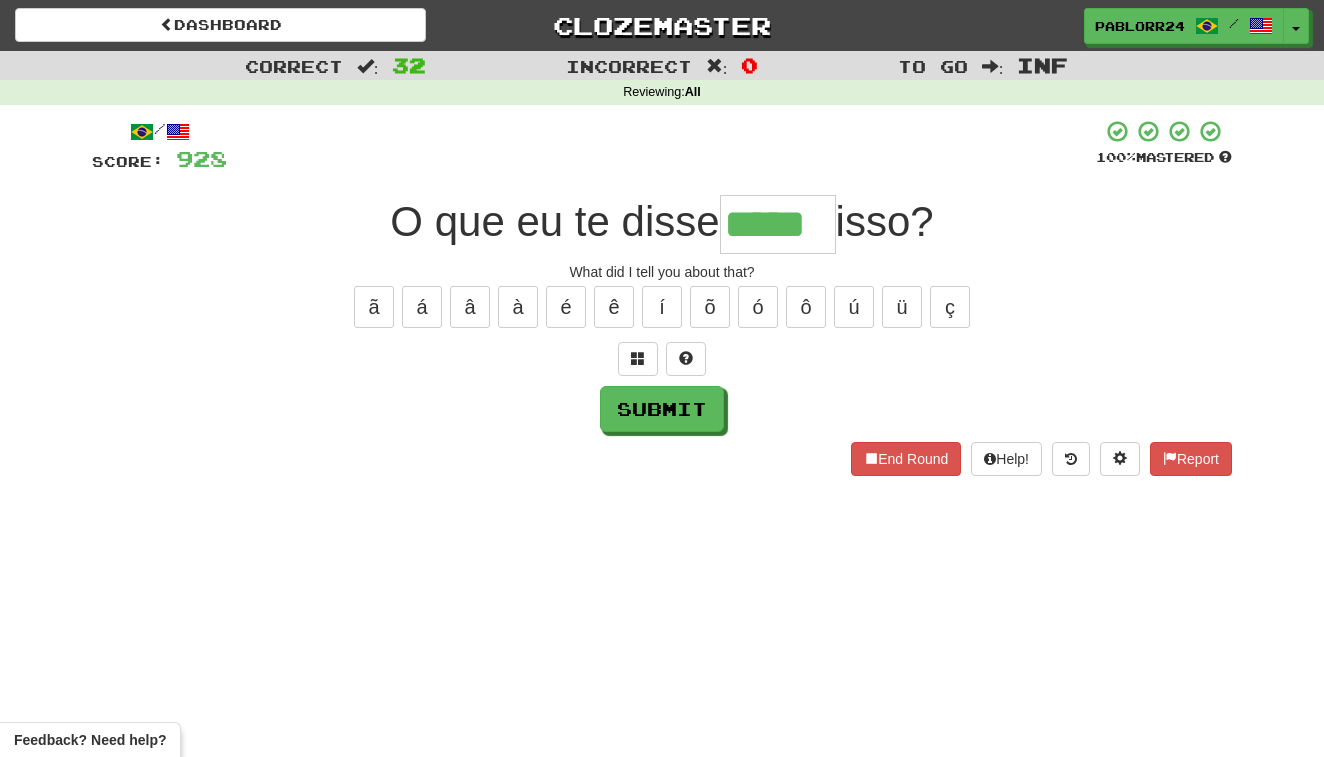 type on "*****" 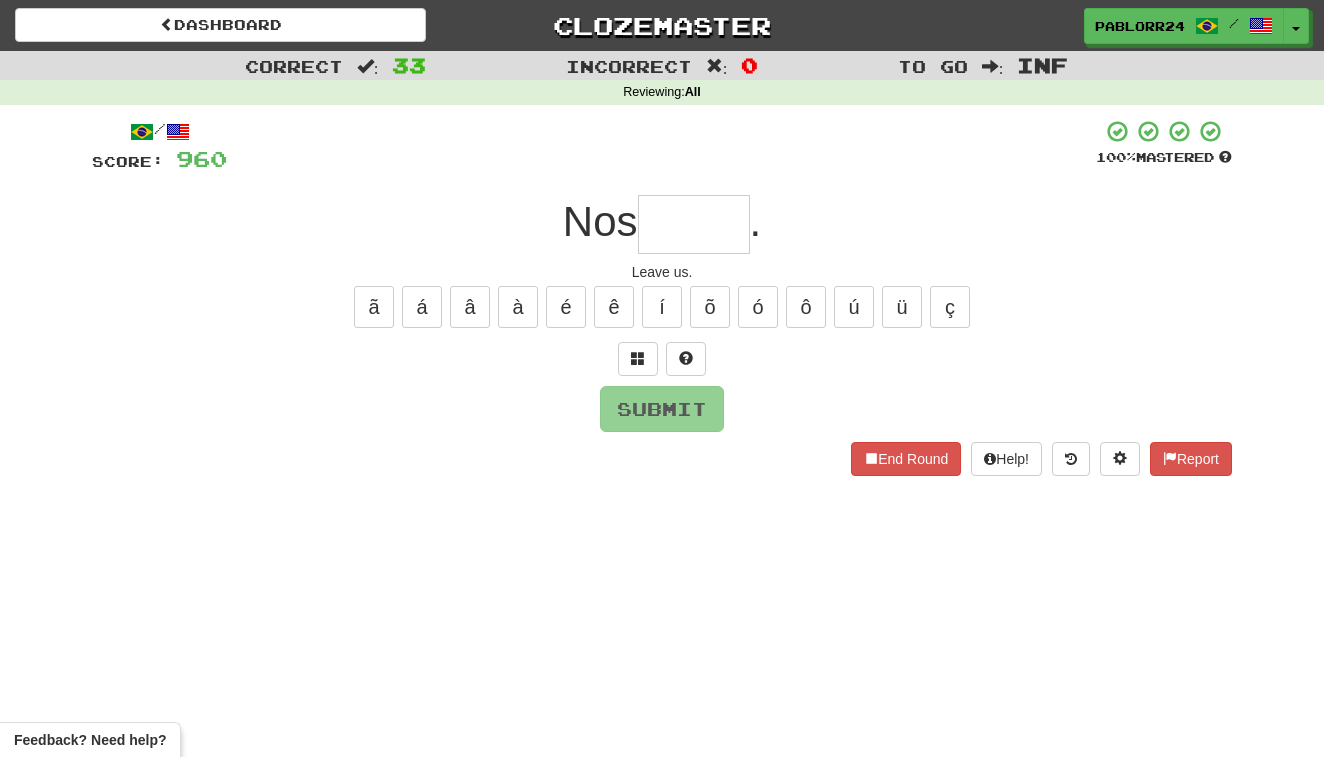 type on "*" 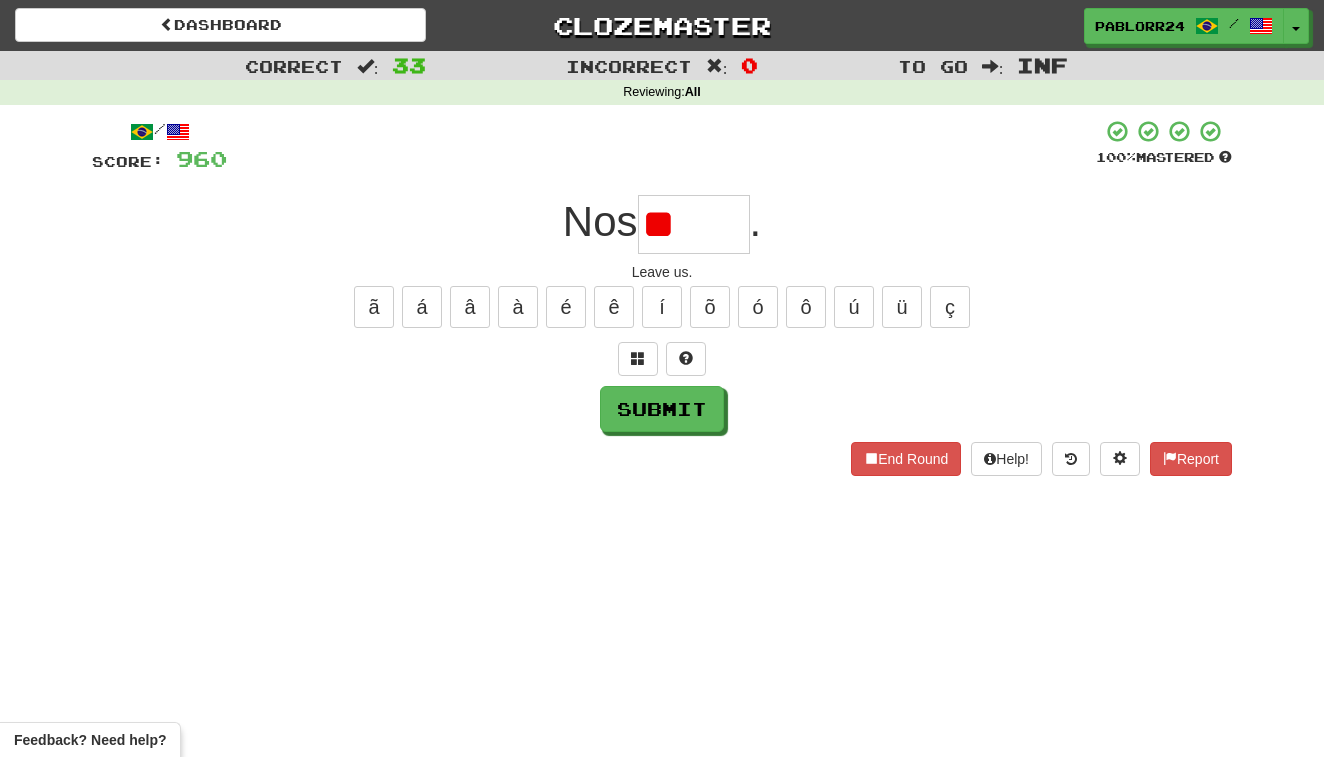 type on "*" 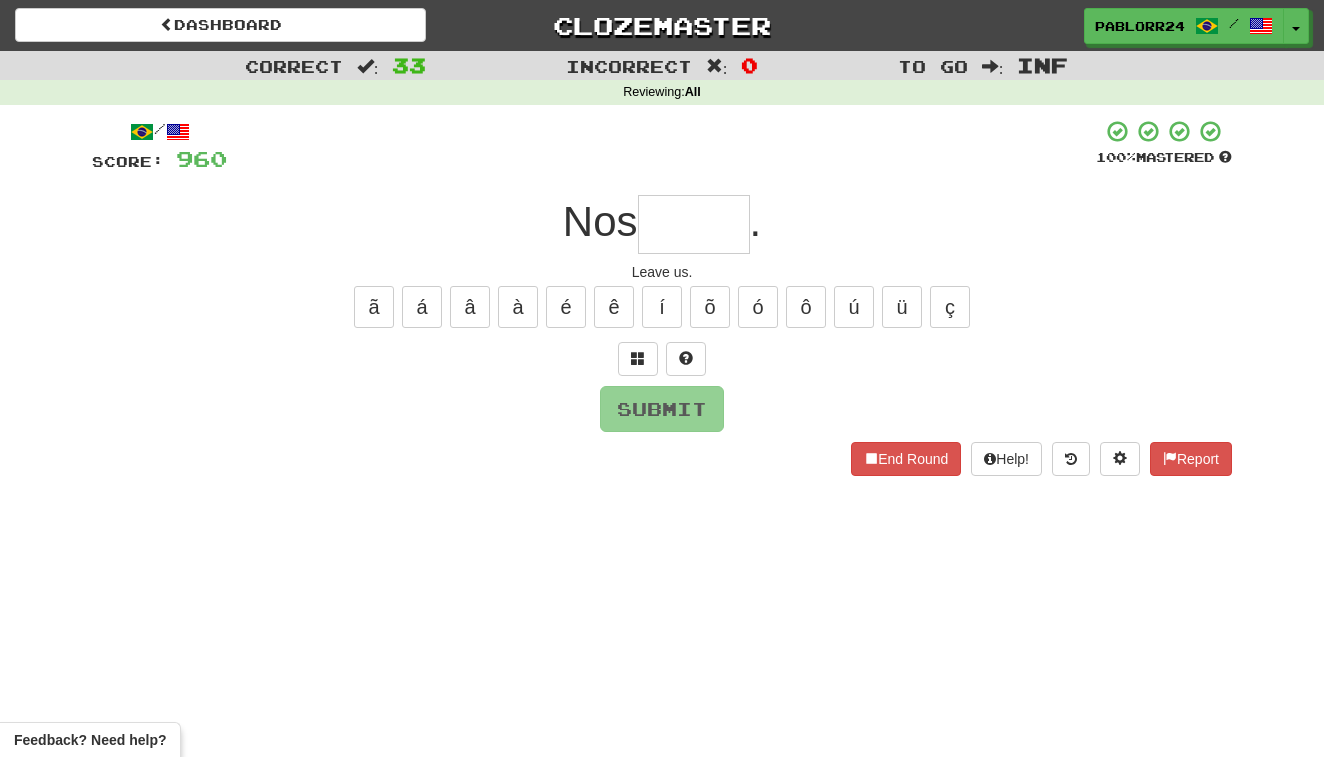 type on "*" 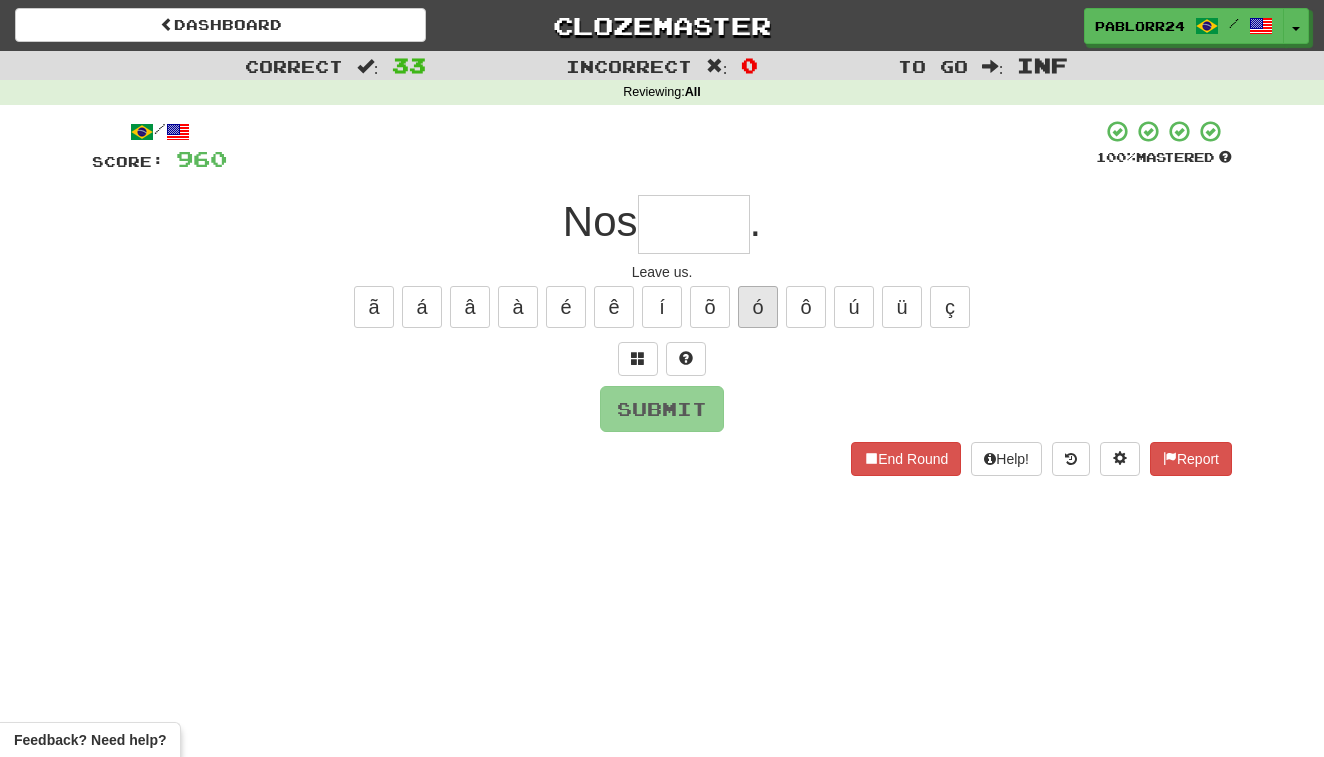type on "*" 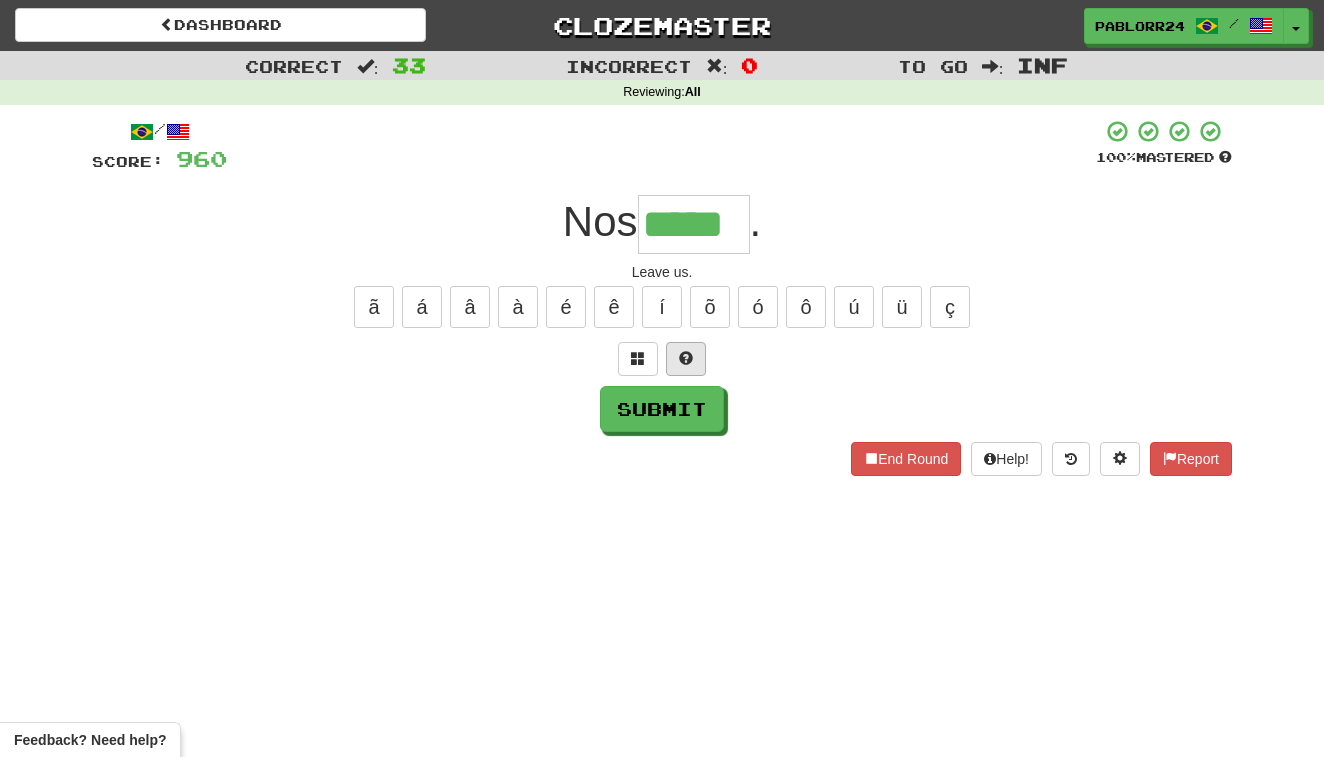 type on "*****" 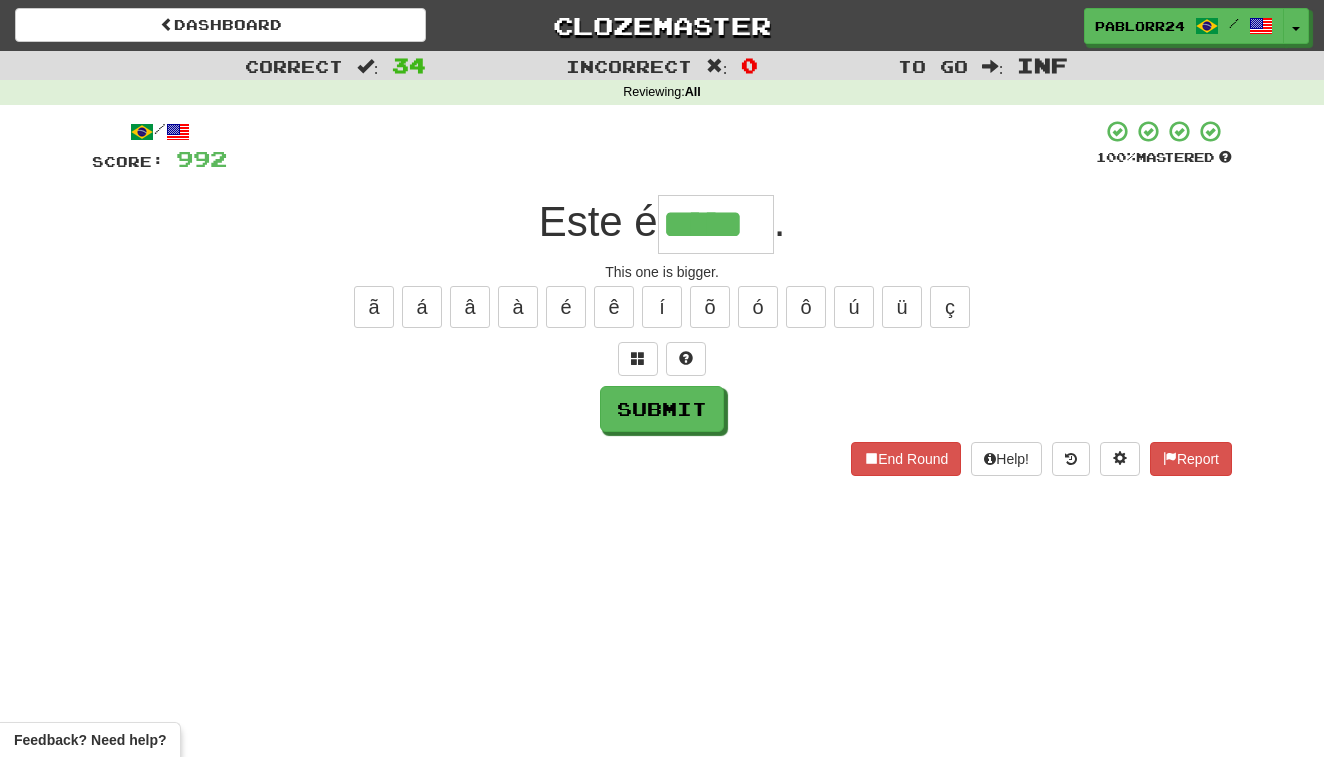 type on "*****" 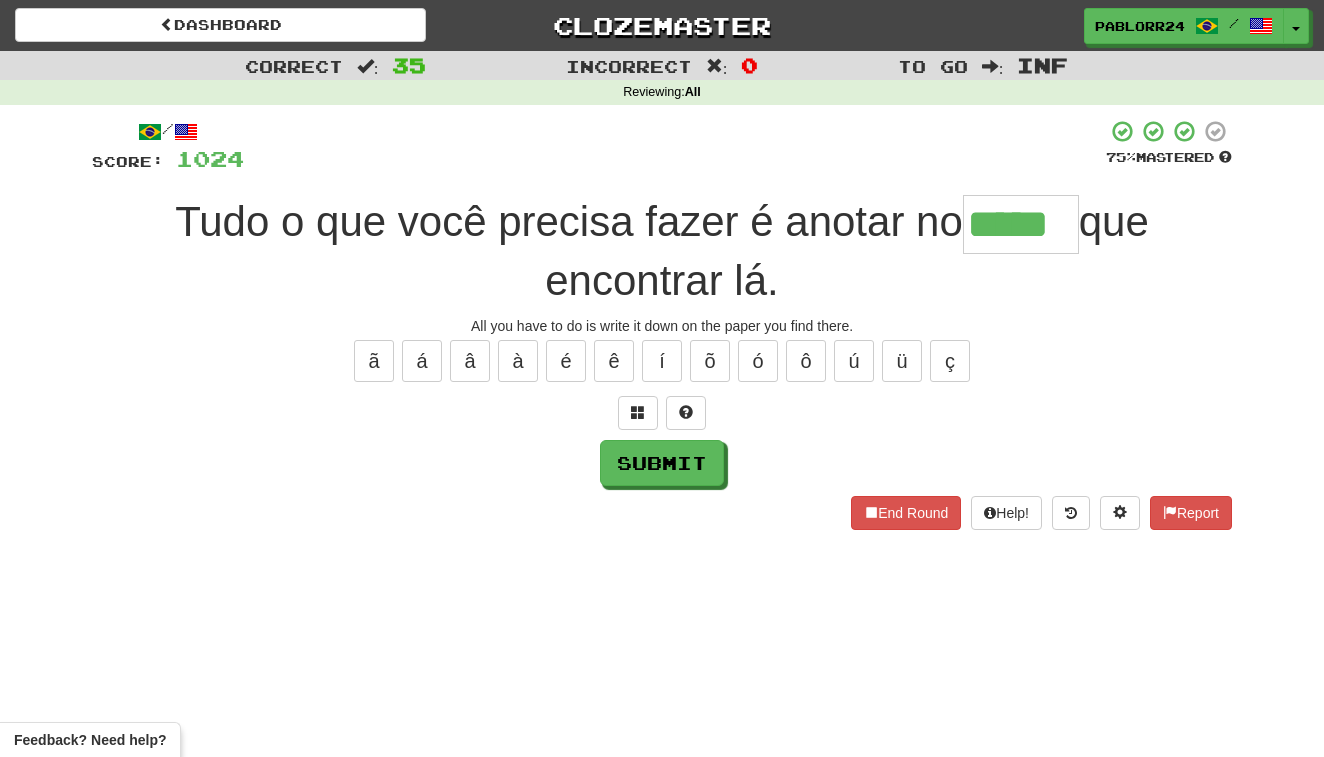 type on "*****" 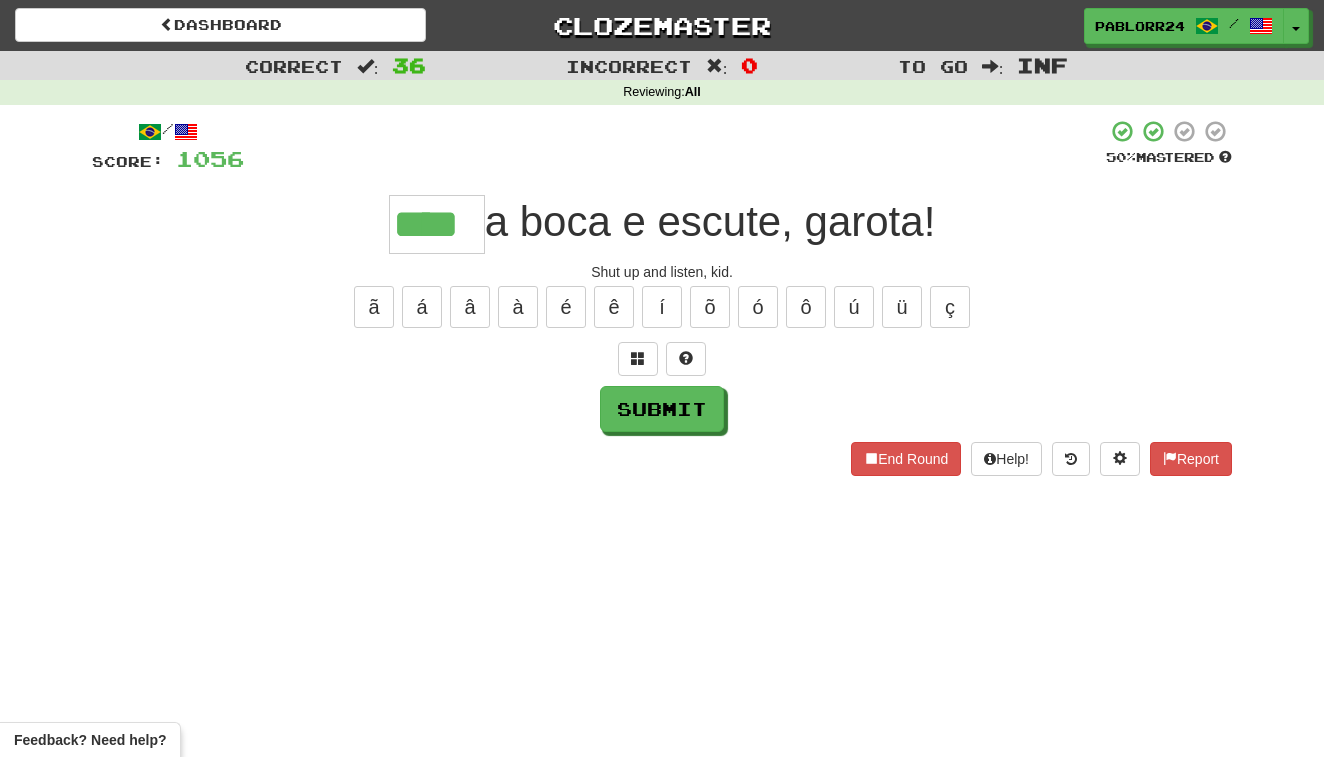 type on "****" 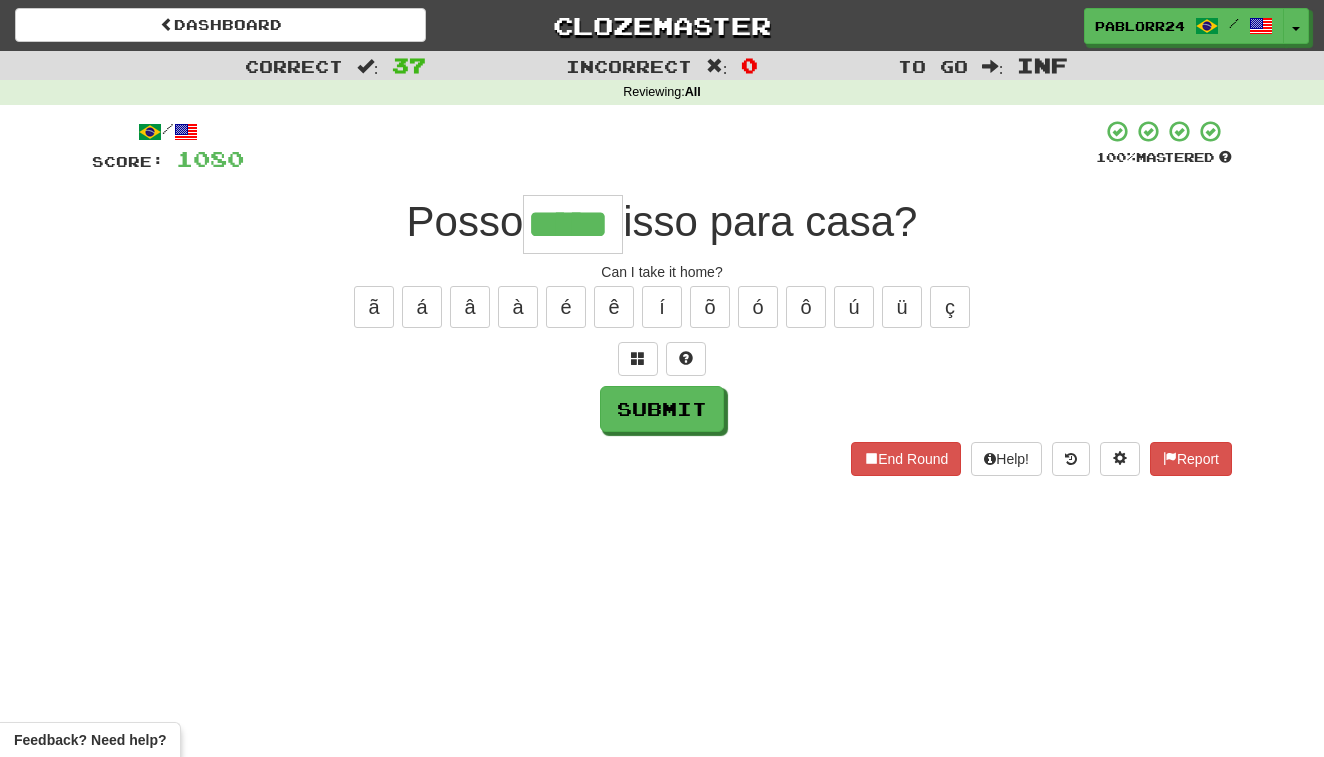 type on "*****" 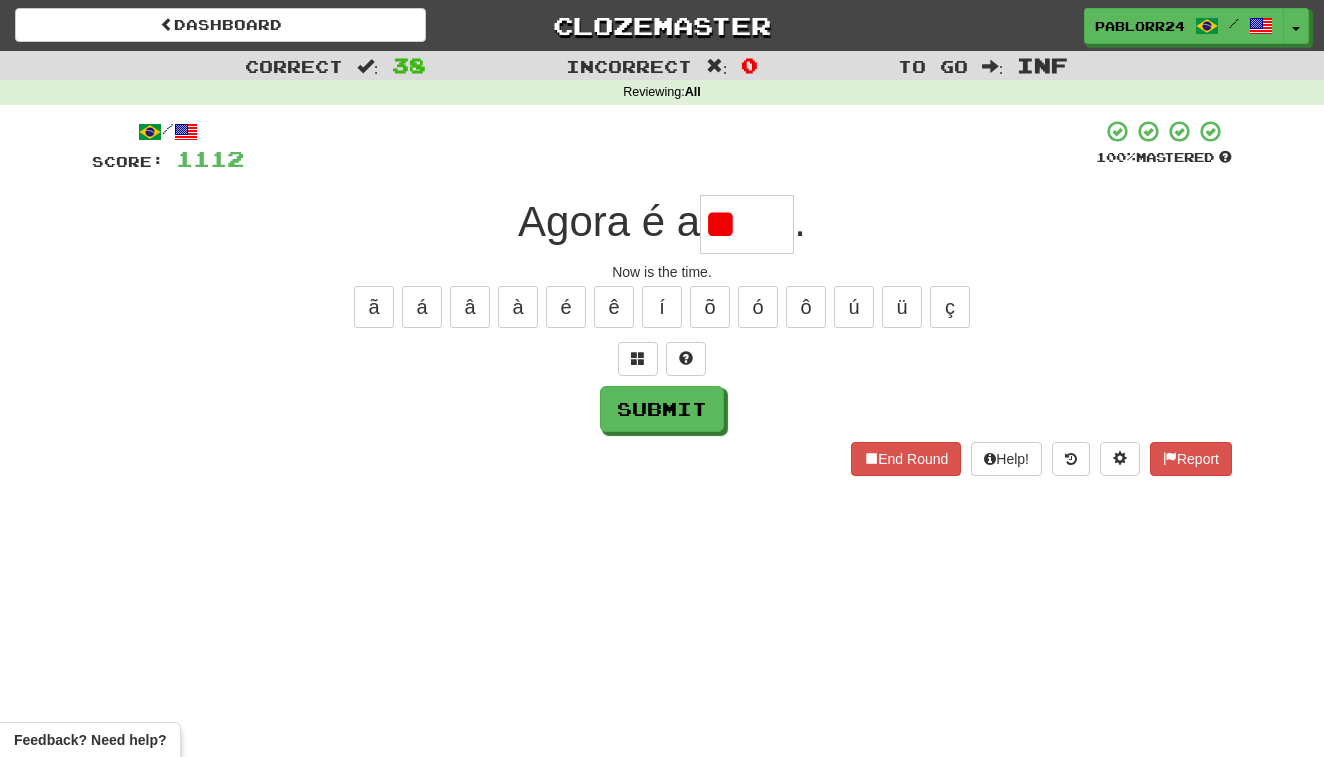 type on "*" 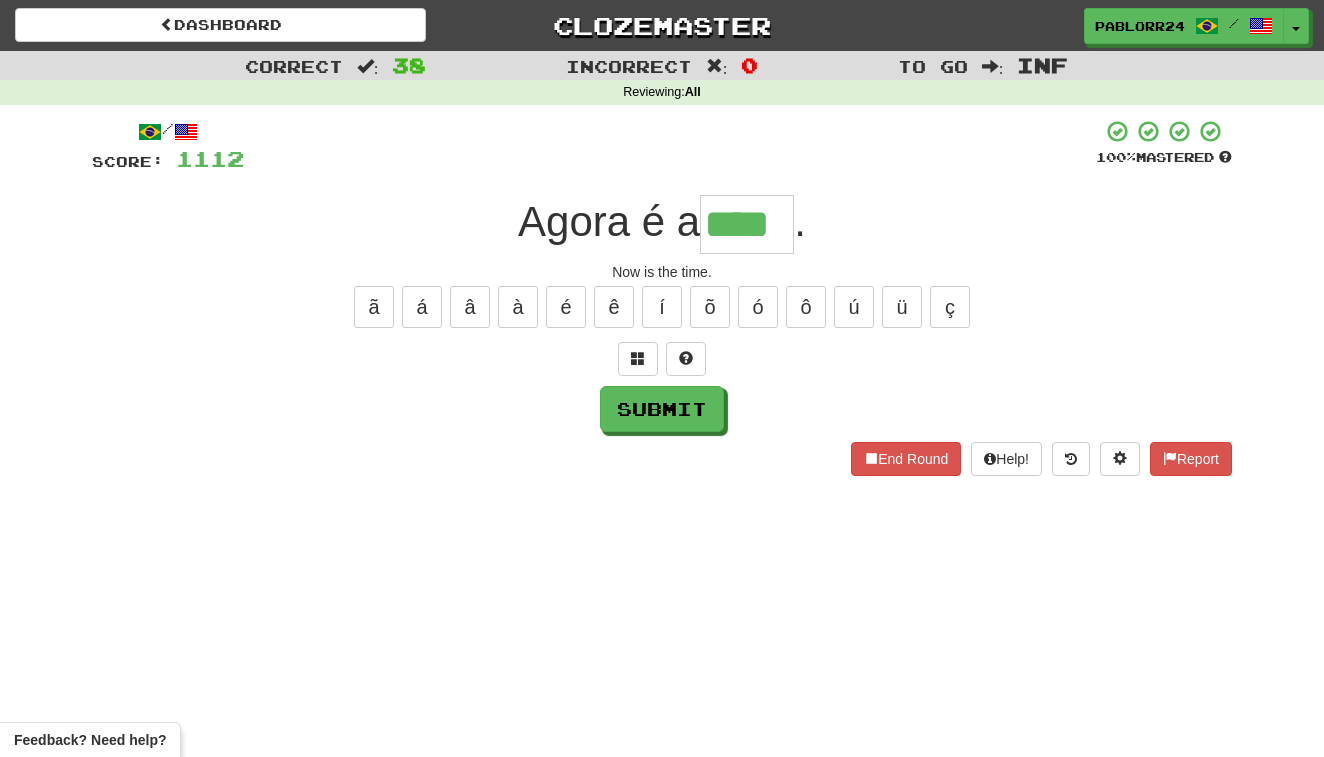type on "****" 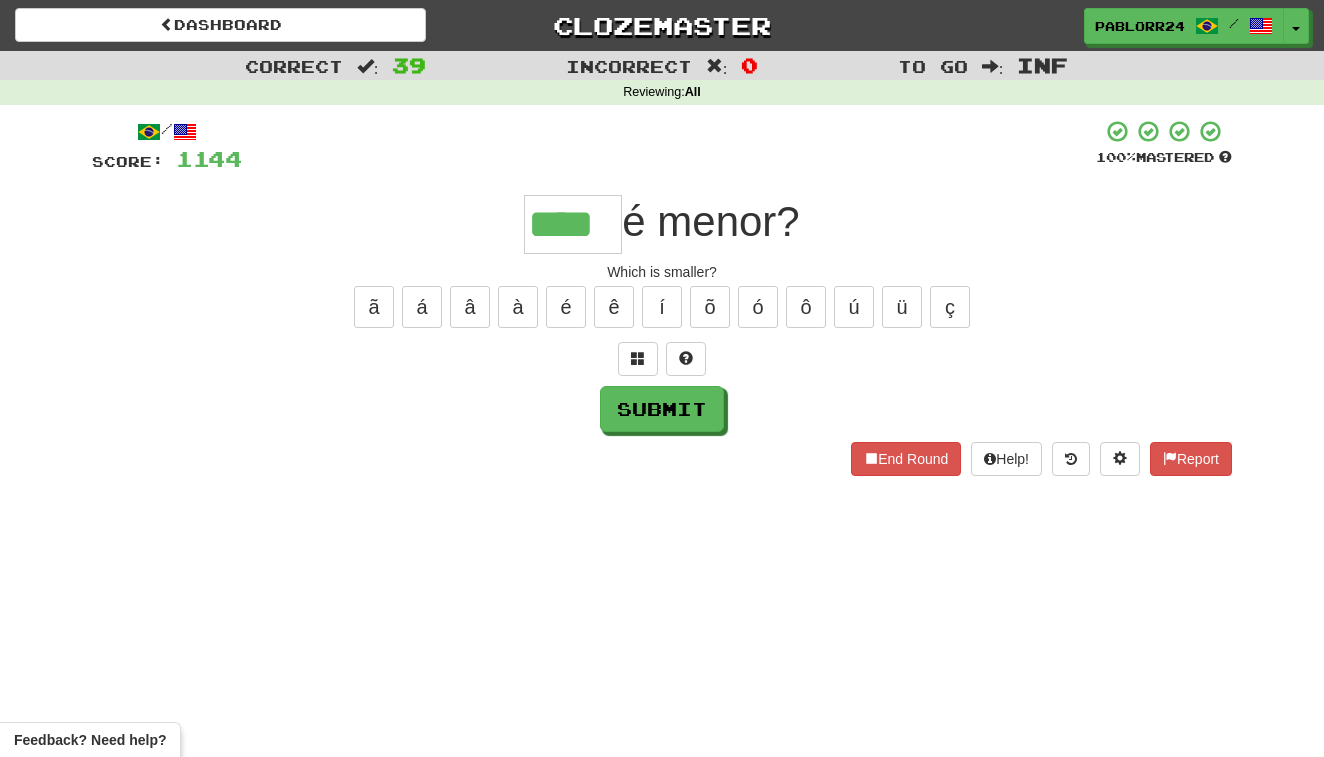 type on "****" 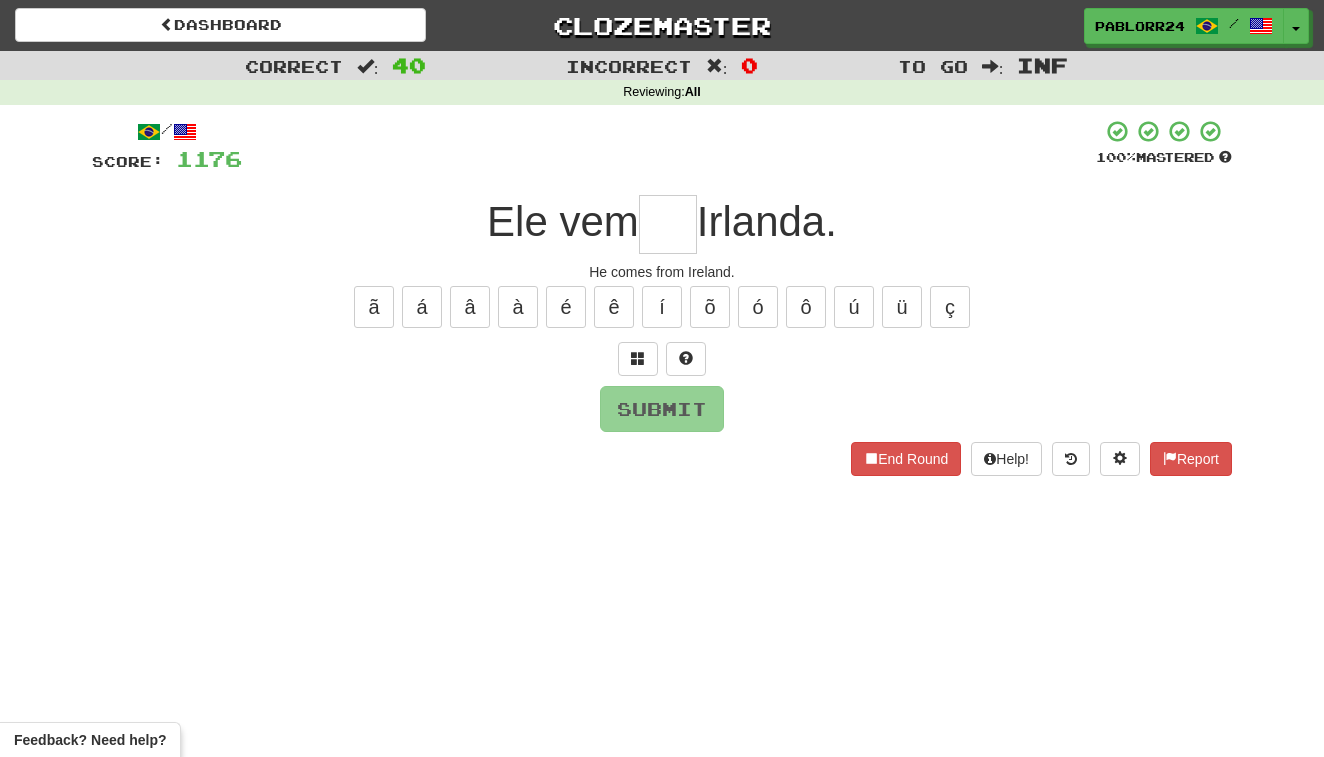 type on "*" 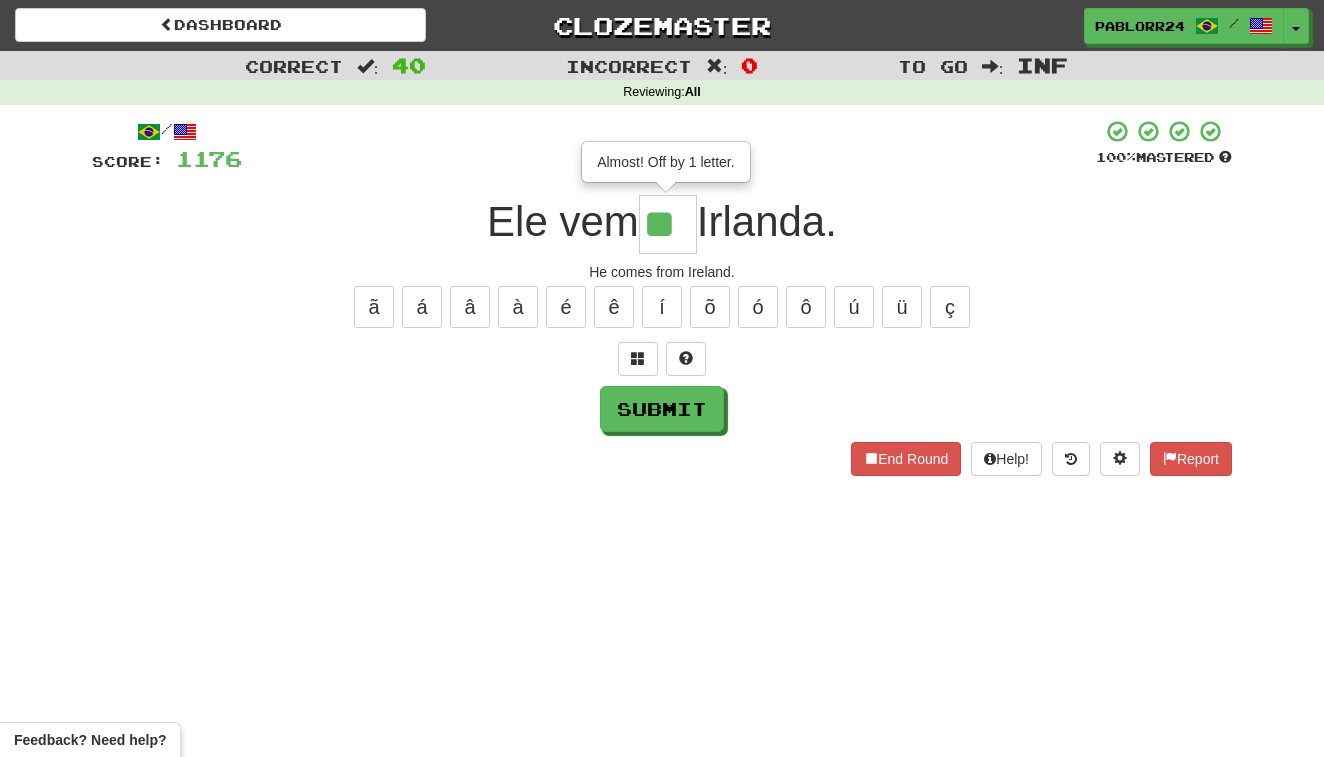 type on "**" 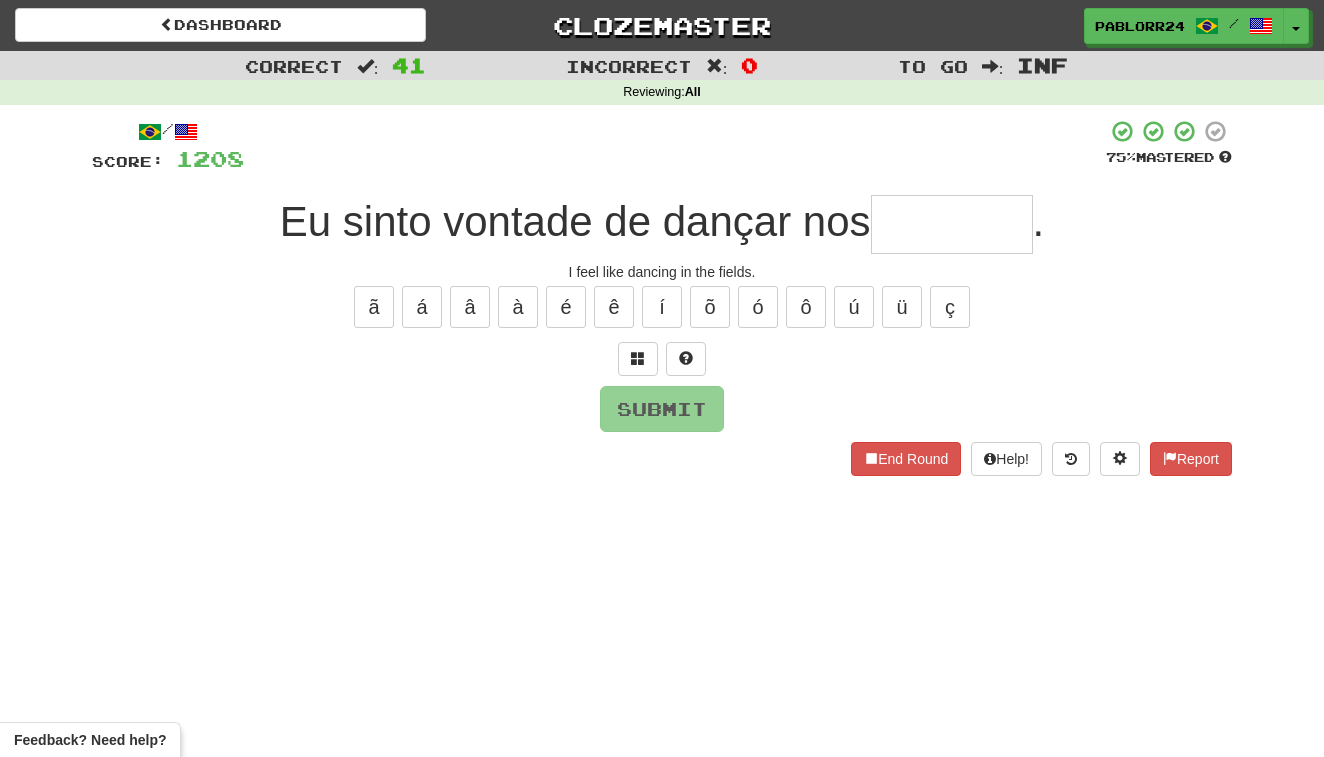 type on "*" 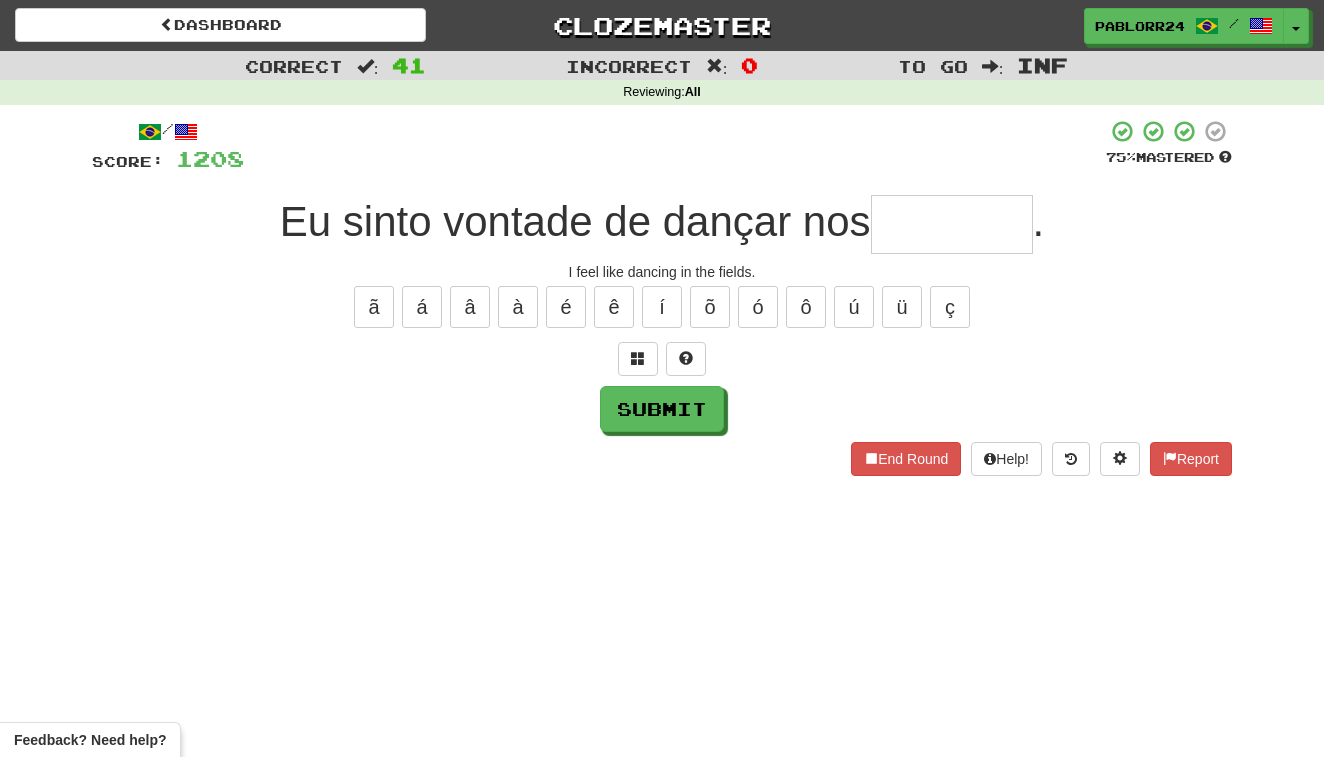 type on "*" 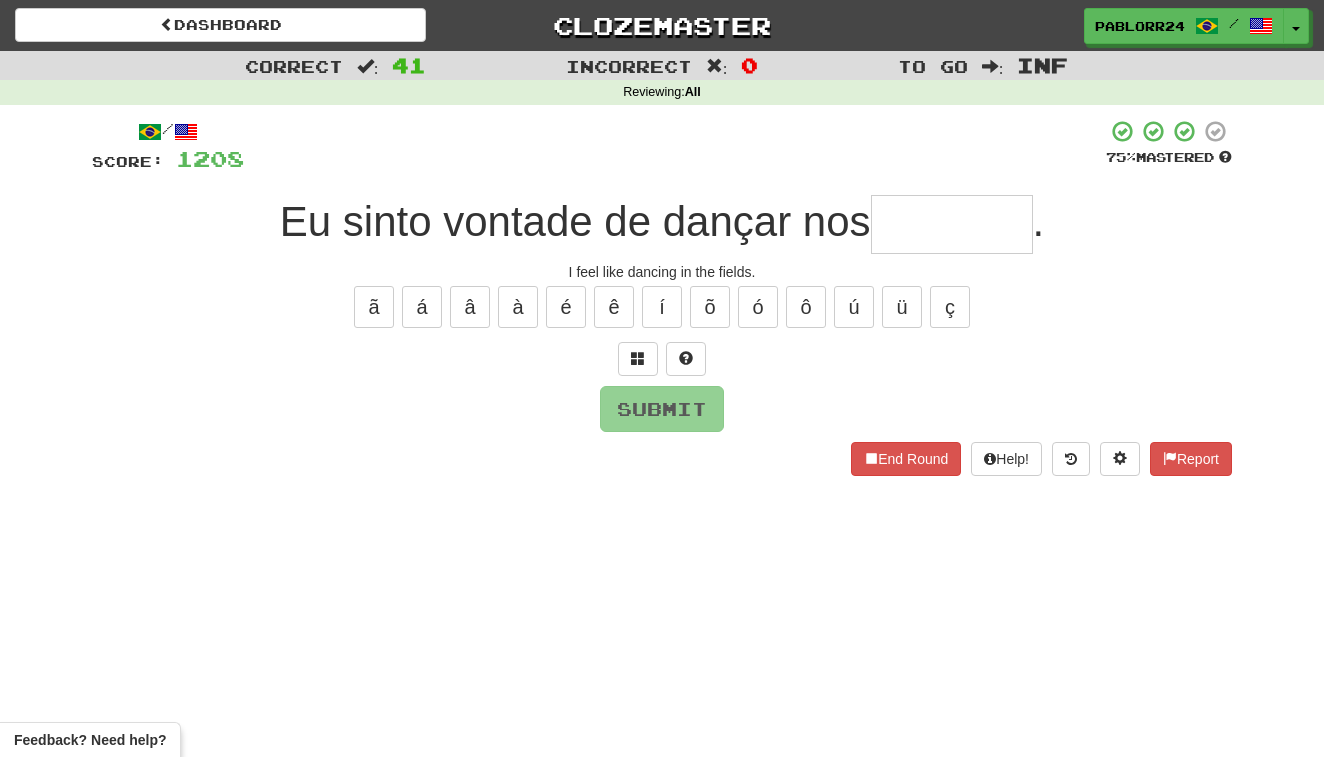type on "*" 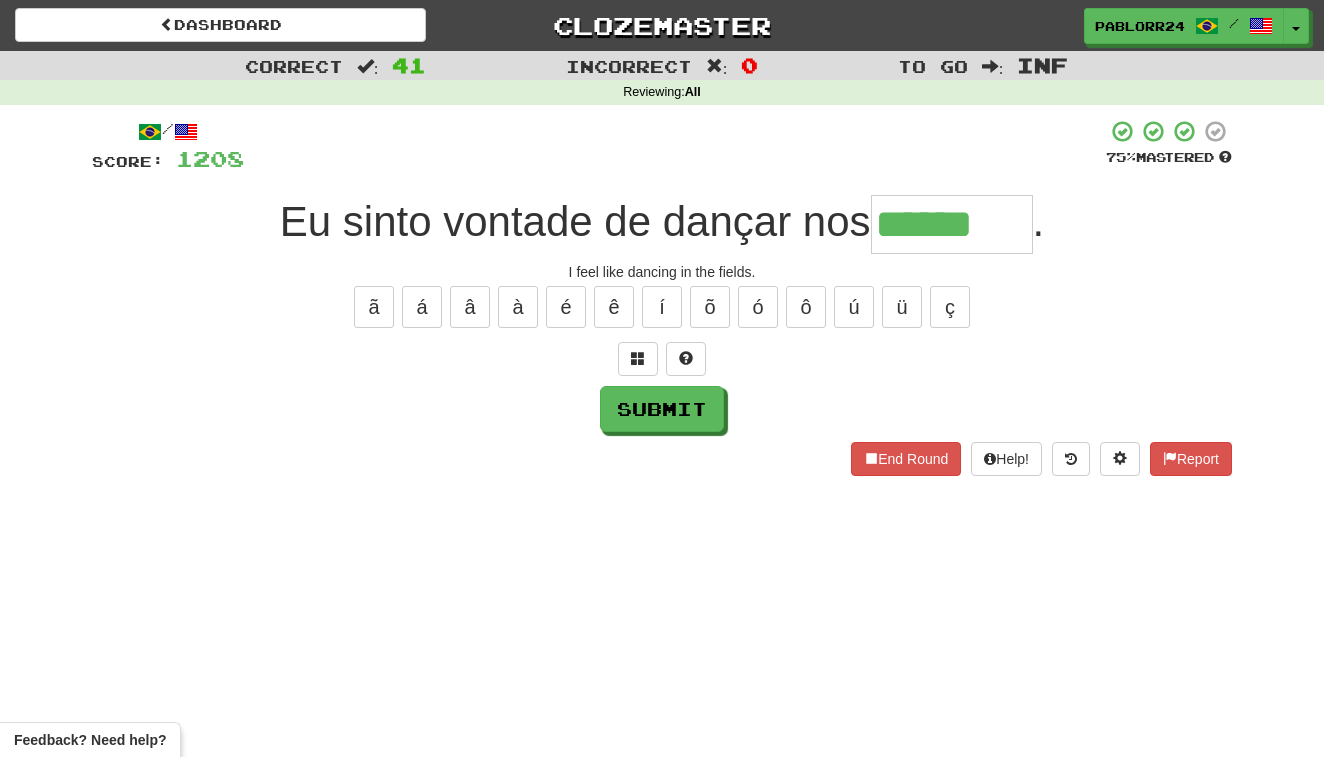 type on "******" 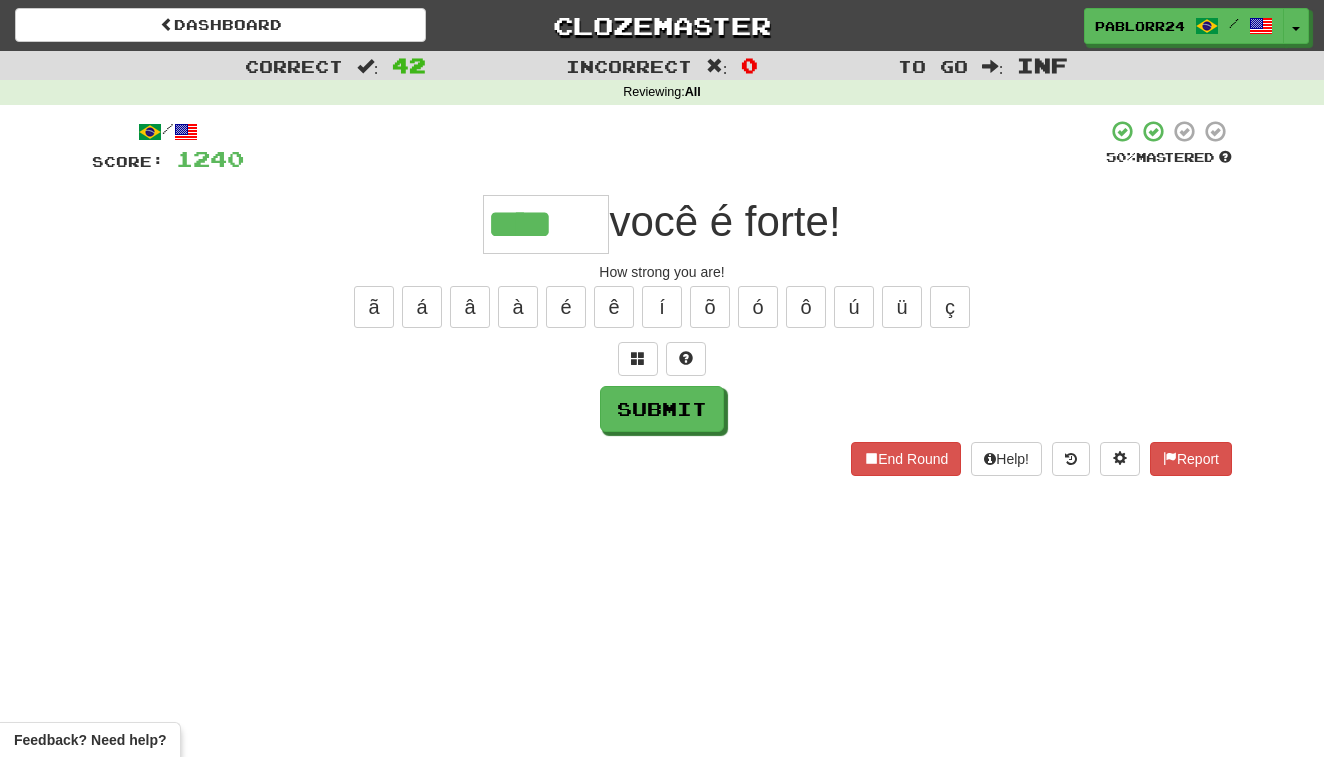 type on "****" 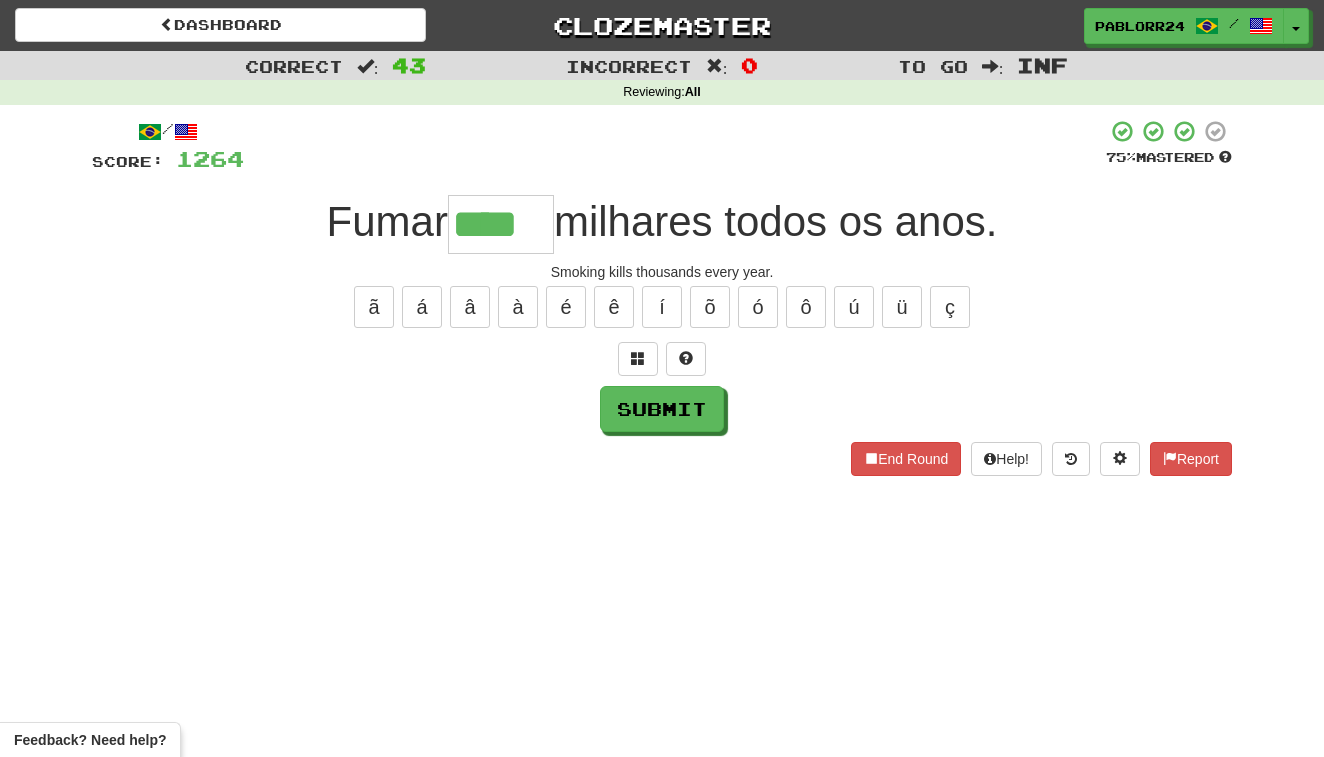 type on "****" 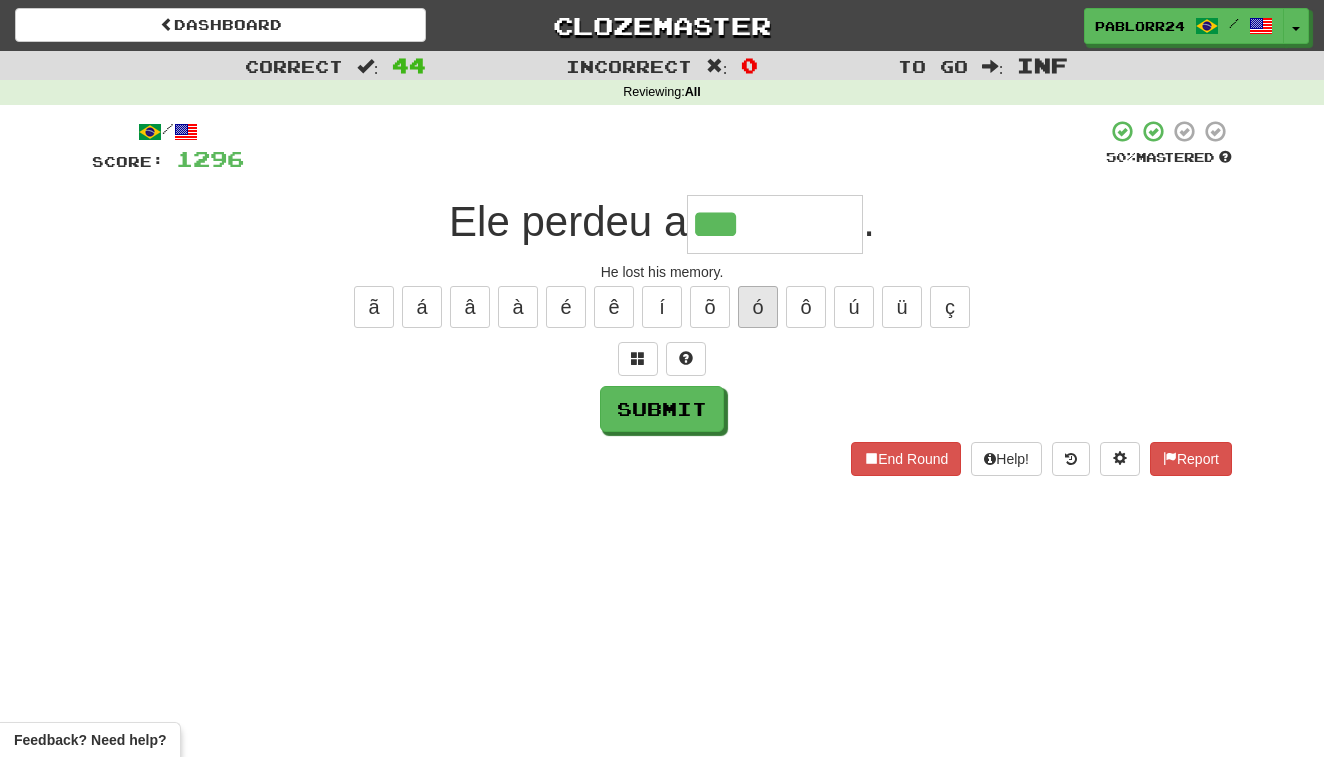 click on "ó" at bounding box center (758, 307) 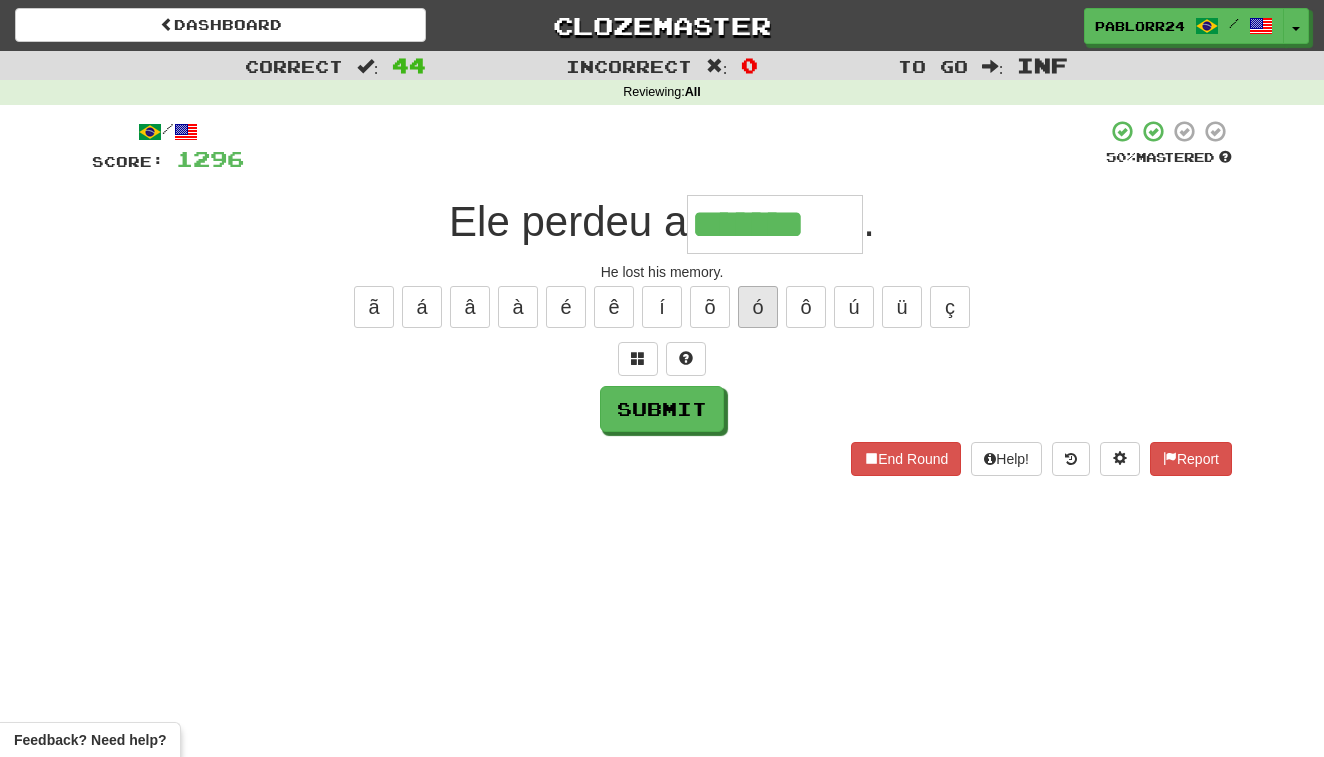 type on "*******" 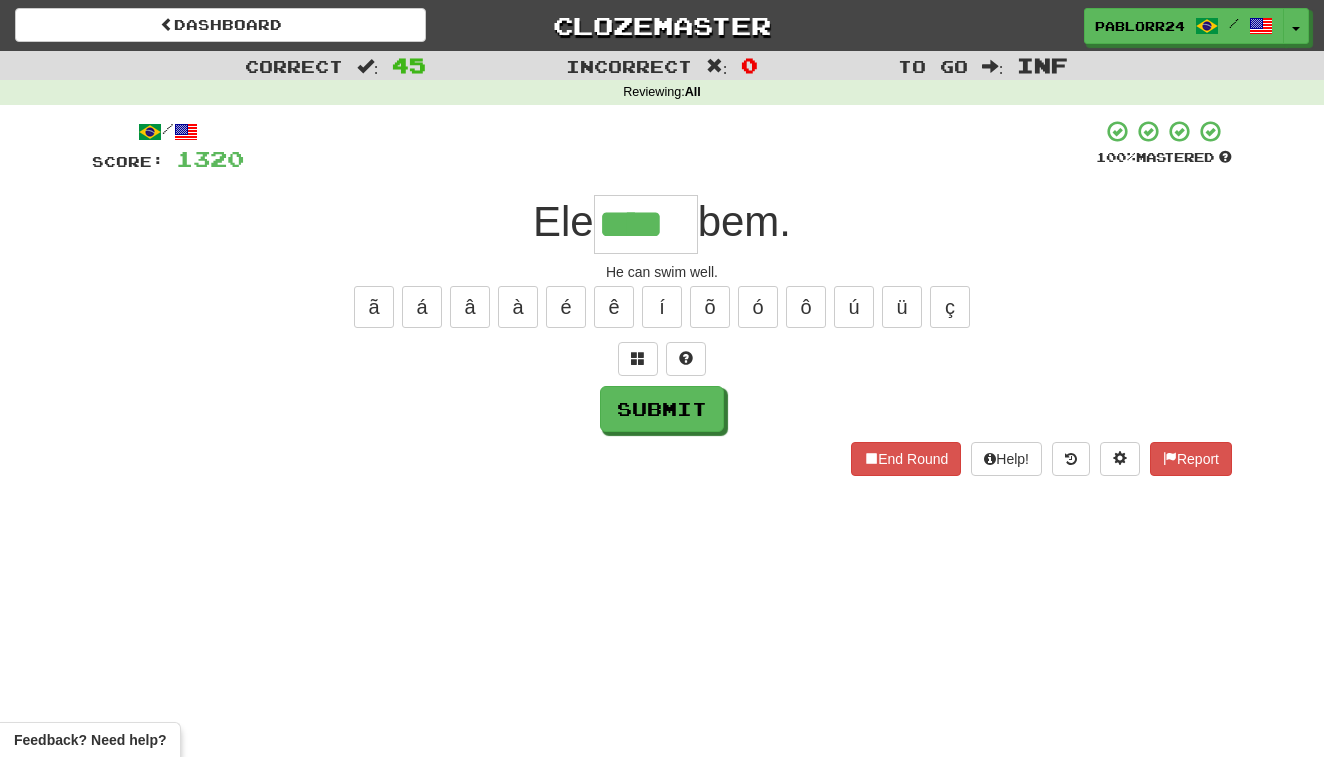 type on "****" 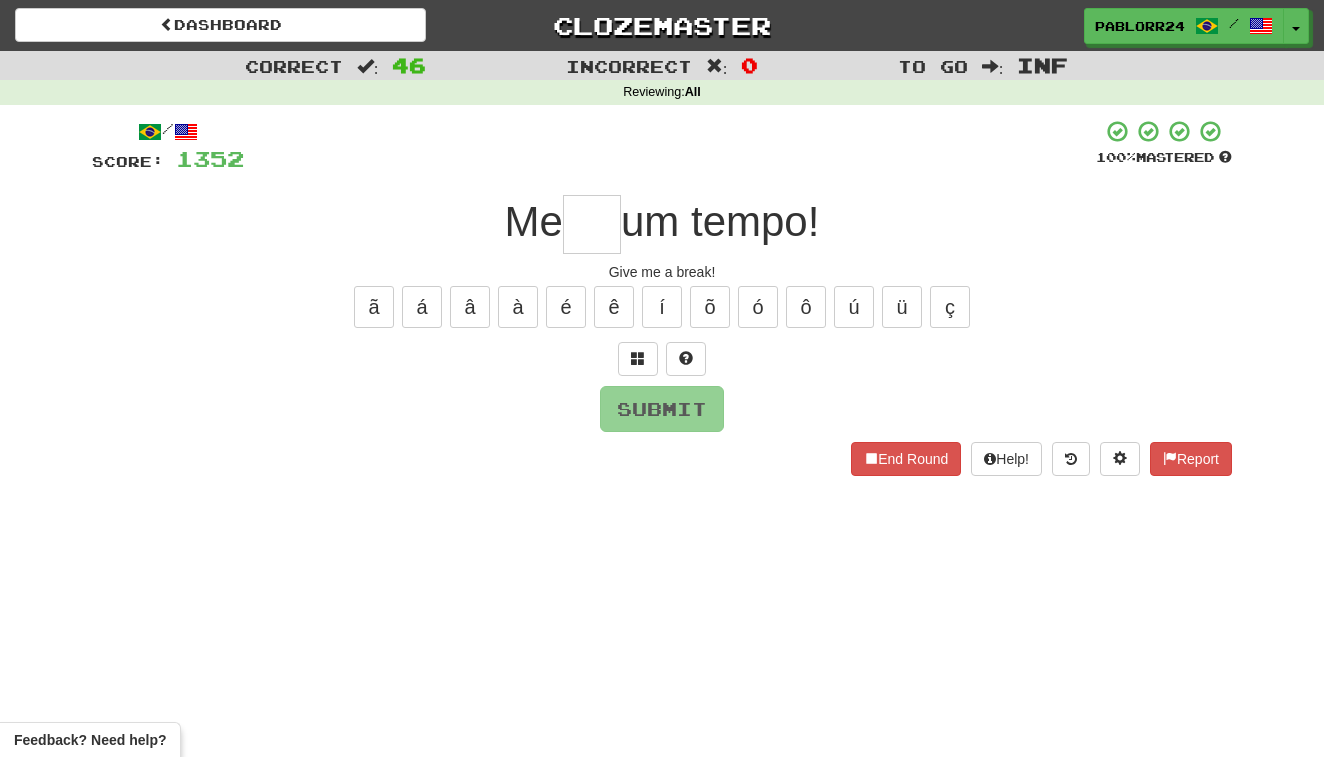 type on "*" 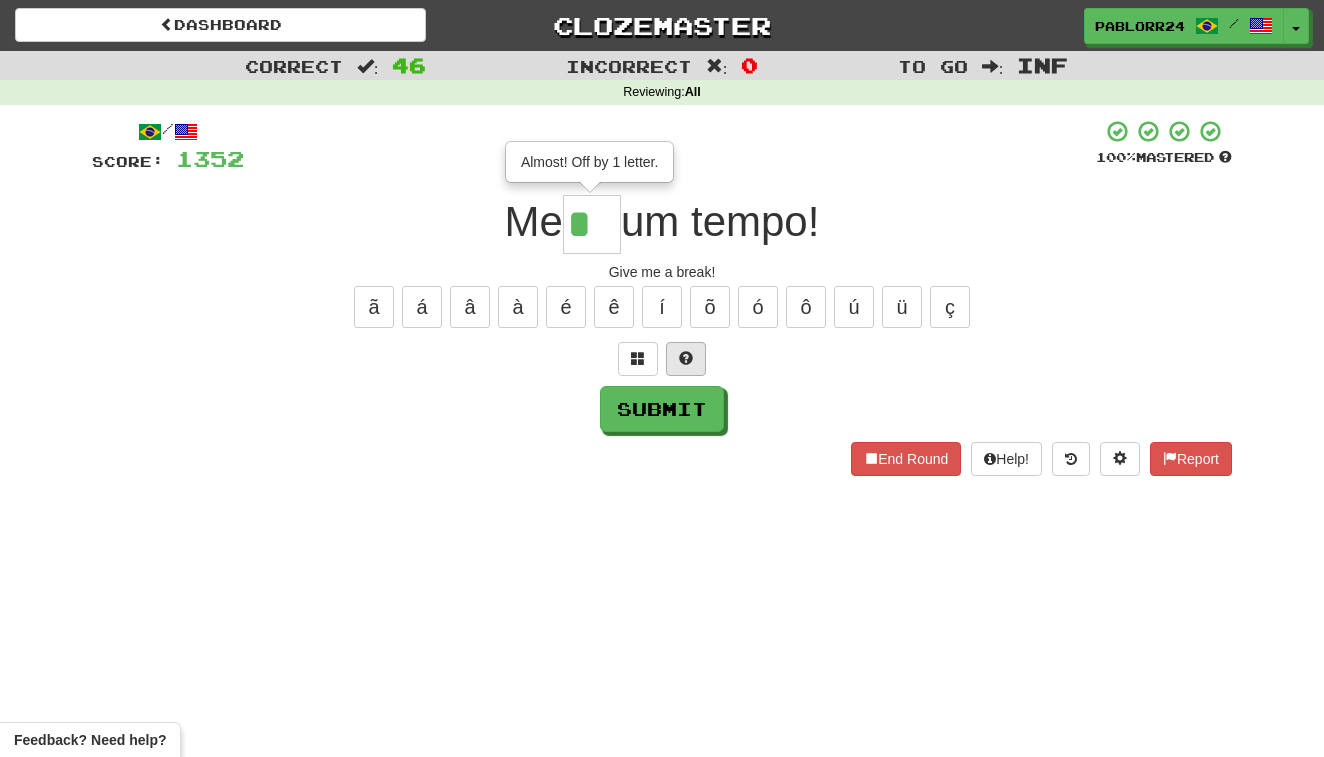 click at bounding box center (686, 359) 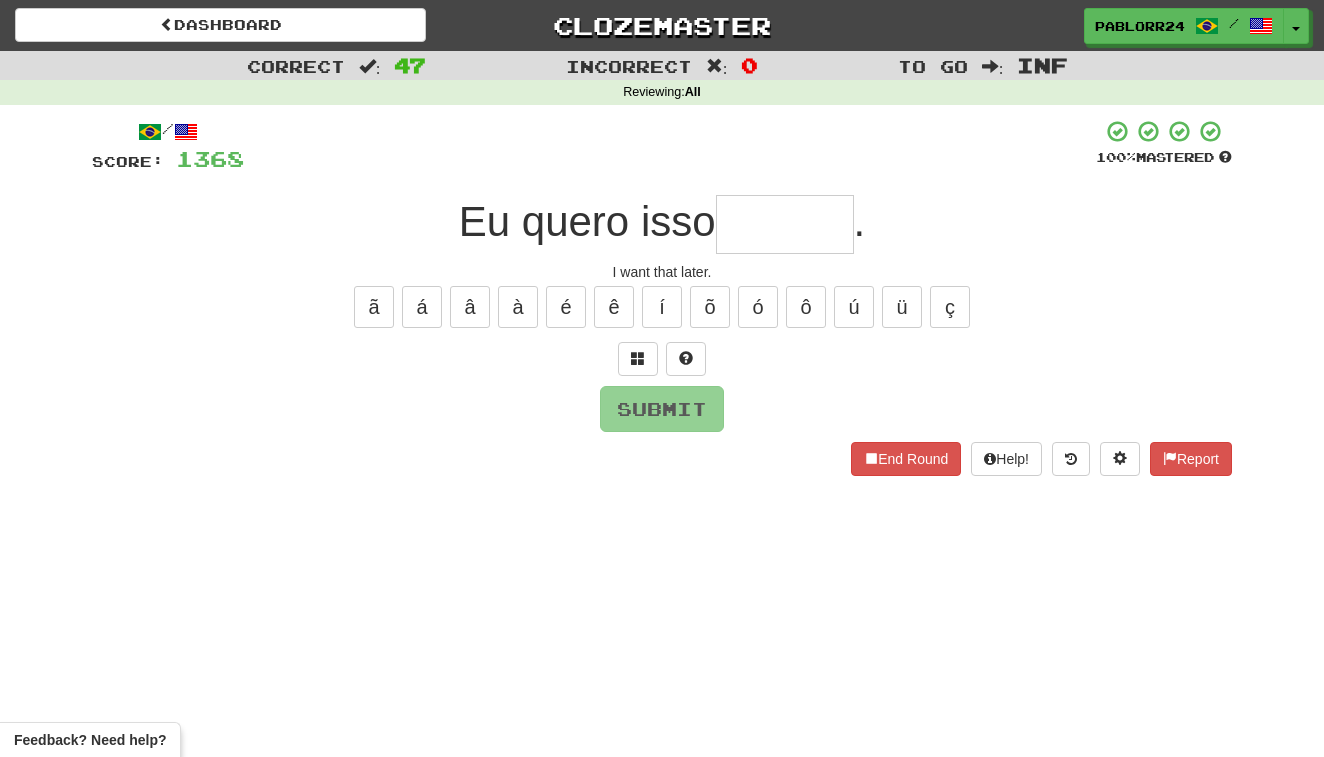 type on "*" 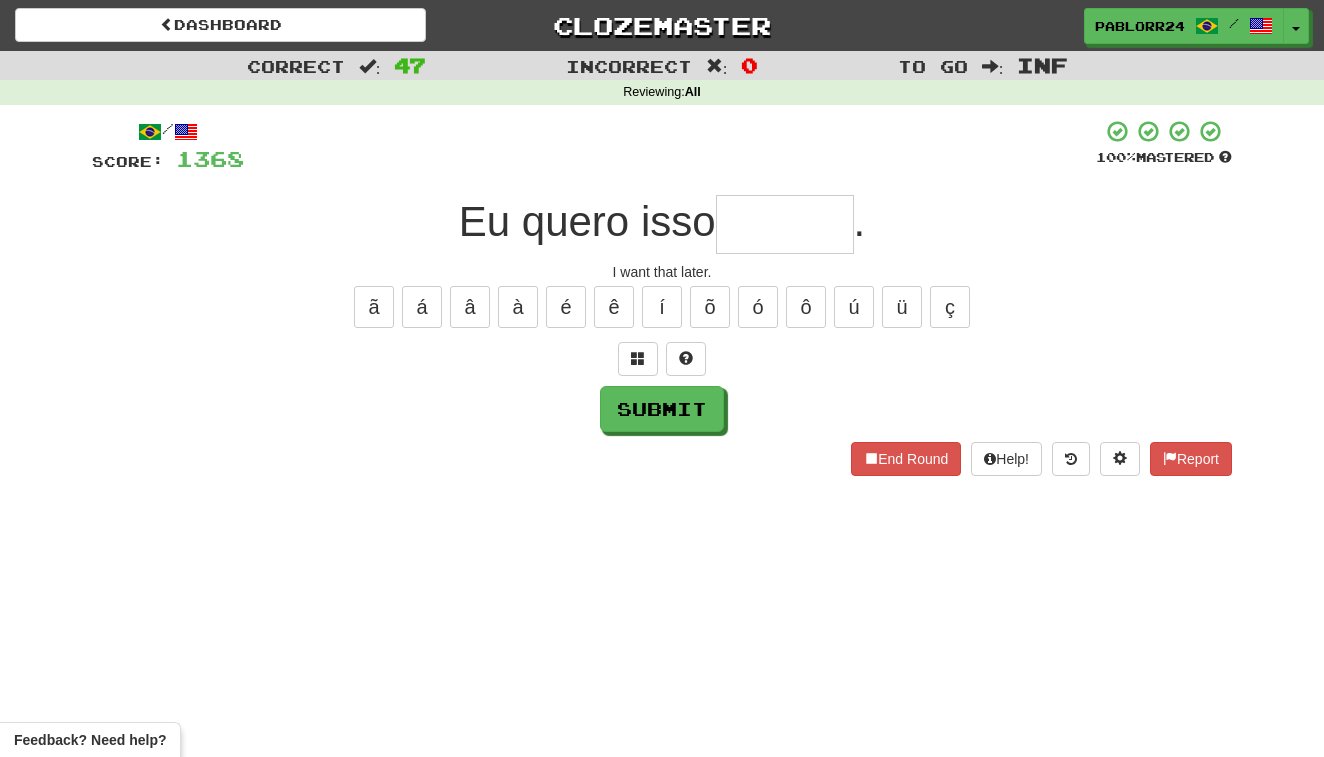 type on "*" 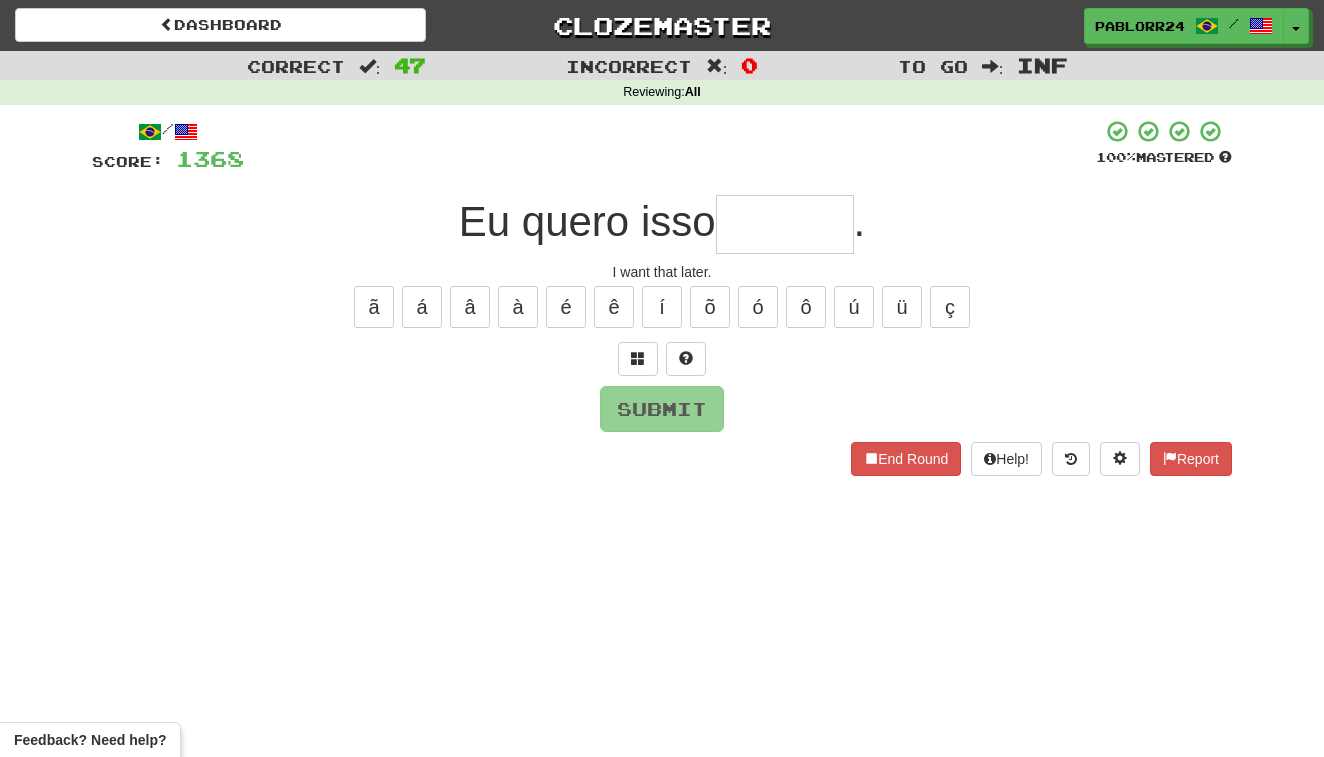 type on "*" 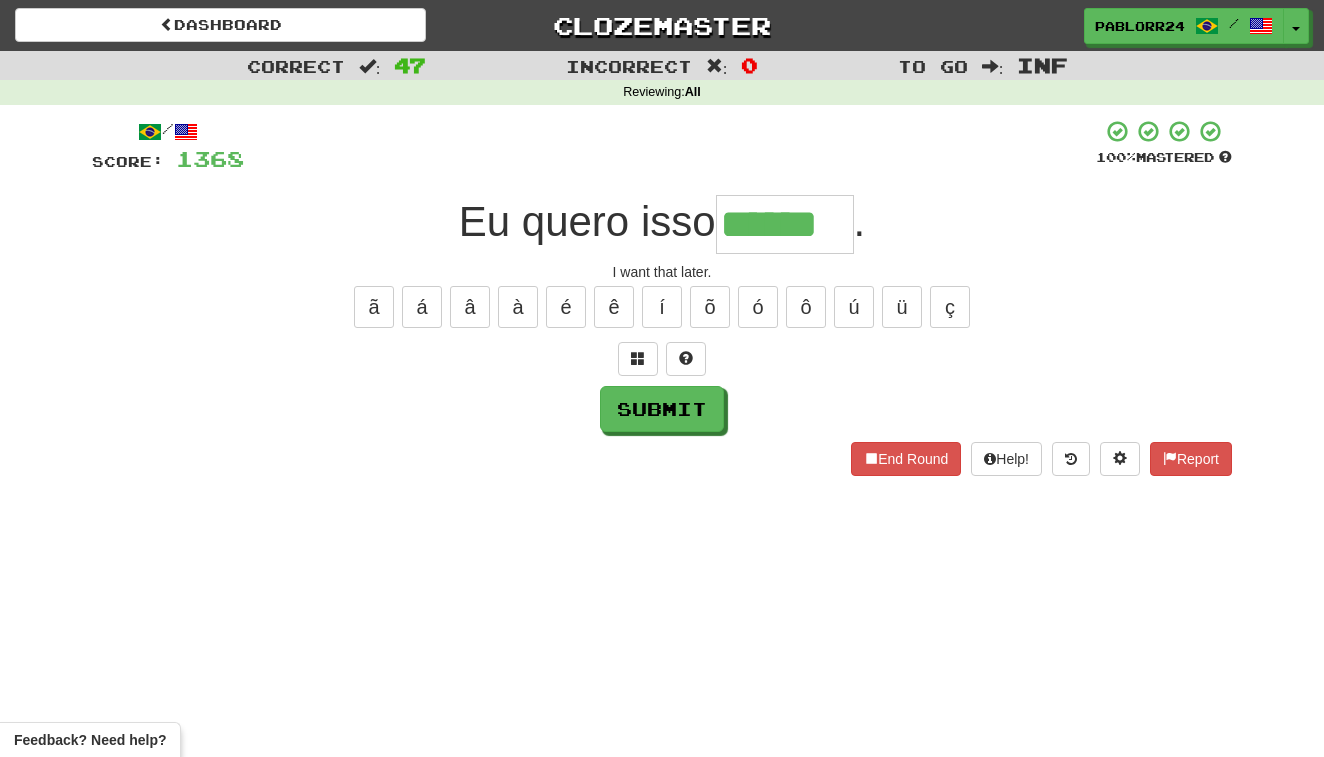 type on "******" 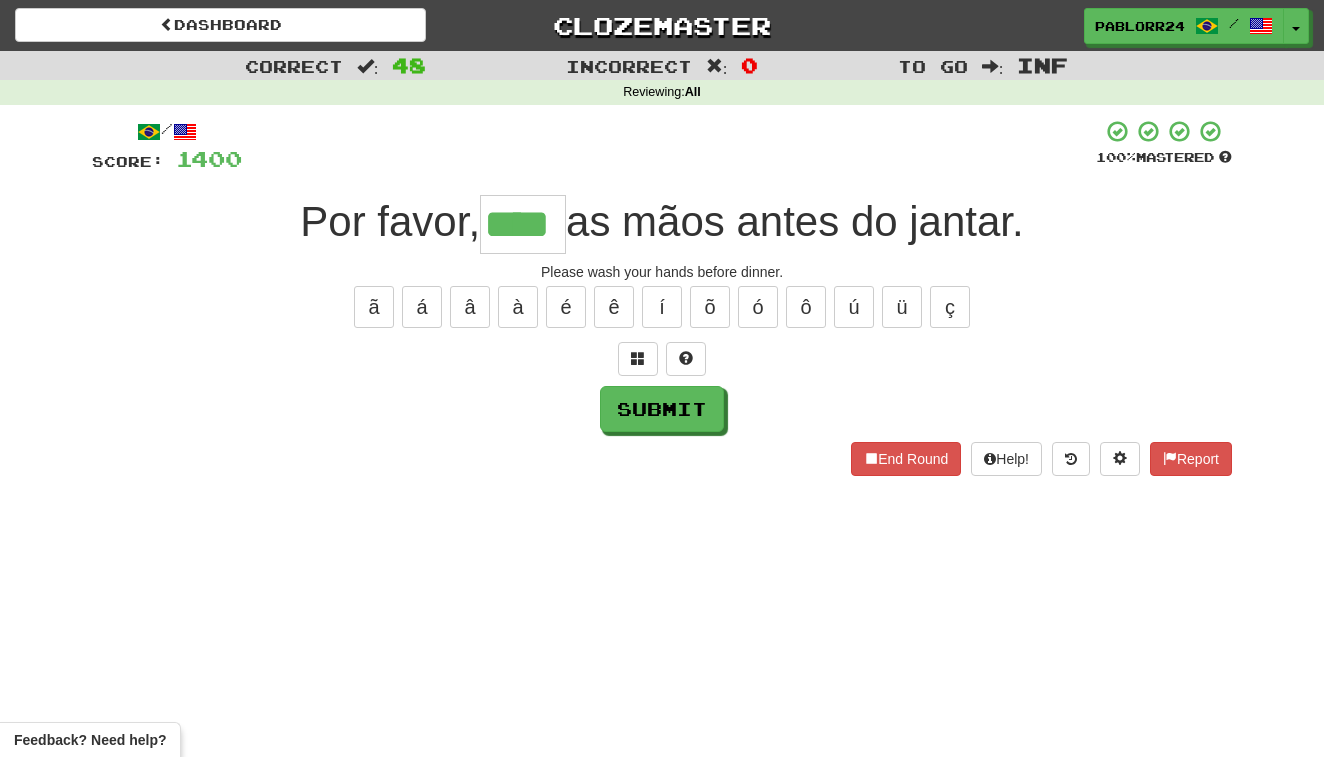 type on "****" 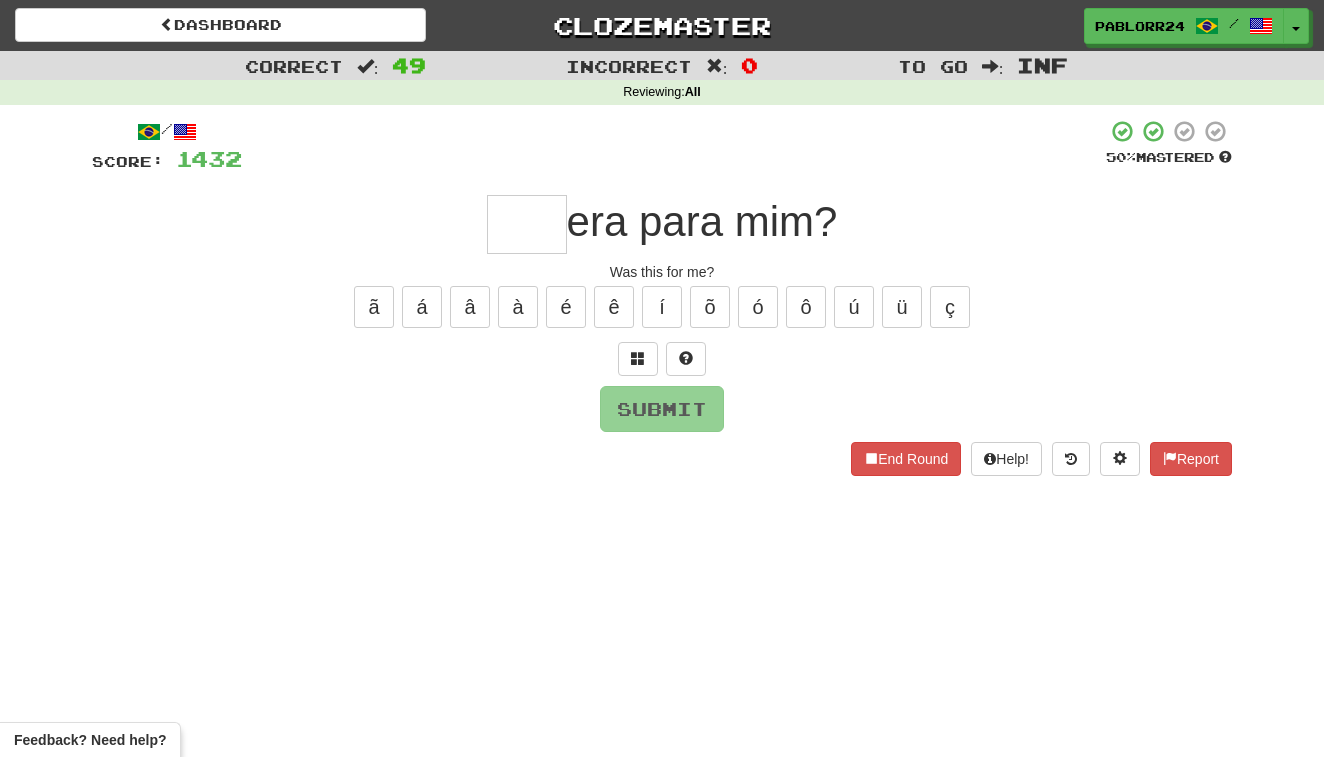 type on "*" 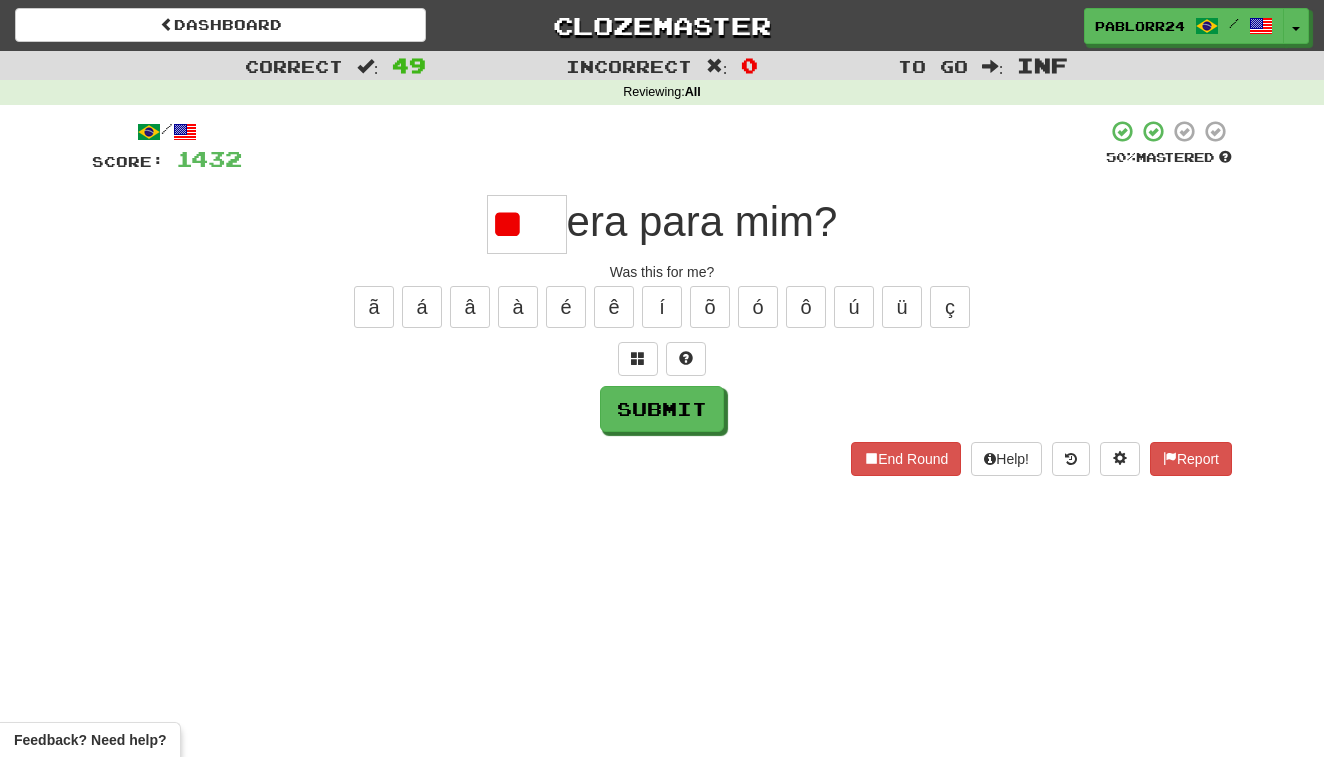 type on "*" 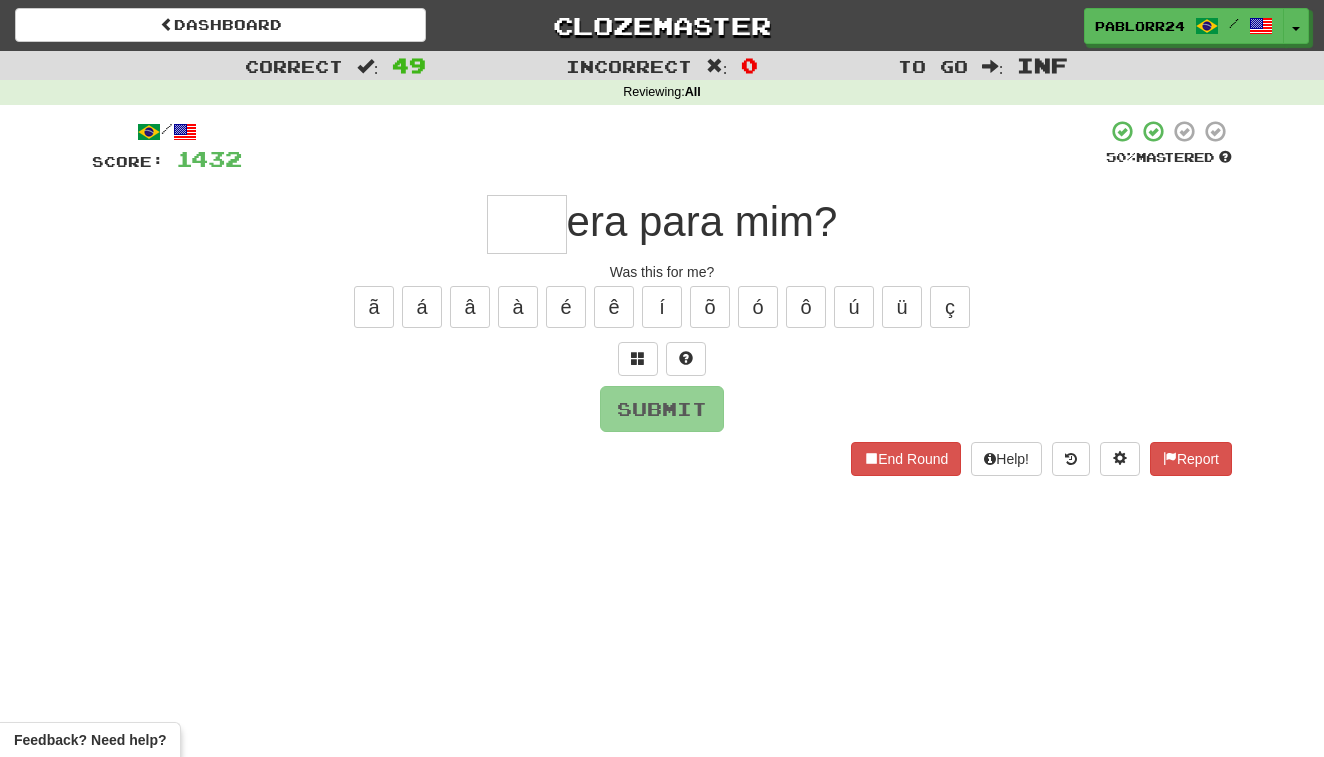 type on "*" 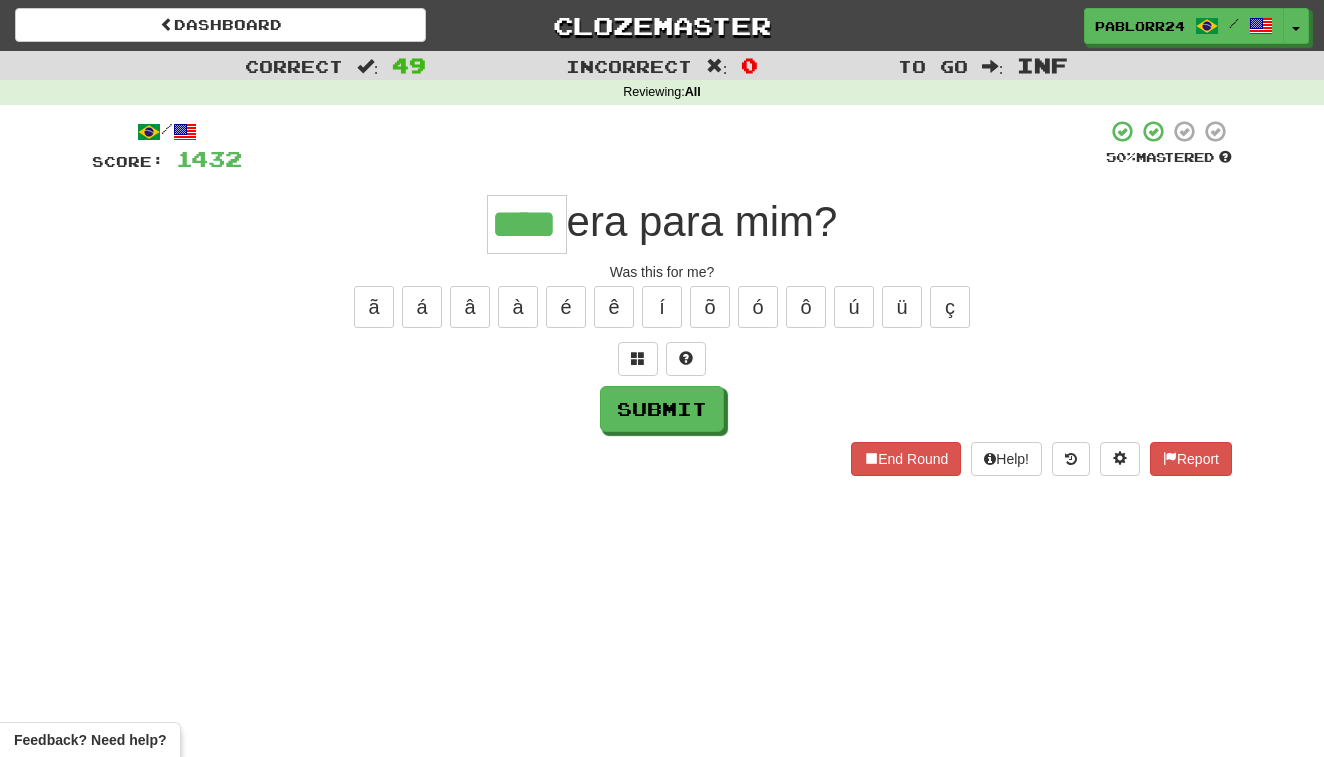 type on "****" 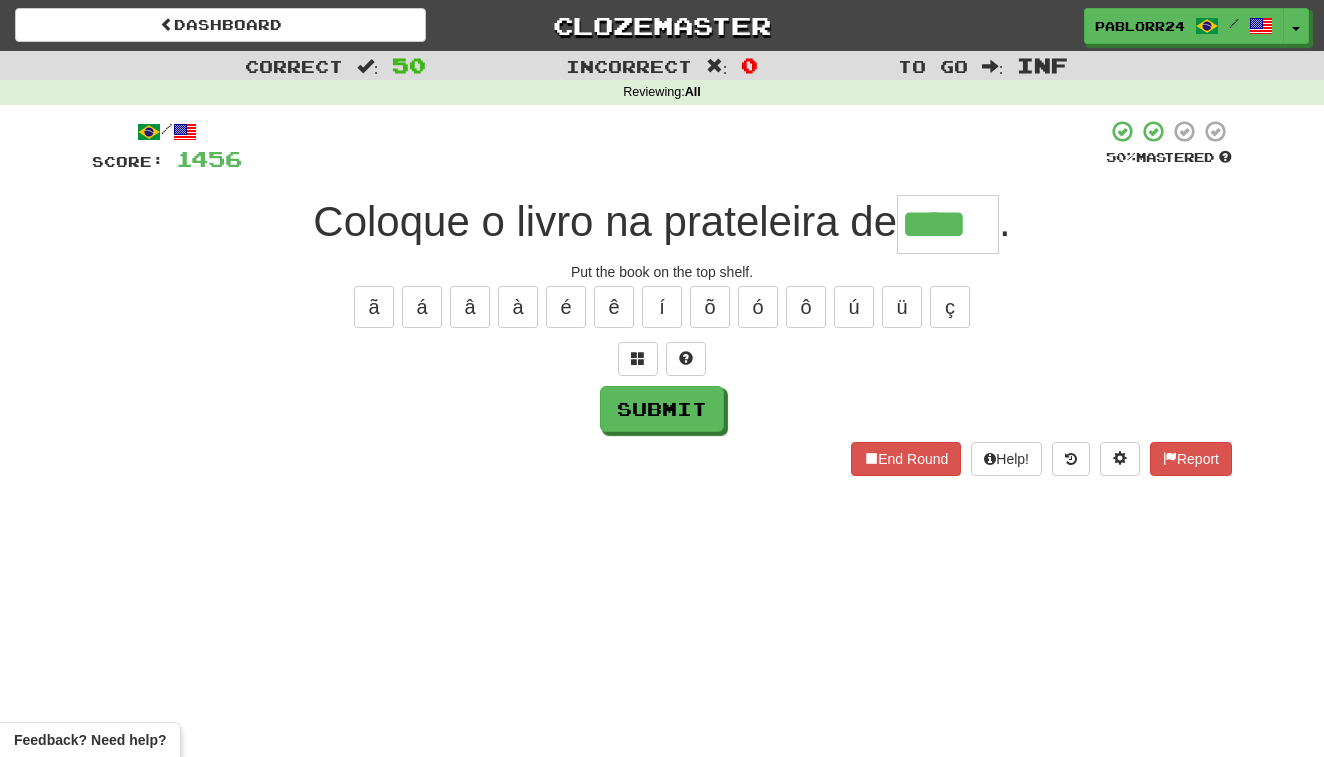 type on "****" 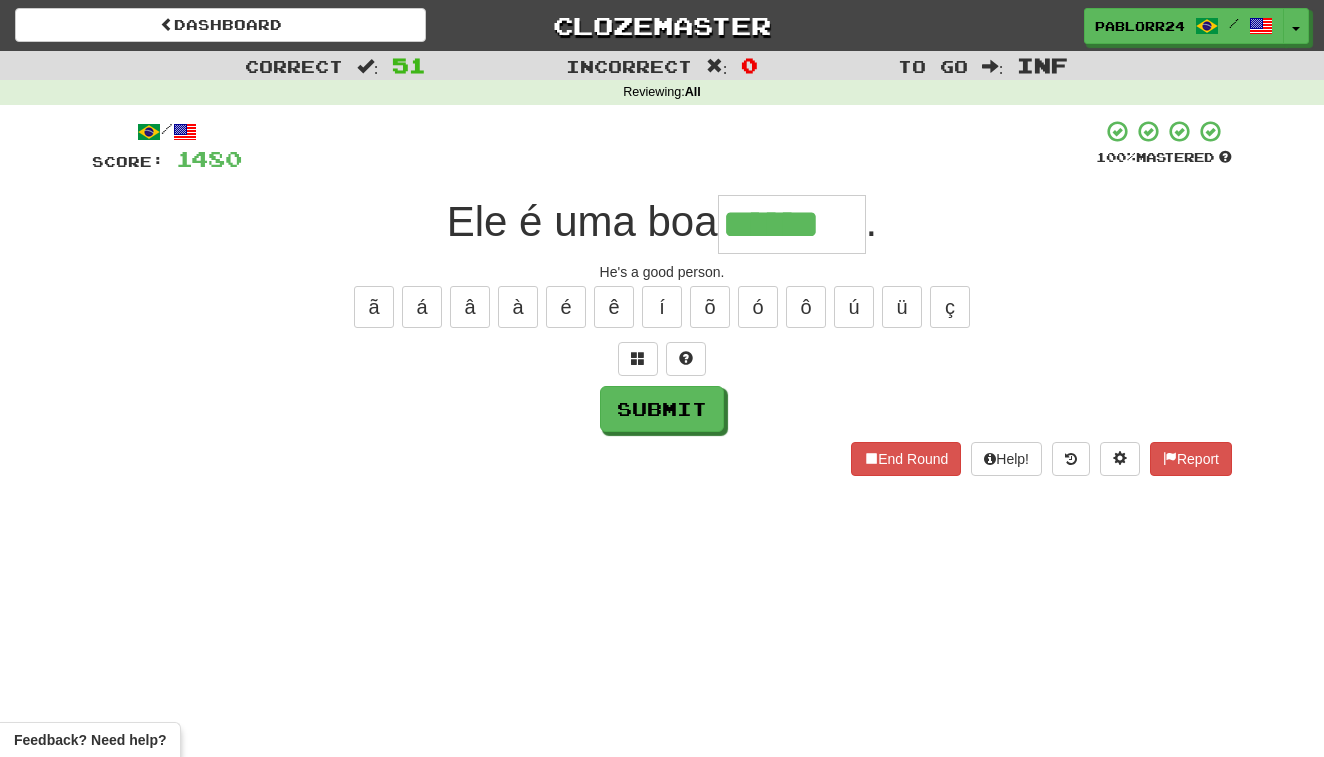 type on "******" 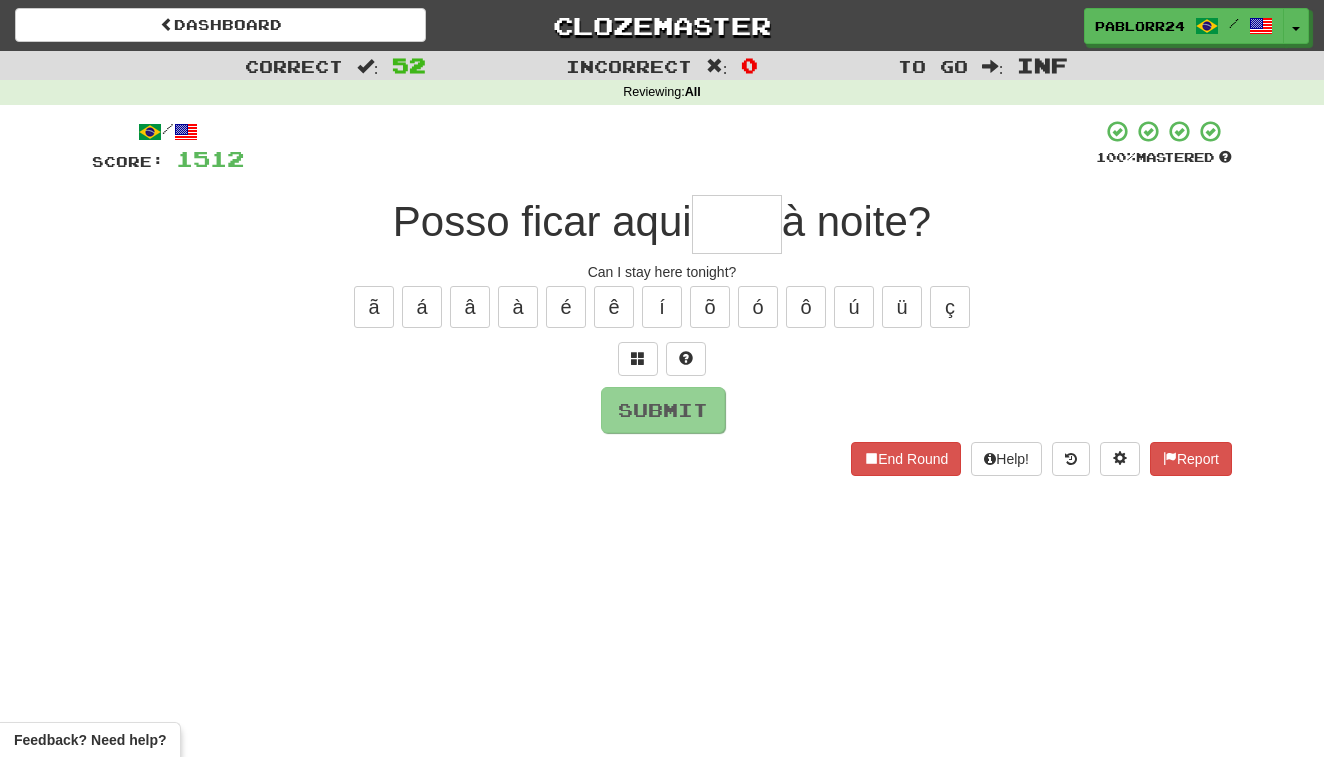 type on "*" 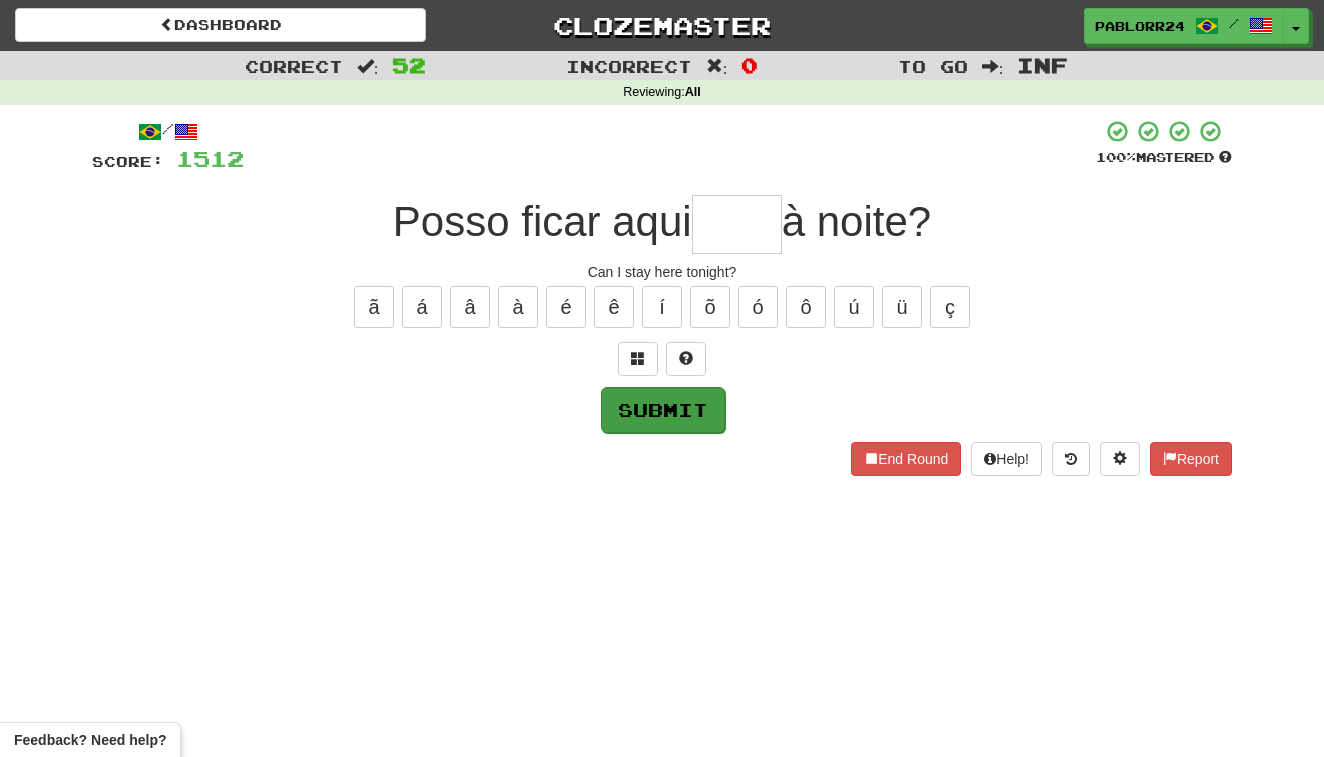 type on "*" 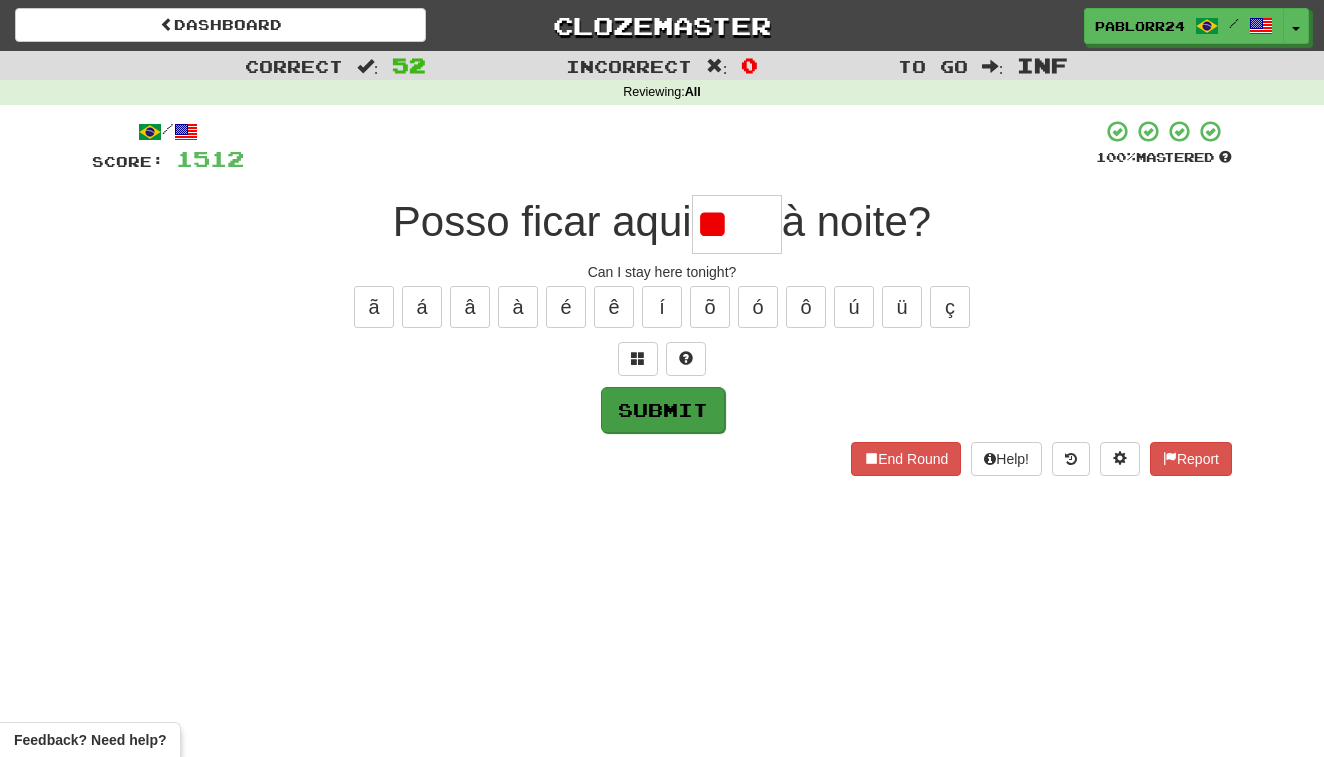 type on "*" 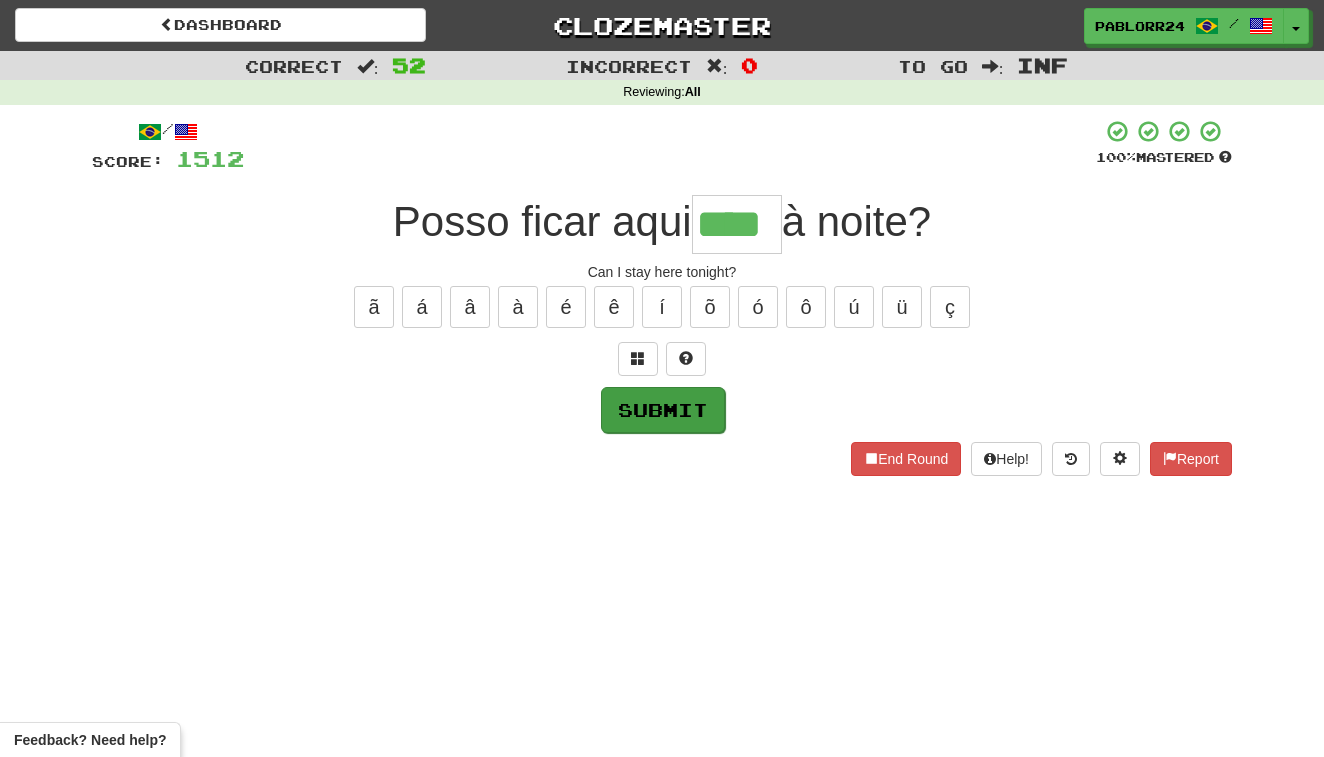 type on "****" 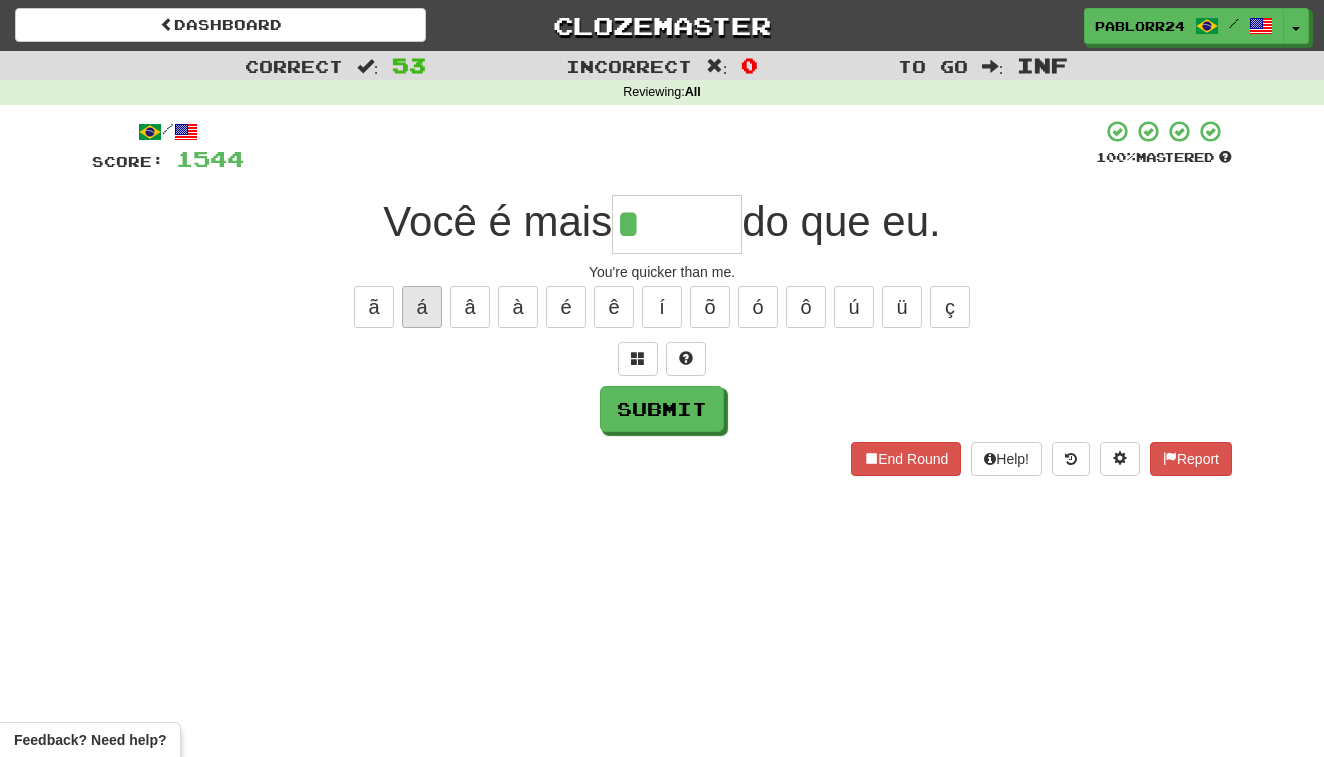 click on "á" at bounding box center [422, 307] 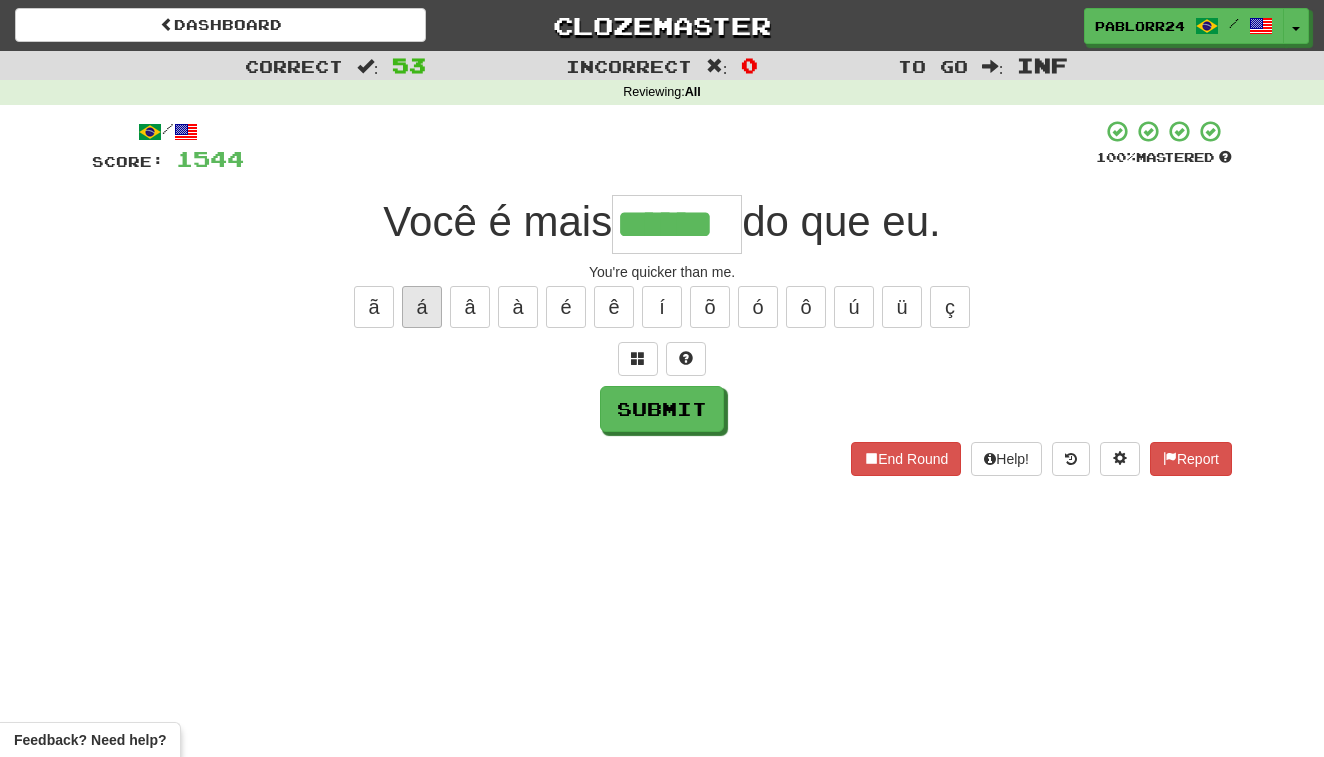 type on "******" 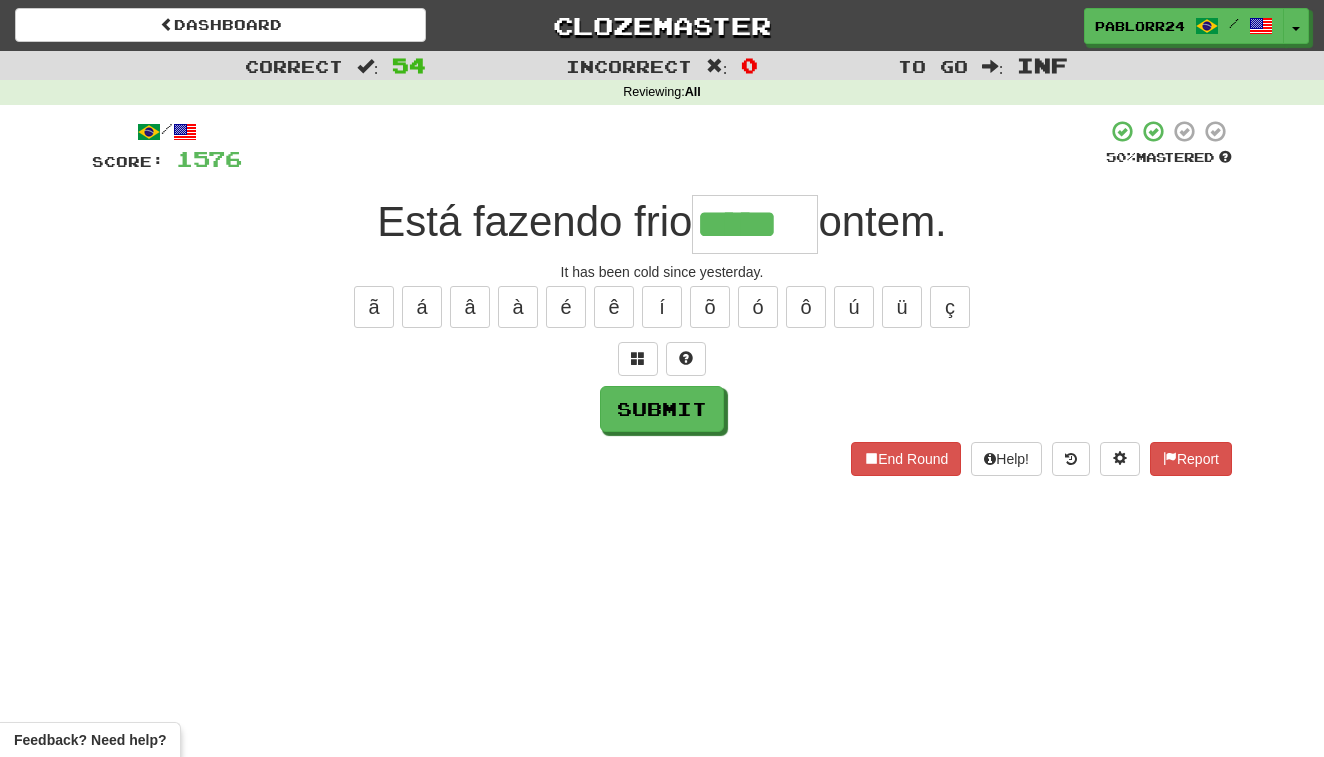 type on "*****" 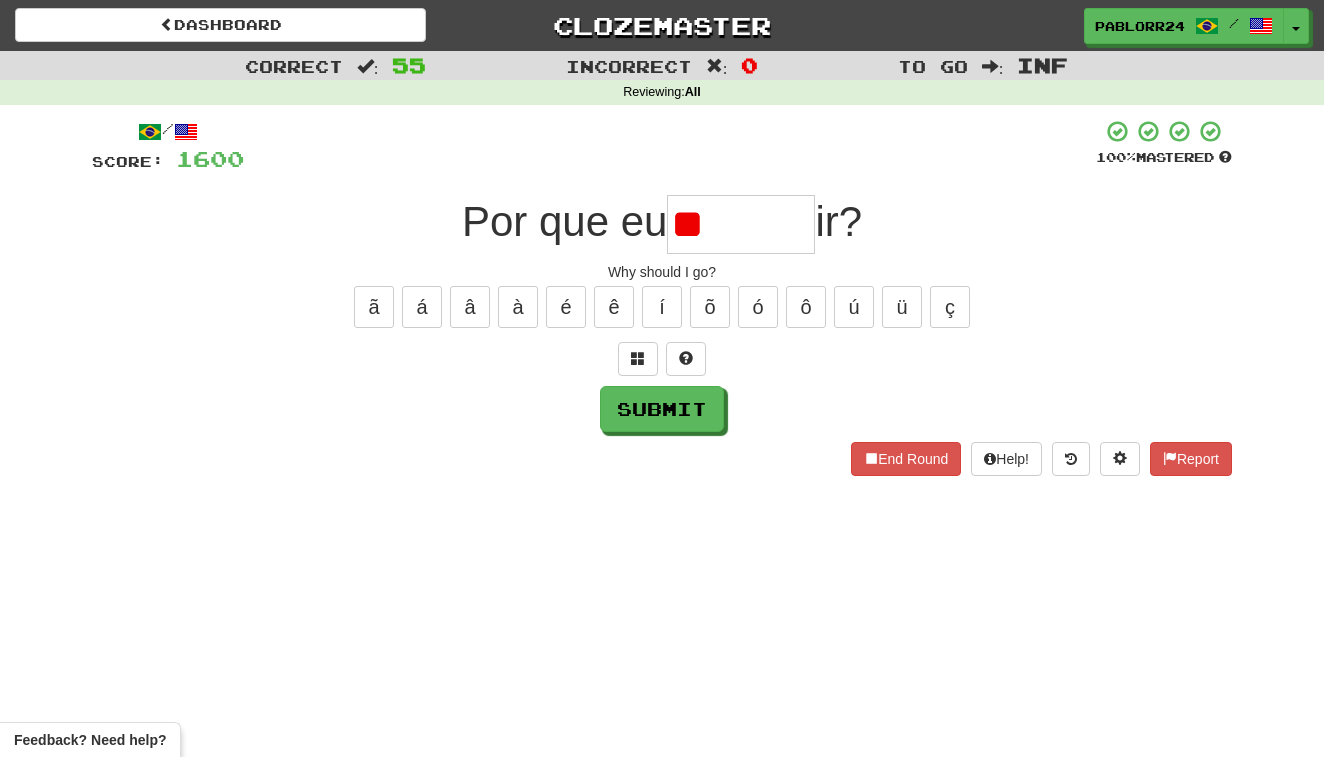 type on "*" 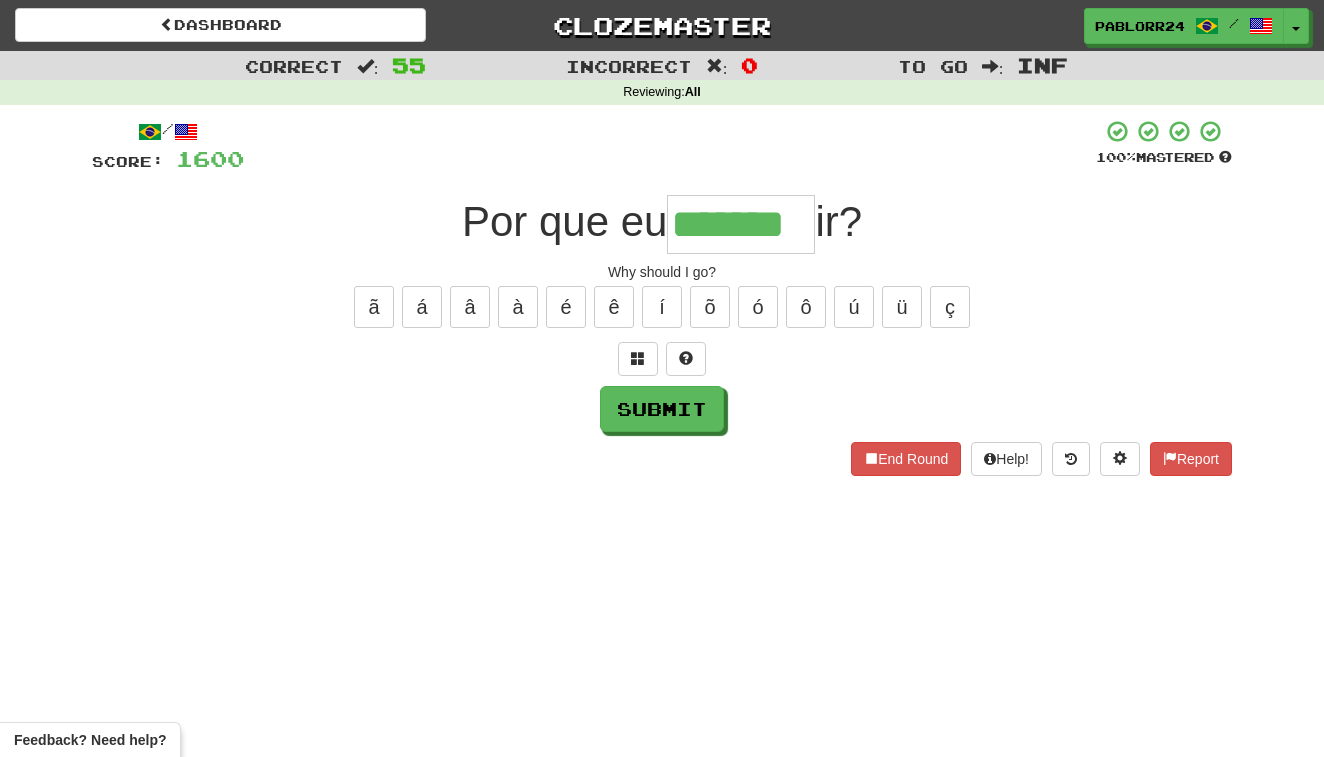 type on "*******" 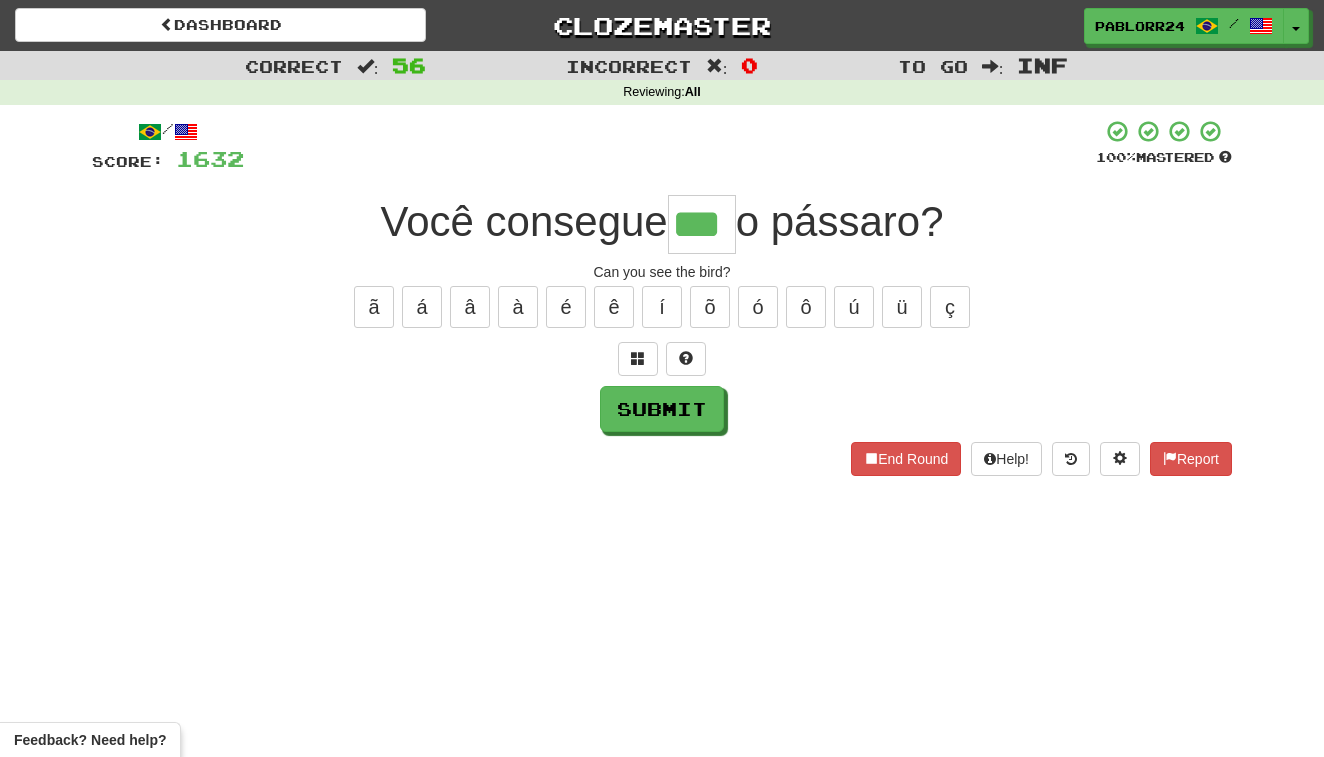 type on "***" 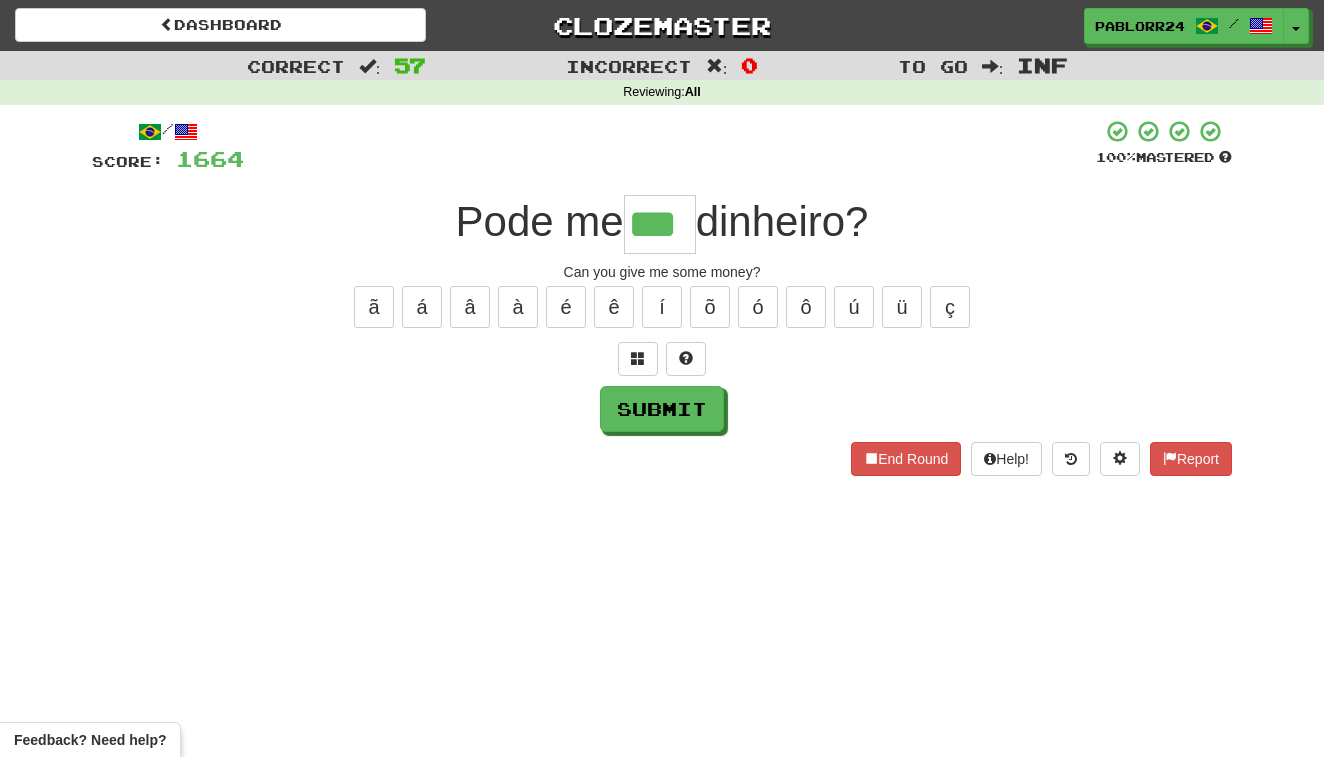 type on "***" 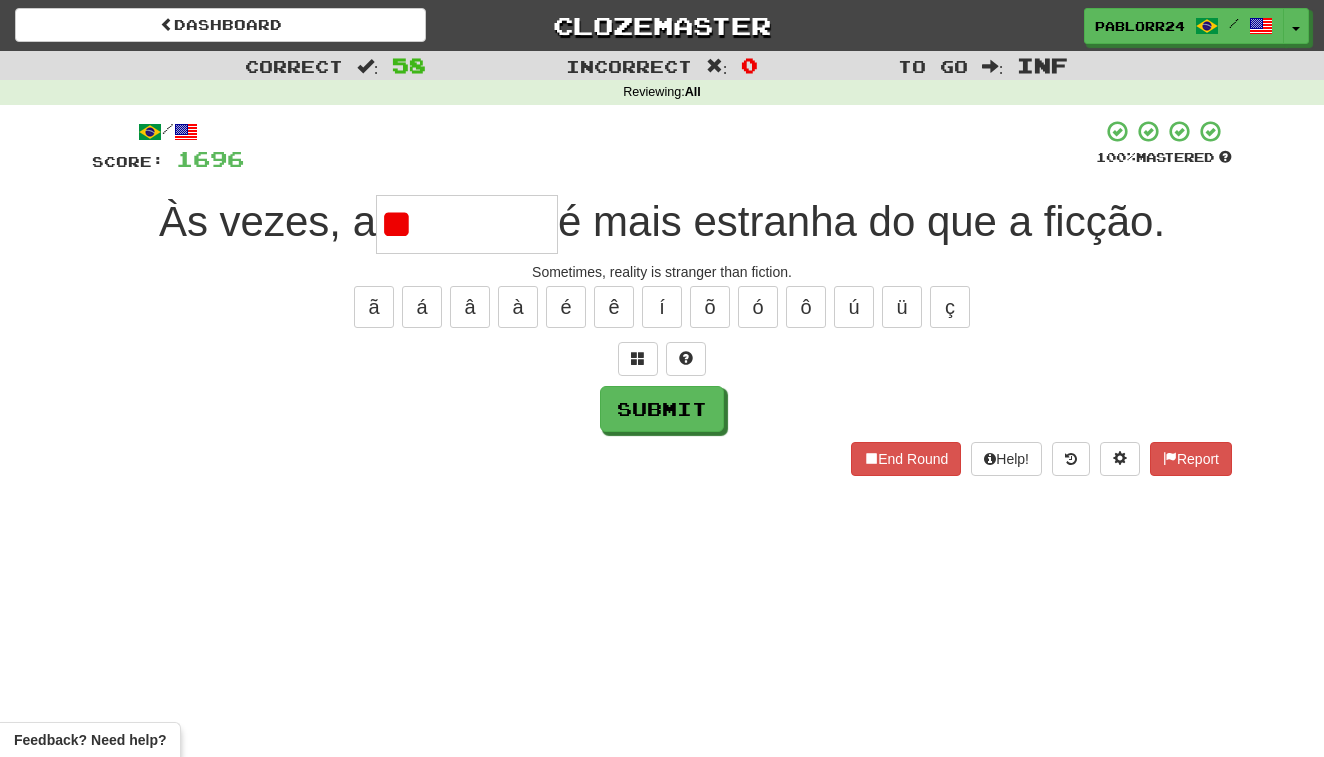 type on "*" 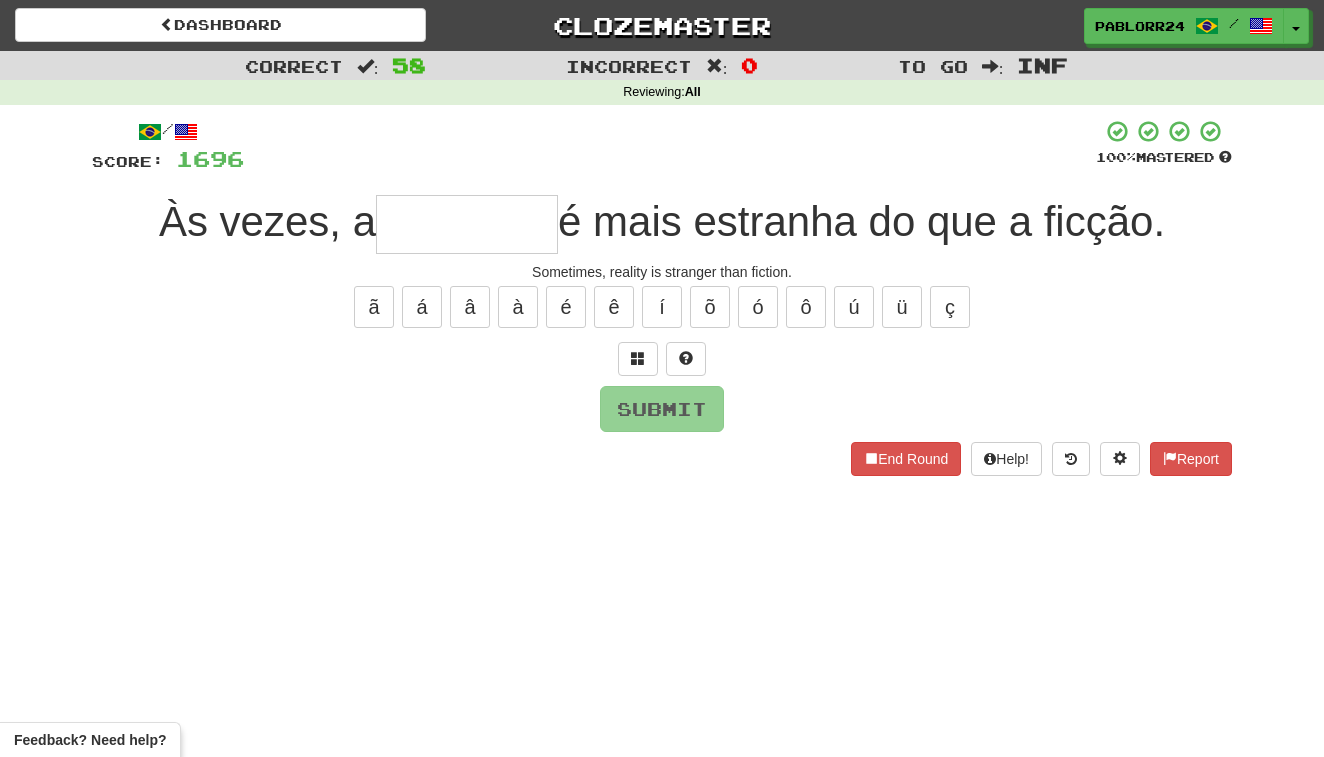 type on "*" 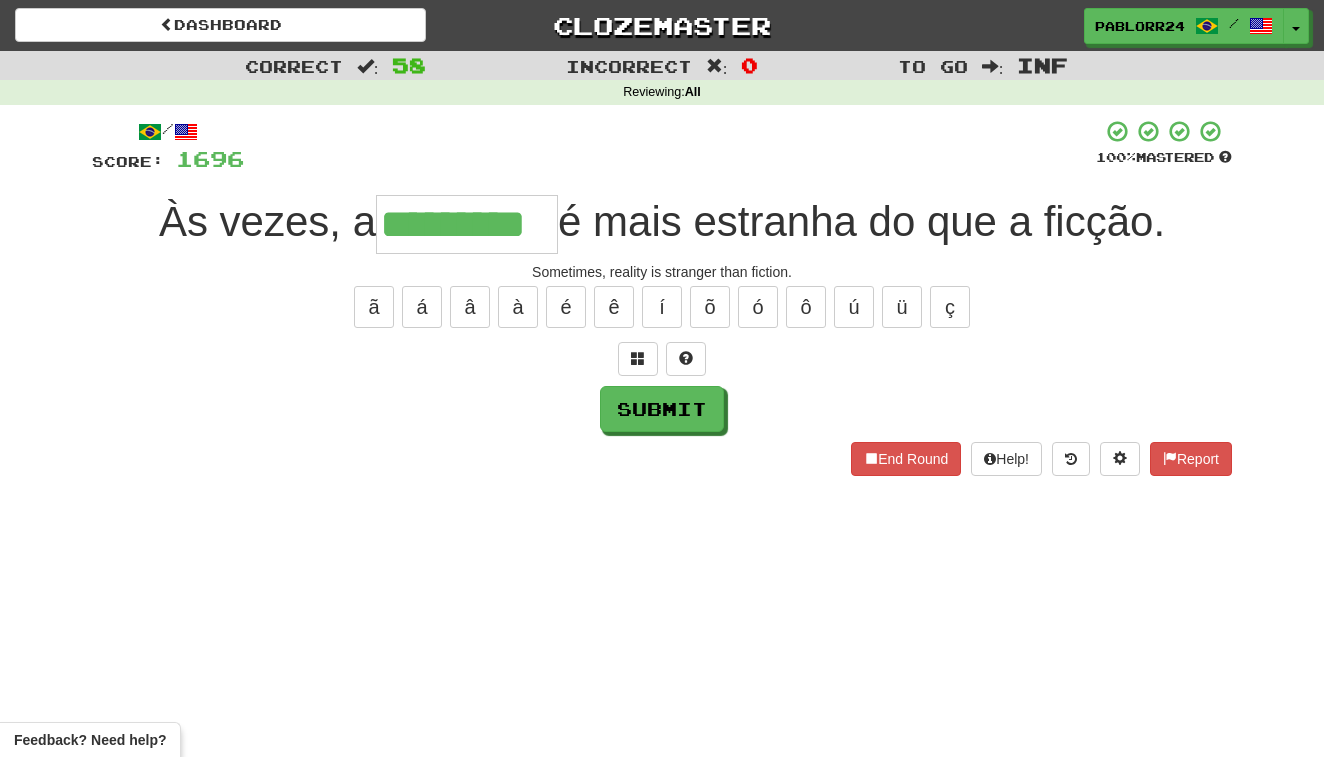 type on "*********" 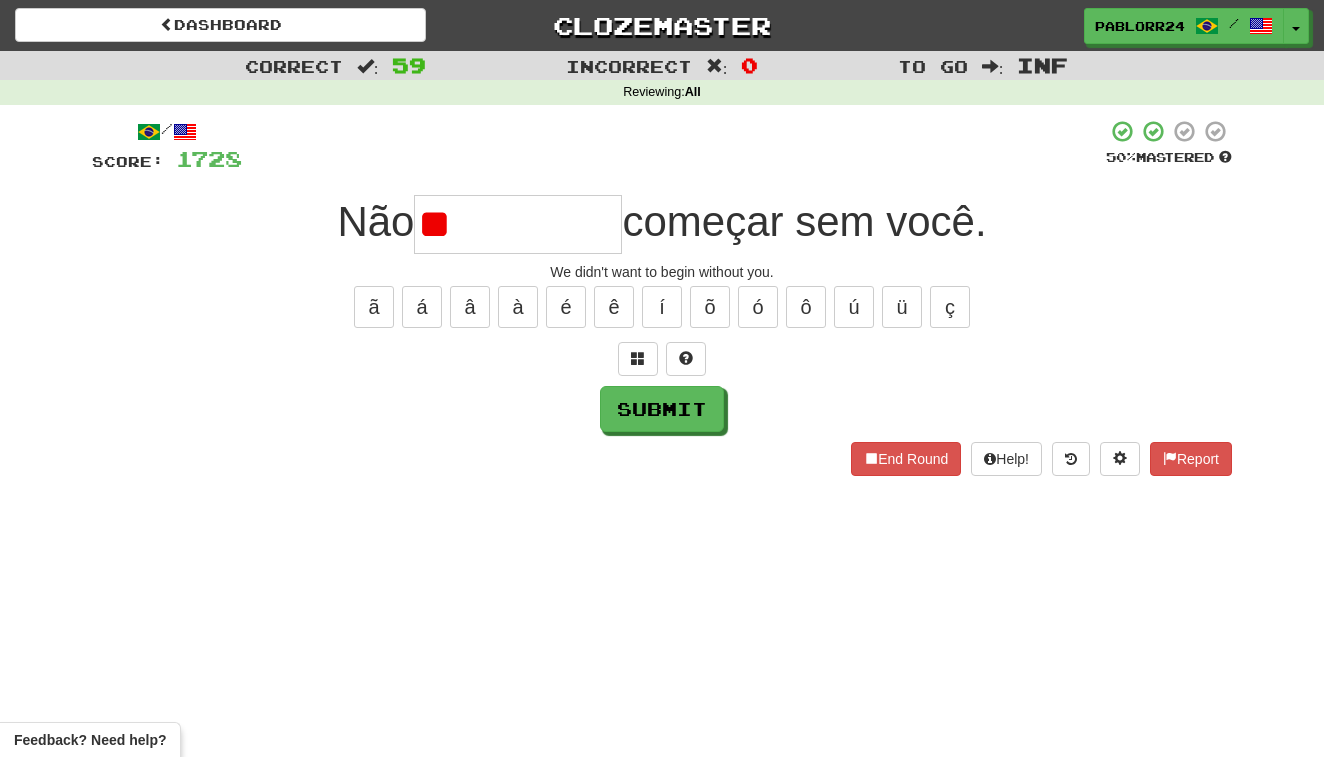 type on "*" 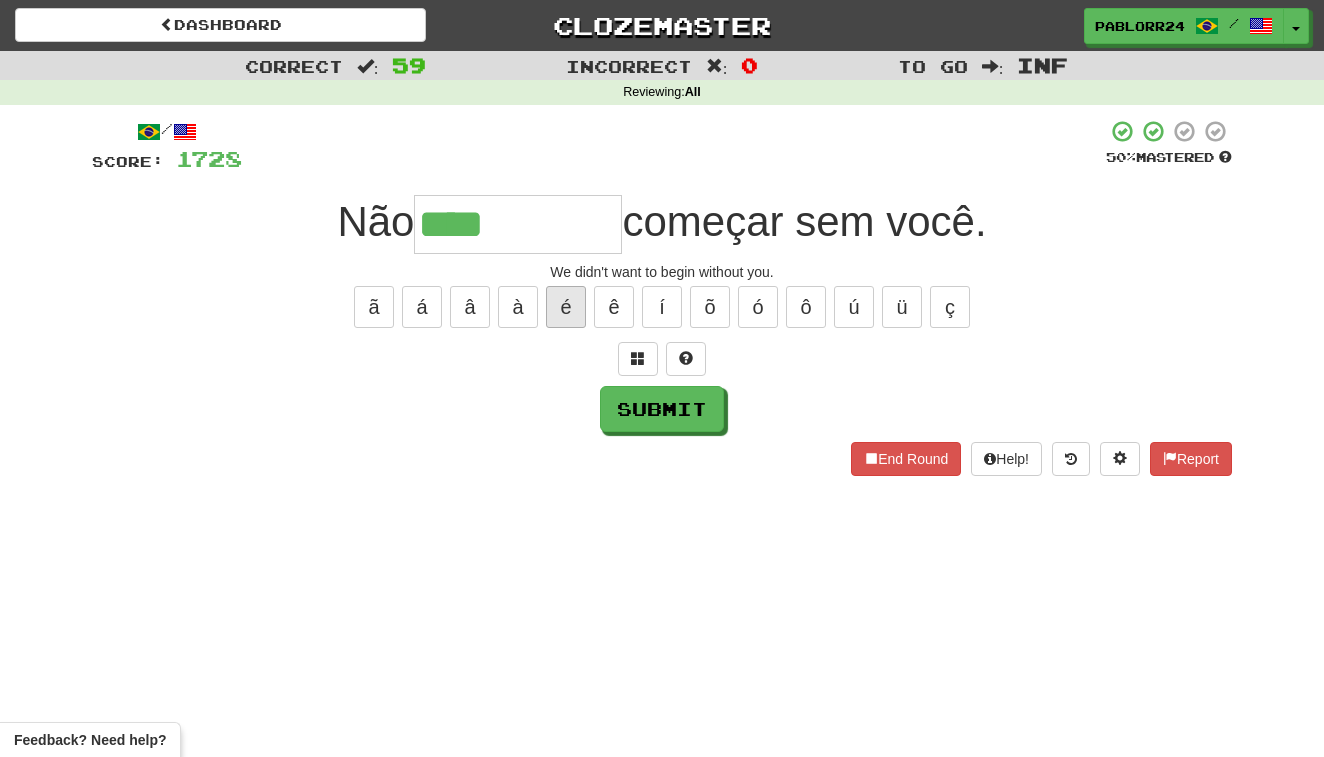 click on "é" at bounding box center (566, 307) 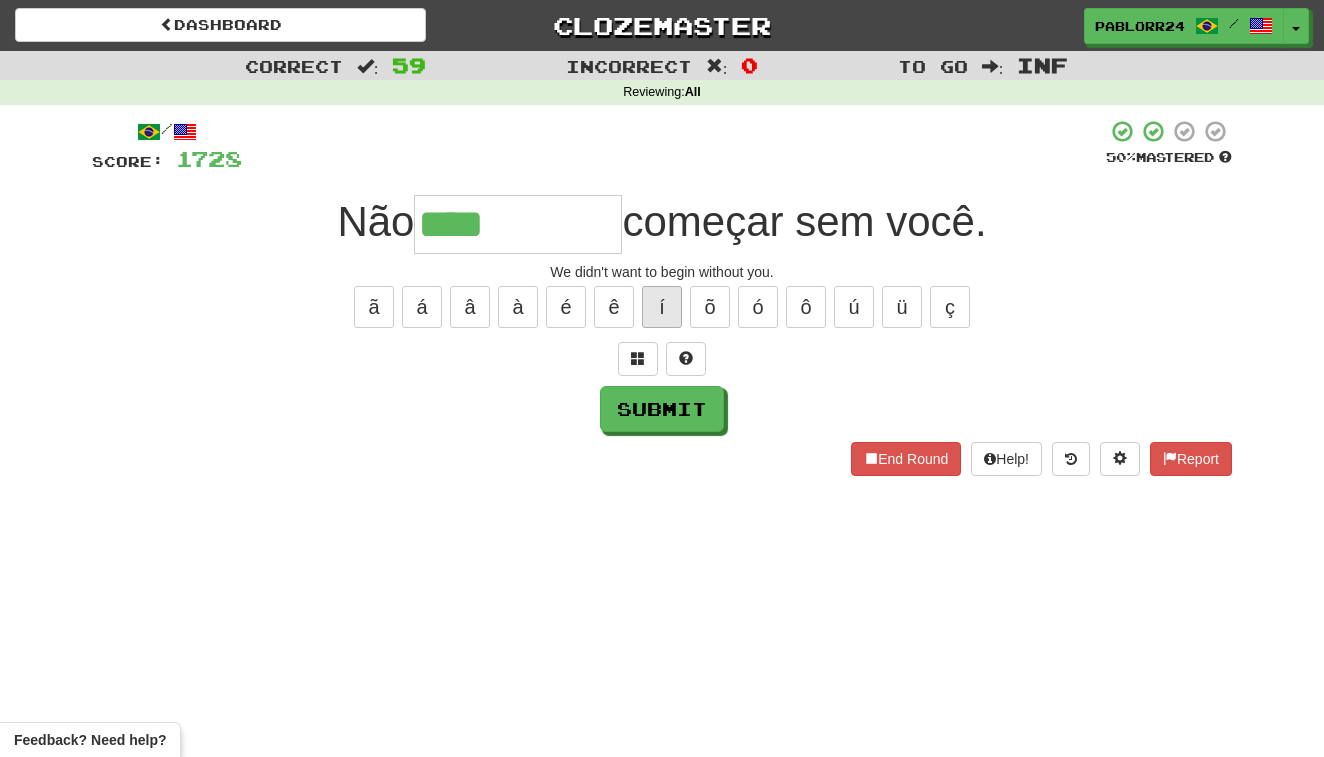 click on "í" at bounding box center (662, 307) 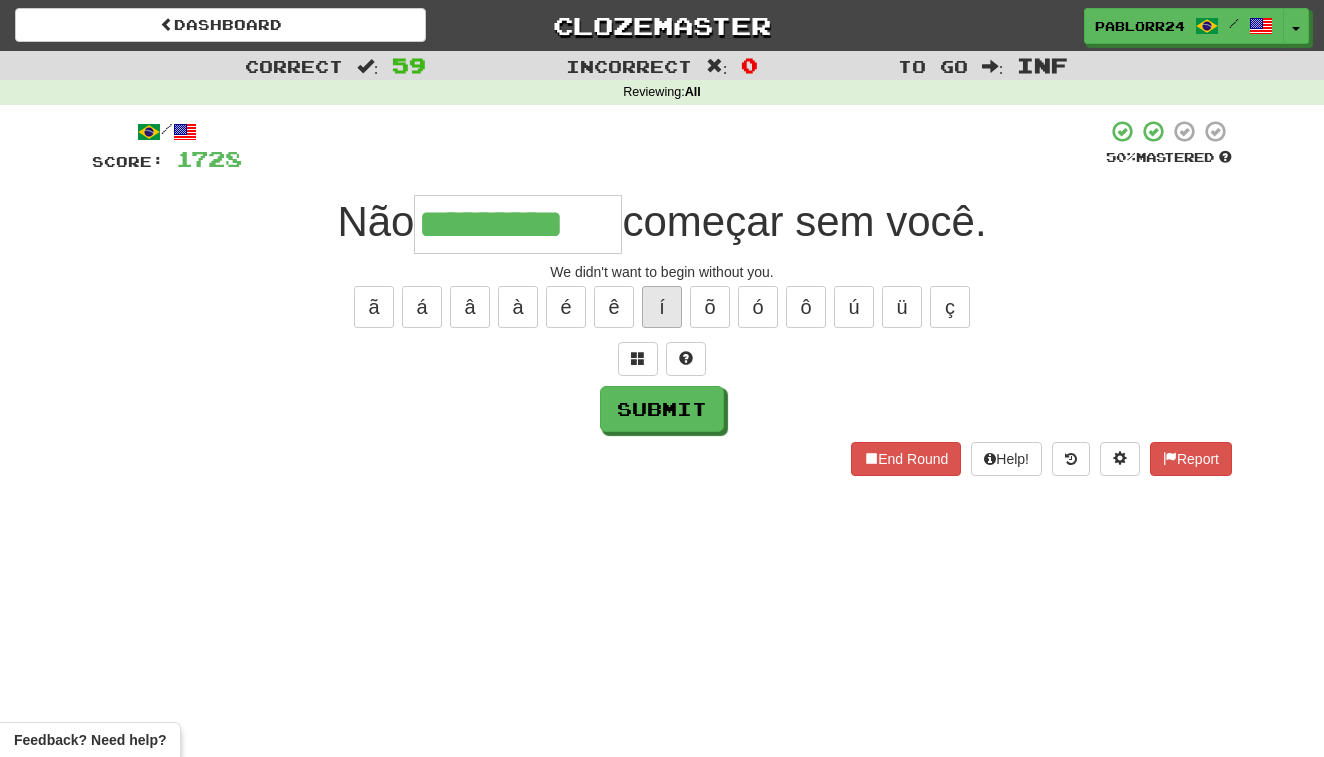 type on "*********" 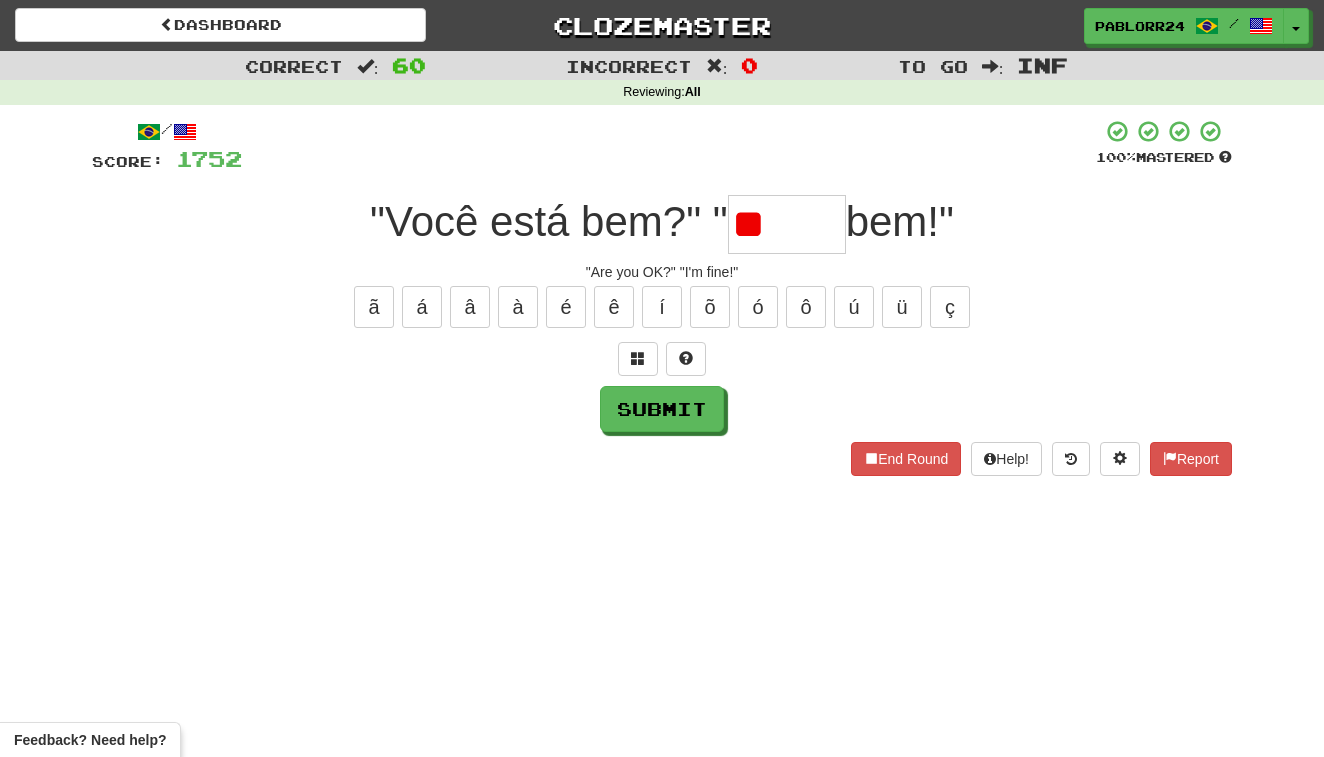 type on "*" 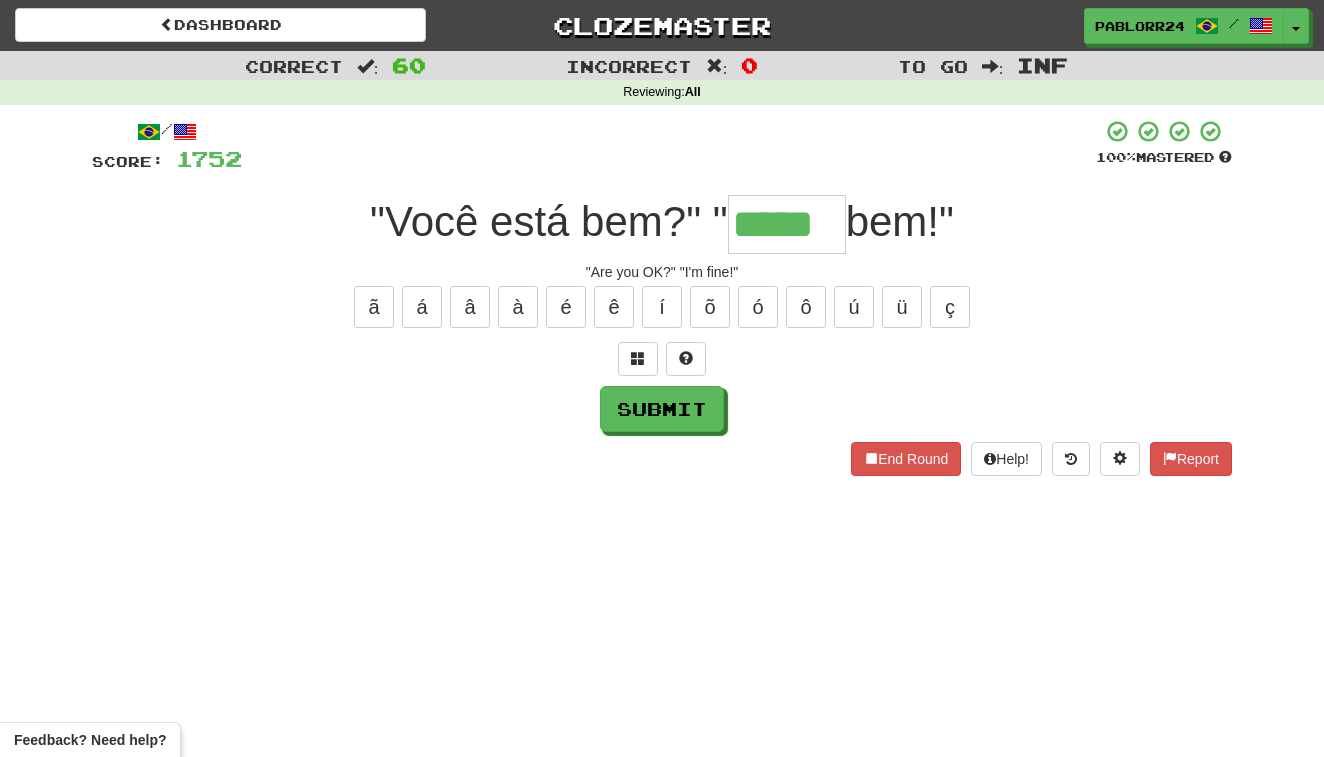type on "*****" 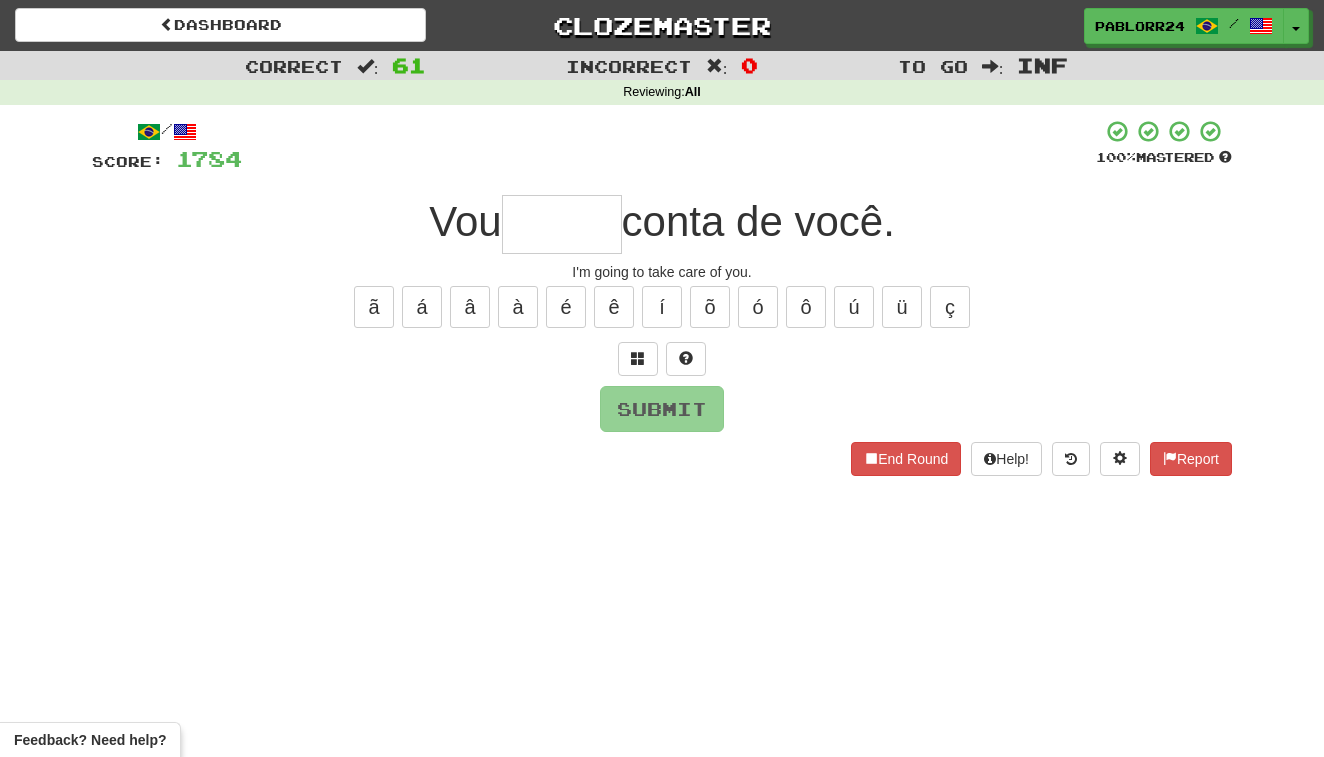 type on "*" 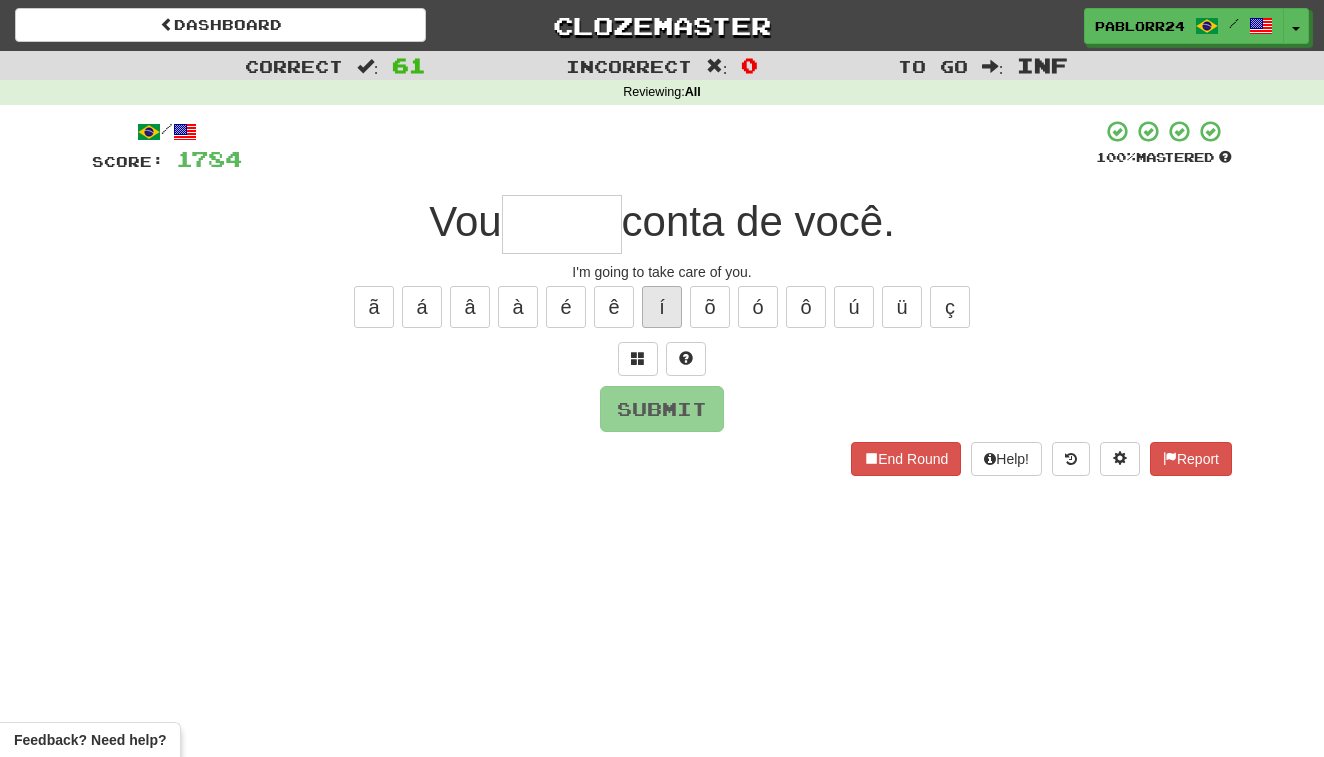 type on "*" 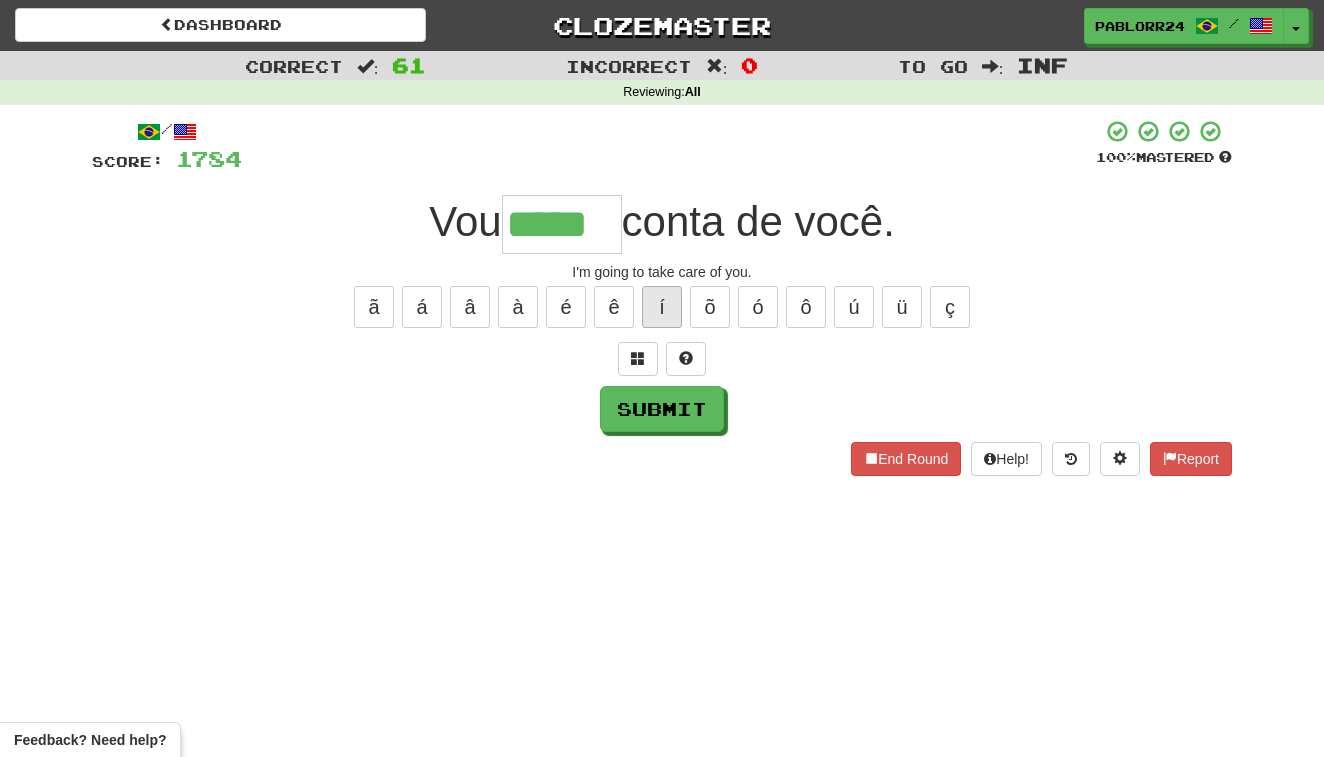 type on "*****" 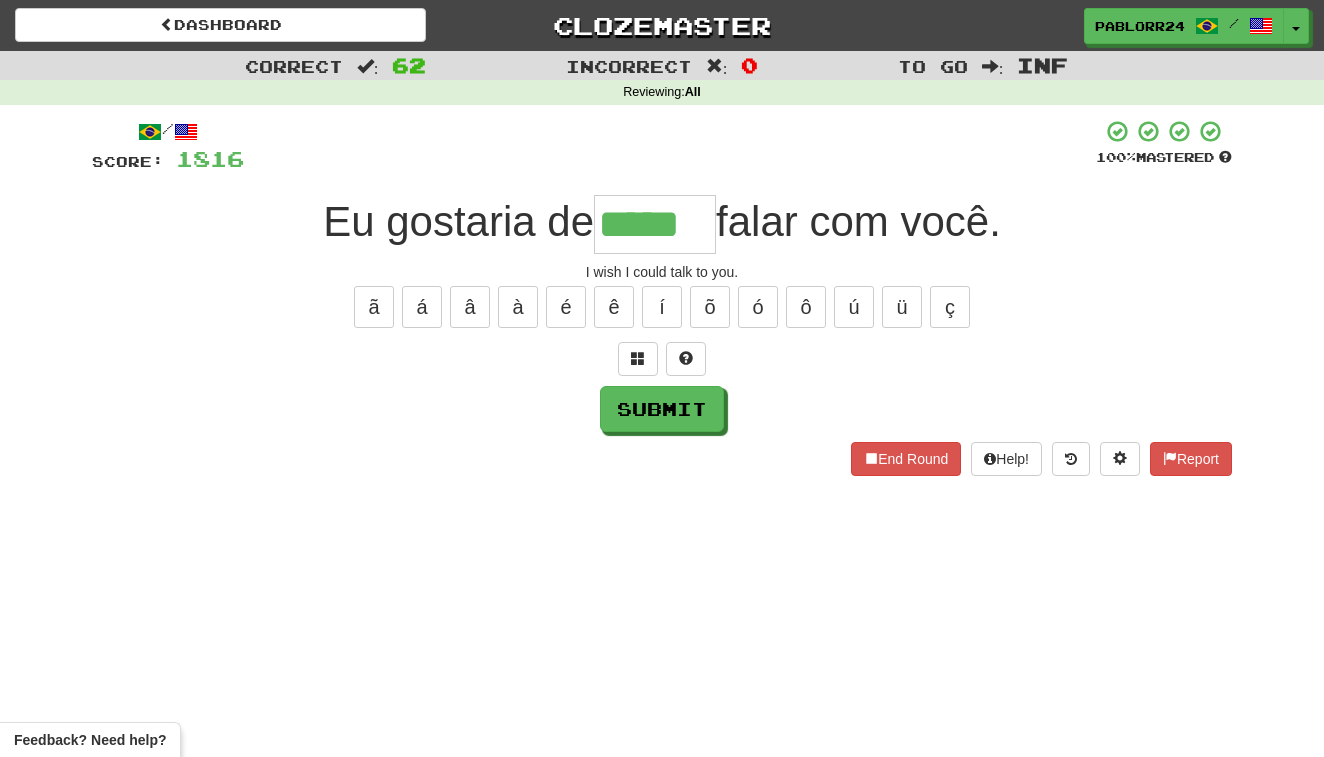 type on "*****" 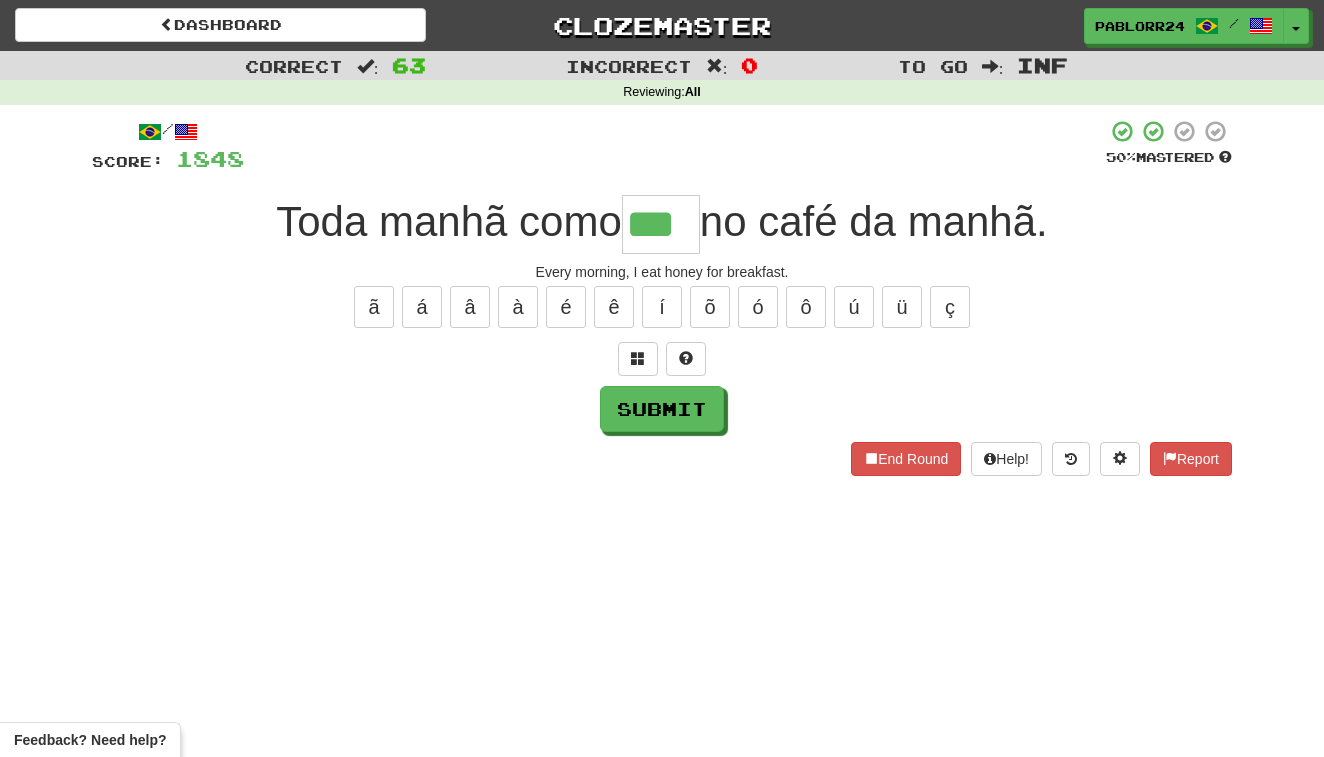 type on "***" 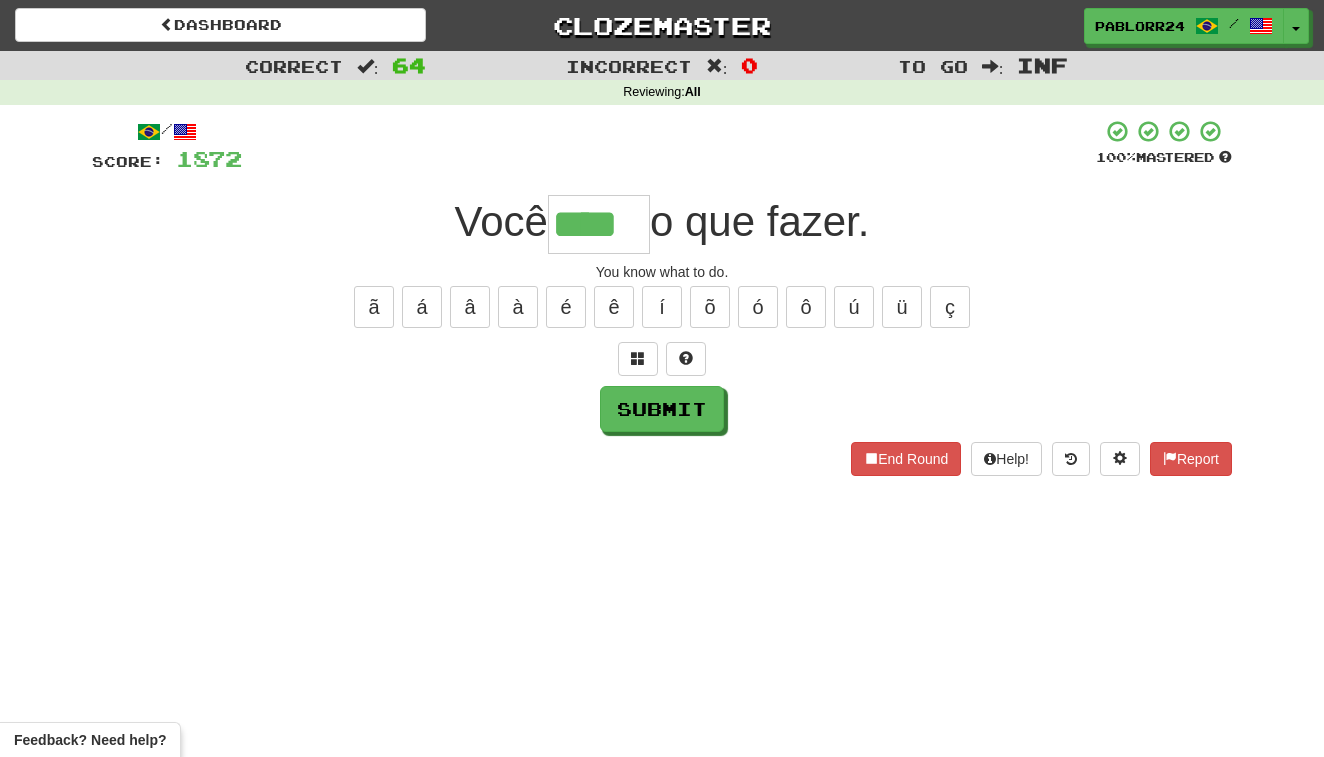type on "****" 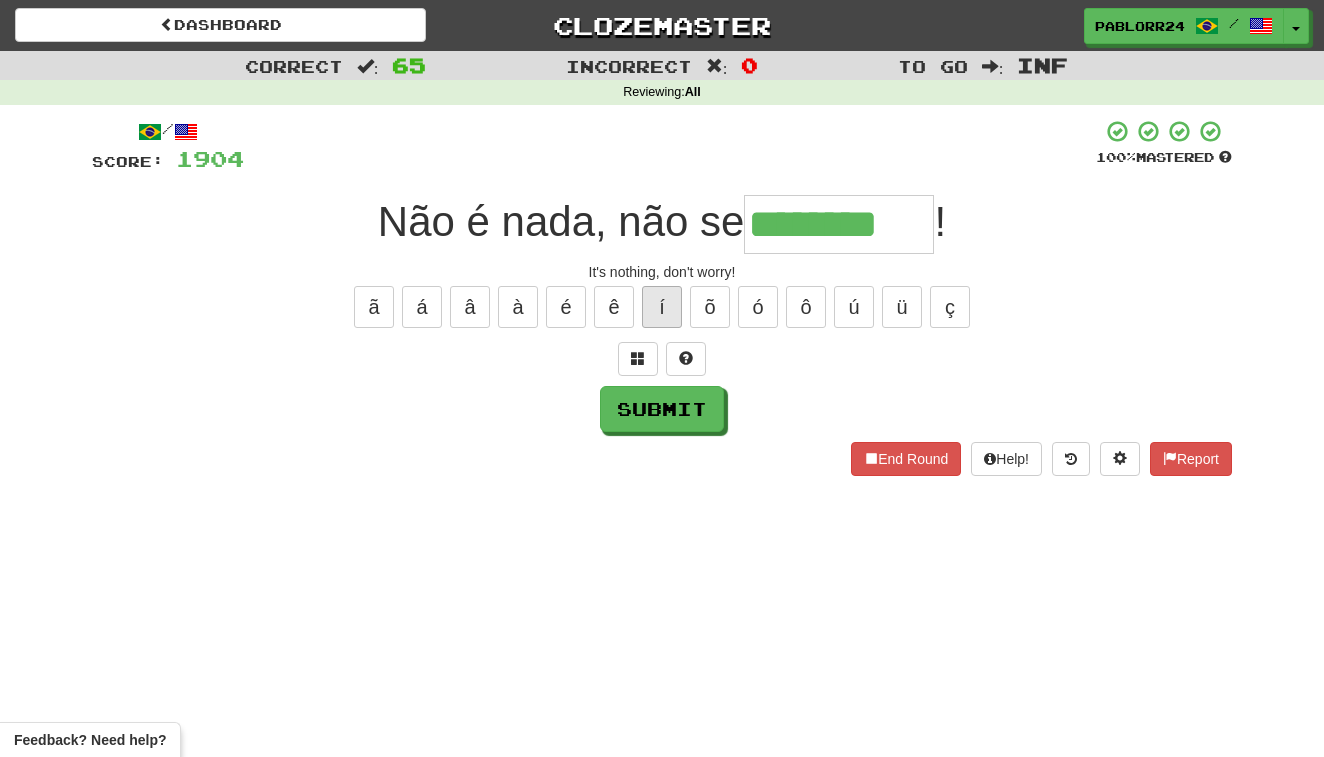 type on "********" 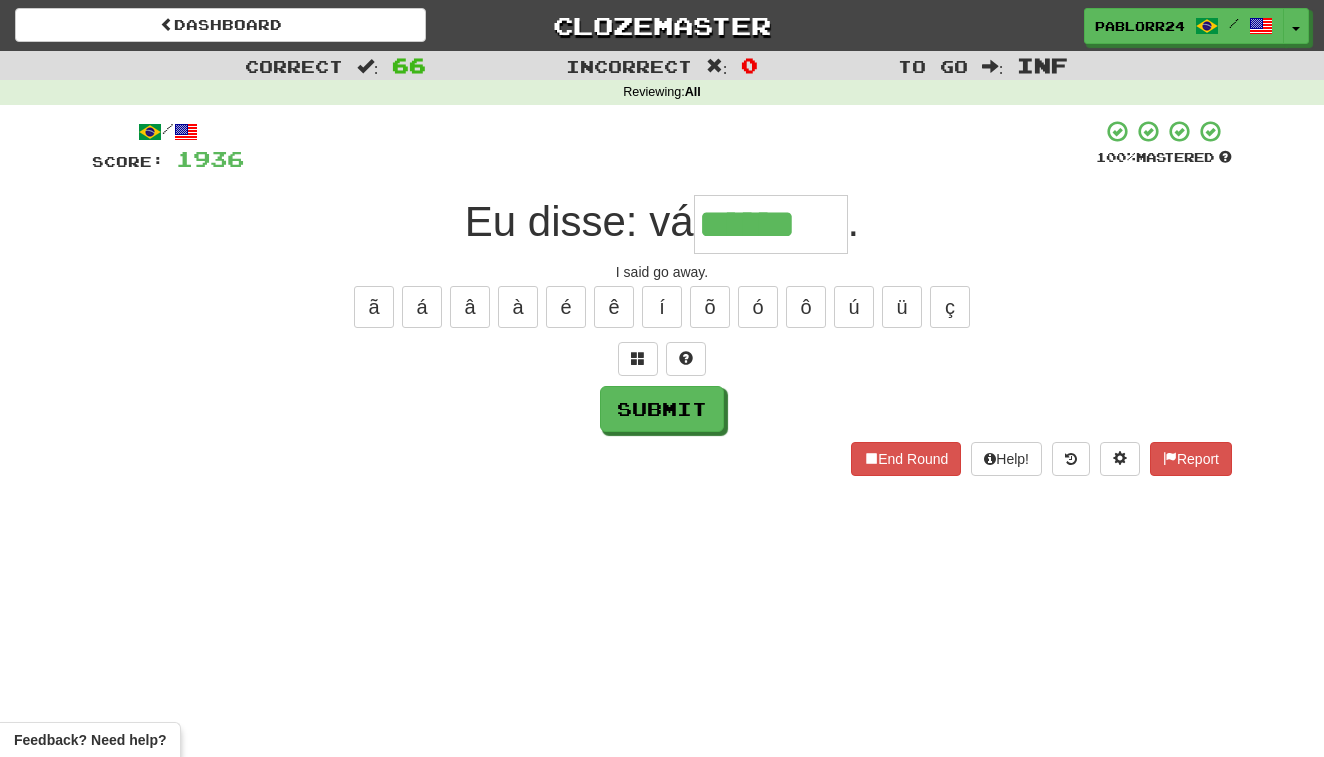 type on "******" 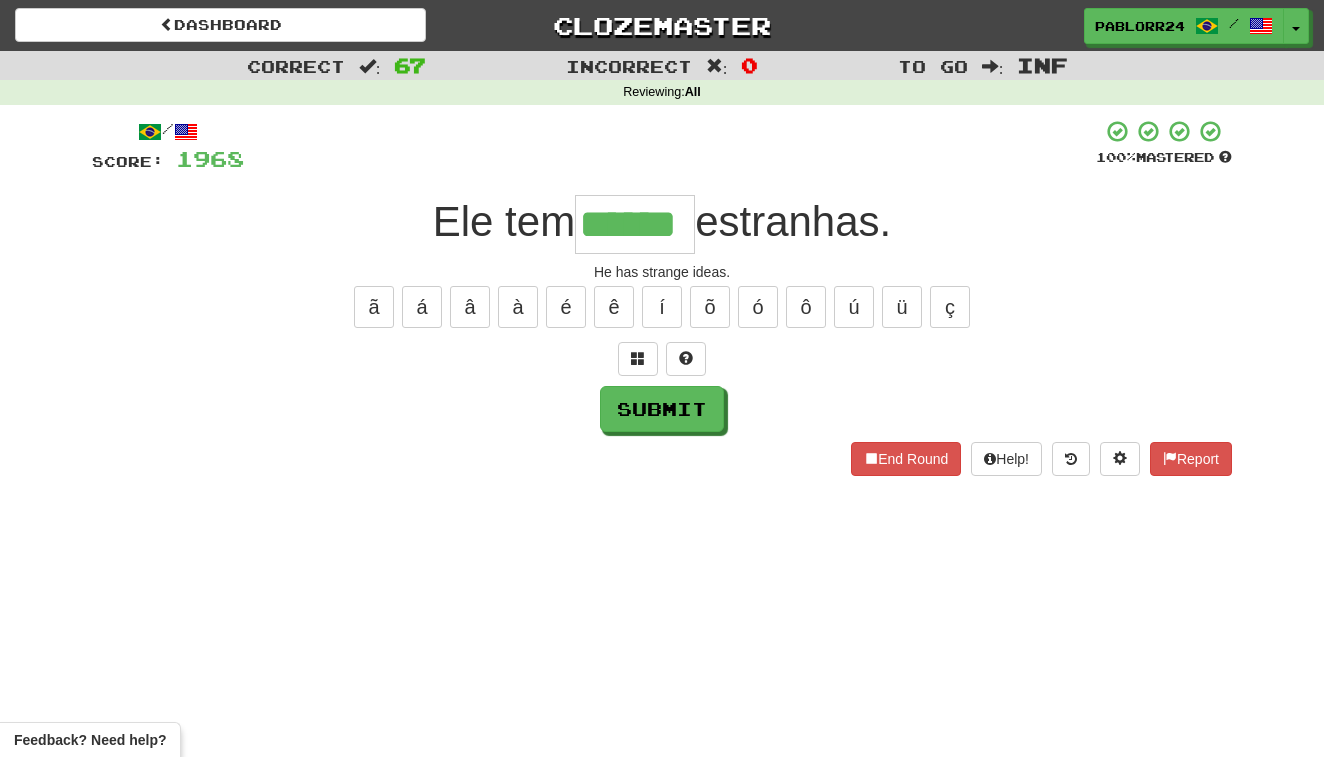 type on "******" 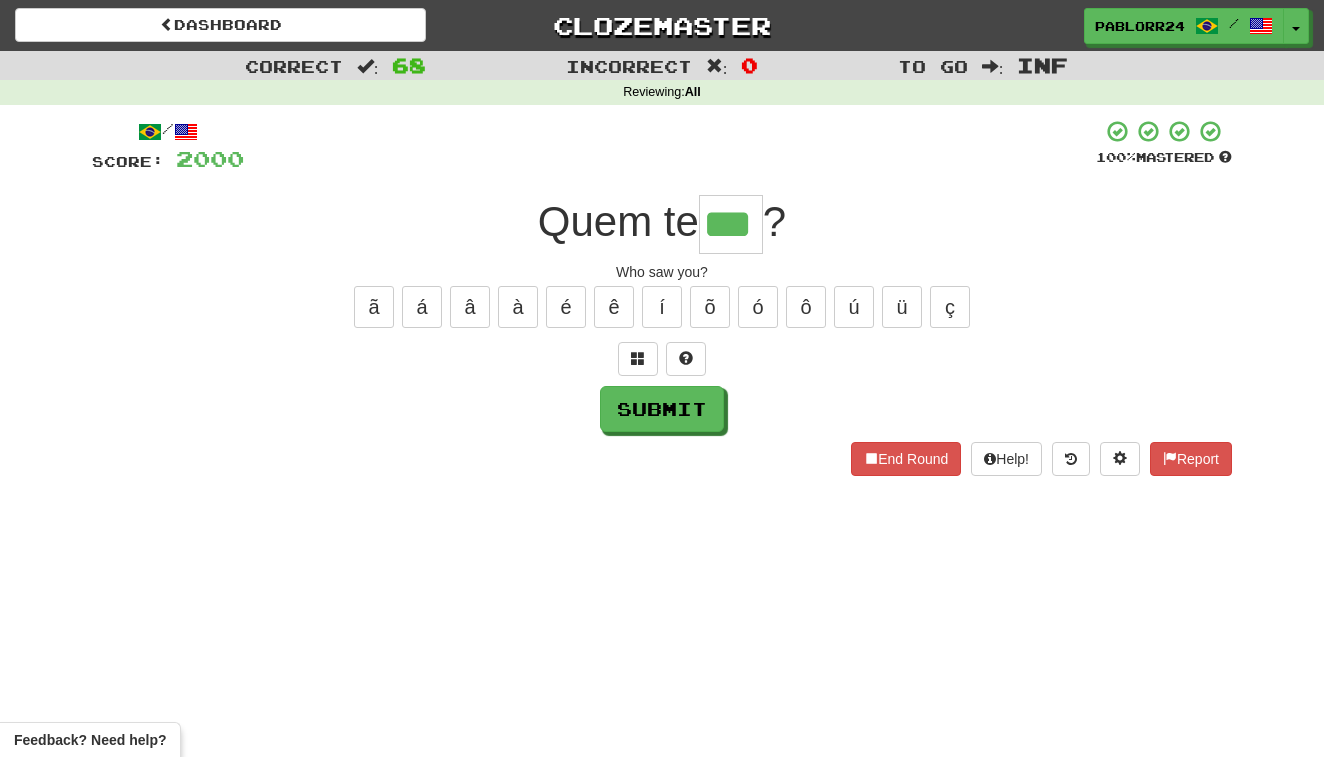 type on "***" 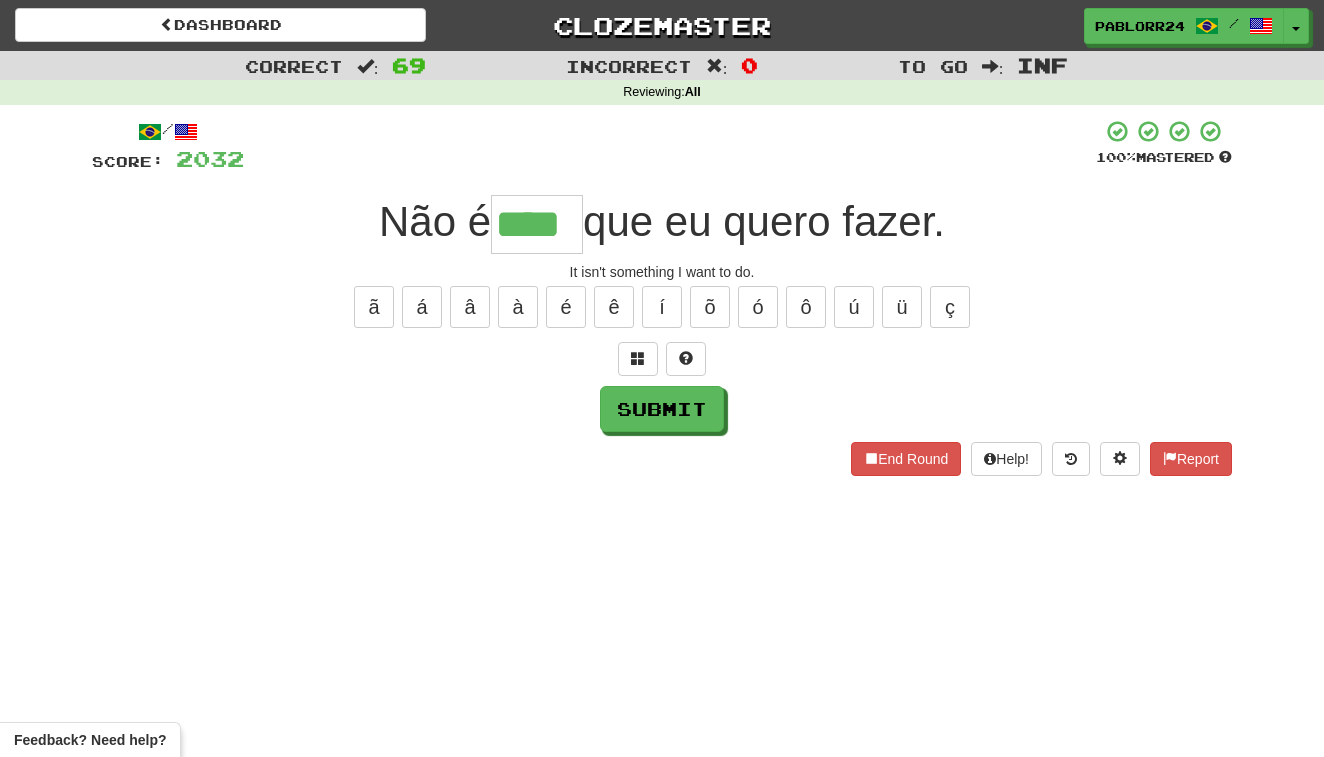 type on "****" 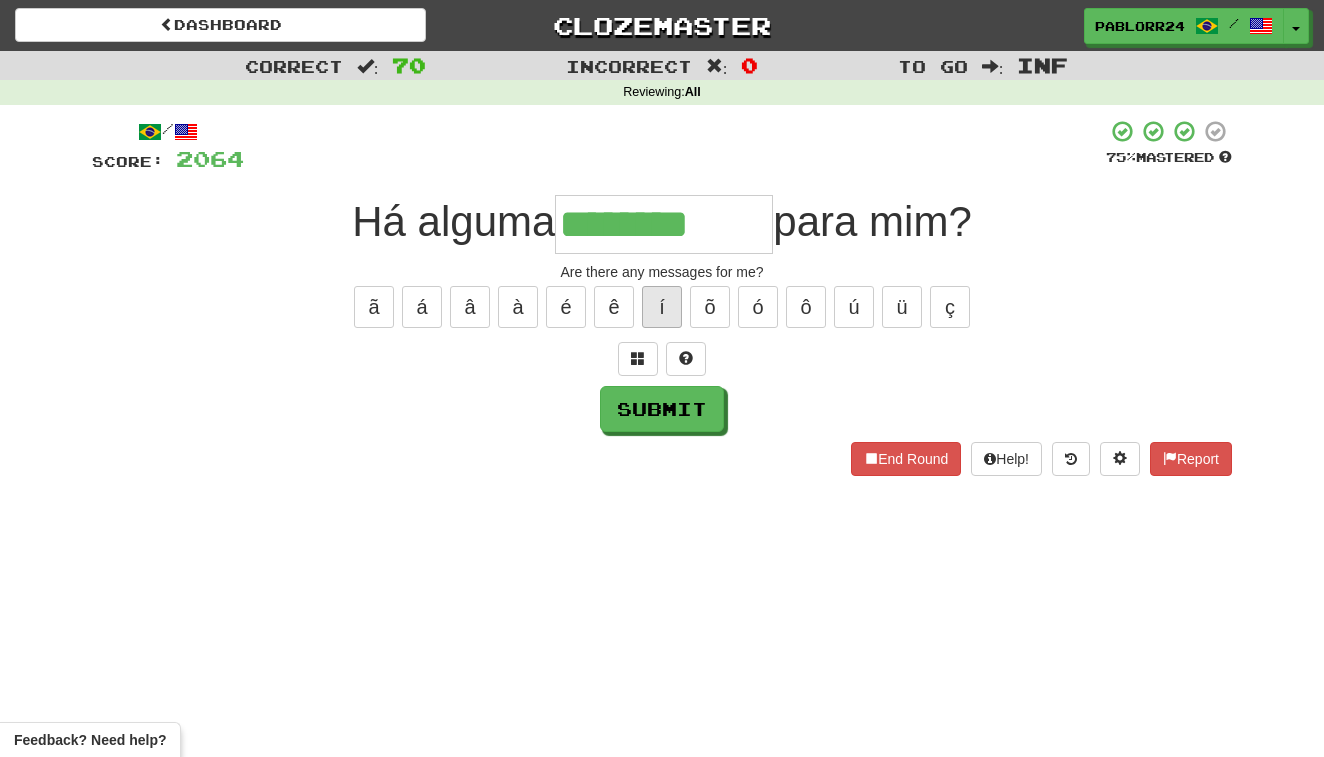 type on "********" 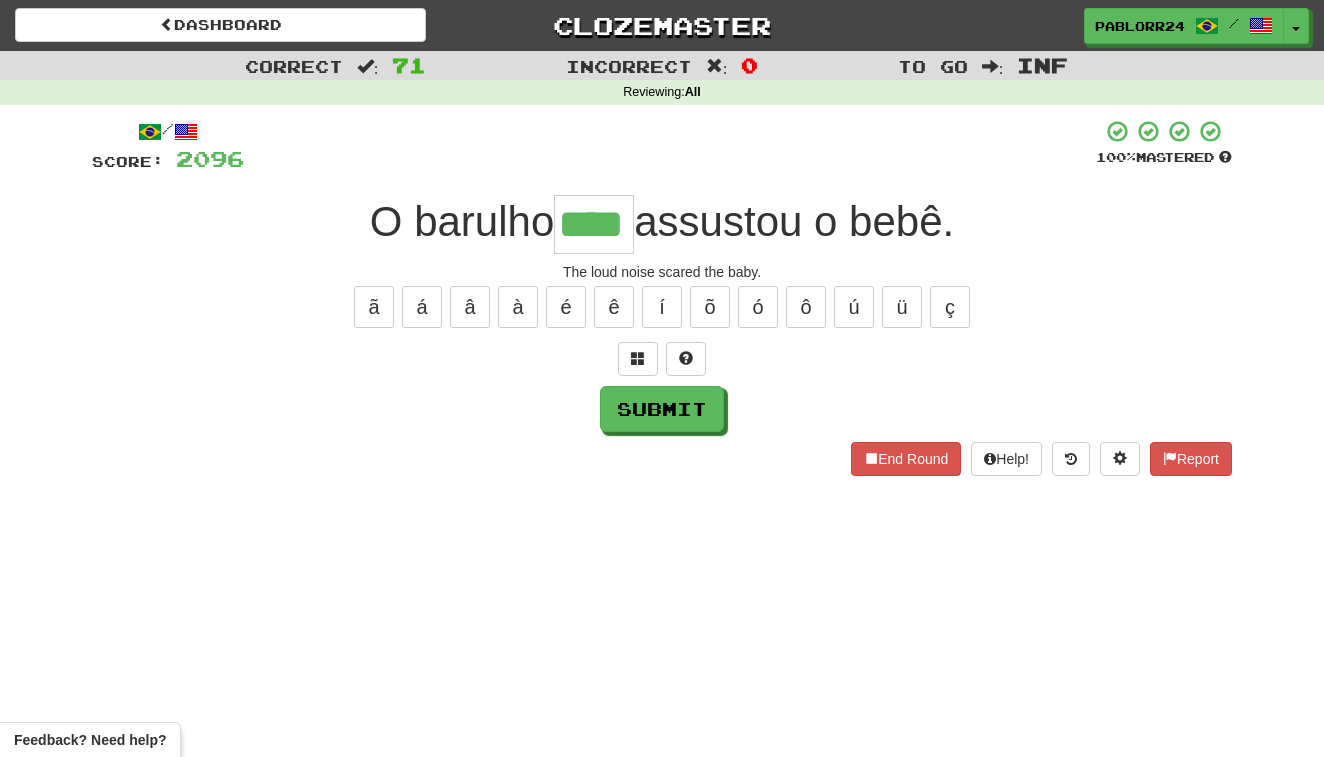 type on "****" 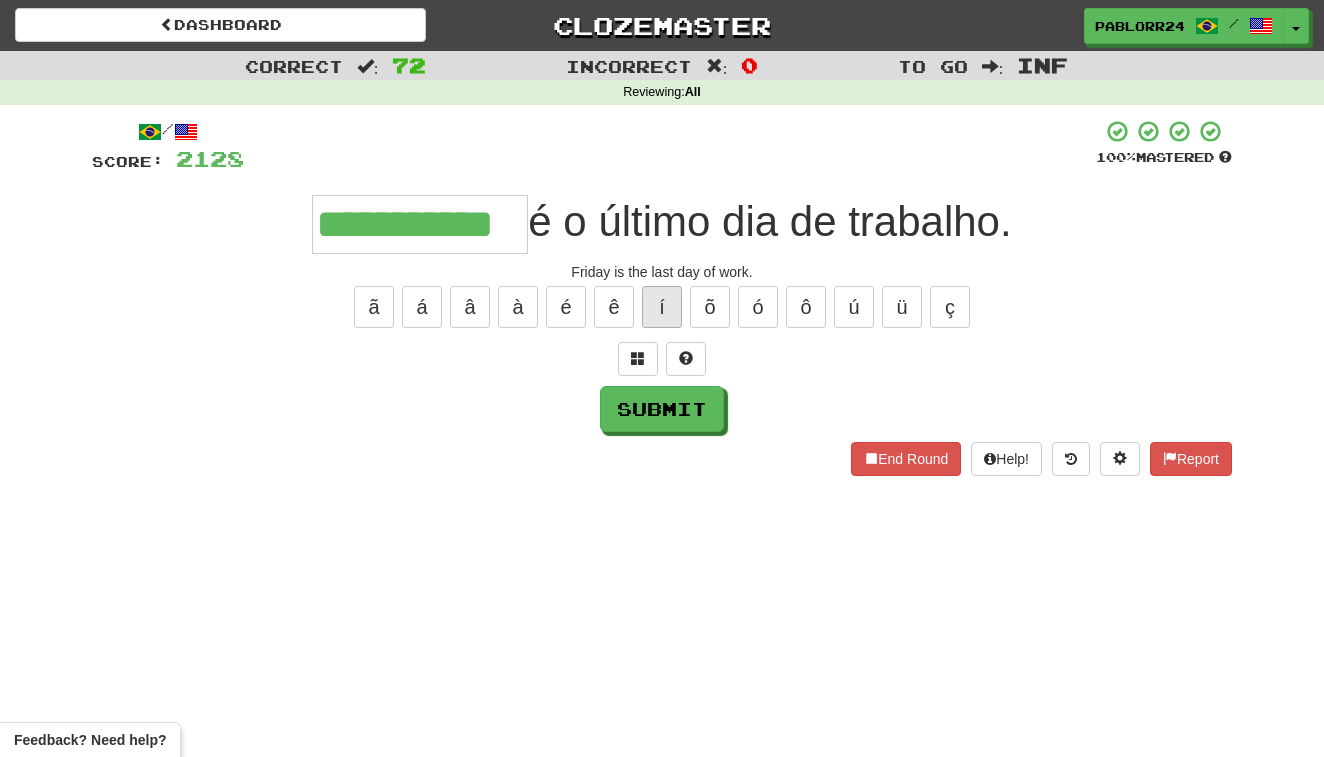 type on "**********" 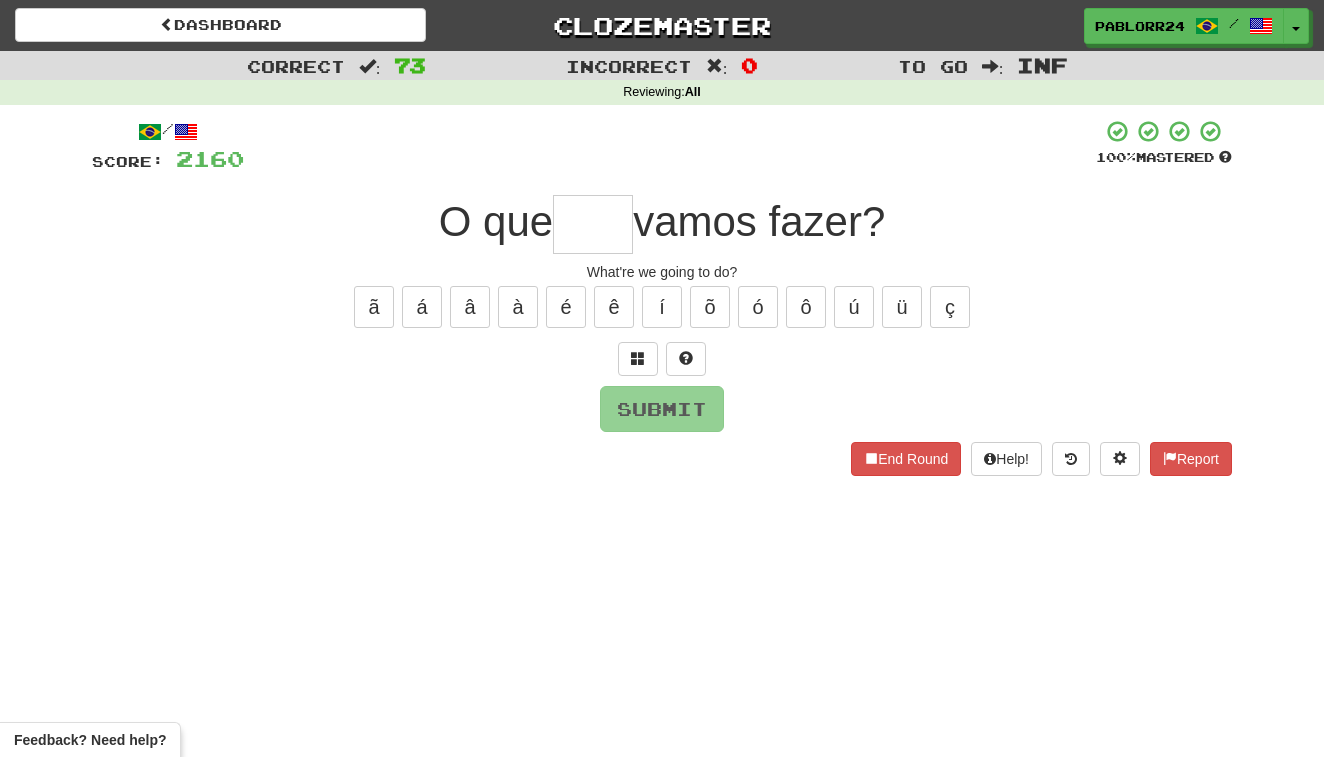 type on "*" 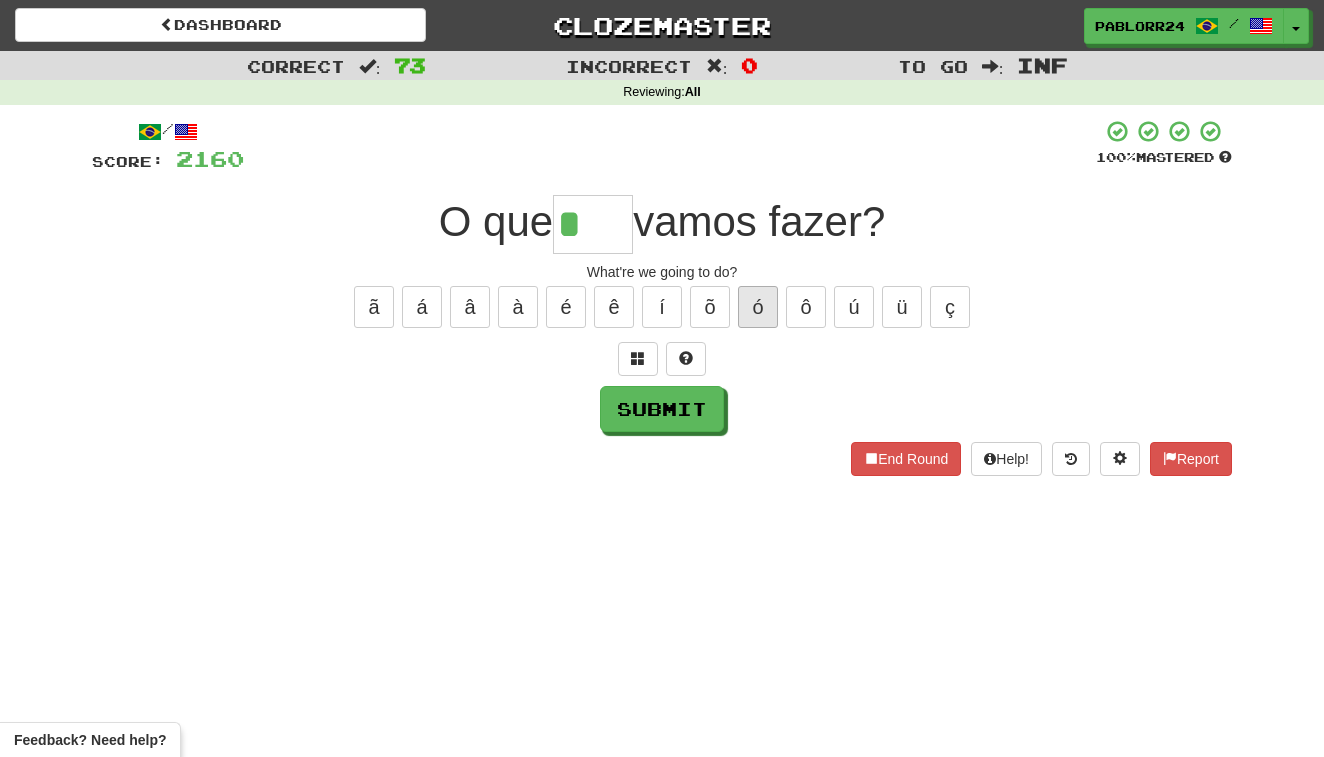 click on "ó" at bounding box center (758, 307) 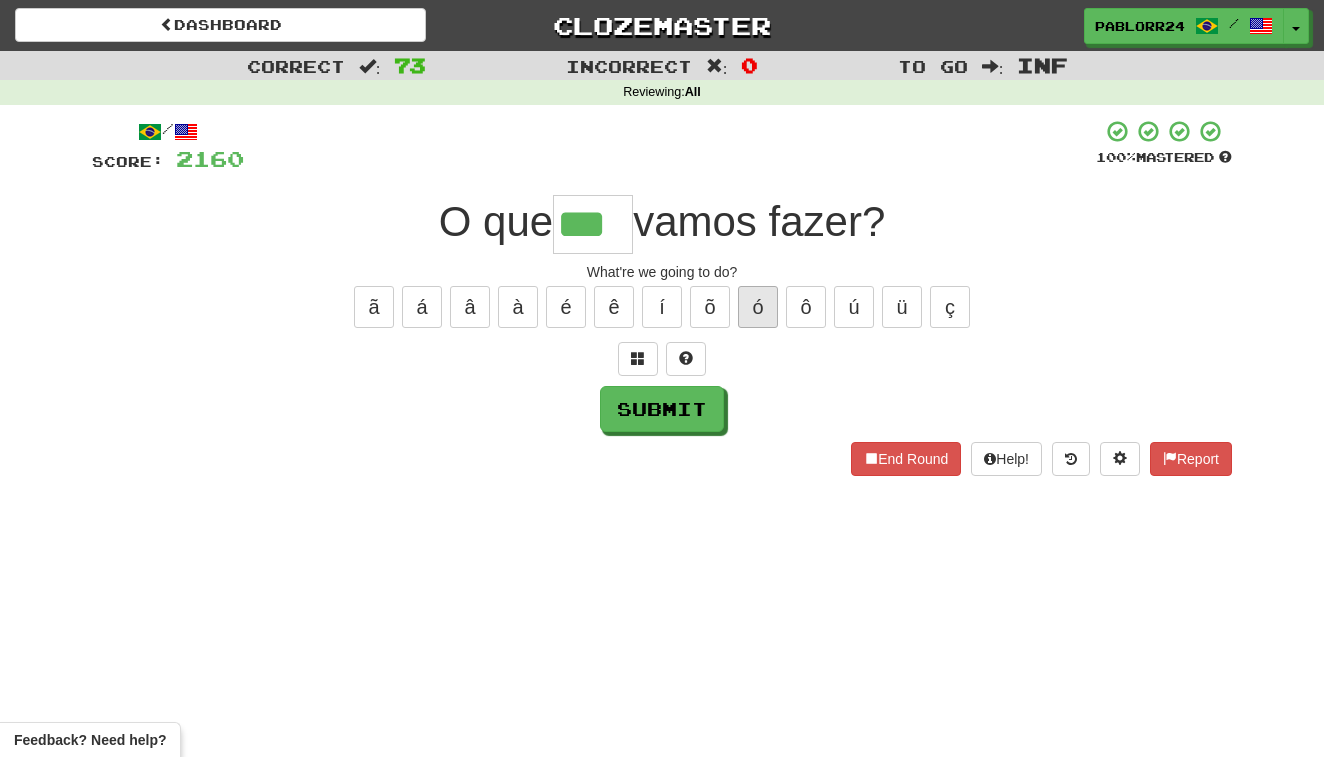 type on "***" 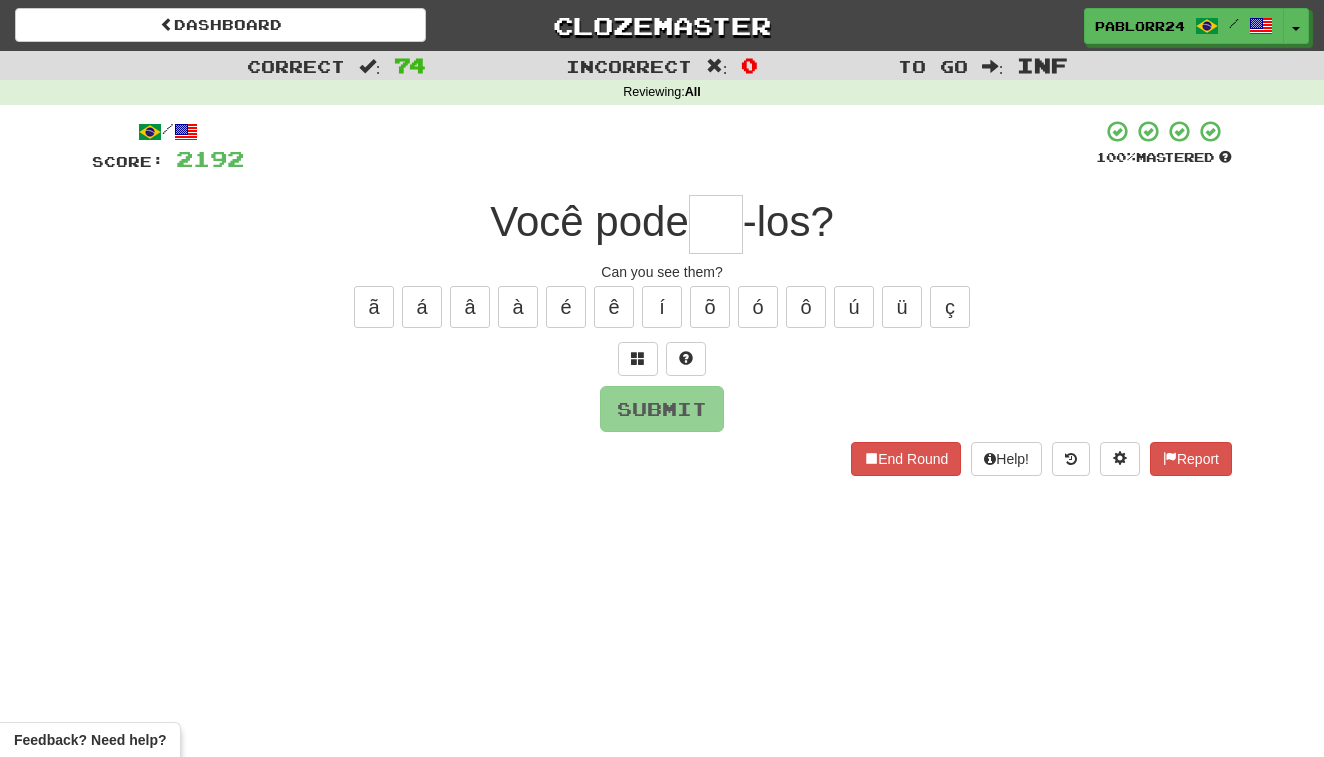 type on "*" 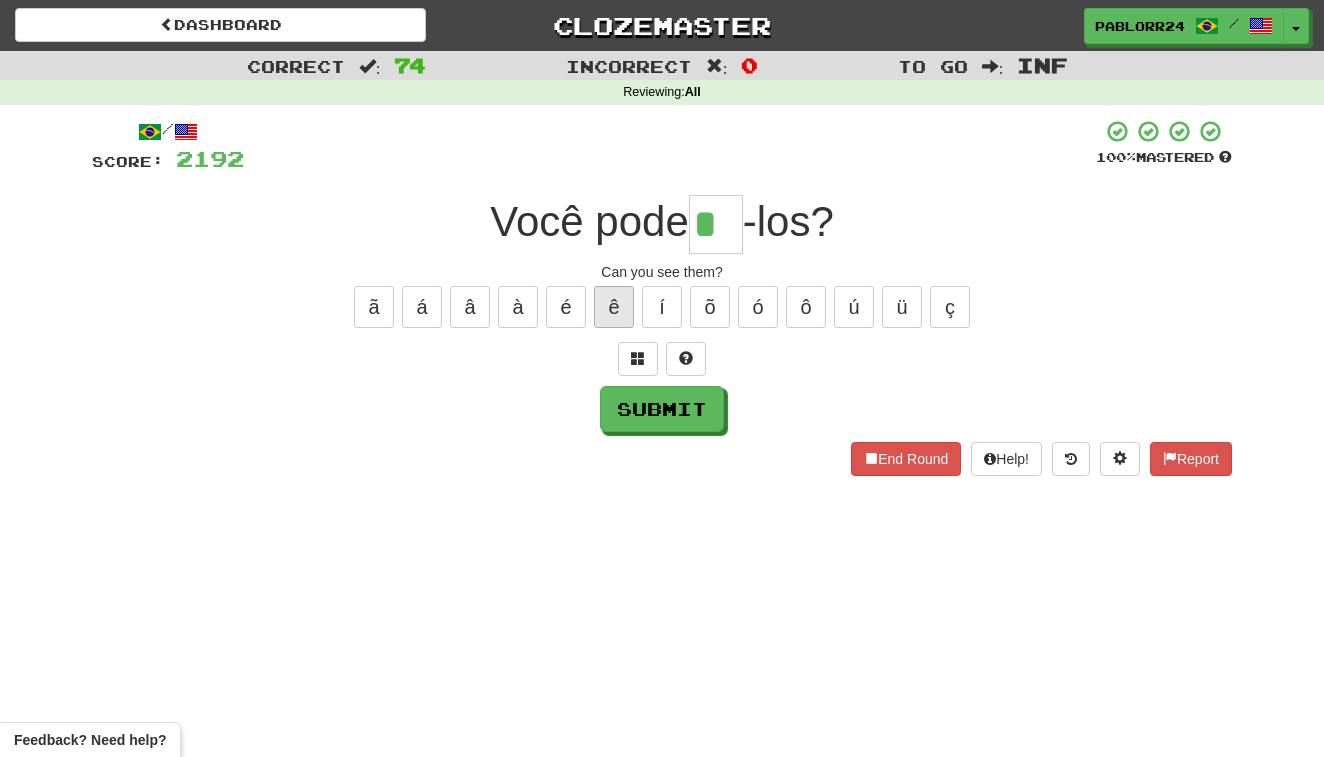 click on "ê" at bounding box center [614, 307] 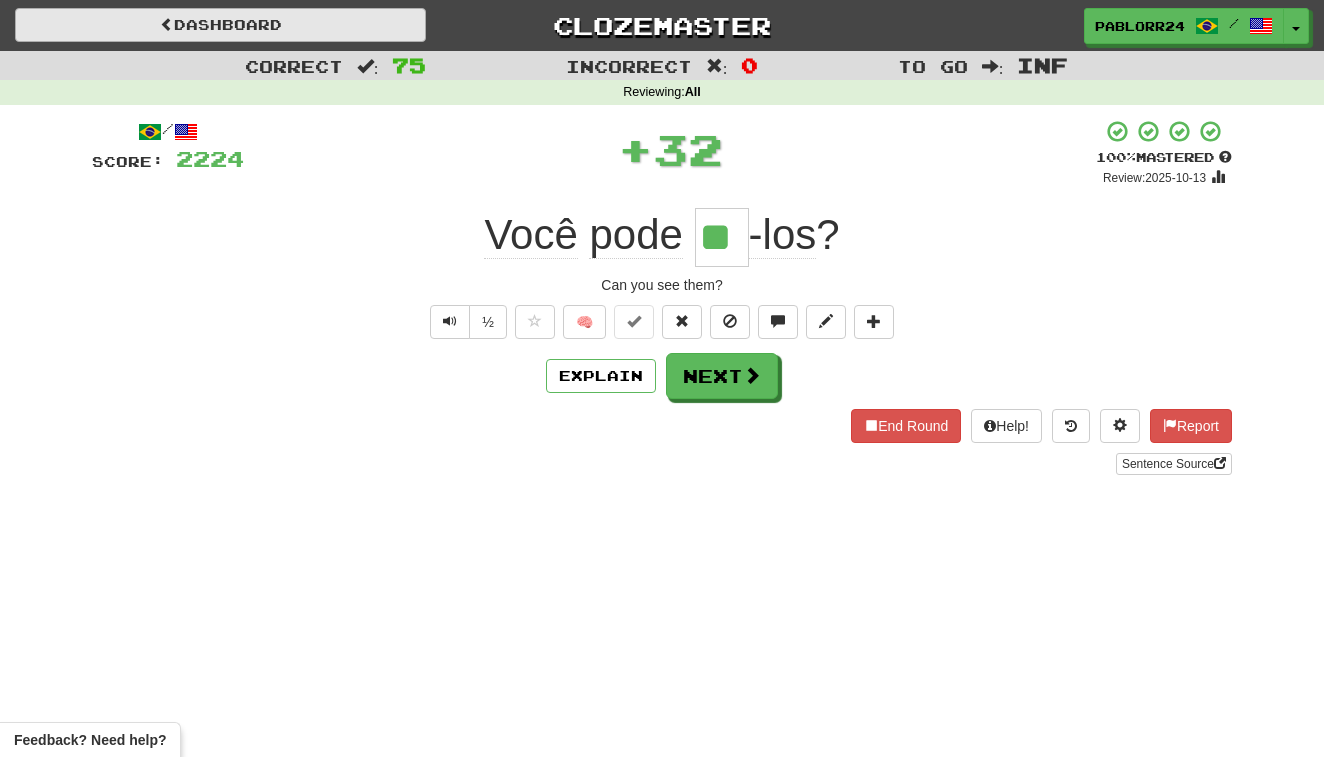 click on "Dashboard" at bounding box center [220, 25] 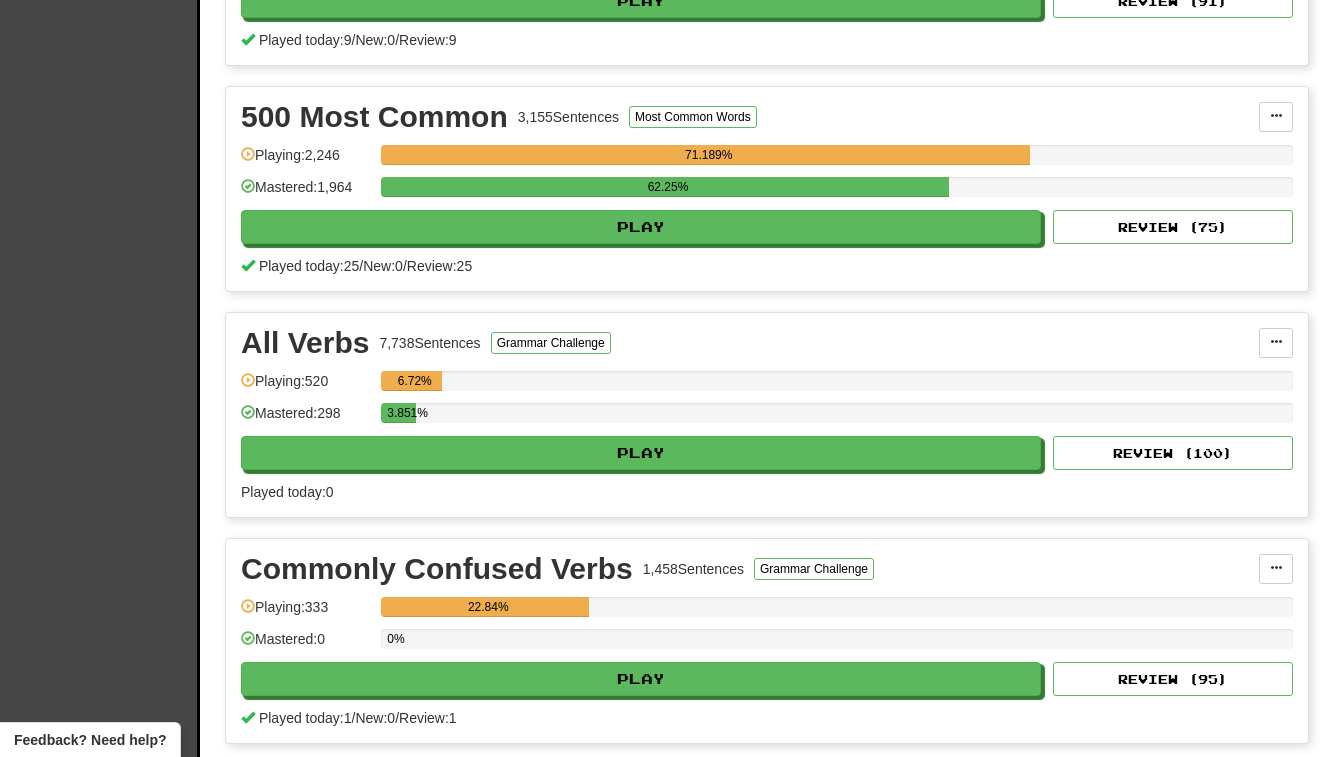 scroll, scrollTop: 1287, scrollLeft: 0, axis: vertical 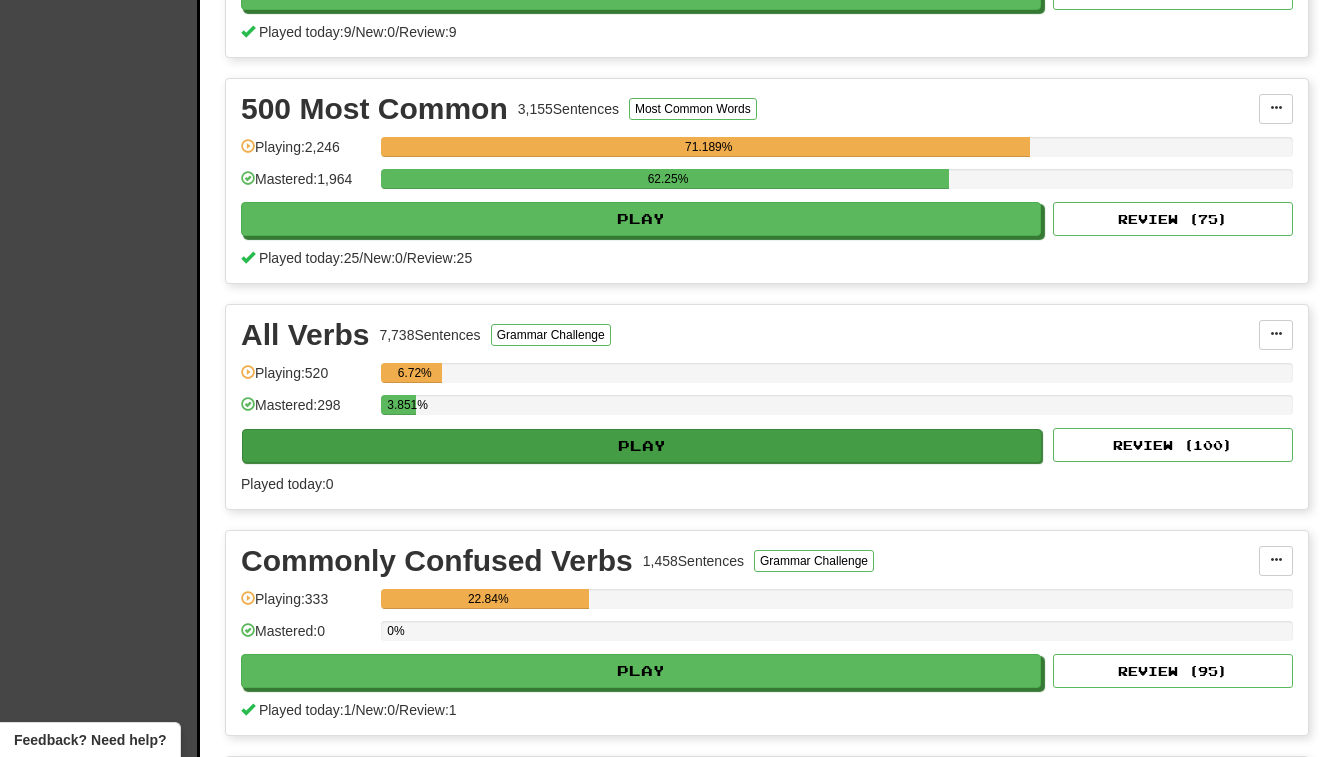 click on "Play" at bounding box center [642, 446] 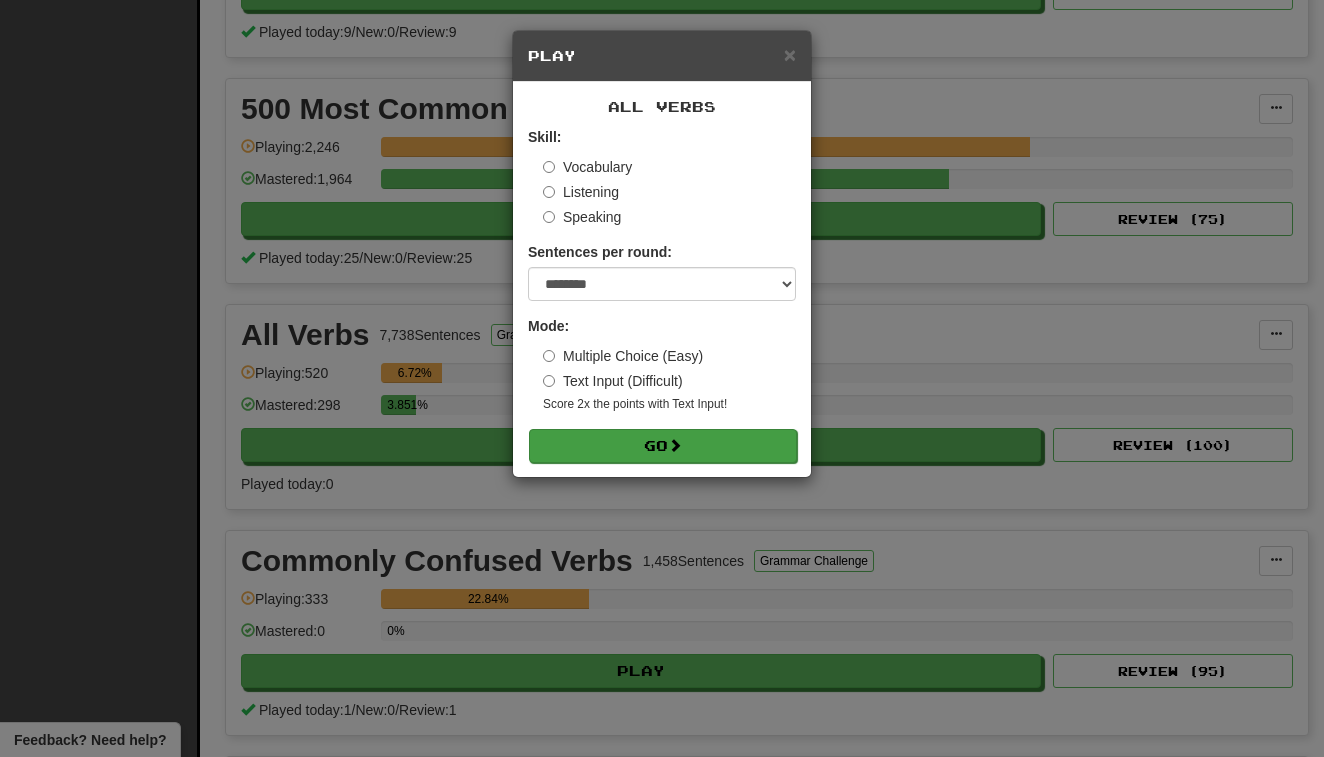 click on "Go" at bounding box center (663, 446) 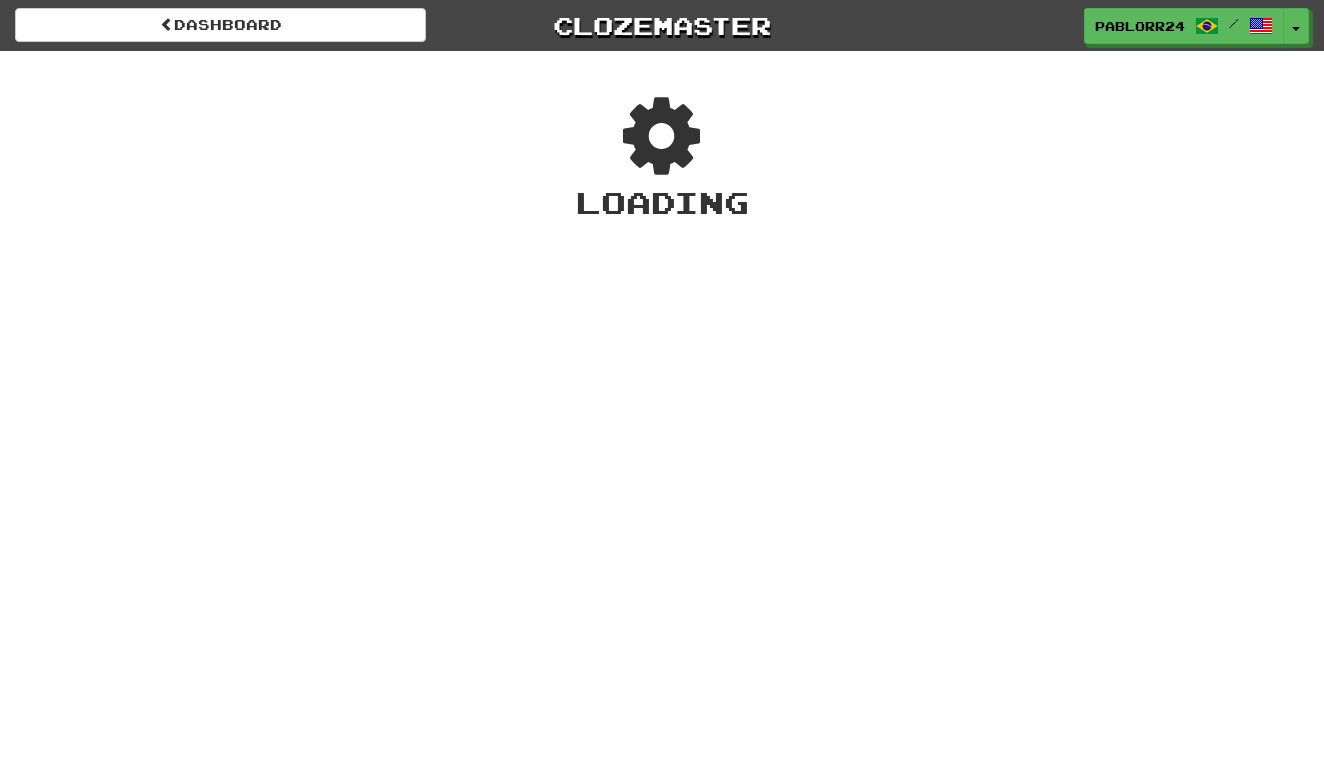 scroll, scrollTop: 0, scrollLeft: 0, axis: both 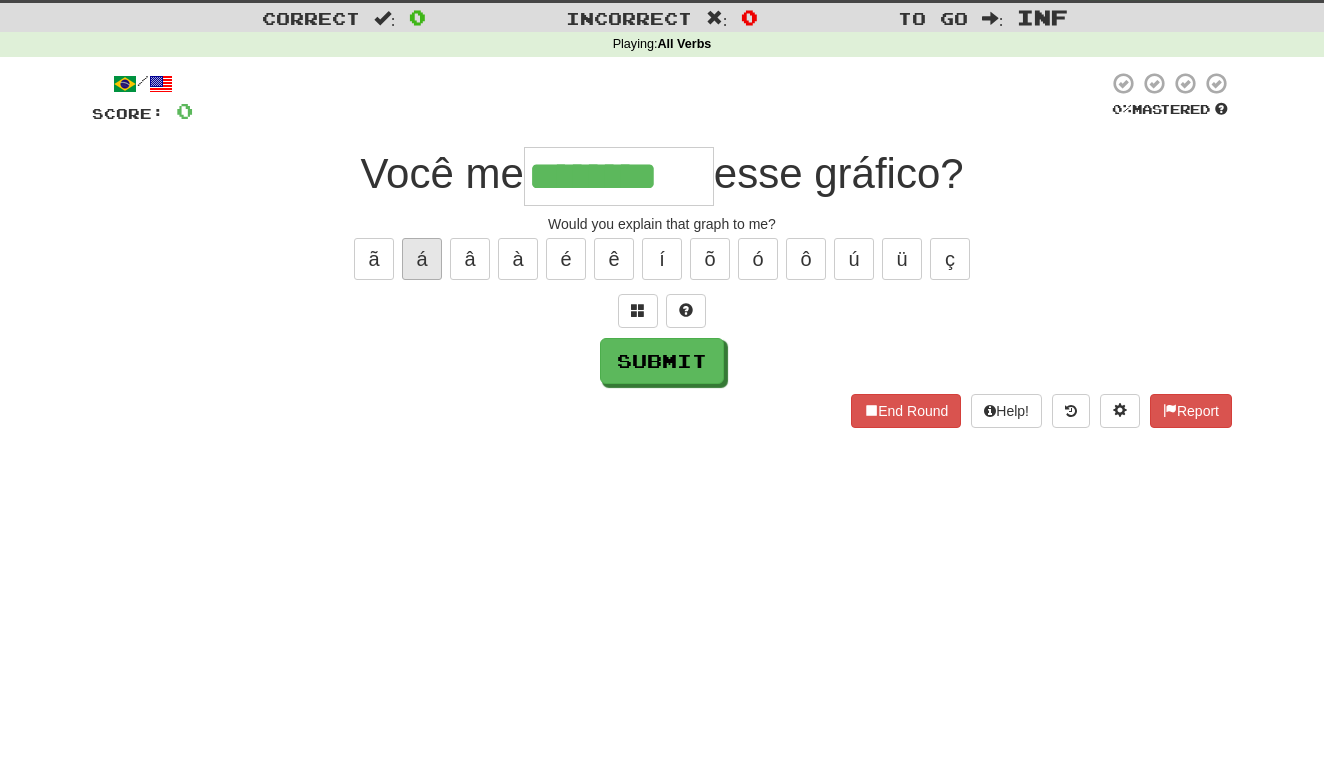 click on "á" at bounding box center (422, 259) 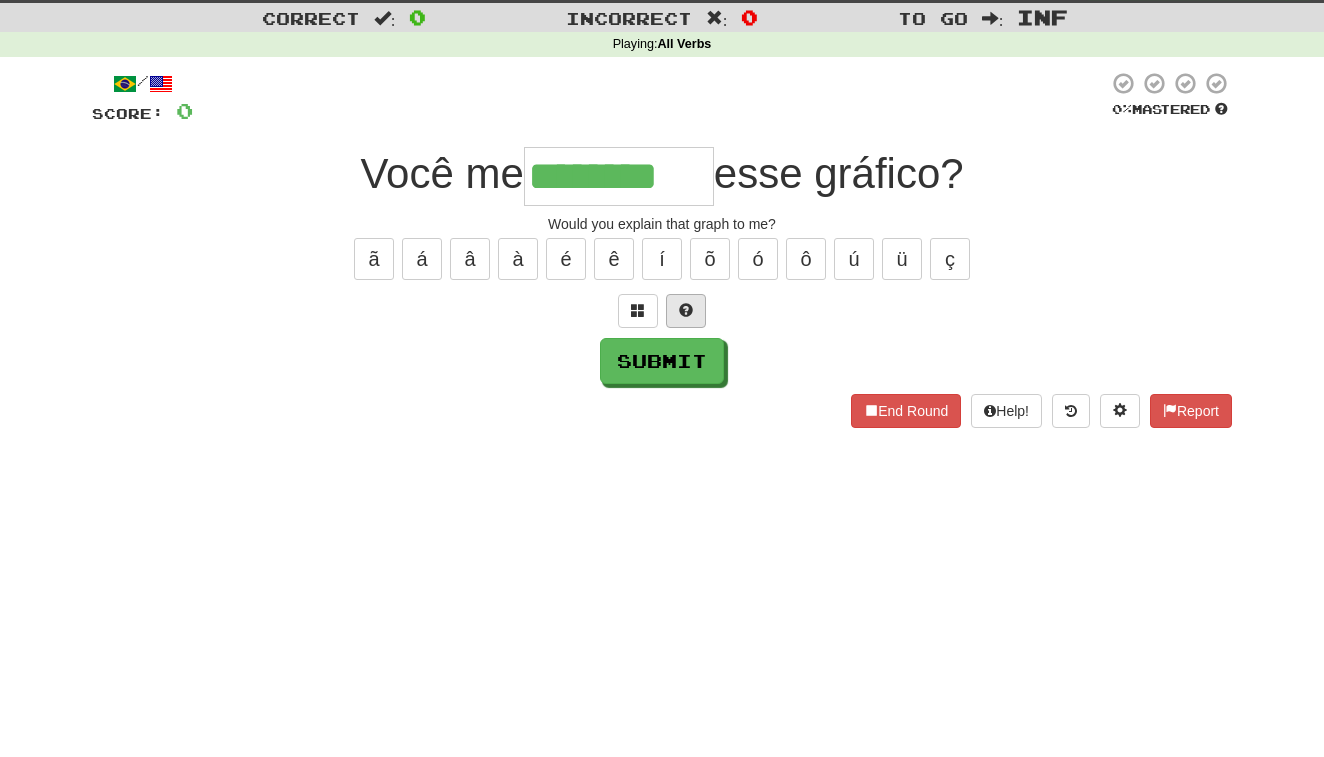 click at bounding box center [686, 311] 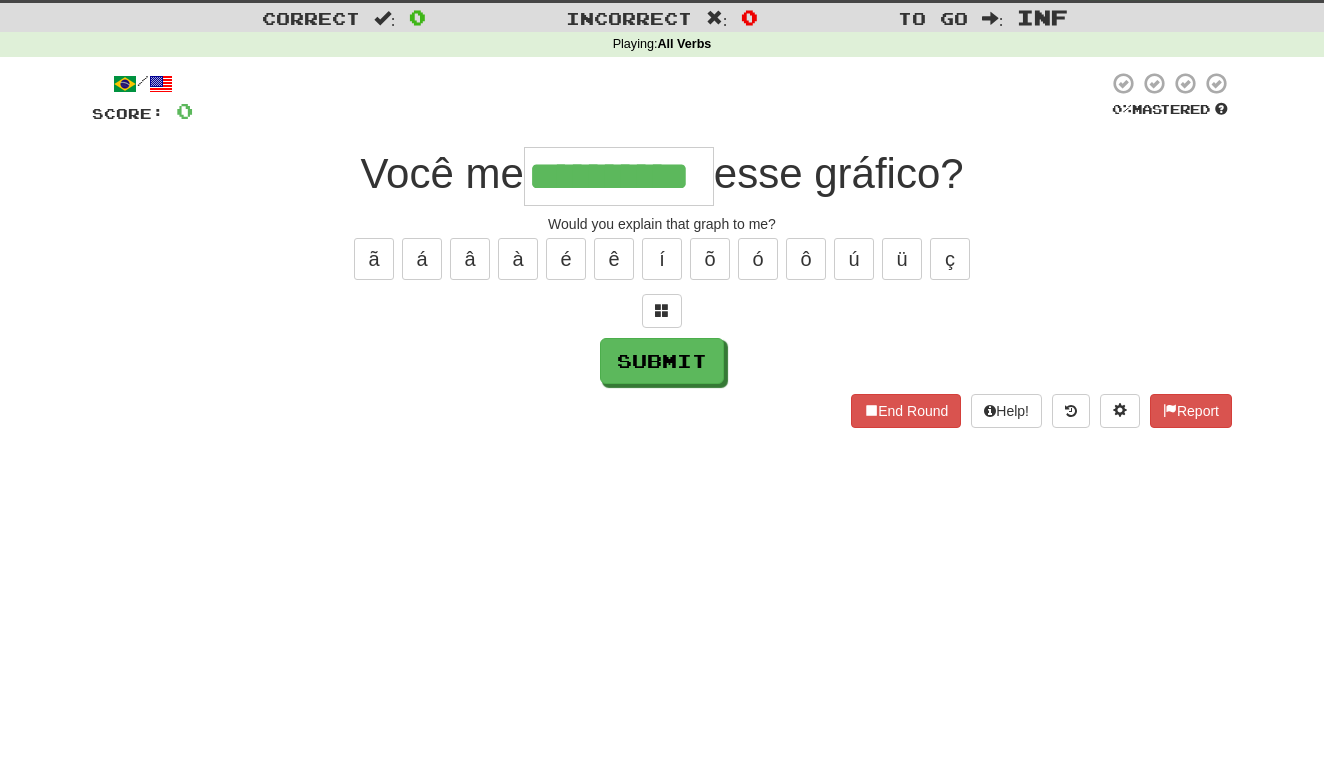 type on "**********" 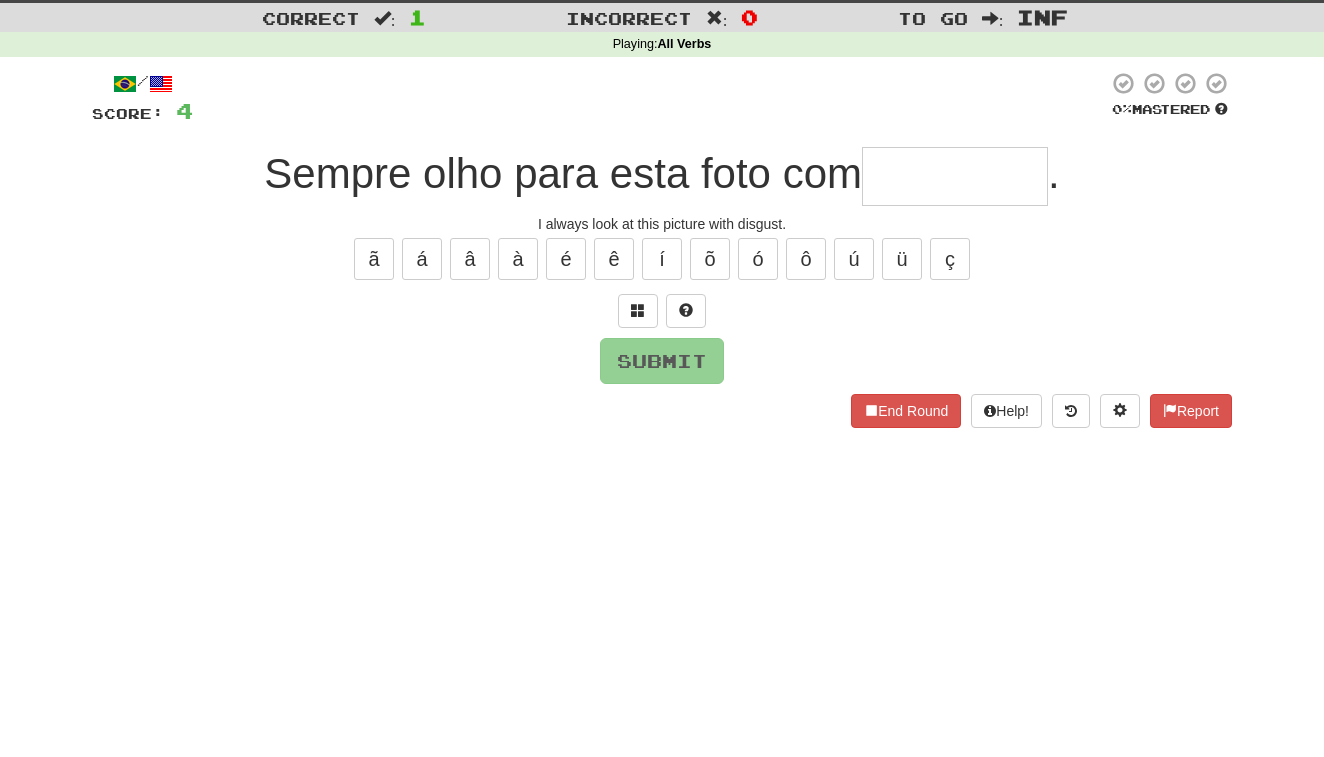 type on "*" 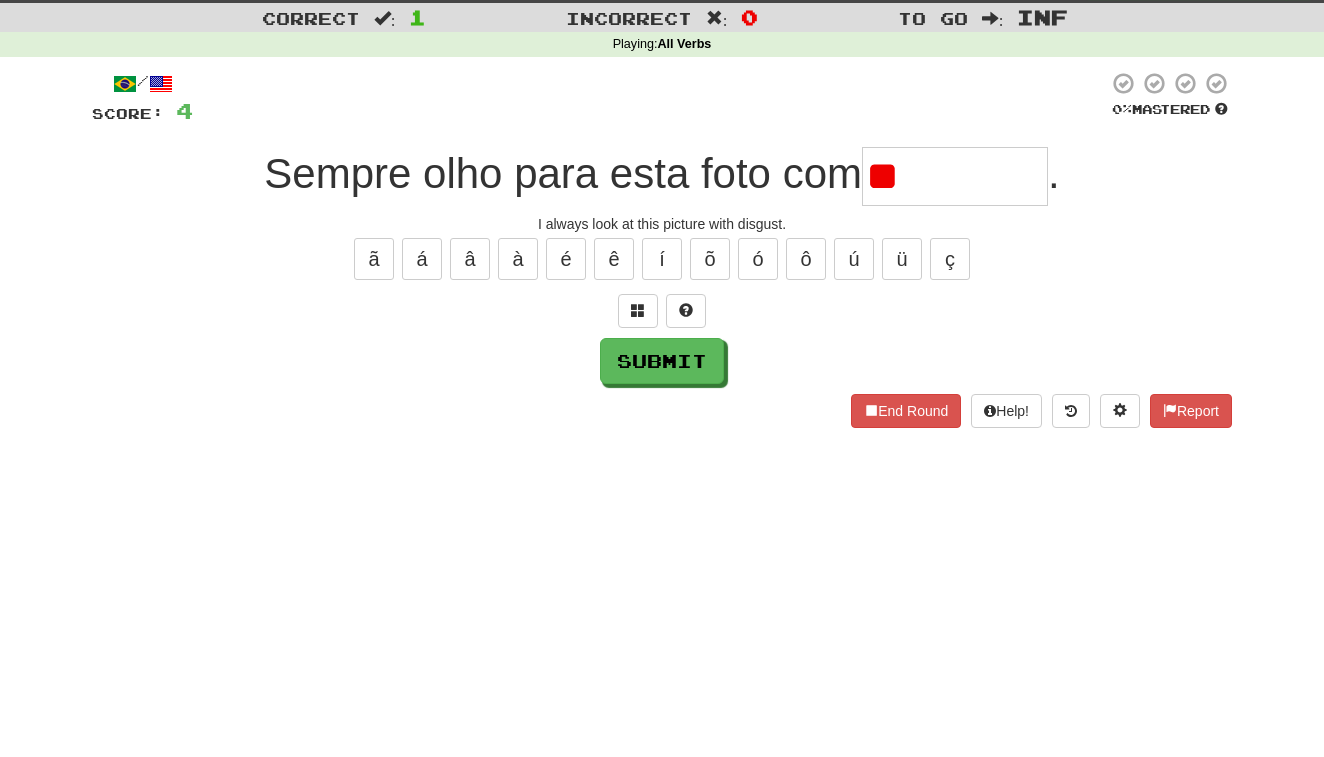 type on "*" 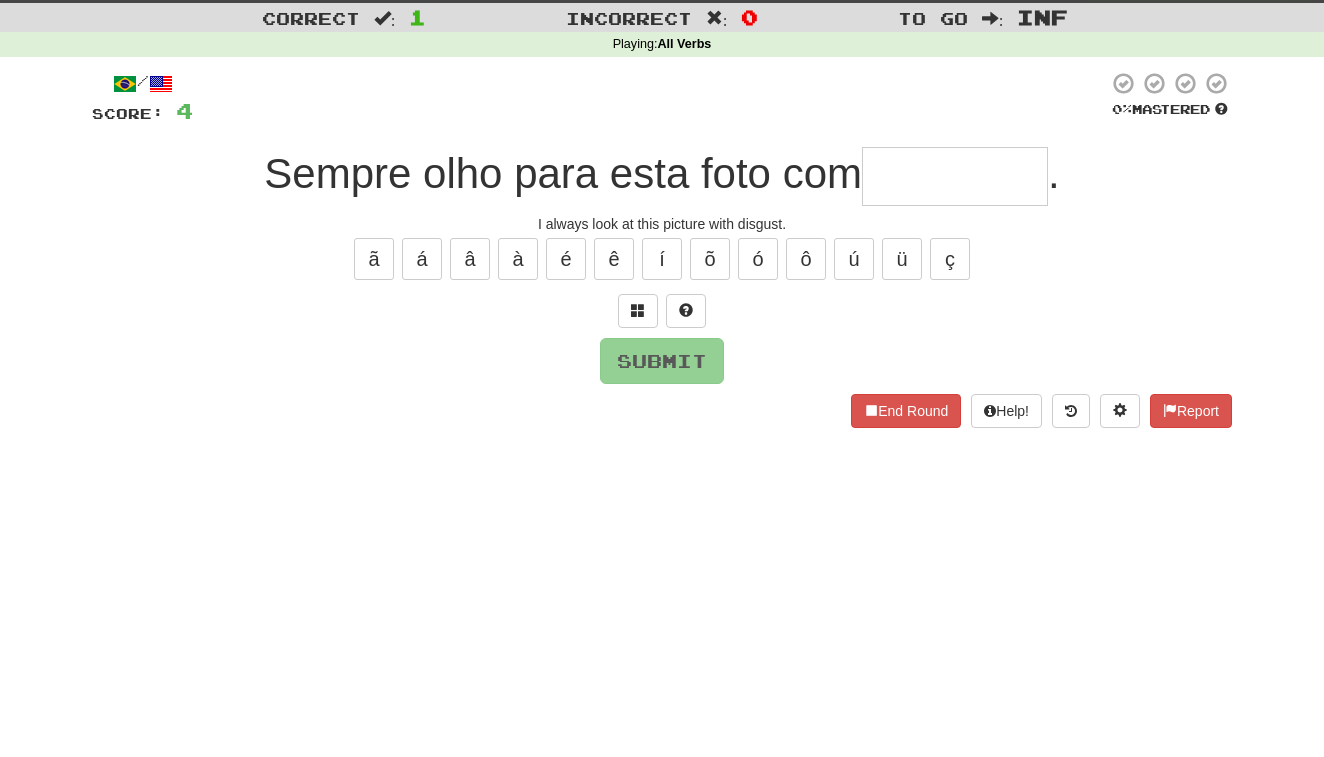 type on "*" 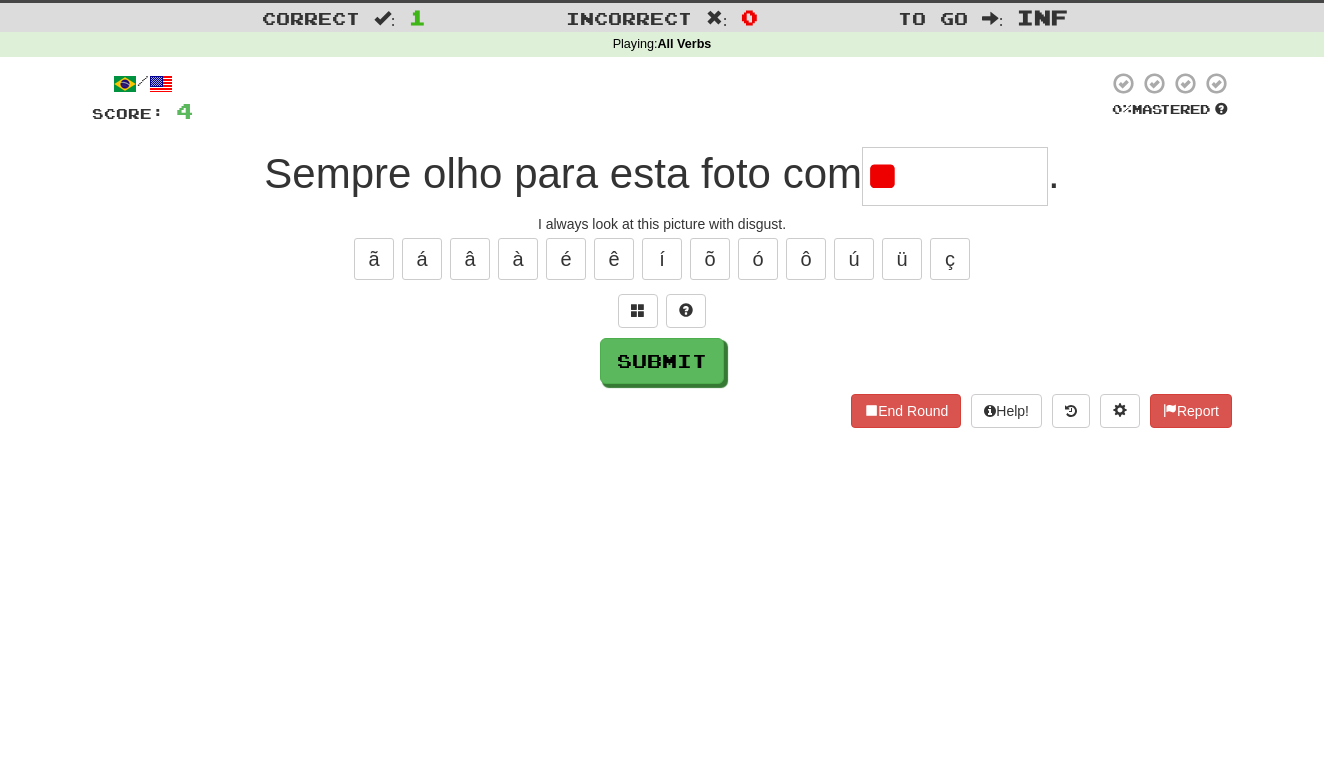 type on "*" 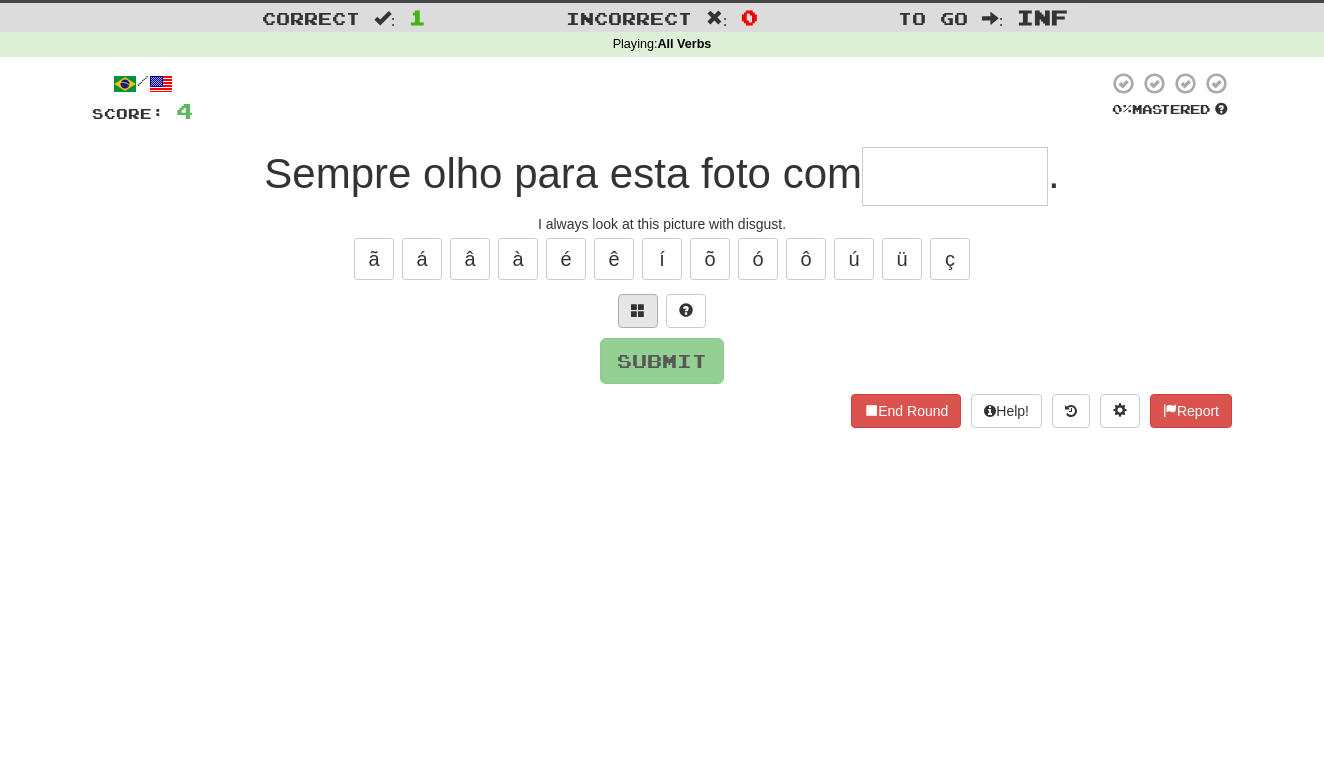 click at bounding box center (638, 311) 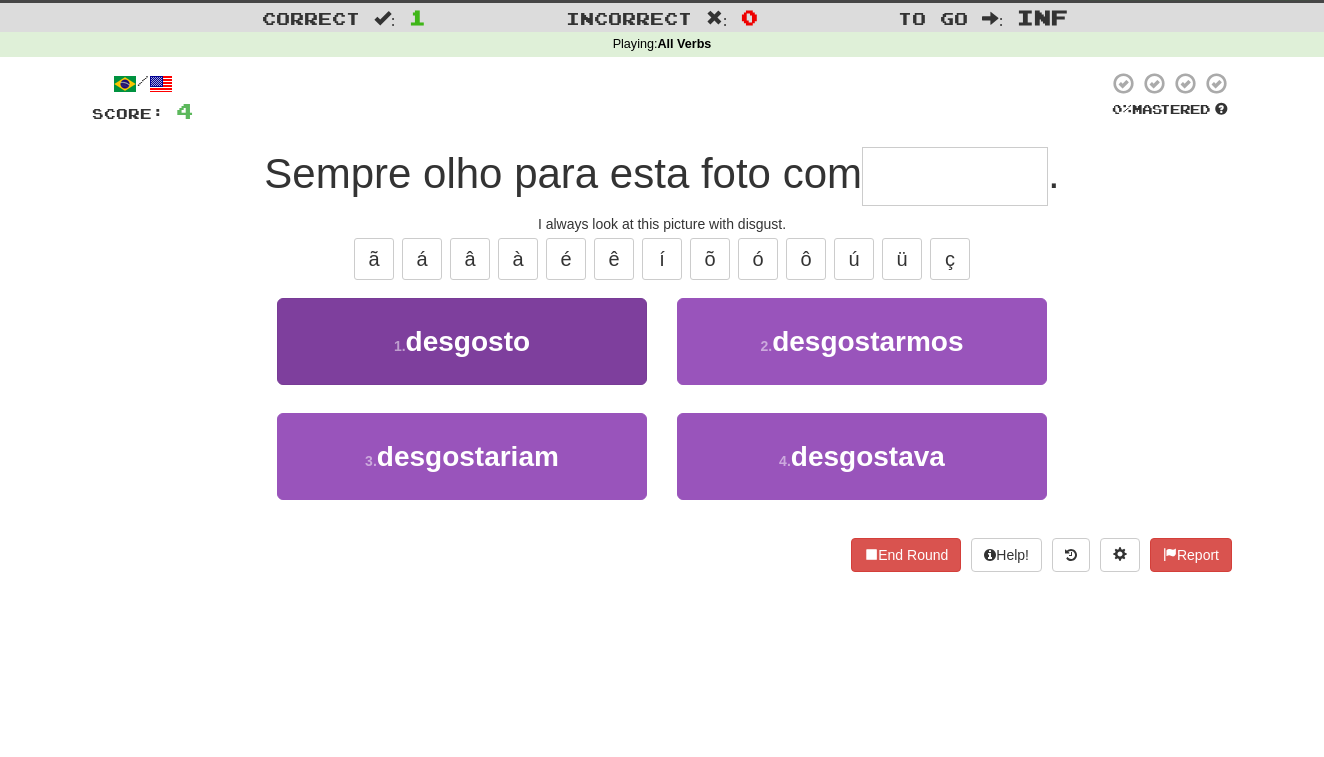 click on "1 .  desgosto" at bounding box center [462, 341] 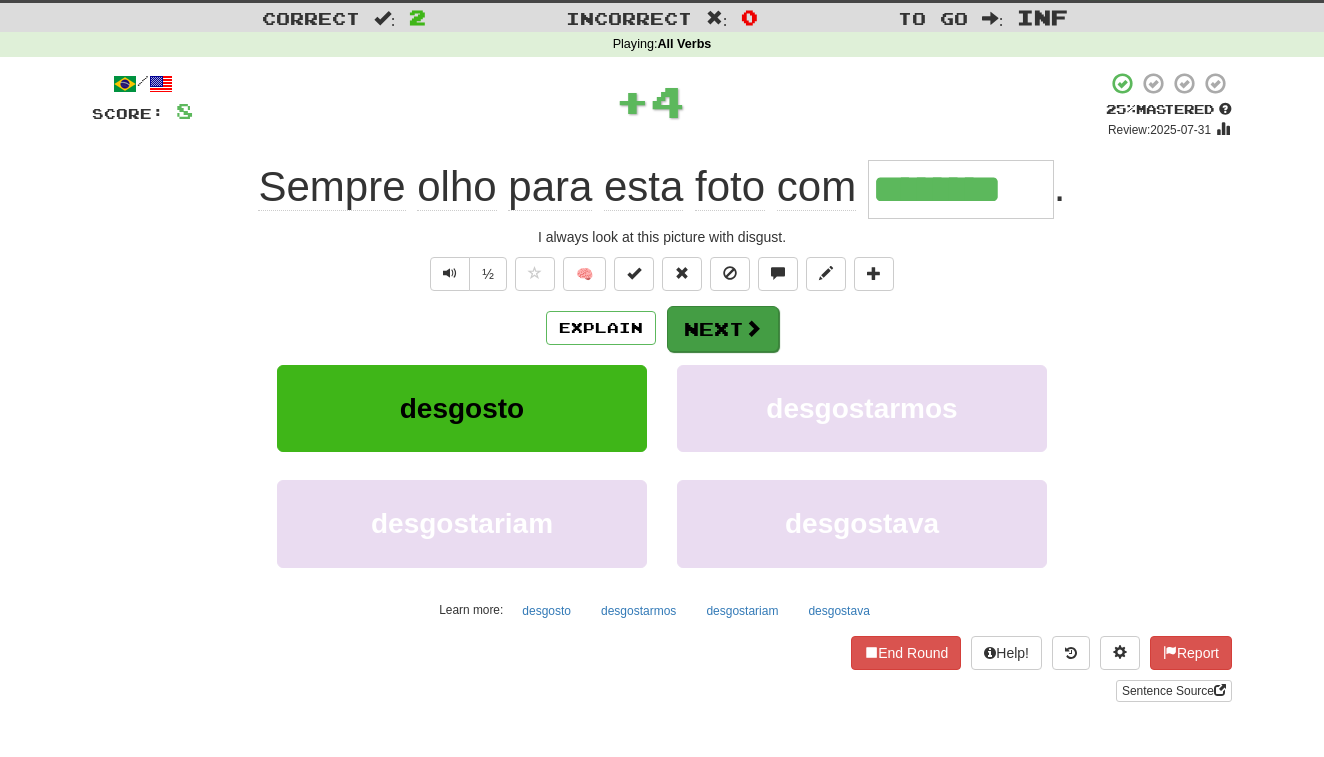 click on "Next" at bounding box center (723, 329) 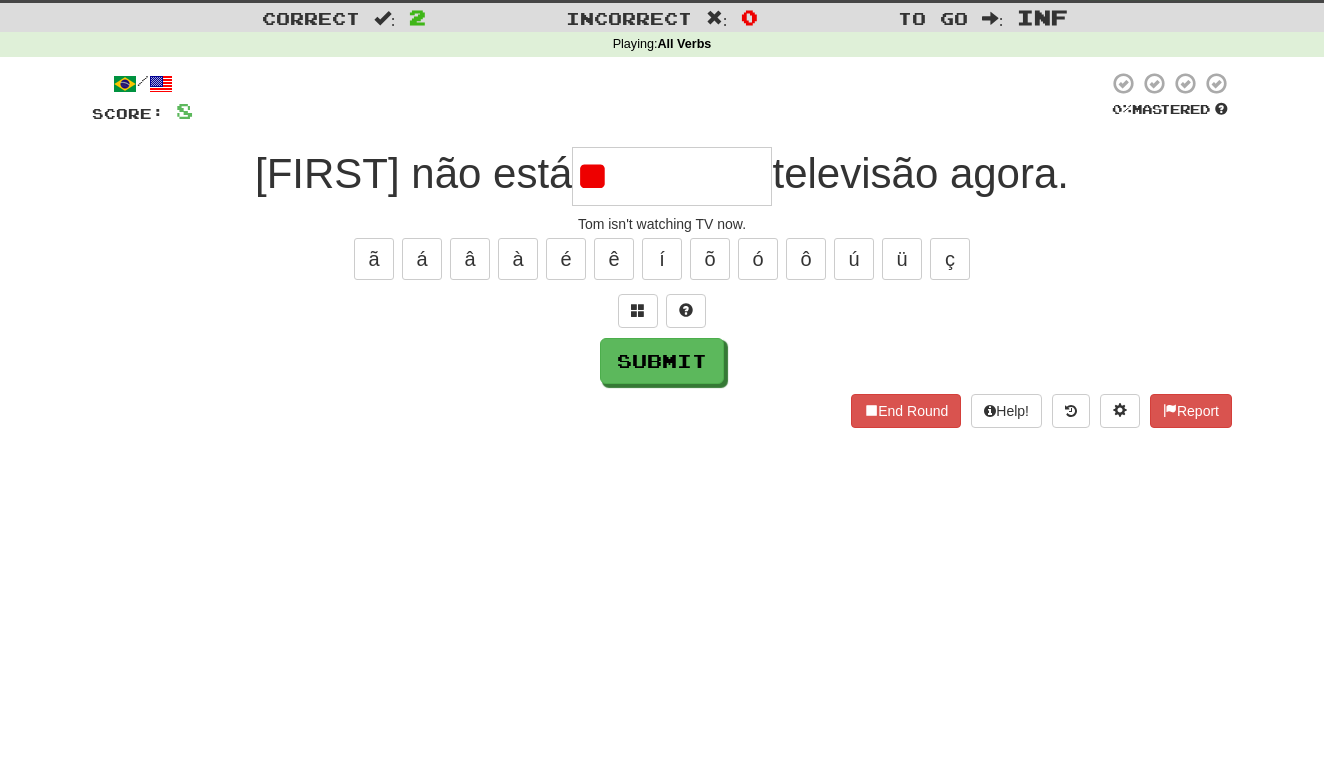 type on "*" 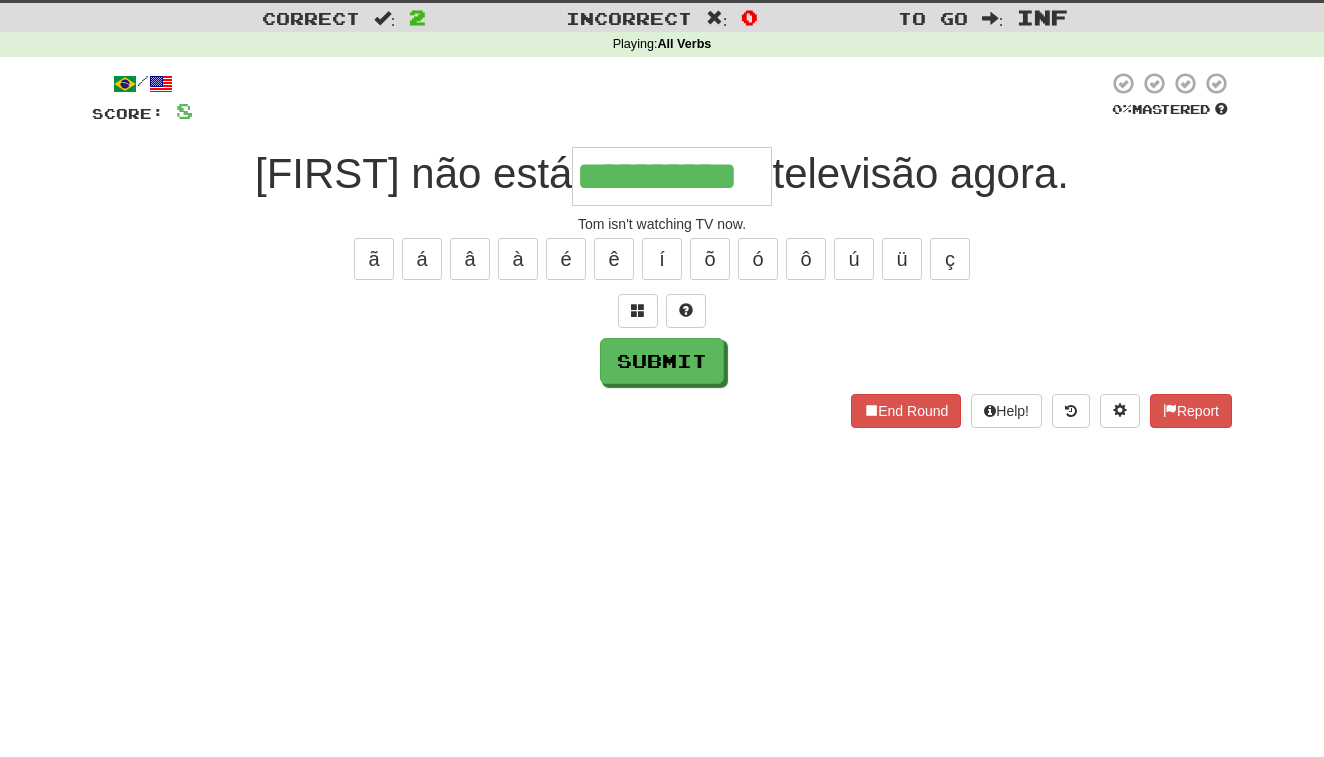 type on "**********" 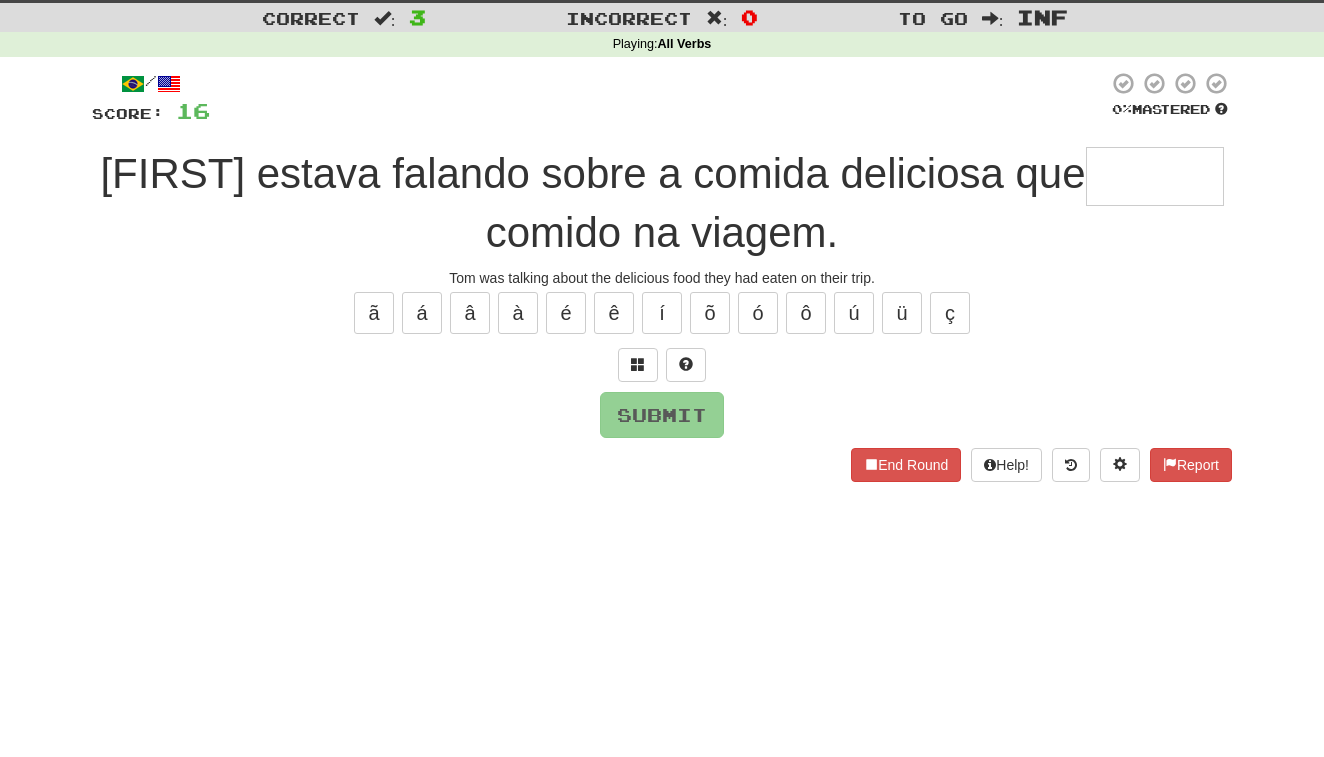 type on "*" 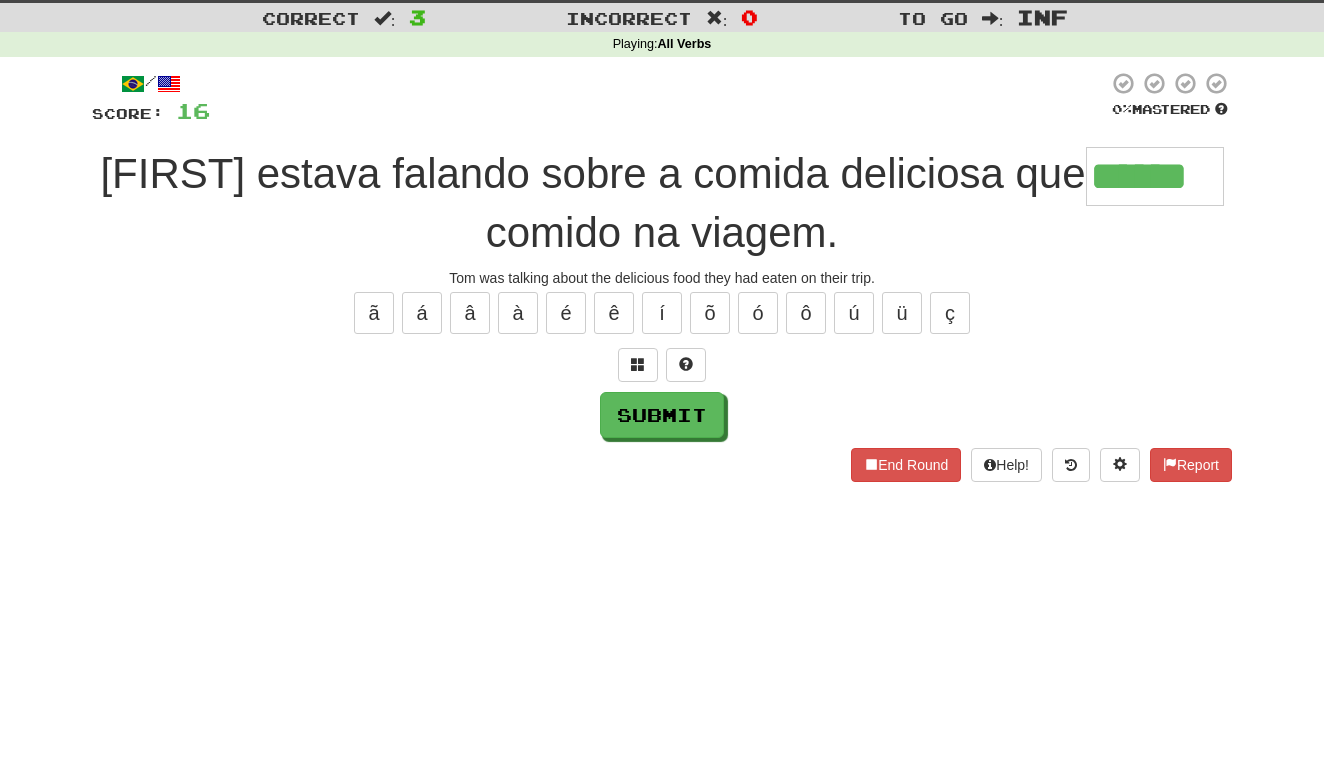 type on "******" 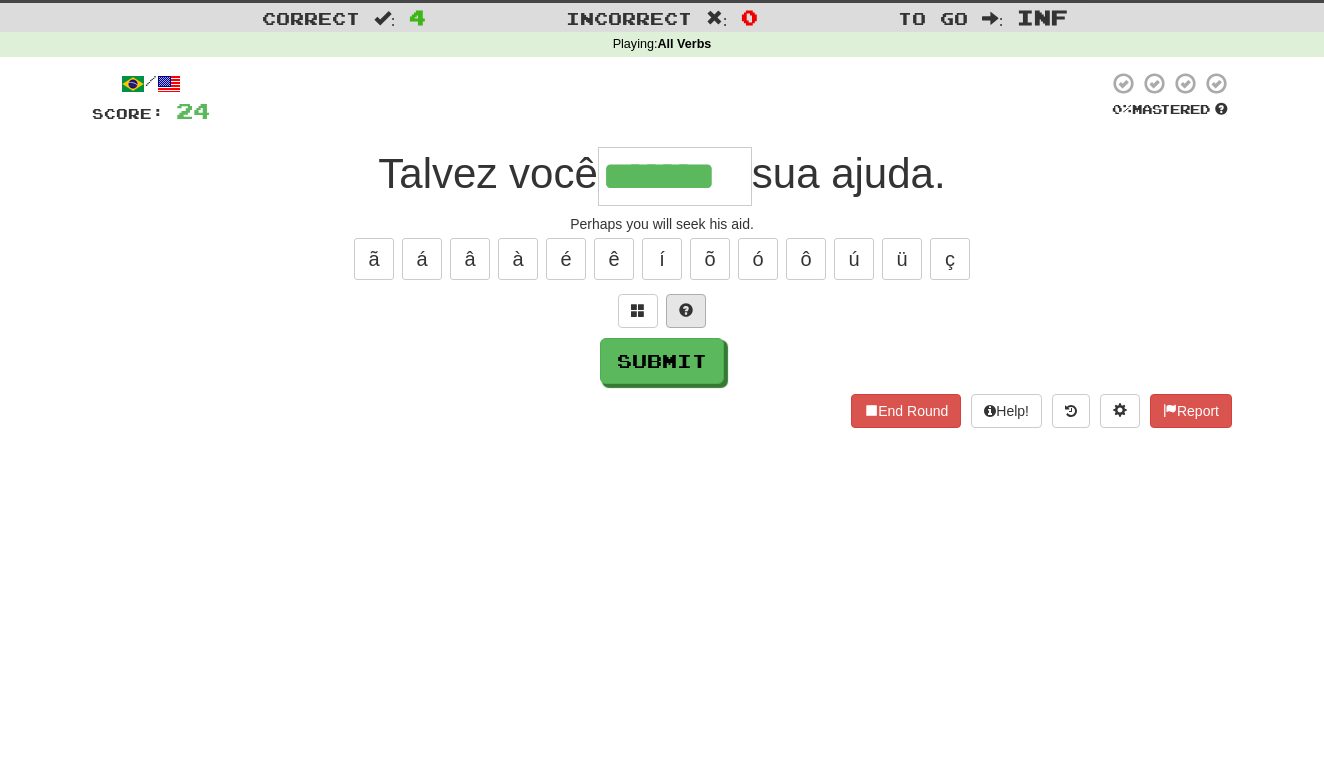 type on "*******" 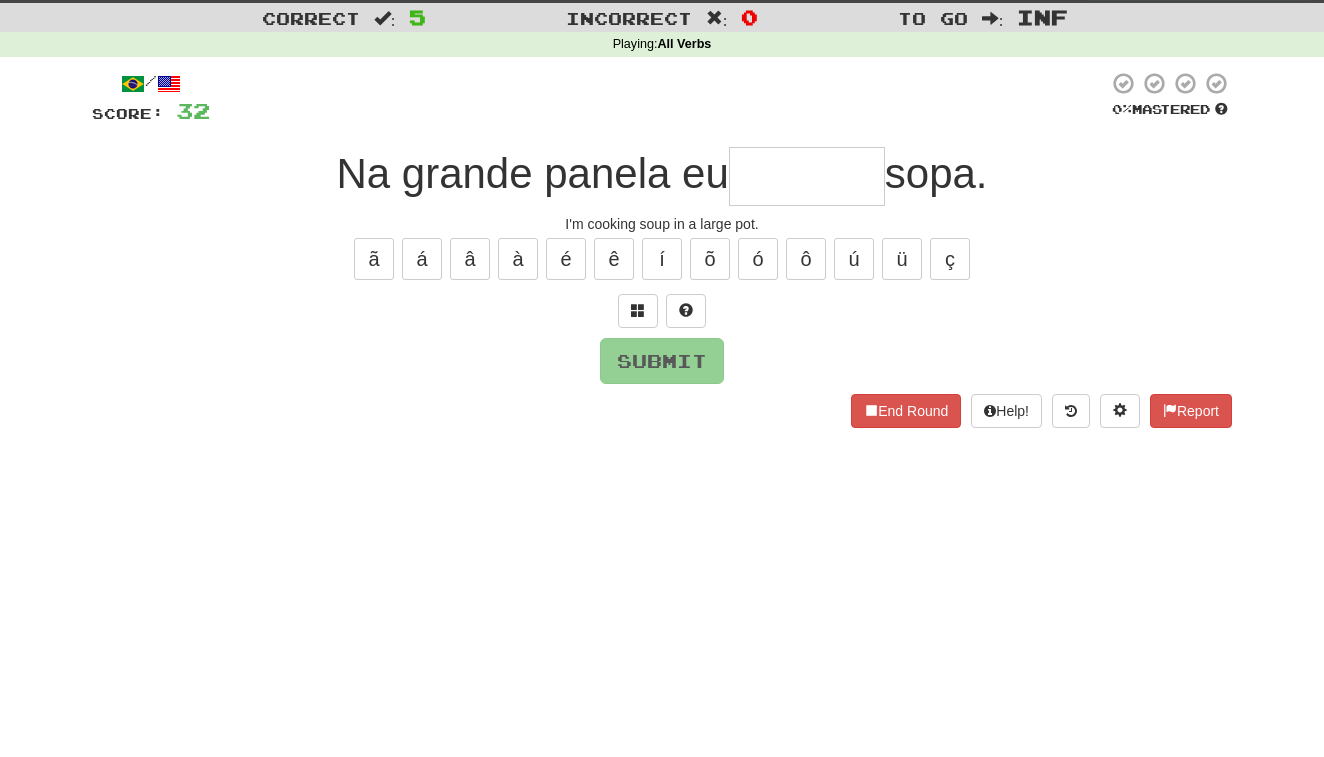 type on "*" 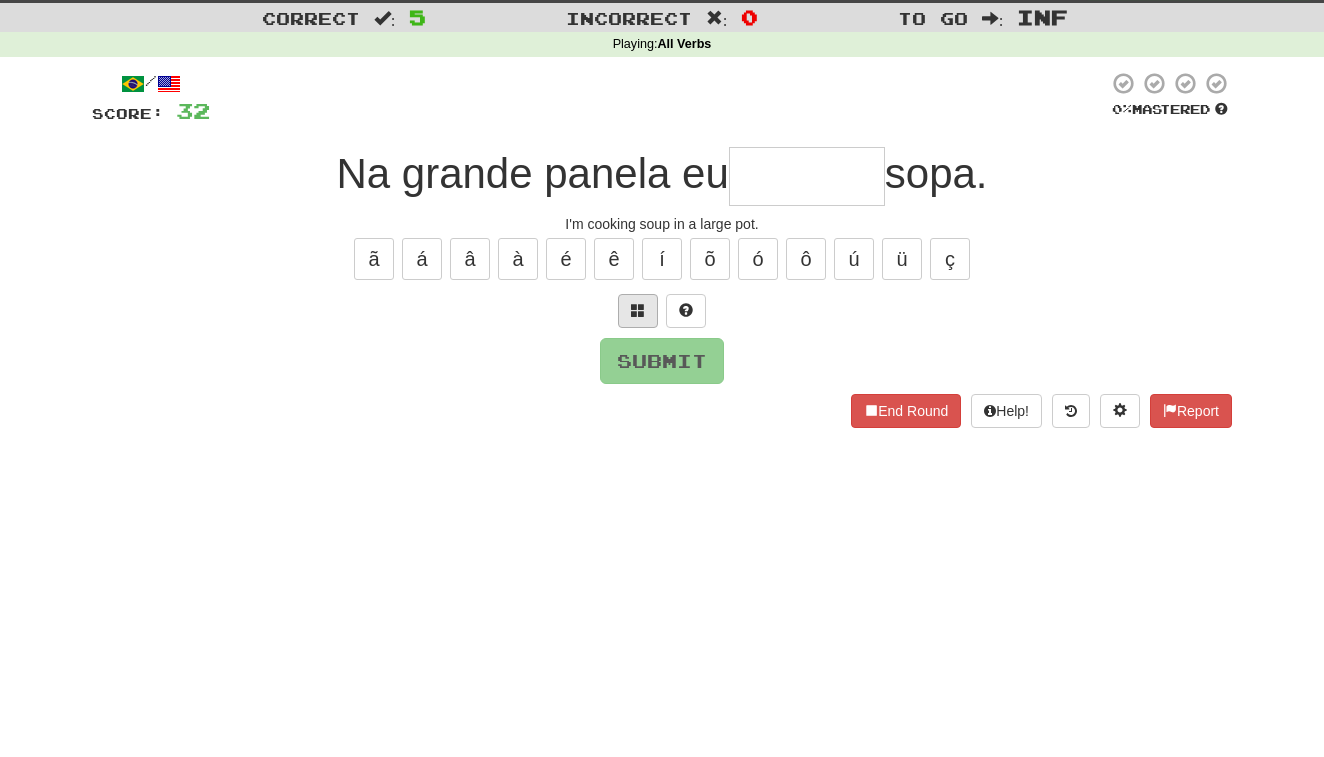 click at bounding box center (638, 310) 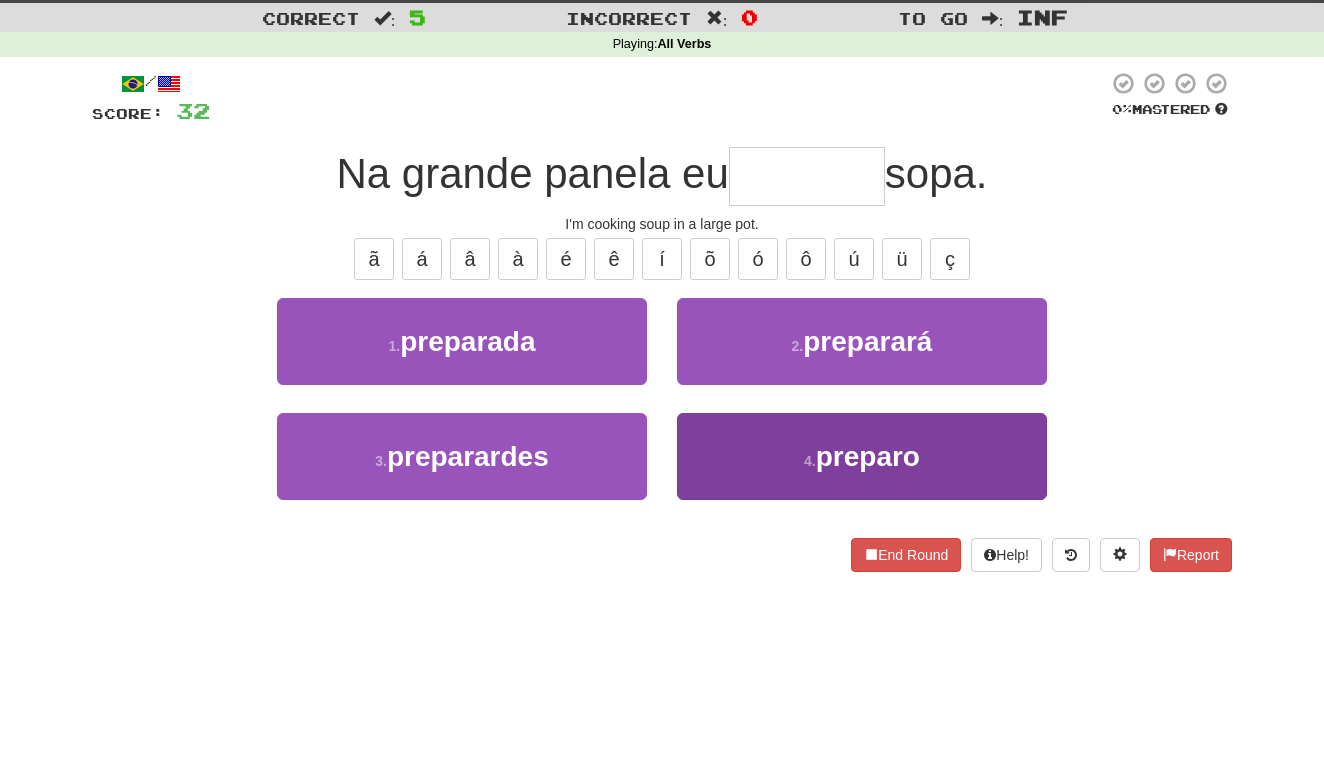 click on "4 .  preparo" at bounding box center [862, 456] 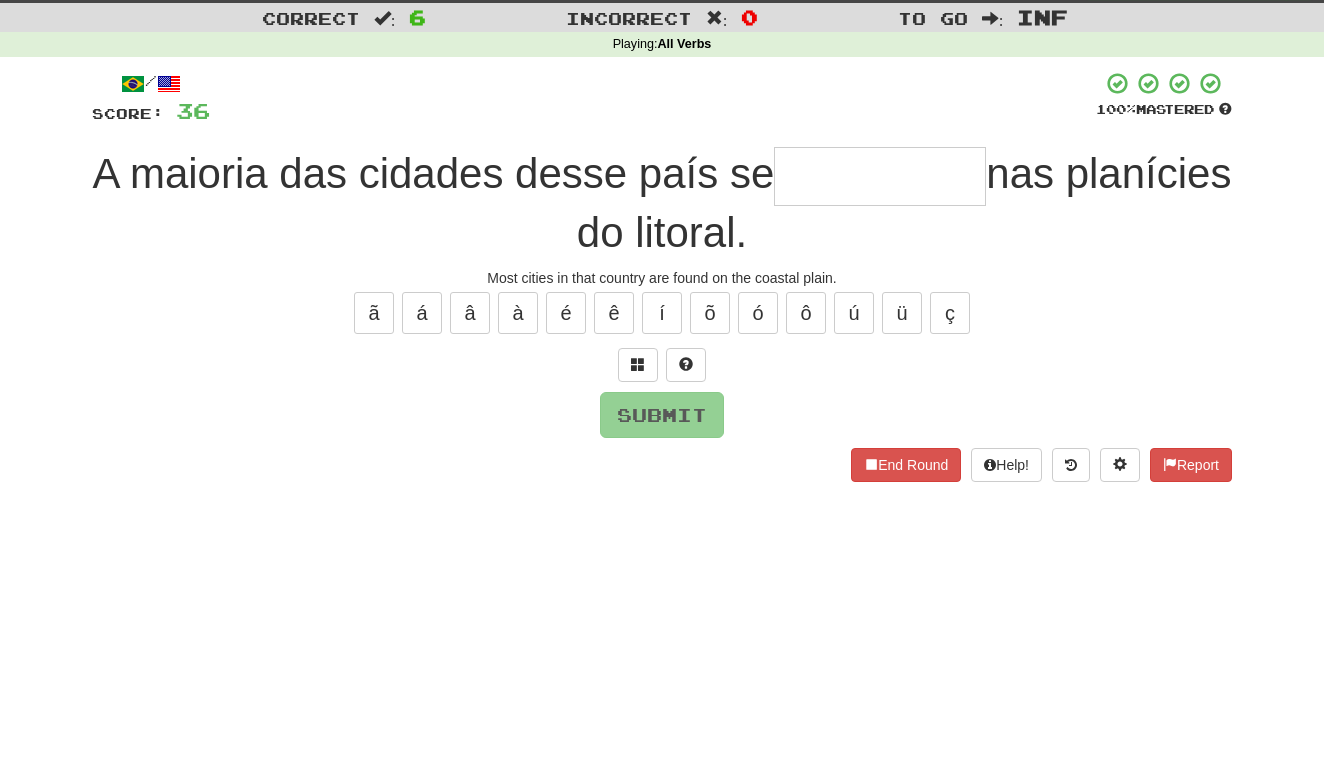 type on "*" 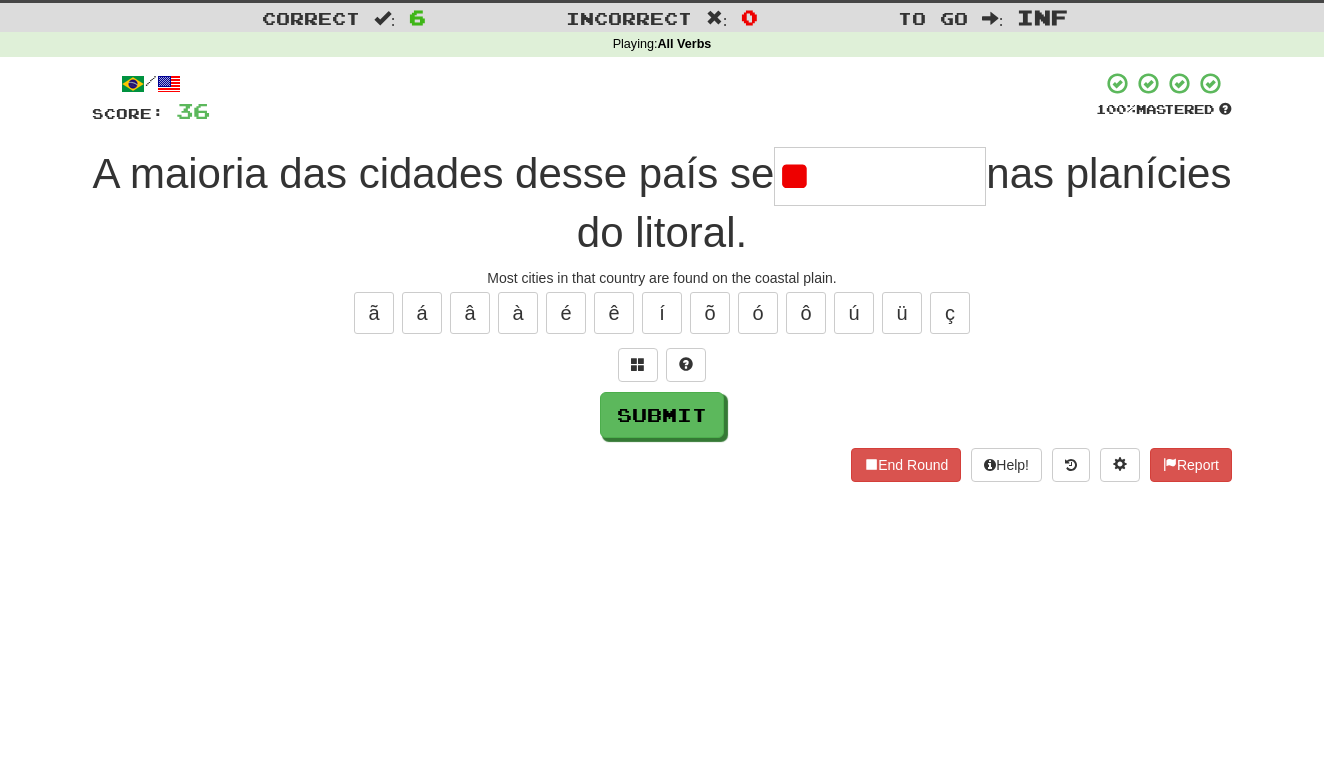 type on "*" 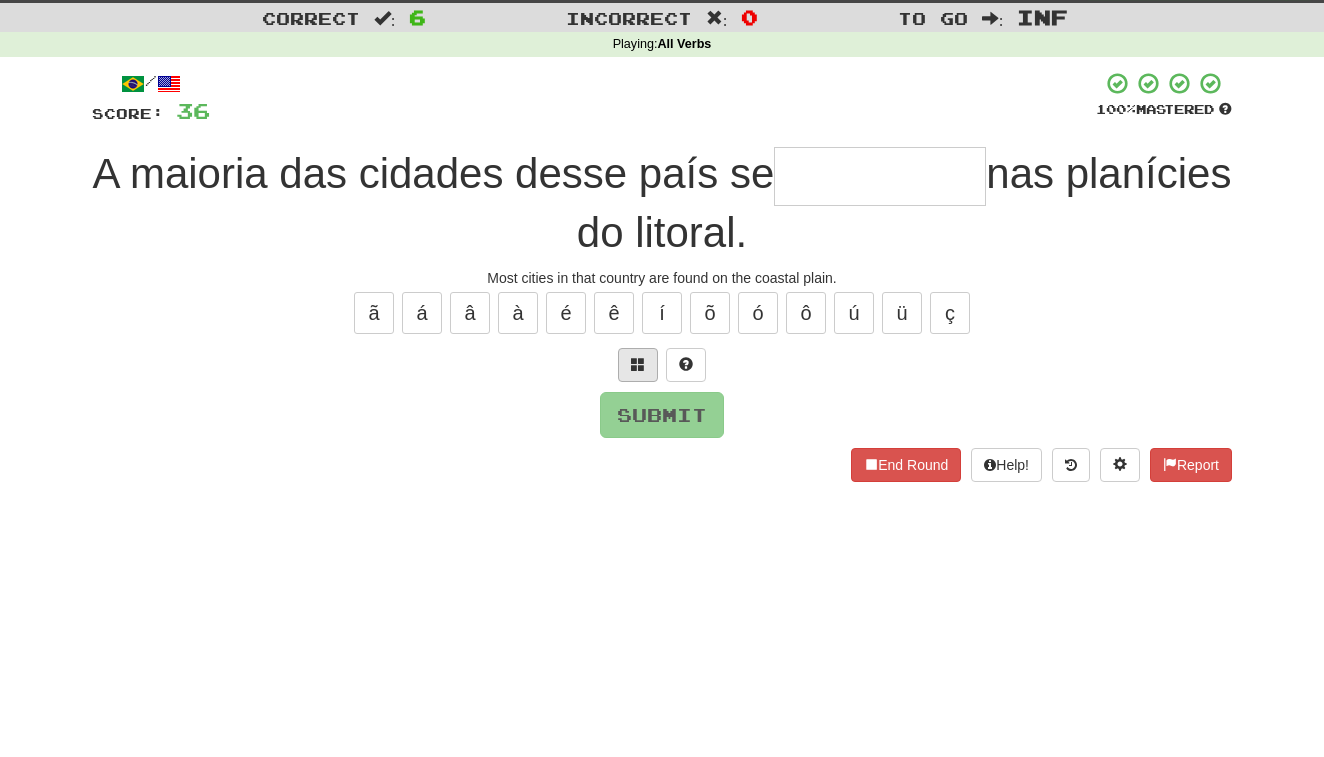 click at bounding box center [638, 365] 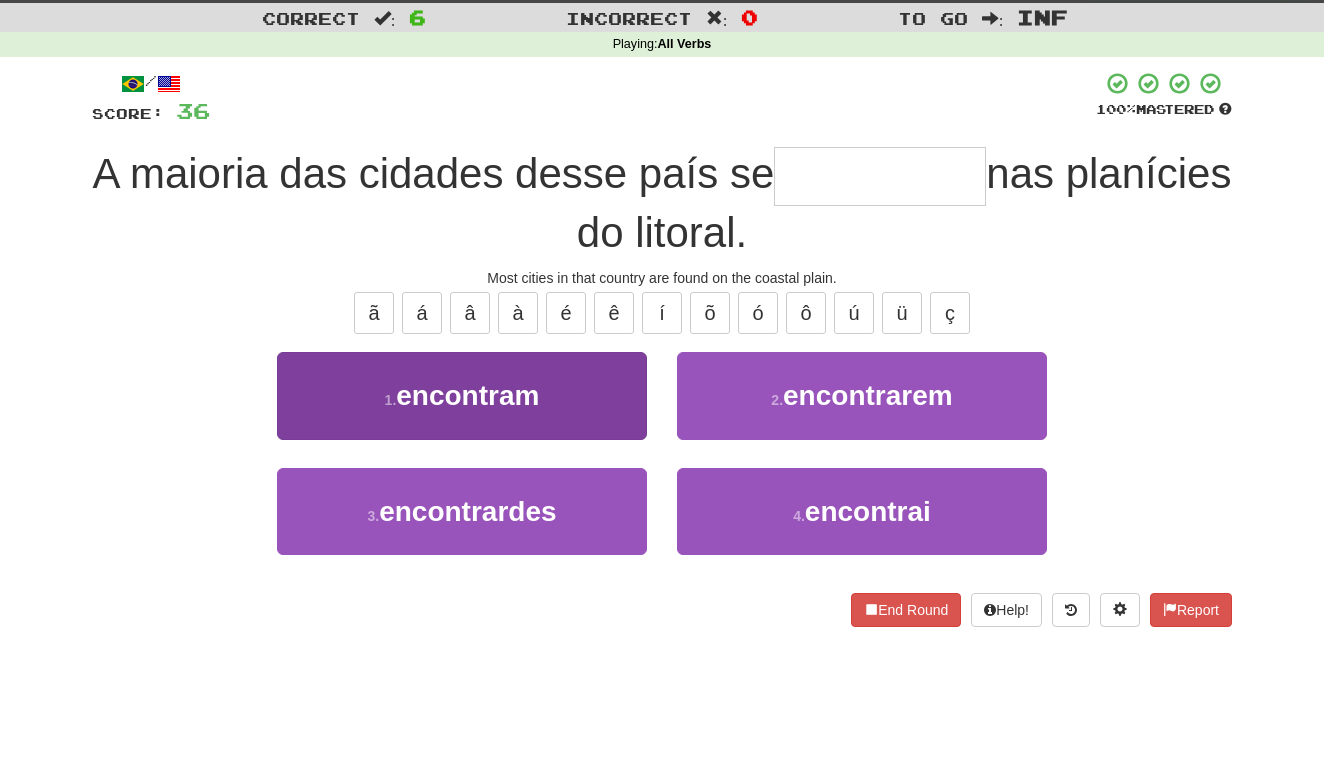 click on "1 .  encontram" at bounding box center (462, 395) 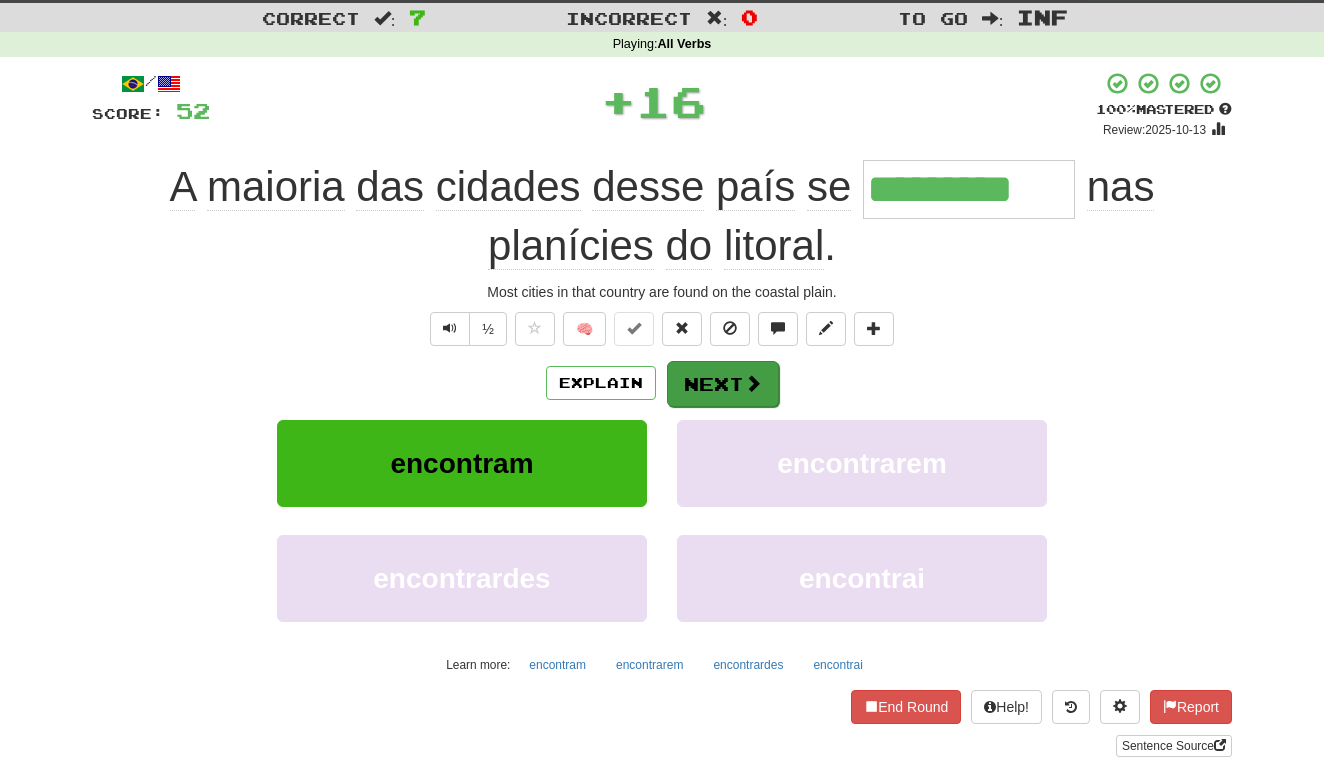 click on "Next" at bounding box center [723, 384] 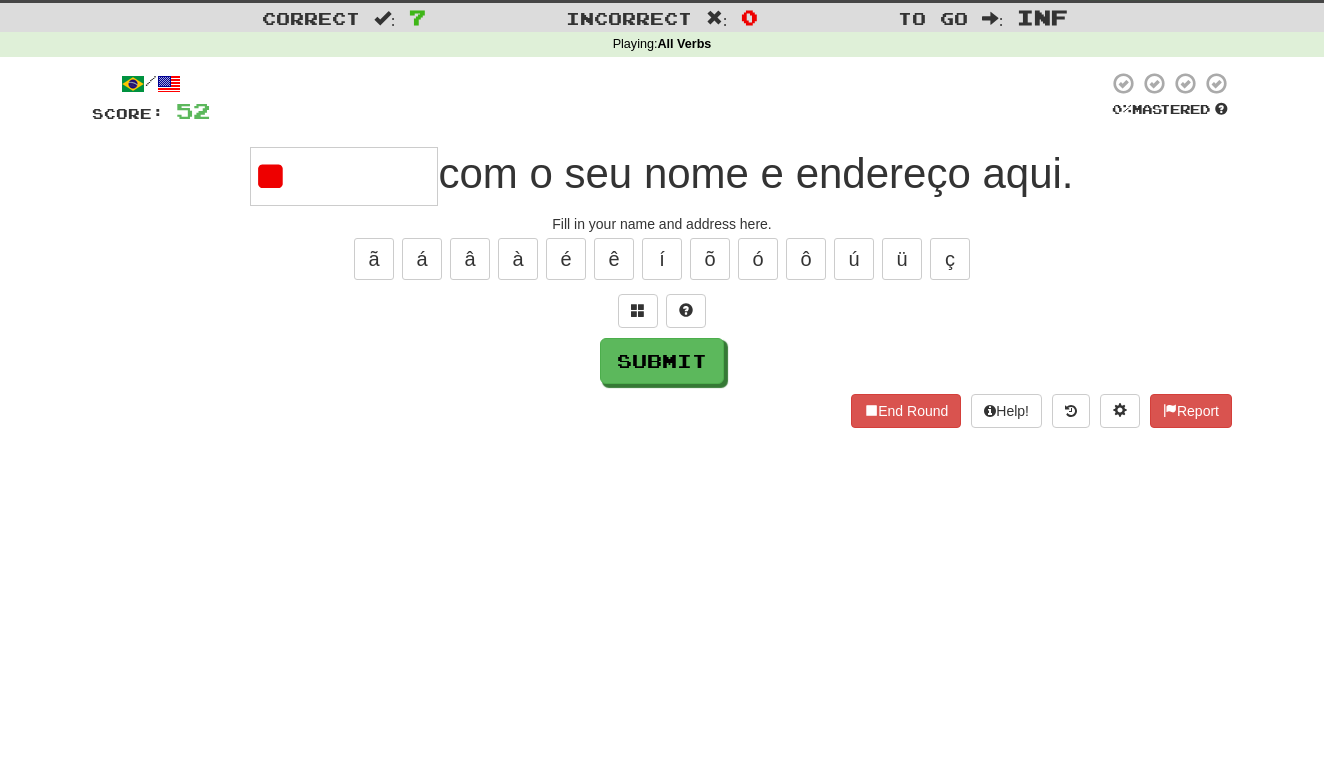 type on "*" 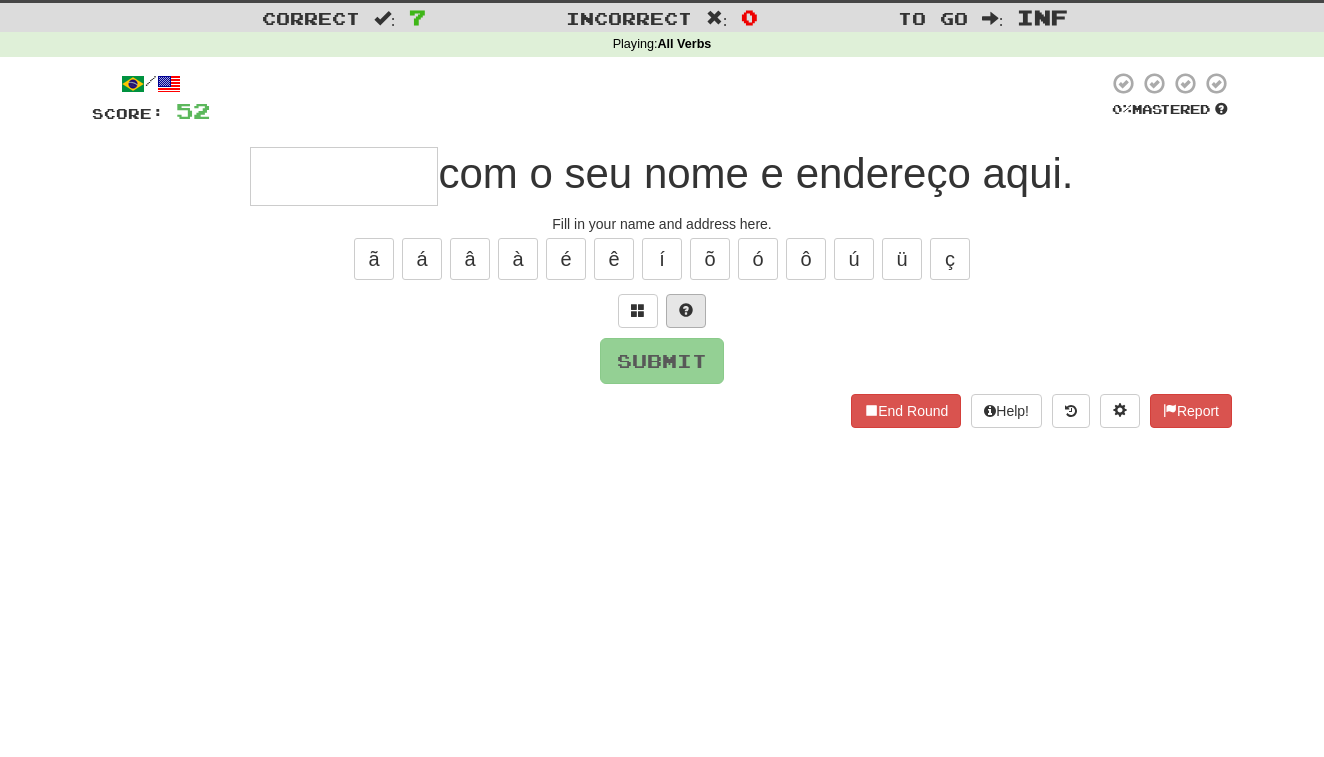 type on "*" 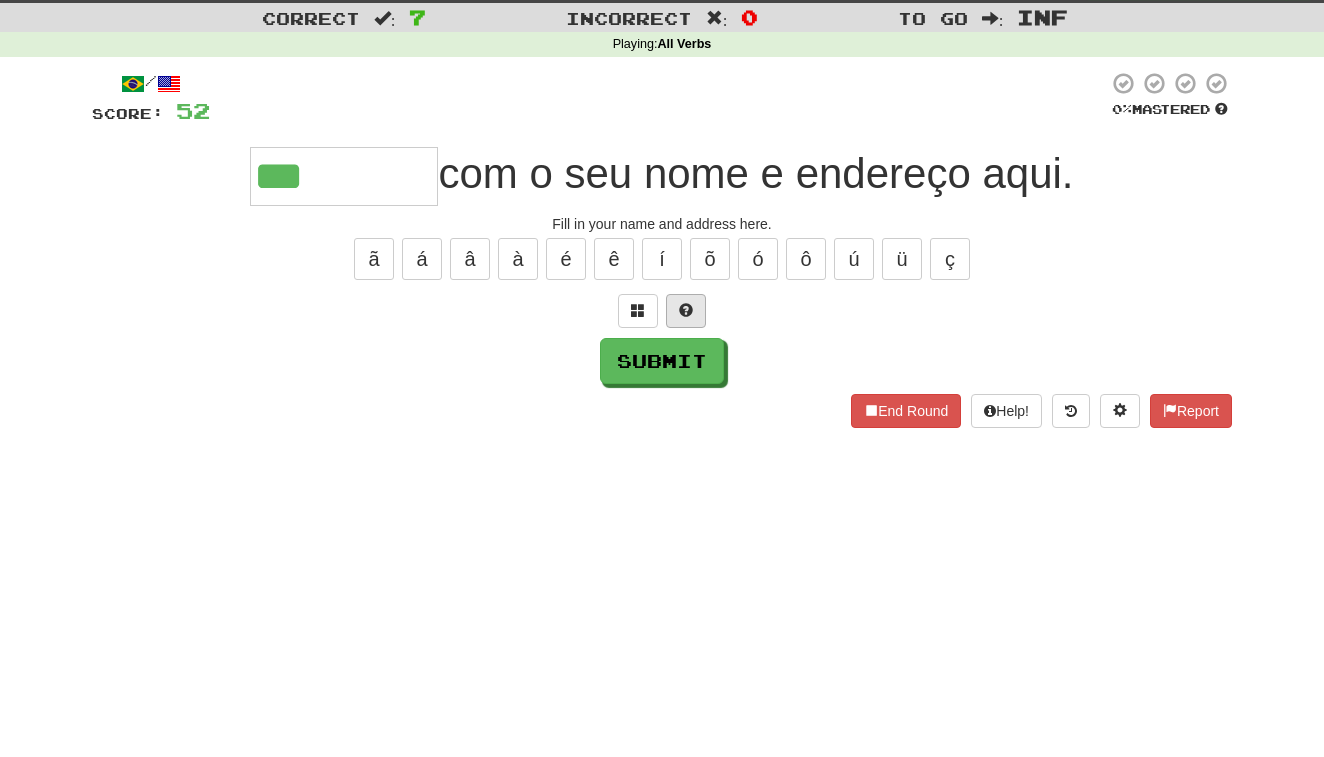 click at bounding box center (686, 310) 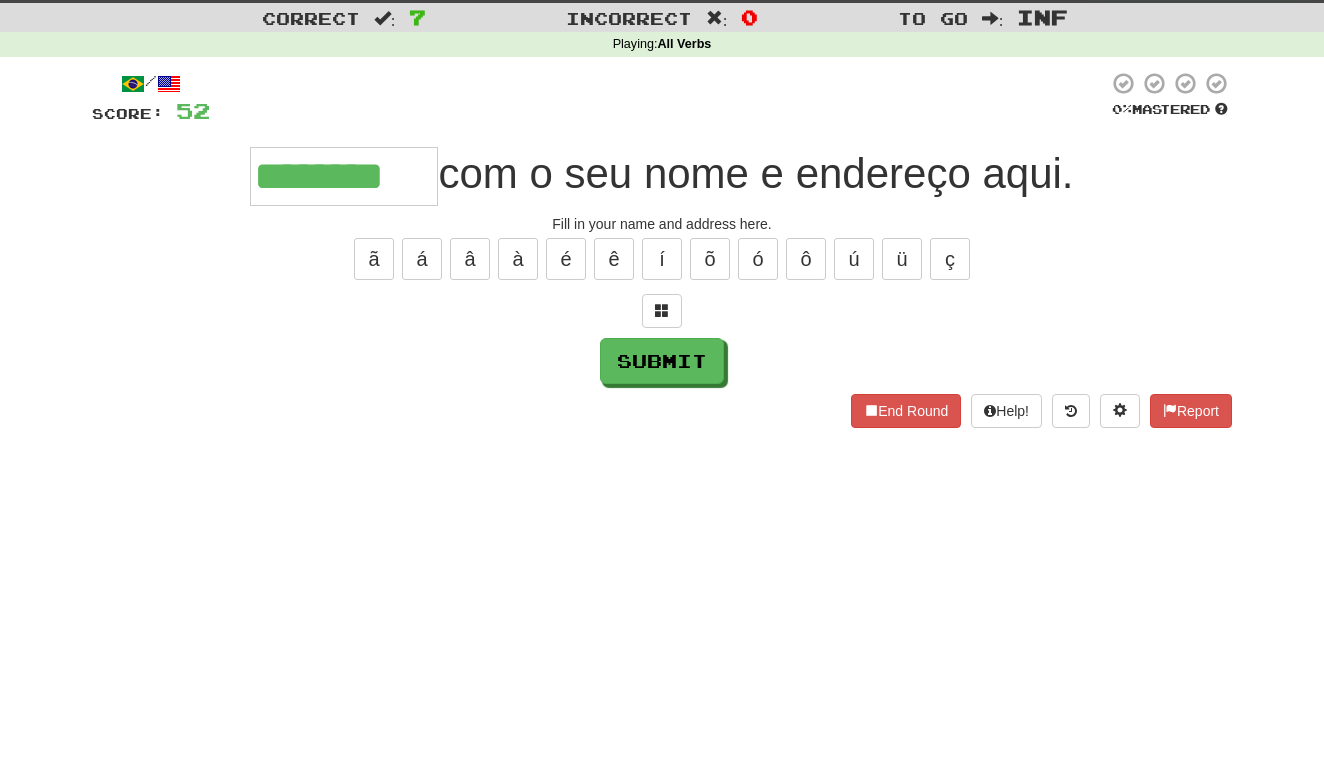 type on "********" 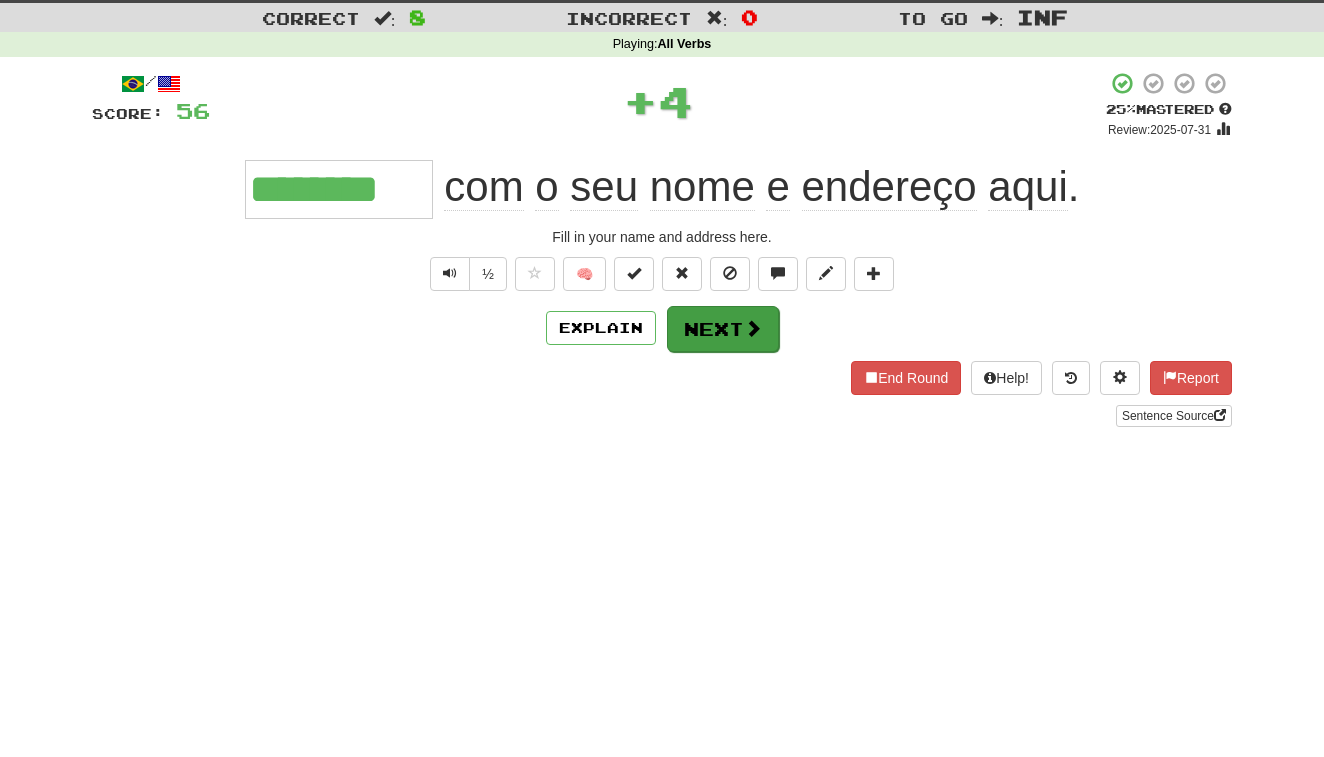 click on "Next" at bounding box center (723, 329) 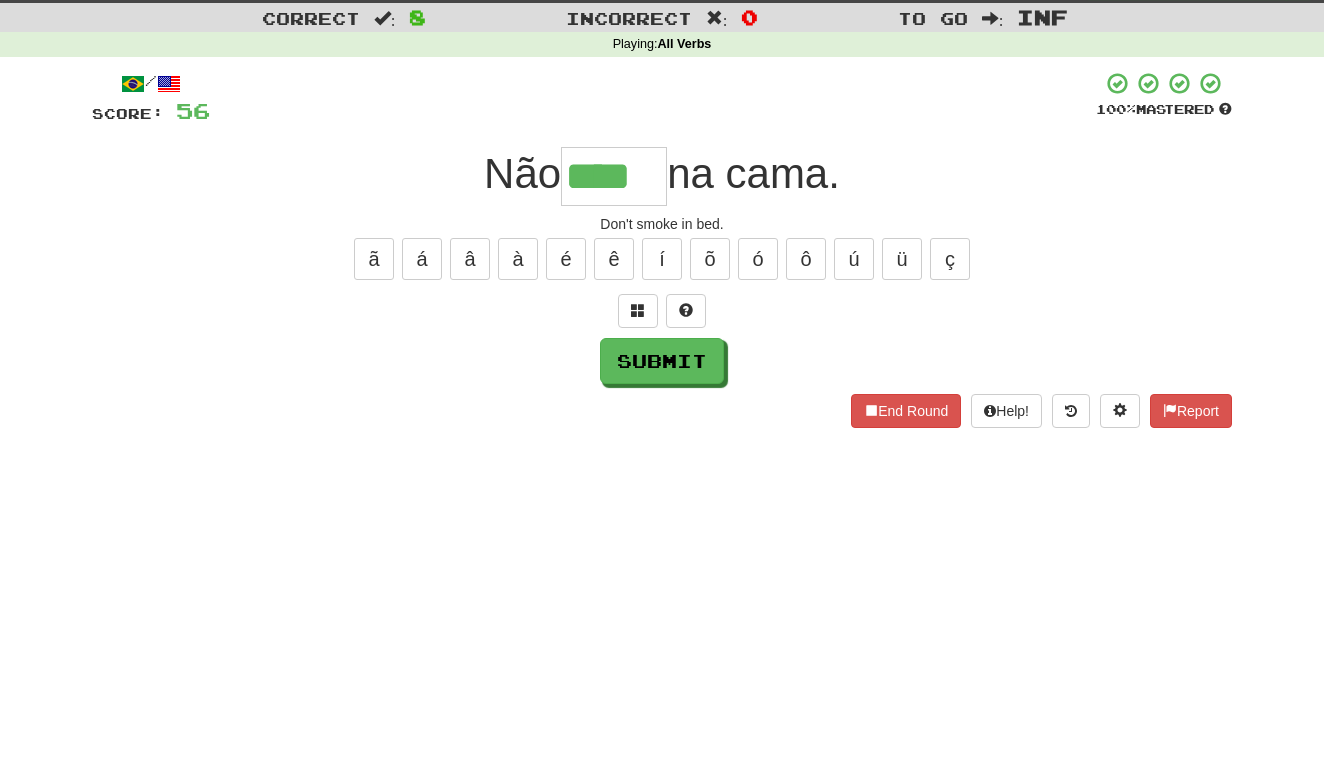 type on "****" 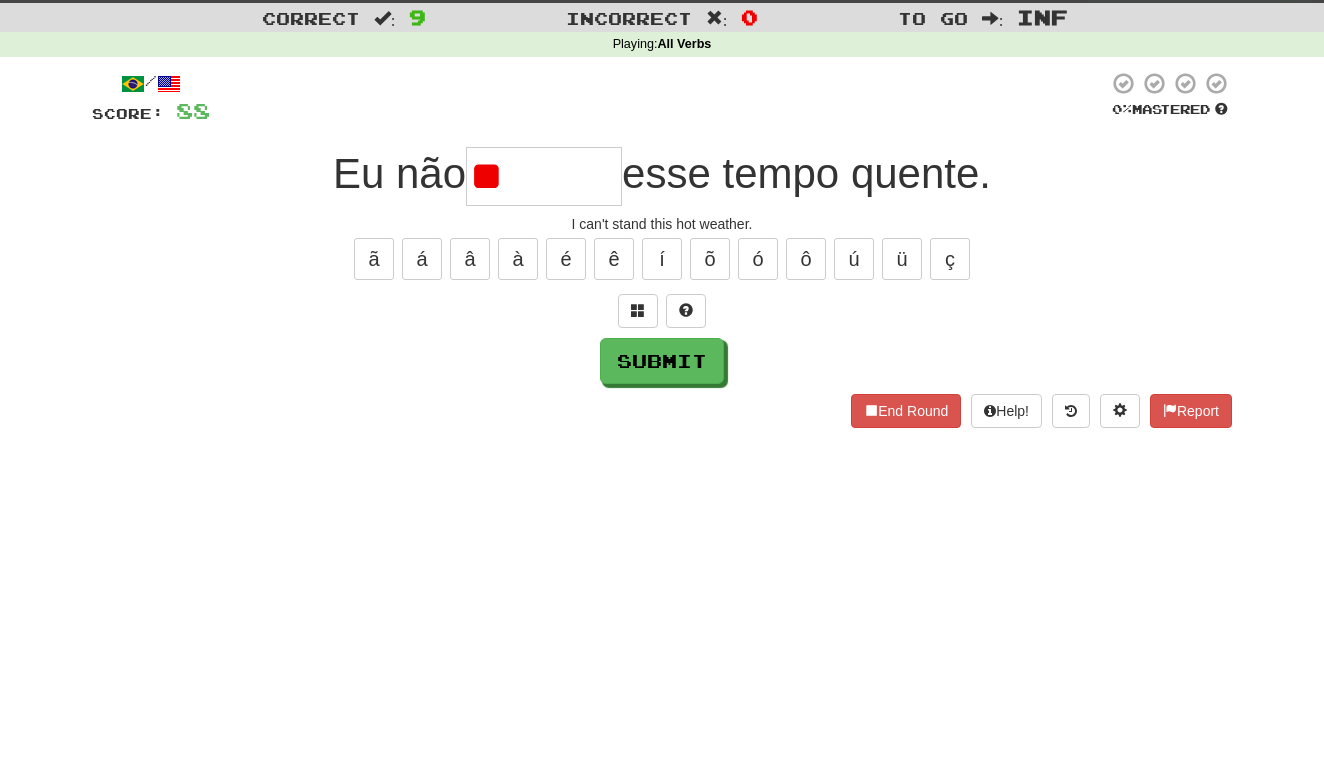 type on "*" 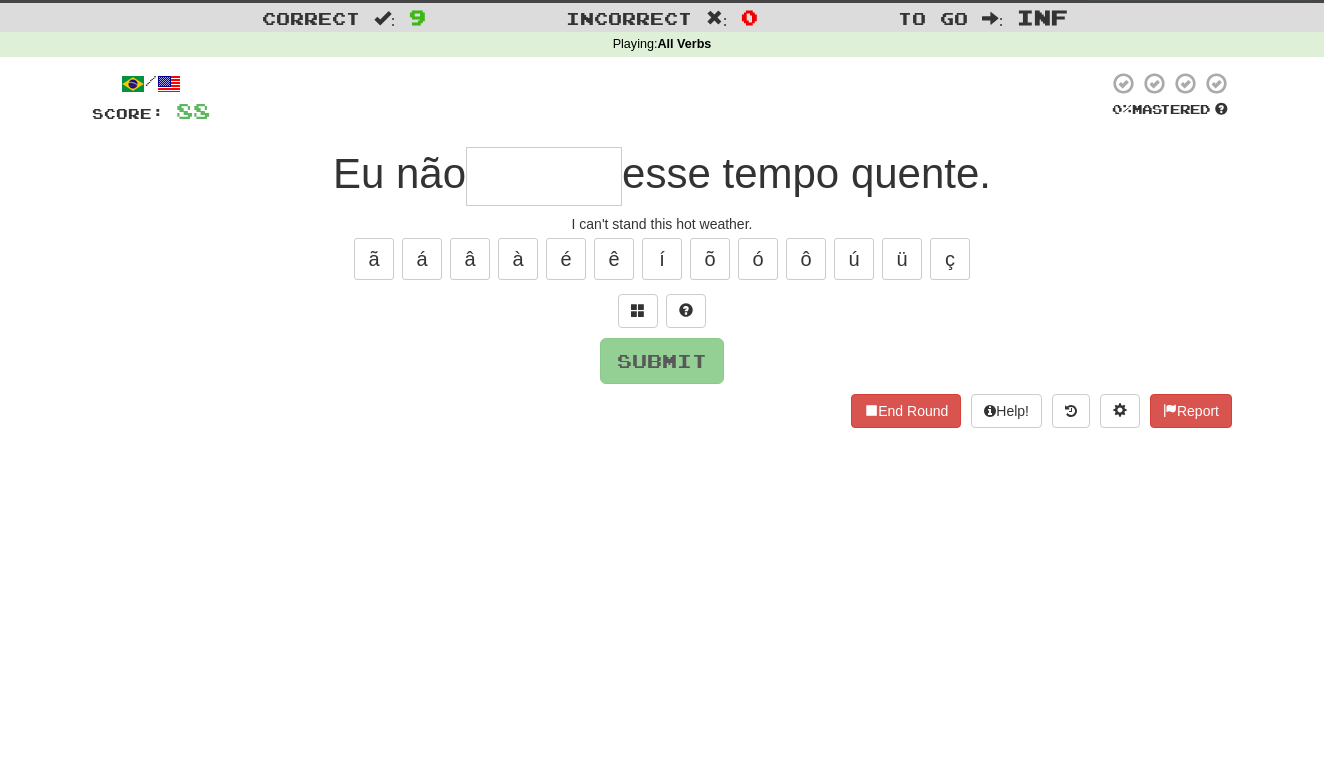 type on "*" 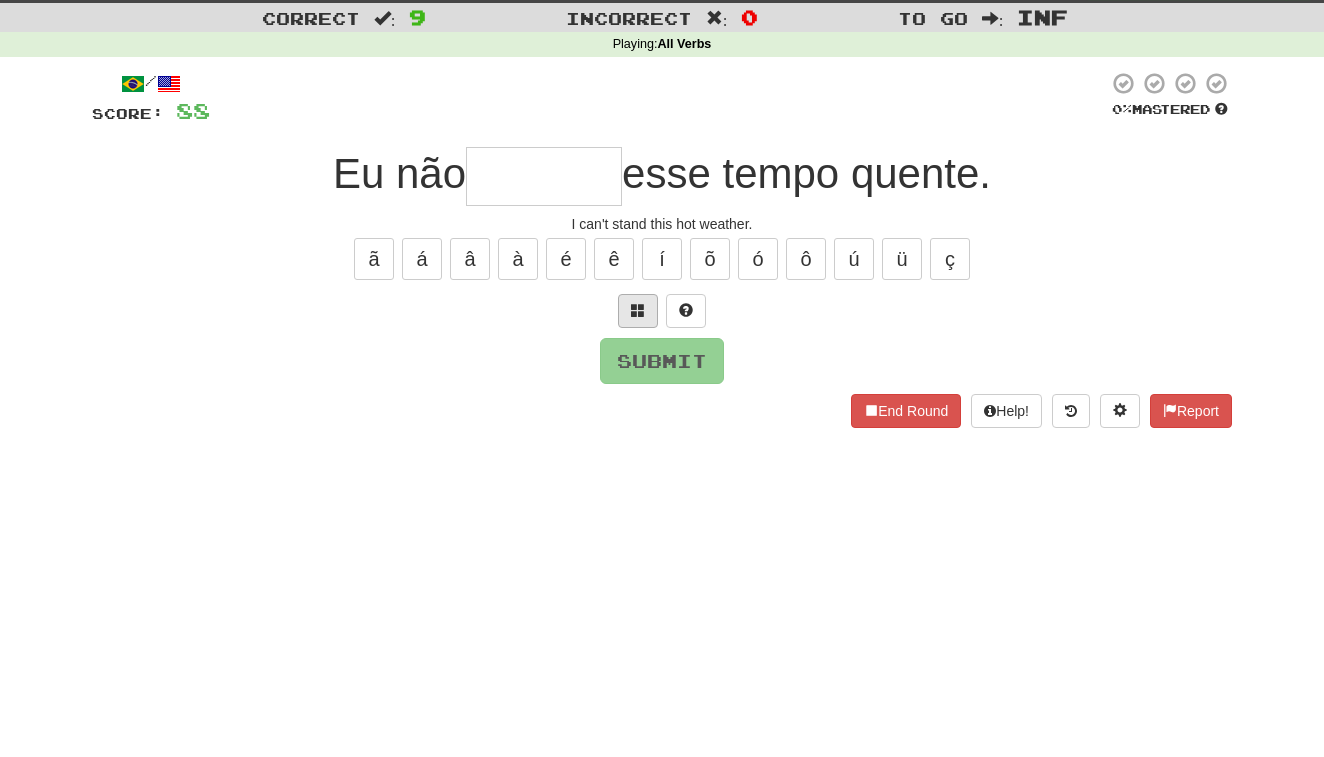 click at bounding box center [638, 310] 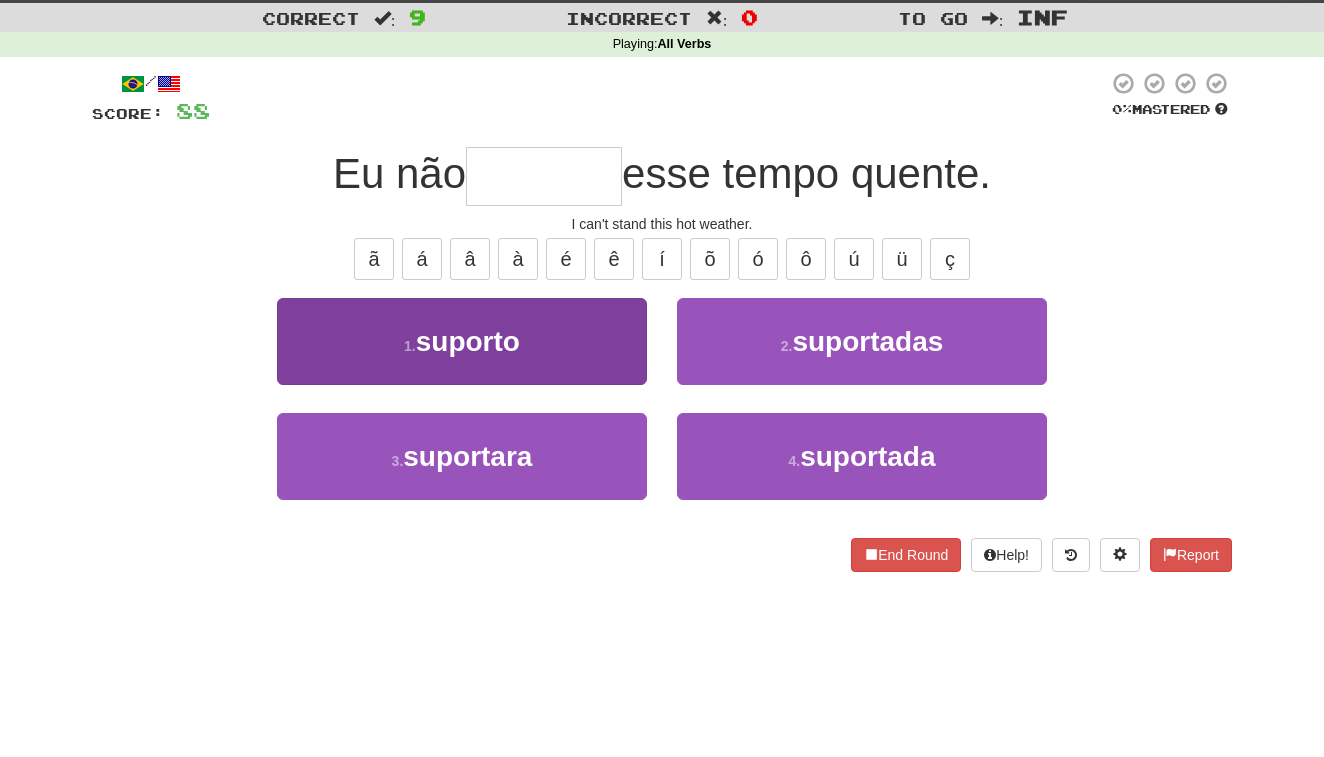 click on "1 .  suporto" at bounding box center [462, 341] 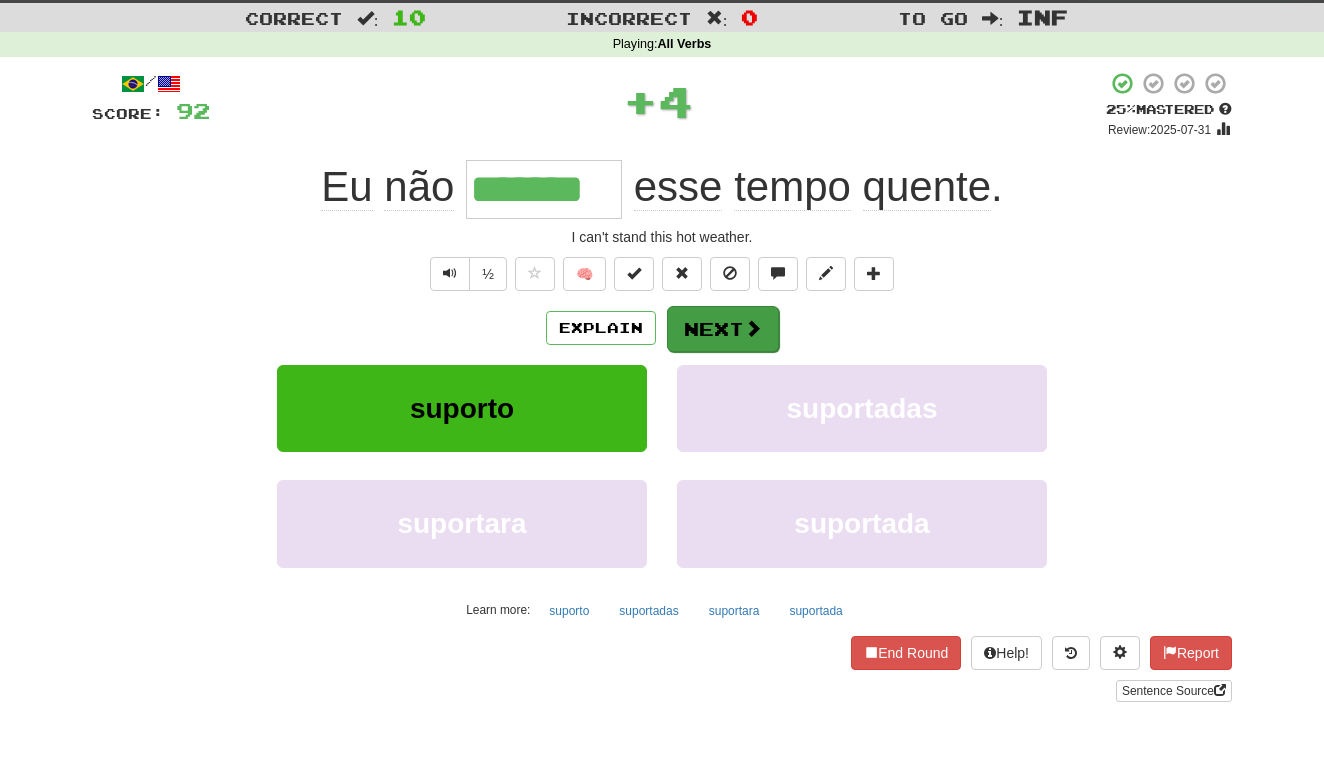 click on "Next" at bounding box center [723, 329] 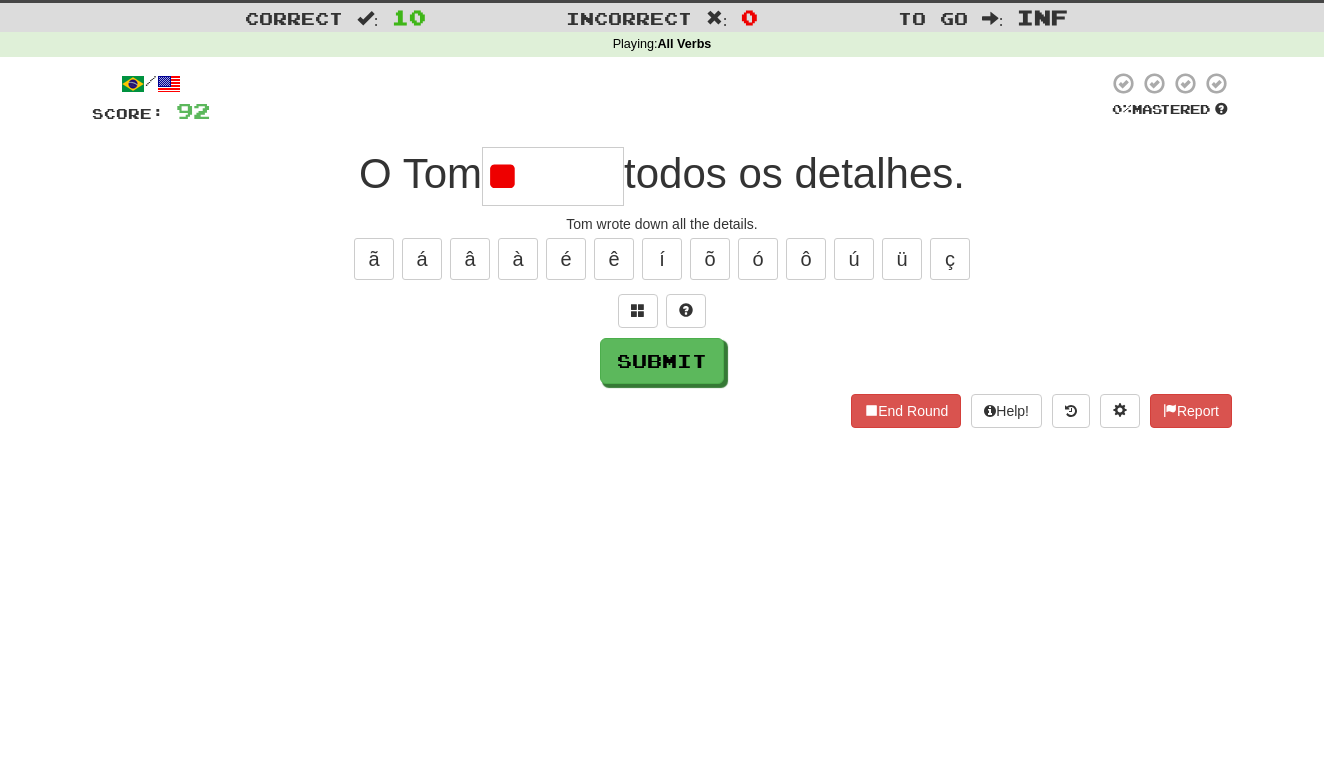 type on "*" 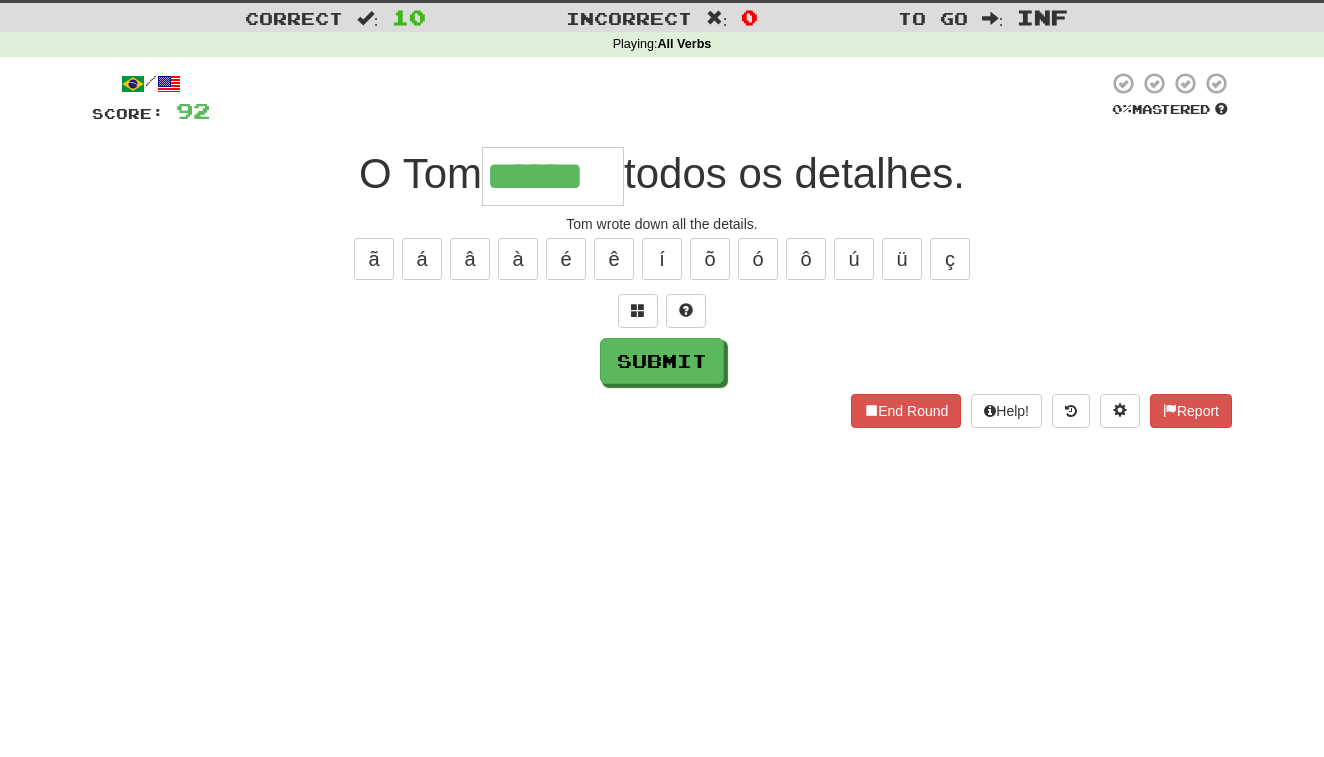 type on "******" 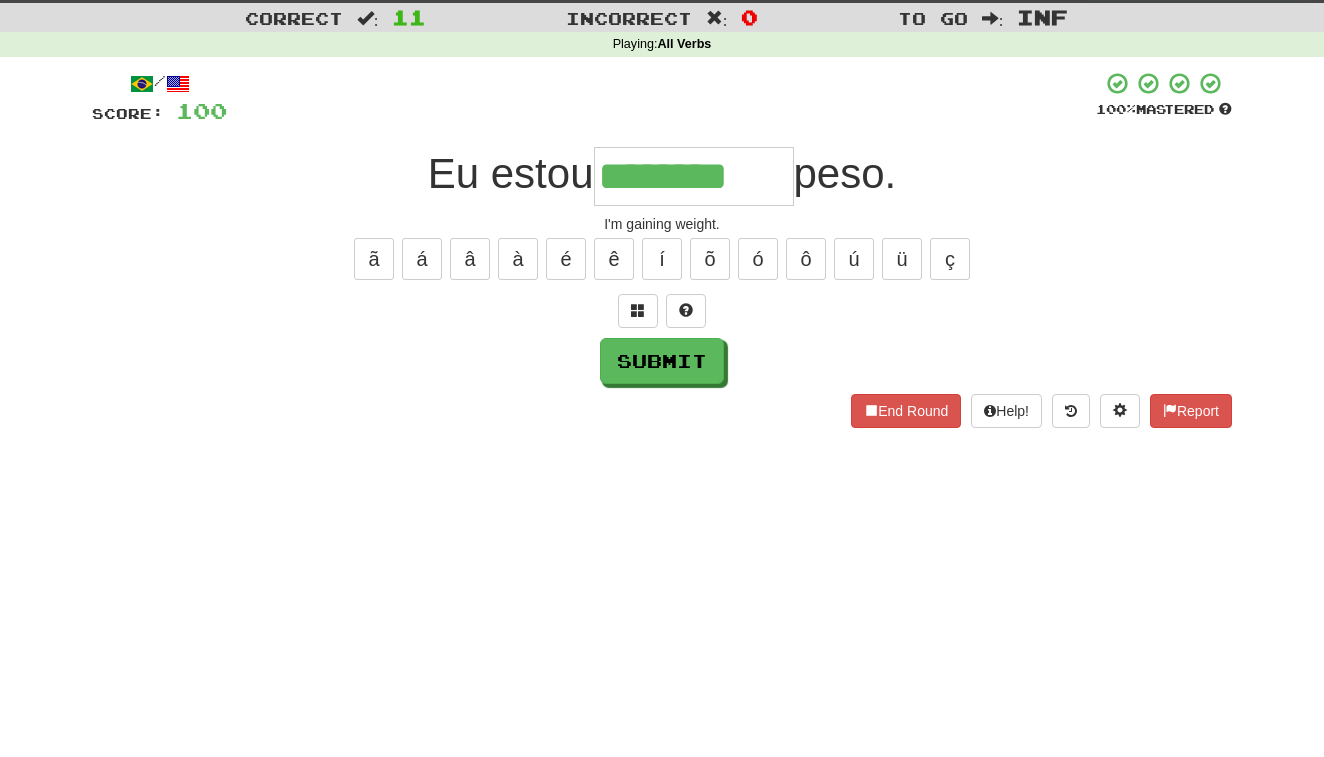 type on "********" 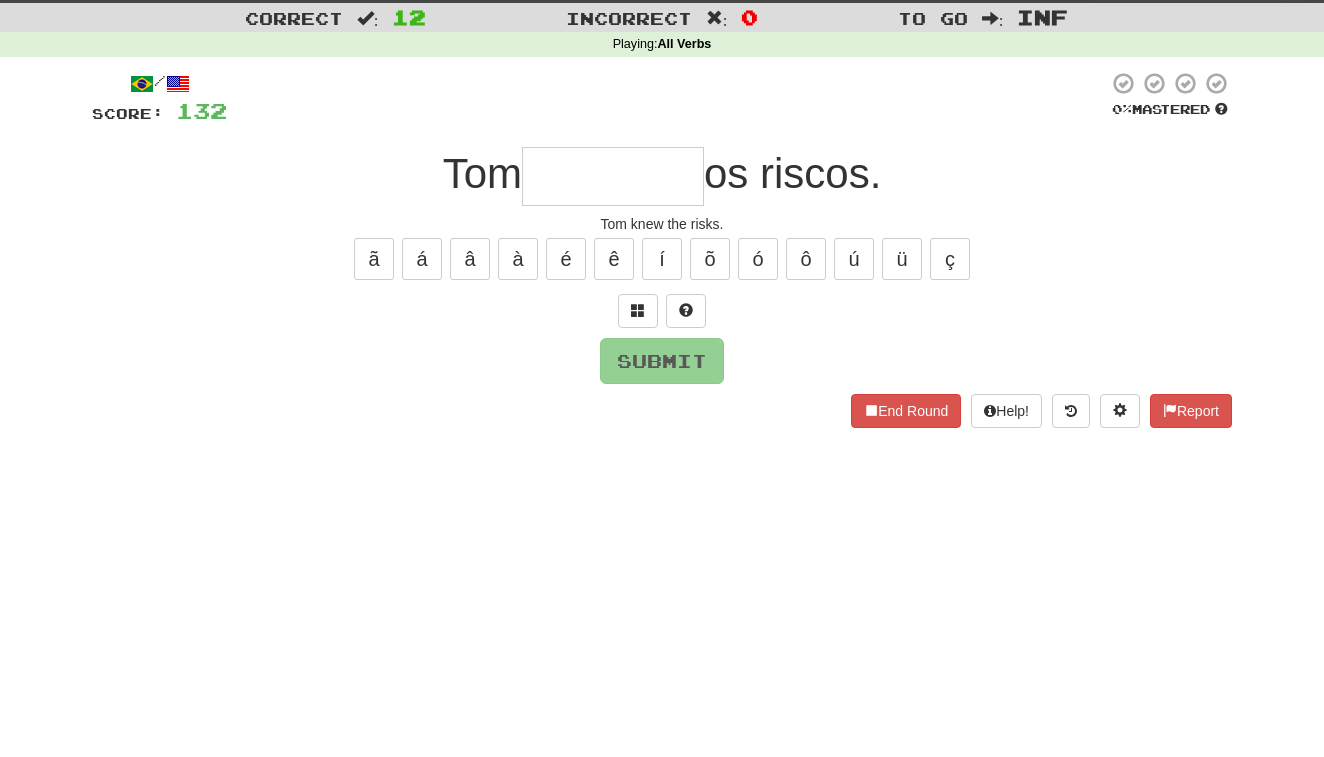 type on "*" 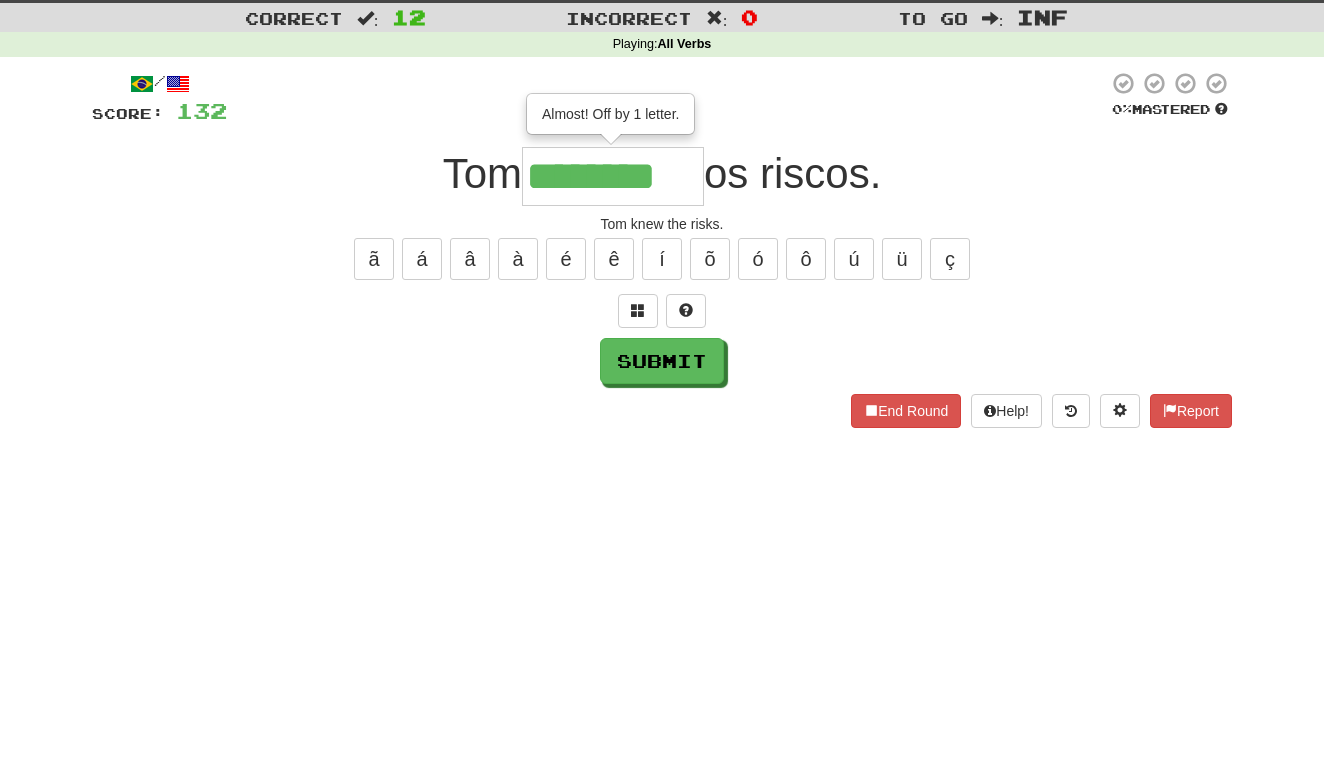 type on "********" 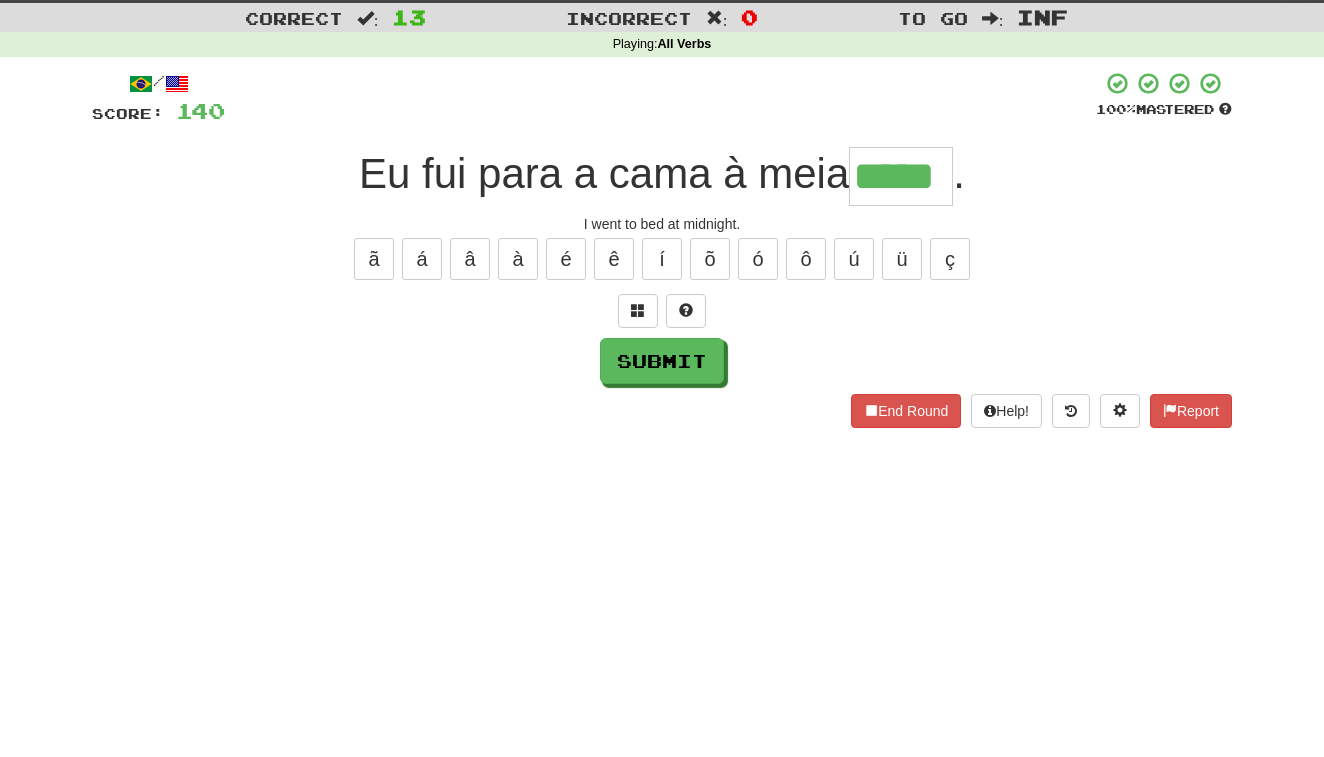 type on "*****" 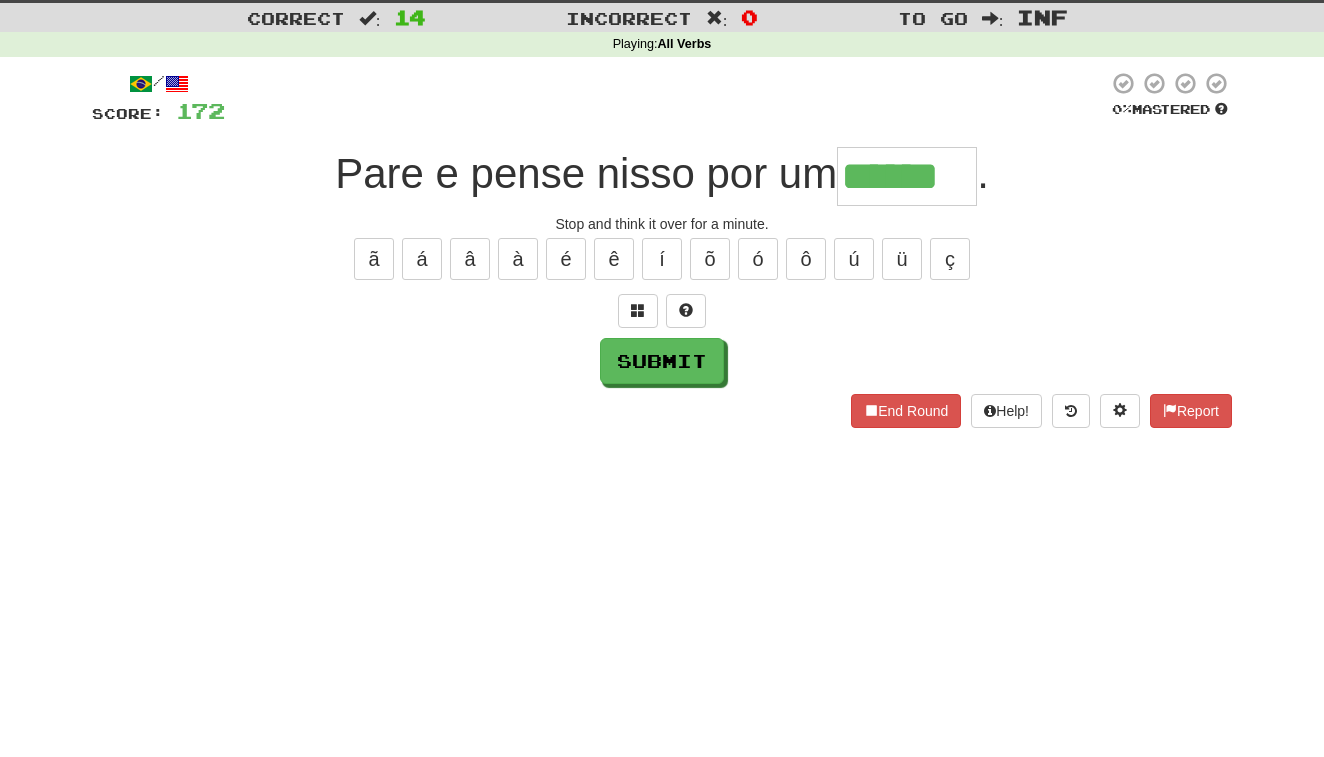 type on "******" 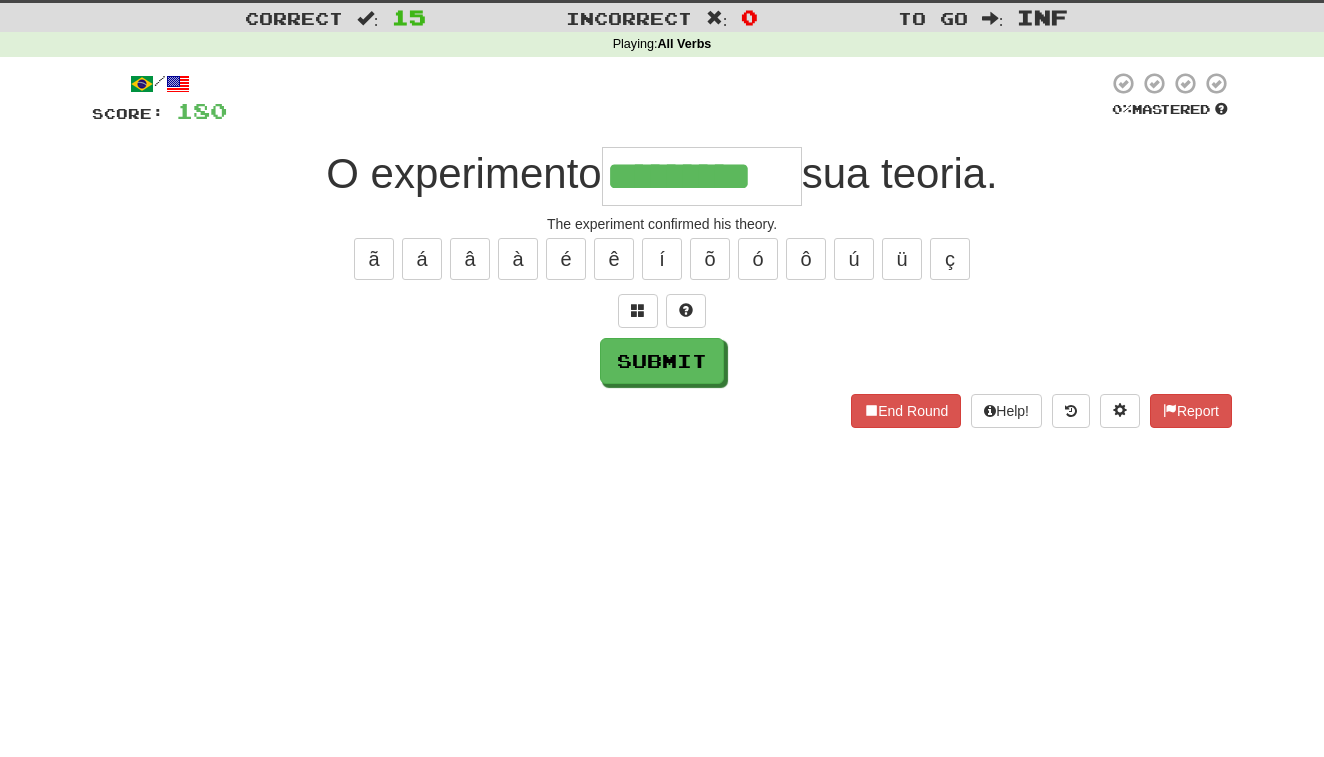 type on "*********" 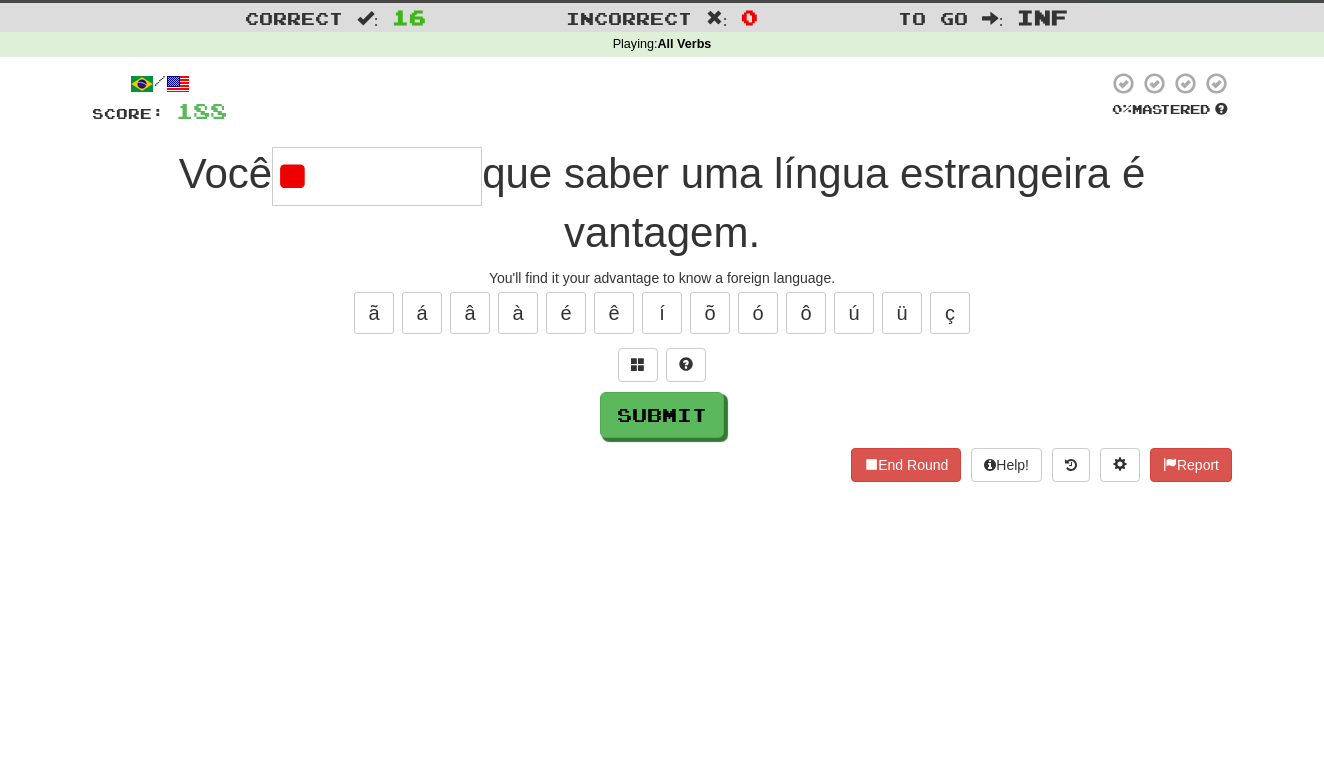 type on "*" 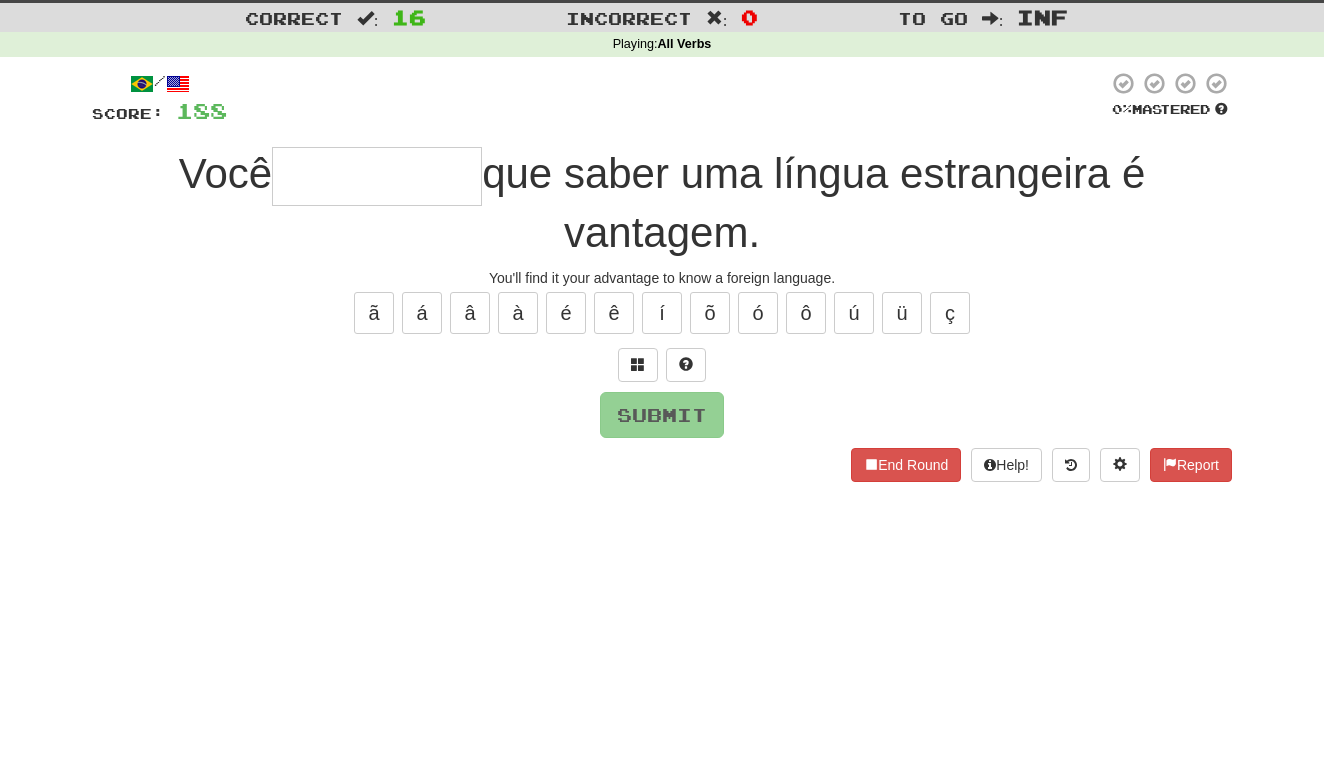 type on "*" 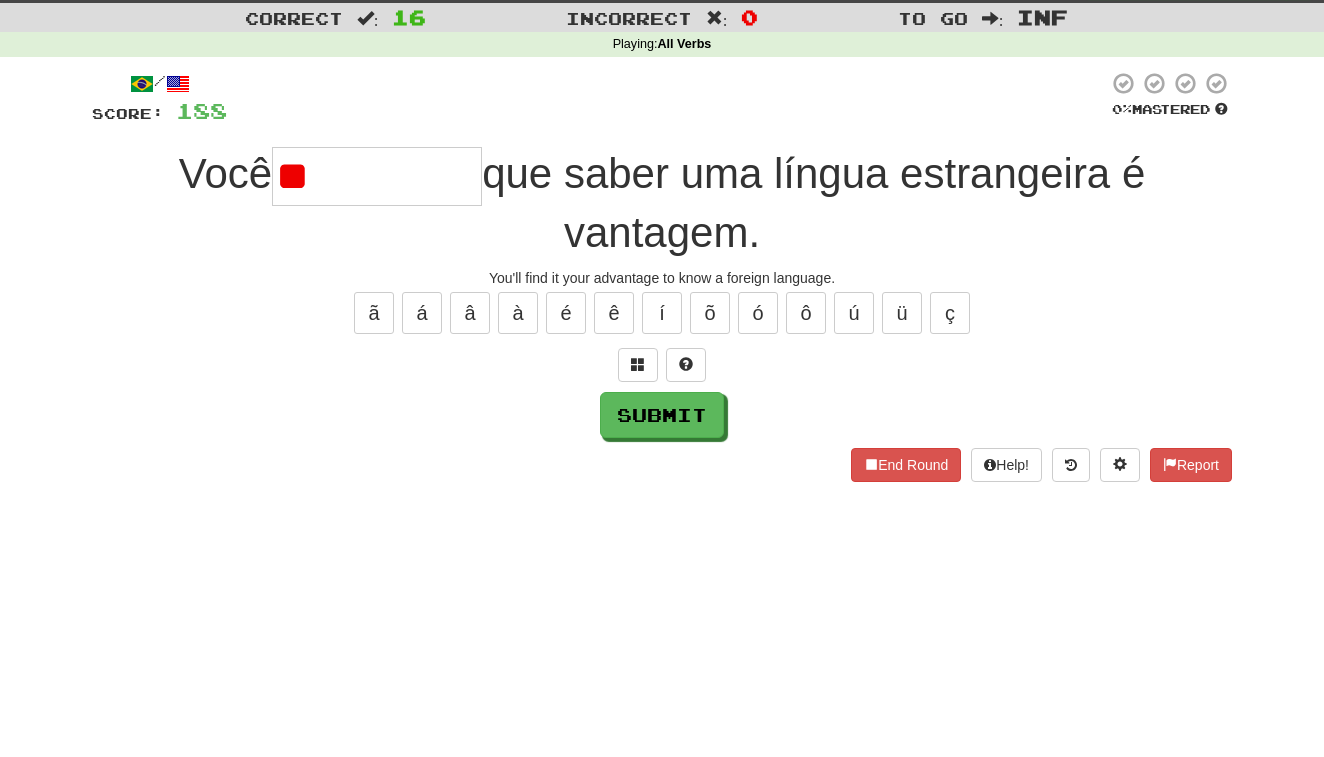 type on "*" 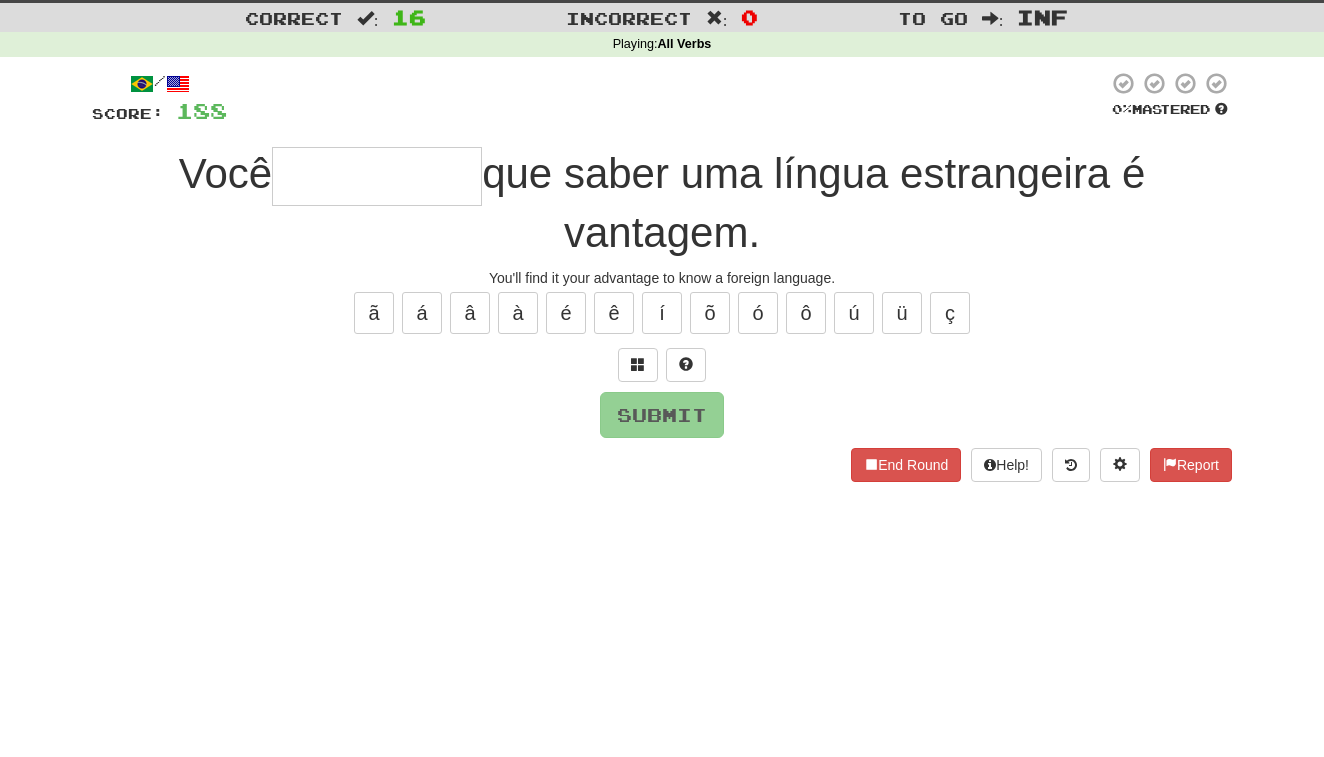 type on "*" 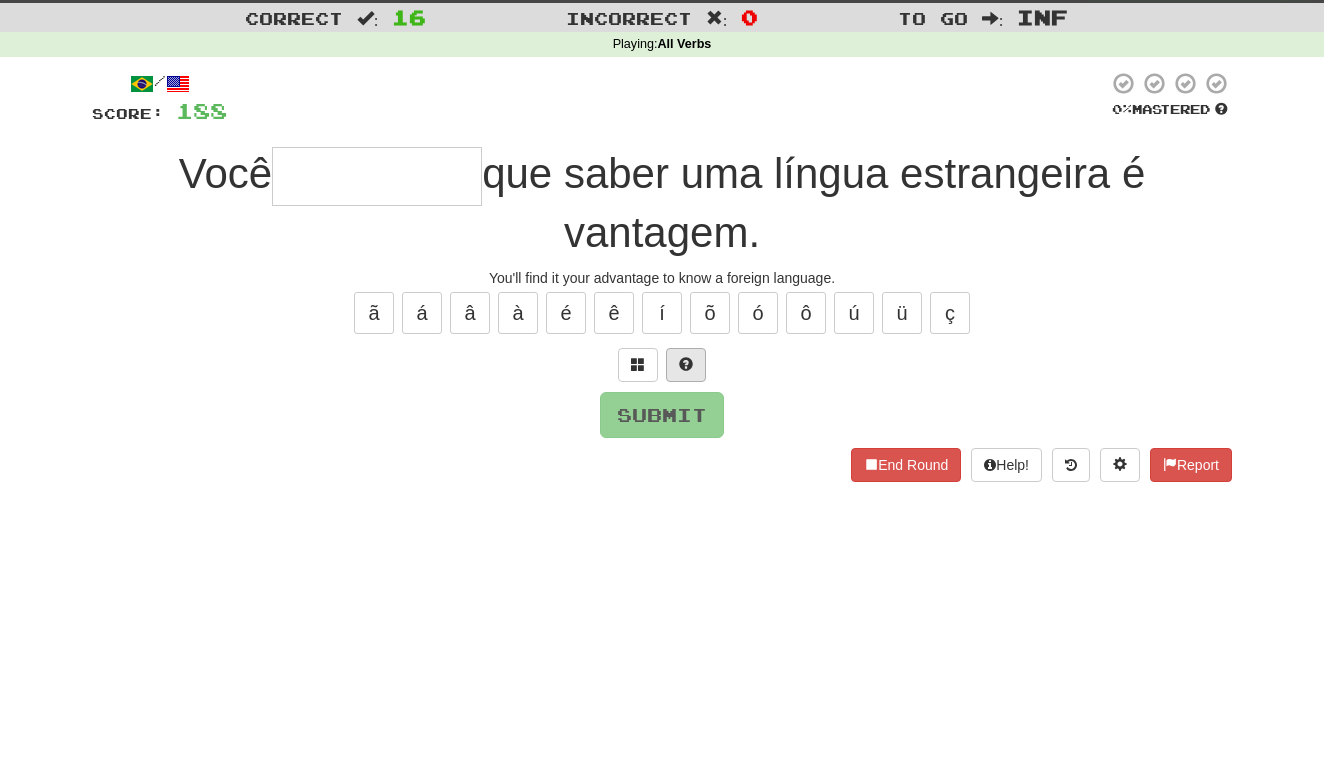 click at bounding box center [686, 364] 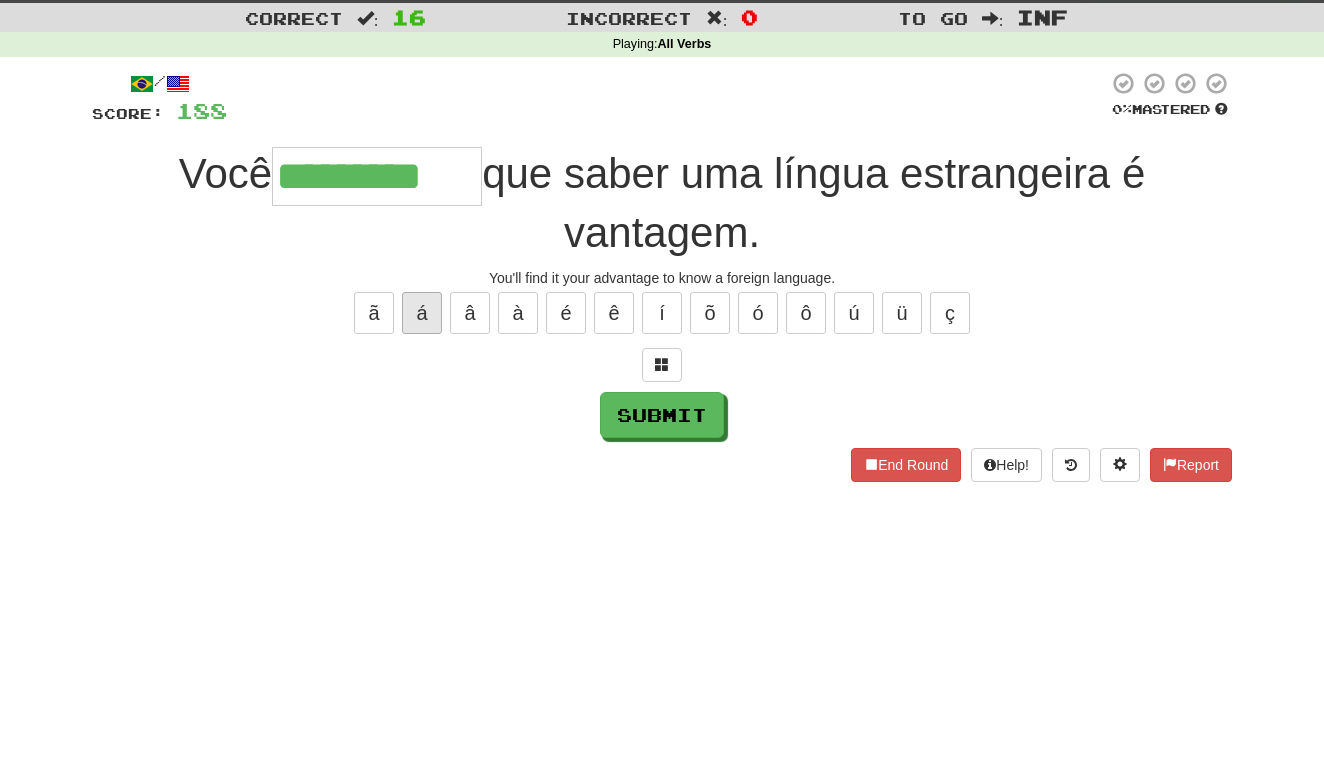 click on "á" at bounding box center (422, 313) 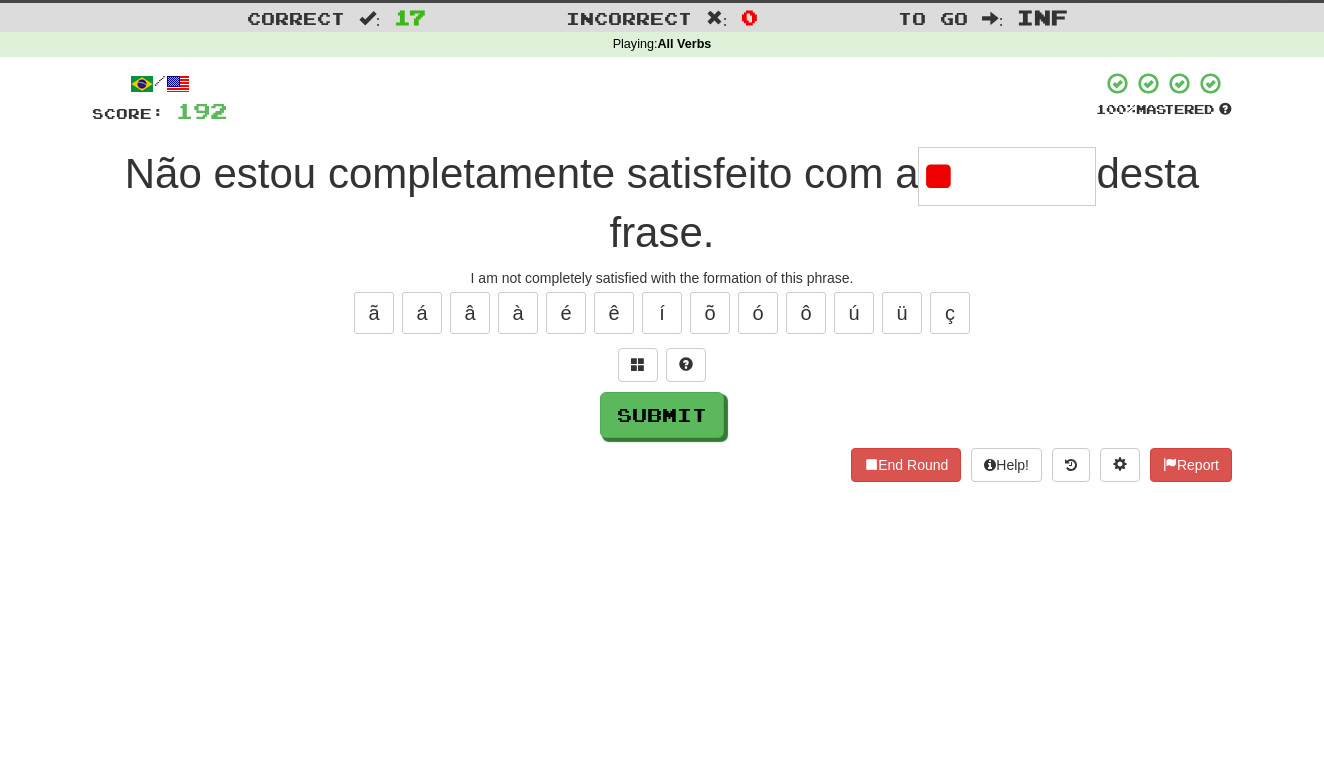 type on "*" 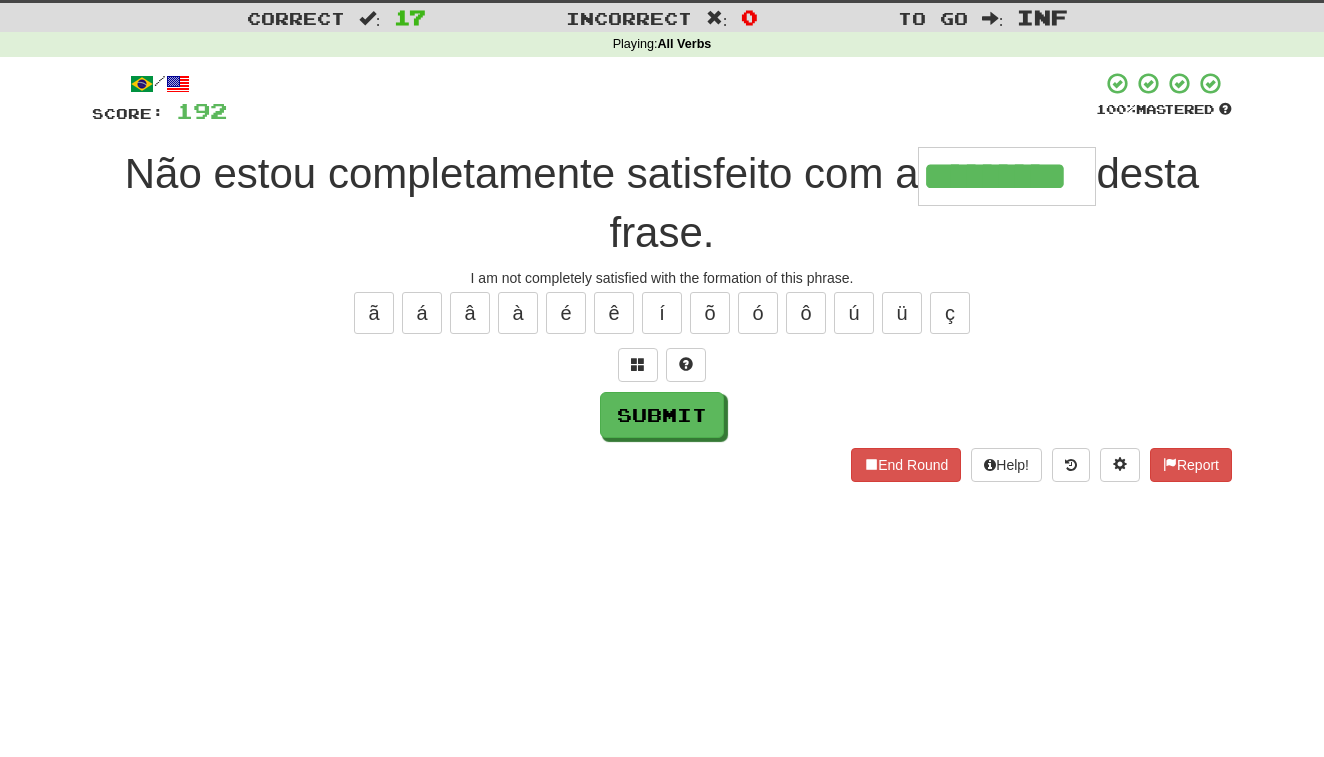 type on "*********" 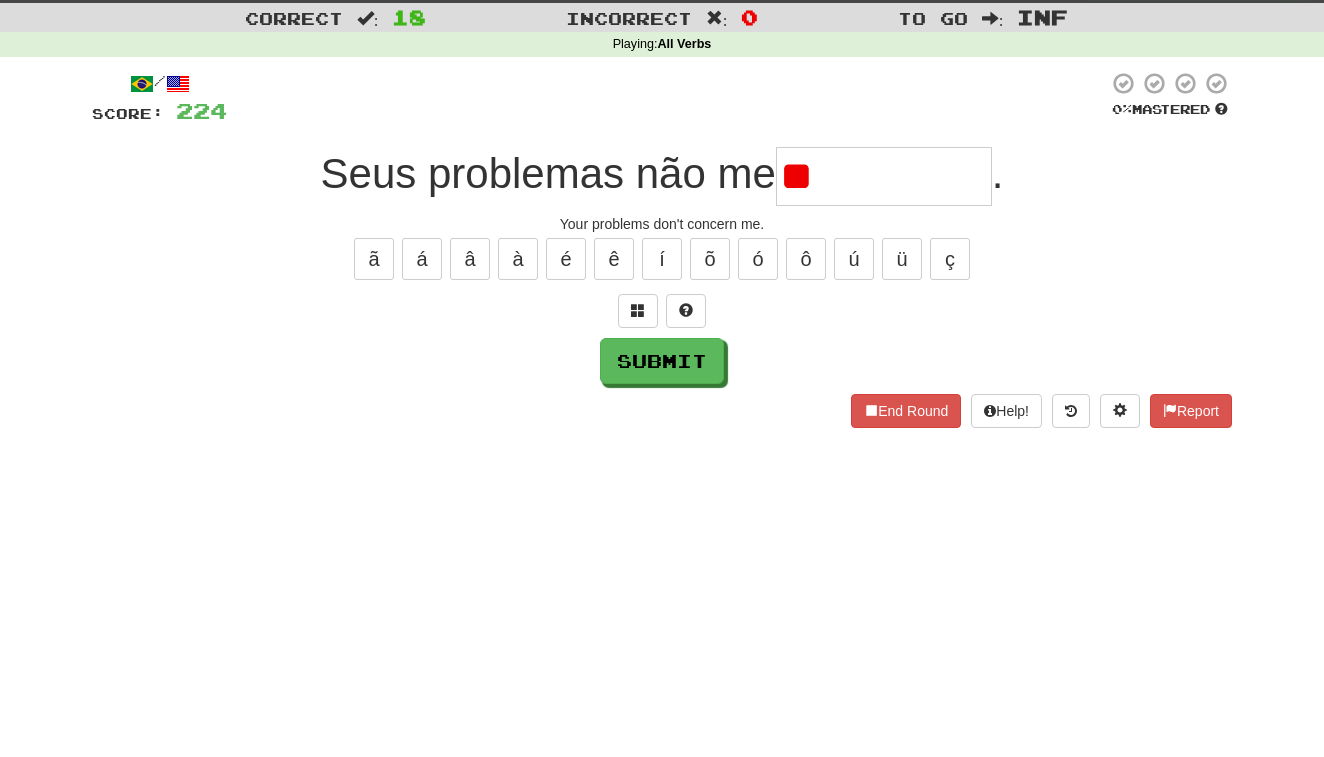 type on "*" 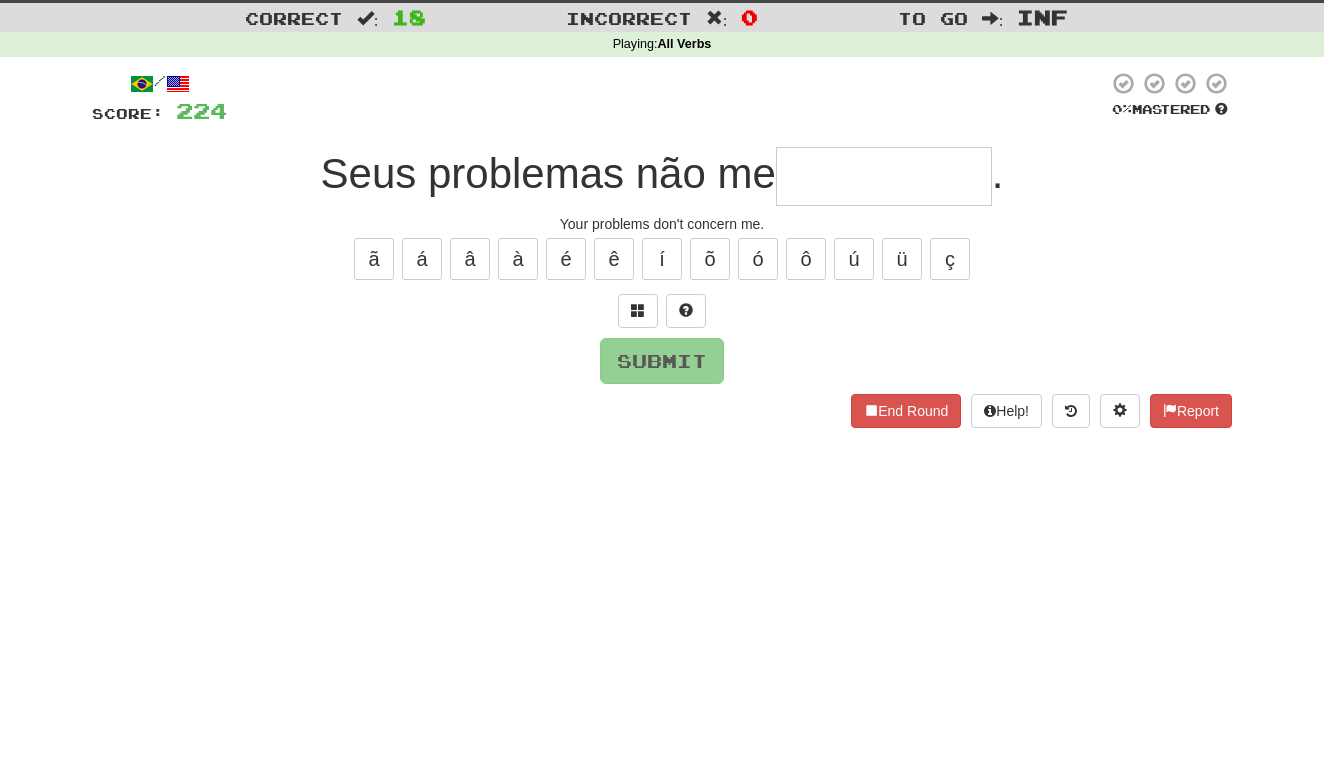 type on "*" 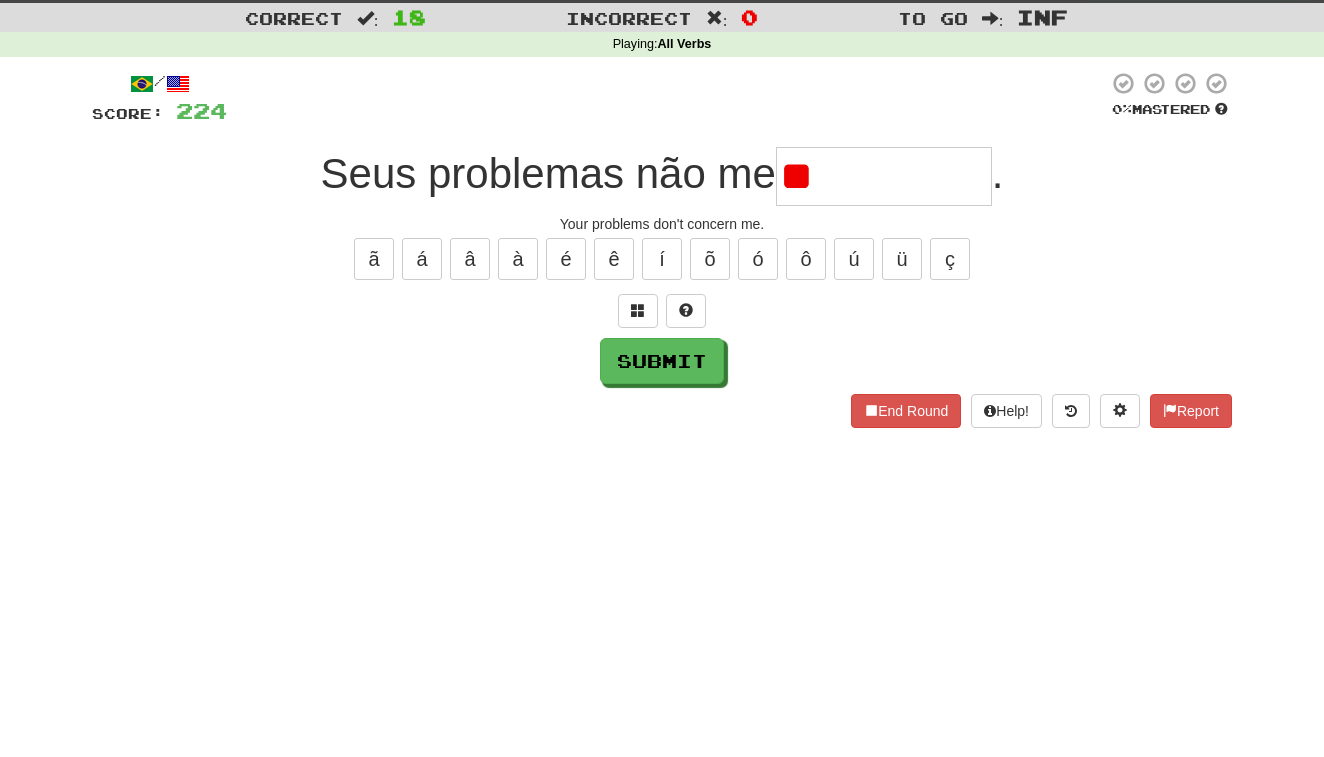 type on "*" 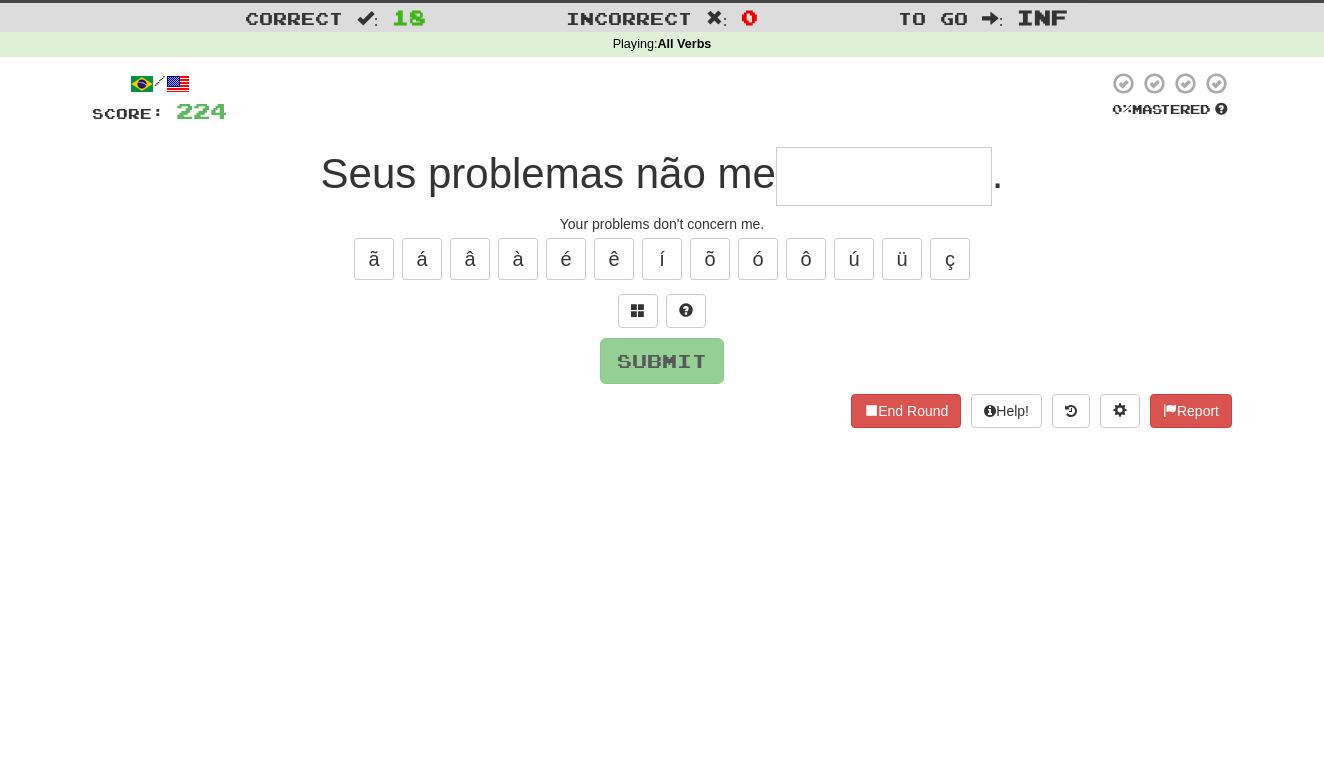 type on "*" 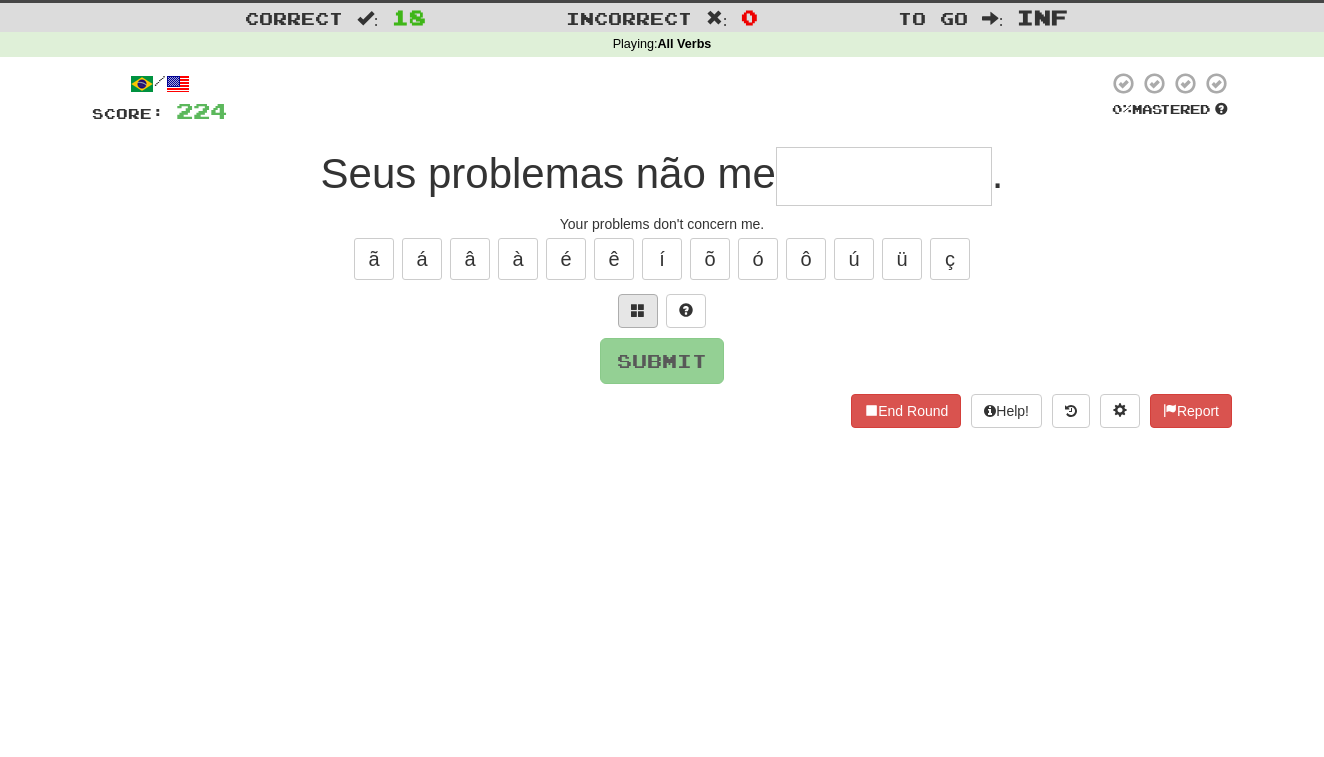 click at bounding box center (638, 311) 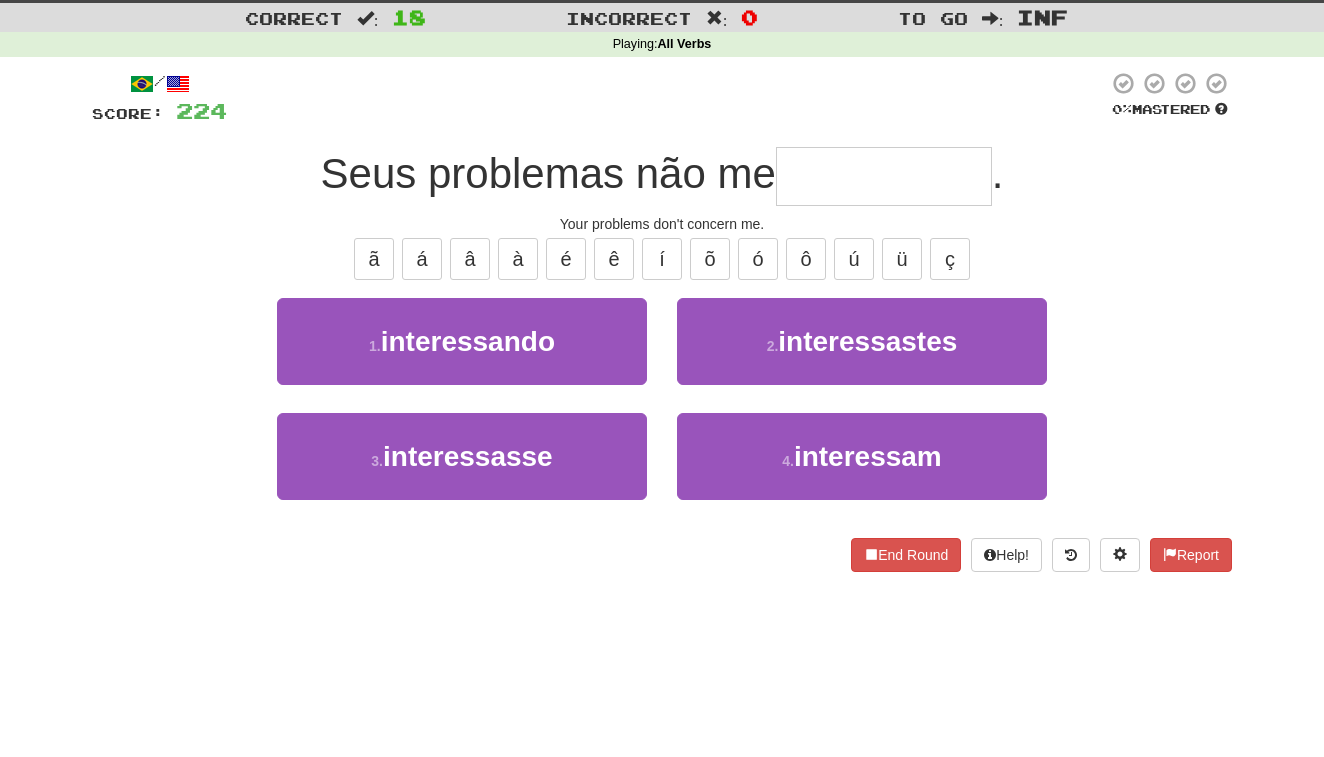 click on "1 .  interessando" at bounding box center (462, 341) 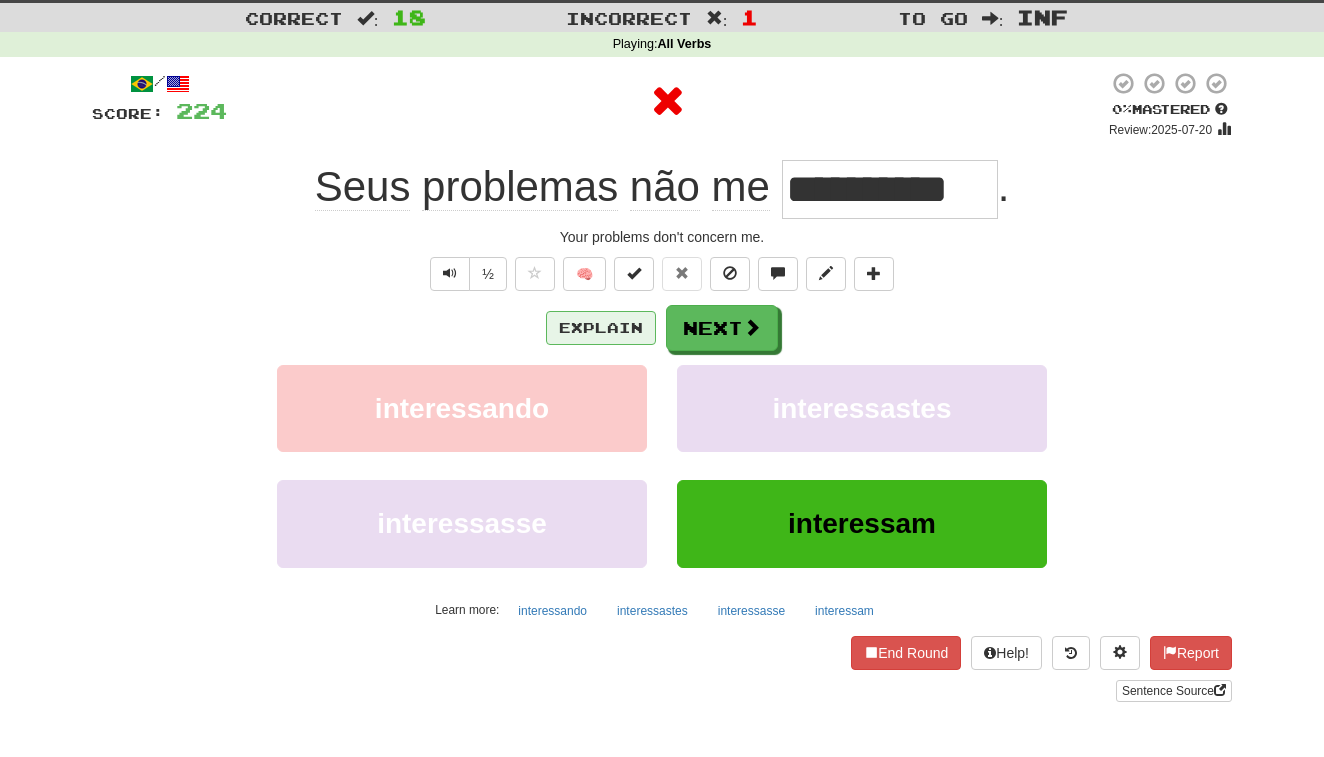 click on "Explain" at bounding box center [601, 328] 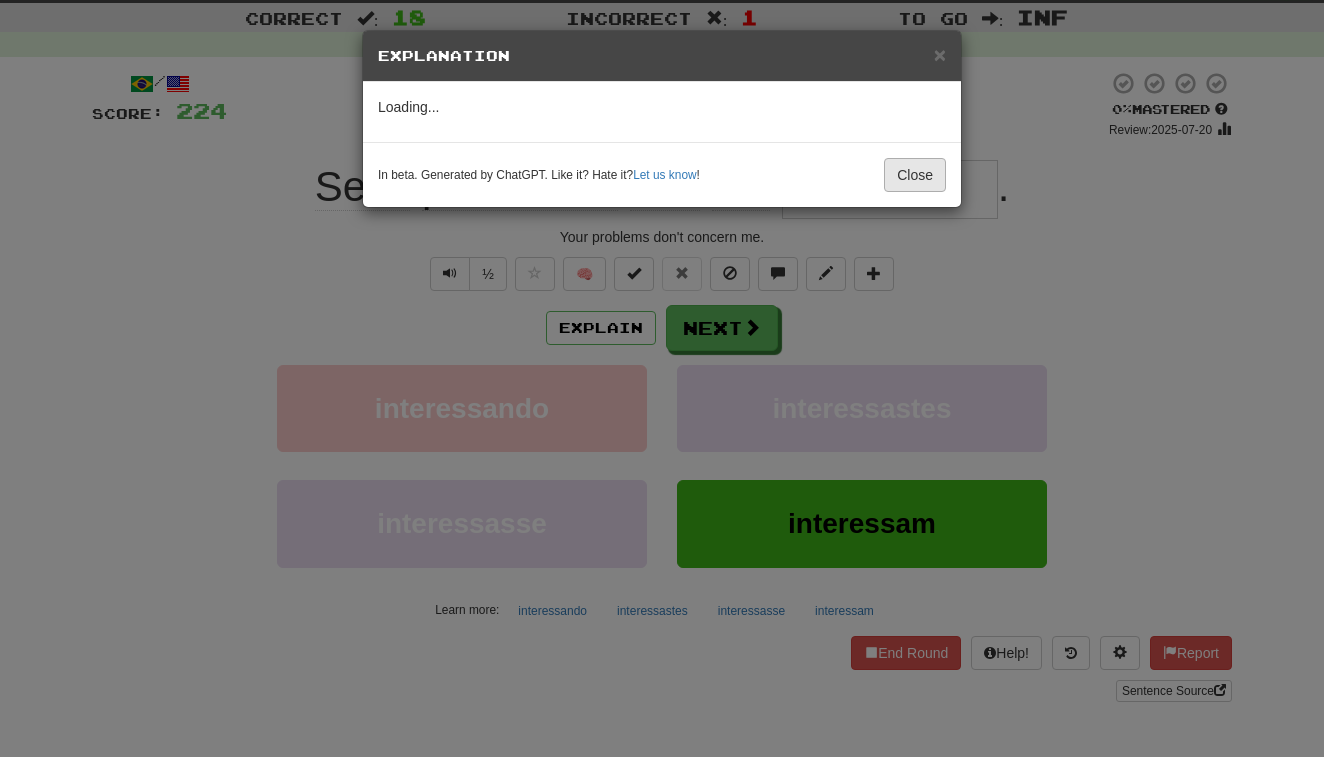 click on "Close" at bounding box center [915, 175] 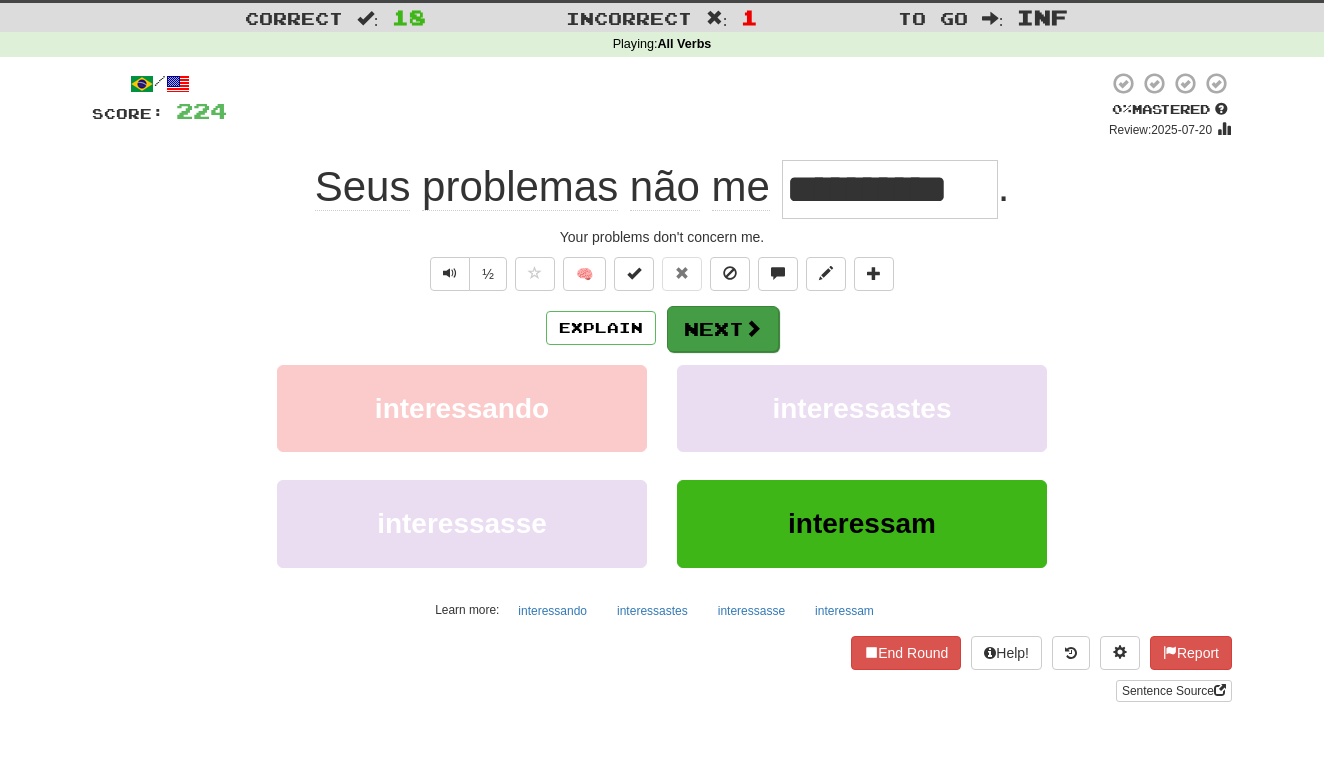 click on "Next" at bounding box center (723, 329) 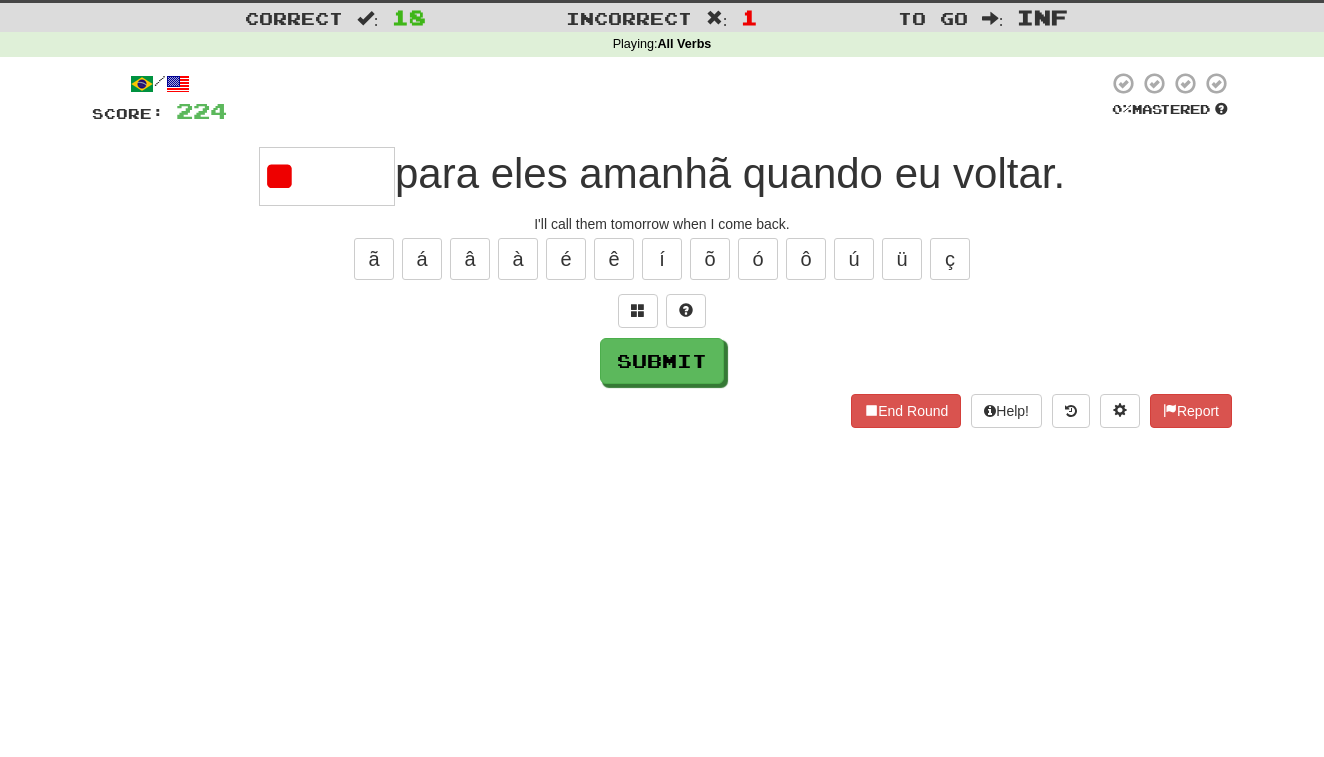 type on "*" 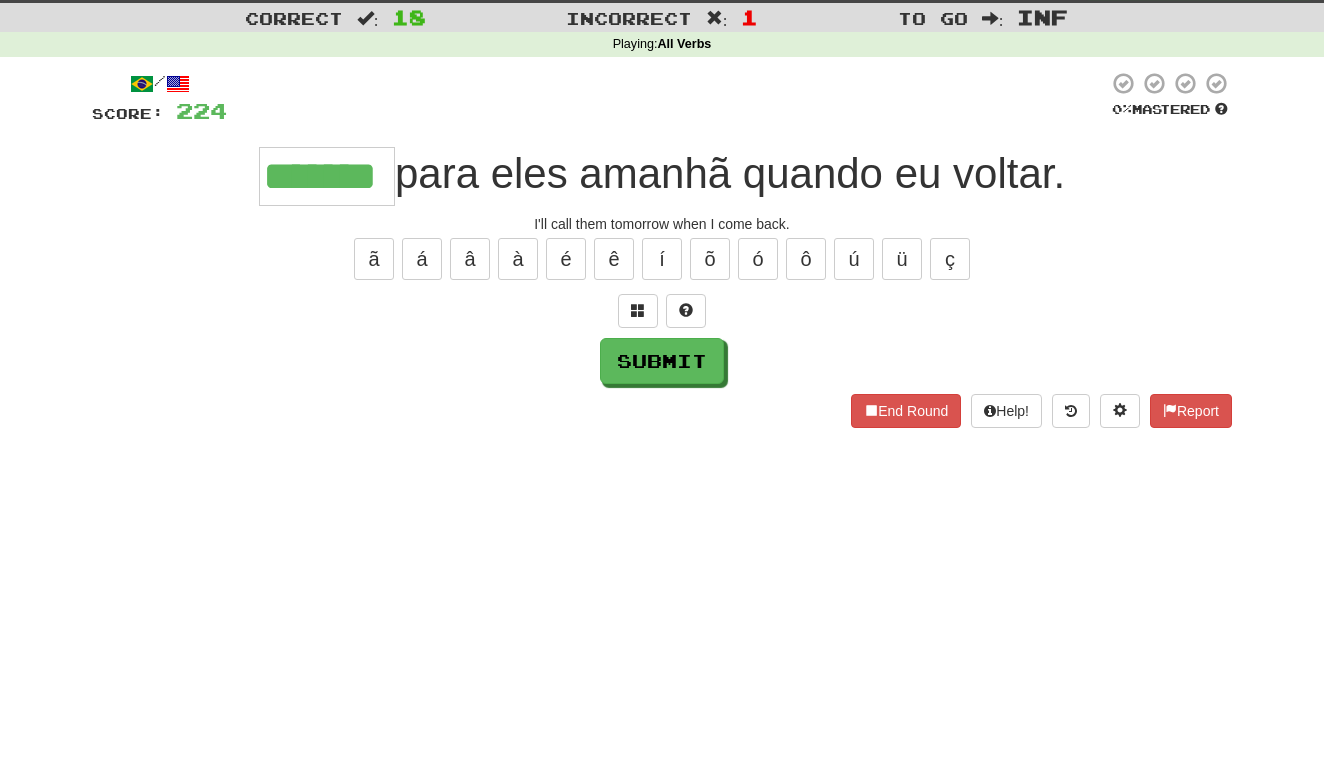 type on "*******" 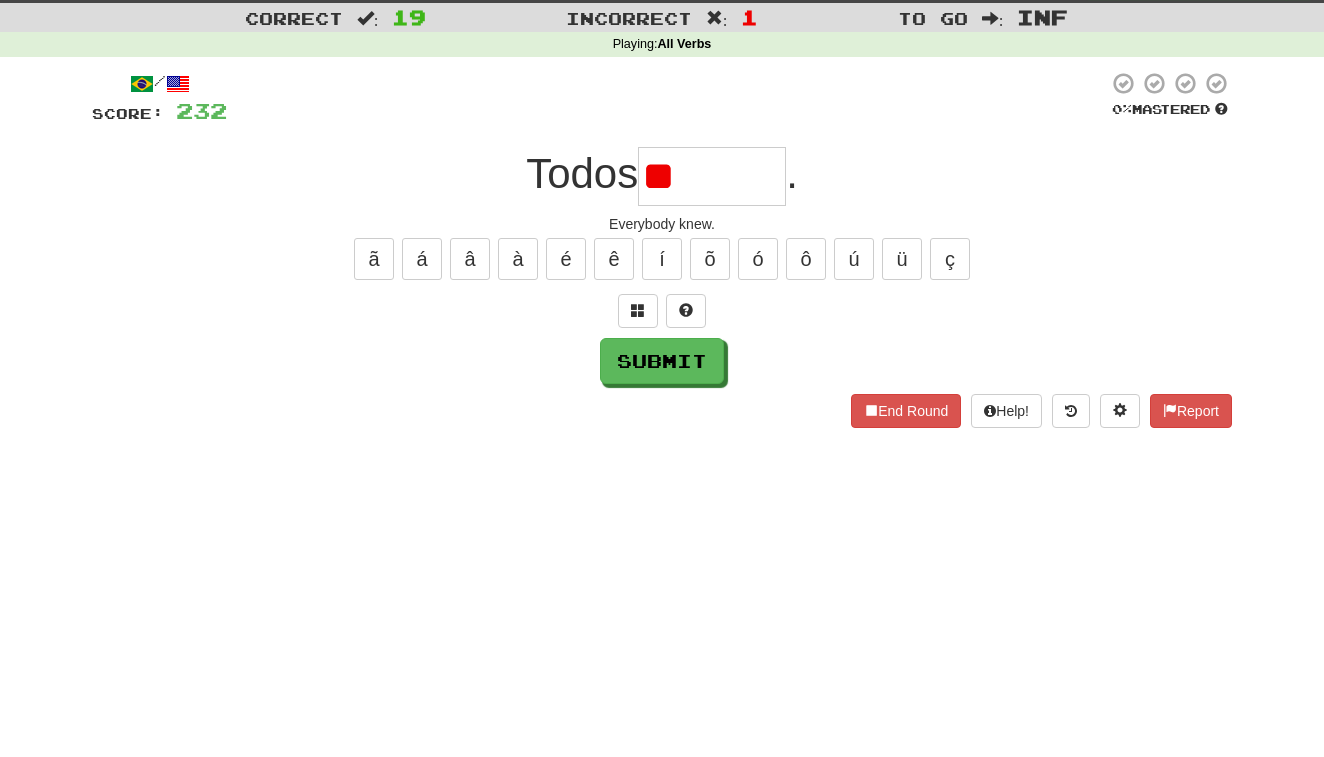 type on "*" 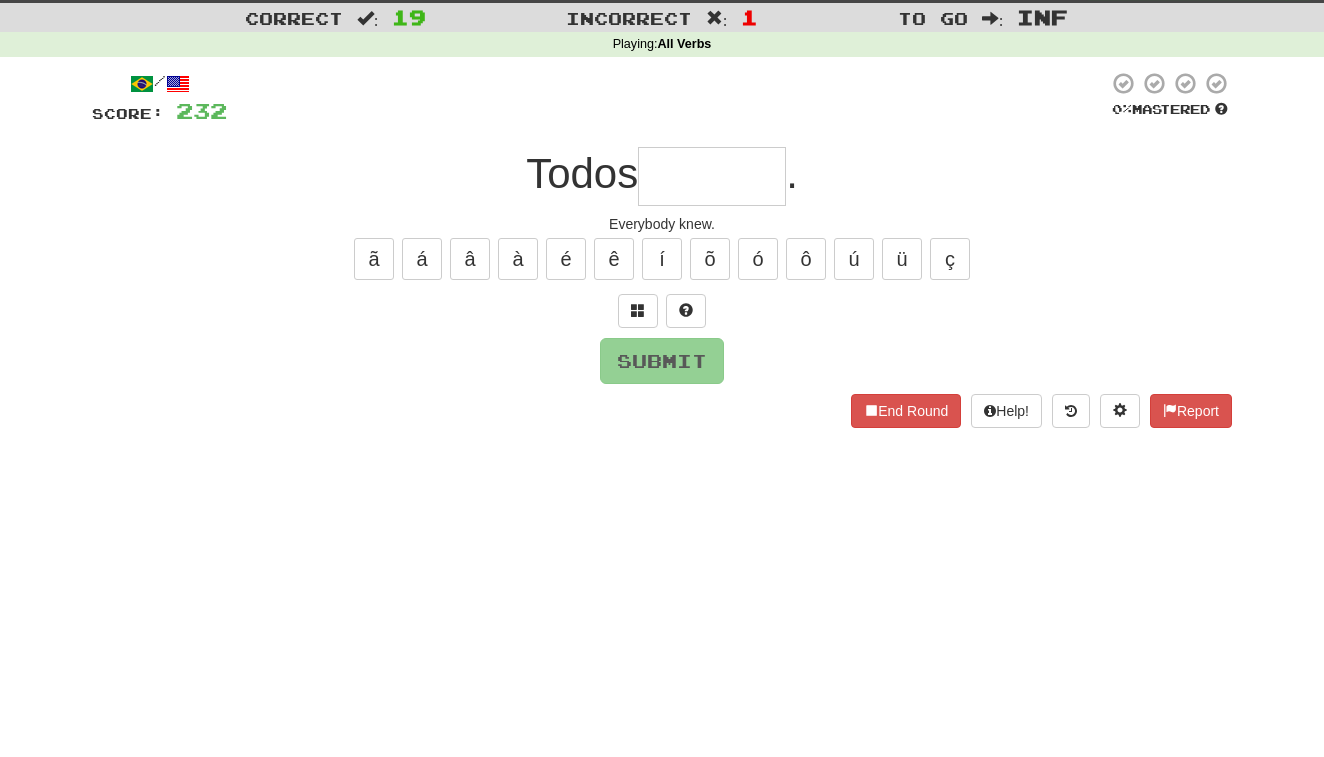 type on "*" 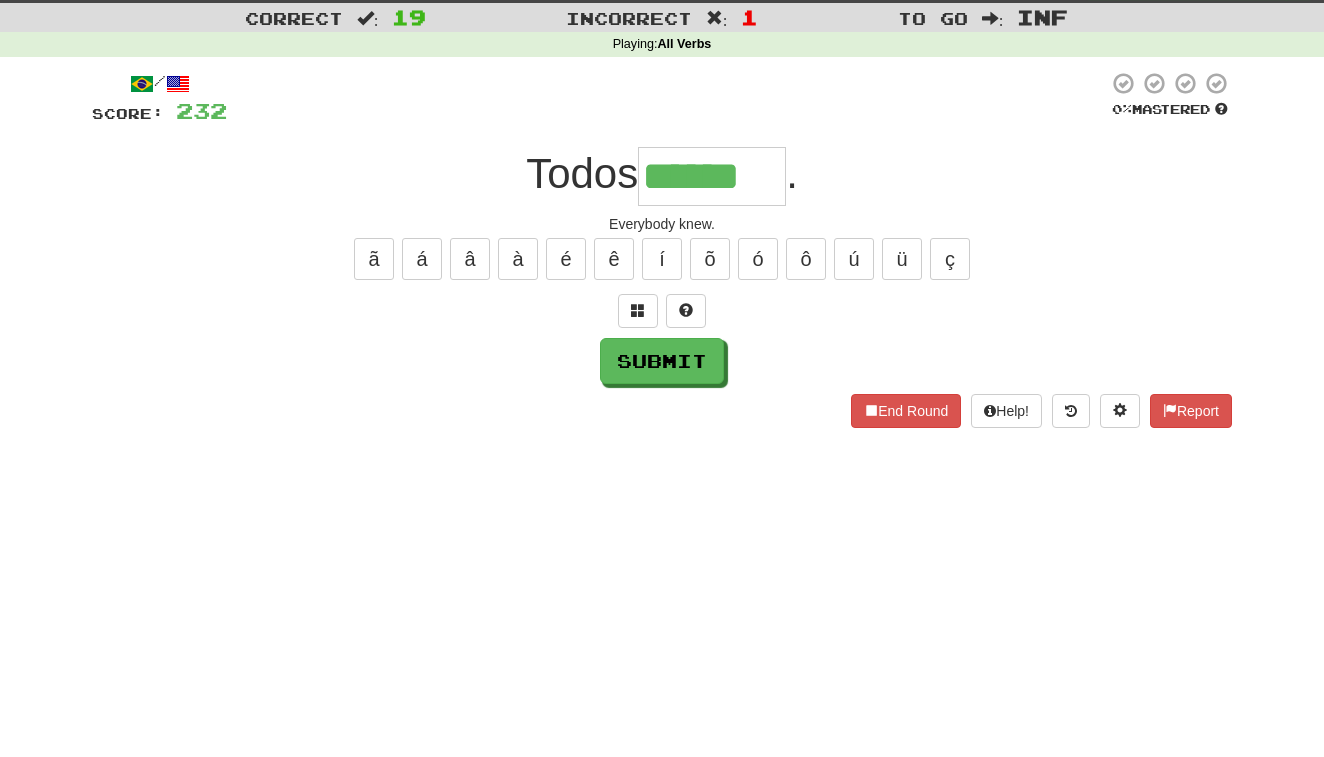 type on "******" 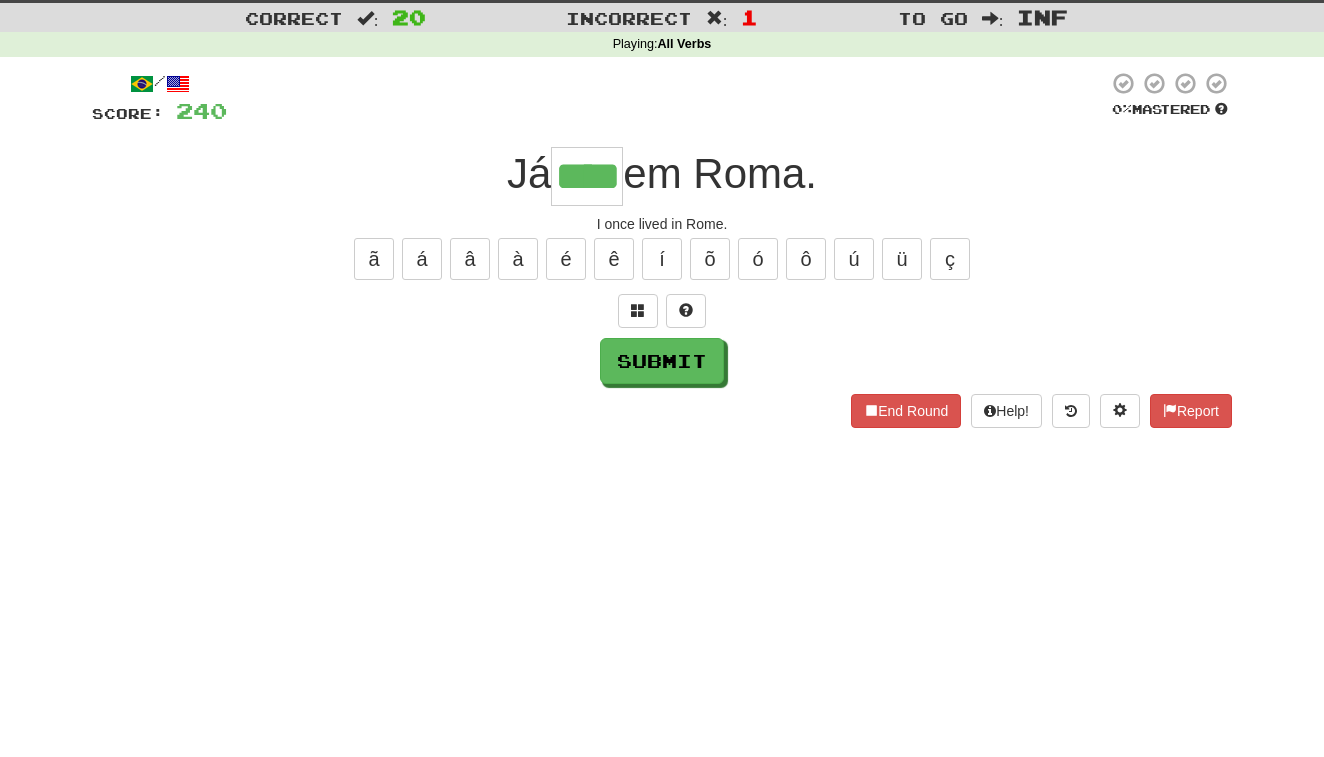 type on "****" 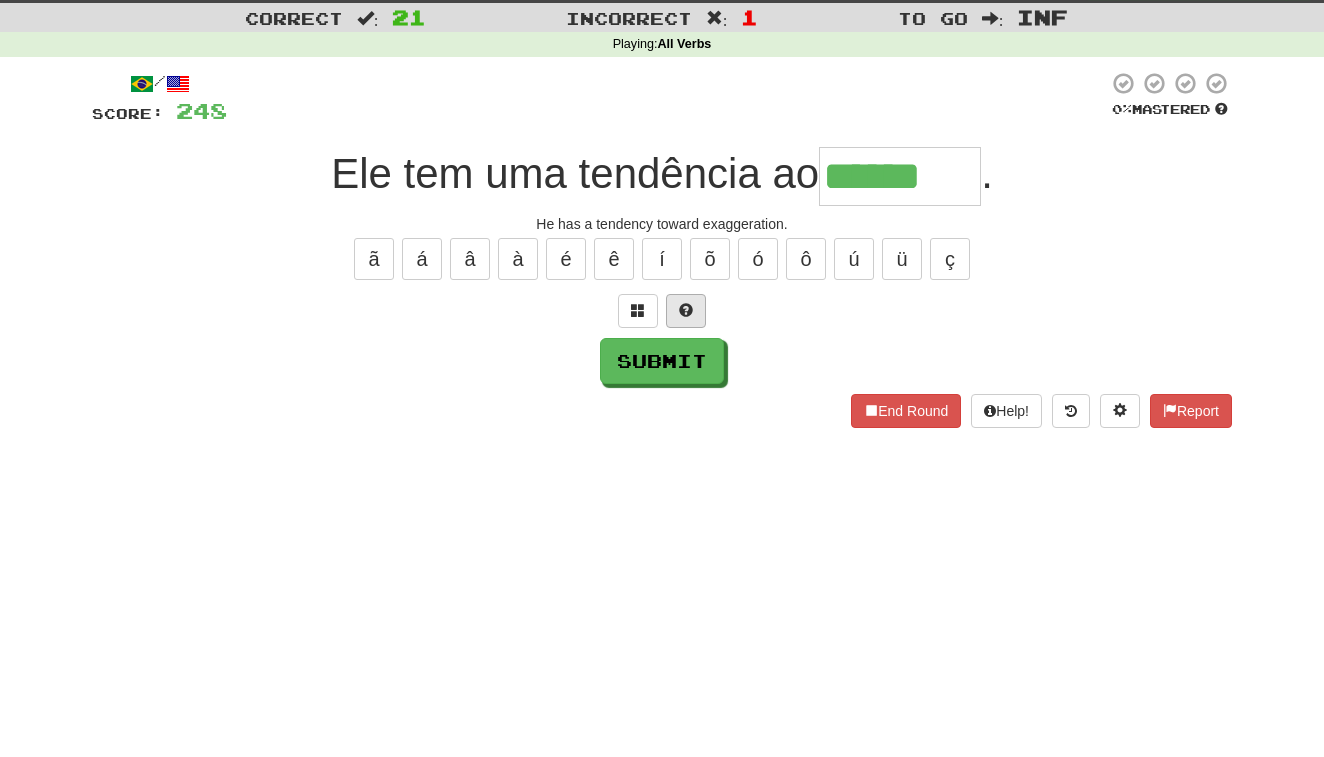 click at bounding box center [686, 311] 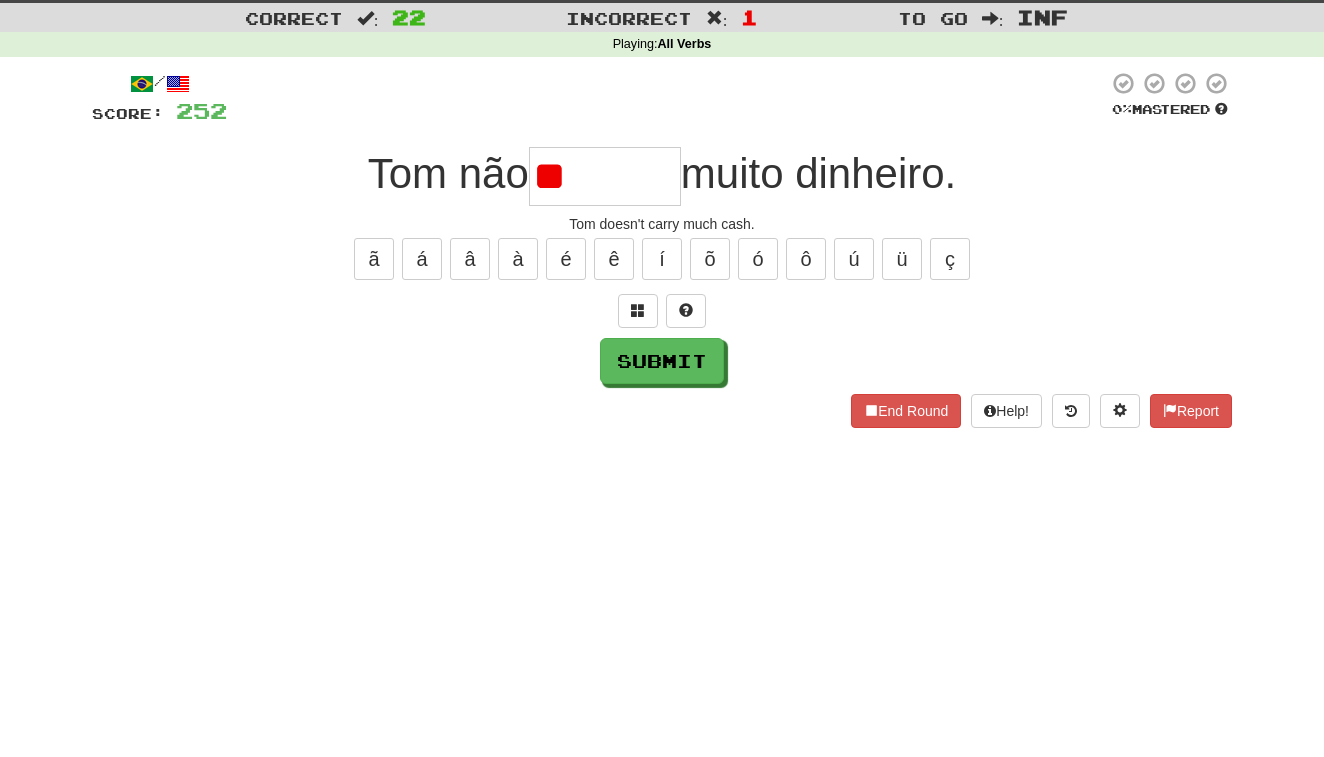 type on "*" 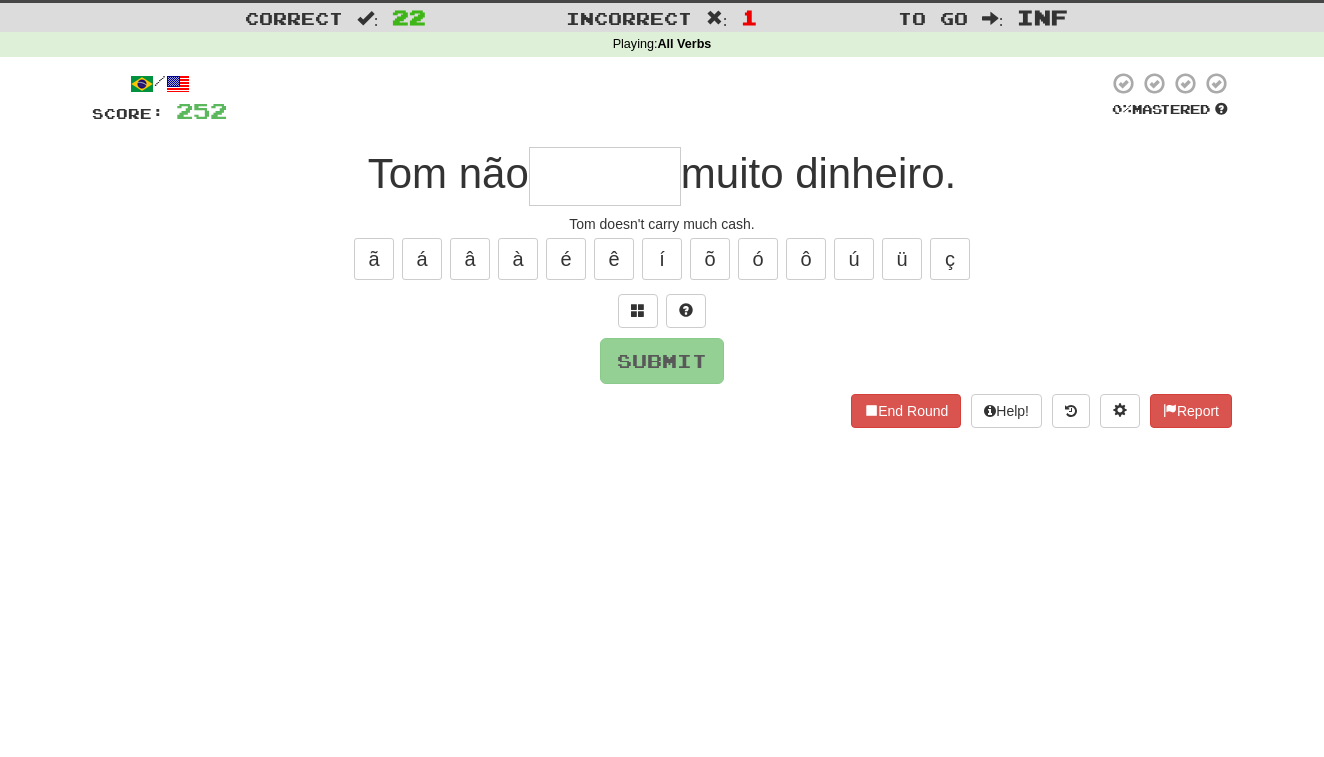 type on "*" 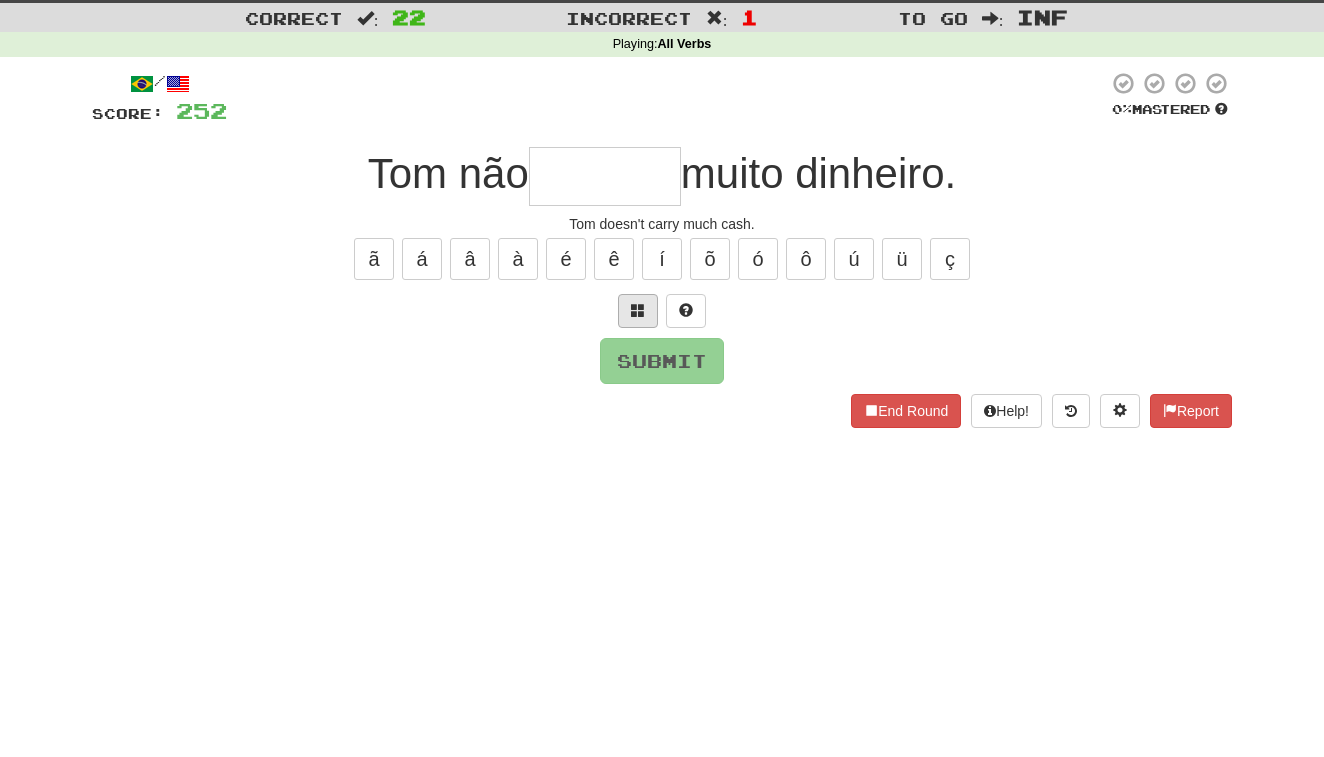 click at bounding box center [638, 311] 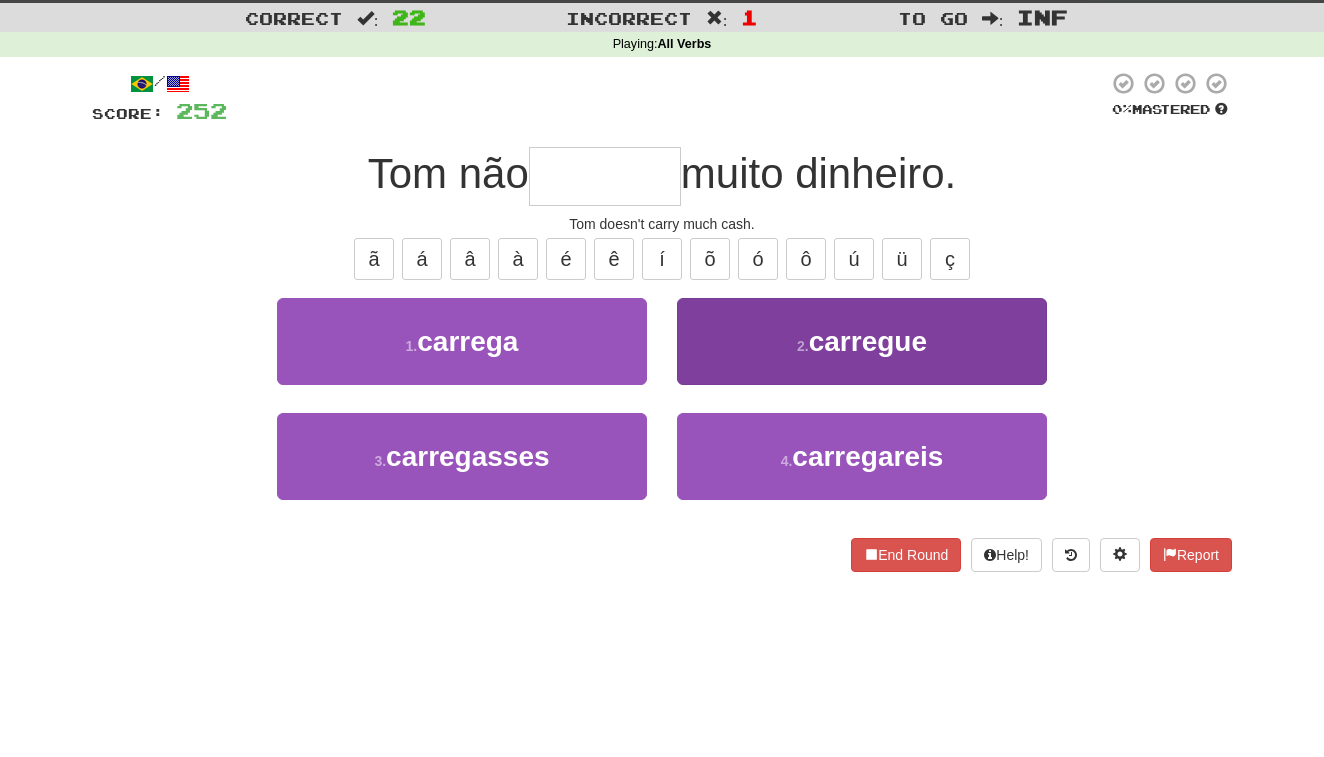 click on "2 .  carregue" at bounding box center [862, 341] 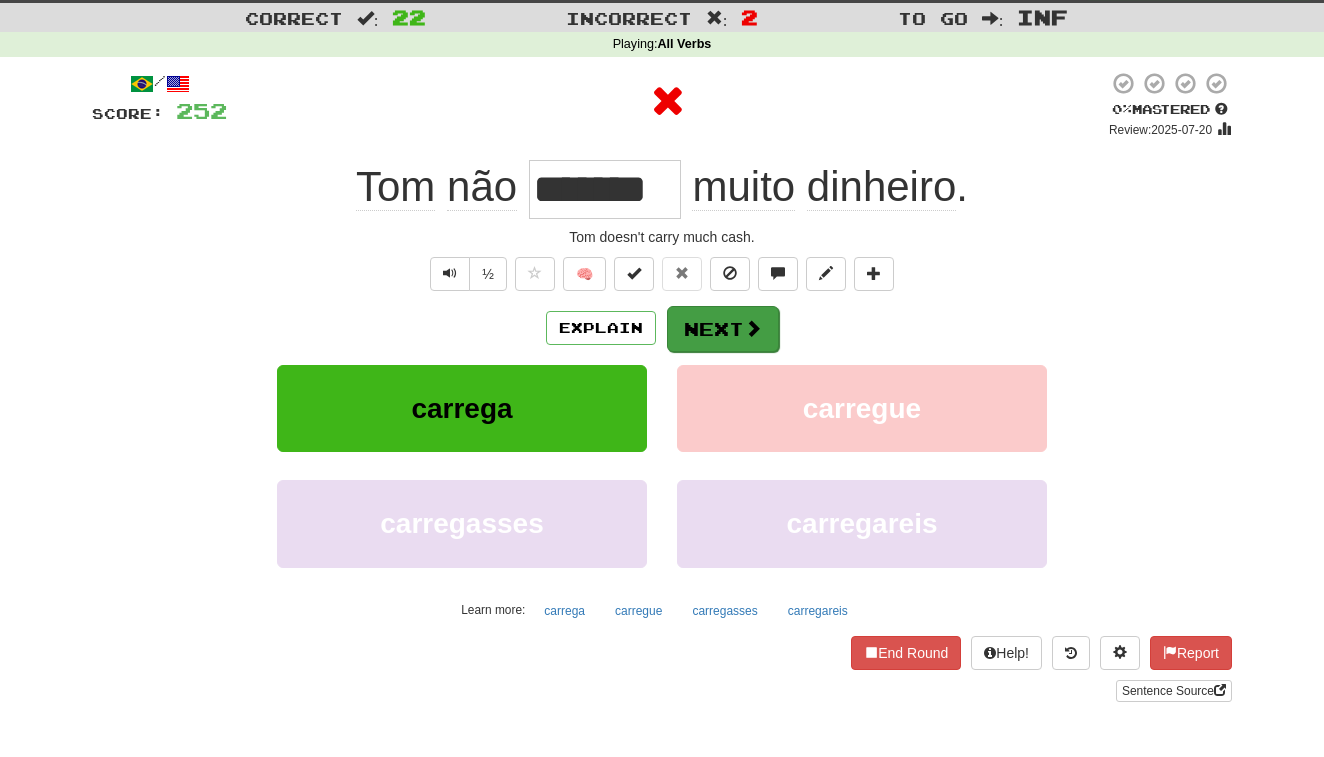 click on "Next" at bounding box center [723, 329] 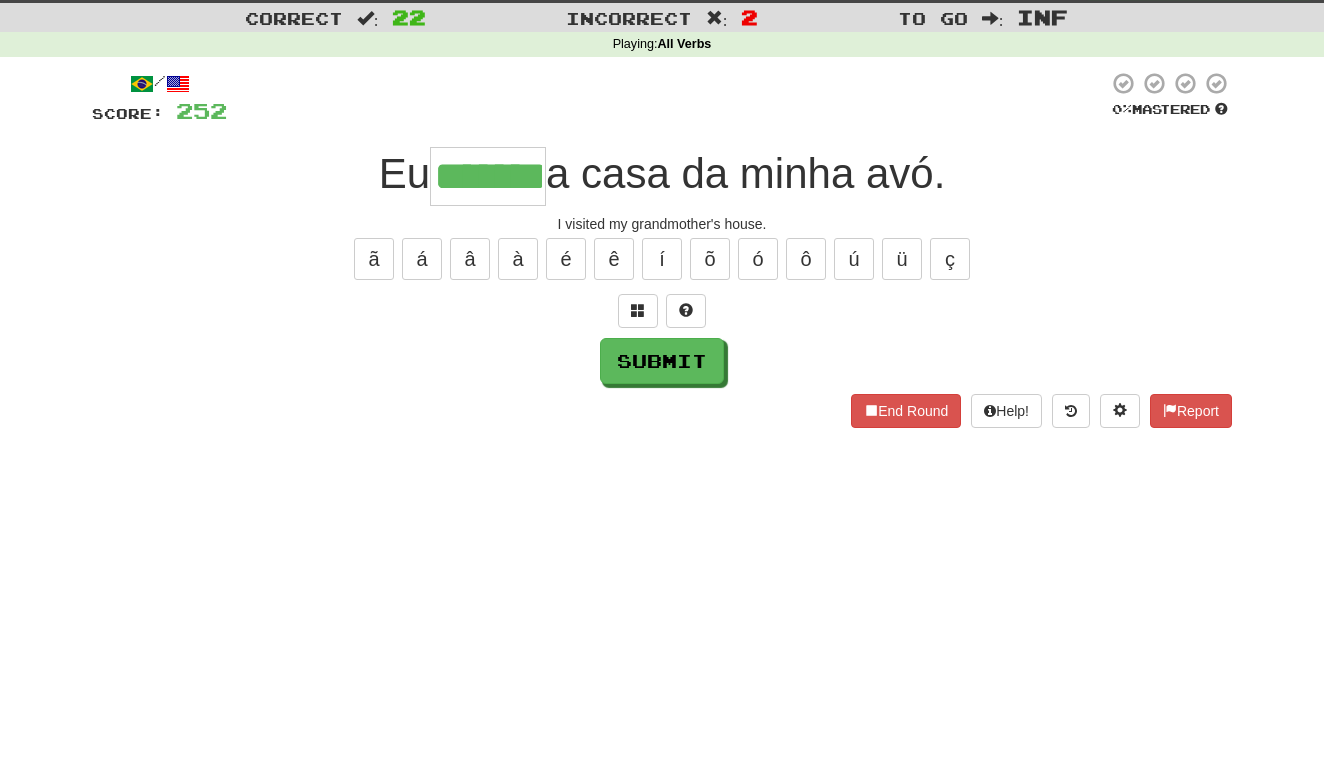 type on "*******" 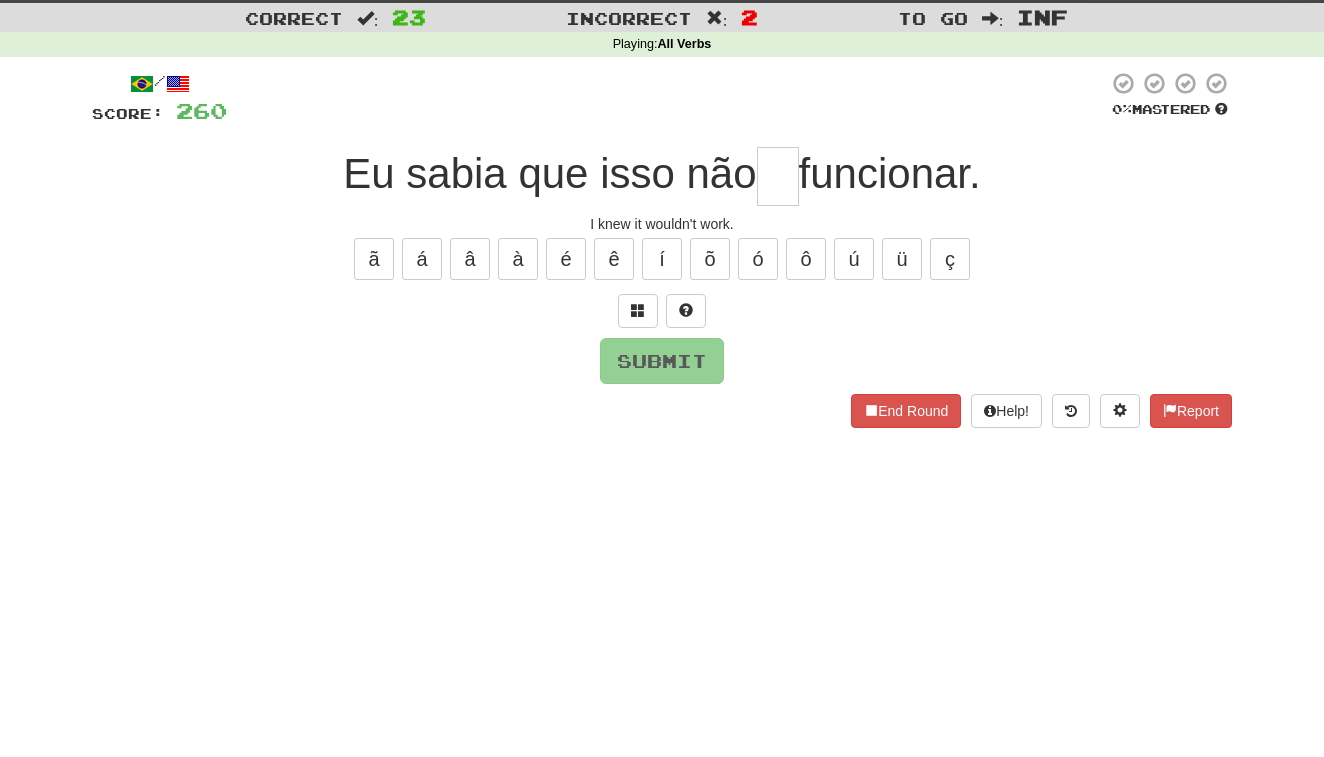 type on "*" 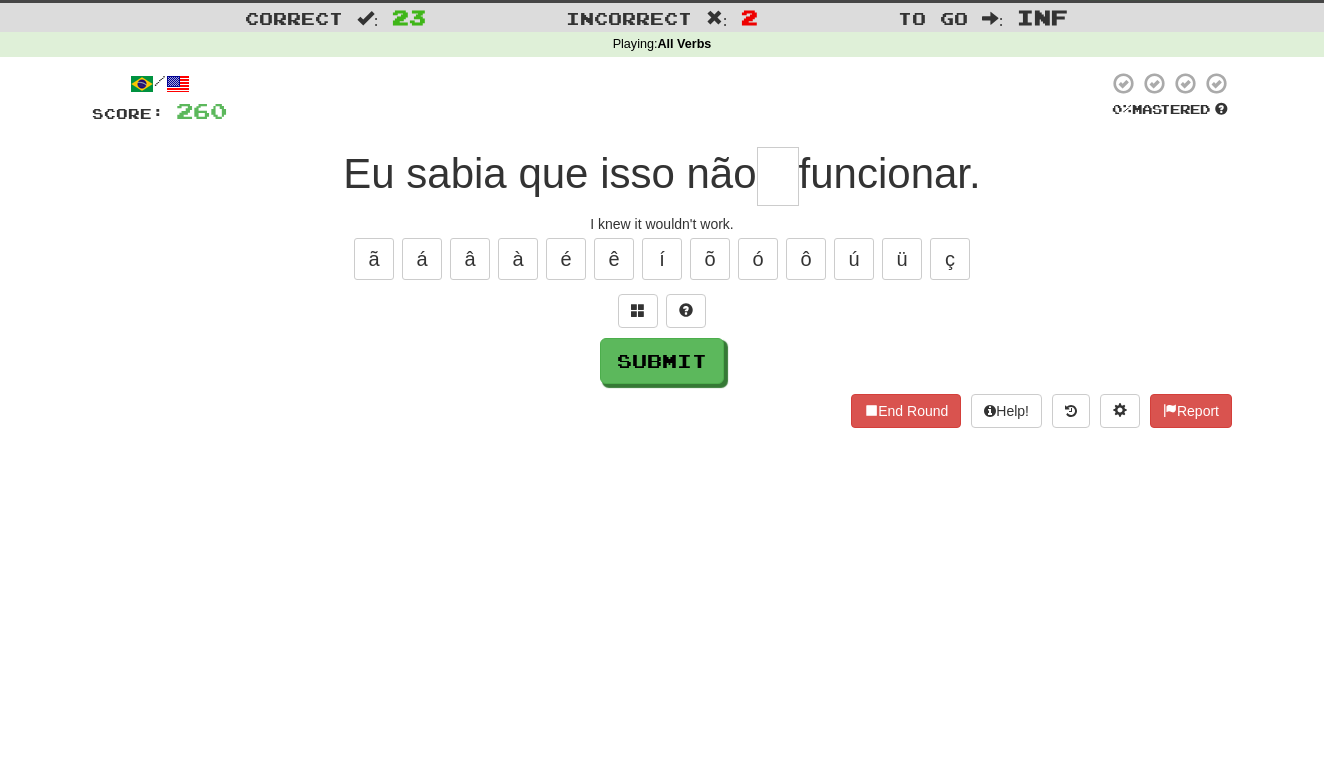 type on "*" 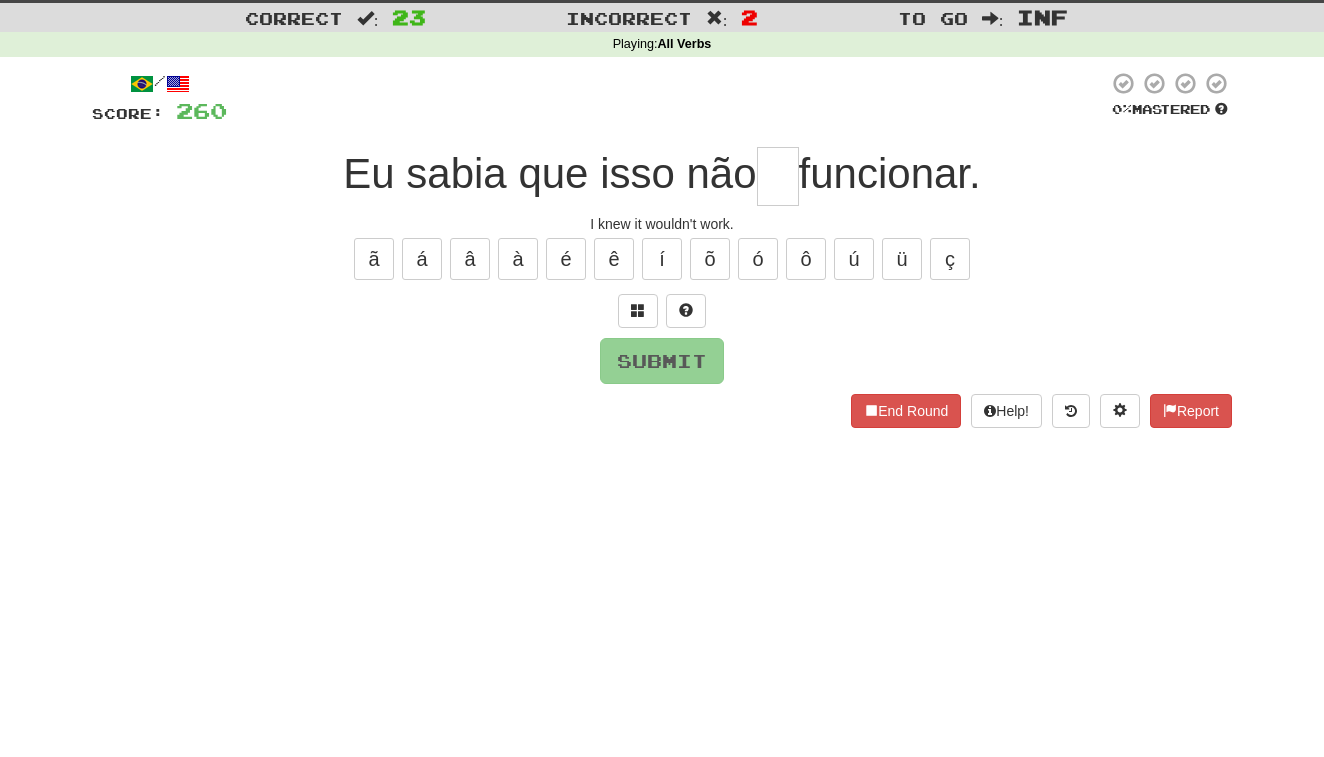 type on "*" 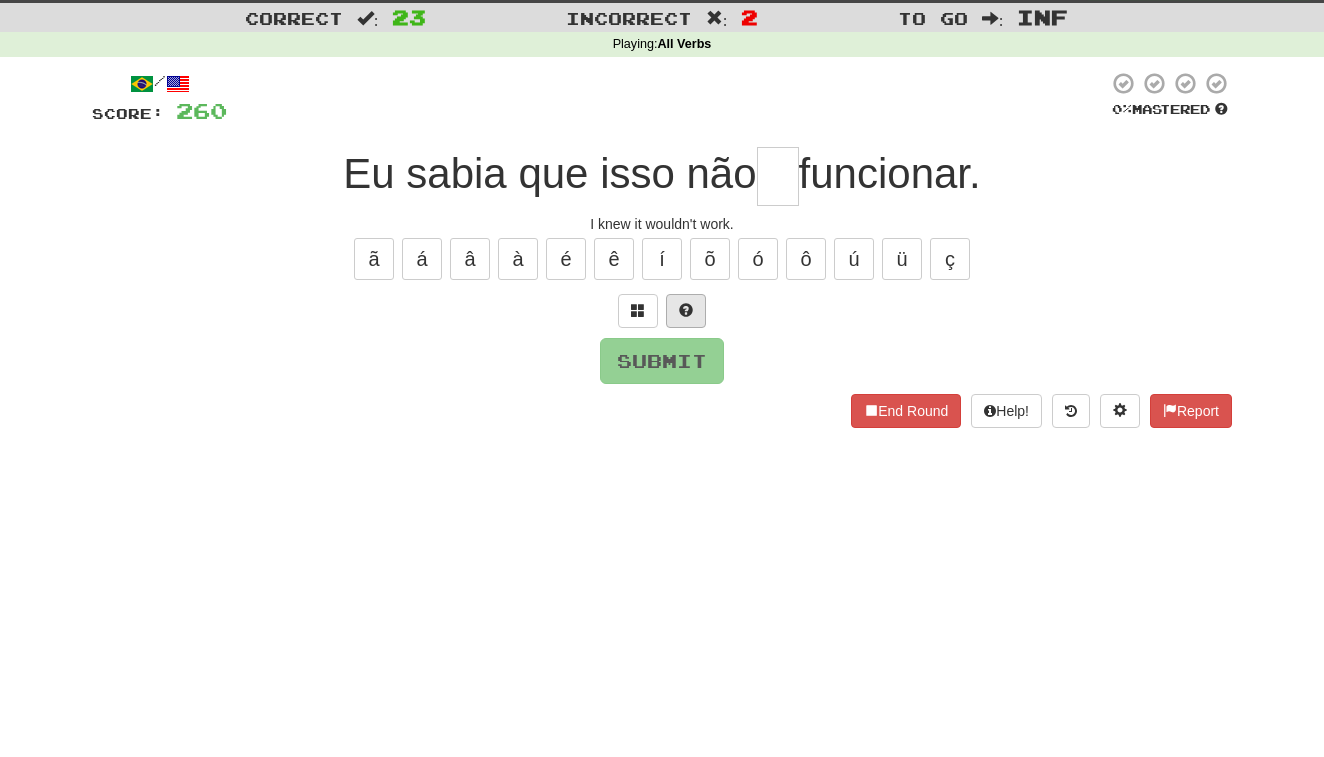 click at bounding box center (686, 311) 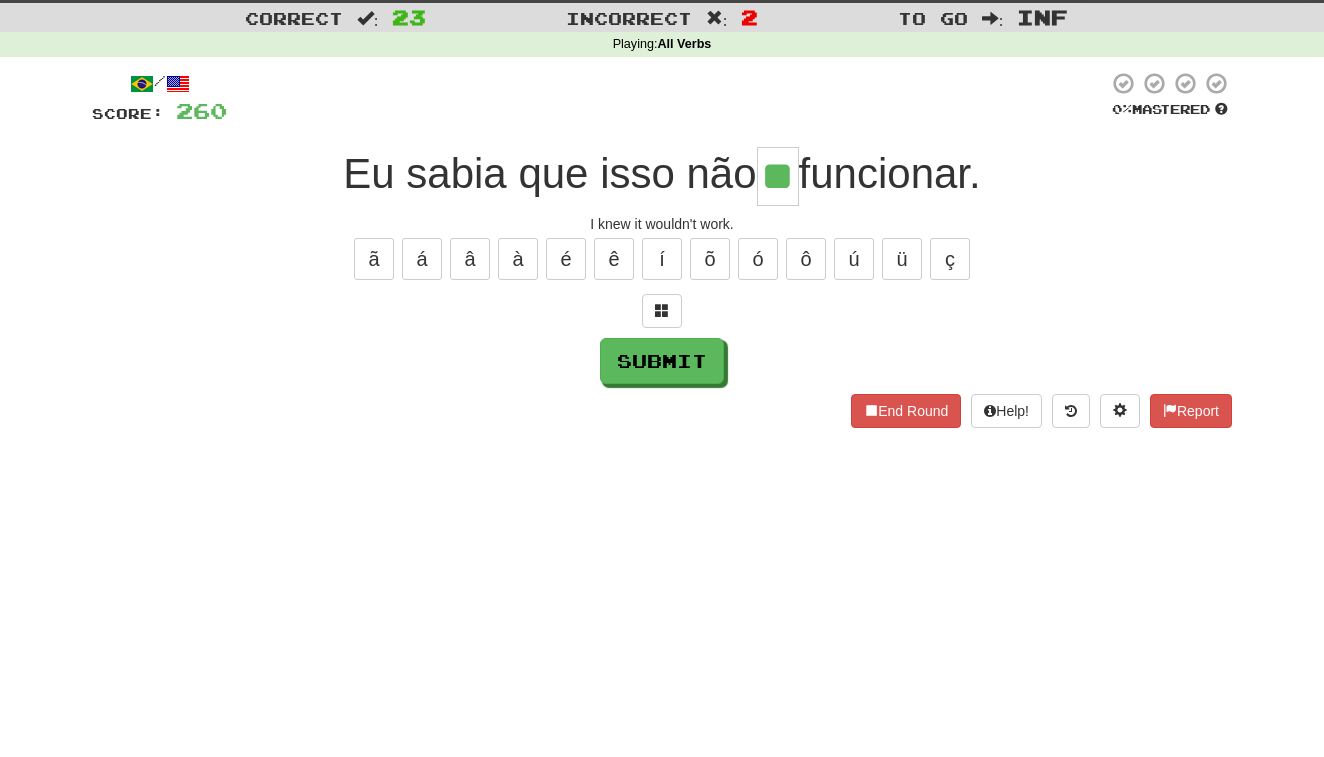 type on "**" 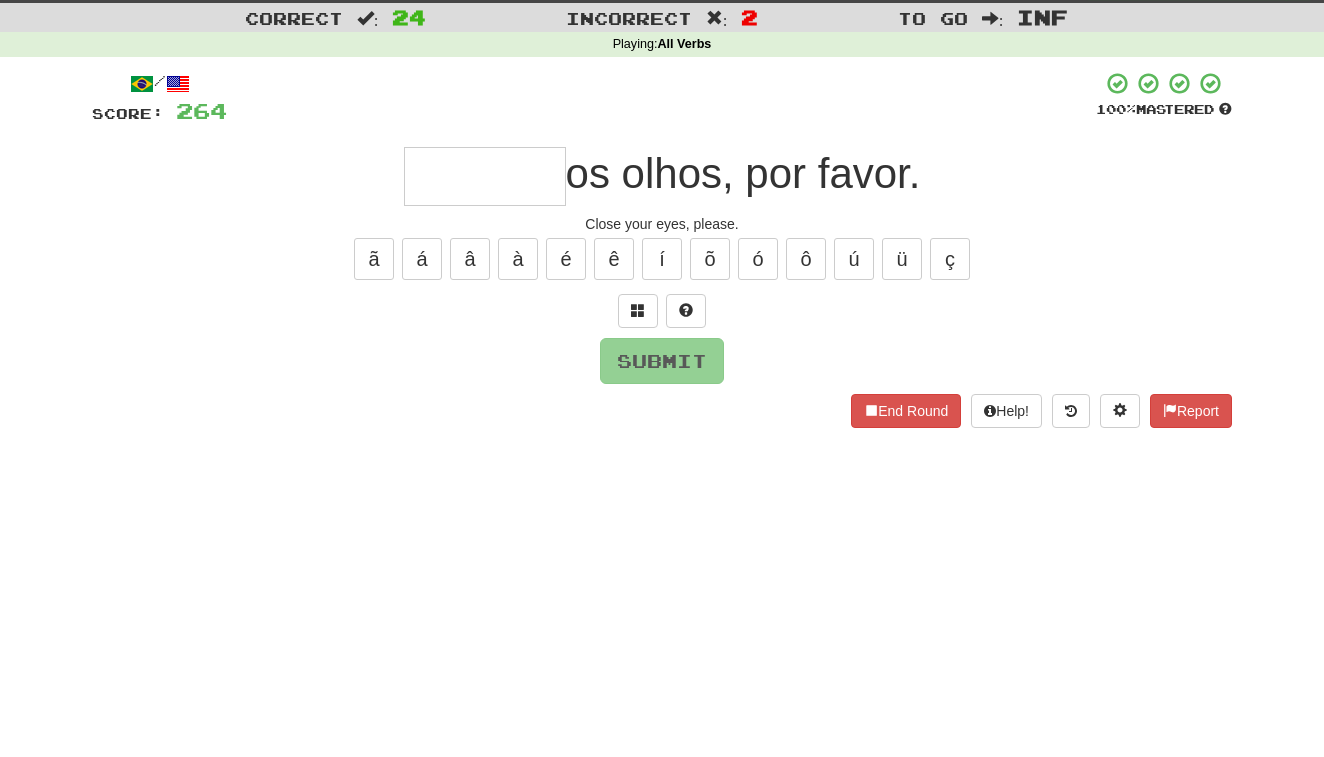 type on "*" 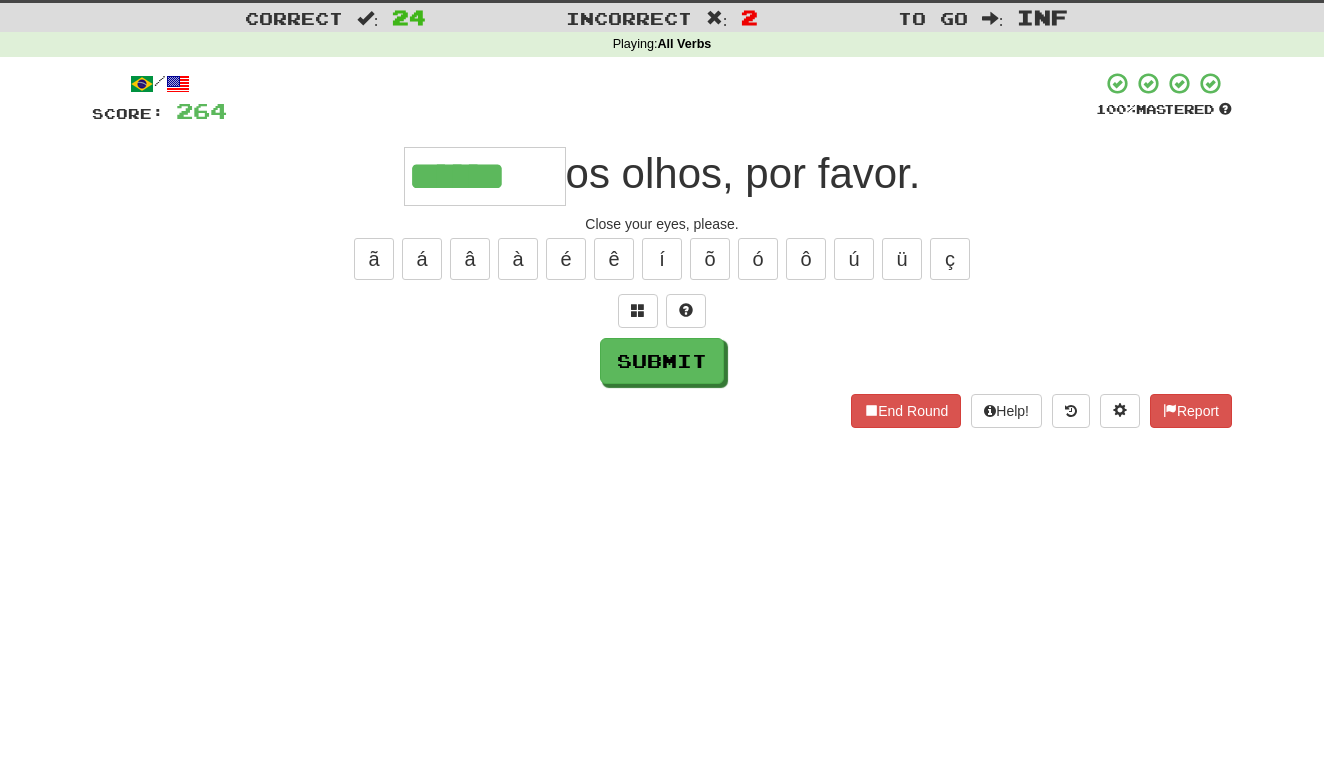 type on "******" 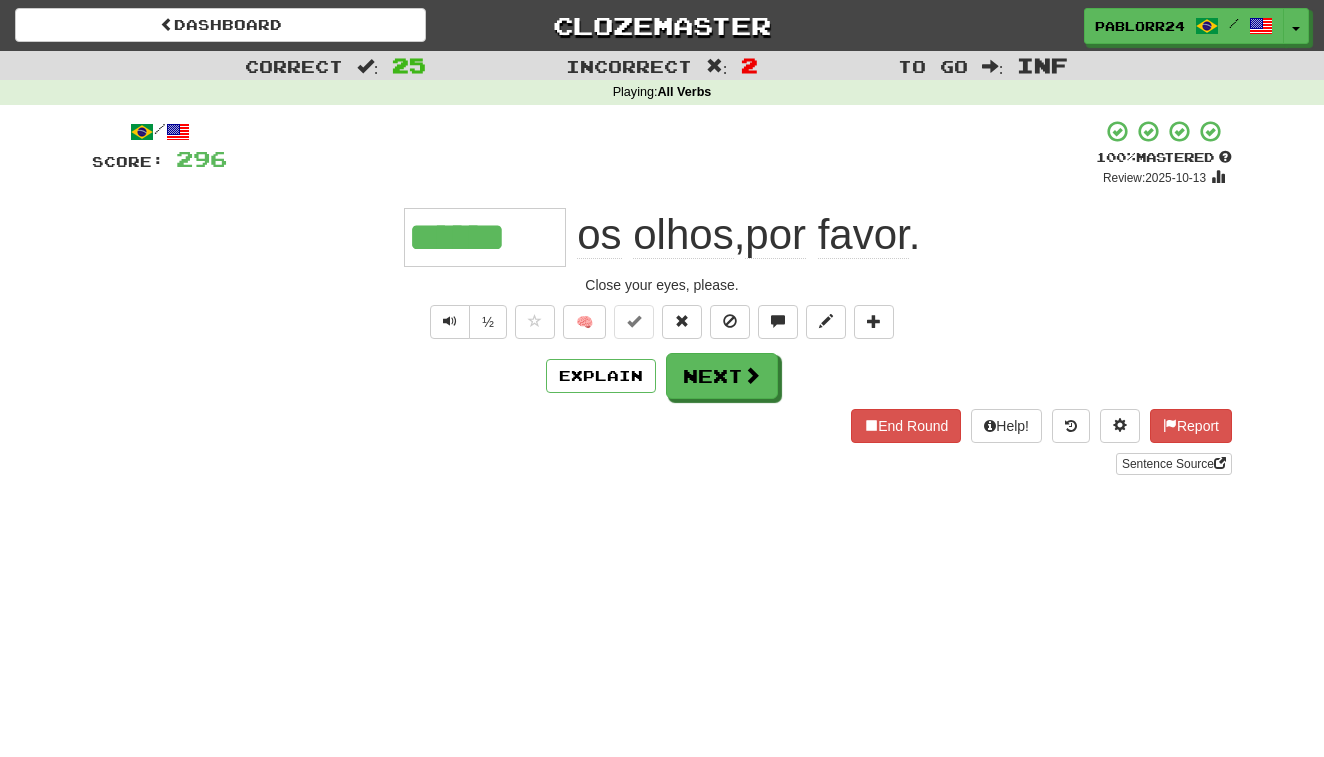 scroll, scrollTop: 0, scrollLeft: 0, axis: both 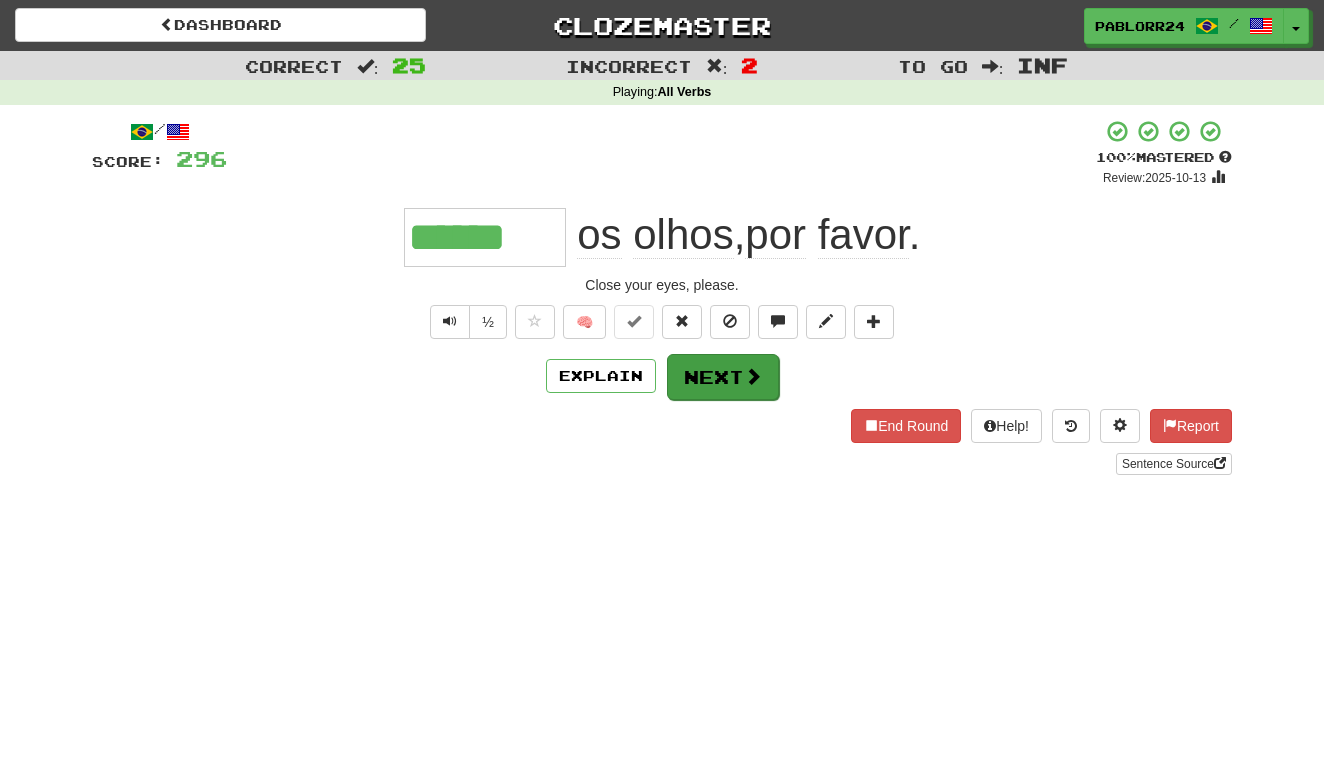 click on "Next" at bounding box center [723, 377] 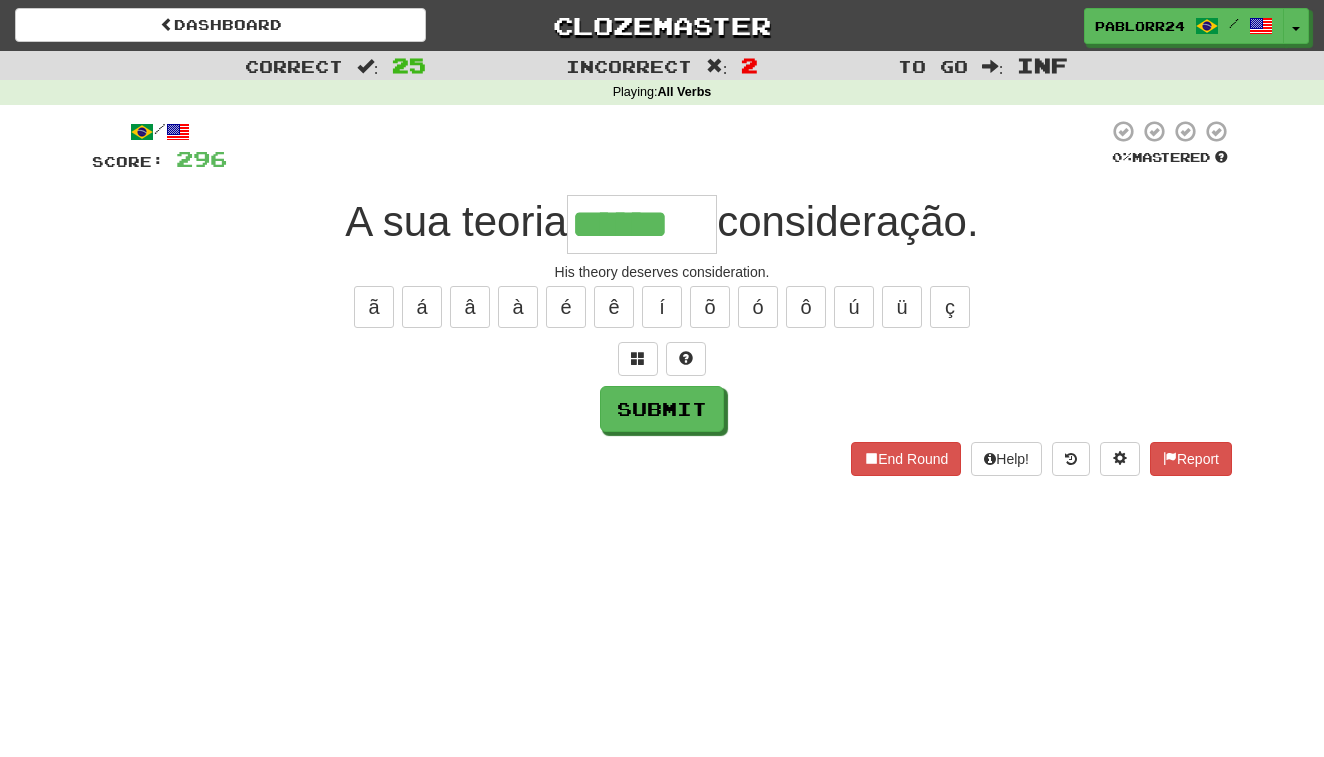 type on "******" 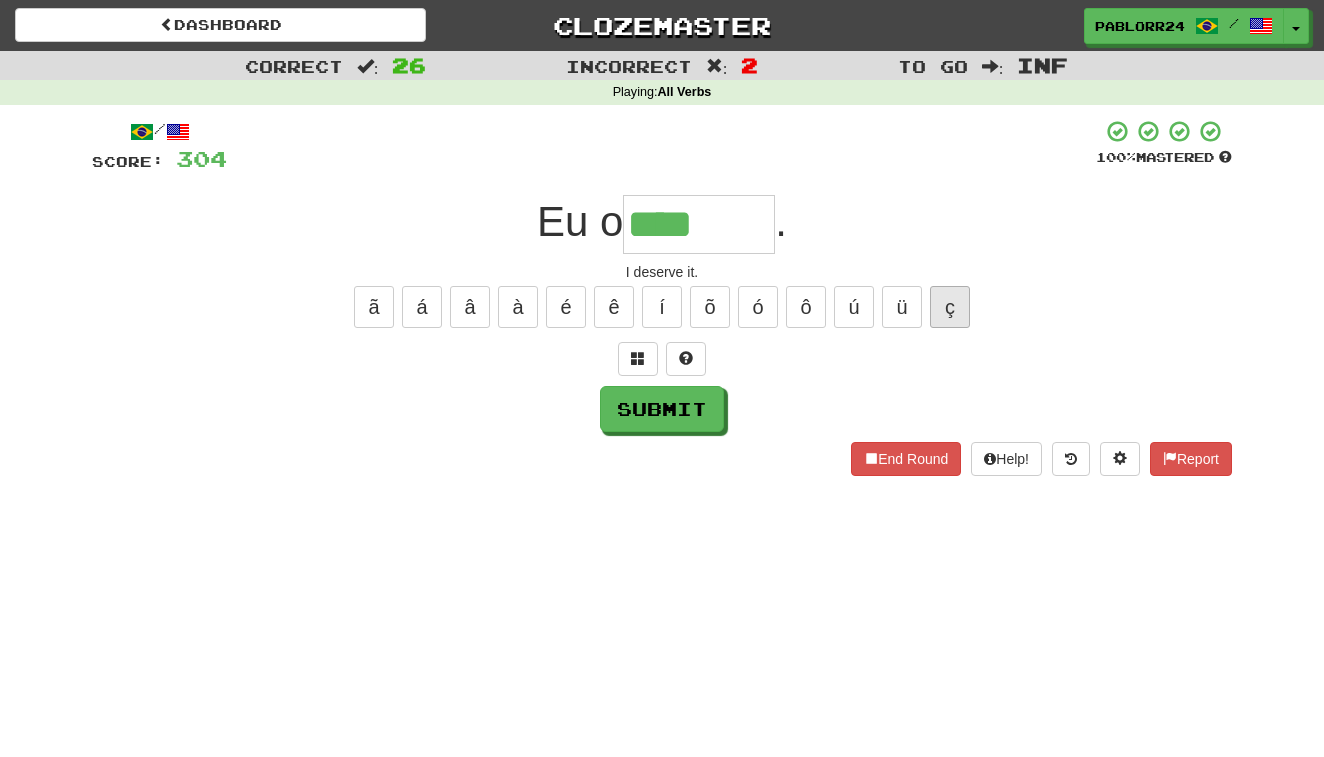 click on "ç" at bounding box center (950, 307) 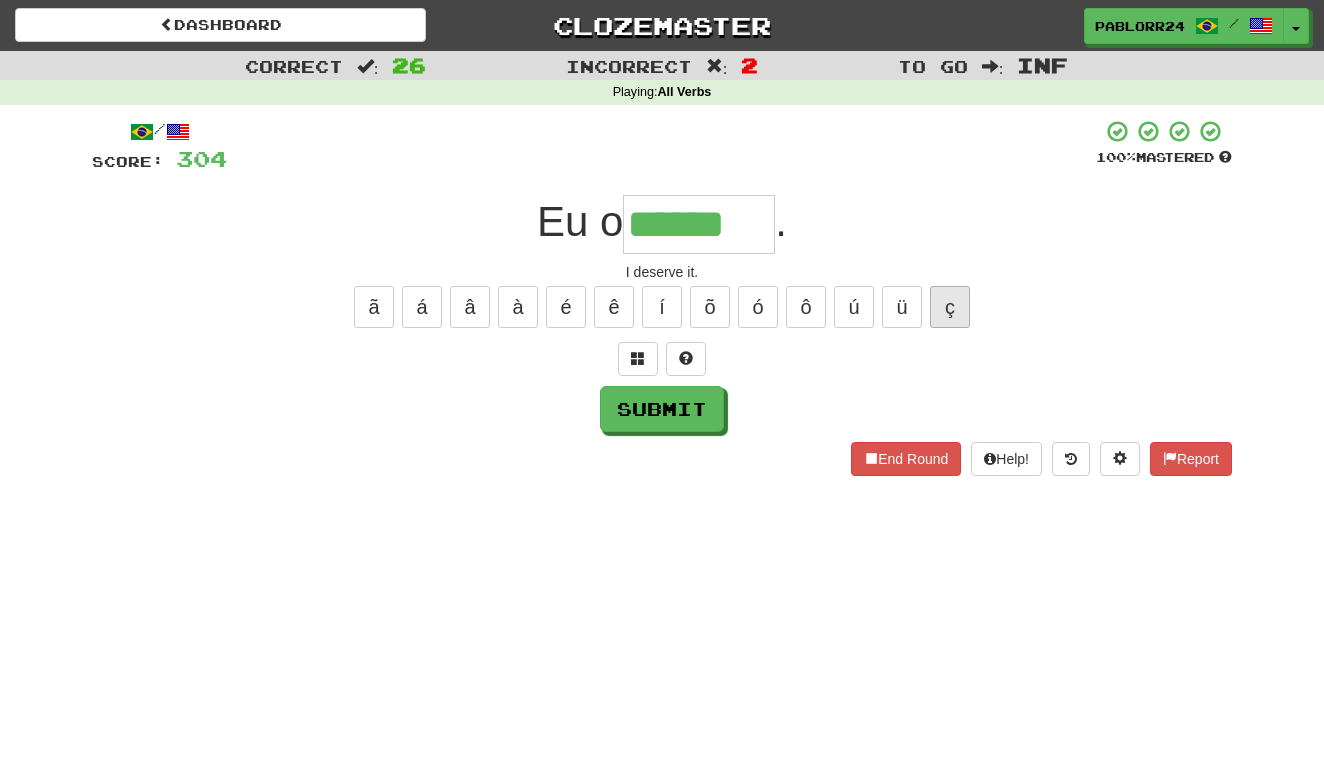 type on "******" 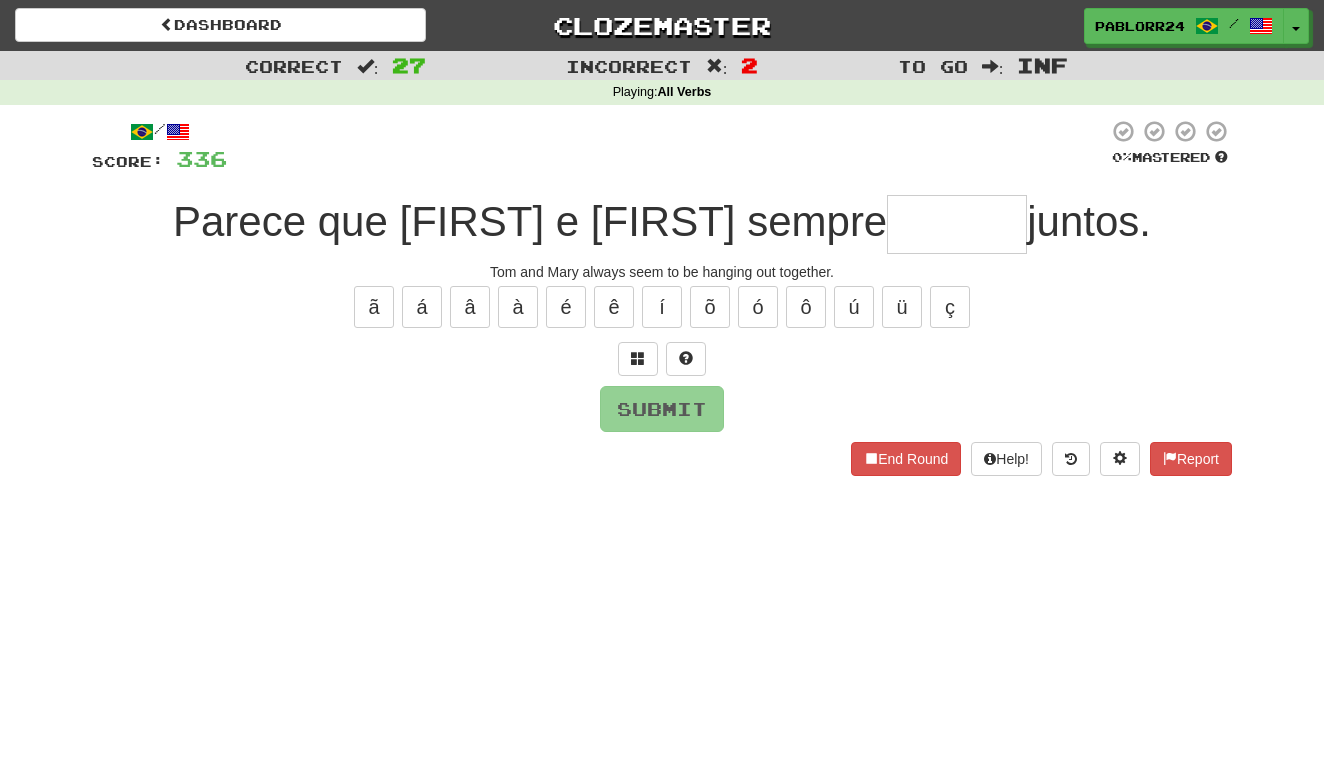 type on "*" 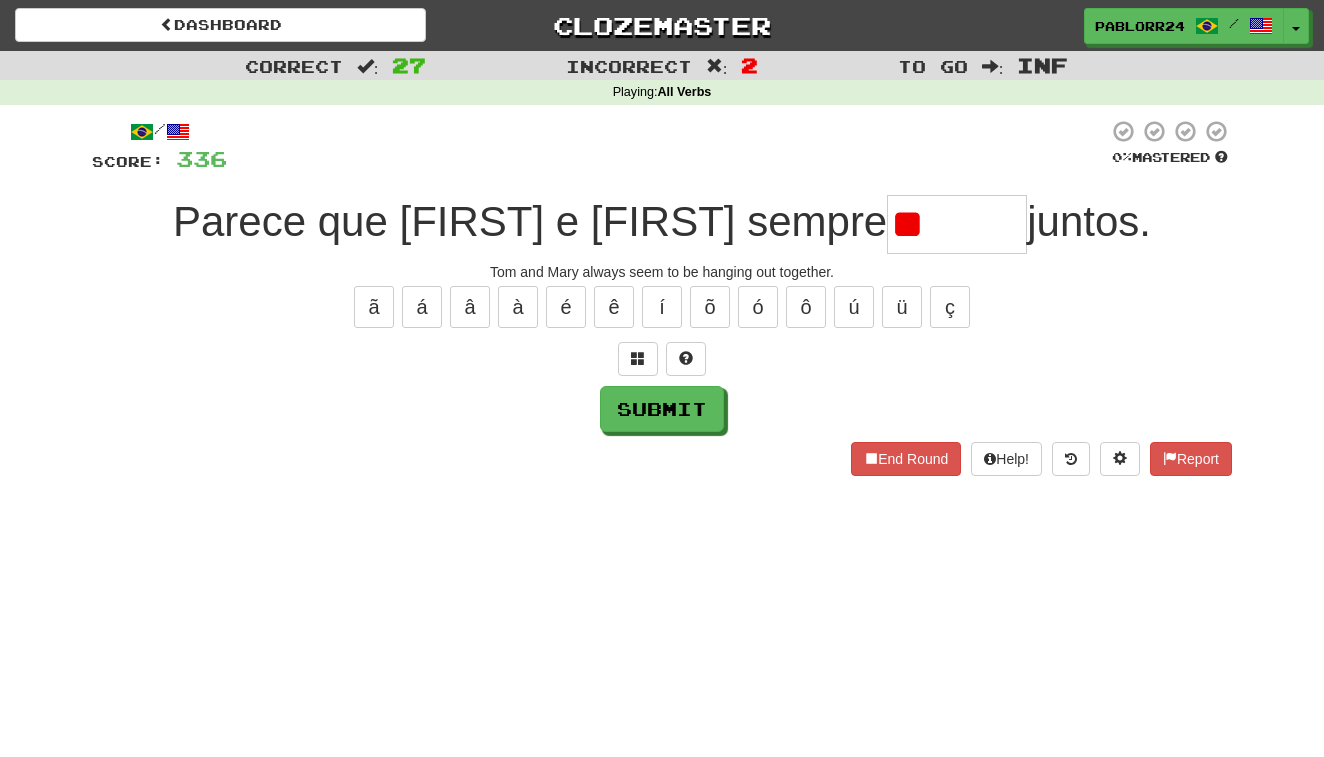 type on "*" 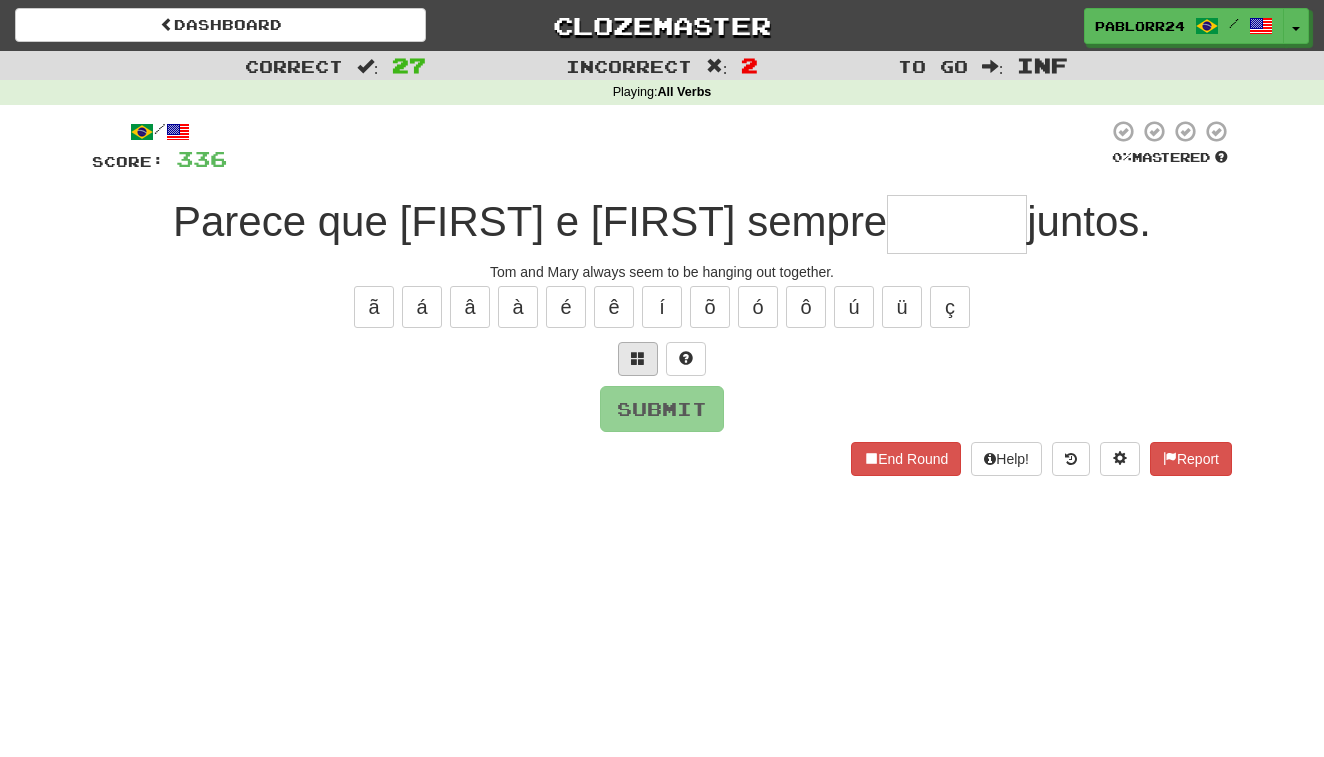 click at bounding box center [638, 359] 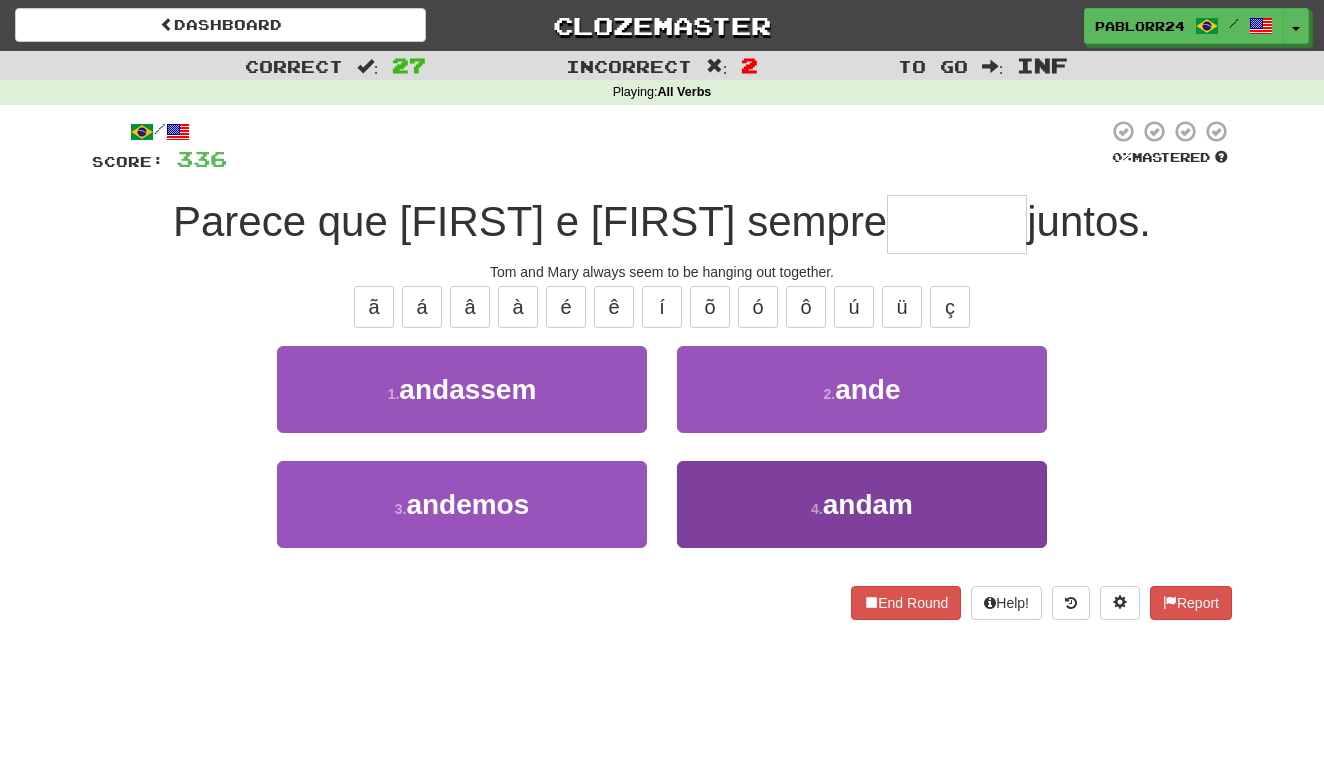 click on "4 .  andam" at bounding box center [862, 504] 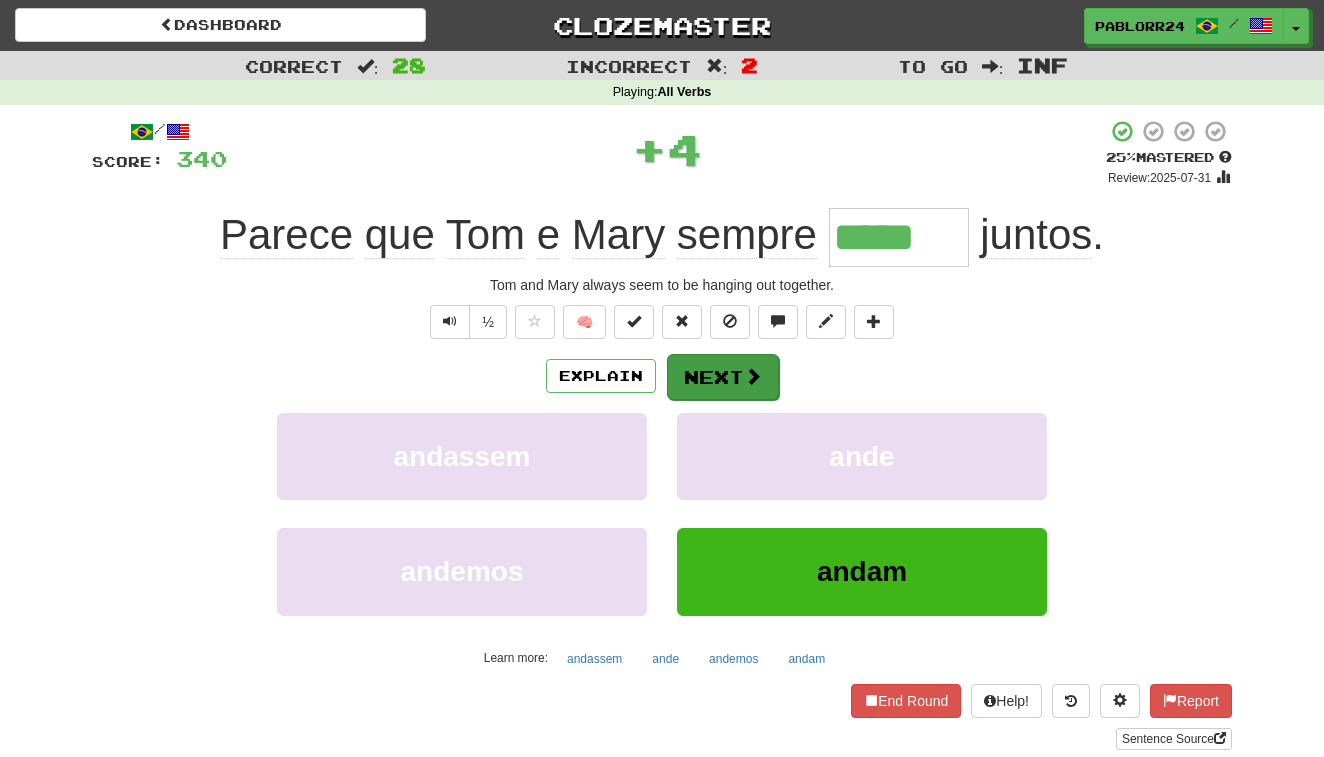 click on "Next" at bounding box center (723, 377) 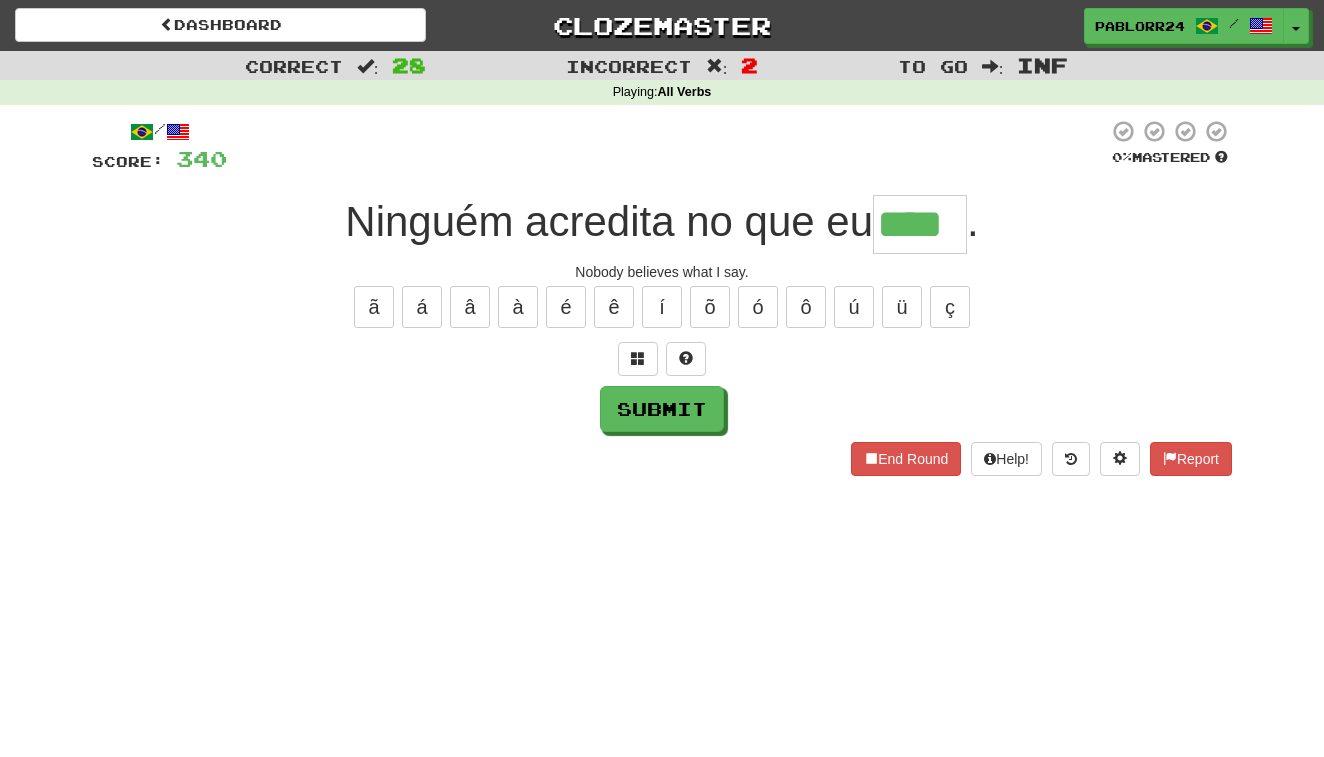 type on "****" 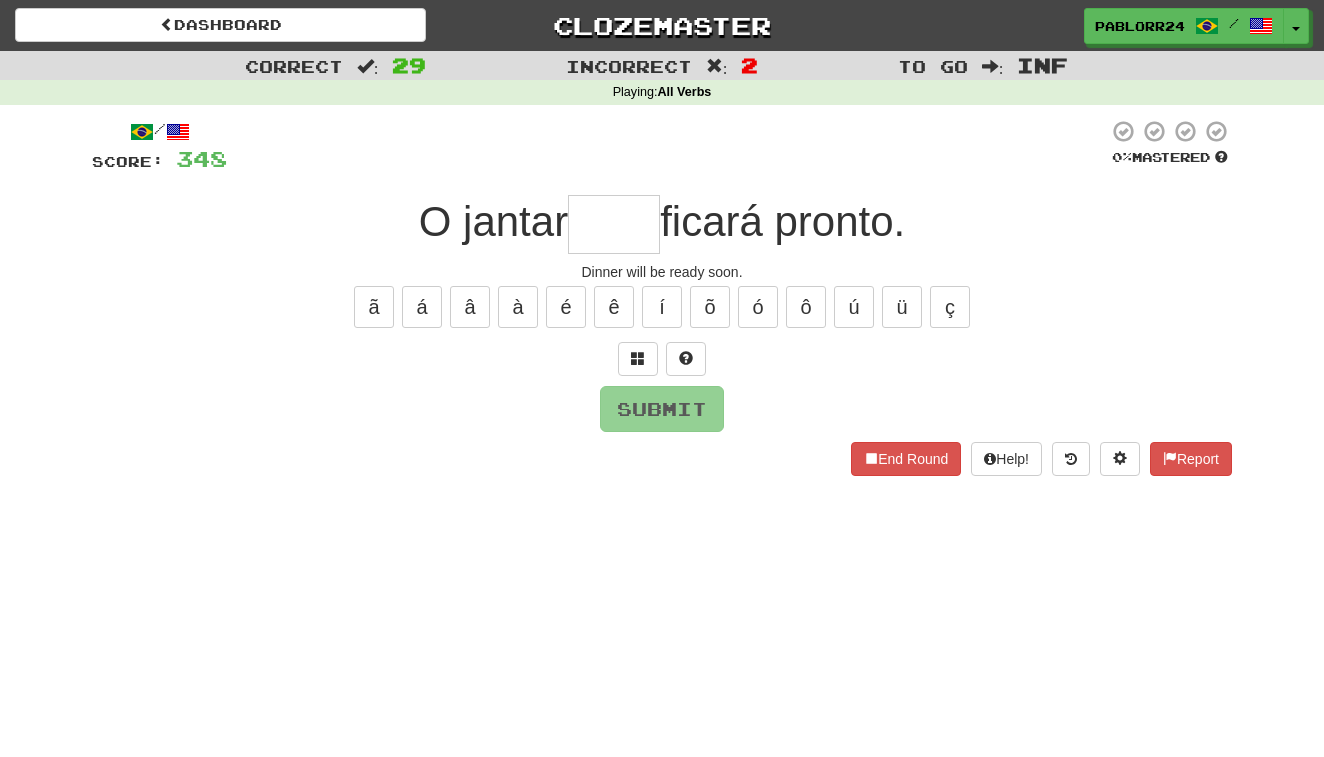 type on "*" 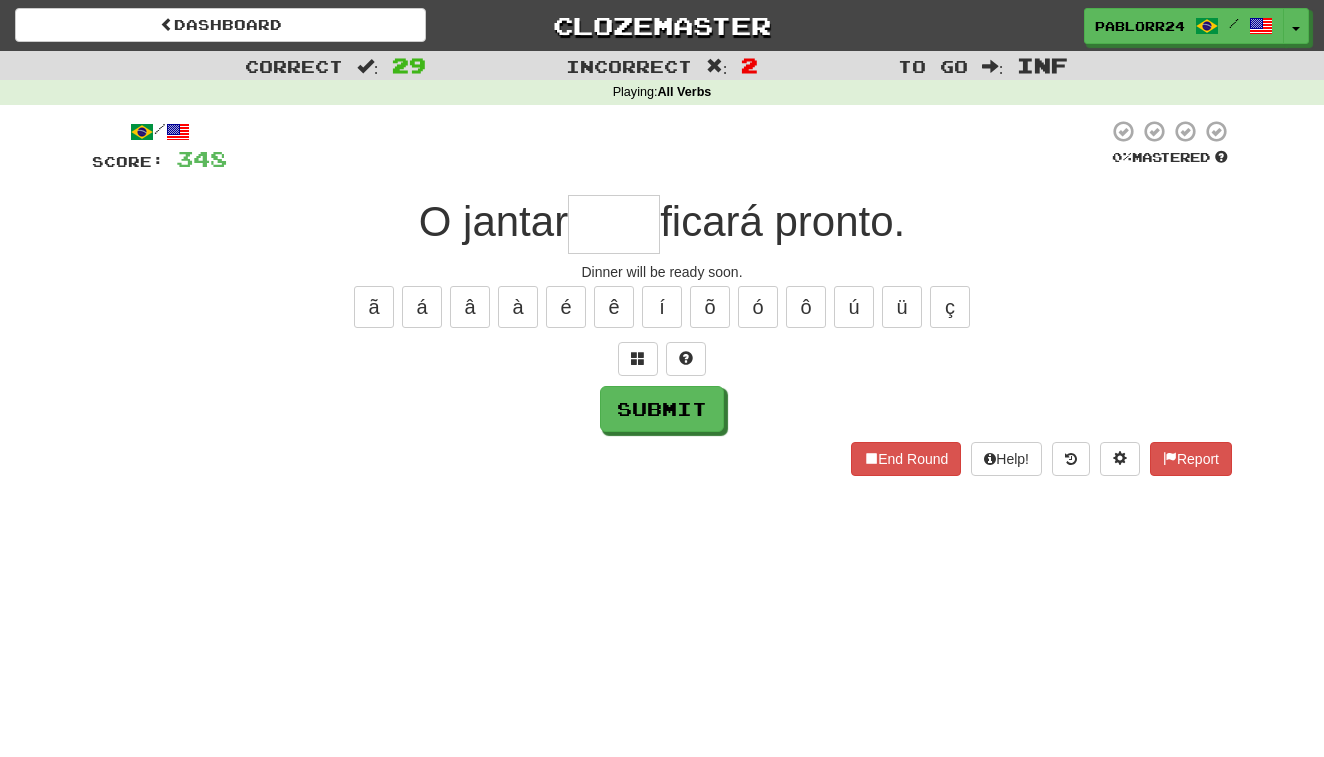 type on "*" 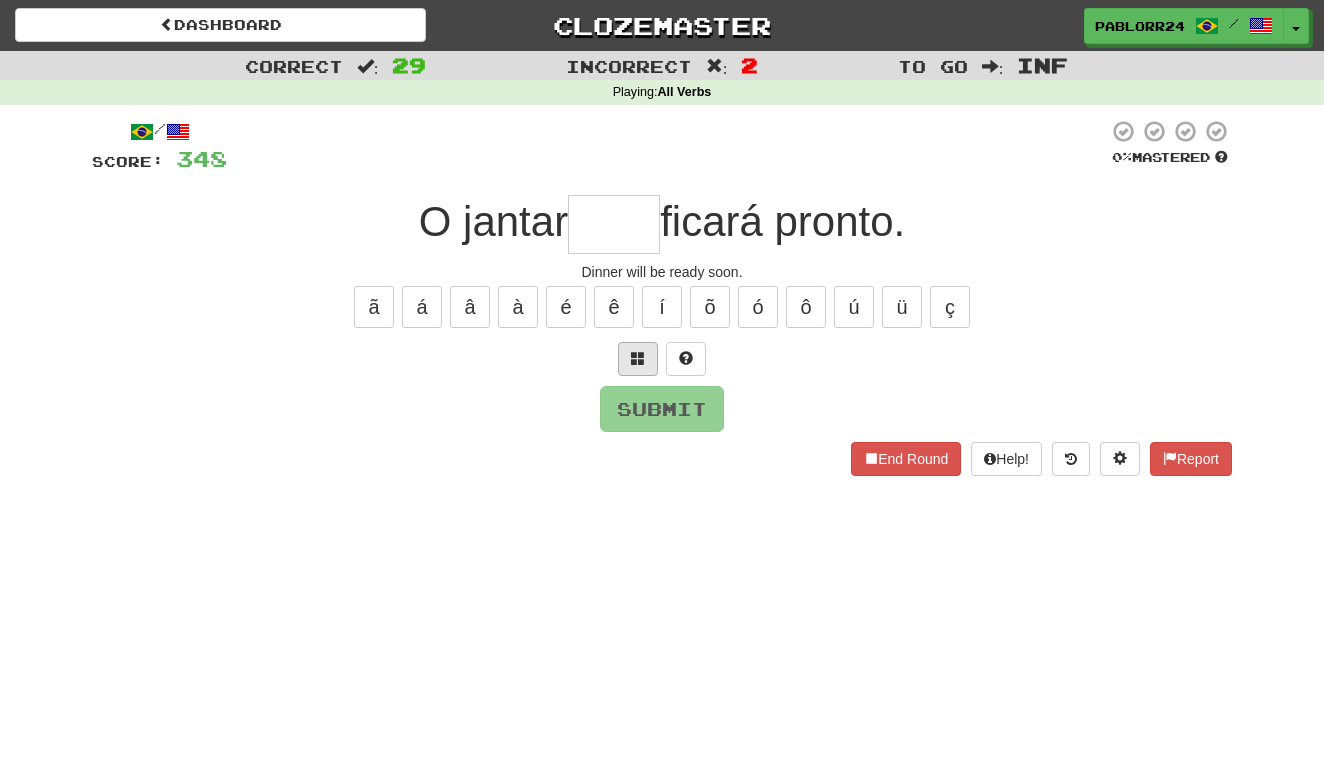 click at bounding box center [638, 358] 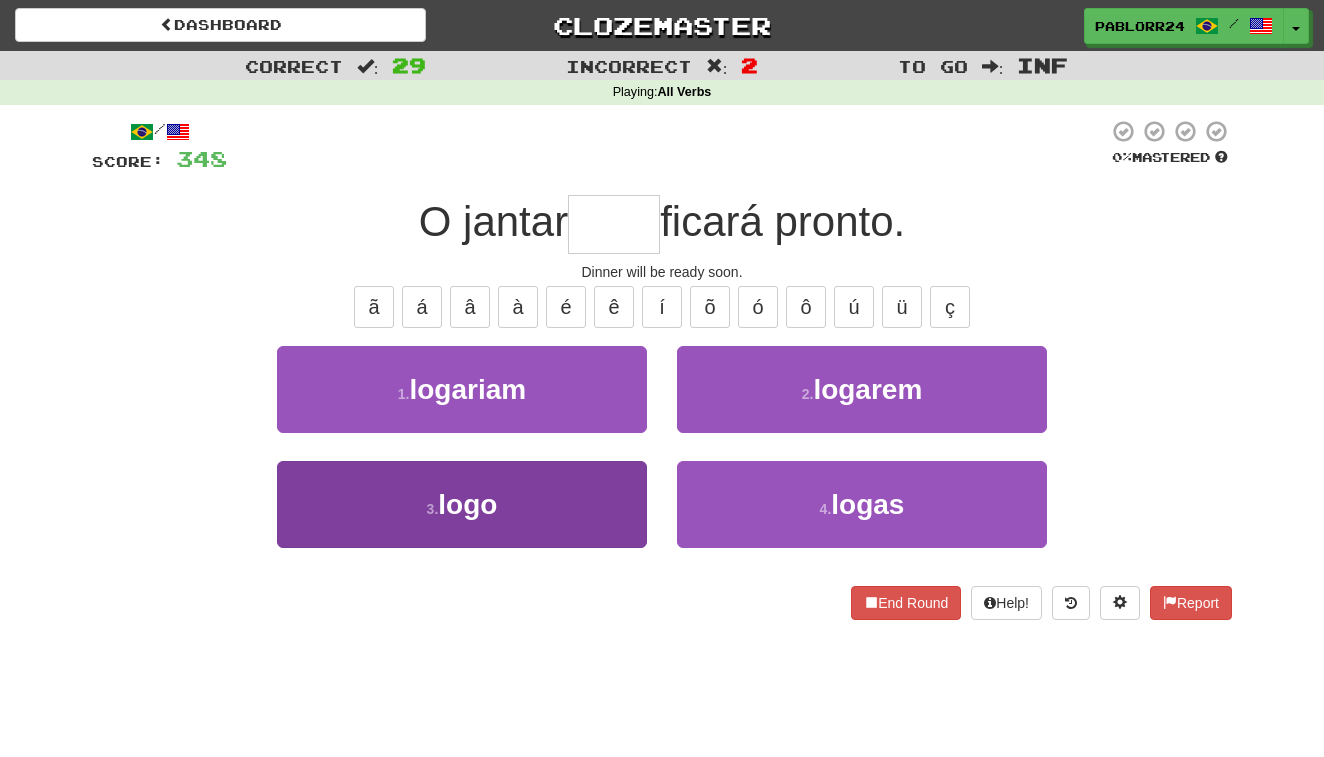 click on "3 .  logo" at bounding box center (462, 504) 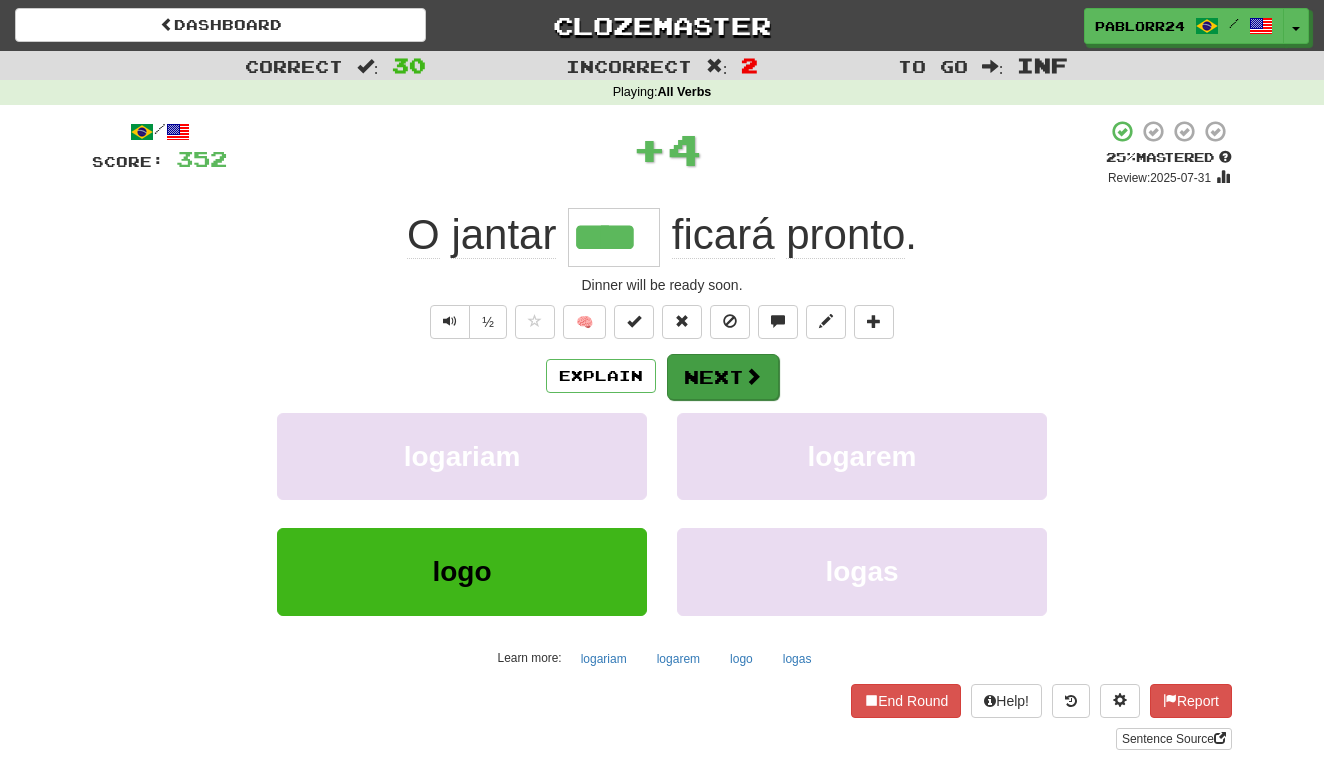 click on "Next" at bounding box center [723, 377] 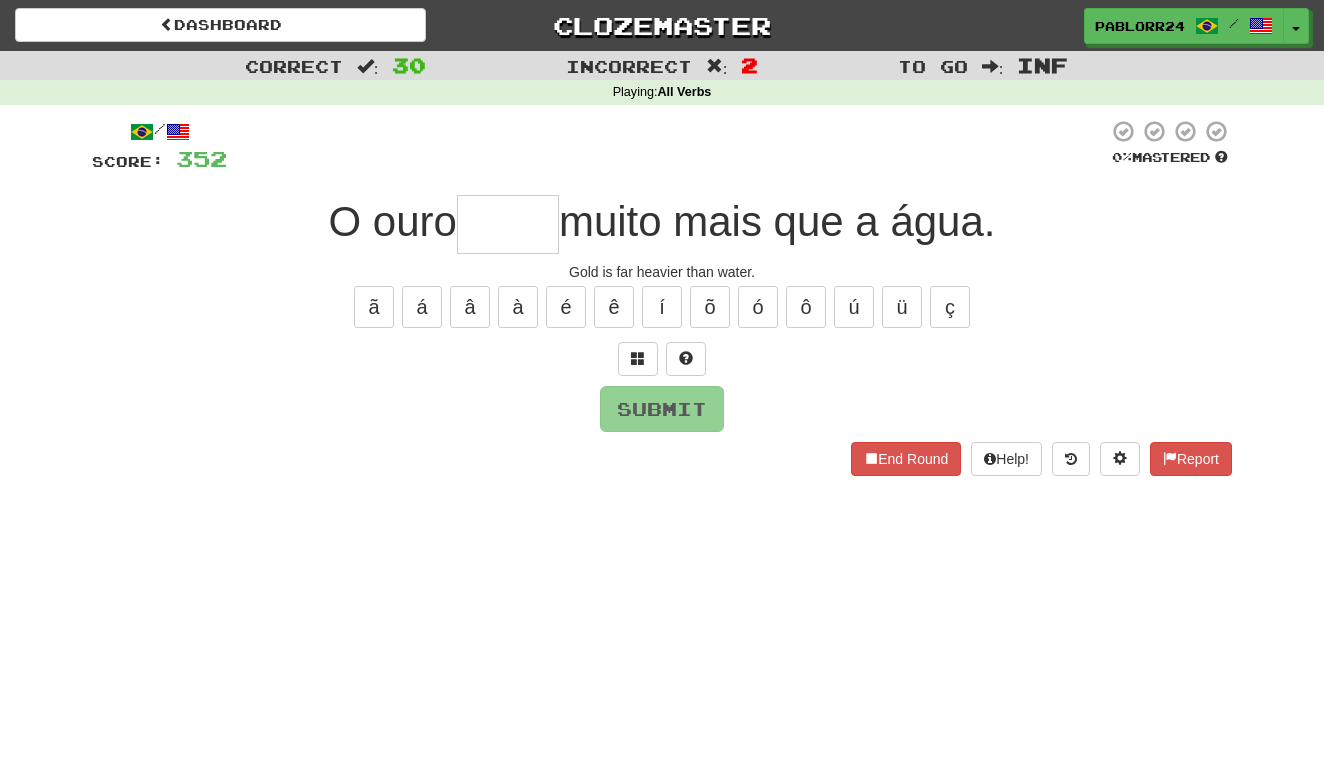 type on "*" 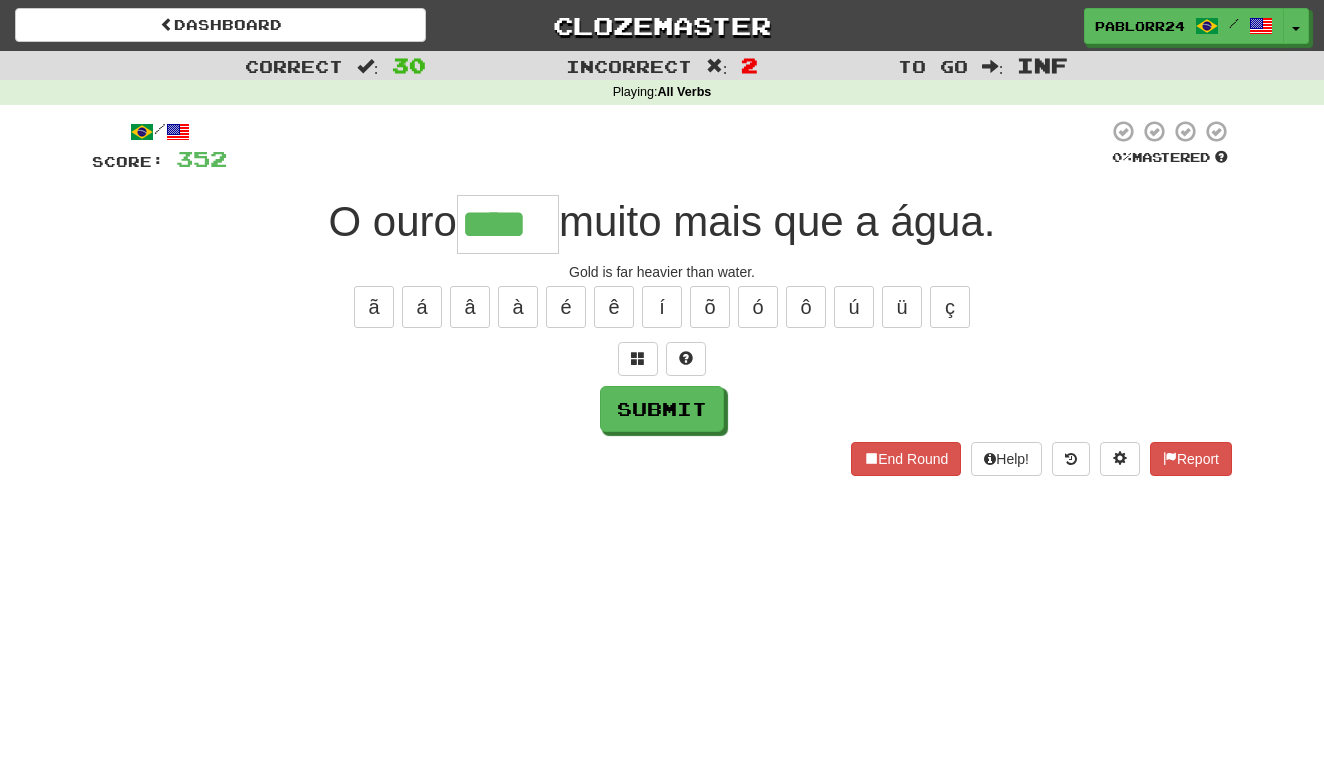 type on "****" 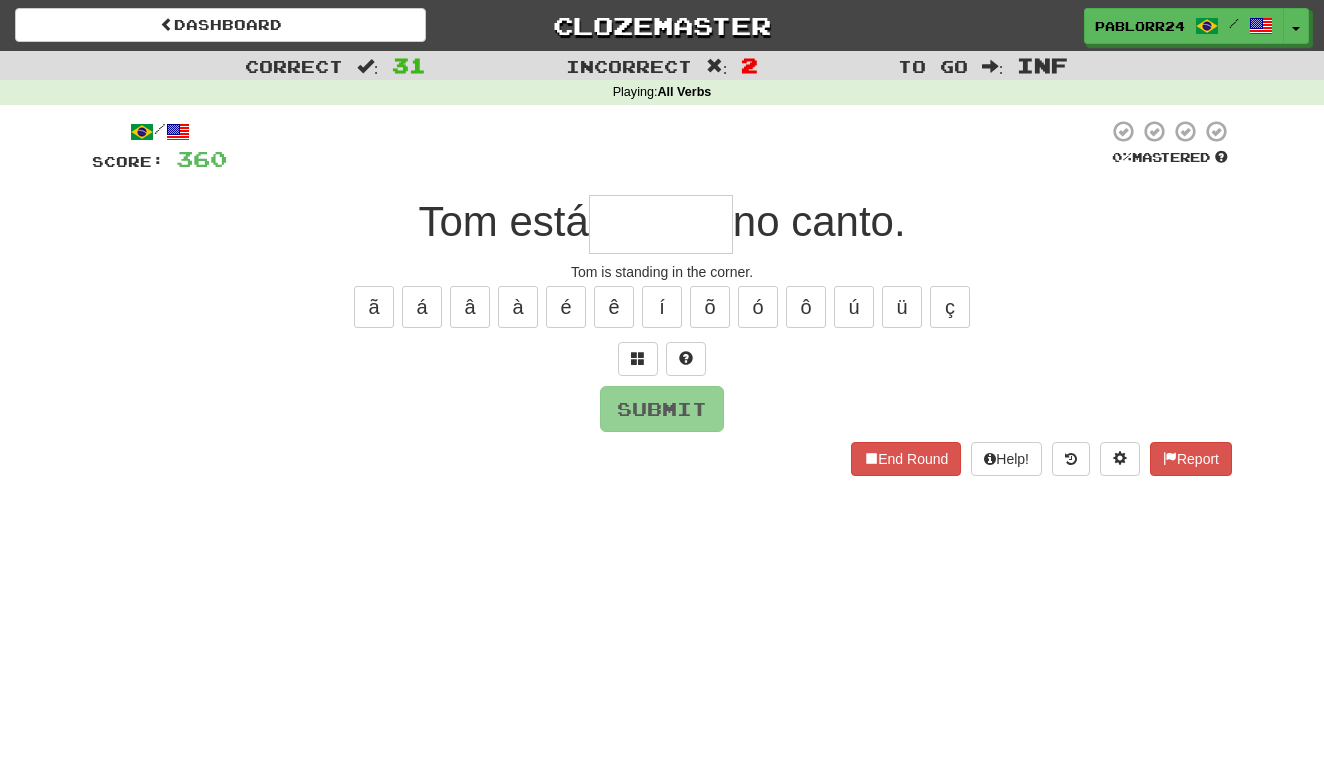 type on "*" 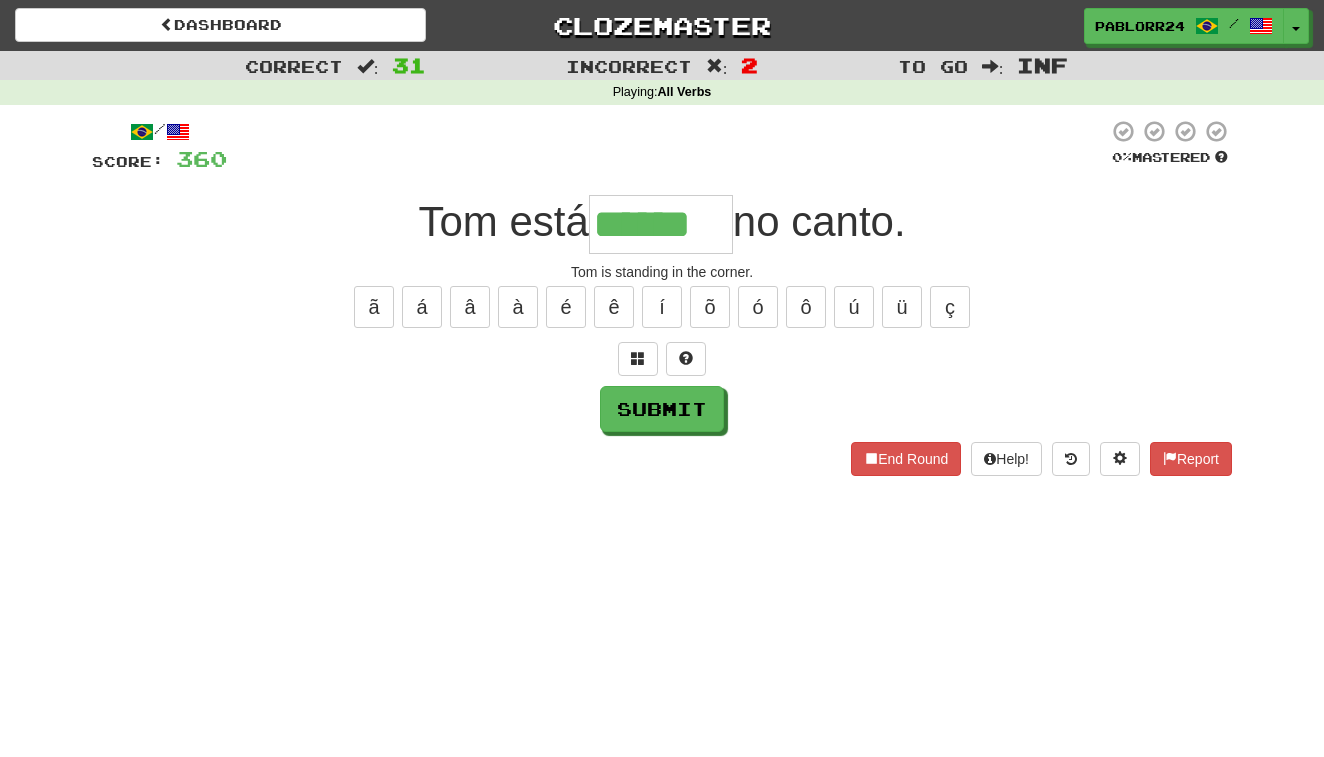 type on "******" 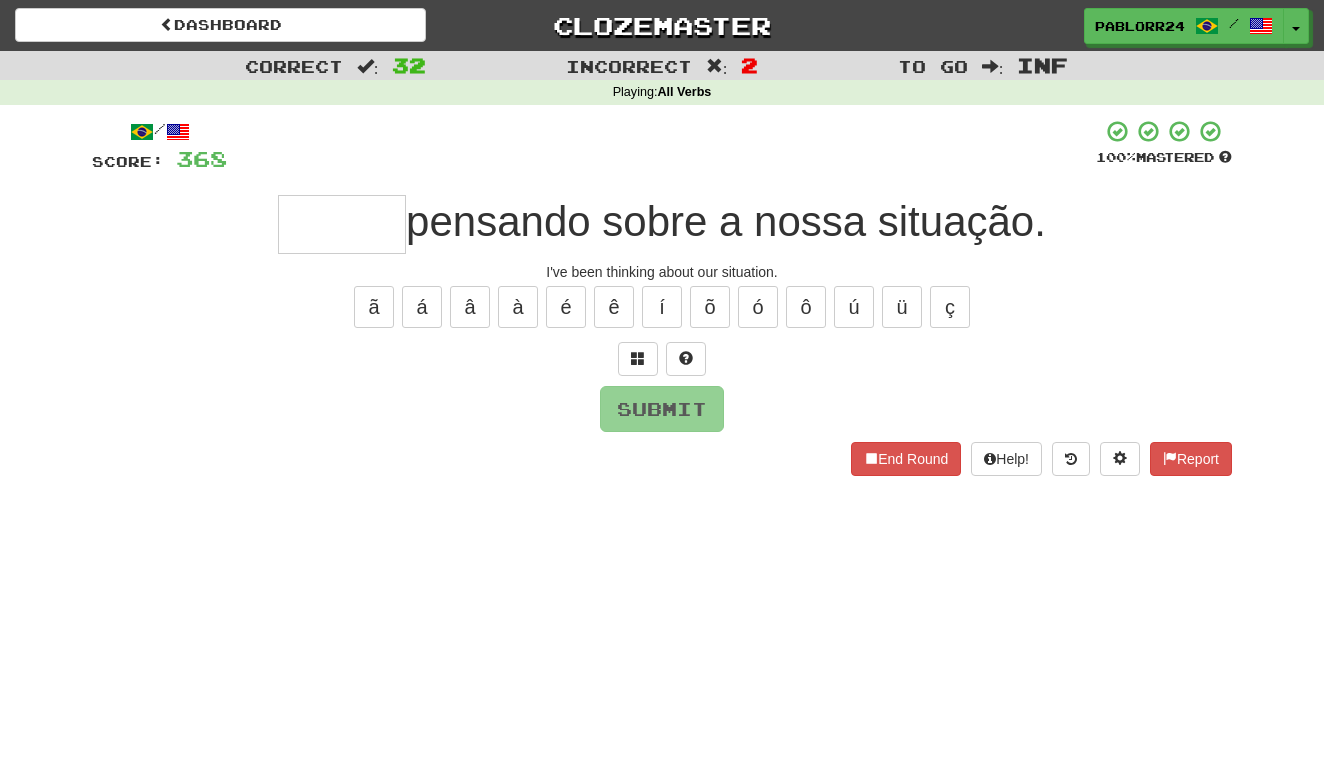 type on "*" 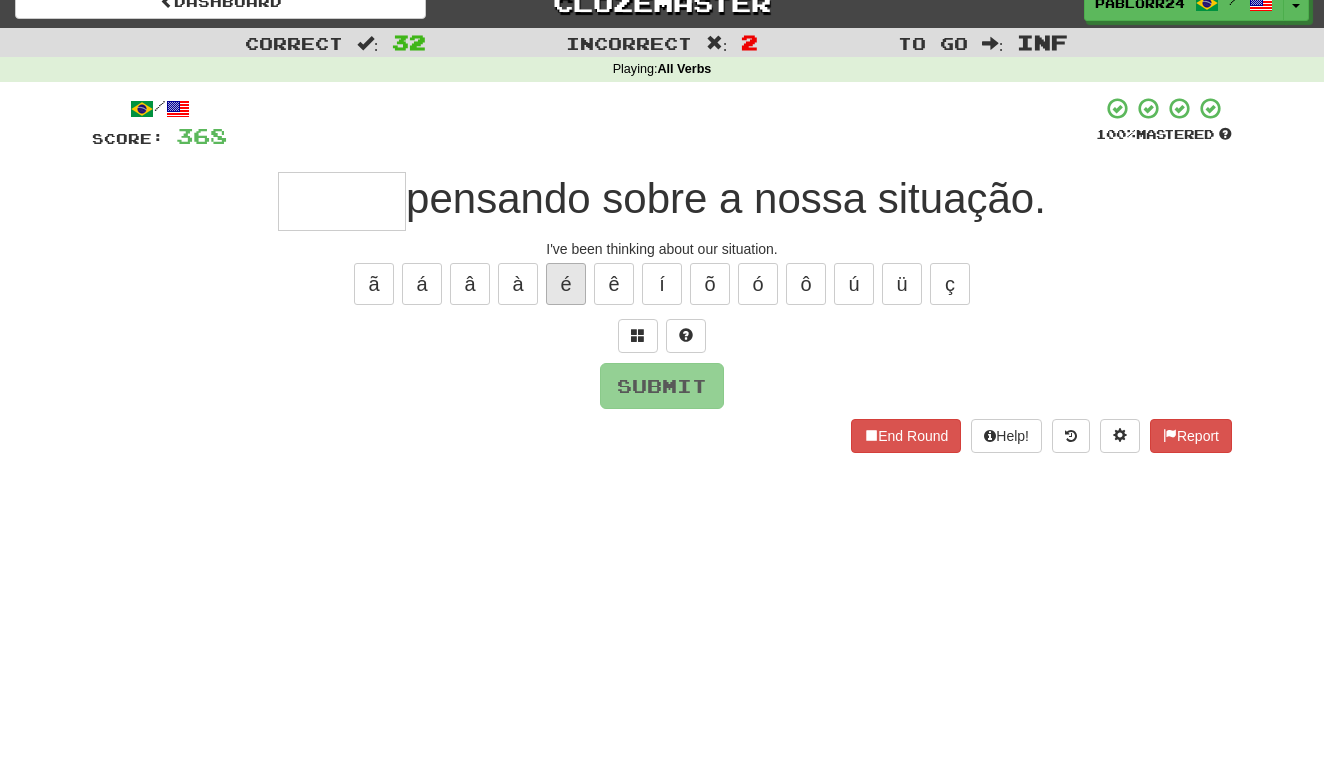 scroll, scrollTop: 27, scrollLeft: 0, axis: vertical 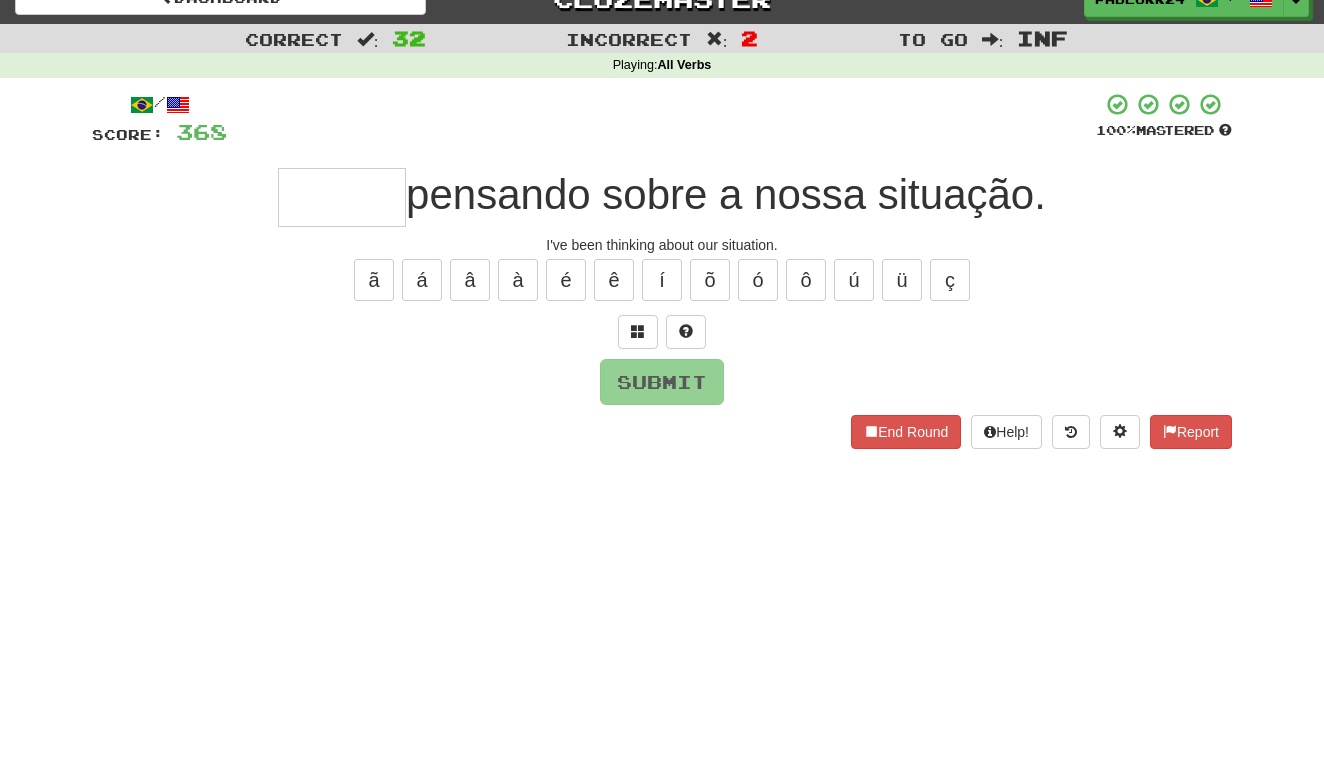 type on "*" 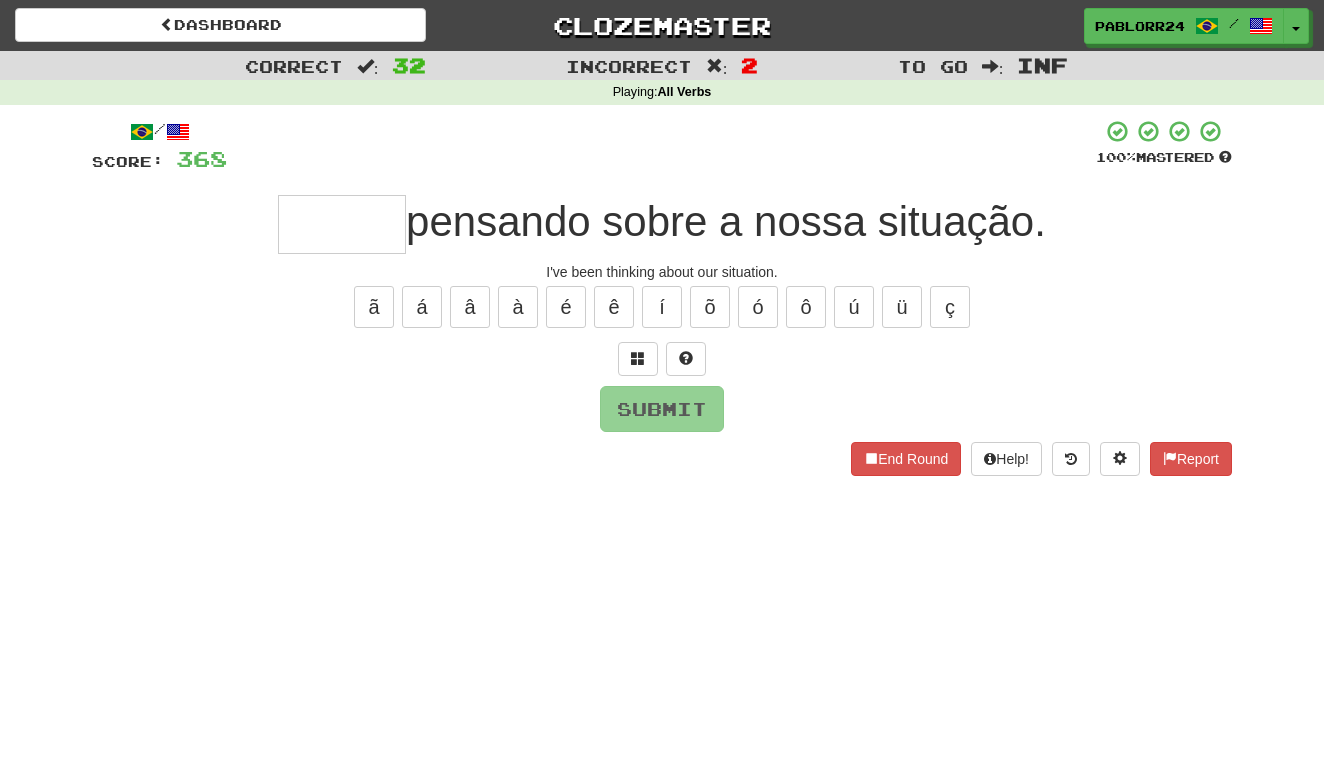 scroll, scrollTop: 0, scrollLeft: 0, axis: both 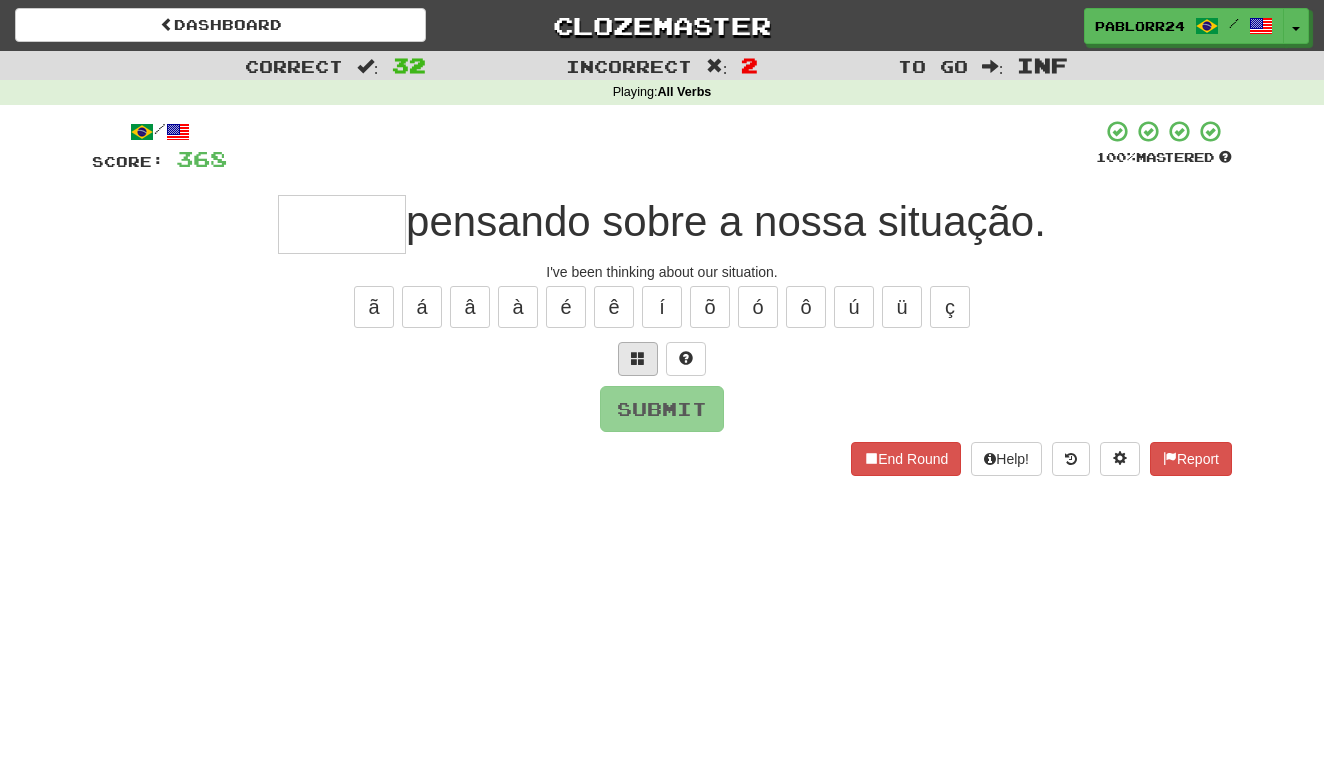 click at bounding box center [638, 359] 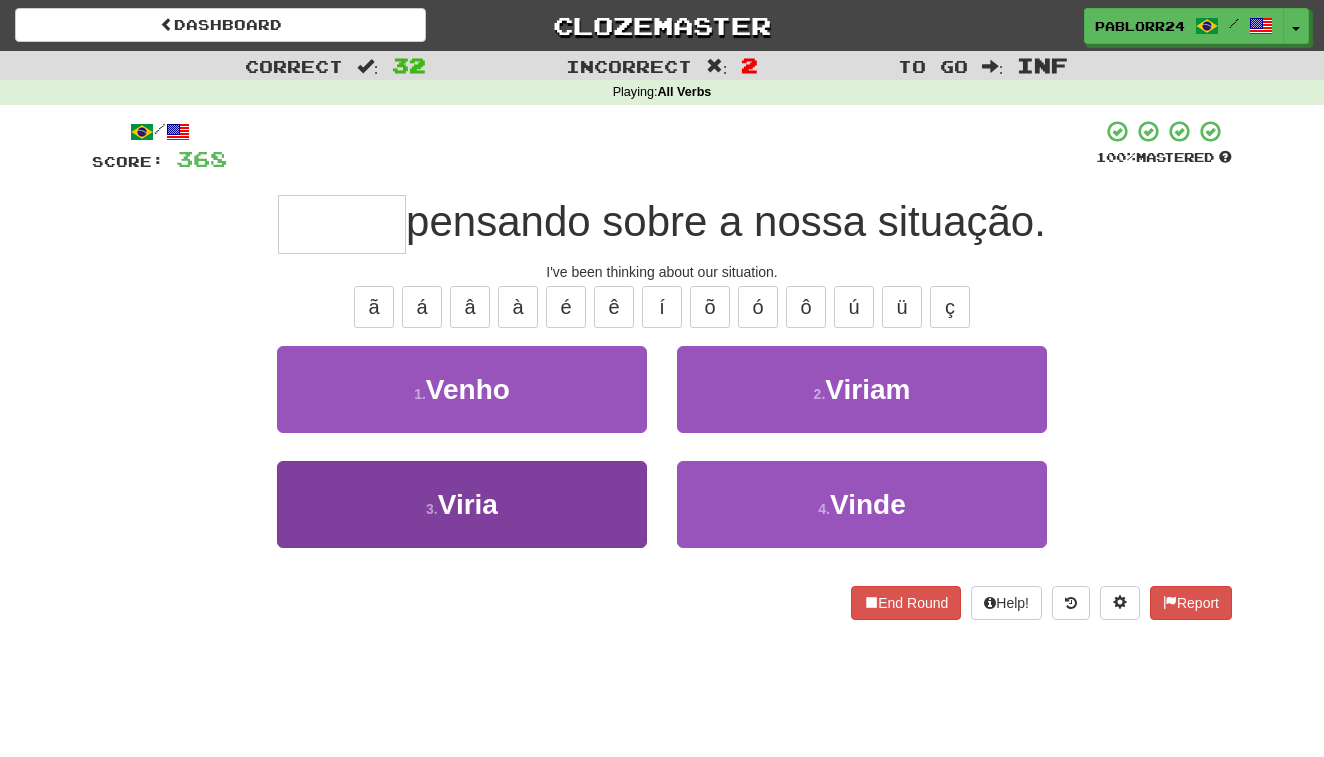 click on "3 .  Viria" at bounding box center [462, 504] 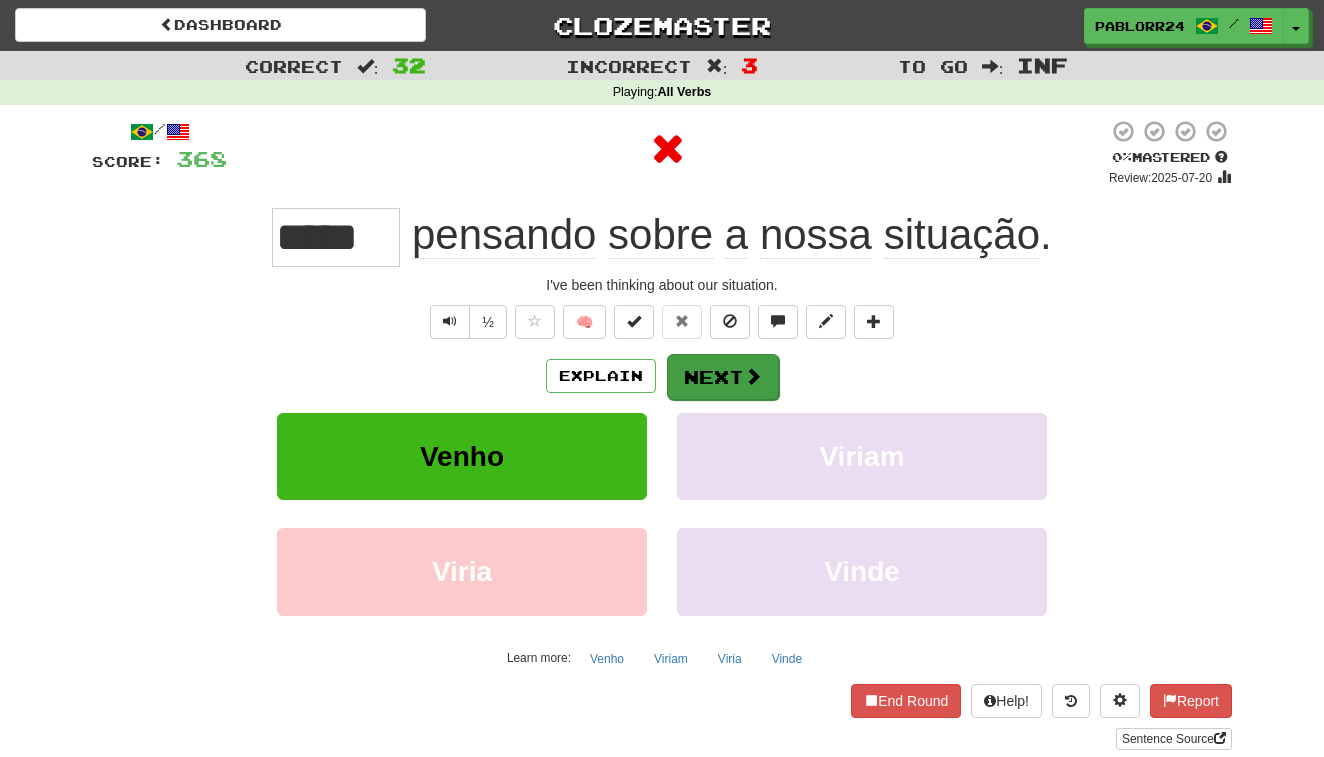 click on "Next" at bounding box center [723, 377] 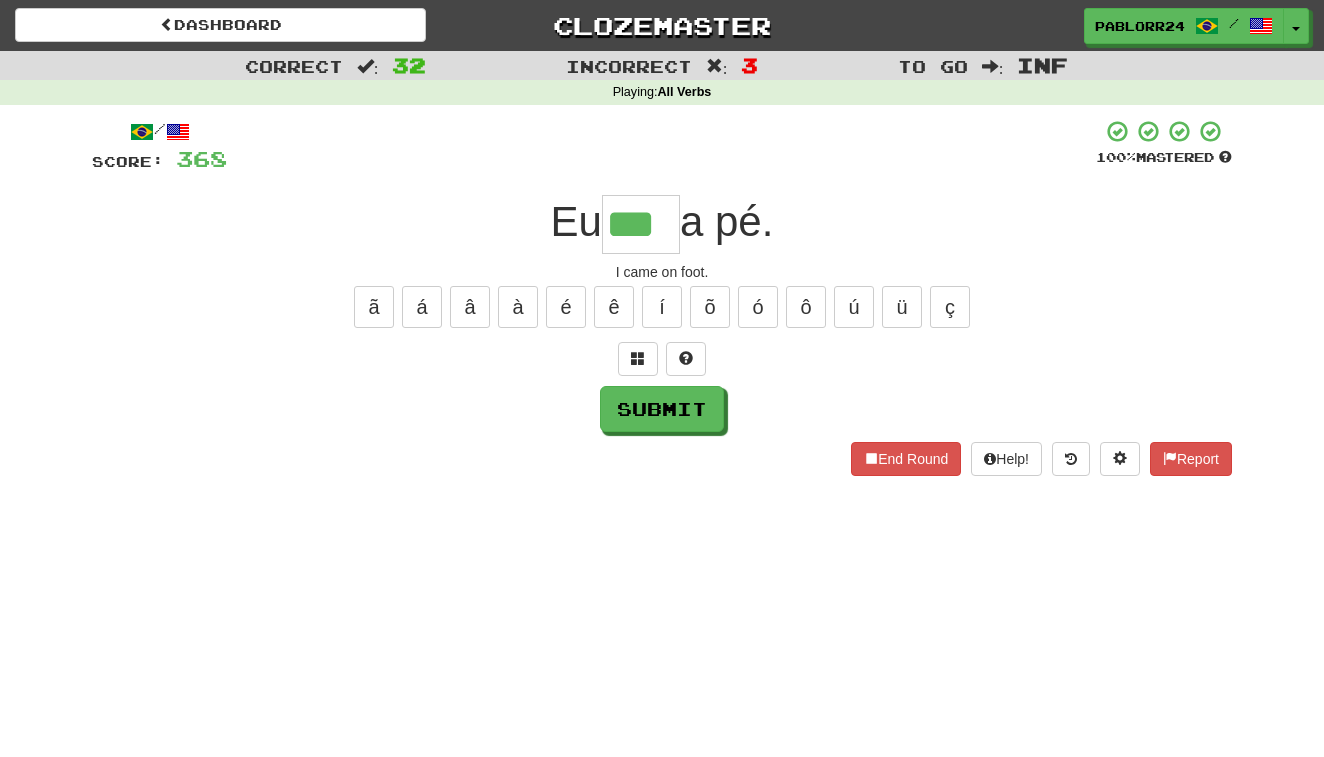 type on "***" 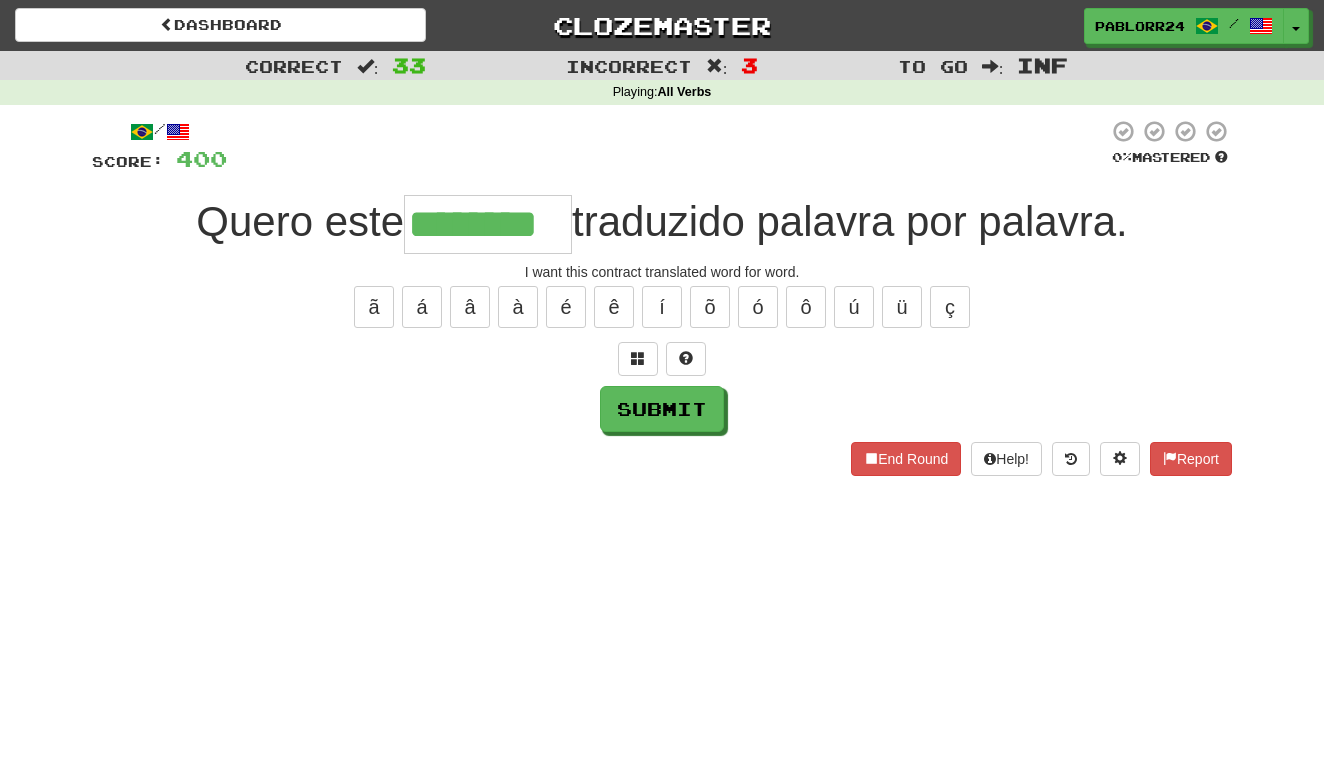 type on "********" 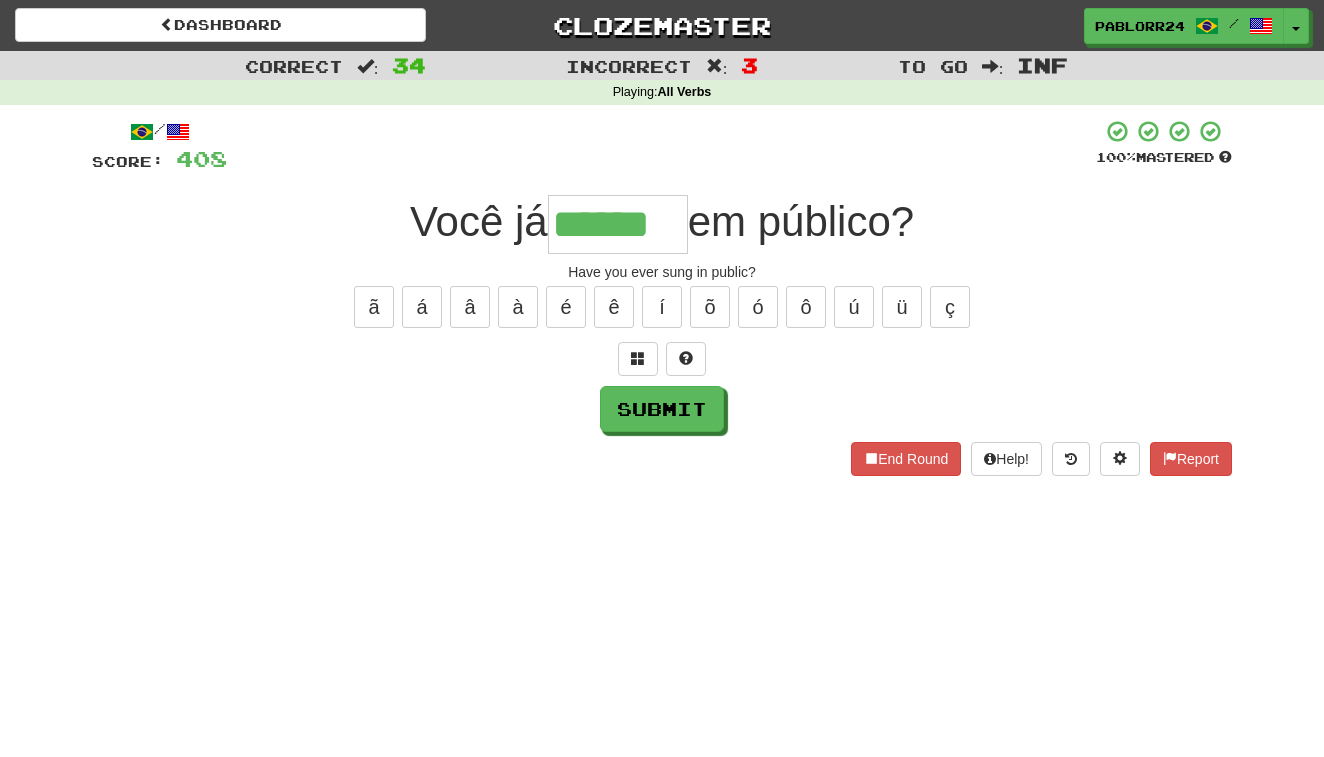 type on "******" 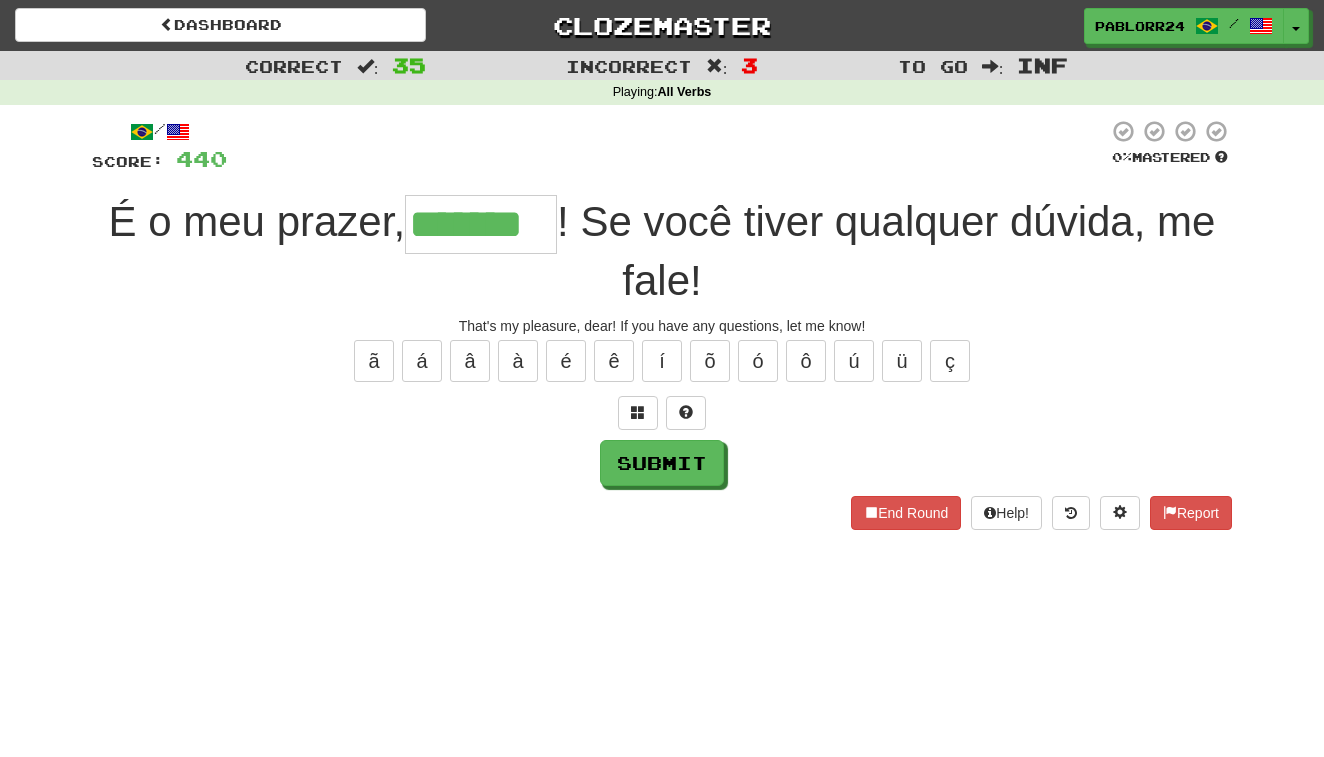 type on "*******" 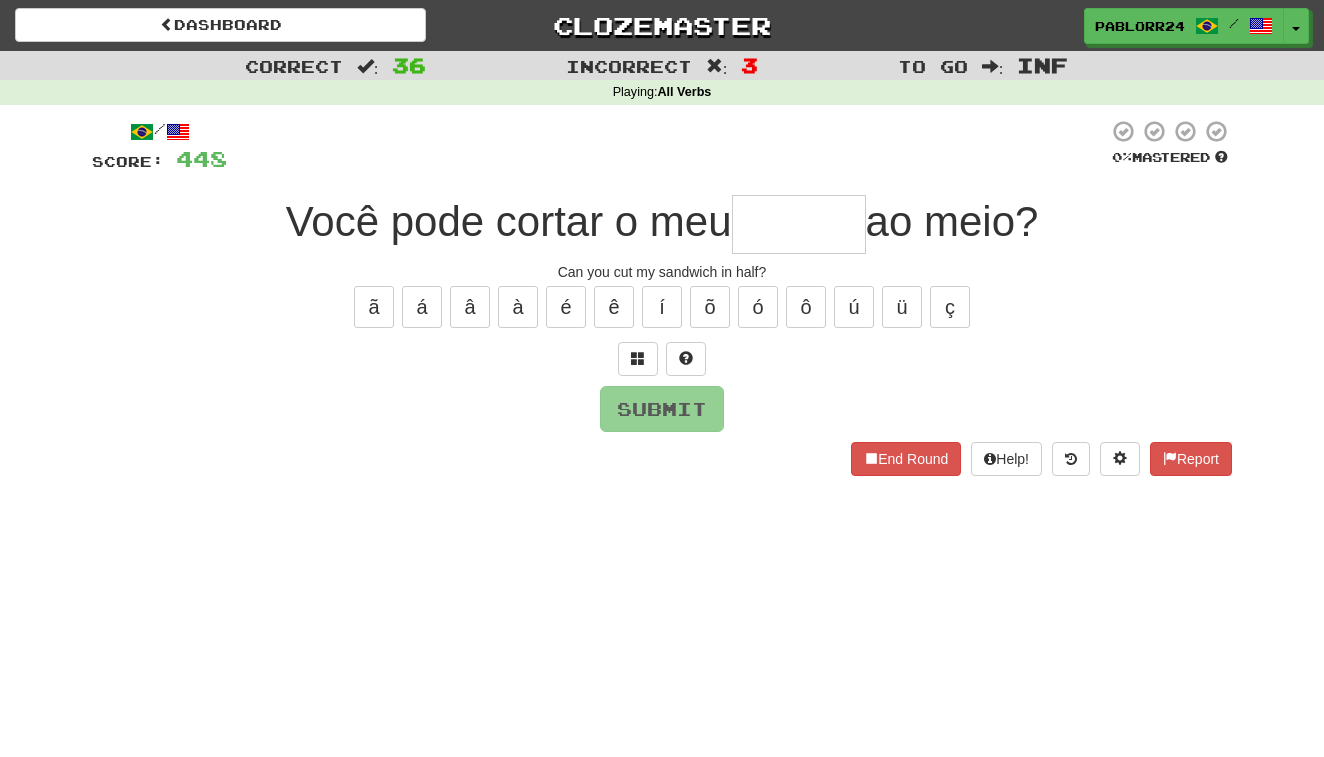 type on "*" 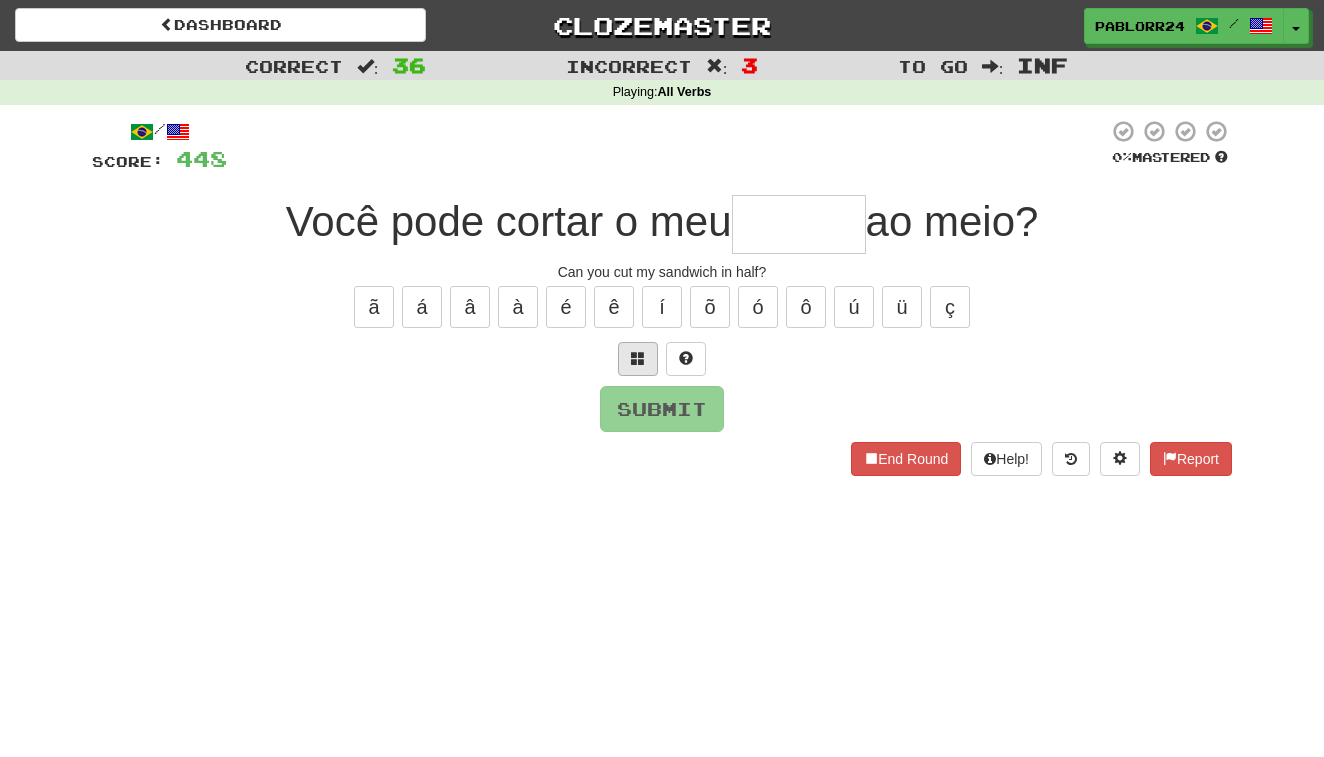 click at bounding box center (638, 358) 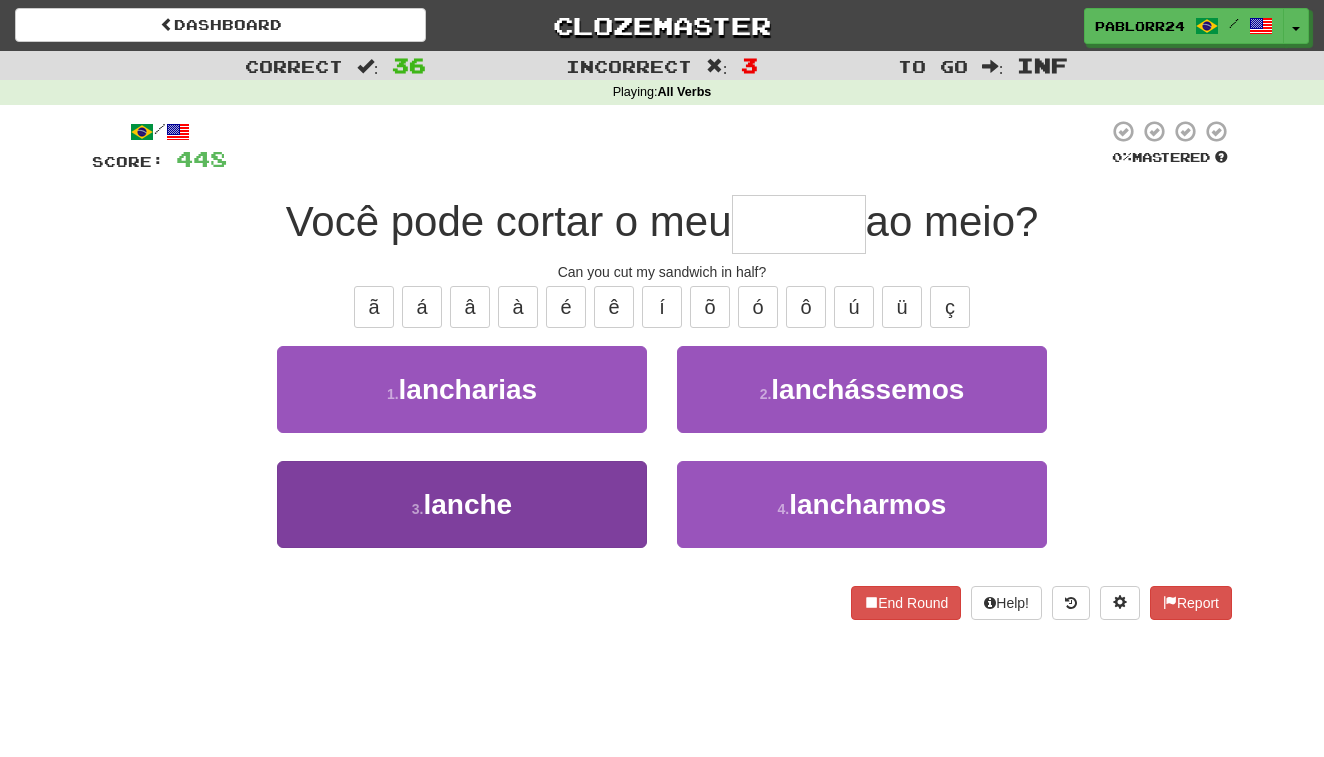click on "3 .  lanche" at bounding box center [462, 504] 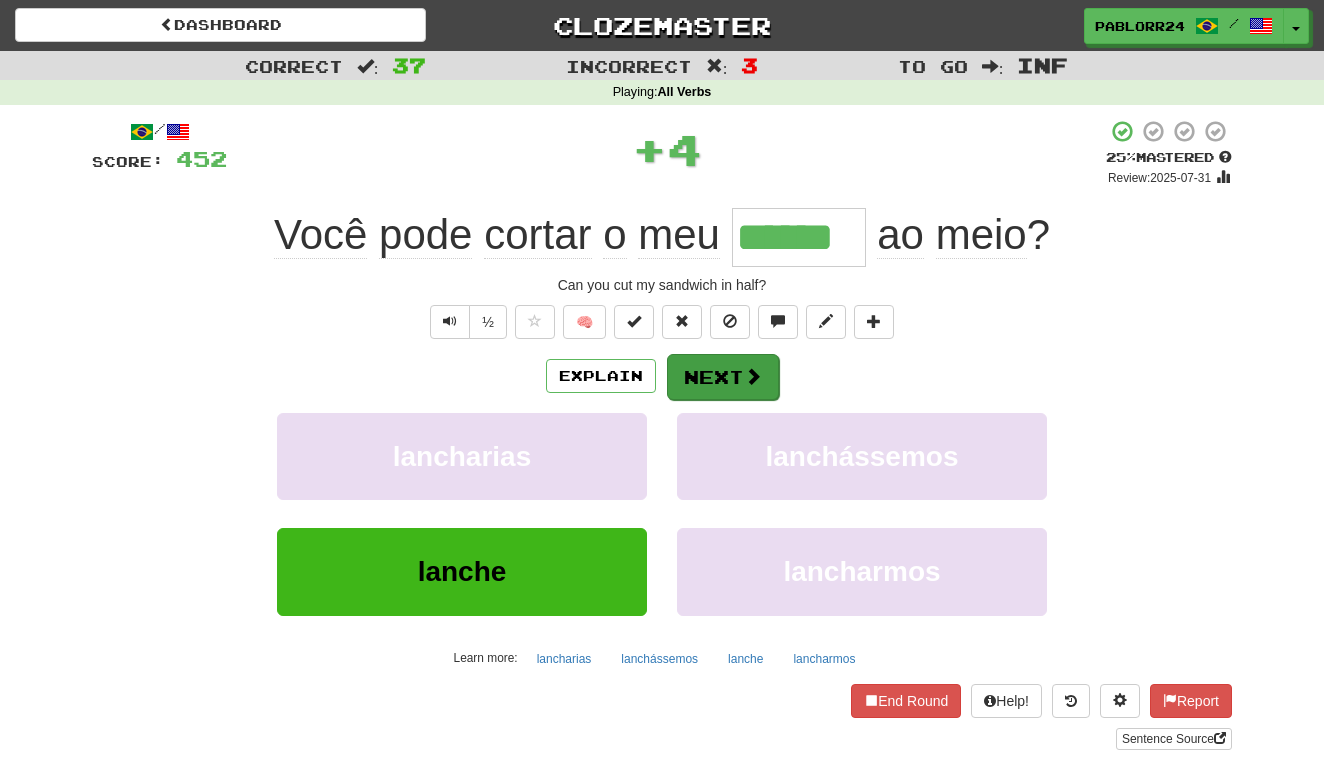 click on "Next" at bounding box center (723, 377) 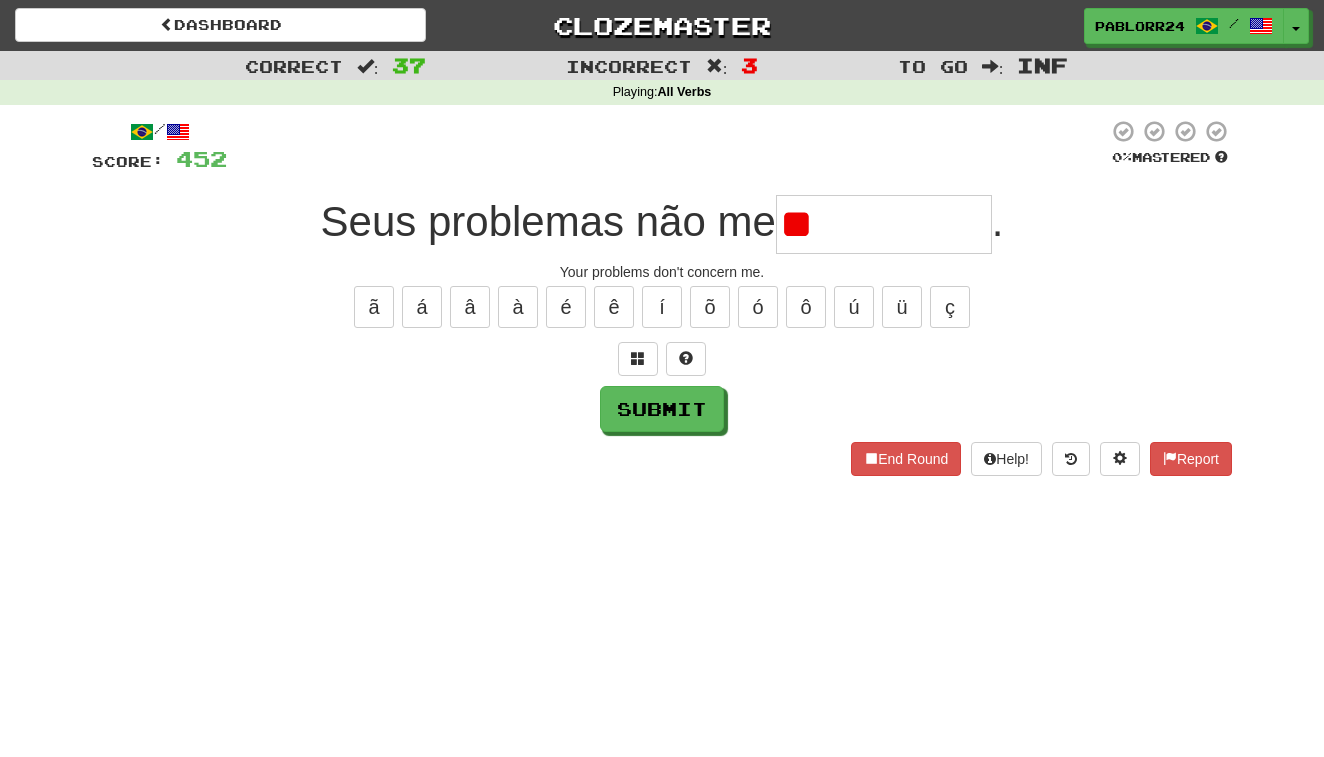 type on "*" 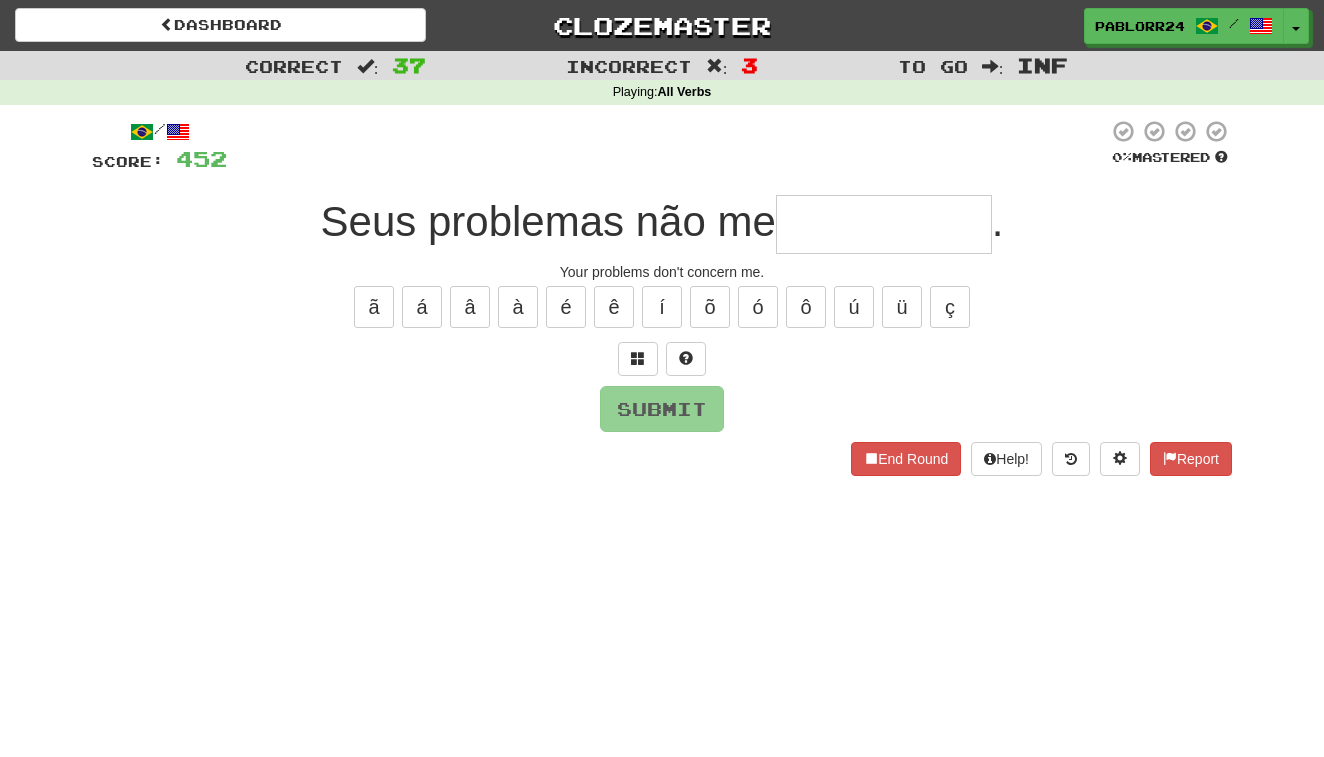 type on "*" 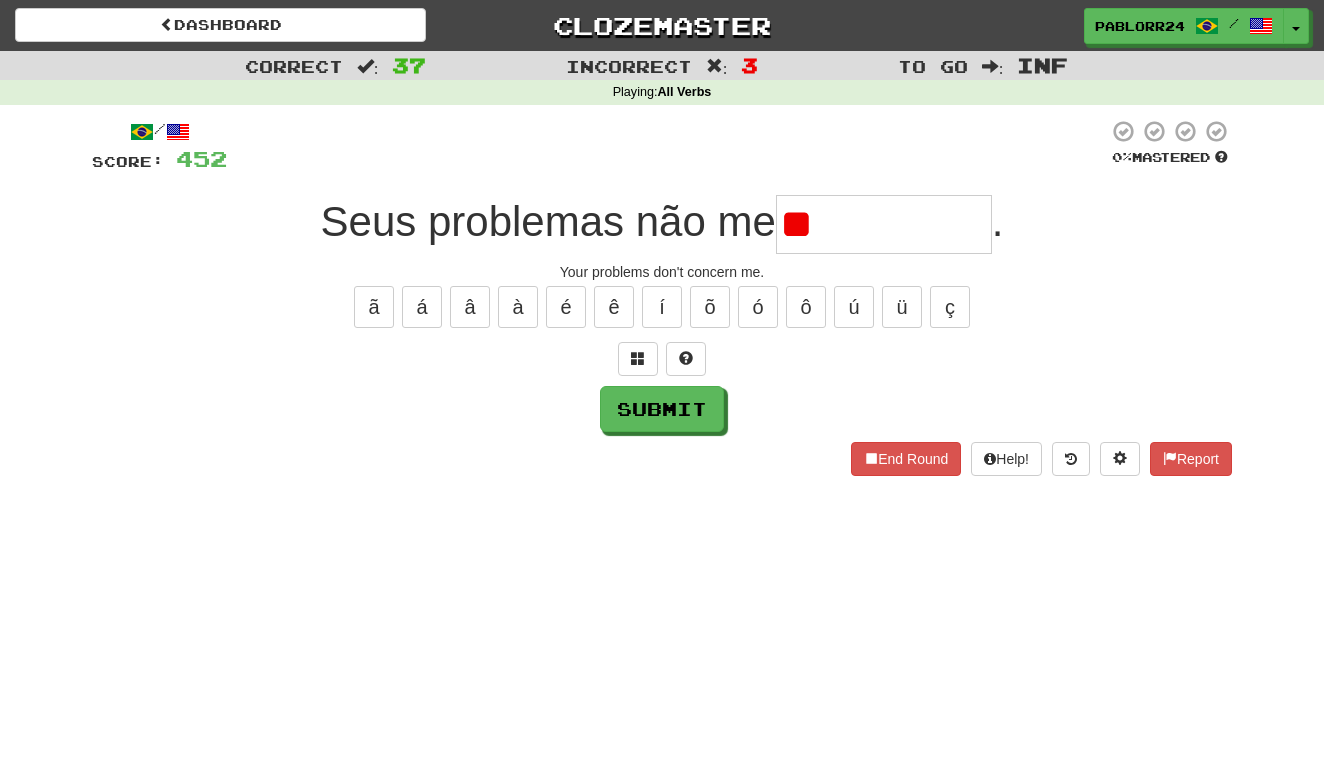 type on "*" 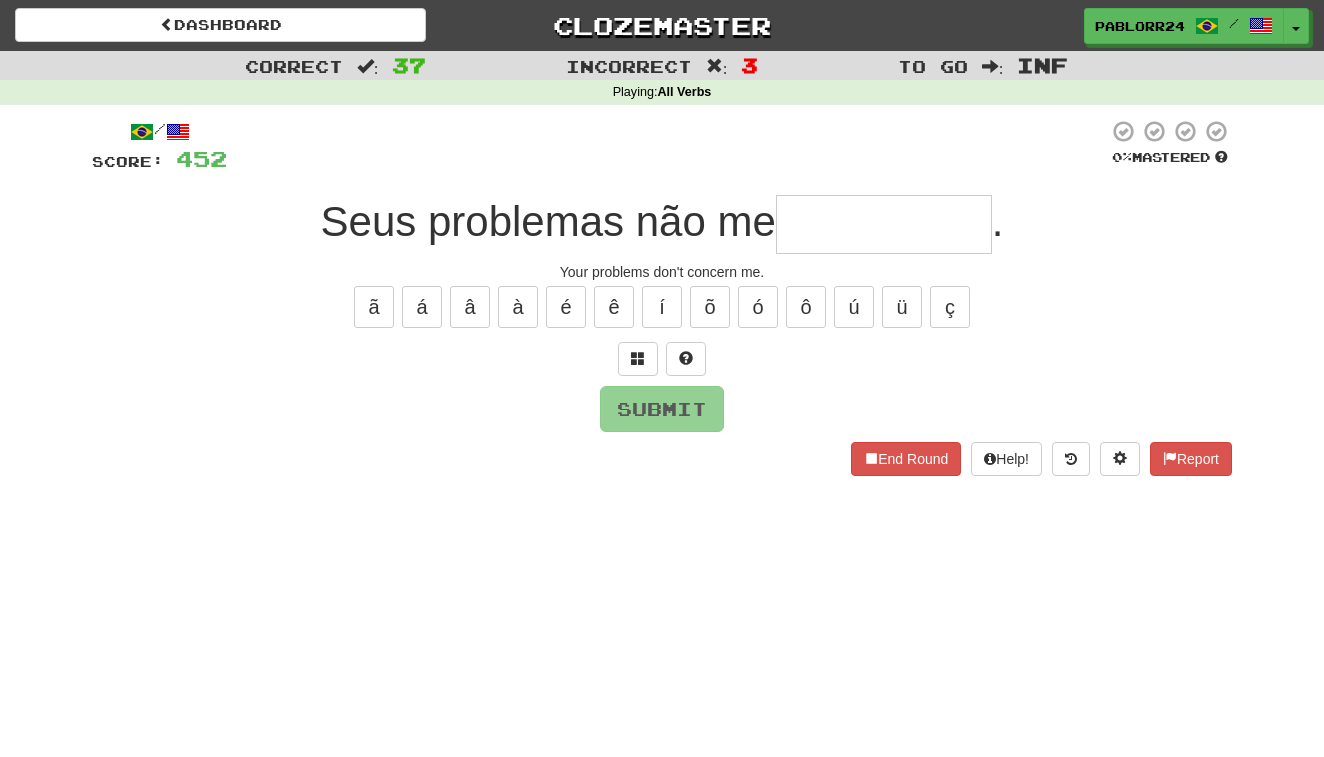 type on "*" 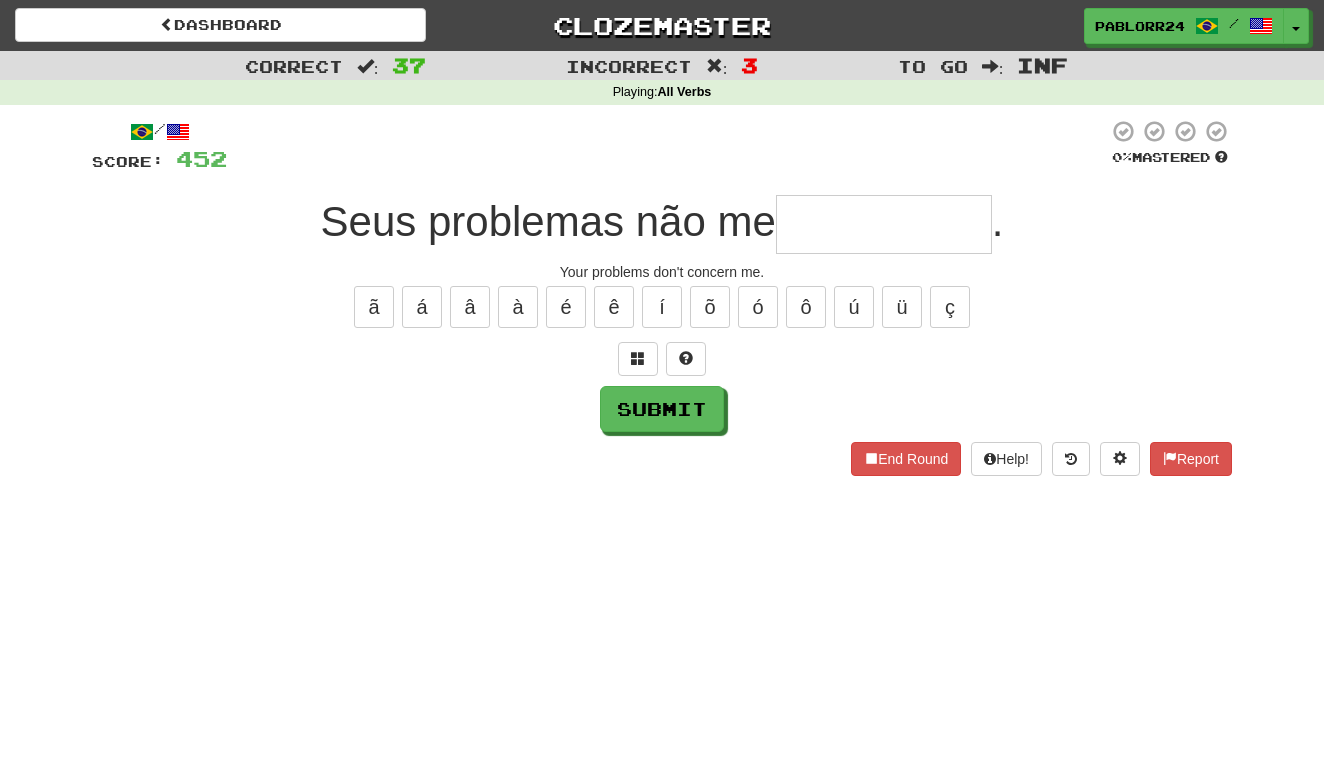 type on "*" 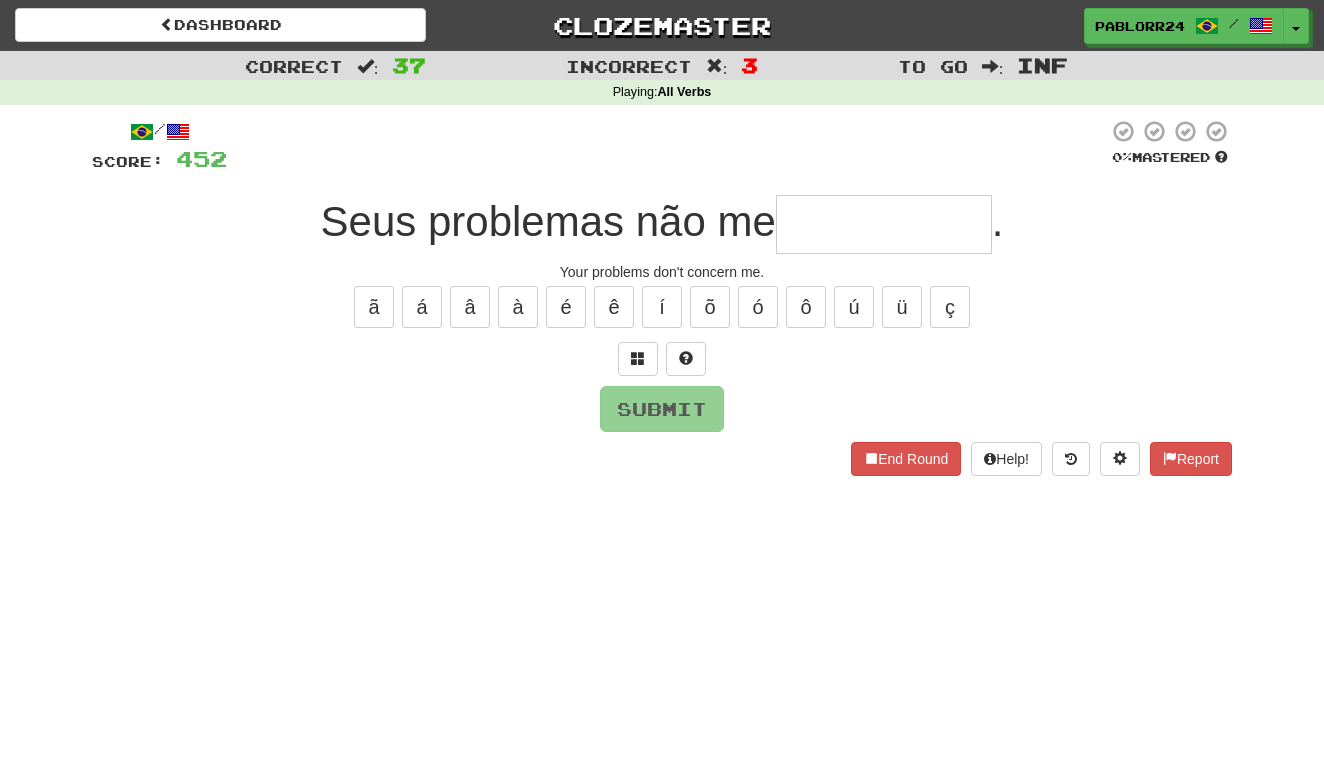 type on "*" 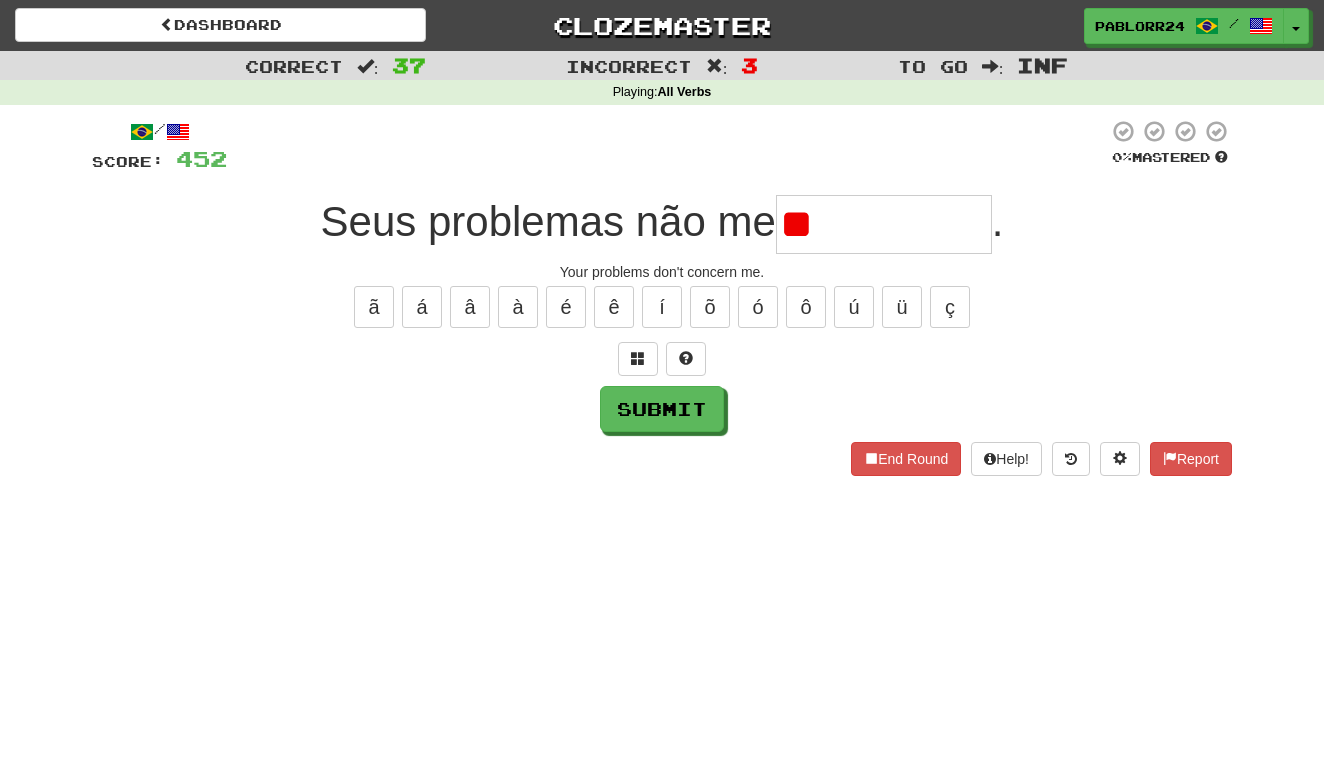 type on "*" 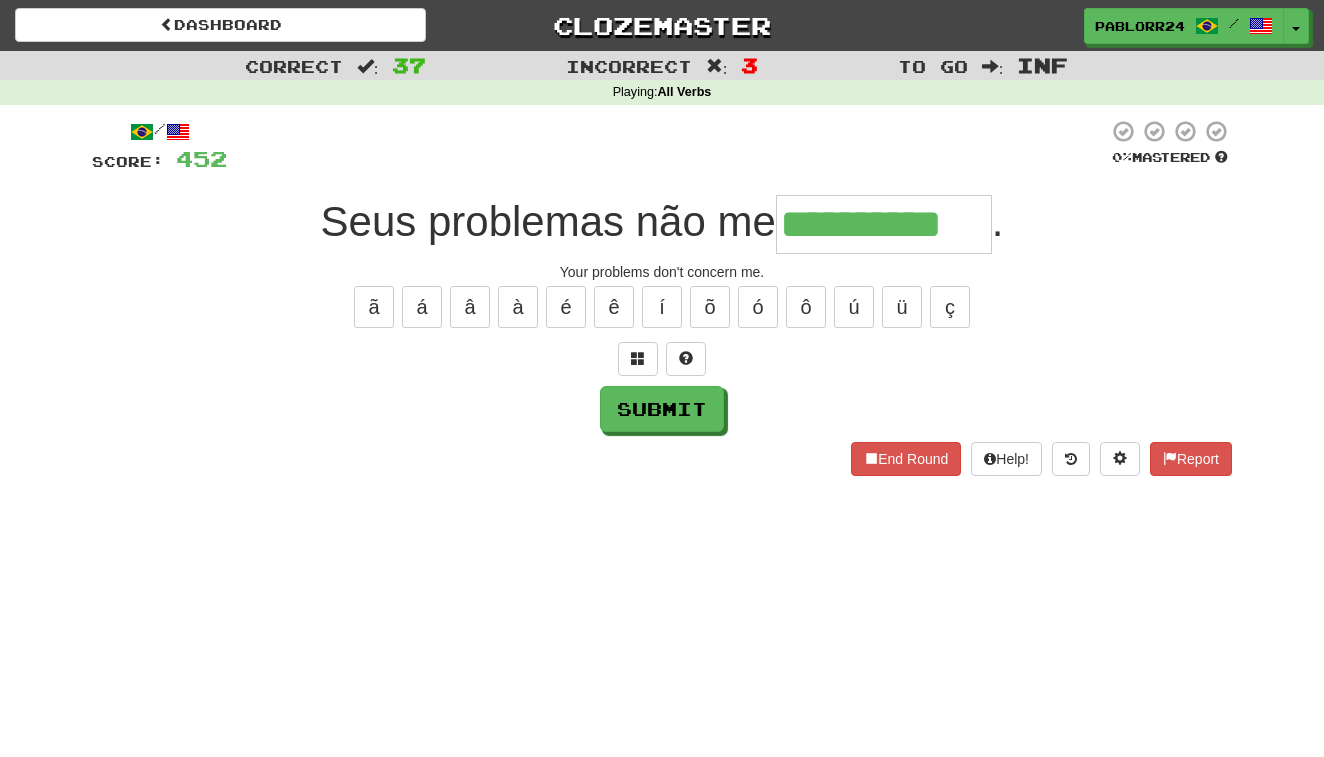 type on "**********" 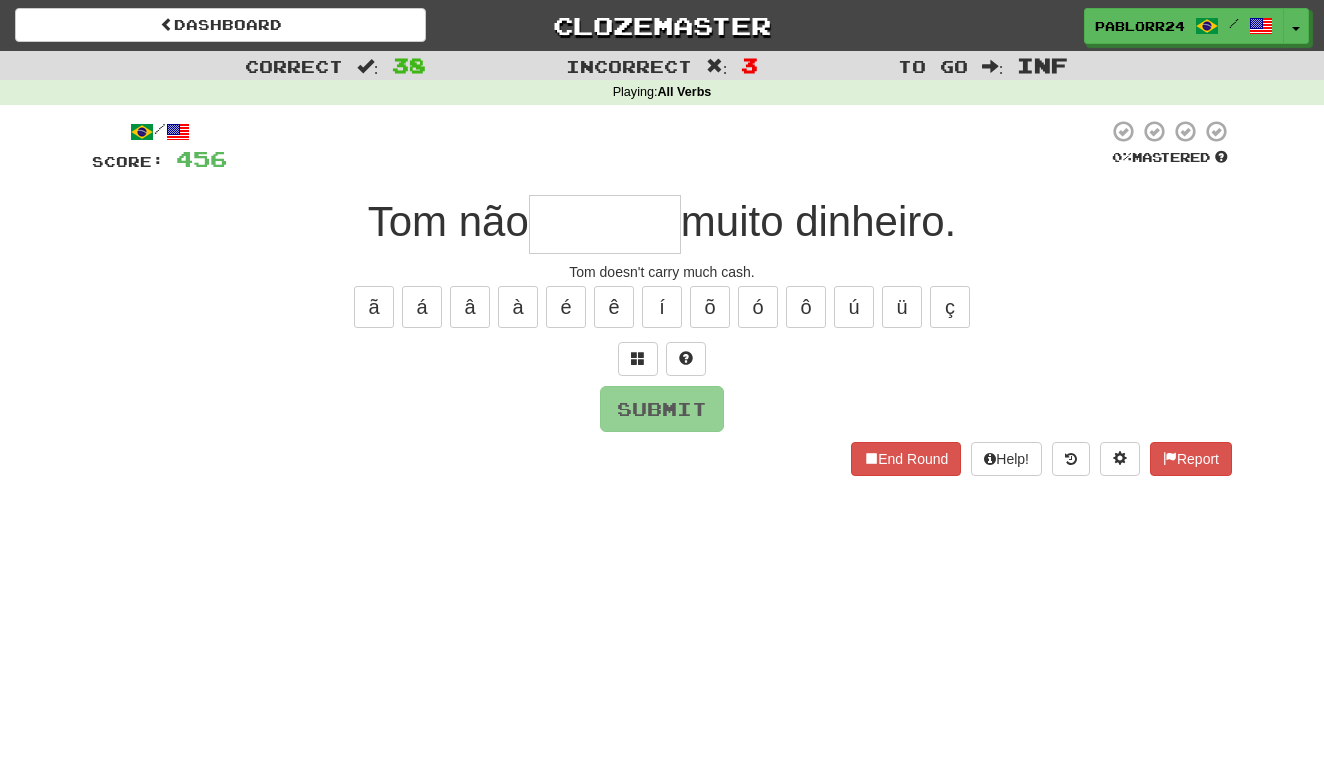 type on "*" 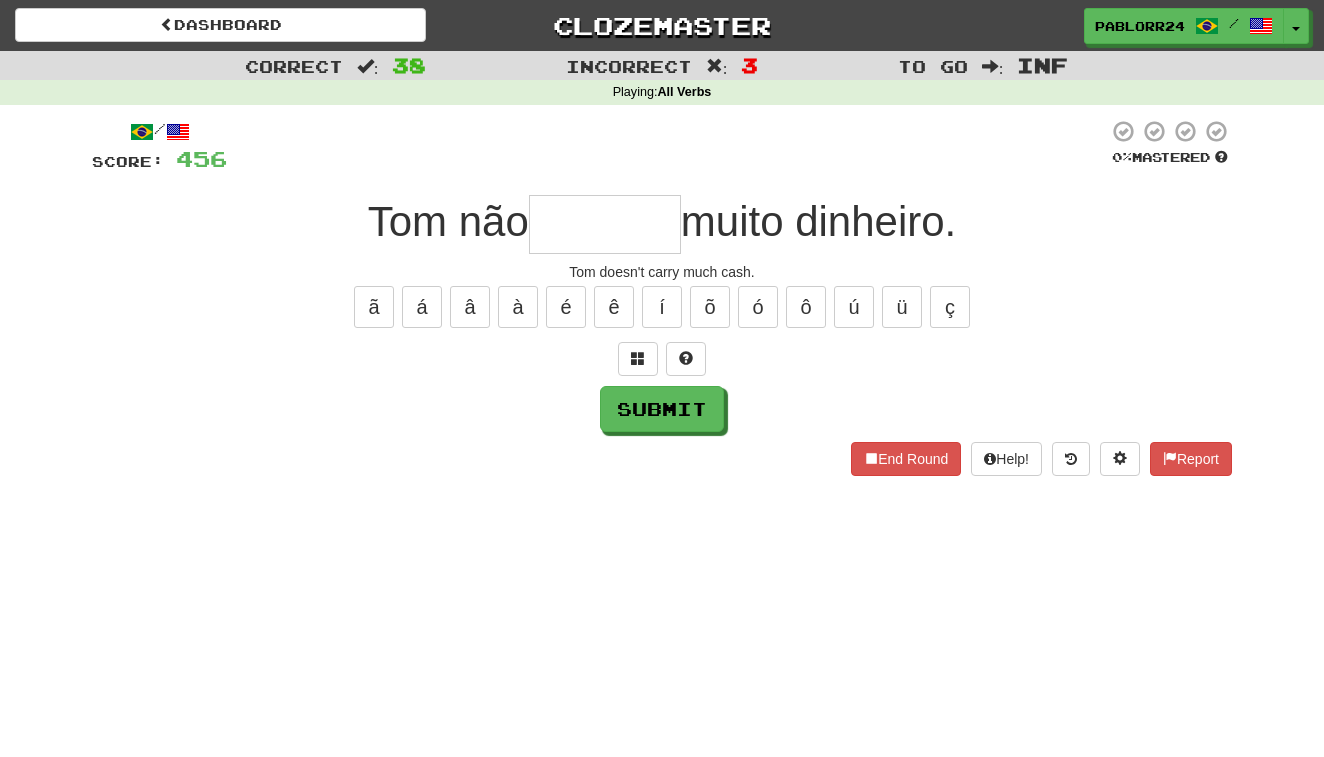 type on "*" 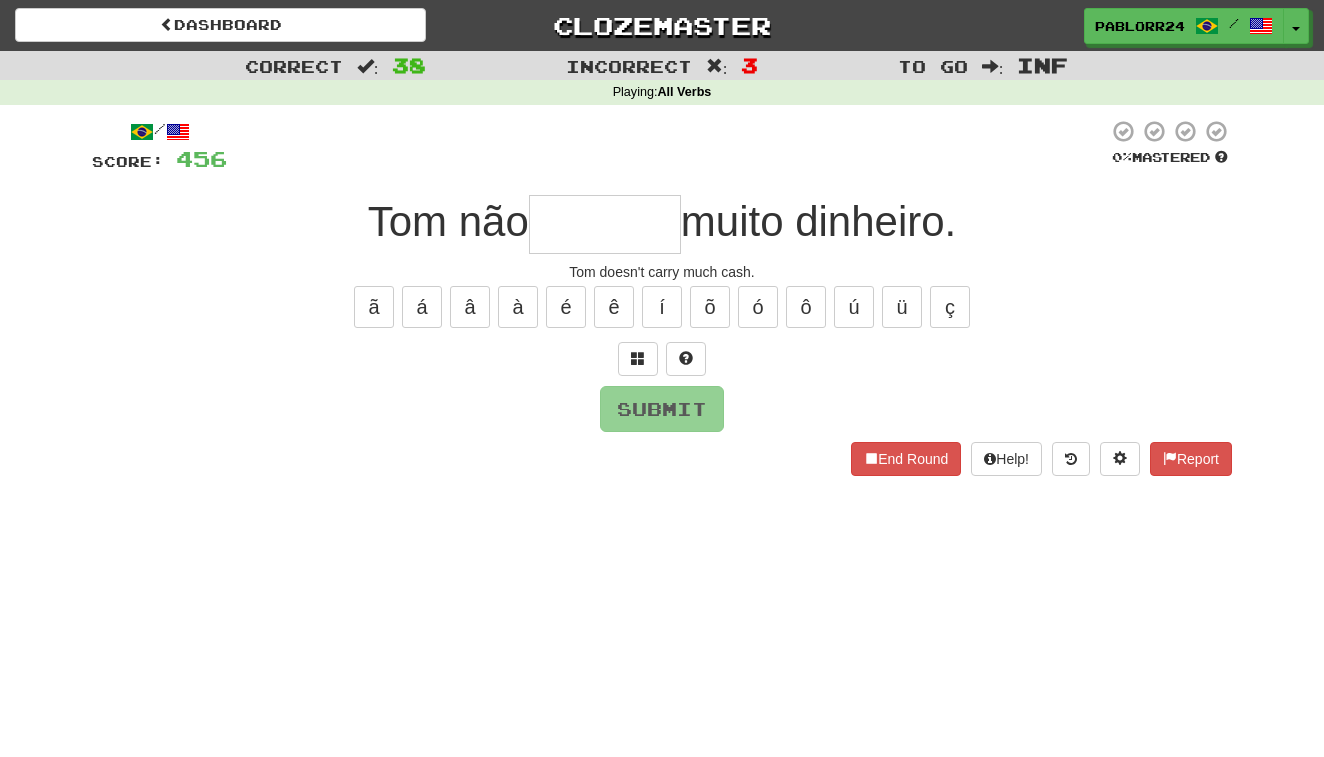 type on "*" 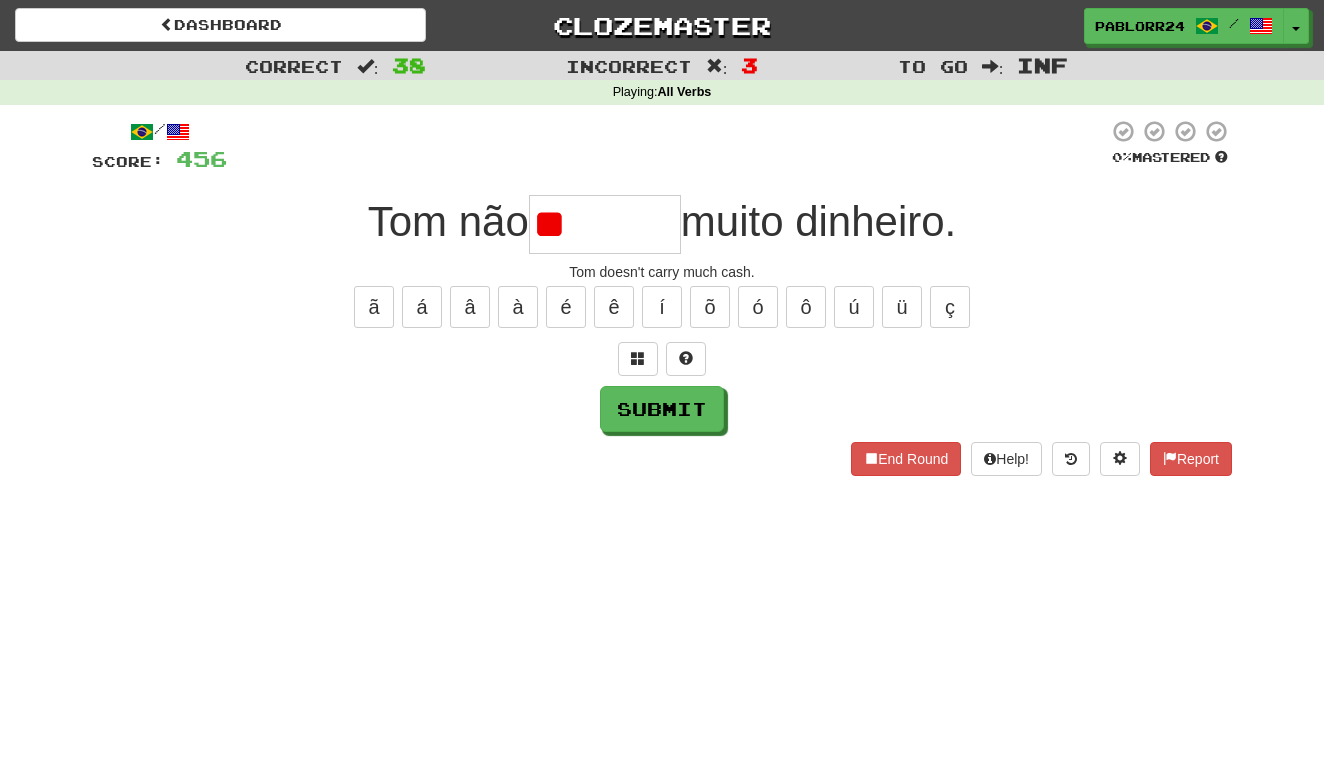 type on "*" 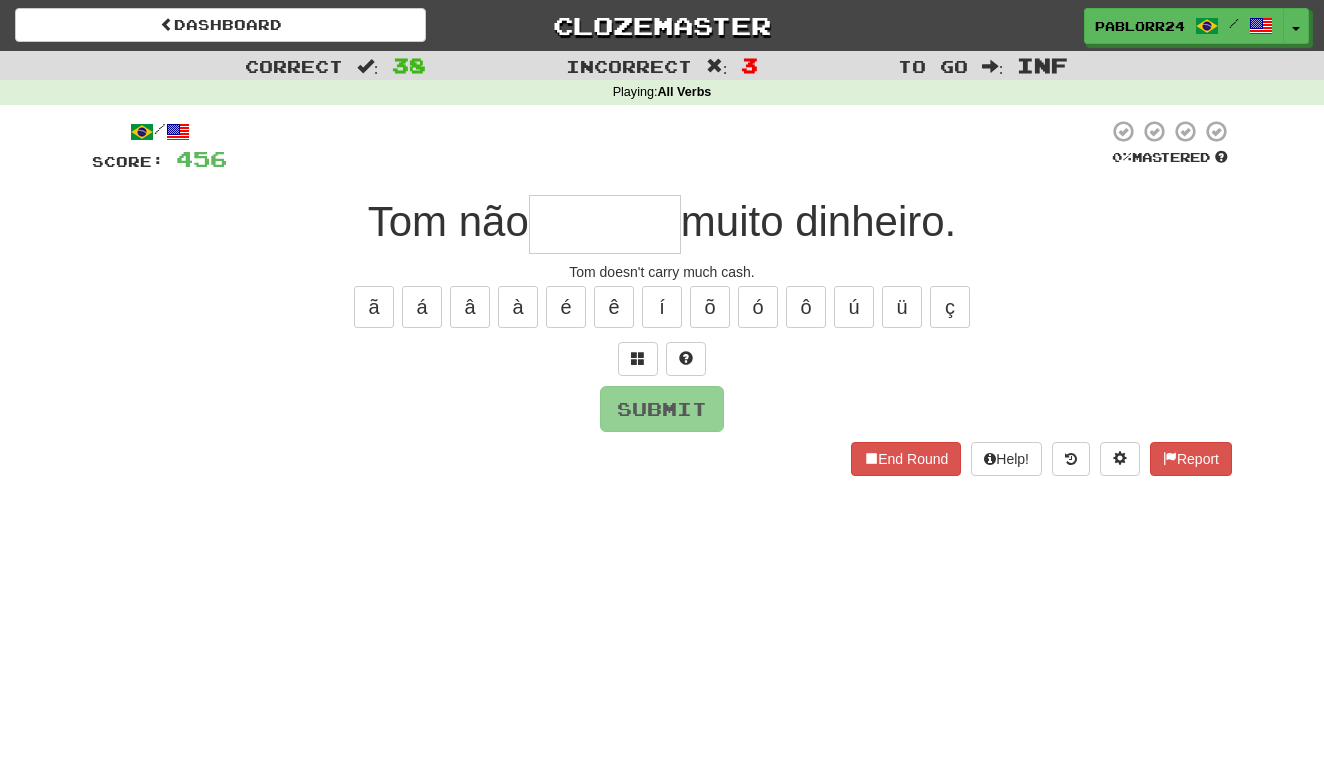 type on "*" 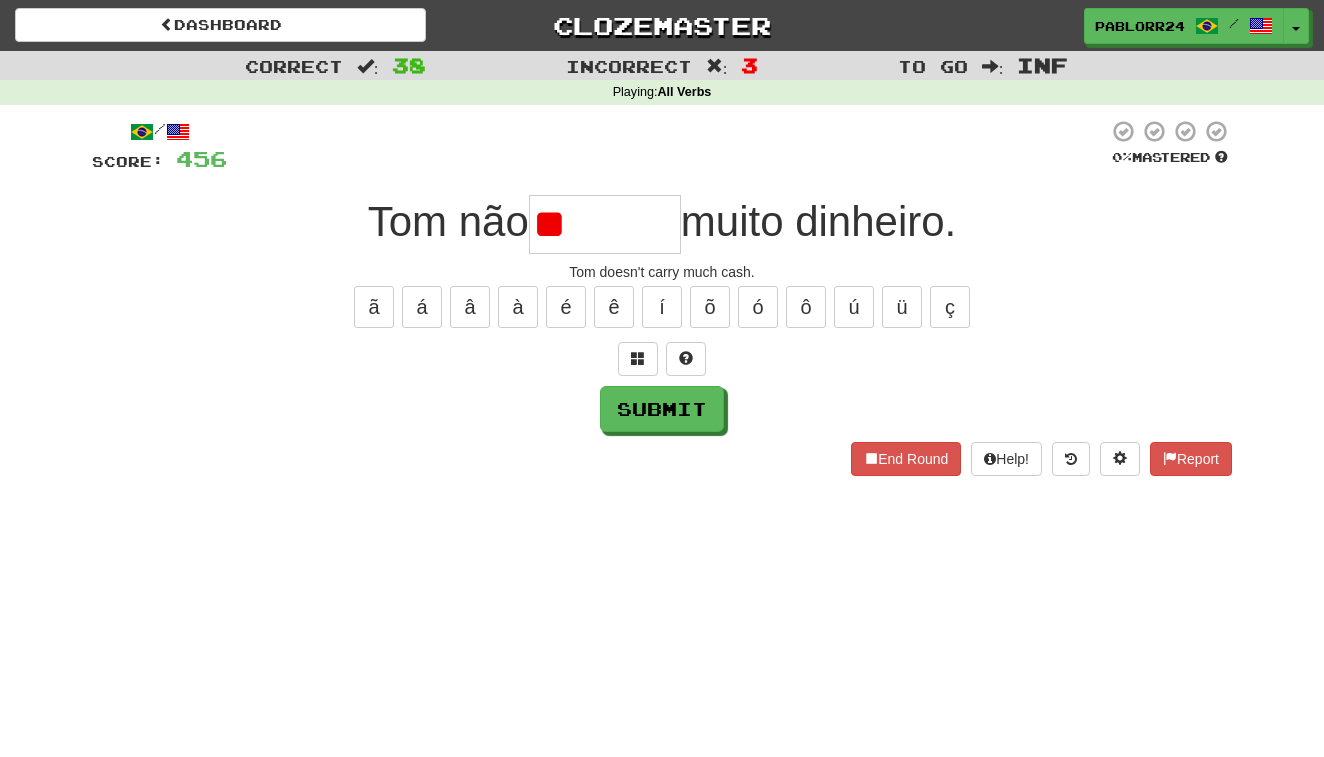 type on "*" 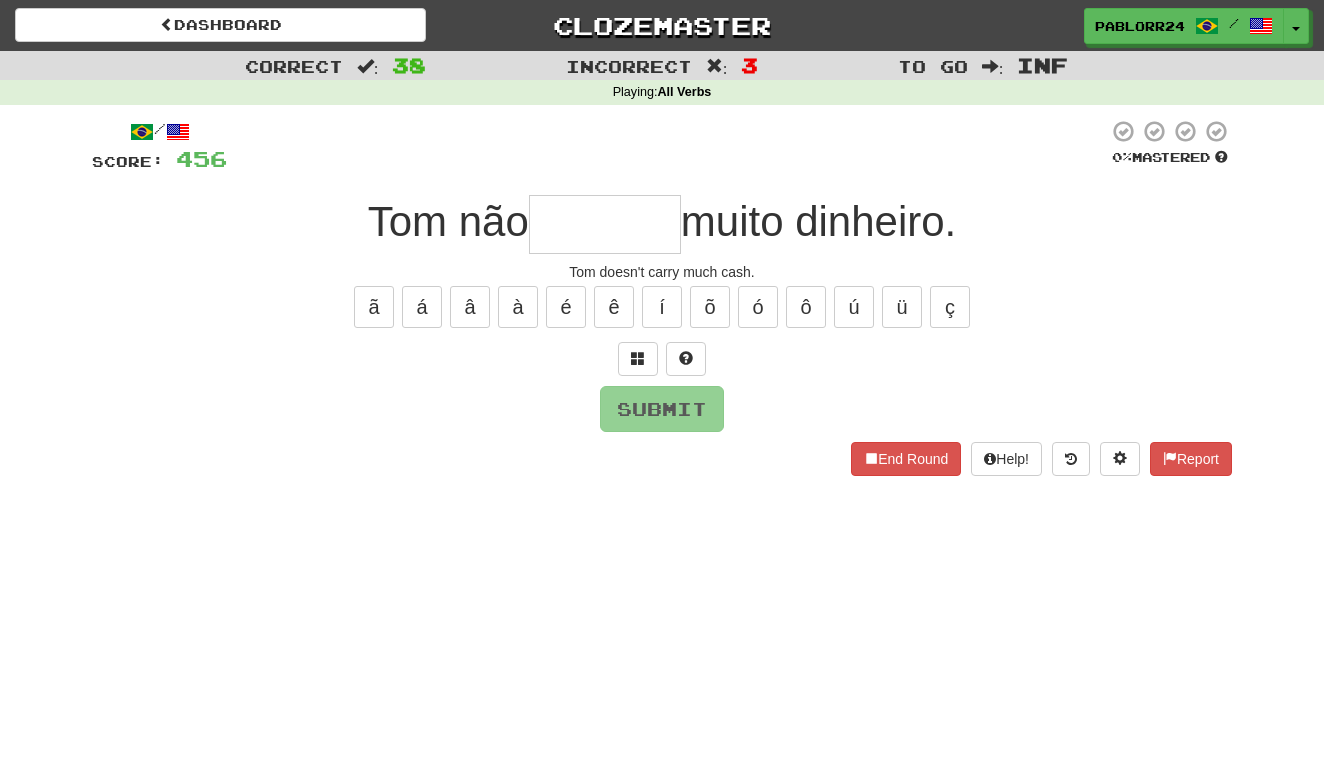 type on "*" 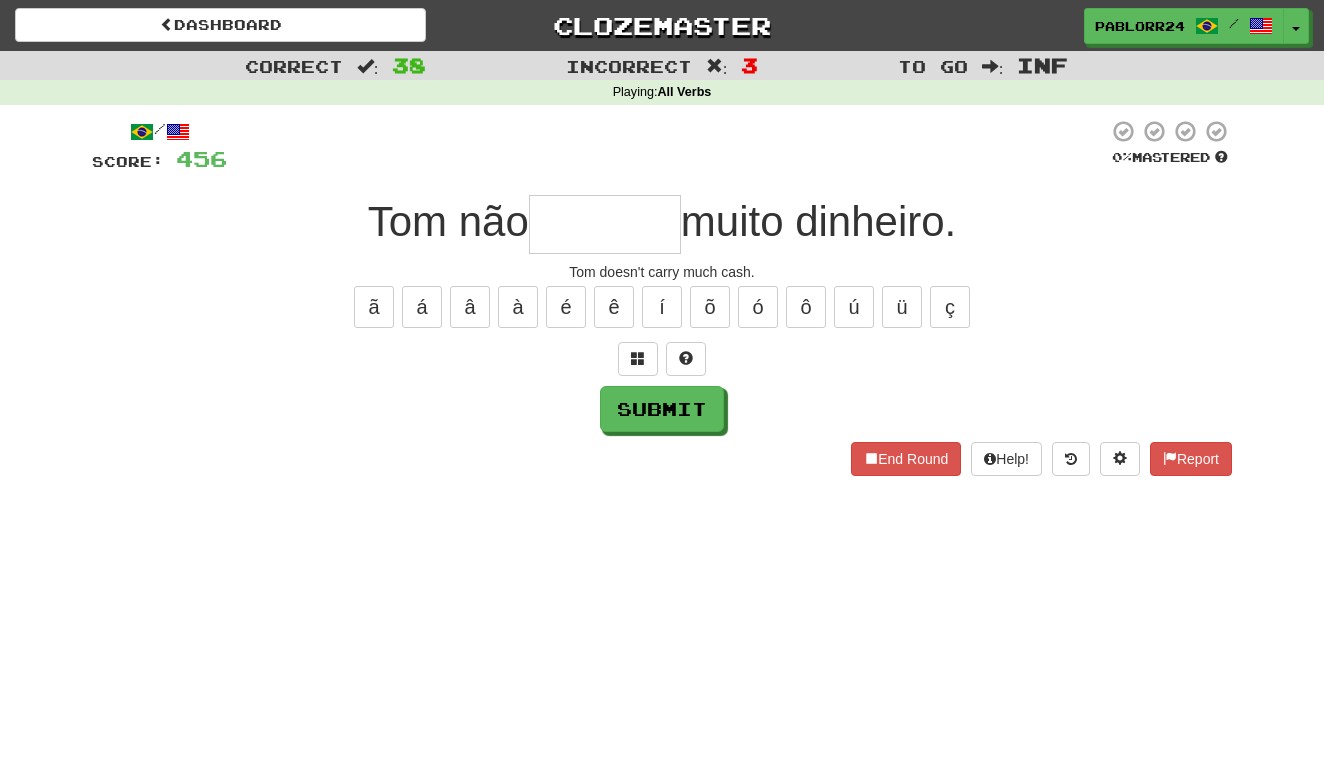 type on "*" 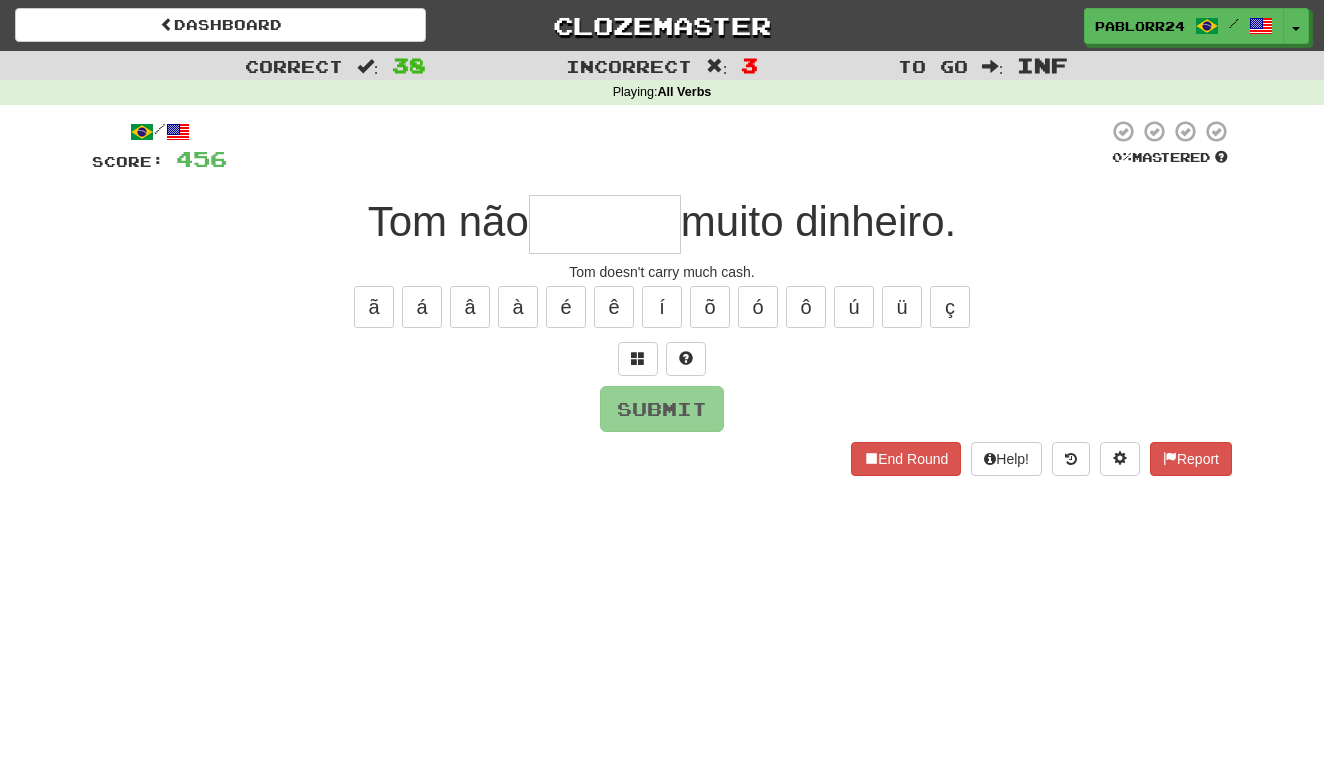 type on "*" 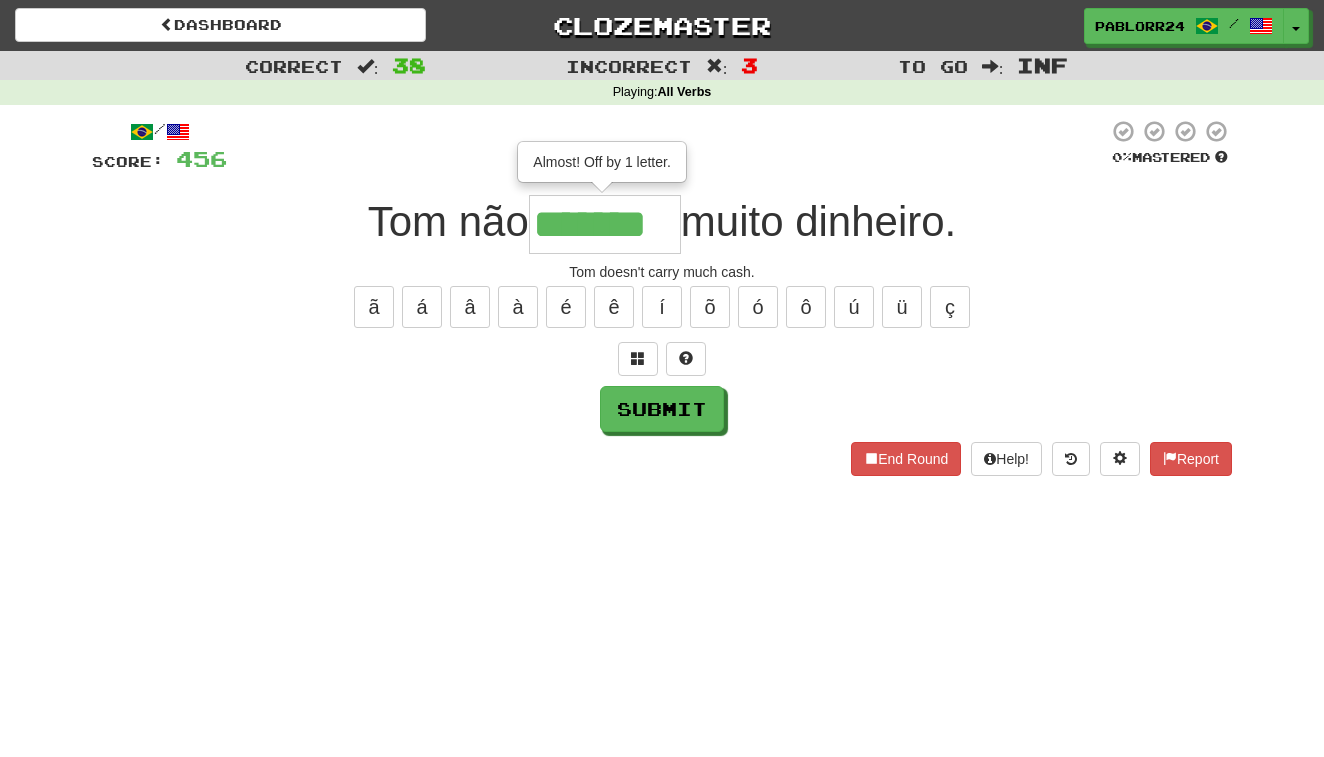 type on "*******" 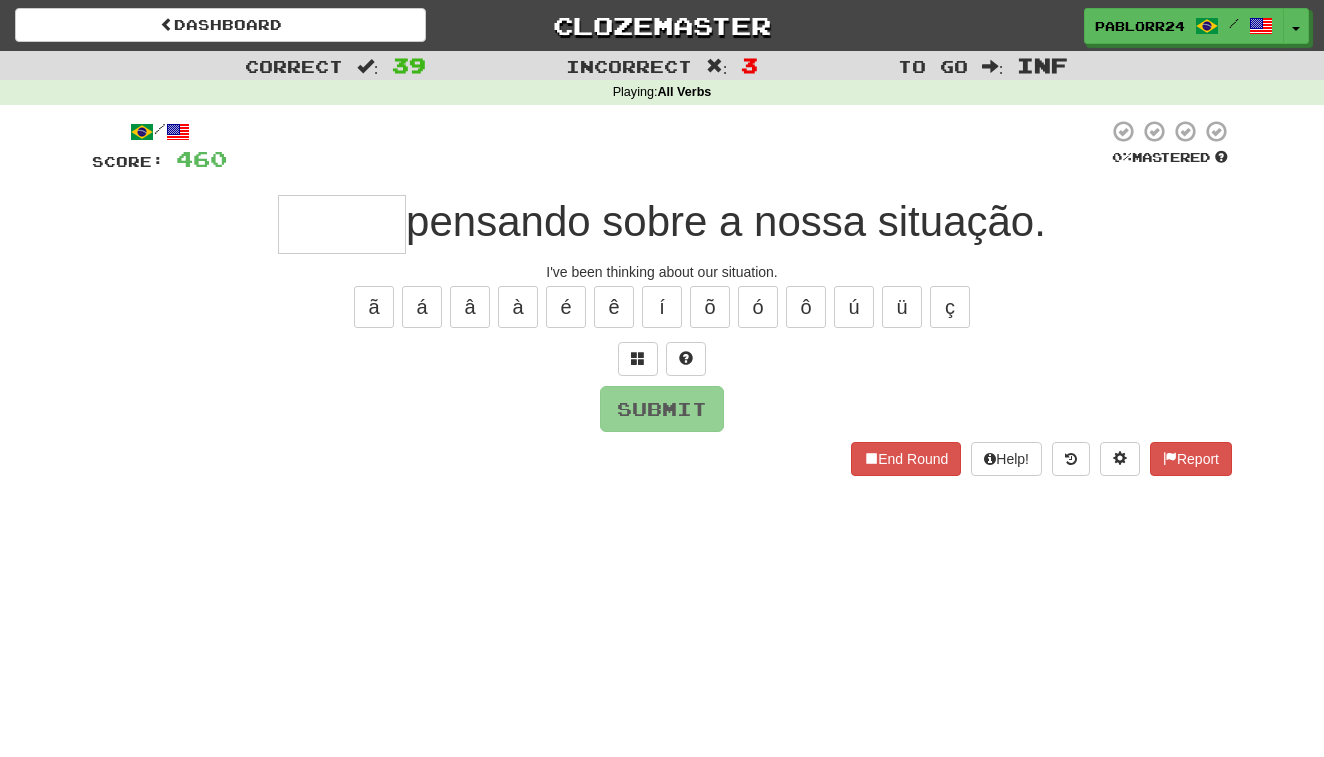 type on "*" 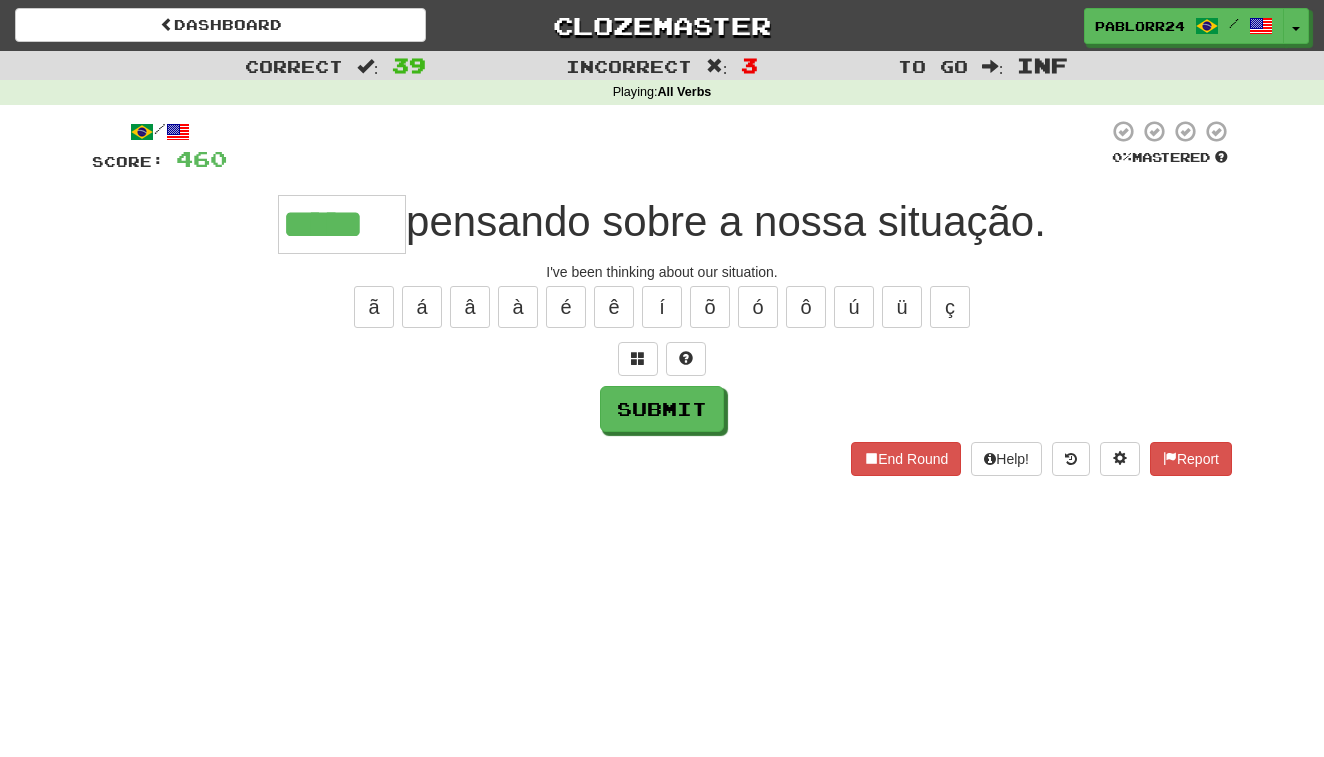 type on "*****" 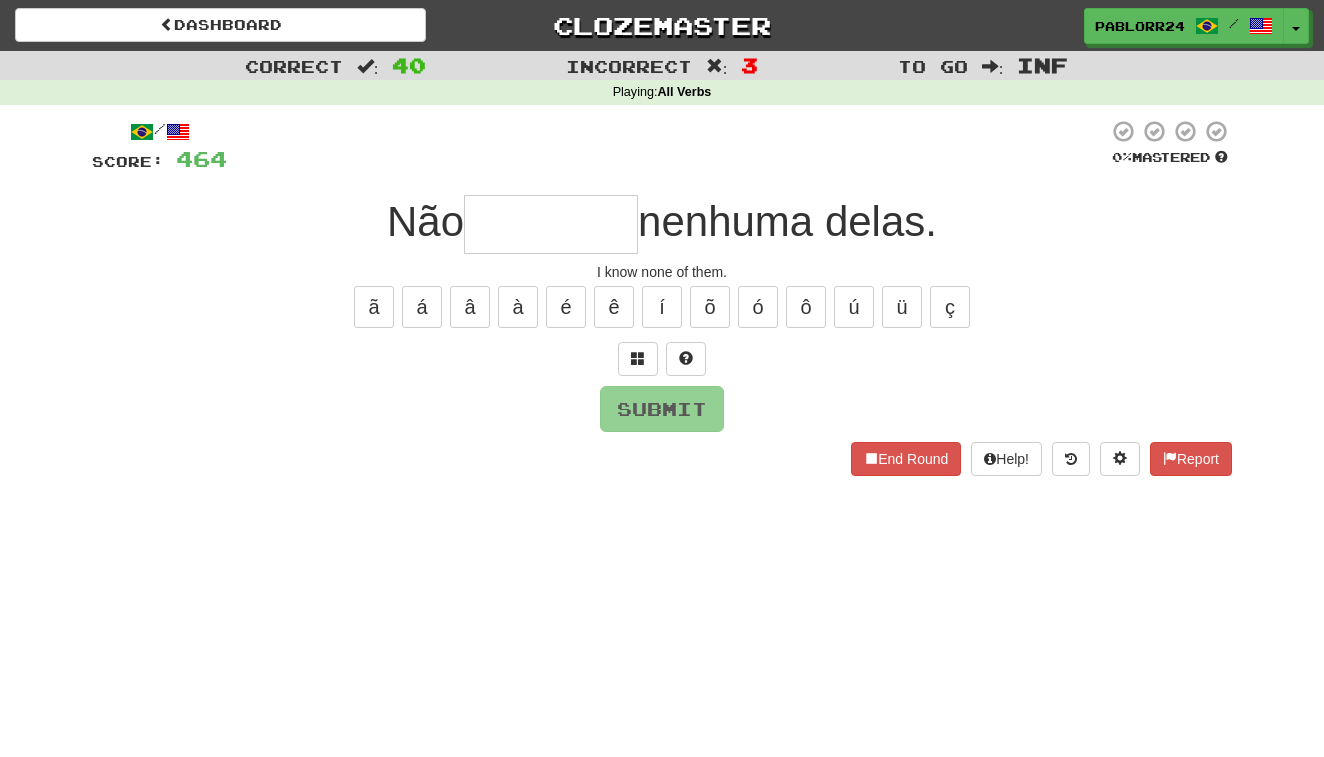type on "*" 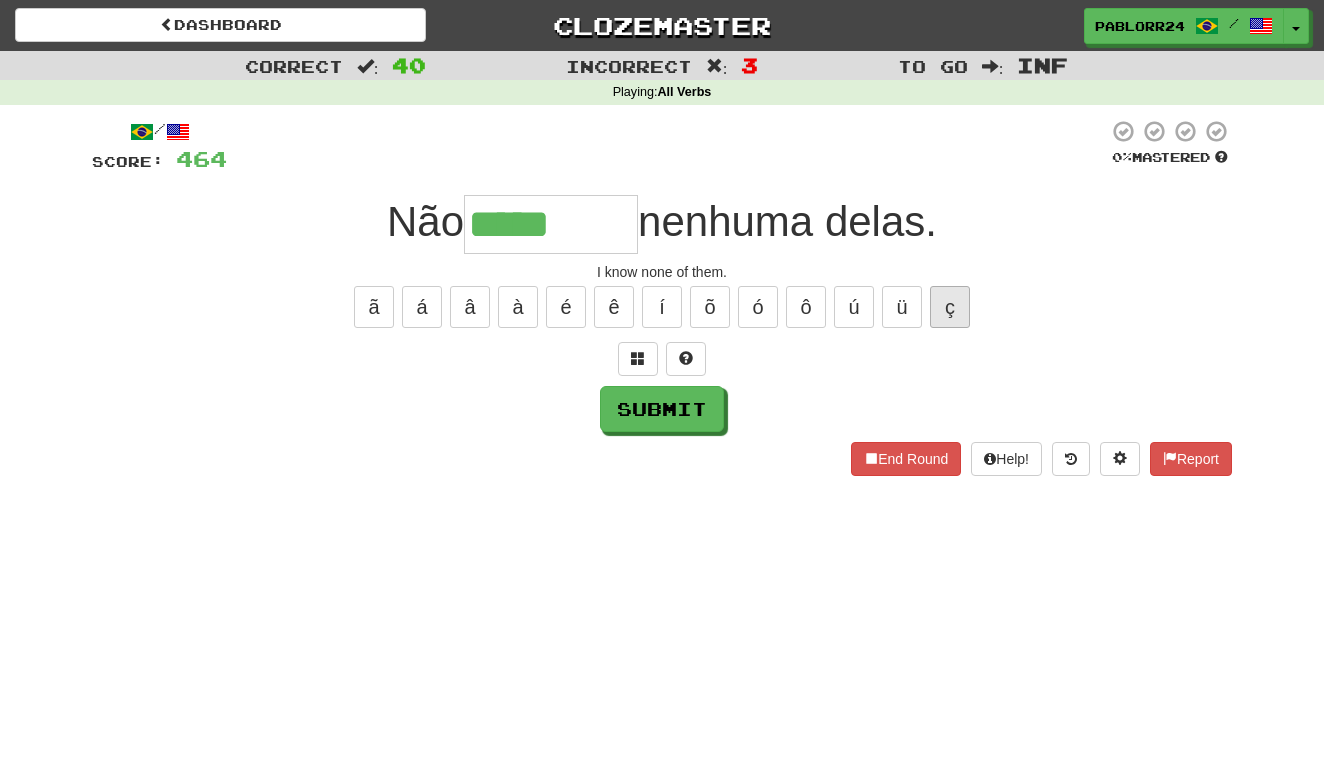 click on "ç" at bounding box center [950, 307] 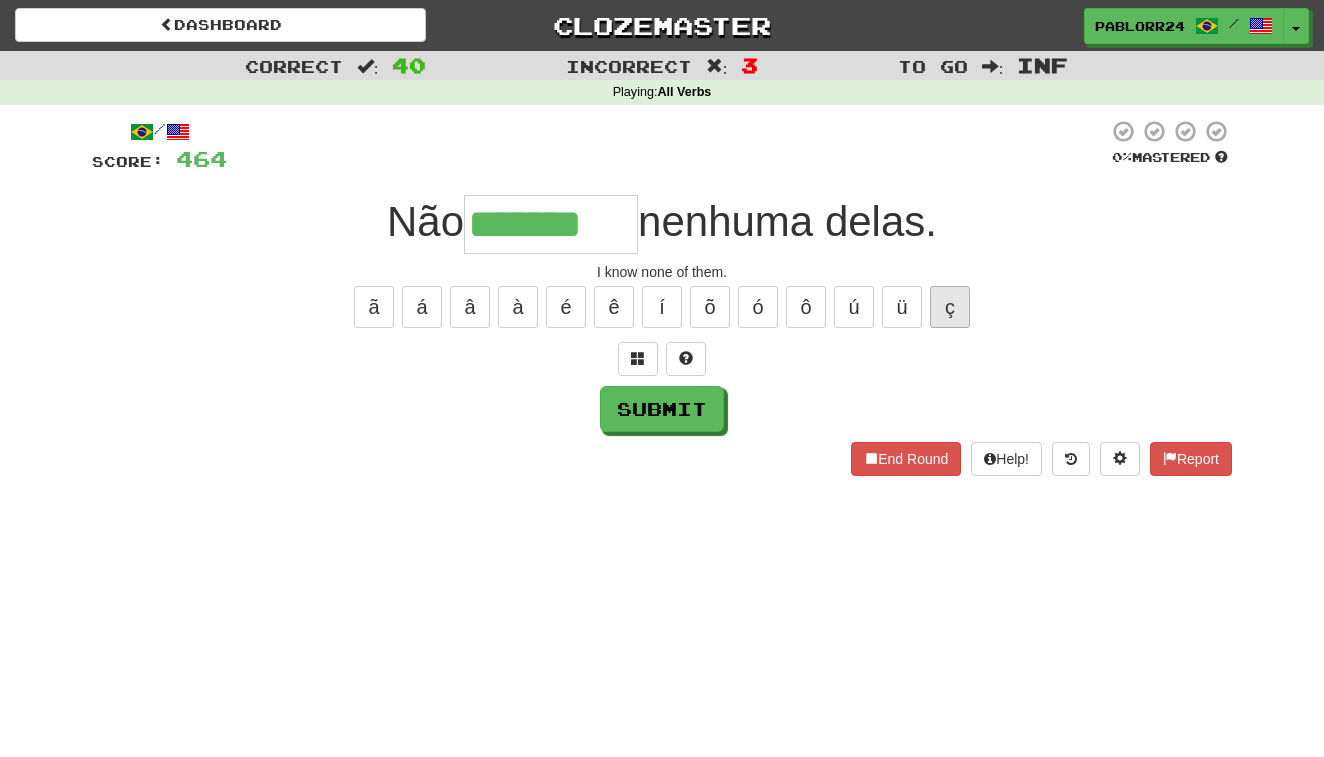 type on "*******" 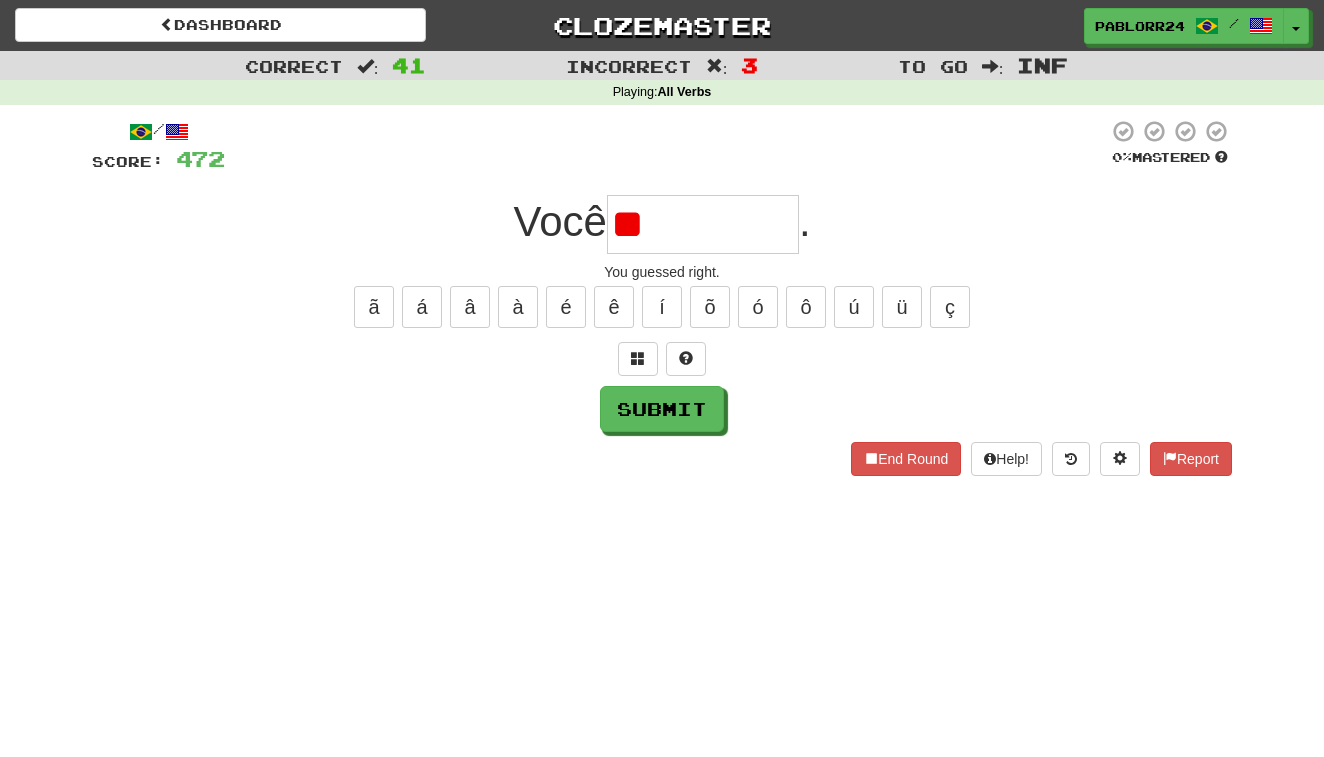 type on "*" 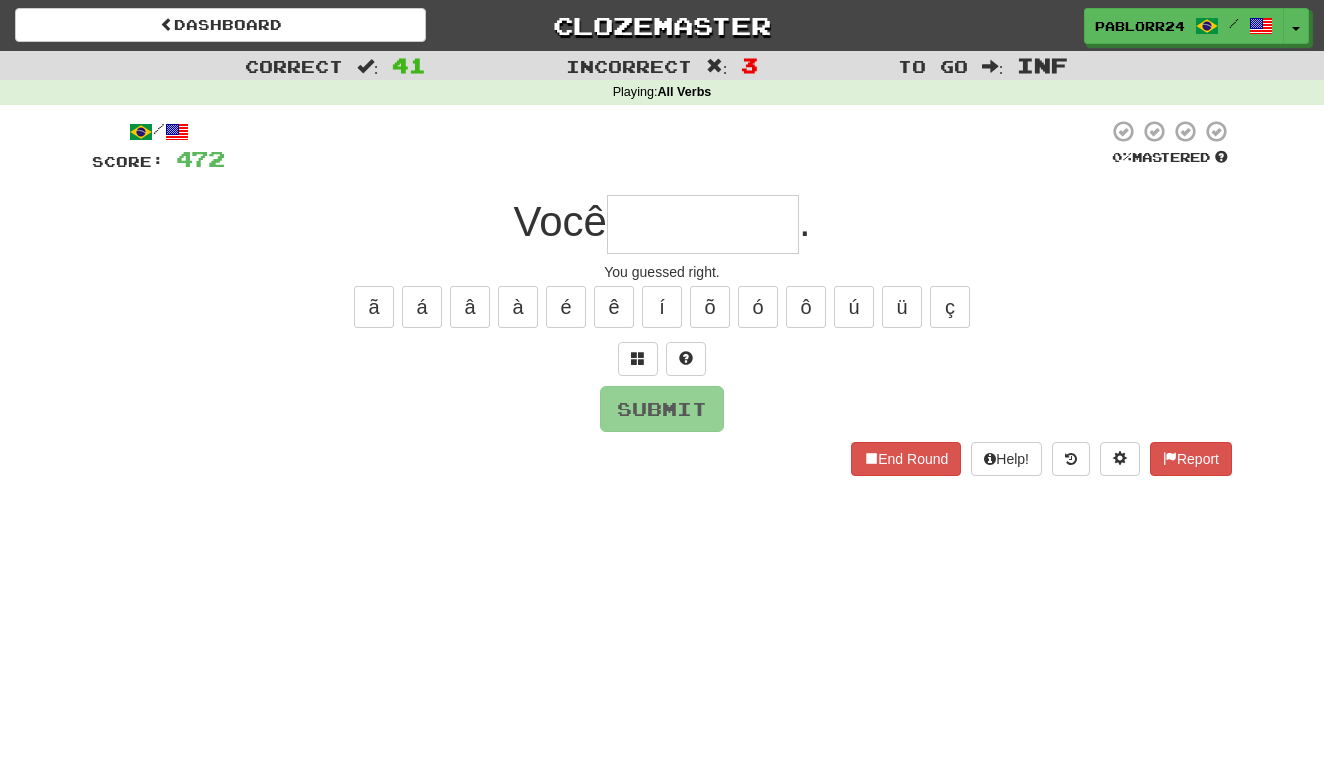 type on "*" 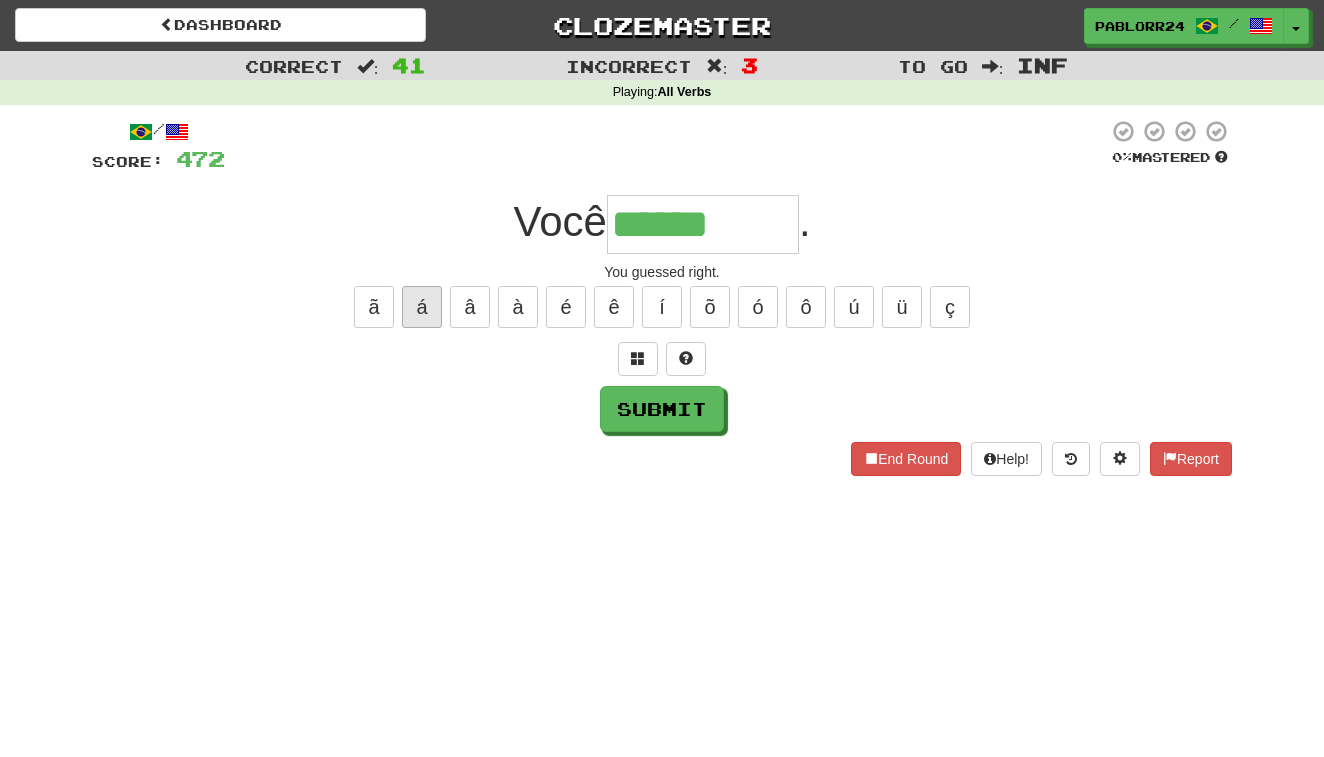 click on "á" at bounding box center (422, 307) 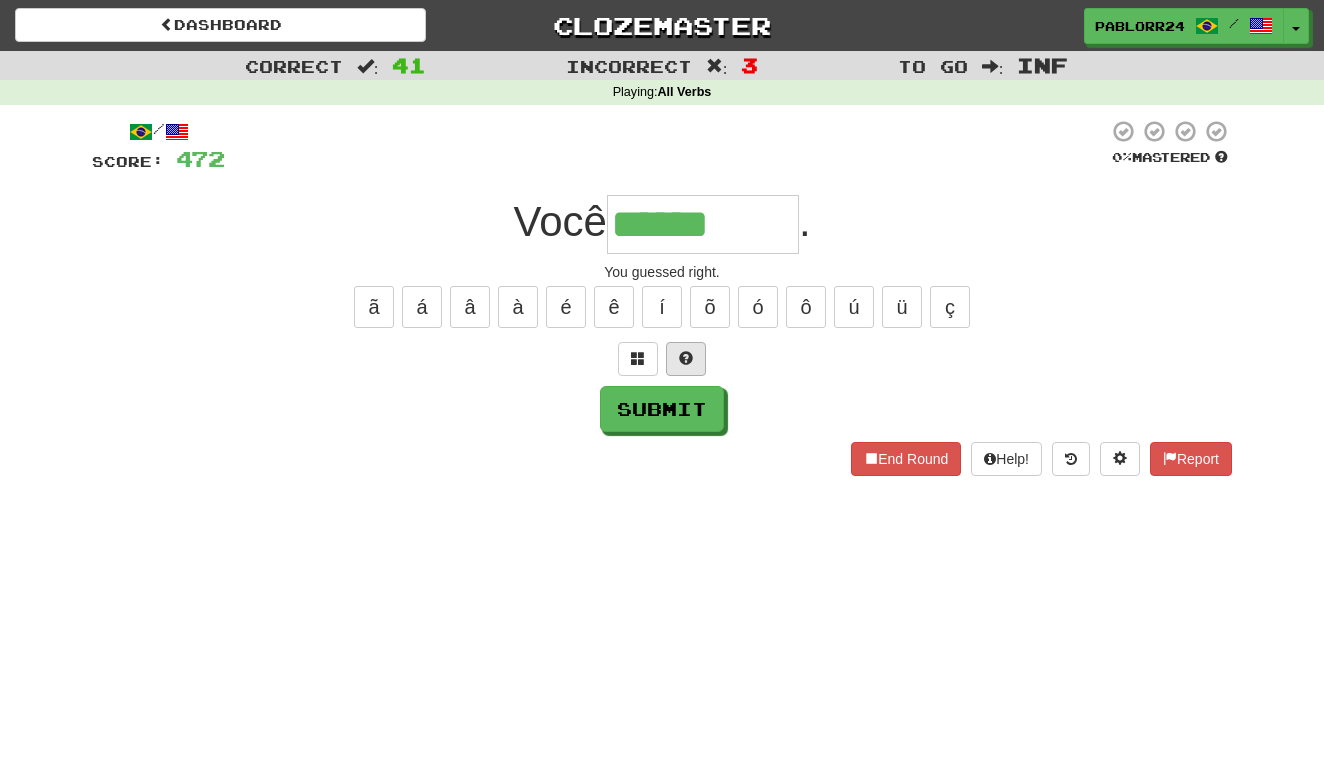 click at bounding box center (686, 358) 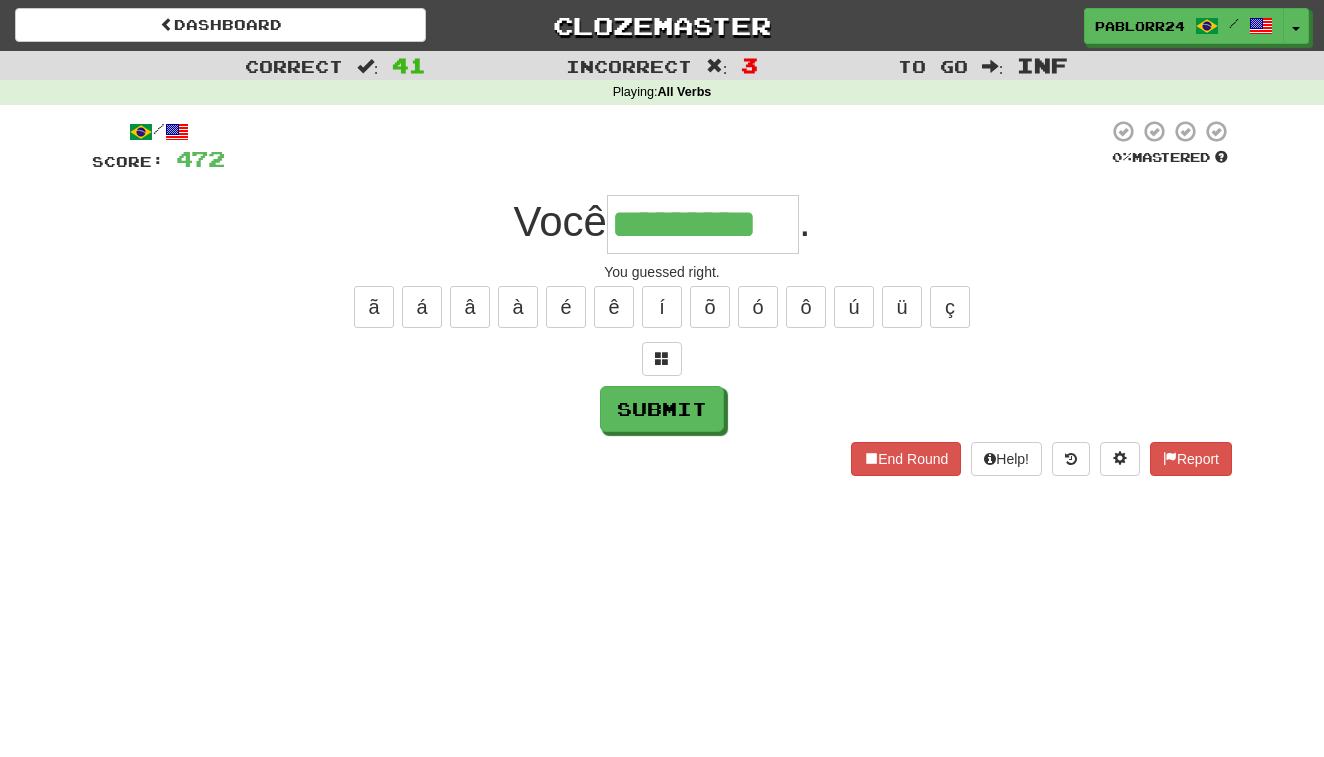 type on "*********" 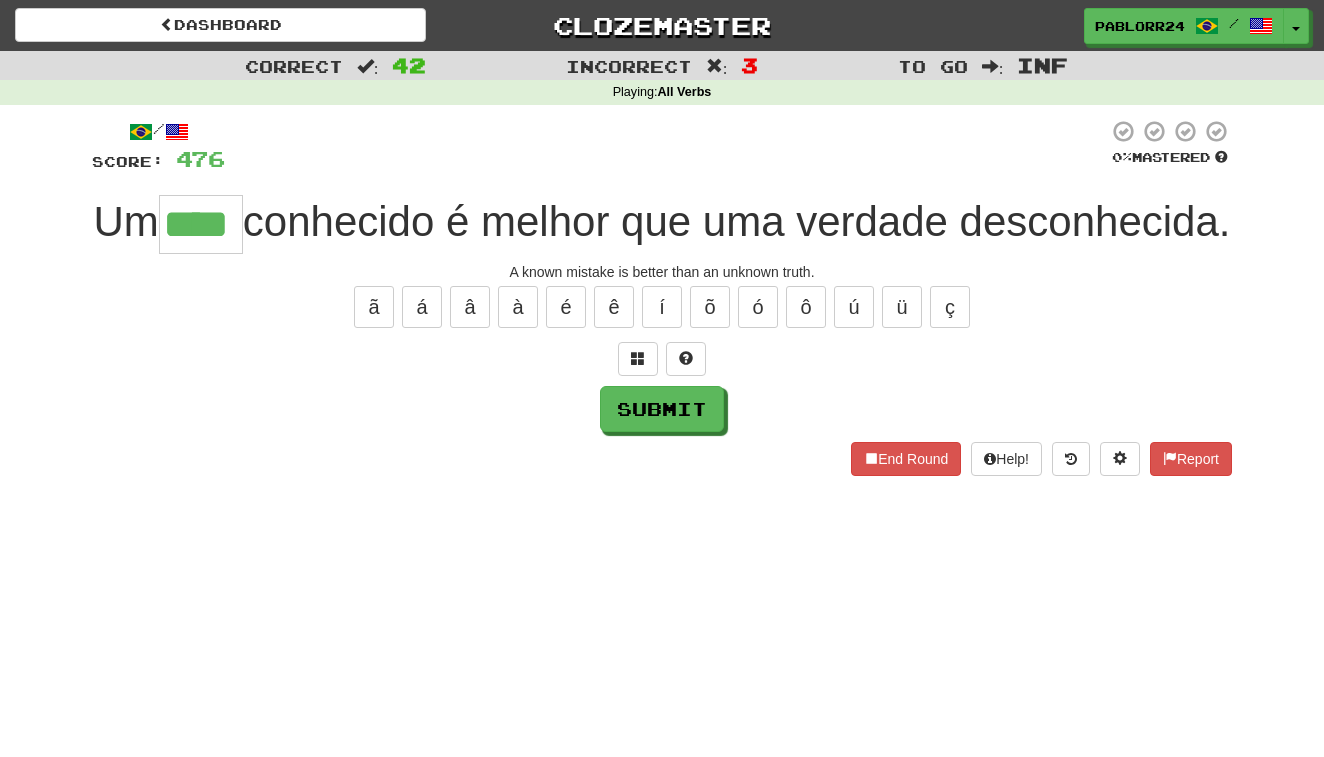 type on "****" 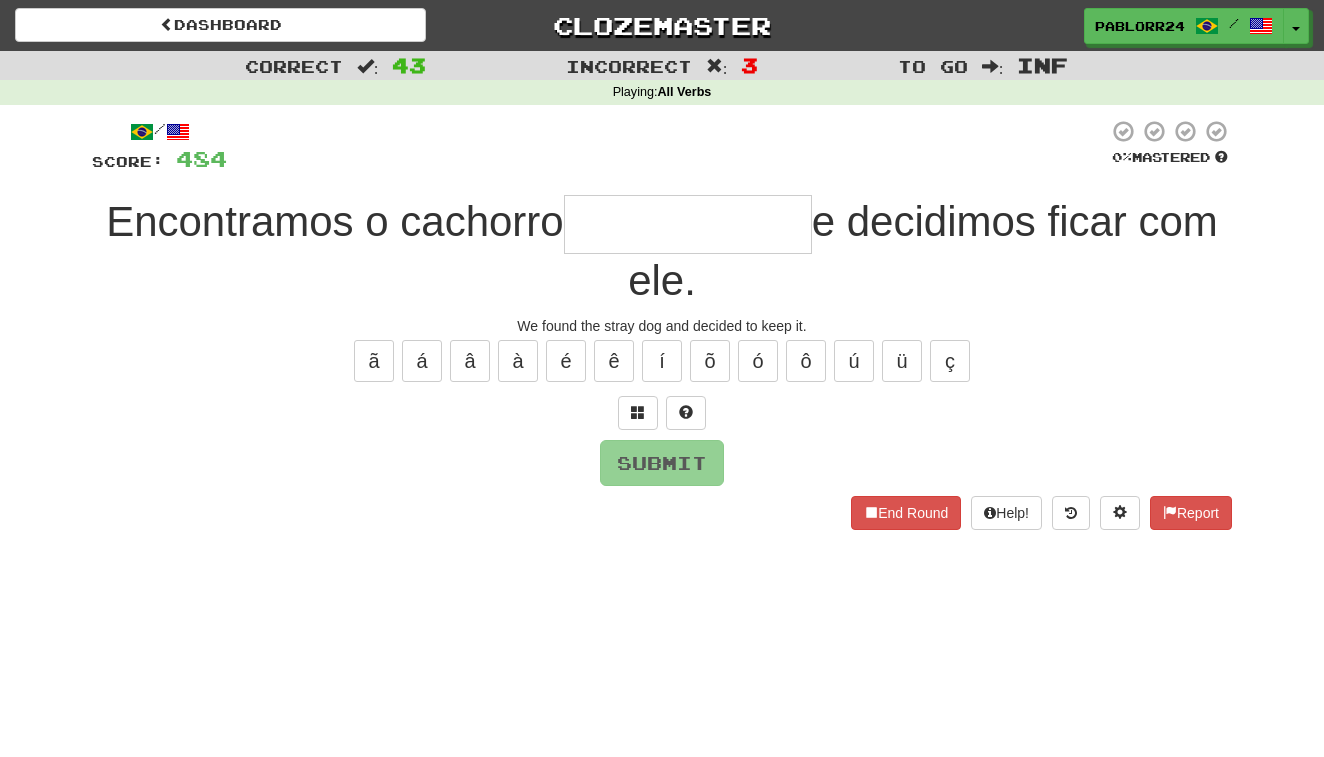 type on "*" 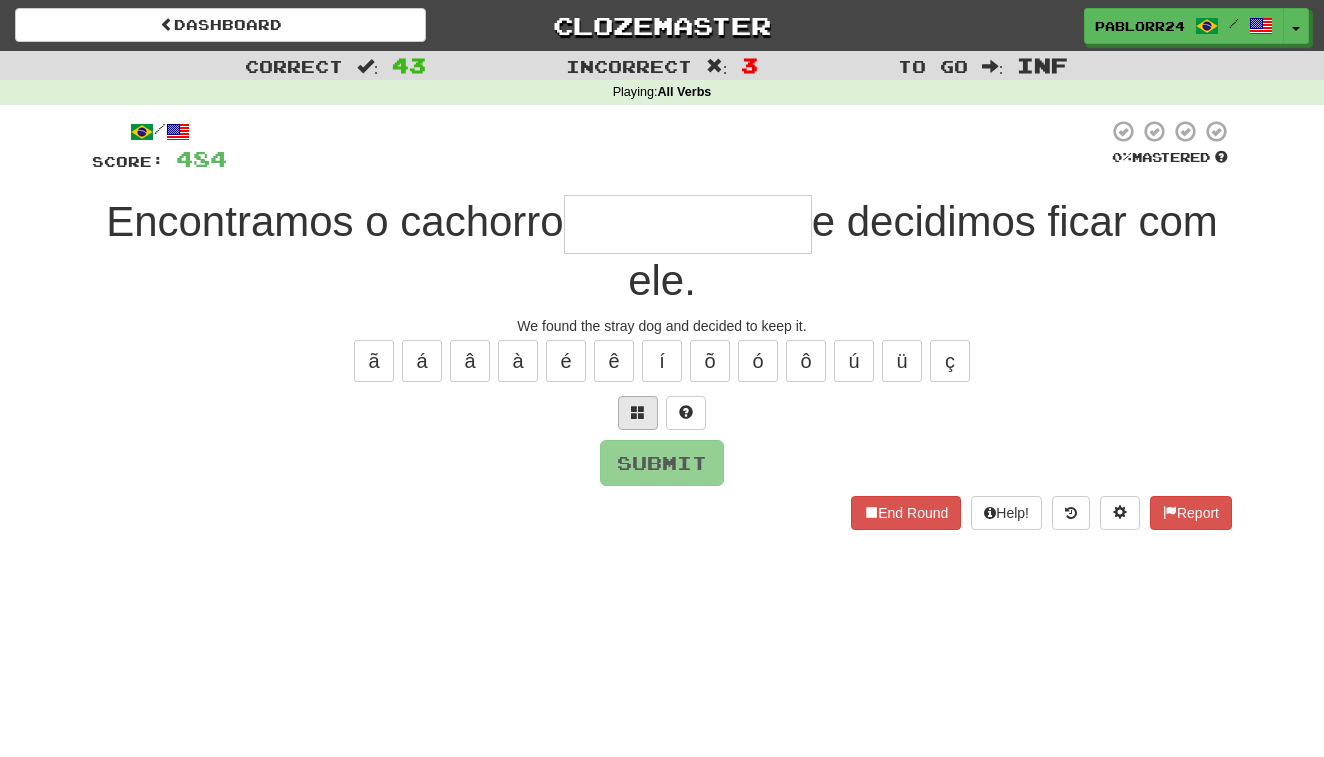 click at bounding box center (638, 413) 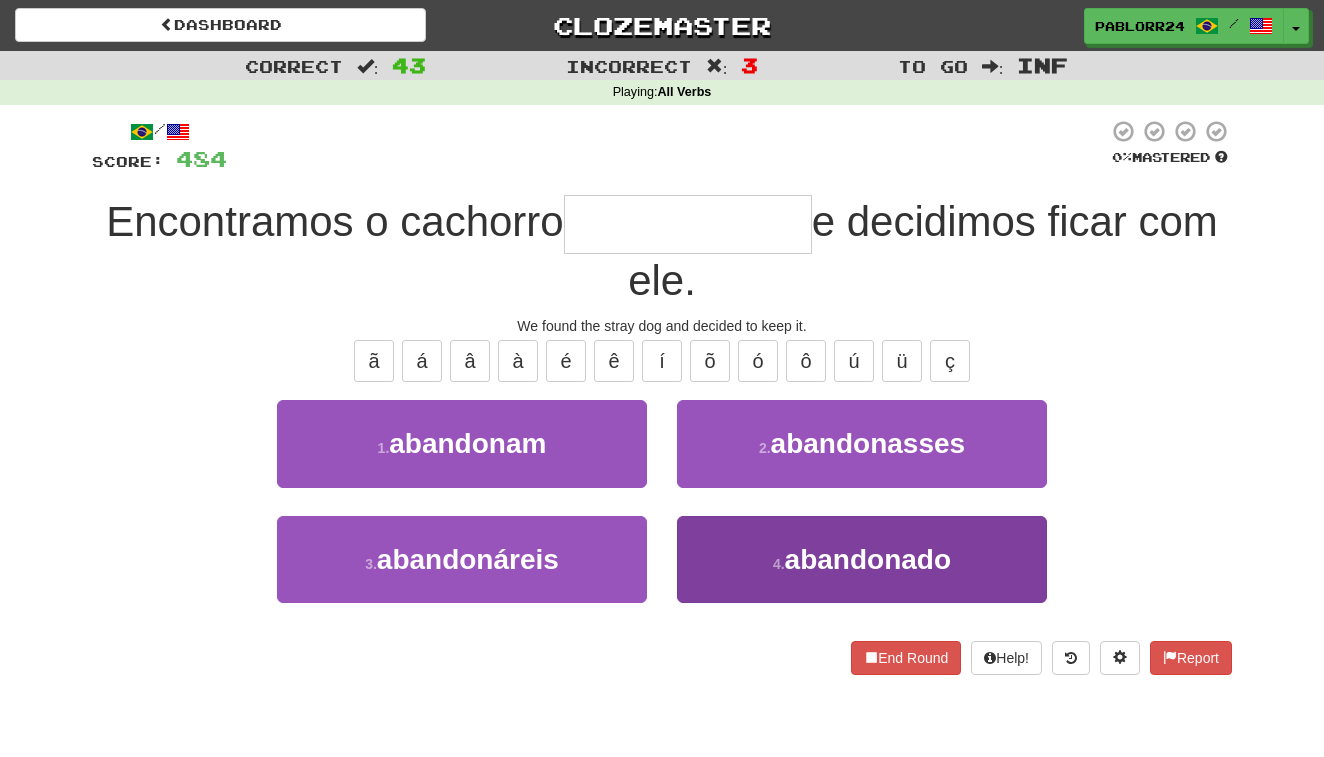 click on "abandonado" at bounding box center [868, 559] 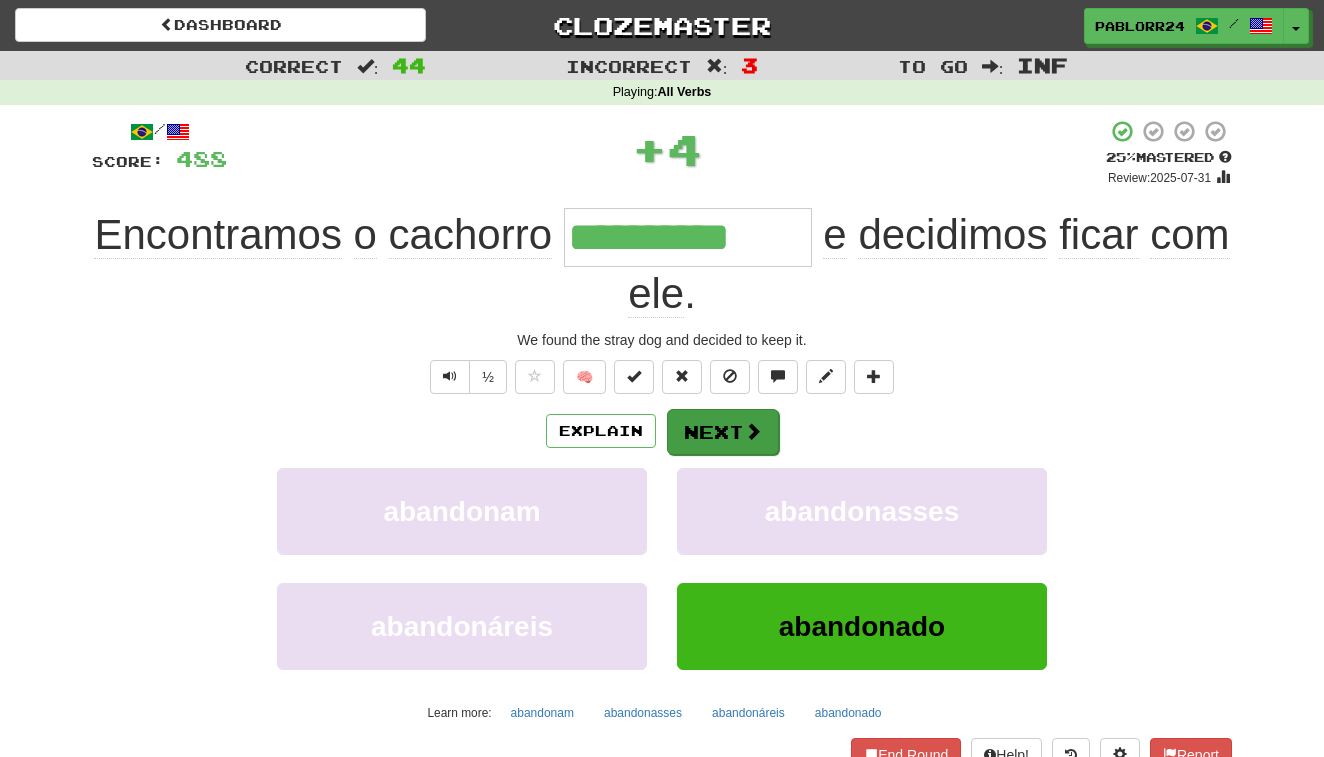 click on "Next" at bounding box center [723, 432] 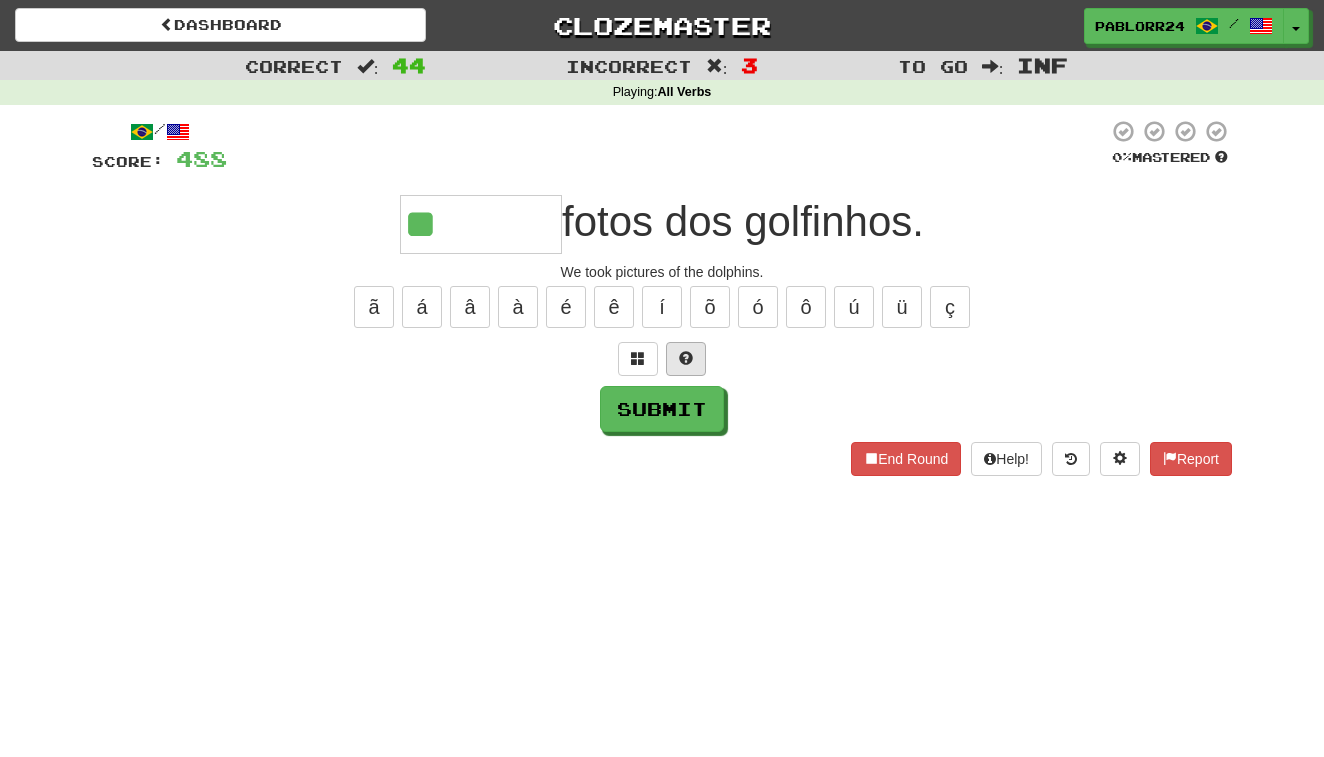 click at bounding box center [686, 358] 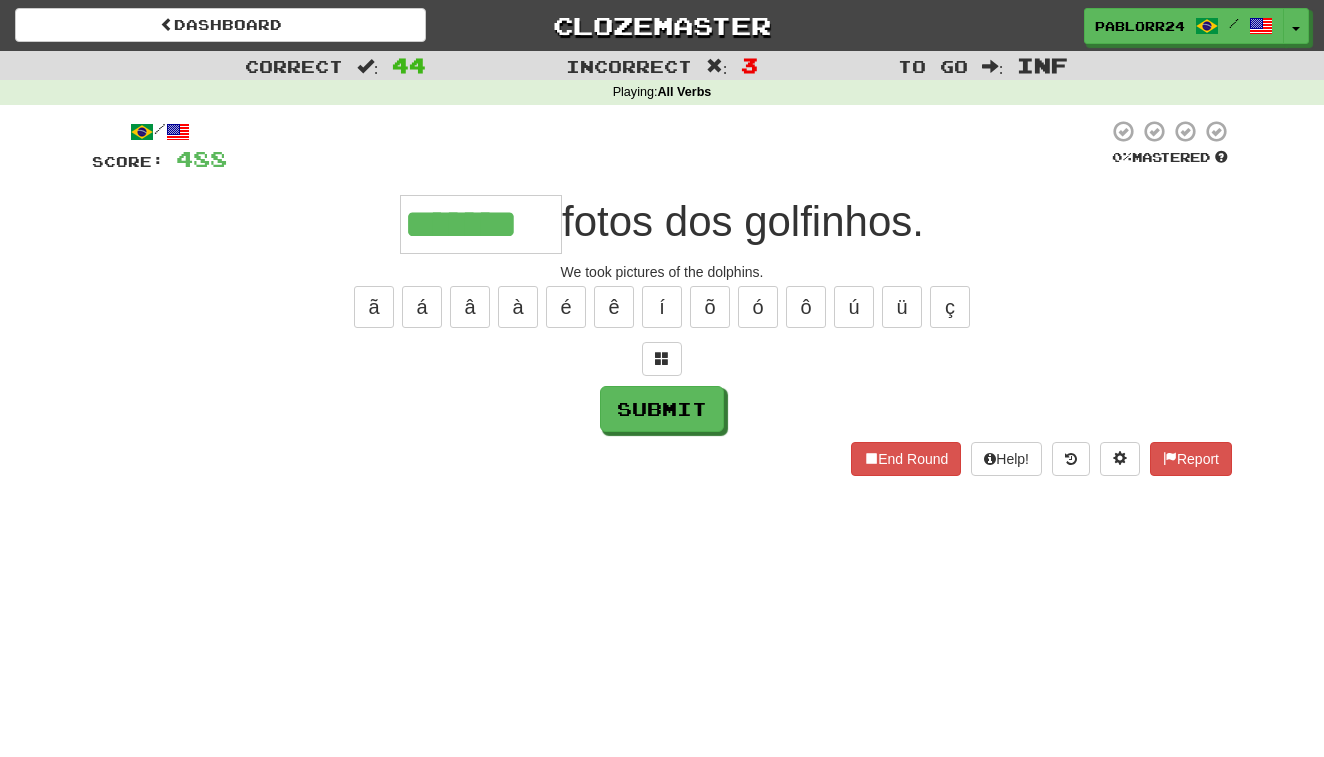 type on "*******" 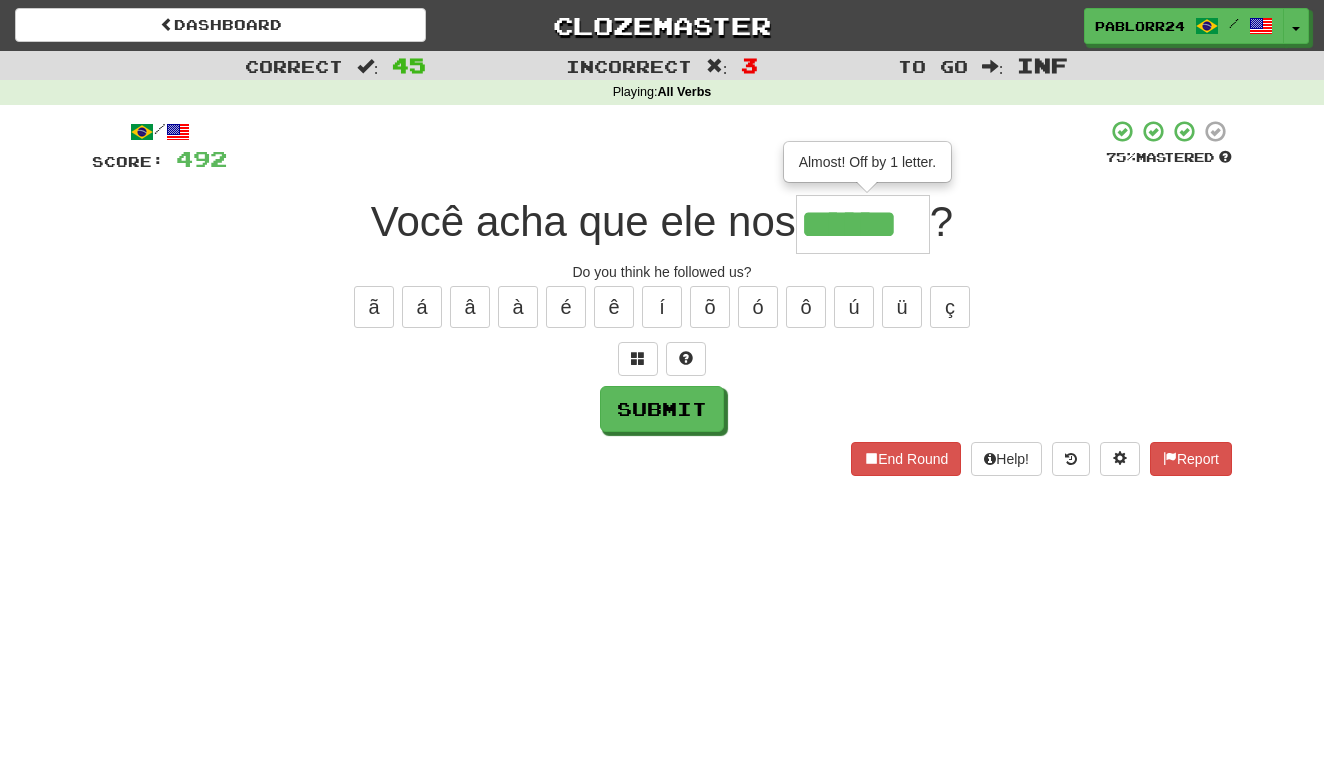 type on "******" 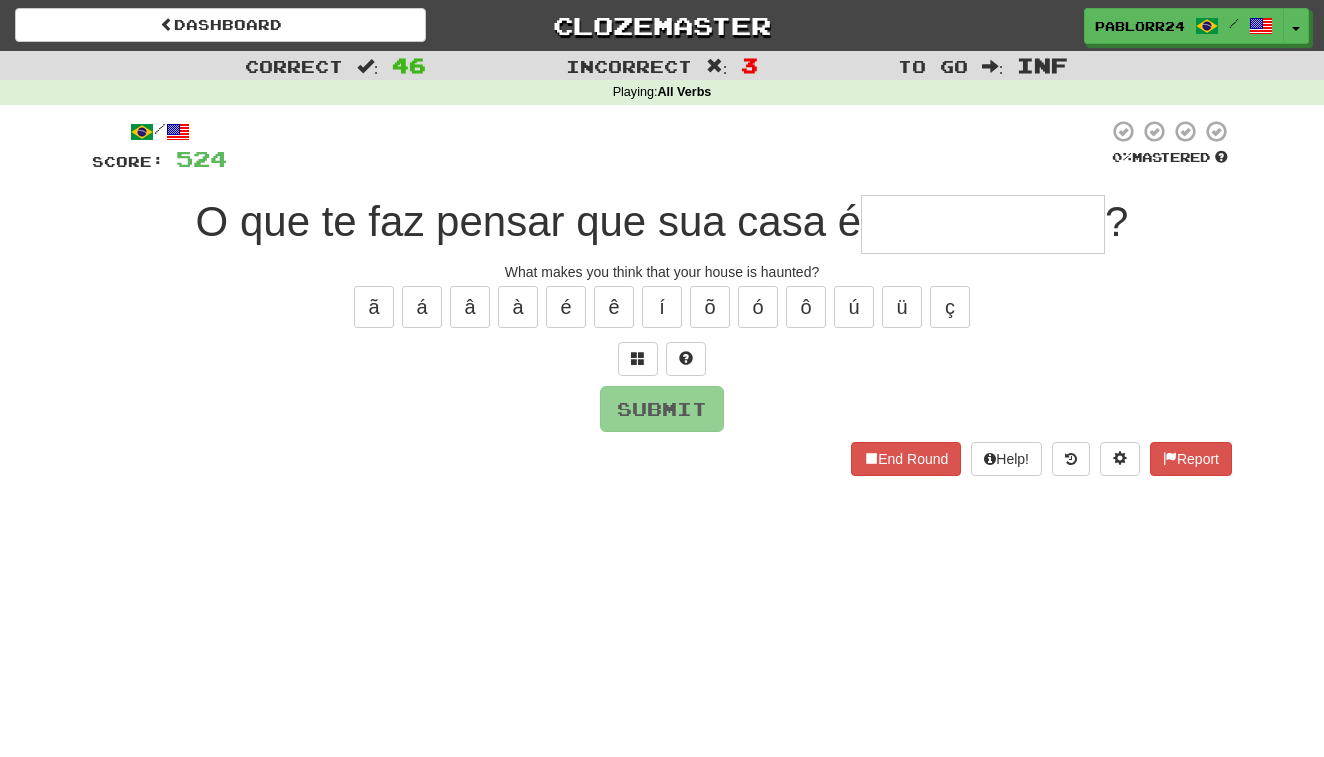 type on "*" 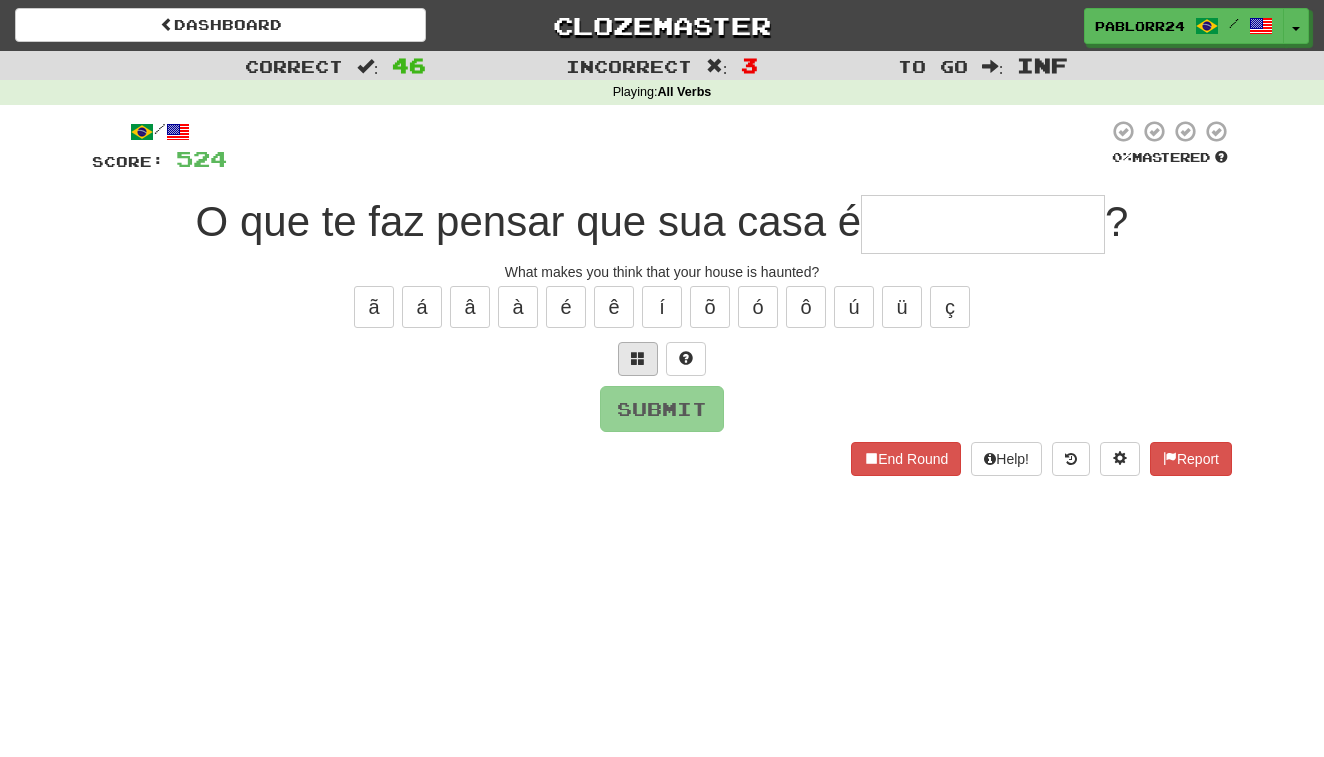 click at bounding box center (638, 358) 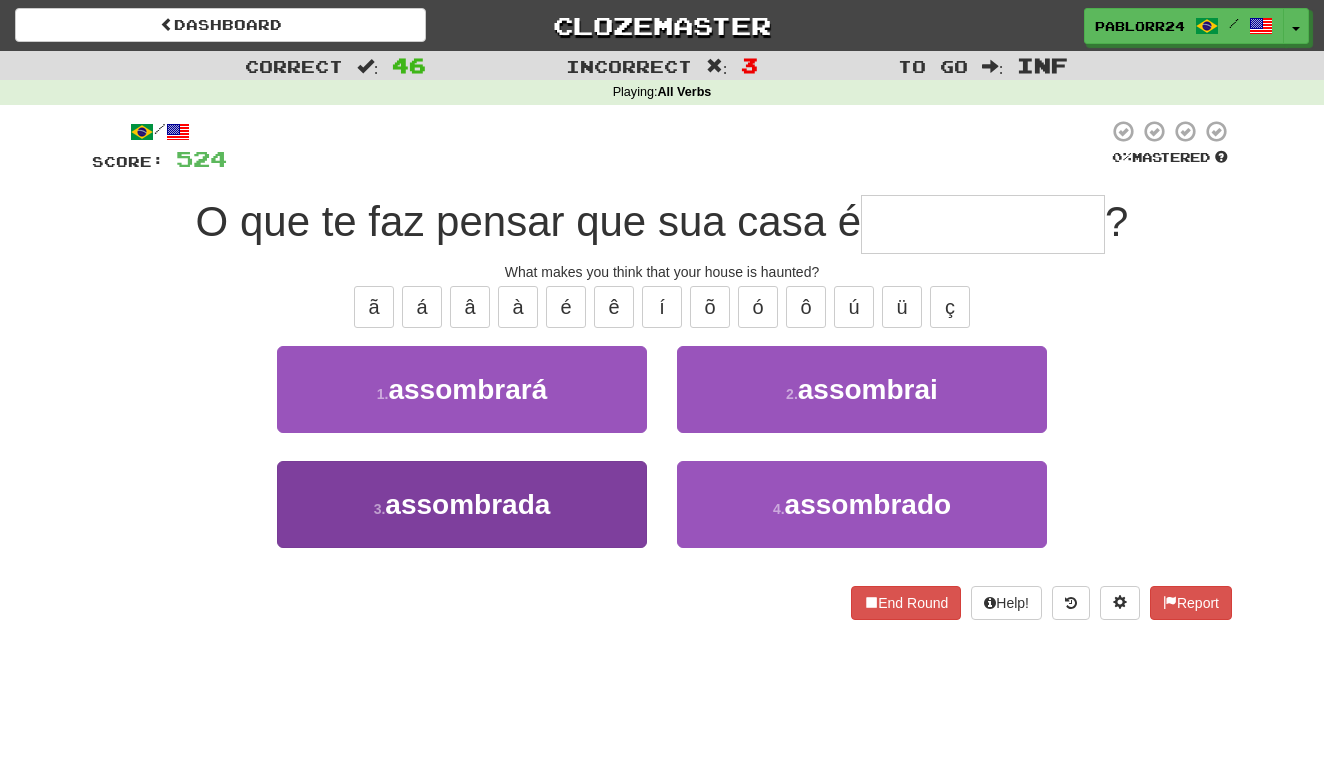 click on "3 .  assombrada" at bounding box center (462, 504) 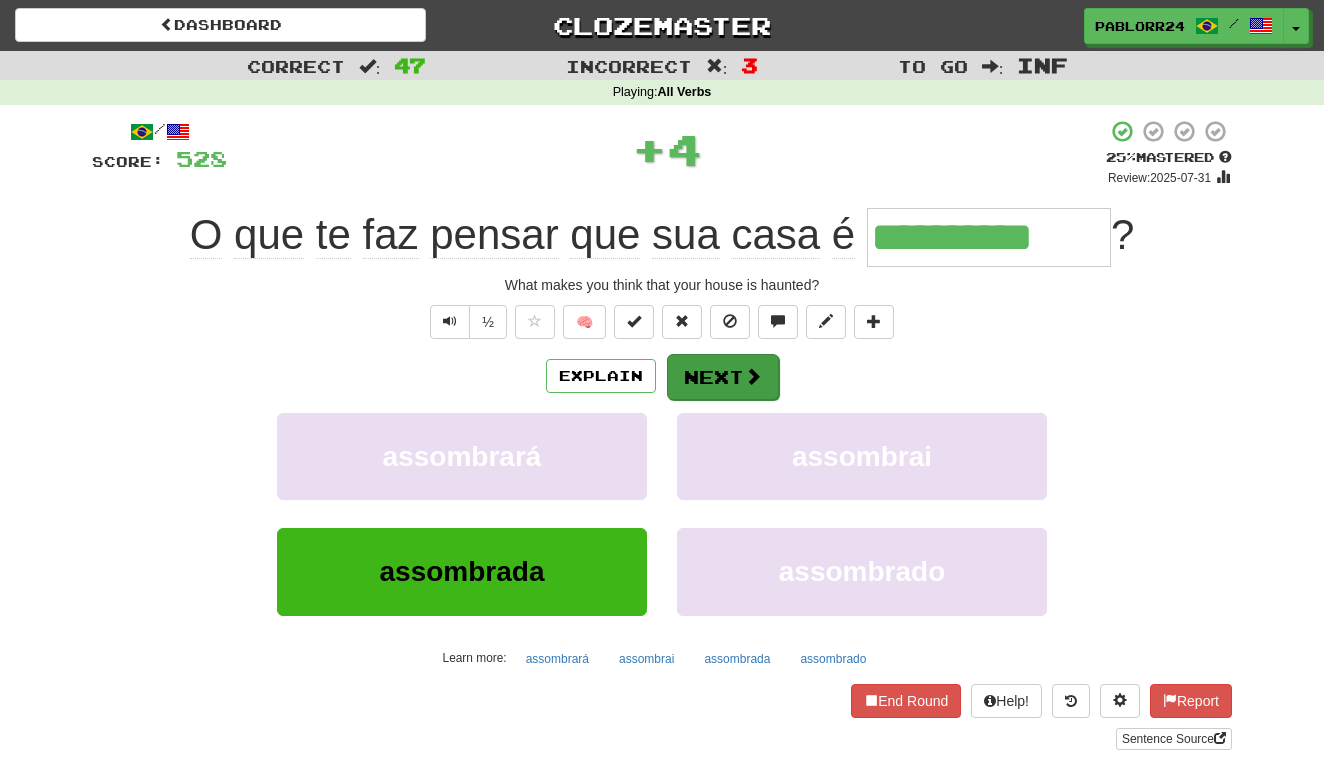 click on "Next" at bounding box center (723, 377) 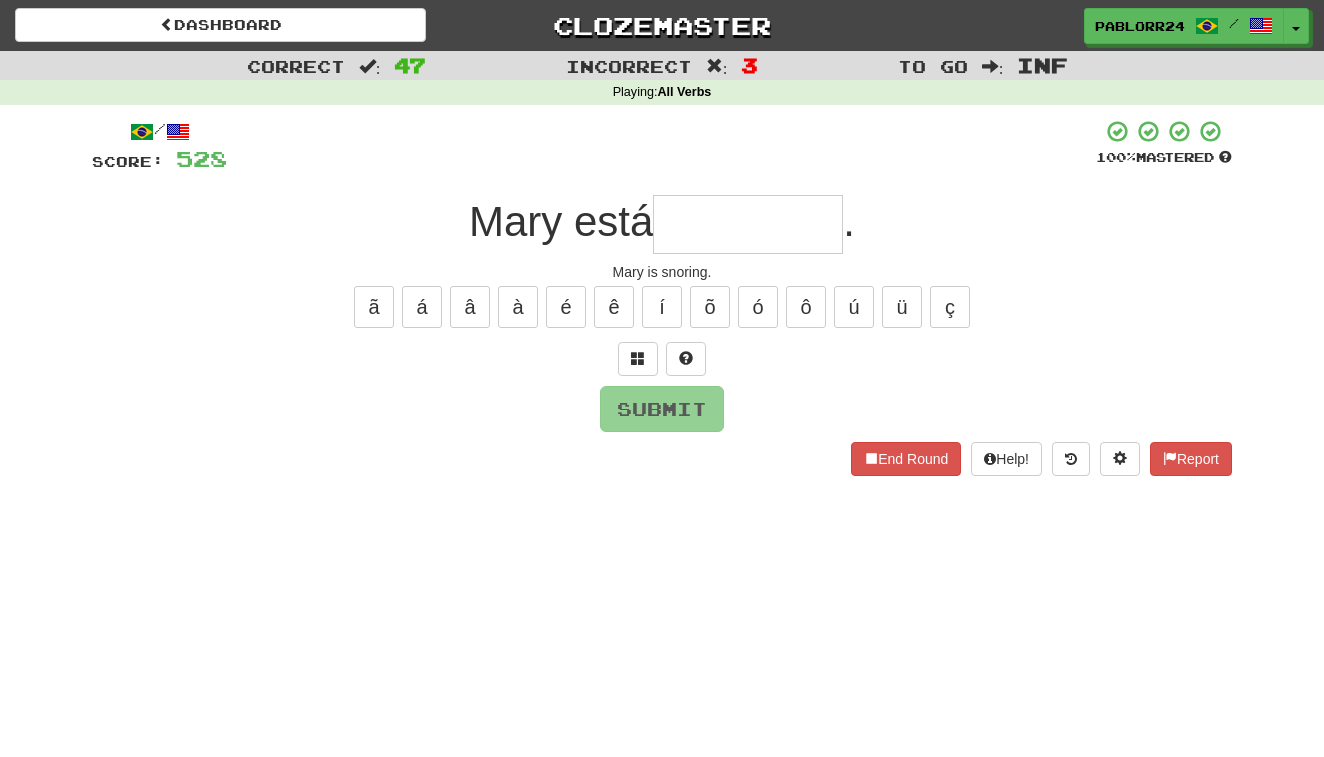 type on "*" 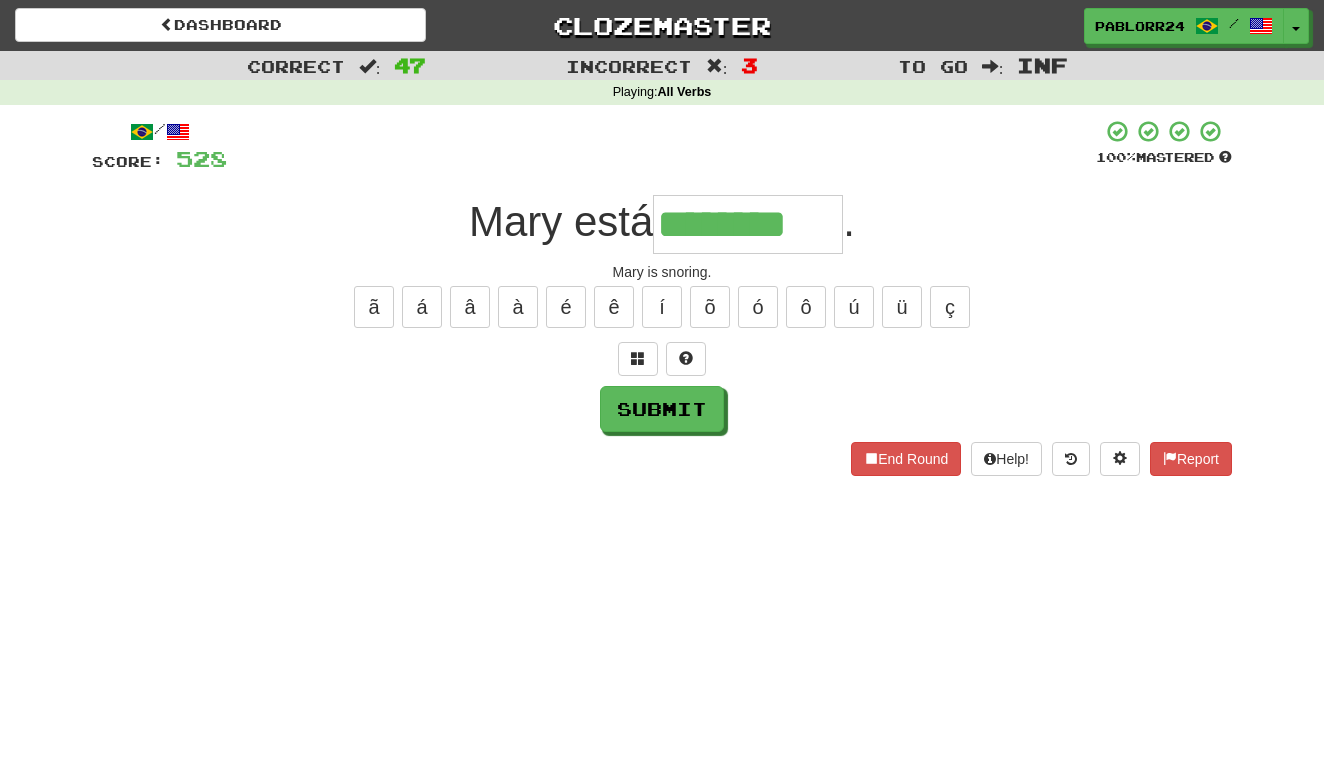 type on "********" 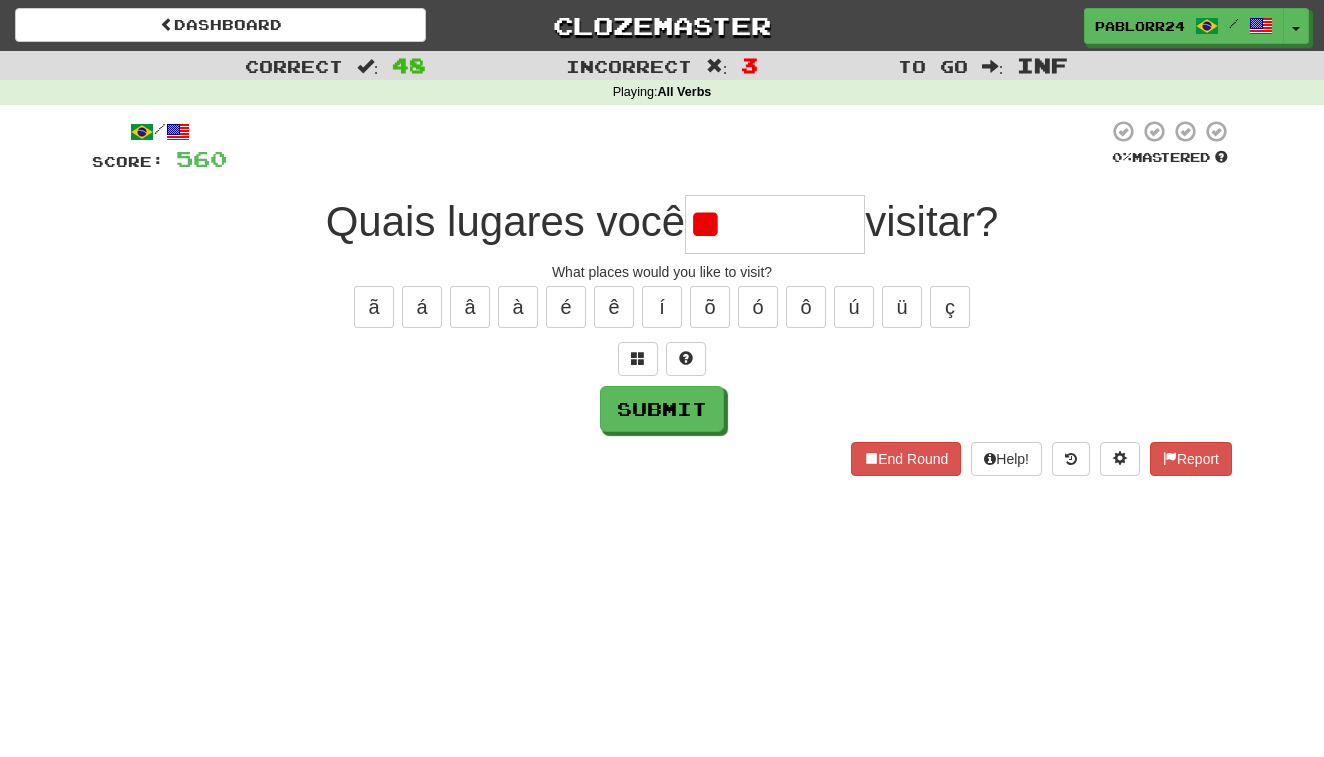 type on "*" 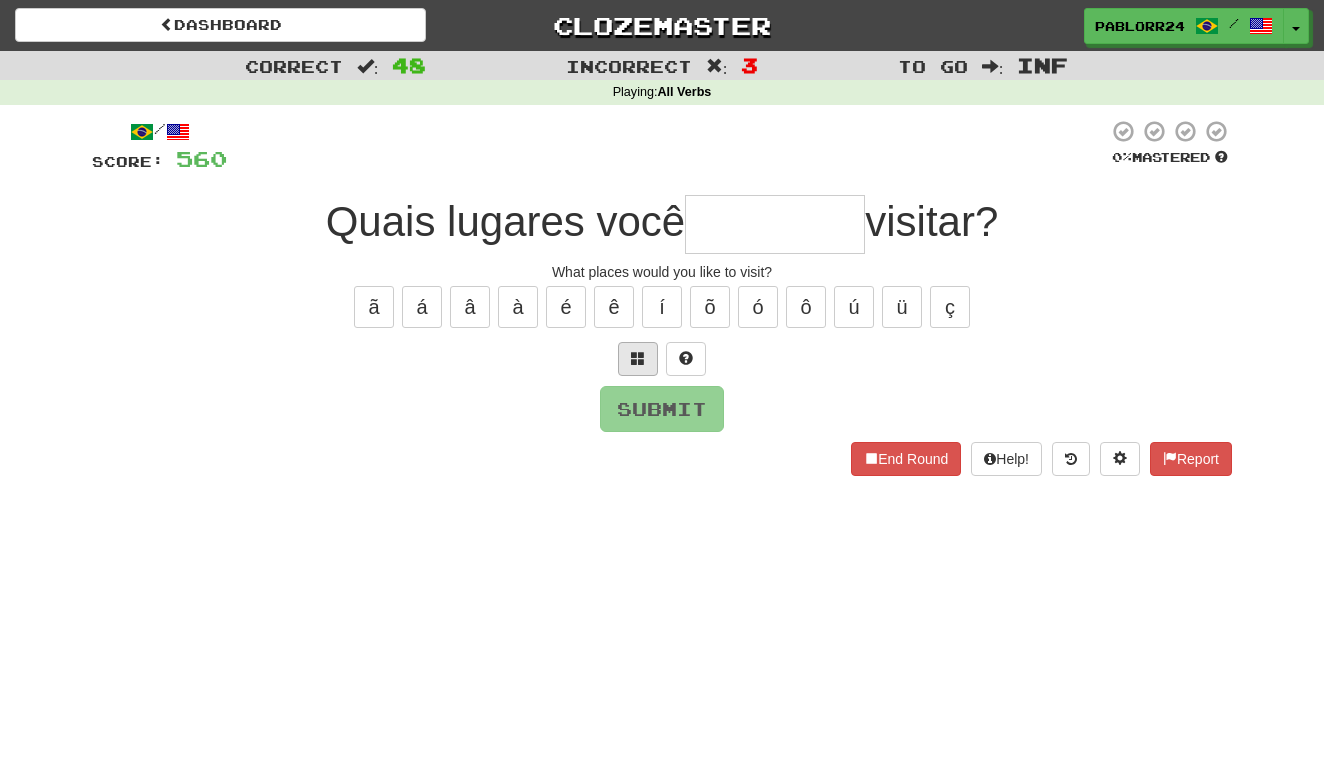 click at bounding box center [638, 358] 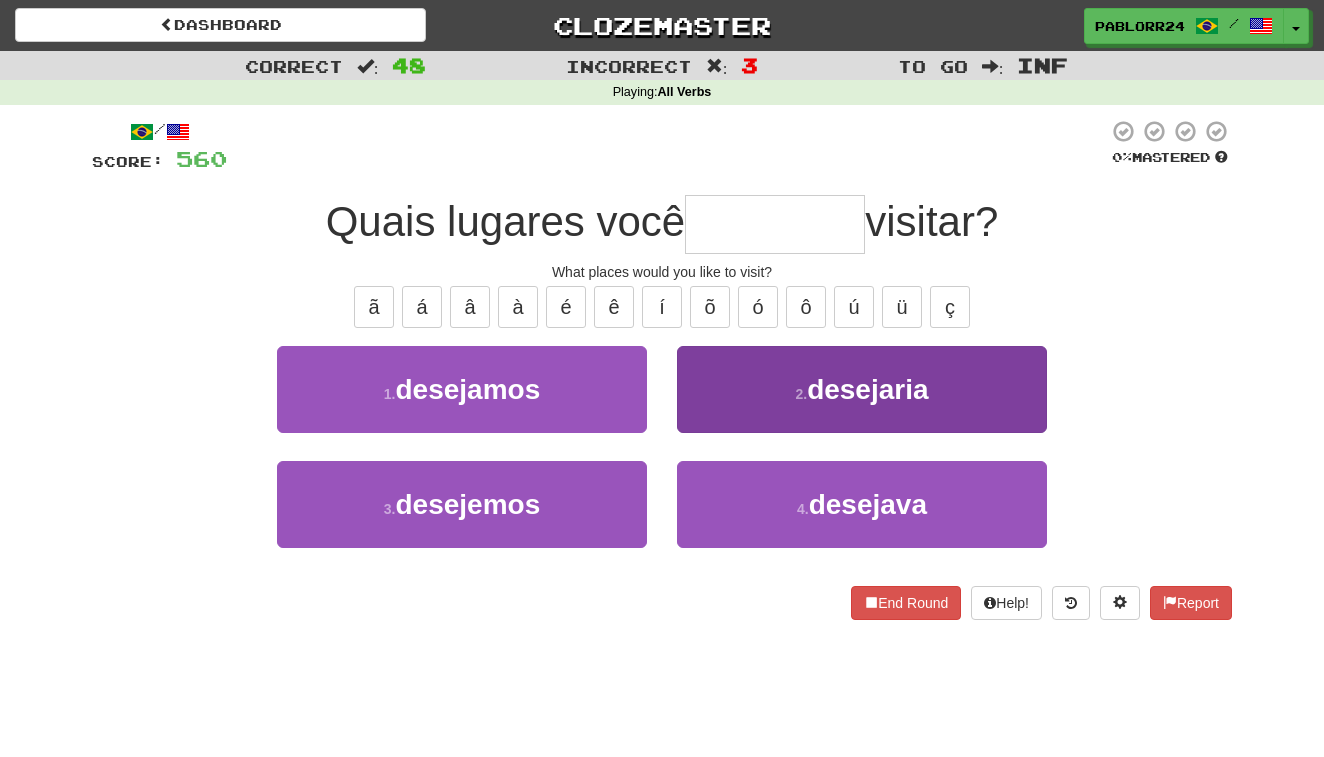 click on "2 .  desejaria" at bounding box center (862, 389) 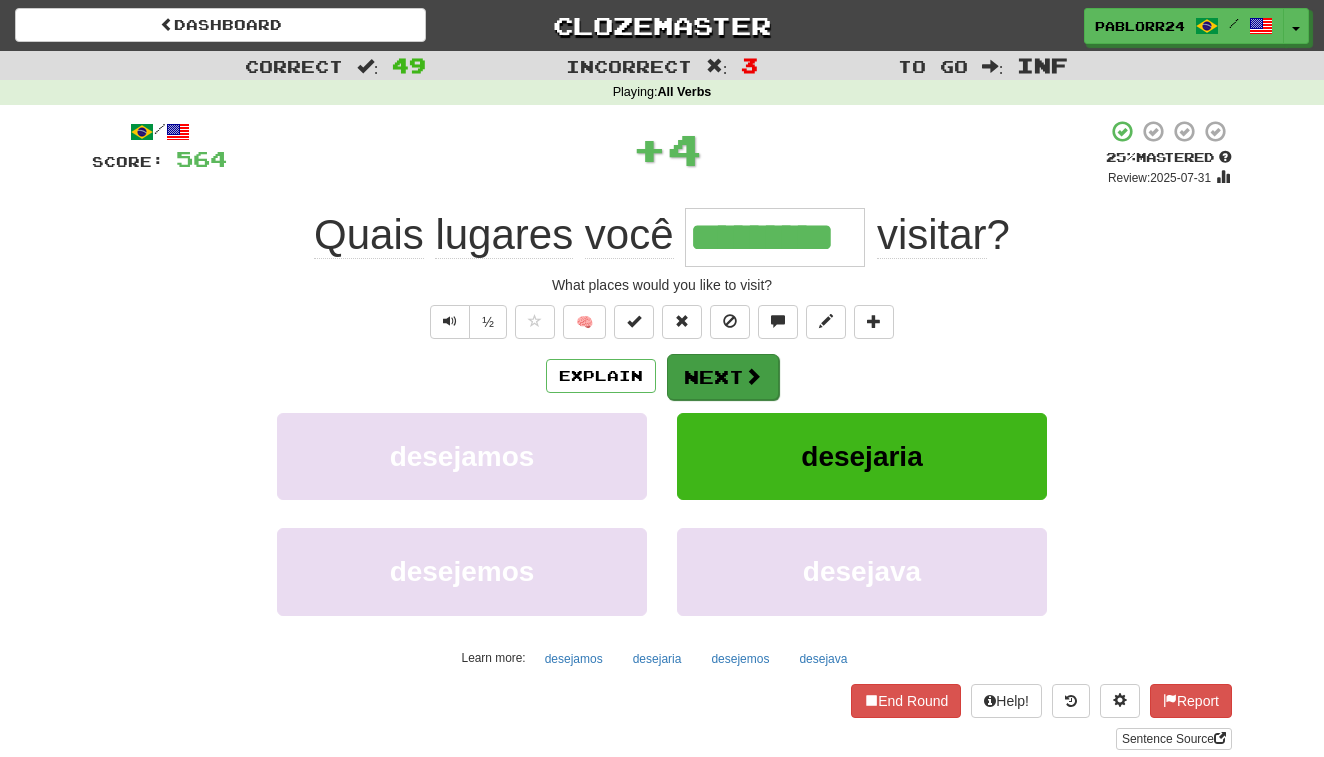 click on "Next" at bounding box center [723, 377] 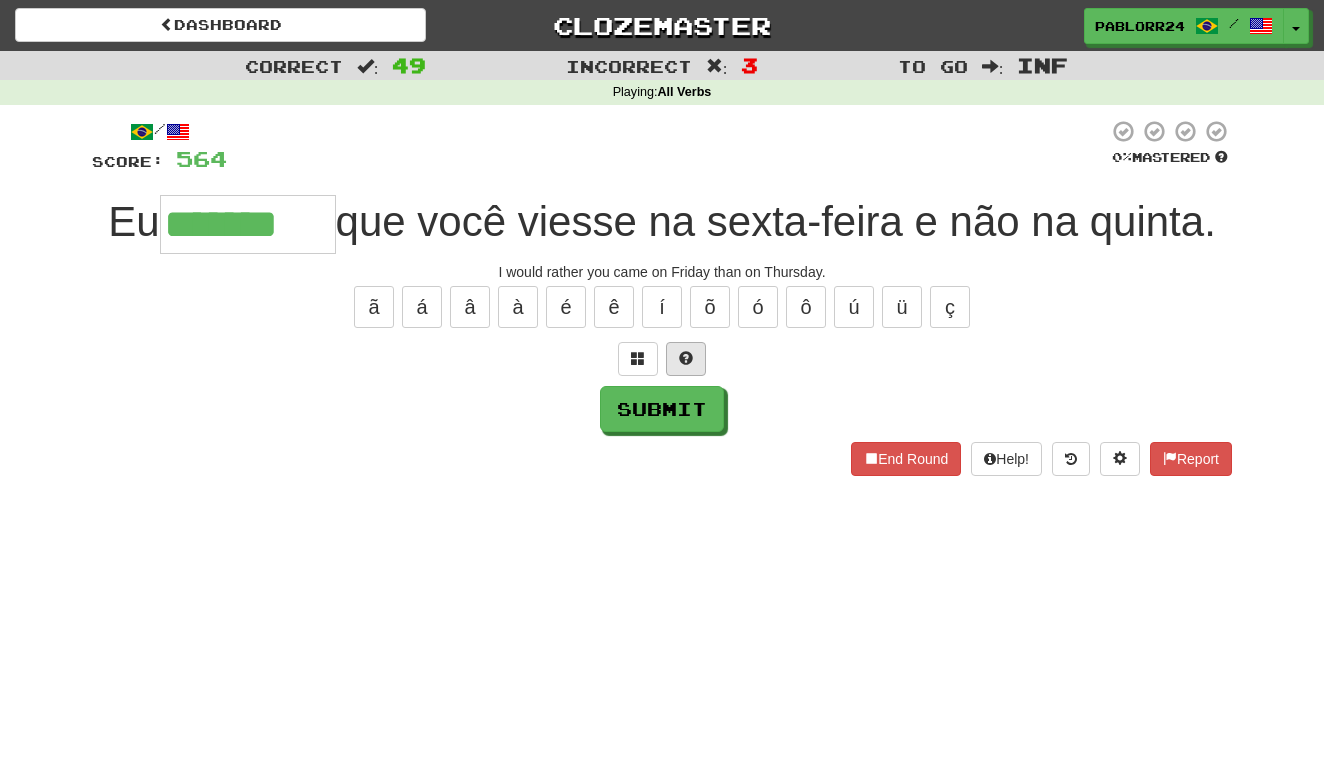 click at bounding box center [686, 358] 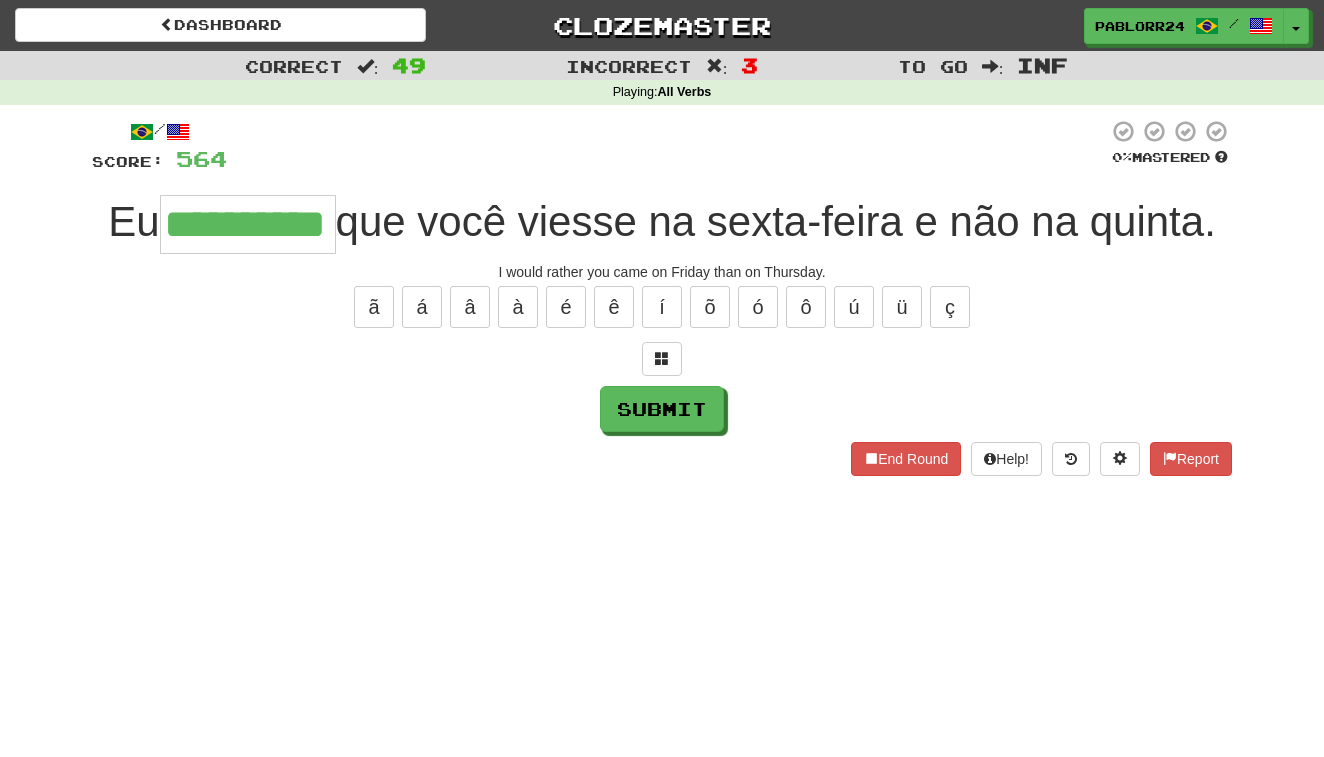 type on "**********" 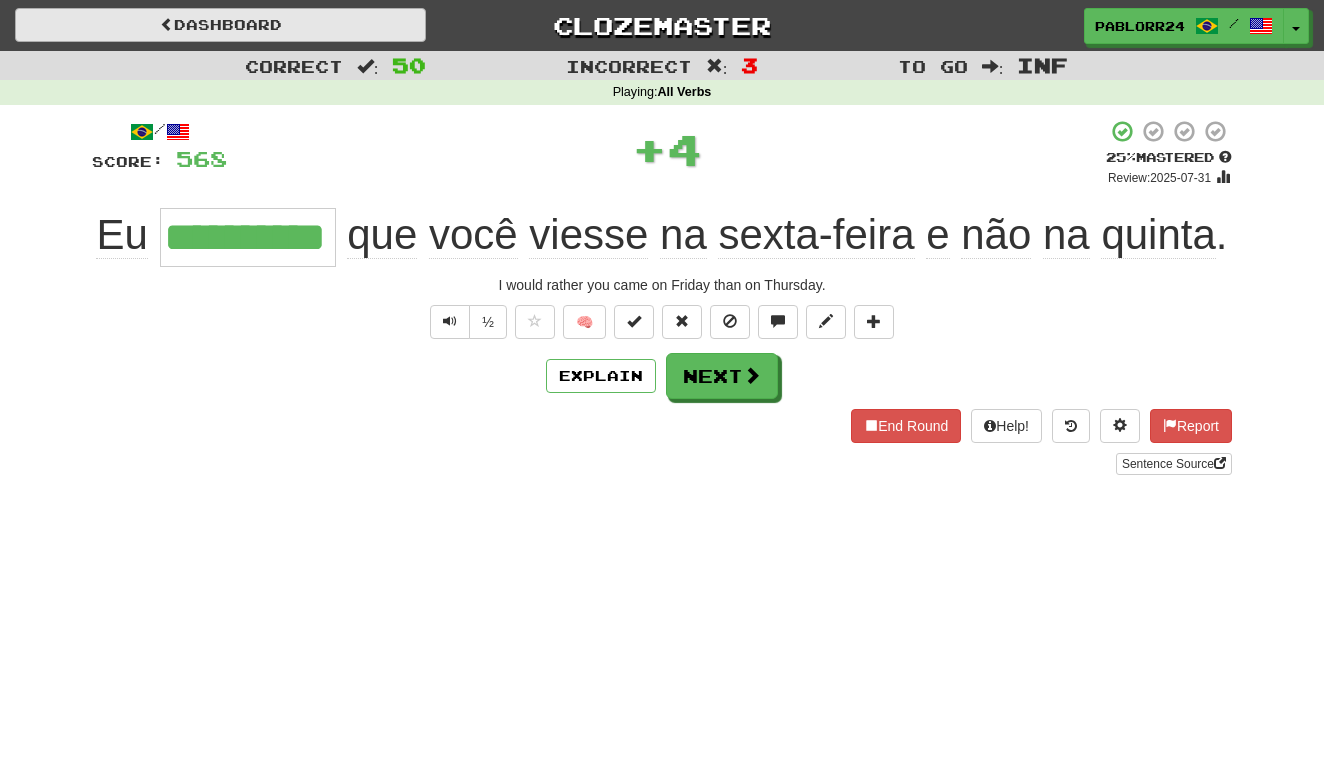 click on "Dashboard" at bounding box center [220, 25] 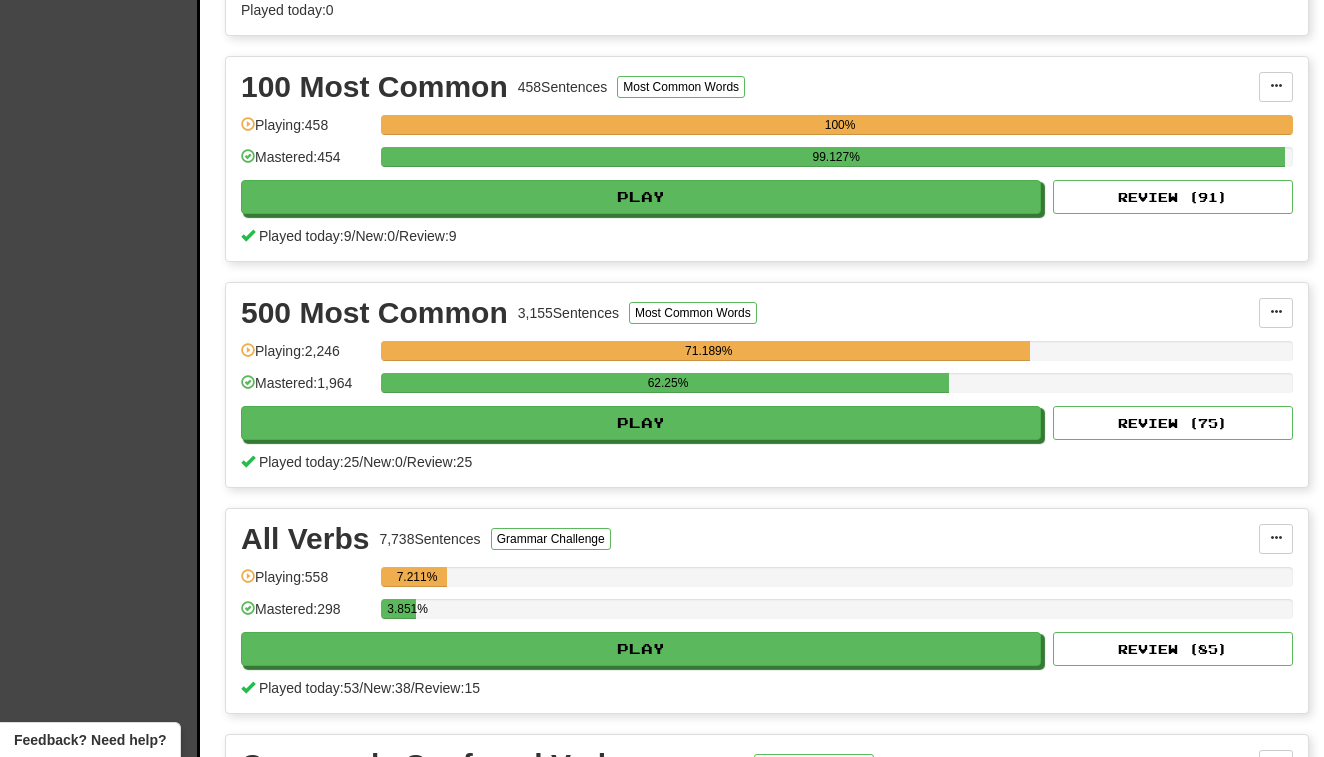scroll, scrollTop: 1086, scrollLeft: 0, axis: vertical 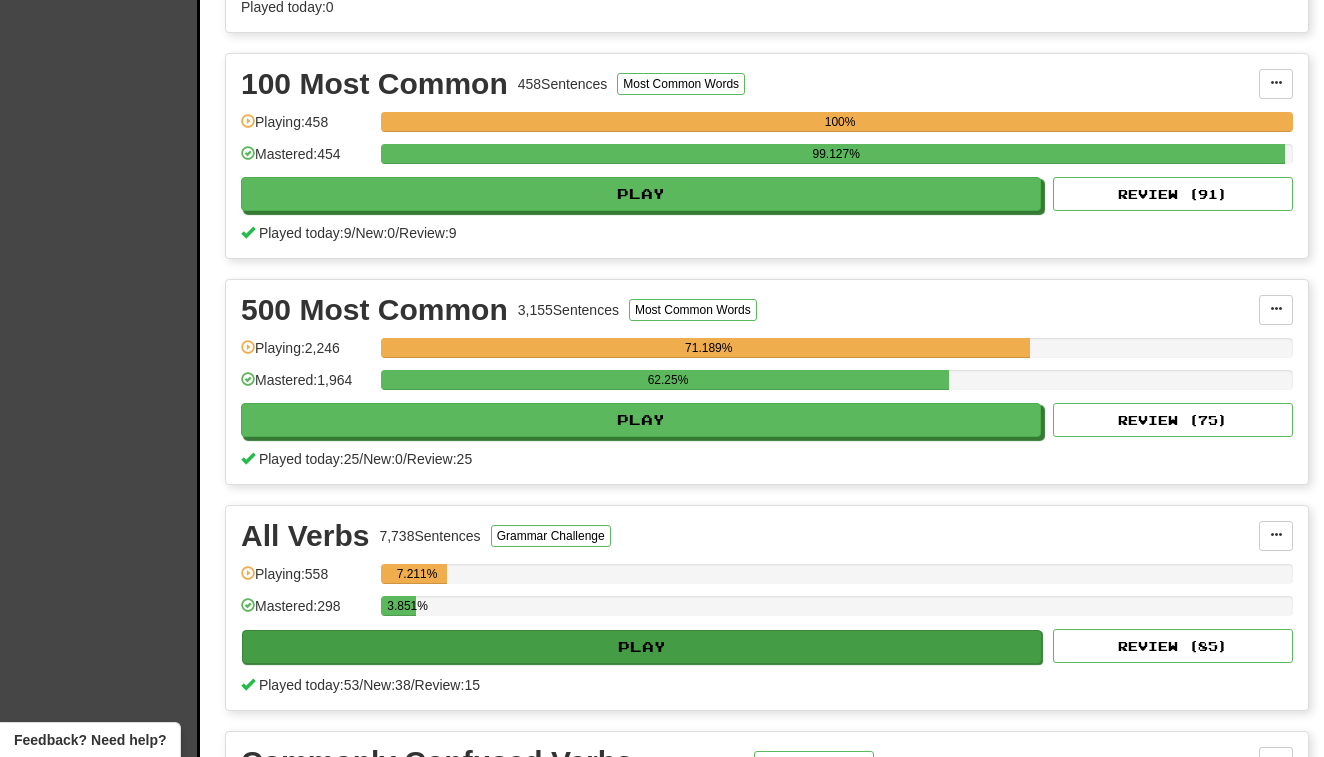 click on "Play" at bounding box center [642, 647] 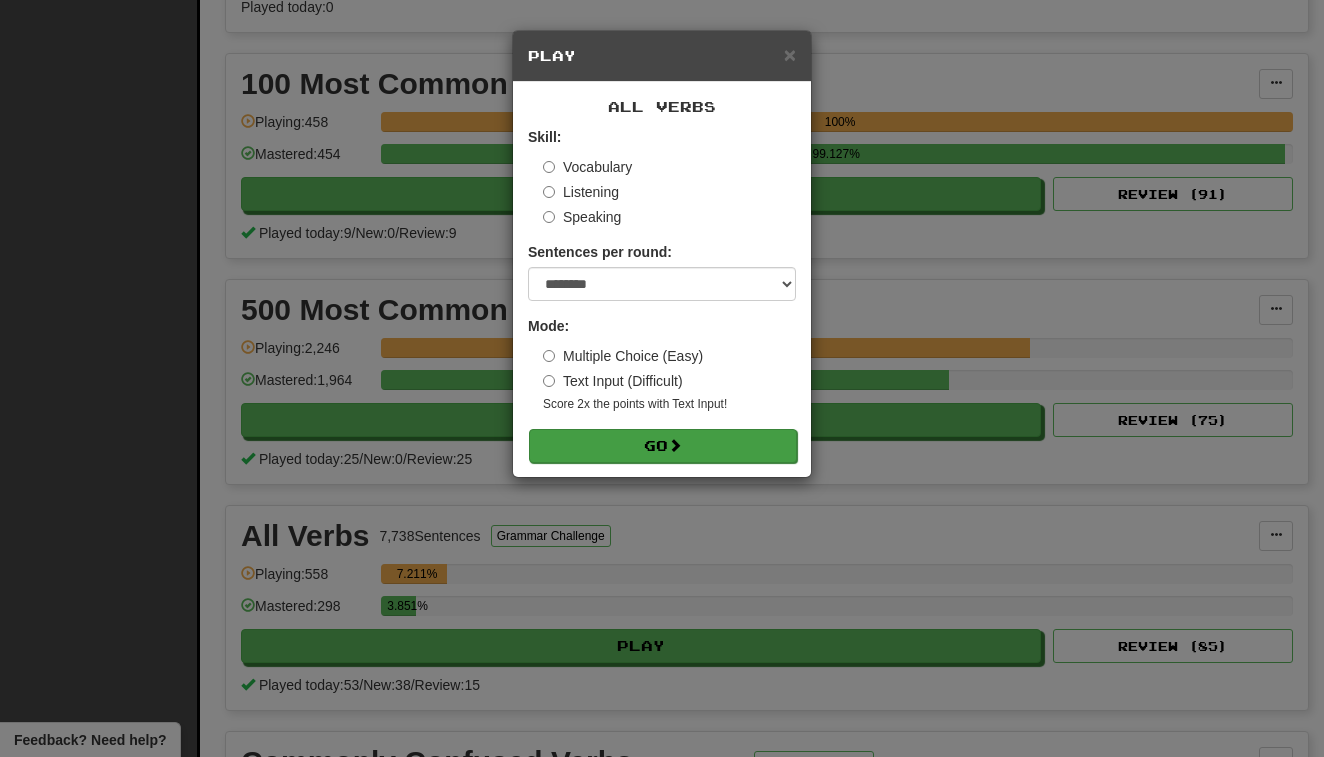click on "Go" at bounding box center (663, 446) 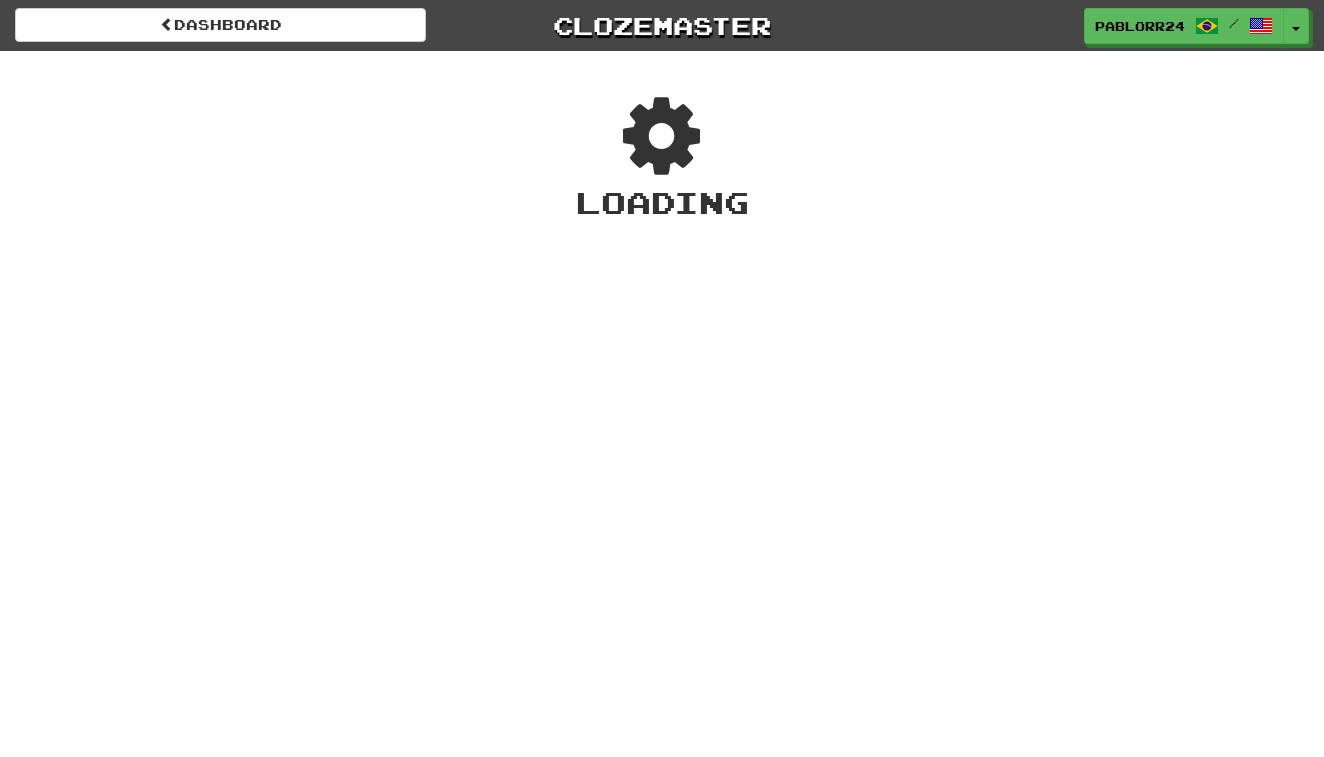 scroll, scrollTop: 0, scrollLeft: 0, axis: both 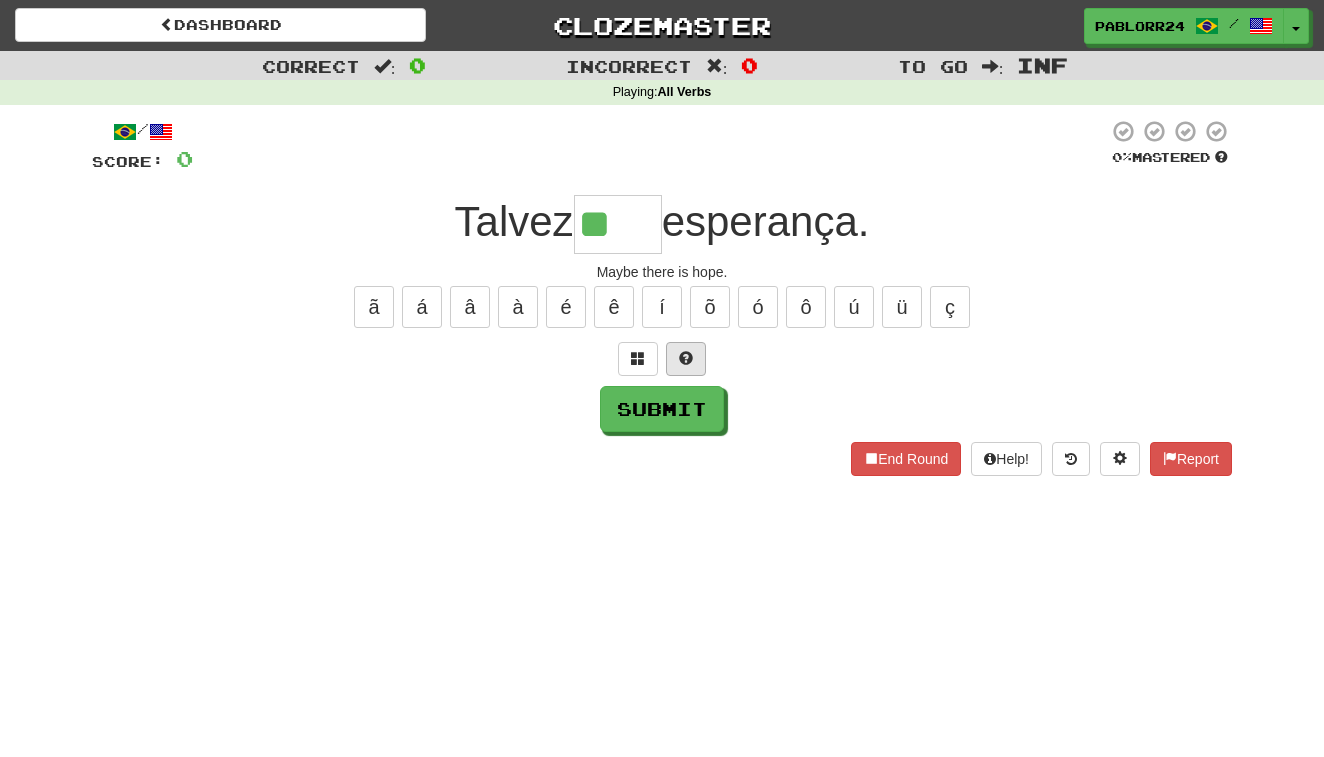 click at bounding box center (686, 358) 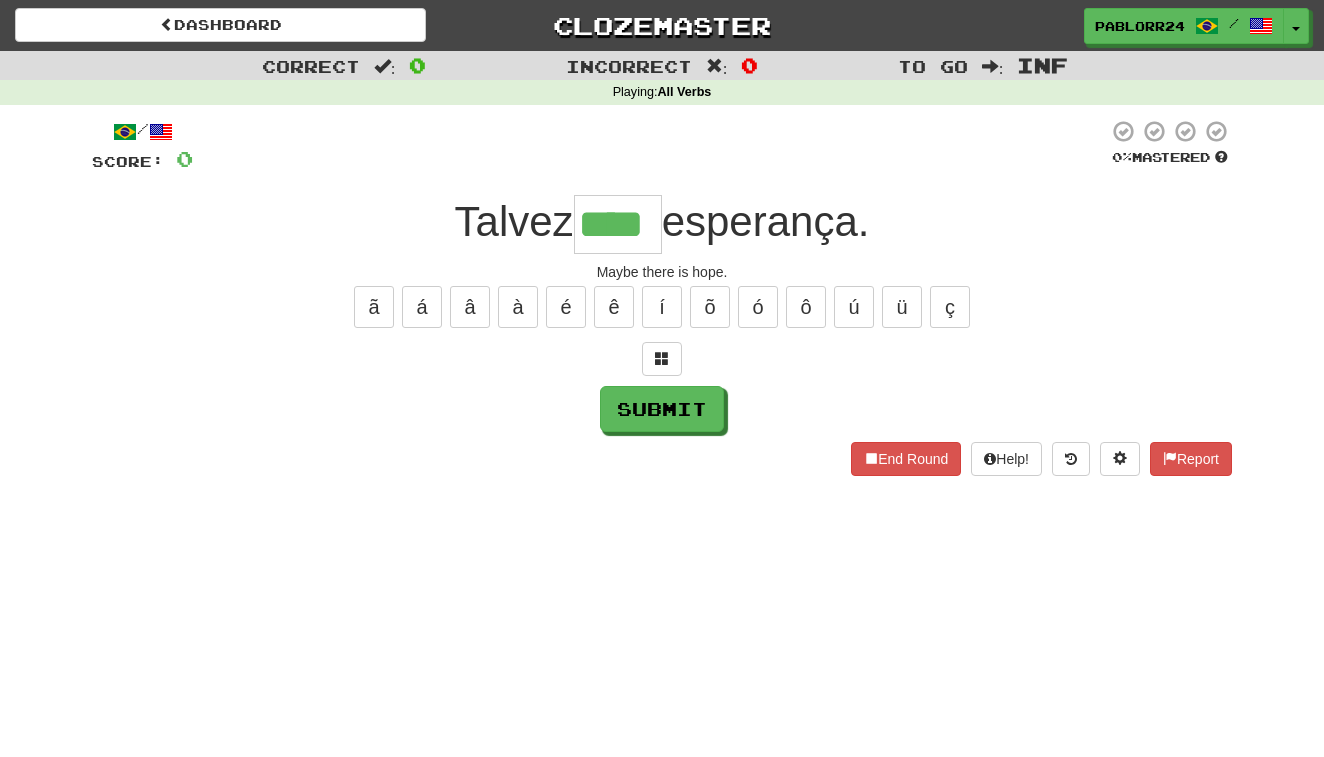 type on "****" 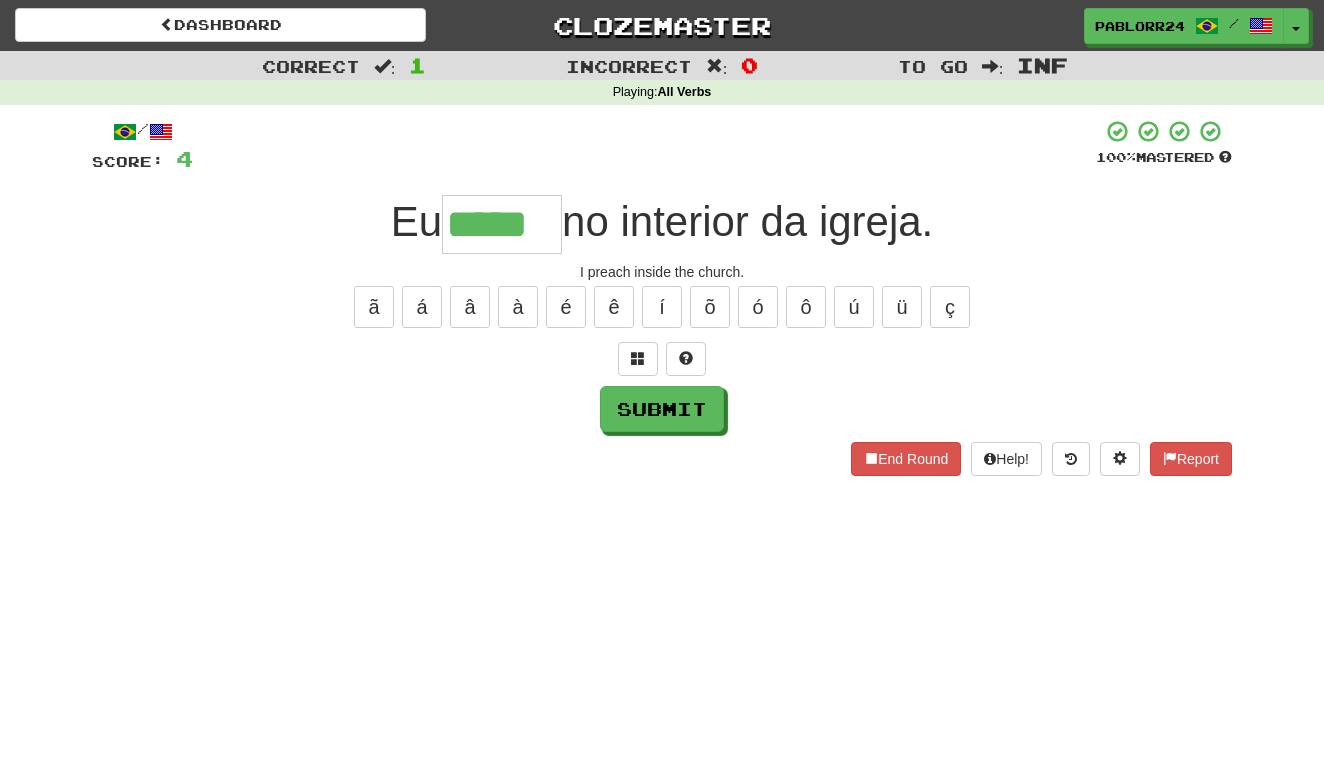 type on "*****" 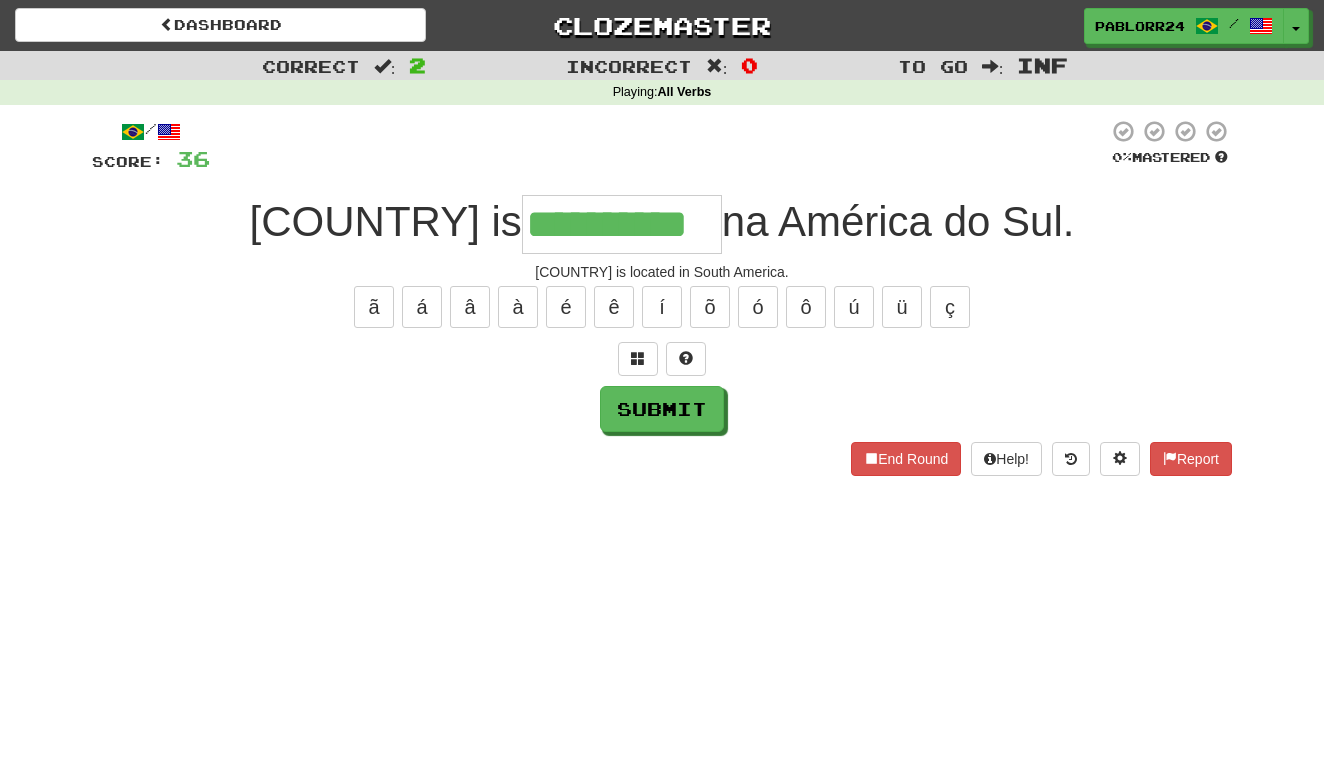 type on "**********" 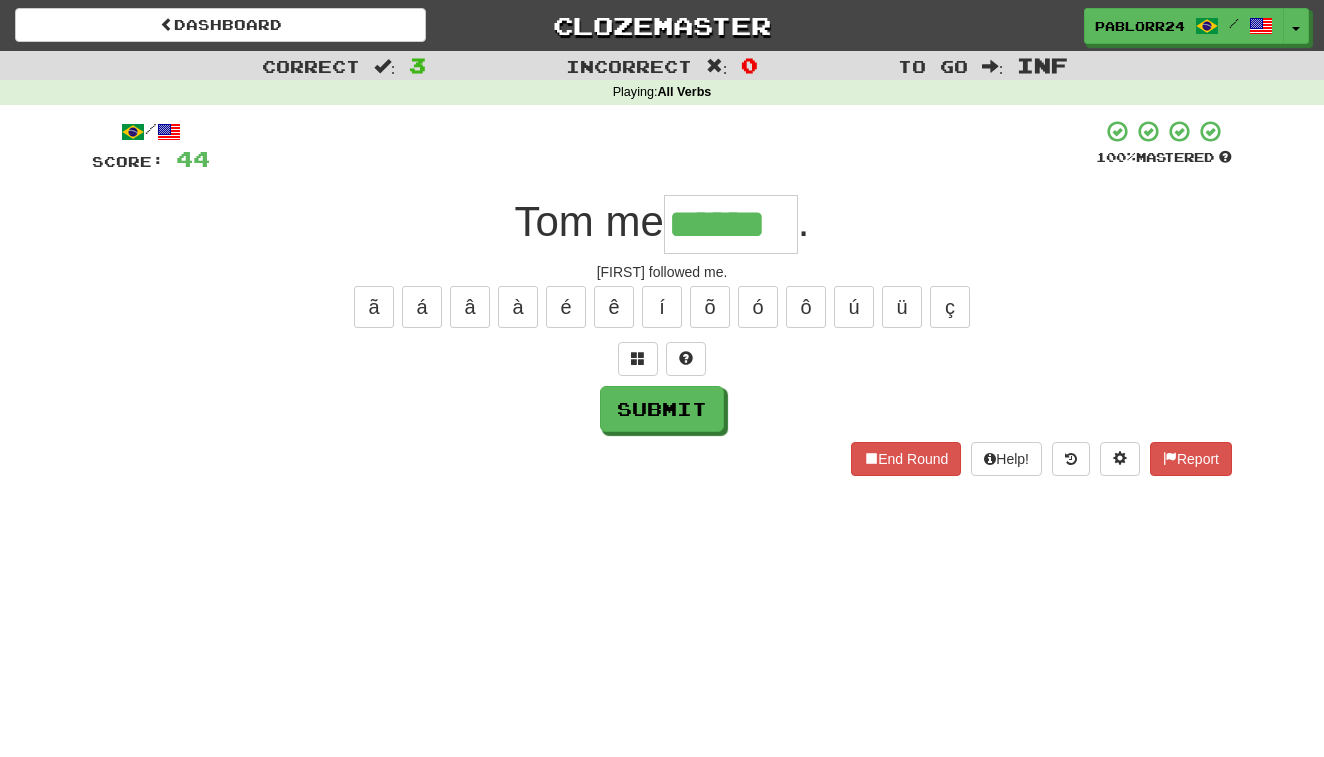 type on "******" 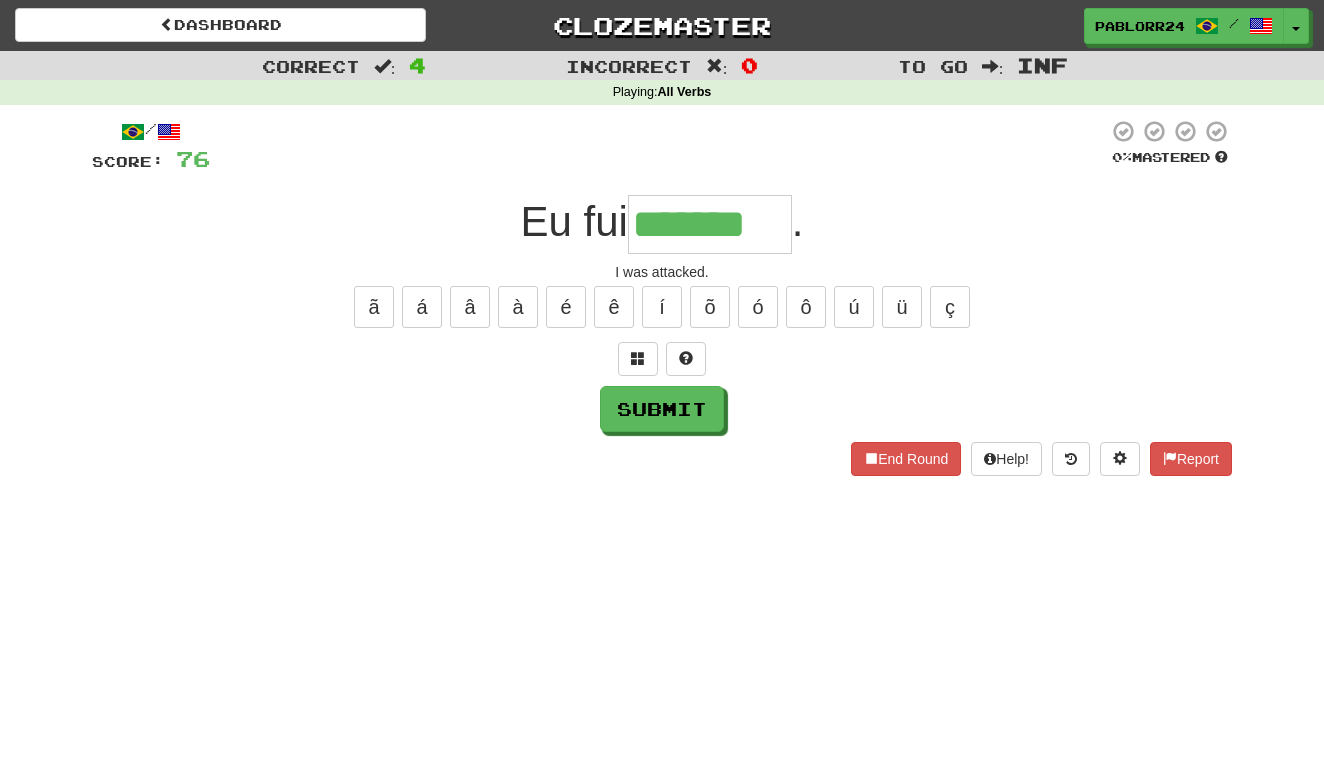 type on "*******" 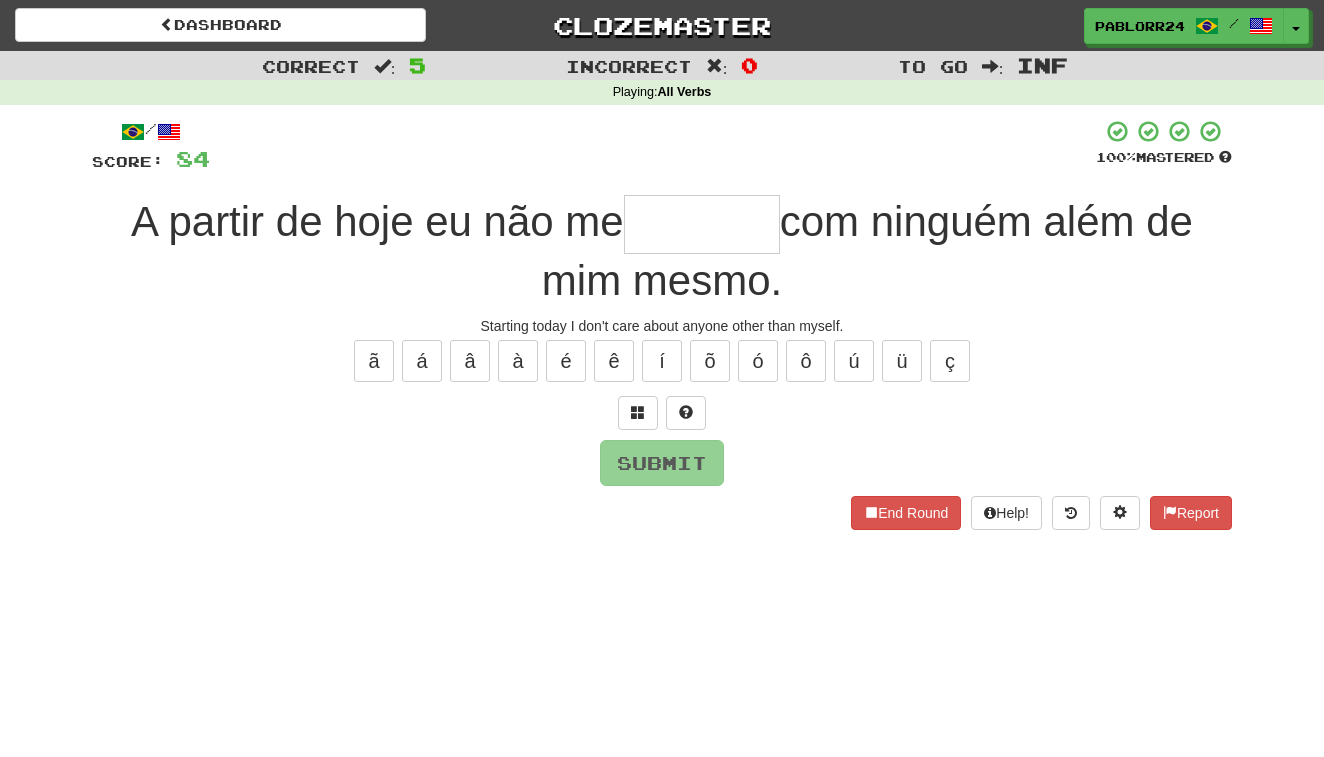 type on "*" 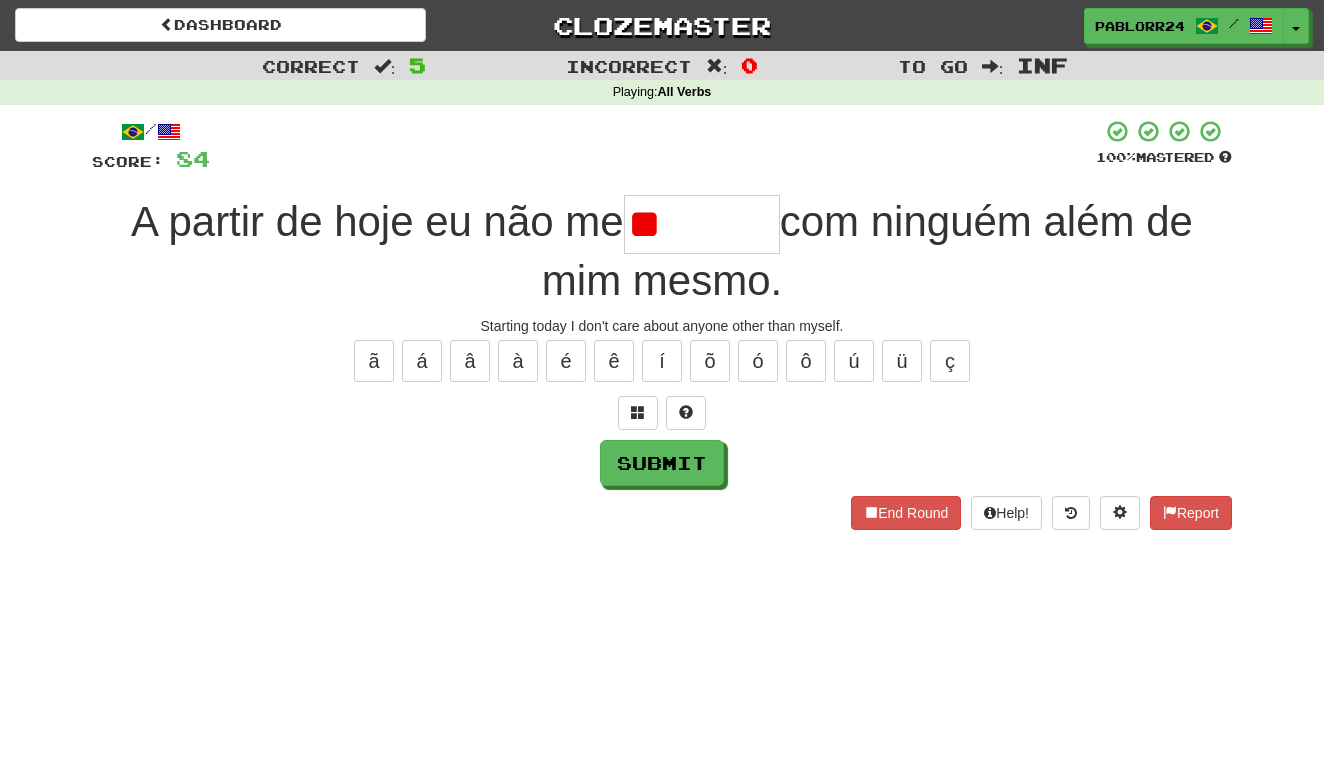 type on "*" 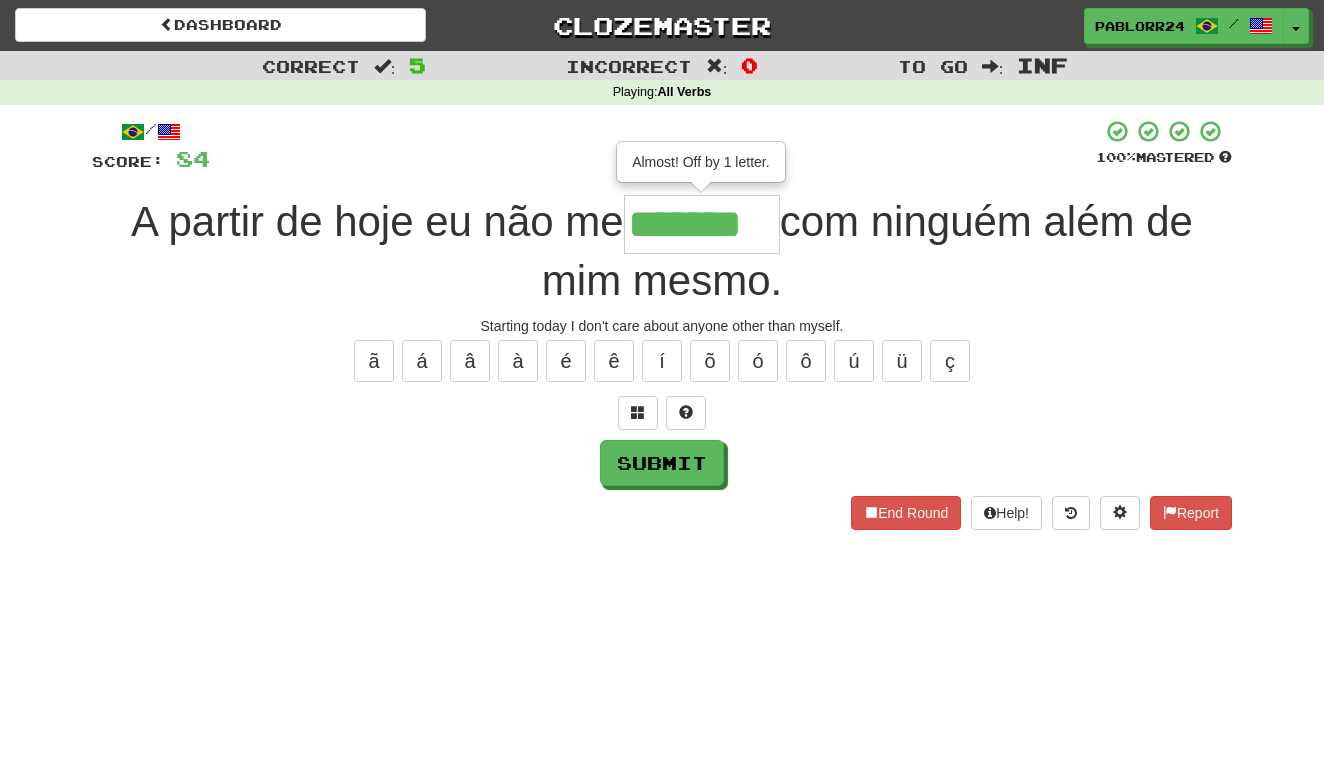 type on "*******" 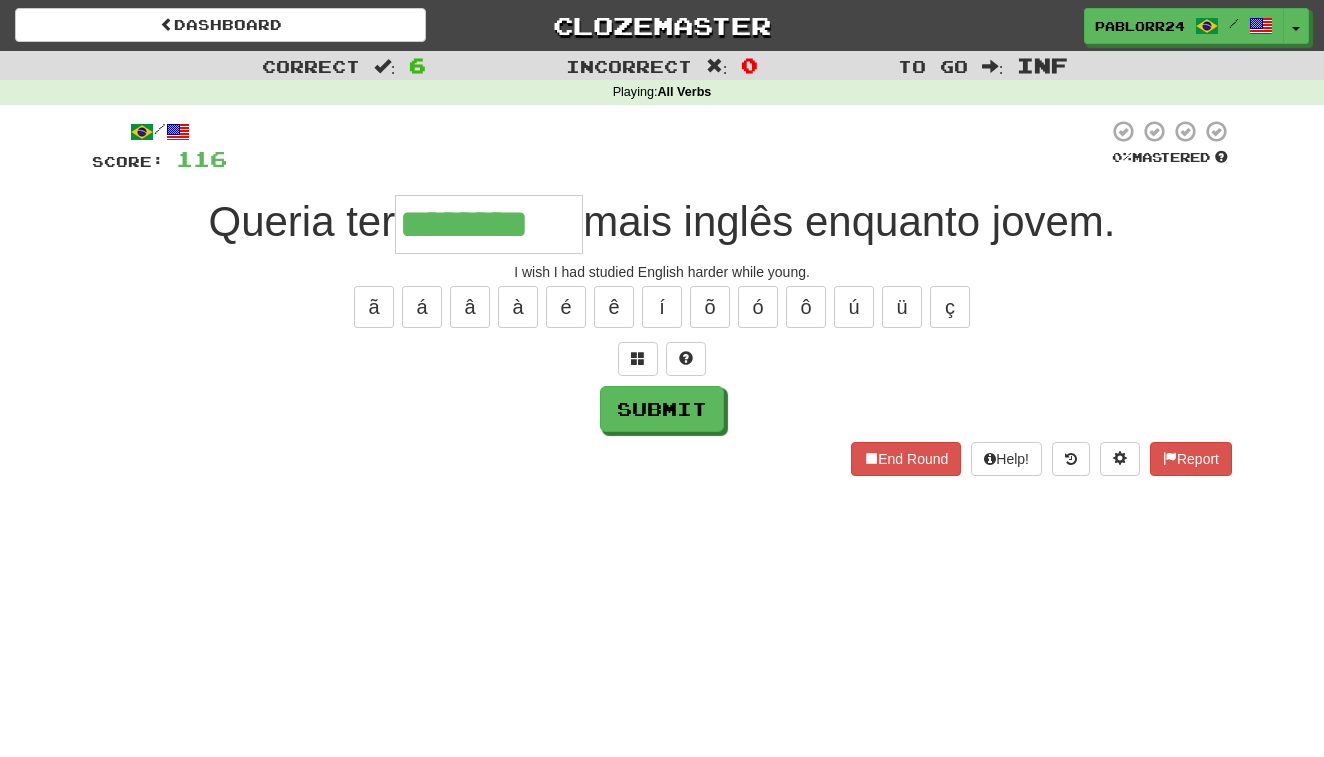 type on "********" 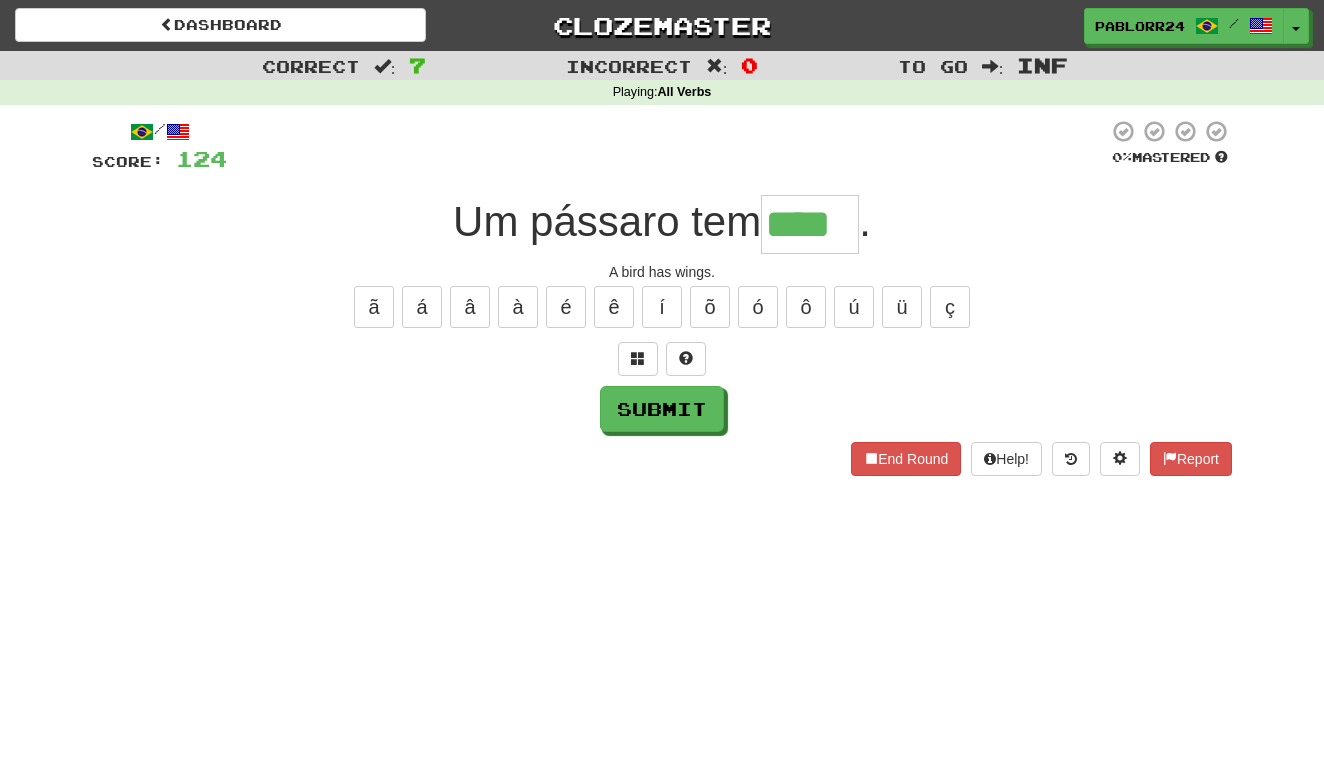 type on "****" 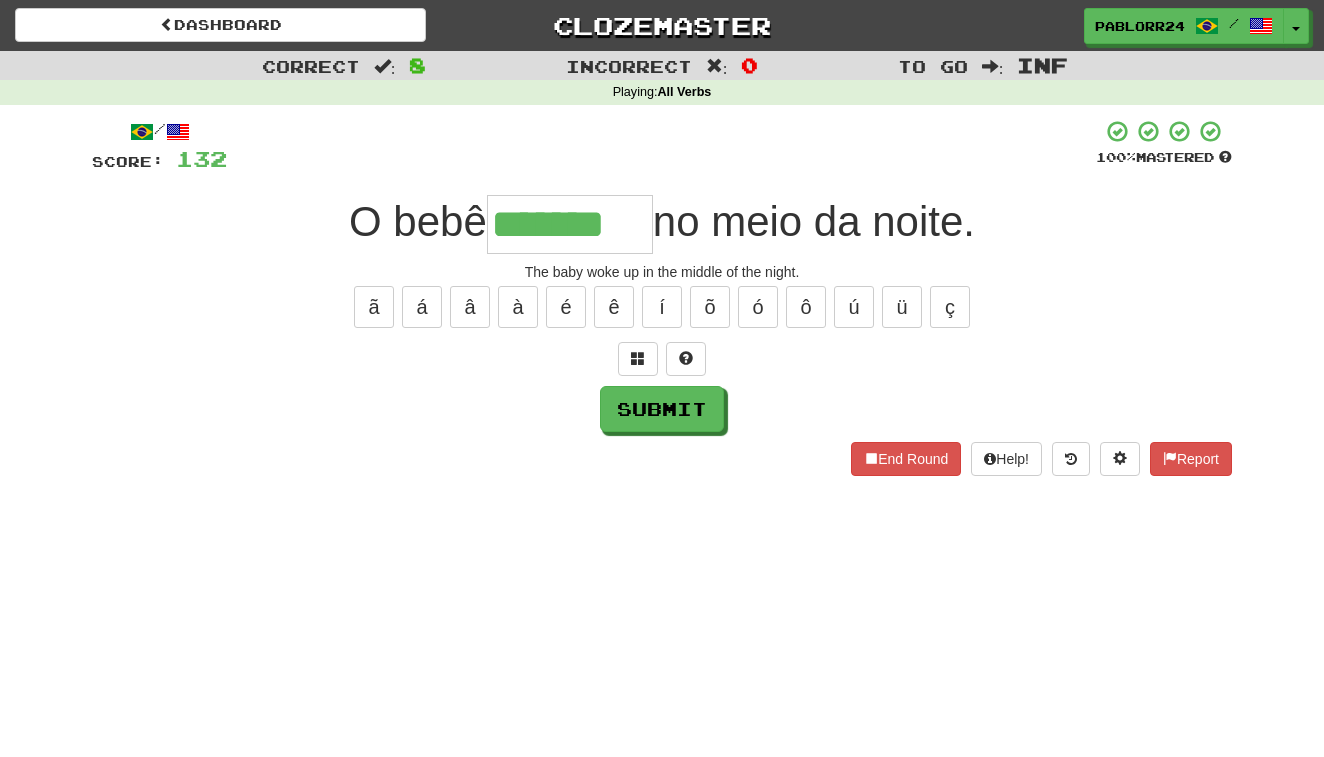 type on "*******" 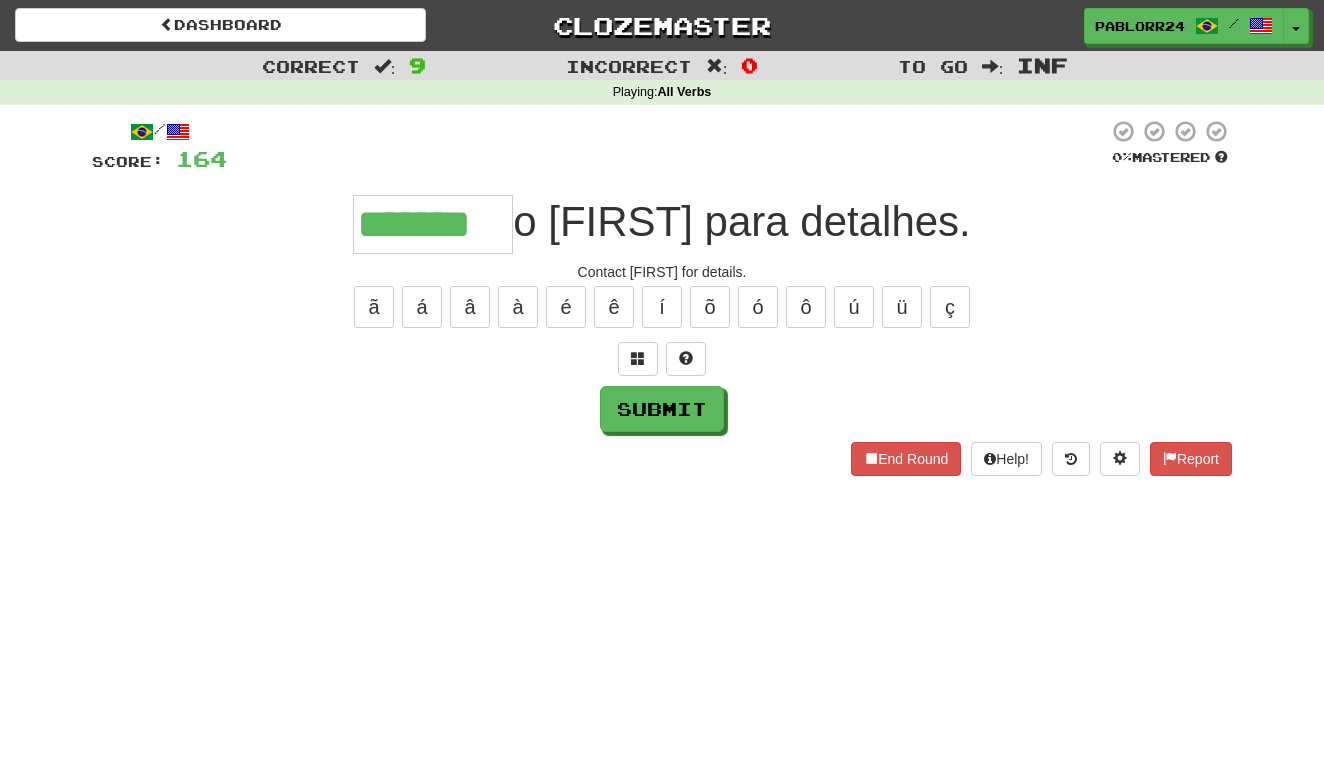 type on "*******" 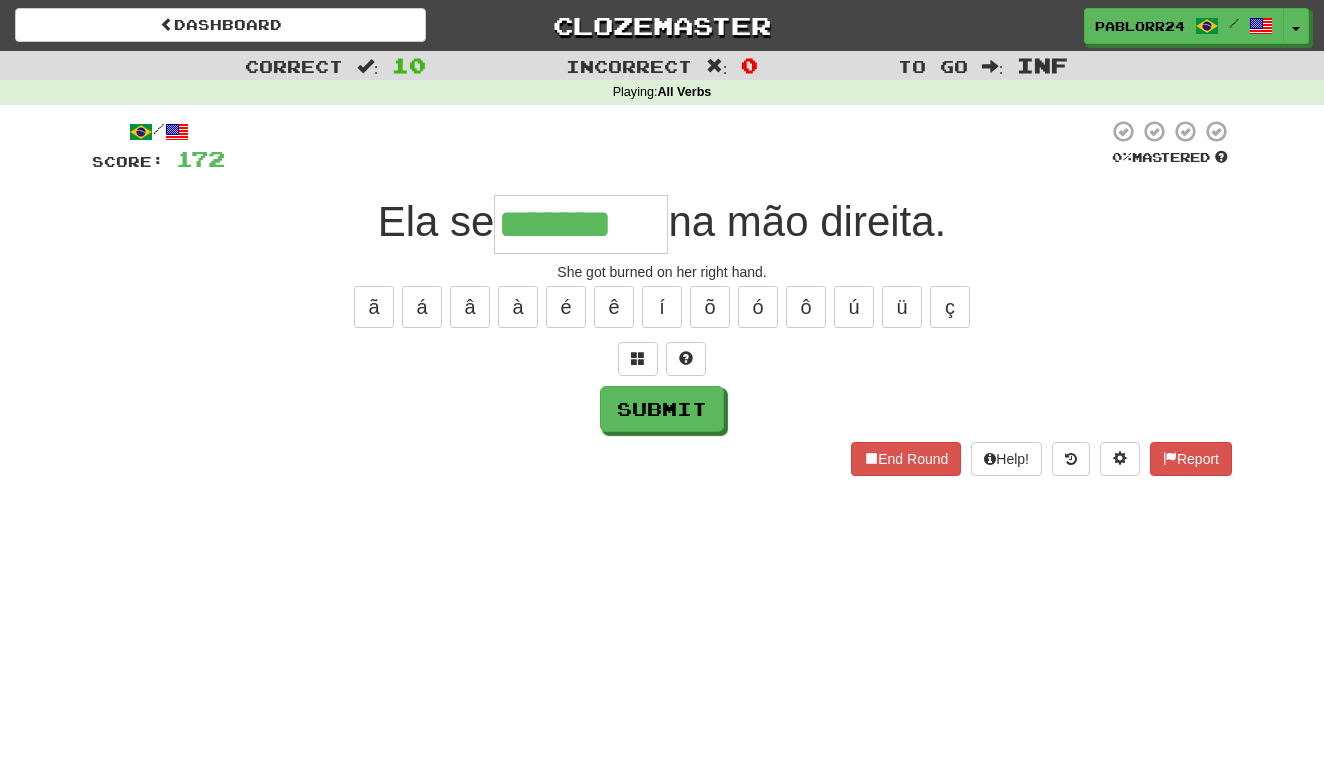 type on "*******" 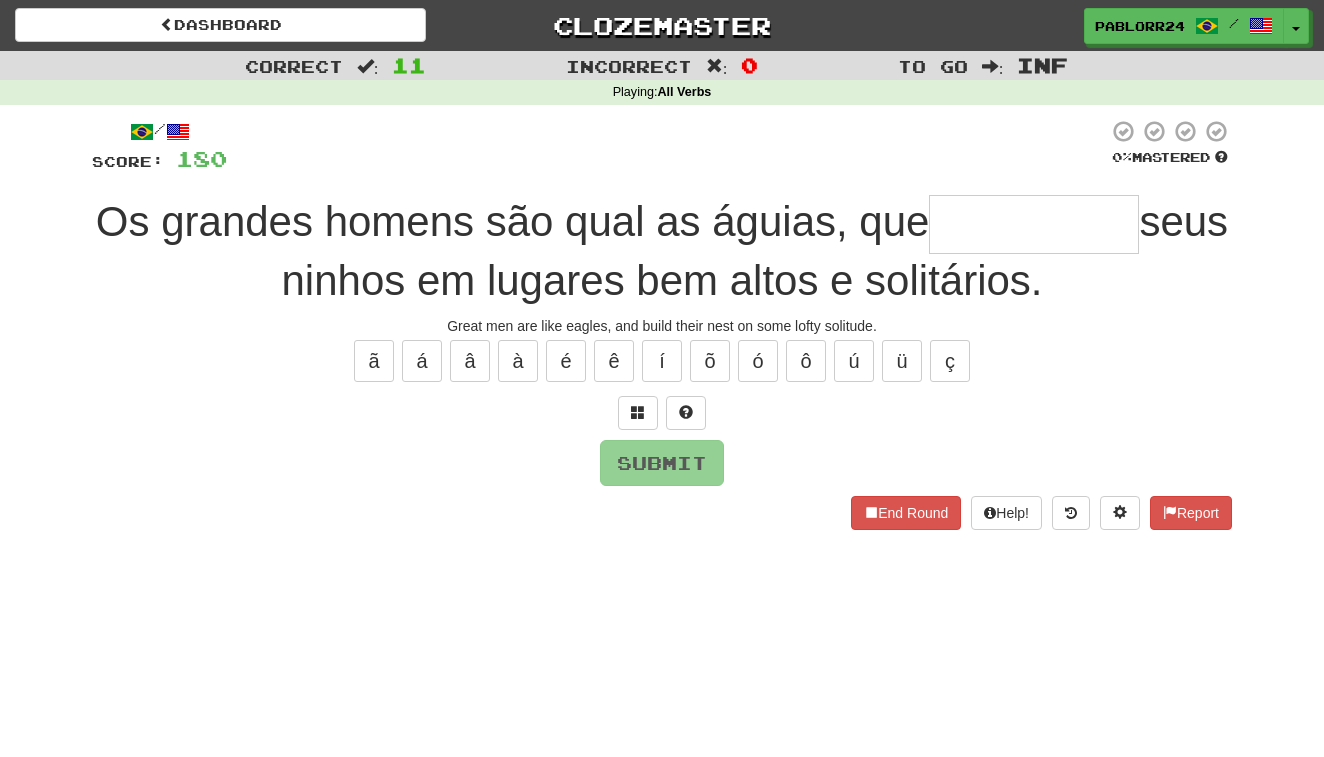 type on "*" 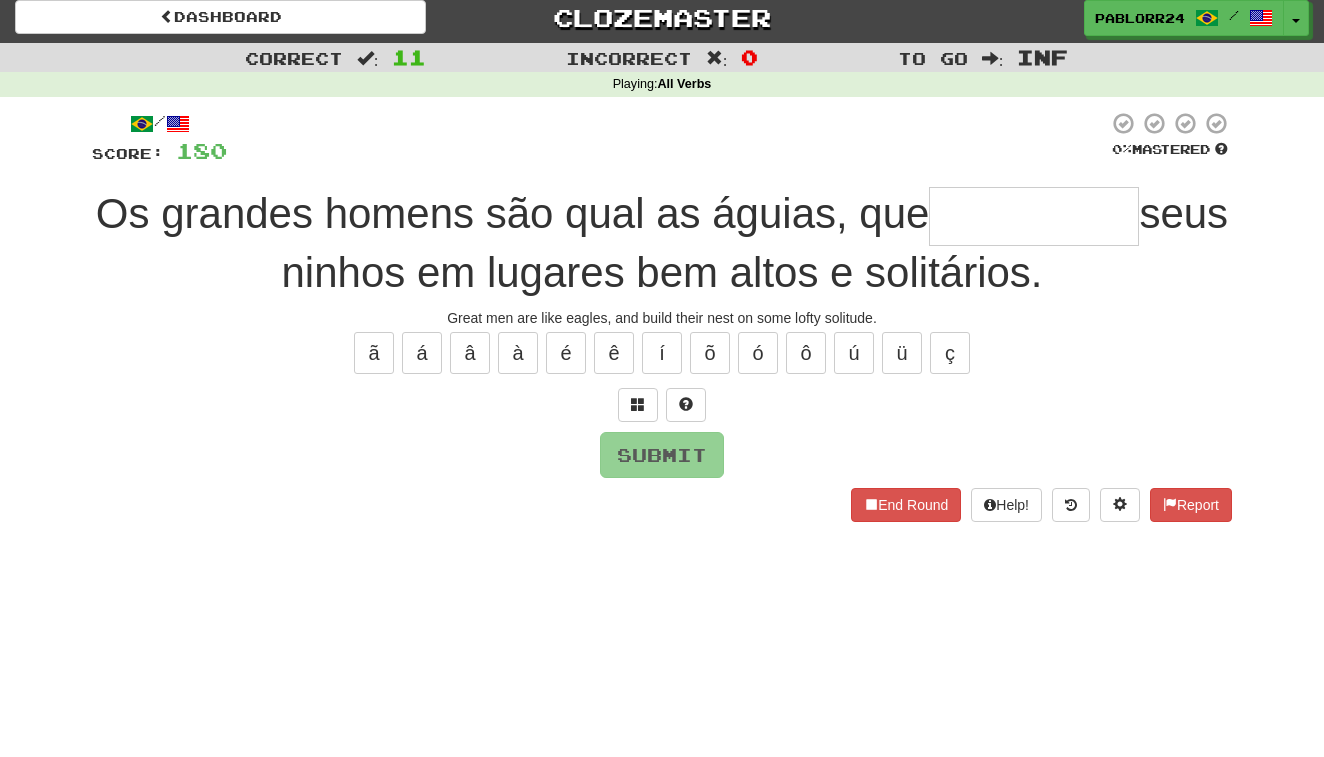 scroll, scrollTop: 10, scrollLeft: 0, axis: vertical 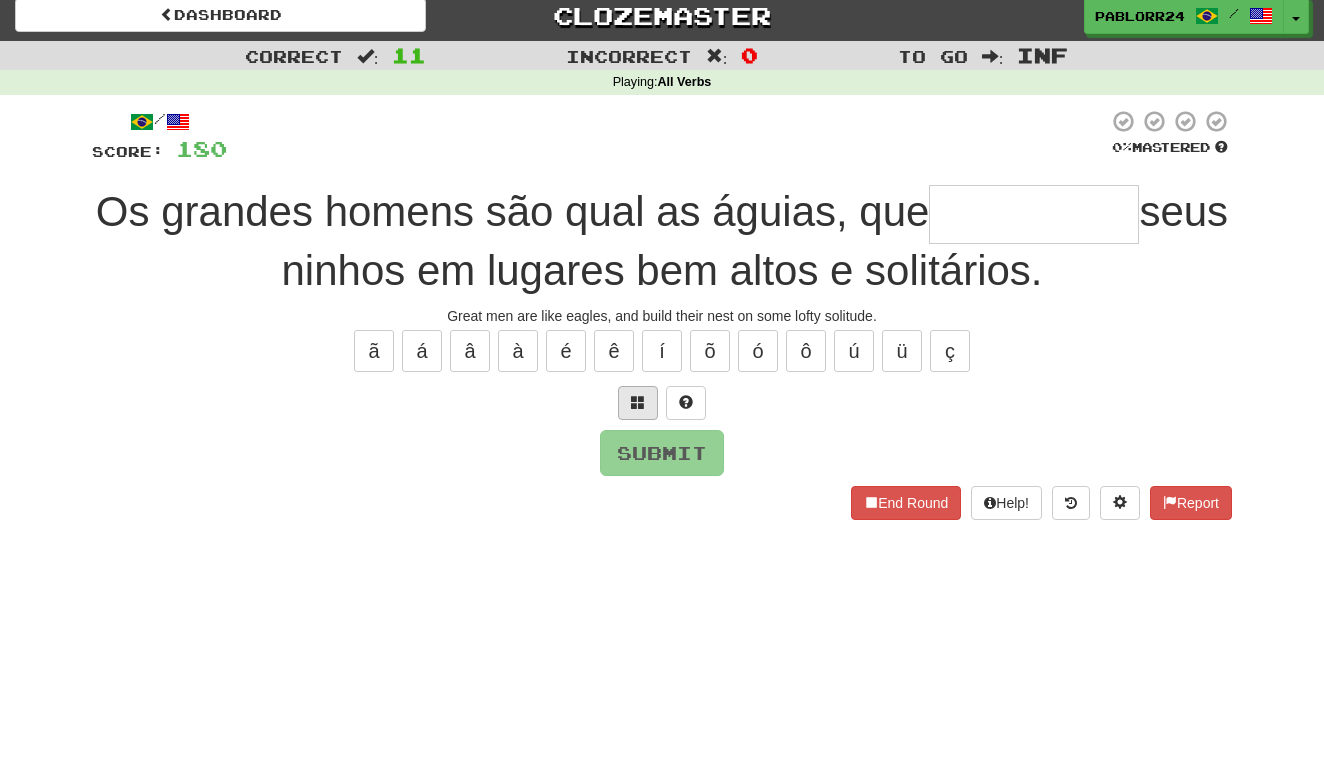 click at bounding box center [638, 403] 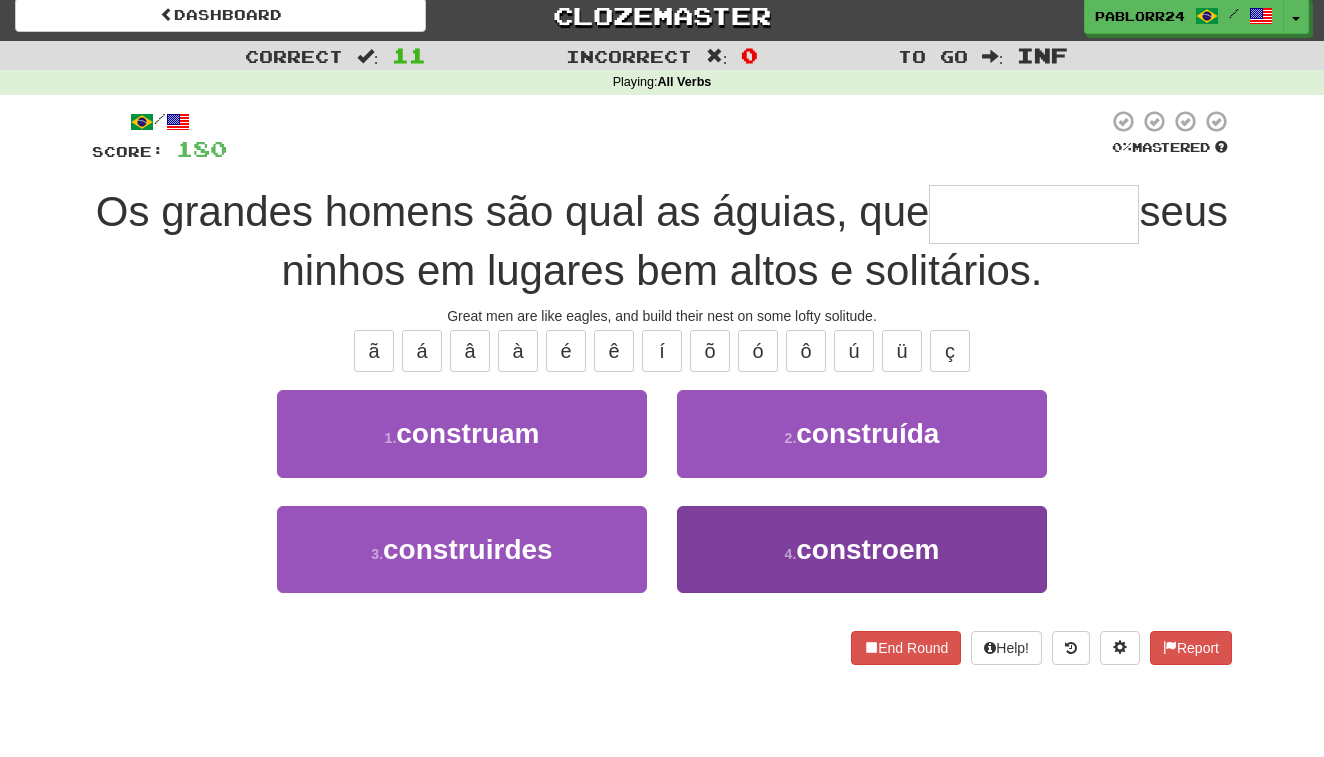 click on "4 .  constroem" at bounding box center [862, 549] 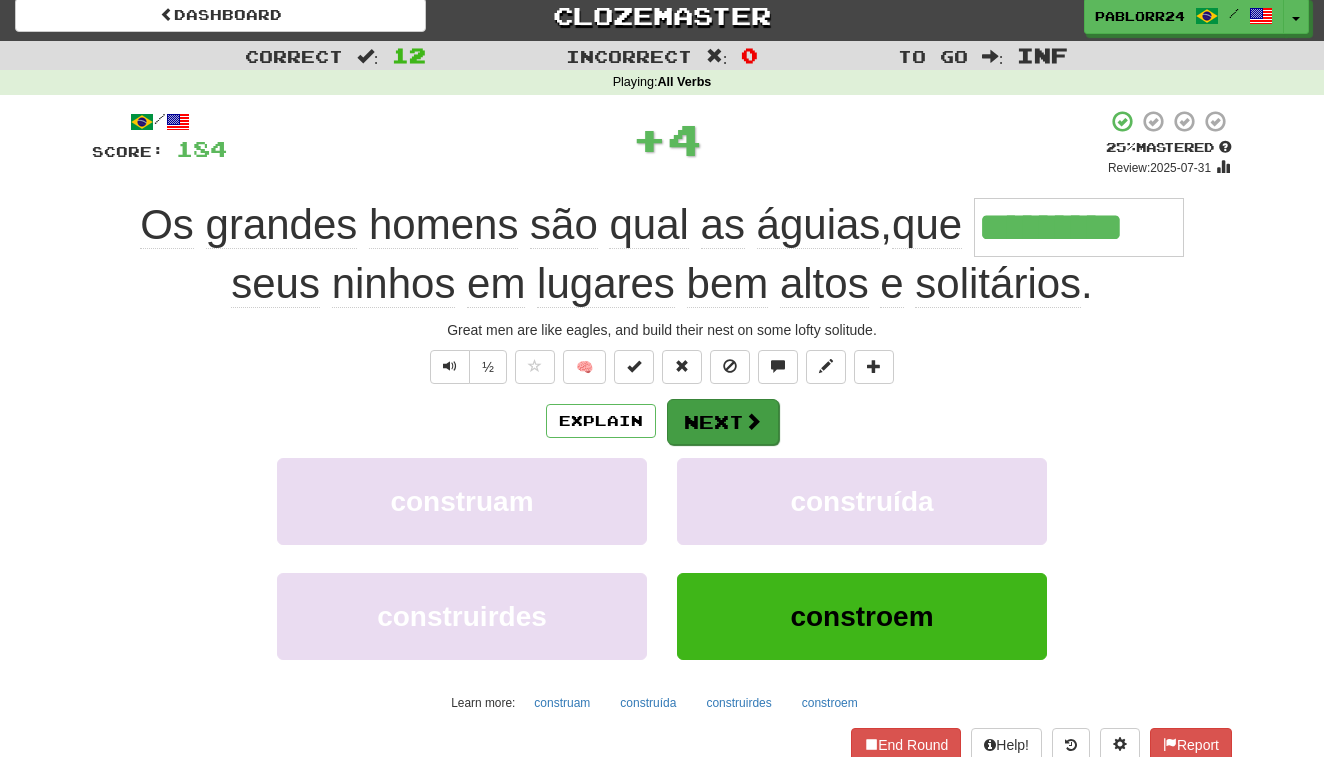 click on "Next" at bounding box center (723, 422) 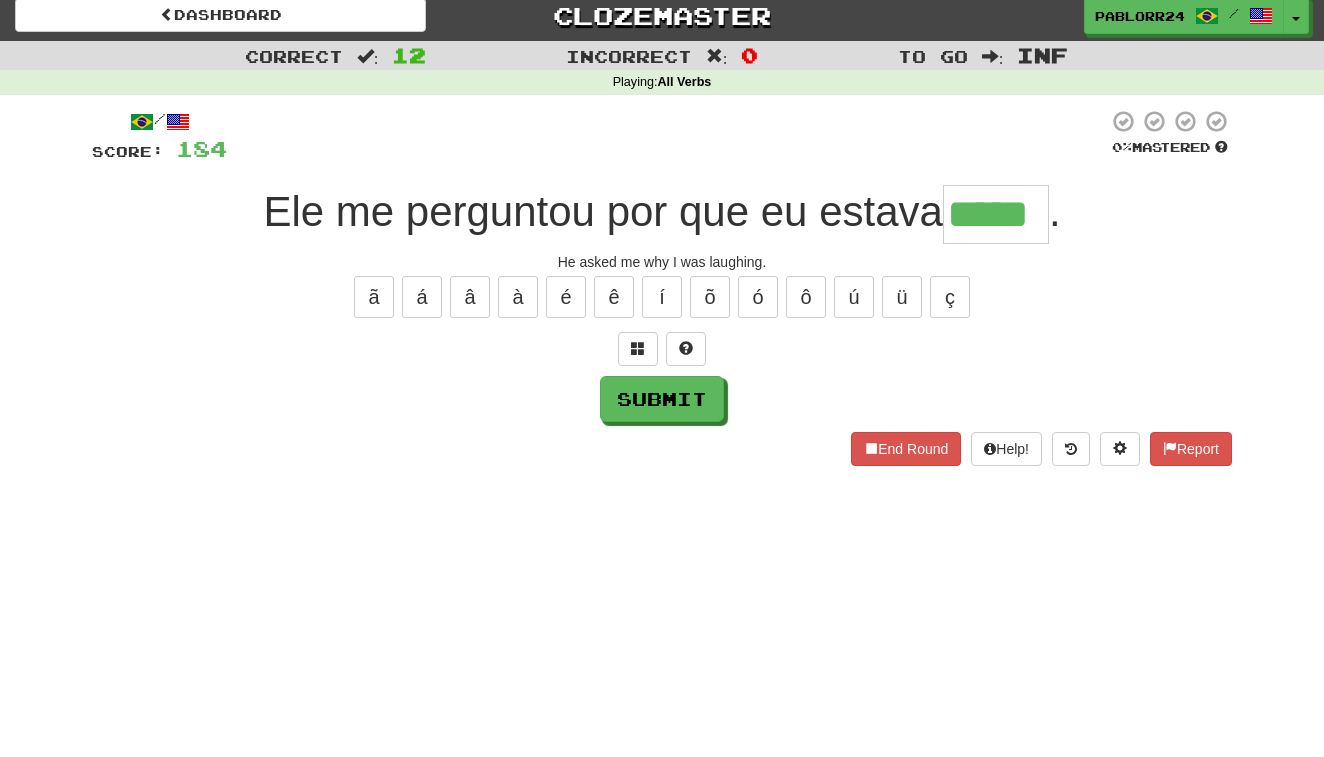 type on "*****" 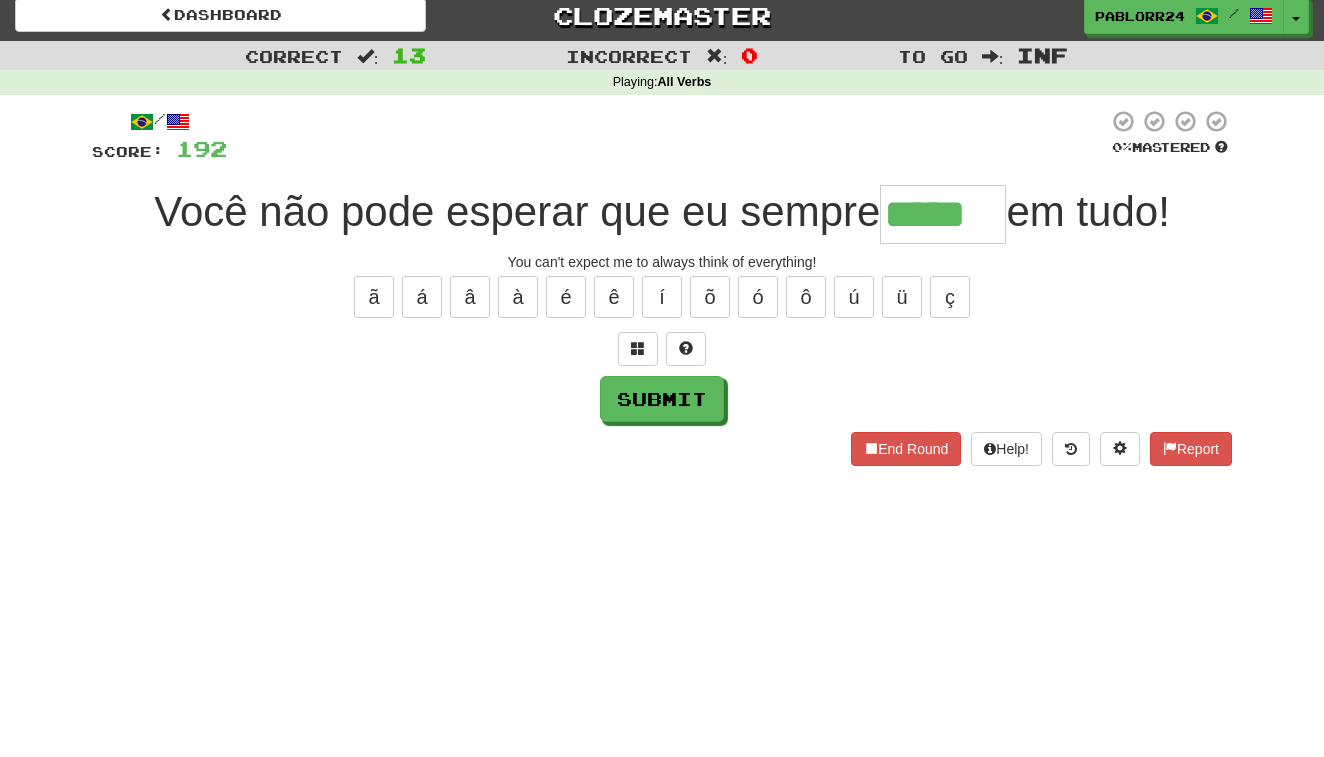 type on "*****" 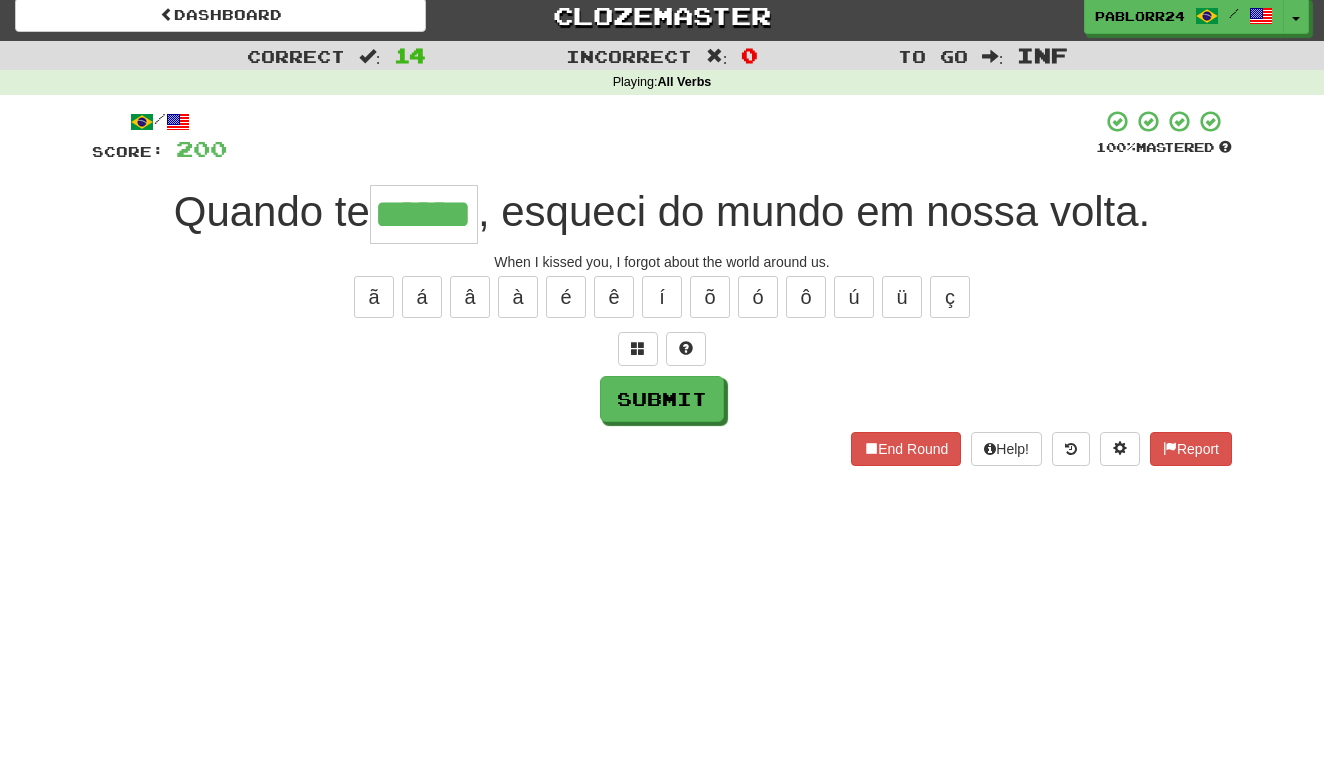 type on "******" 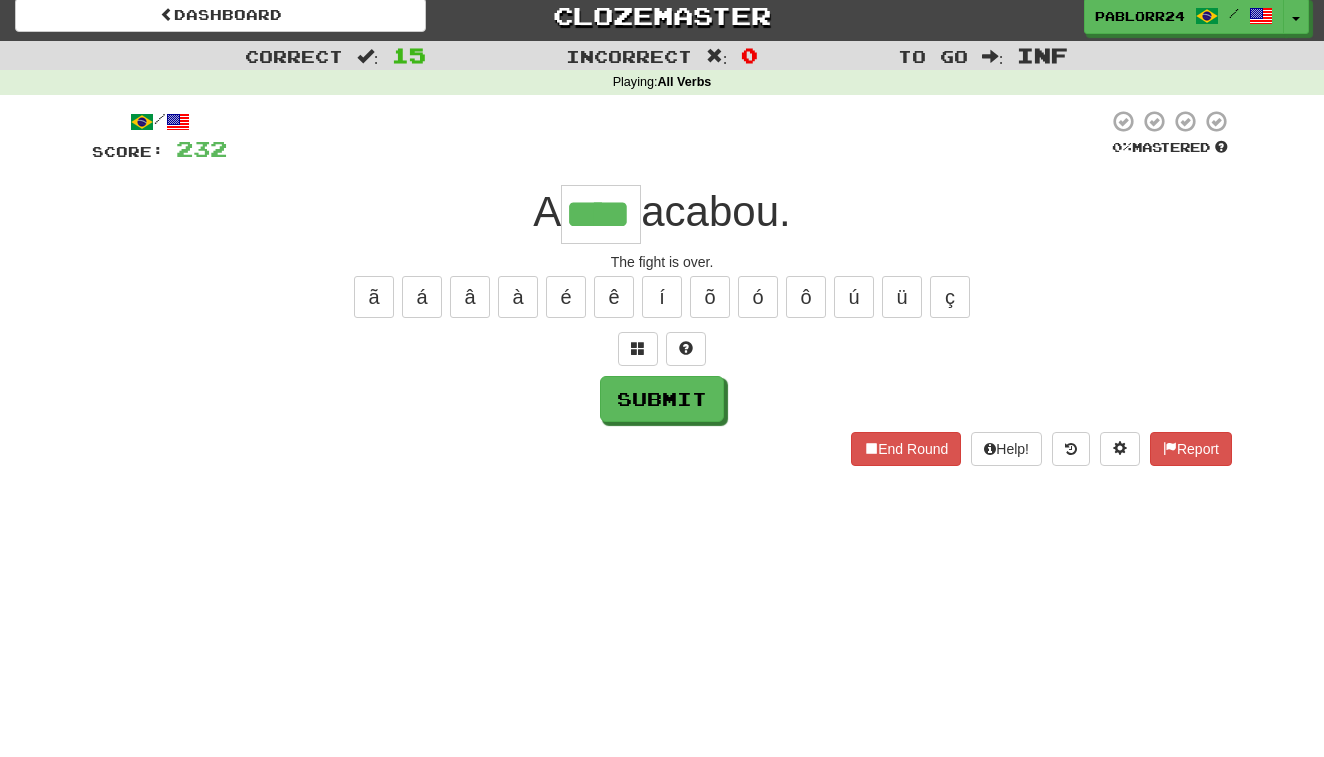 type on "****" 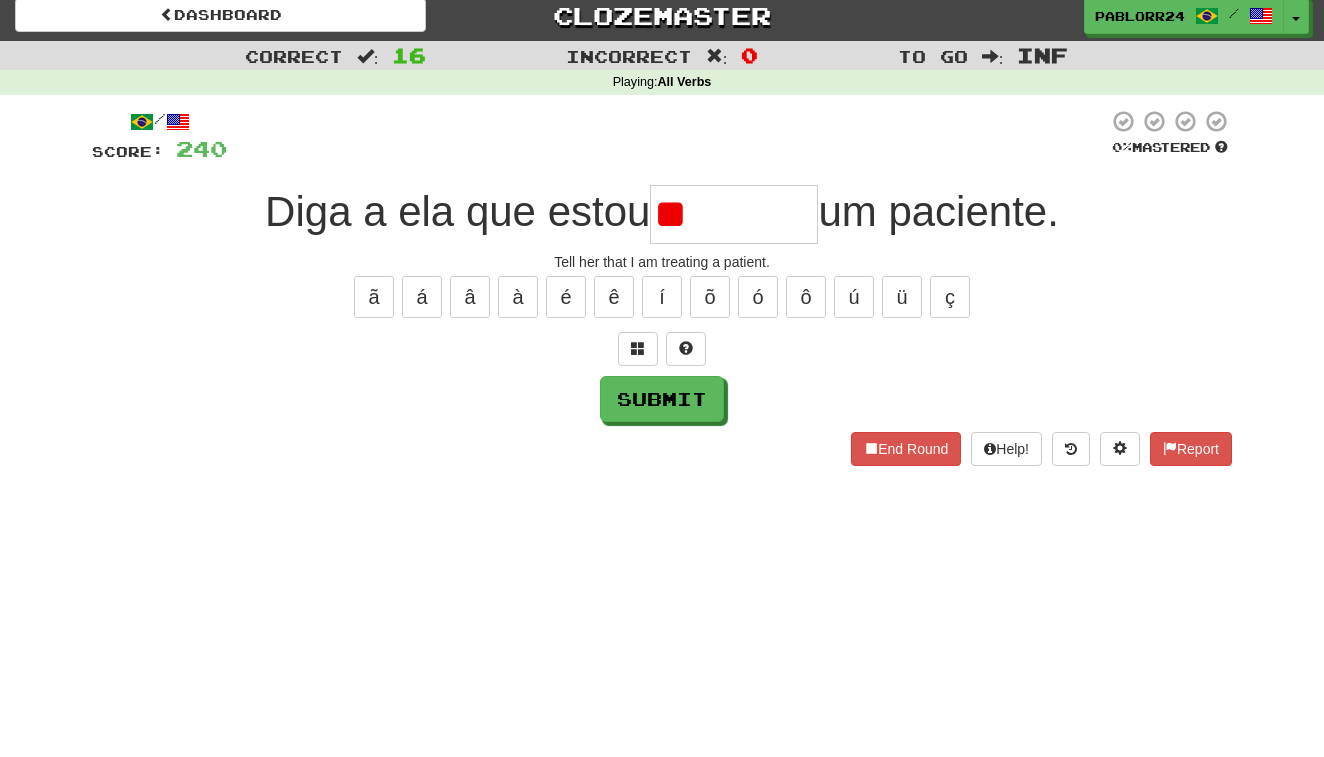 type on "*" 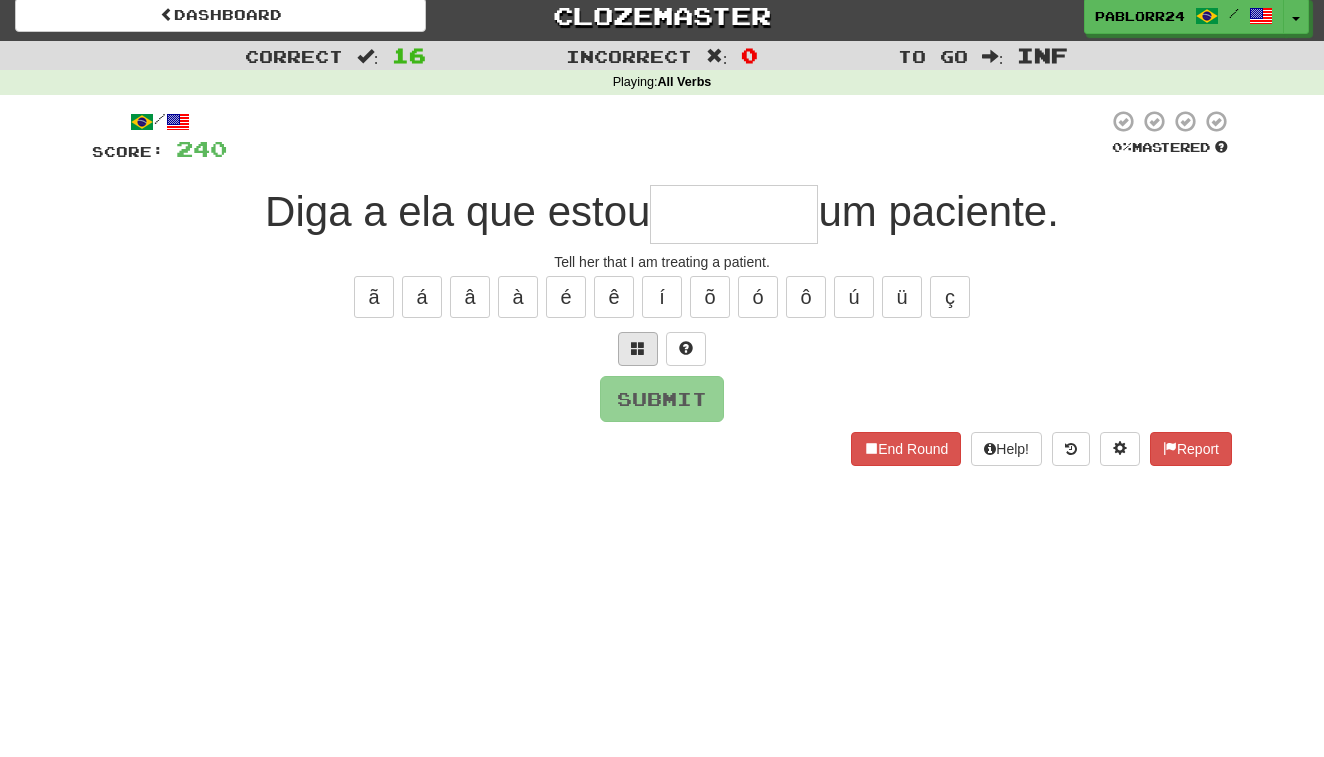 click at bounding box center [638, 349] 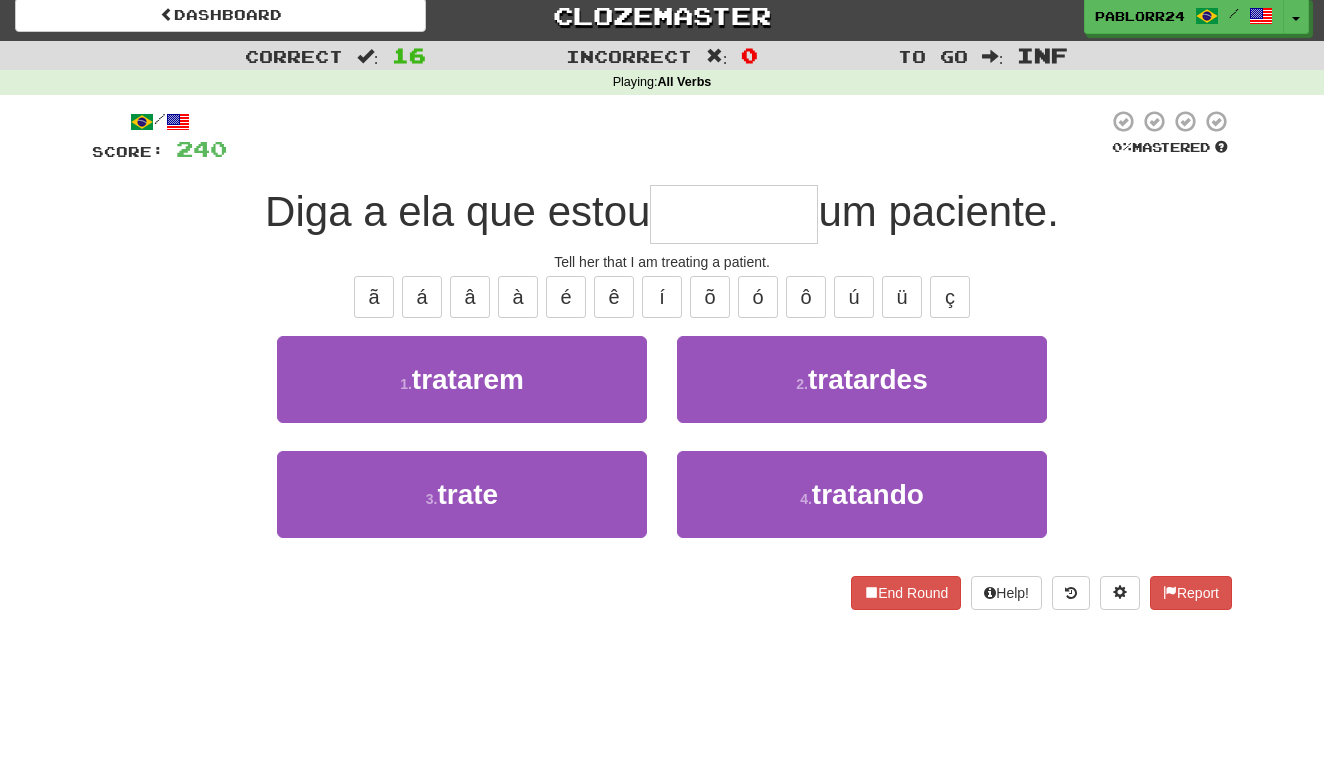 scroll, scrollTop: 7, scrollLeft: 0, axis: vertical 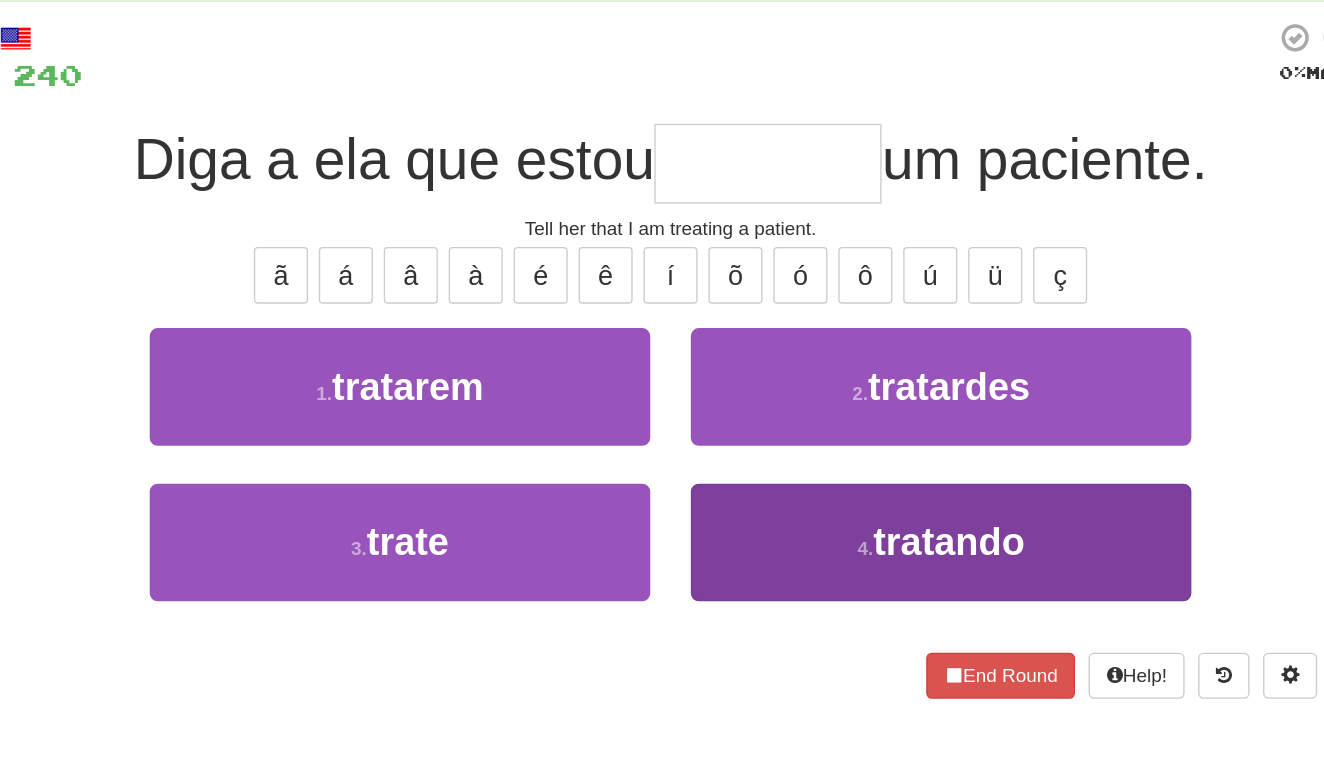 click on "4 .  tratando" at bounding box center [862, 497] 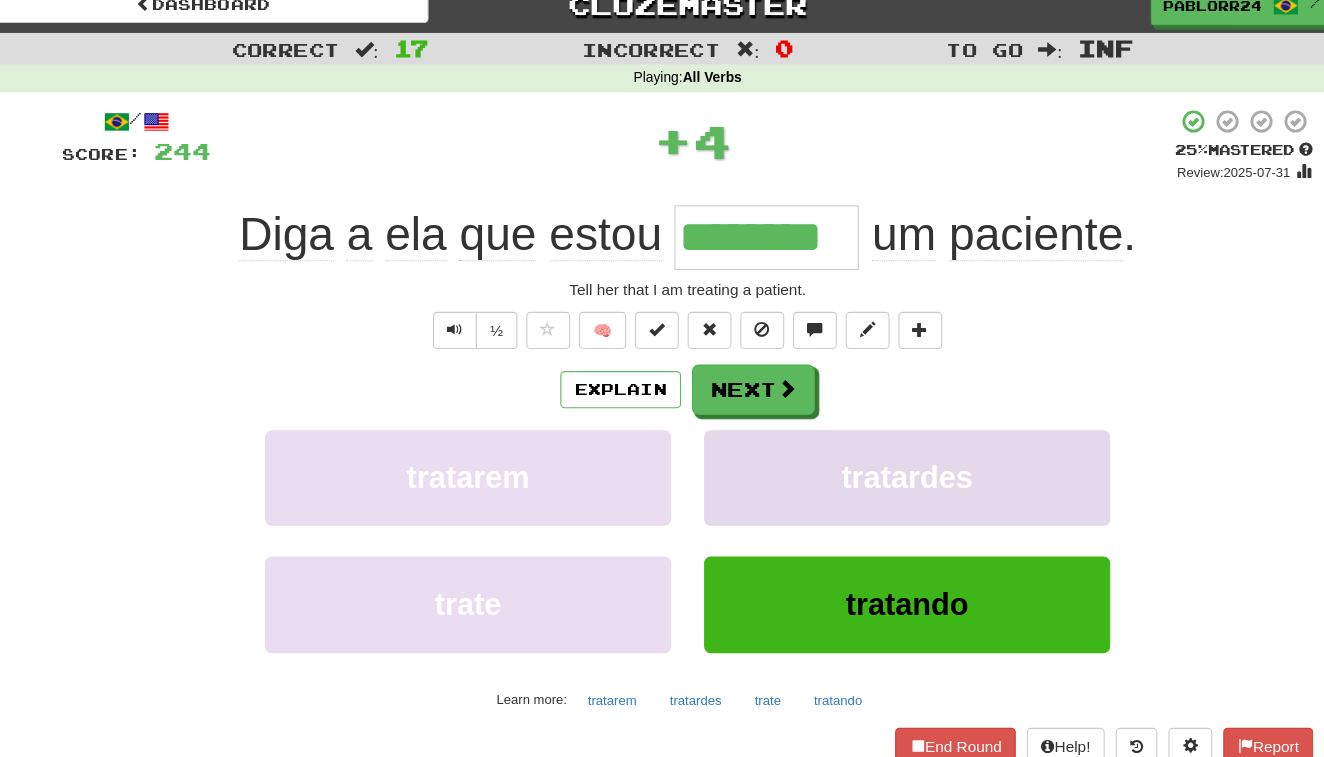 scroll, scrollTop: 0, scrollLeft: 0, axis: both 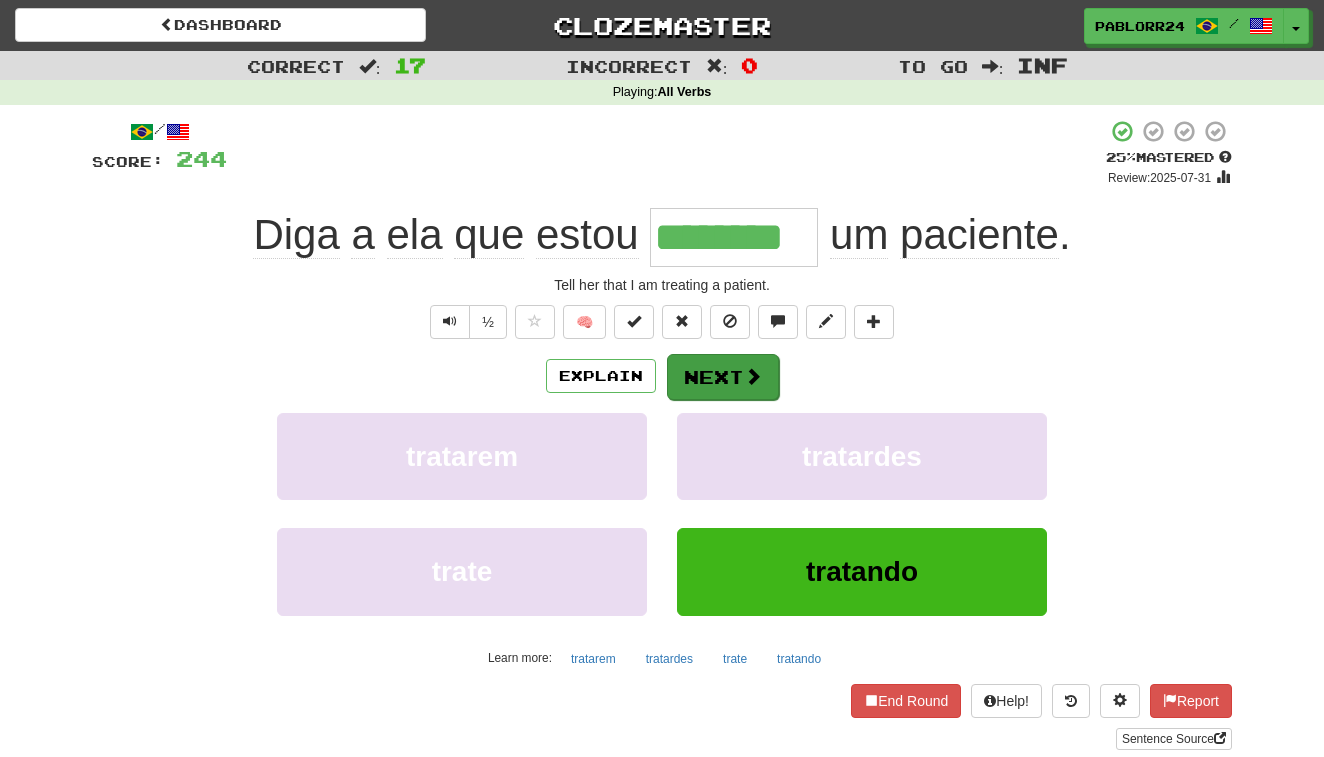 click on "Next" at bounding box center (723, 377) 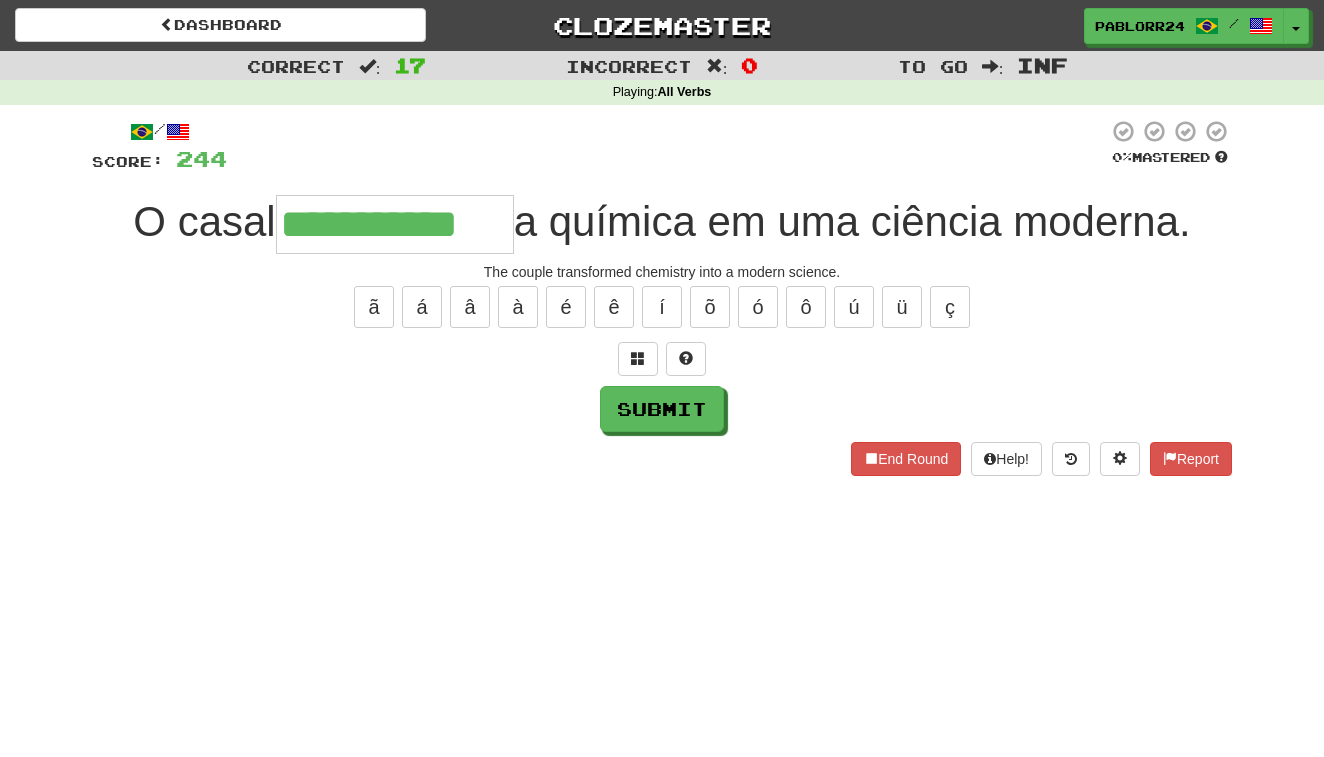 type on "**********" 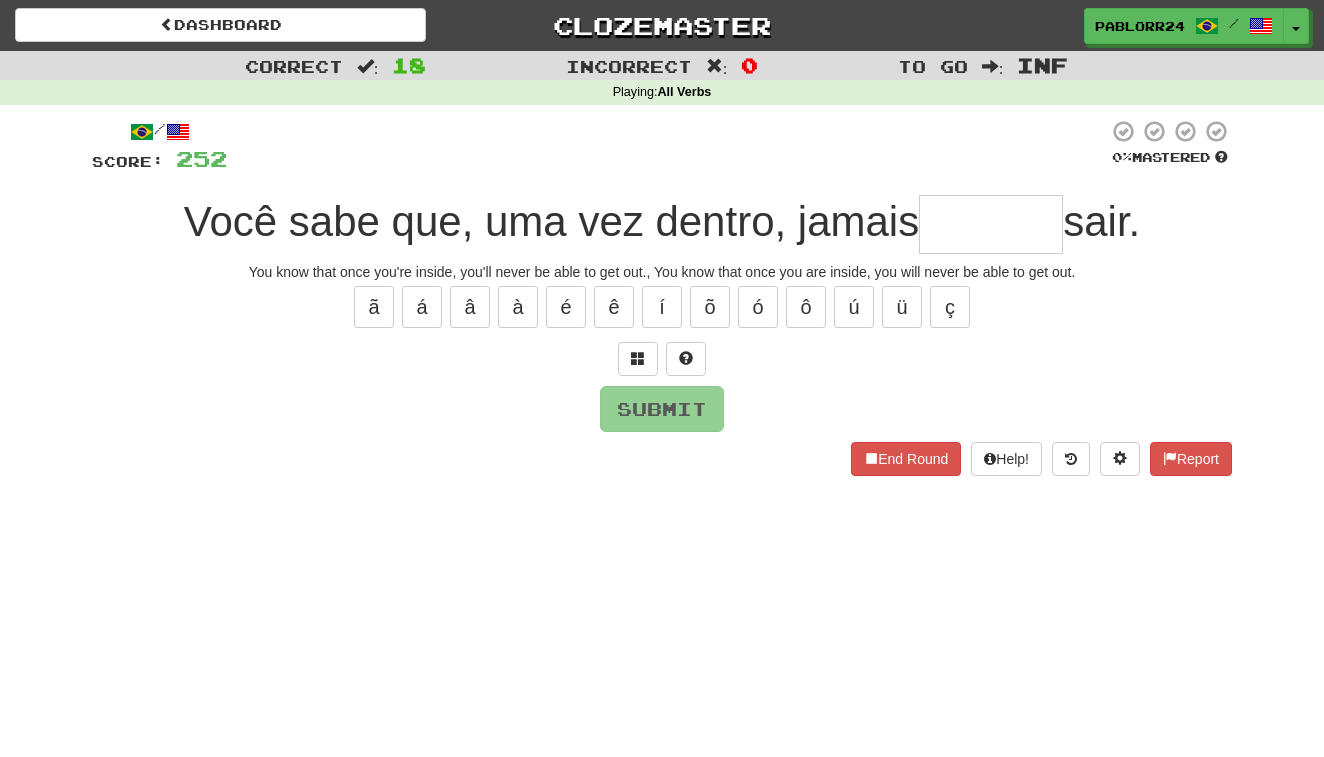 type on "*" 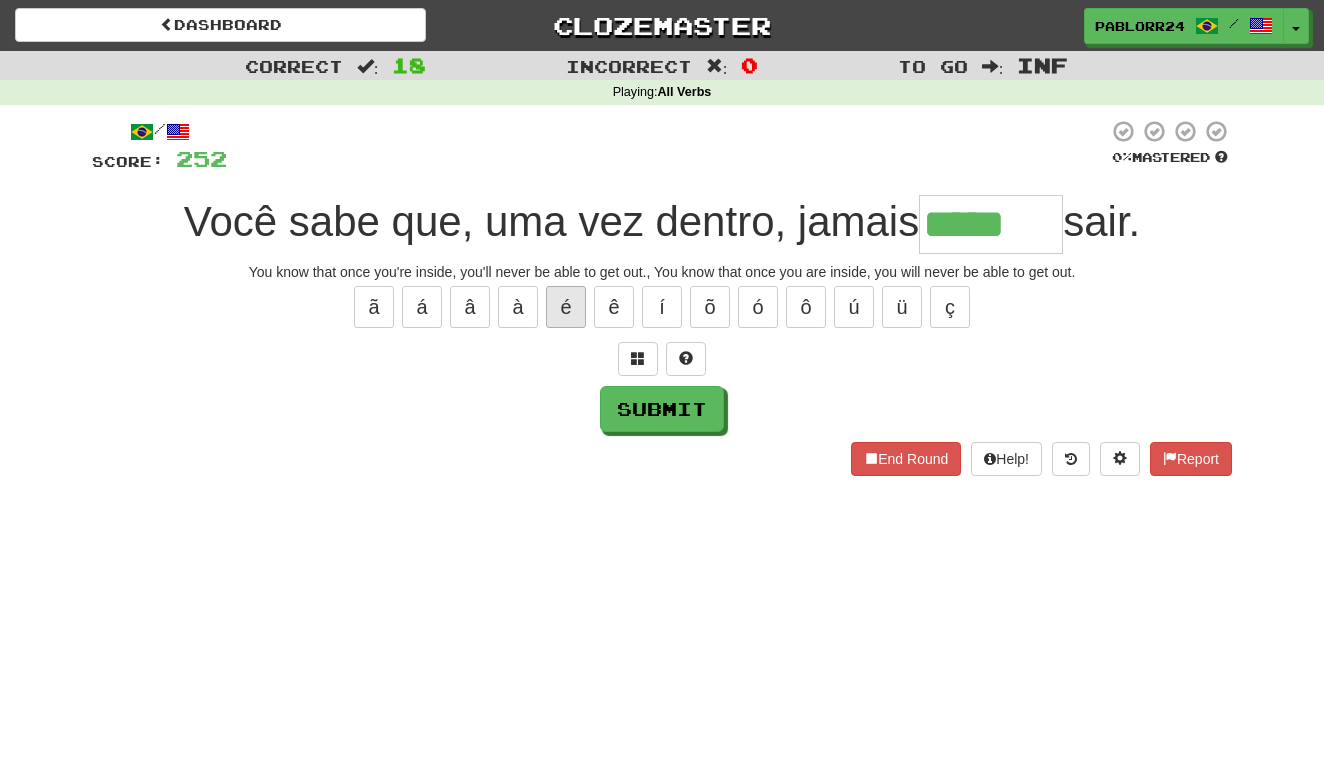click on "é" at bounding box center (566, 307) 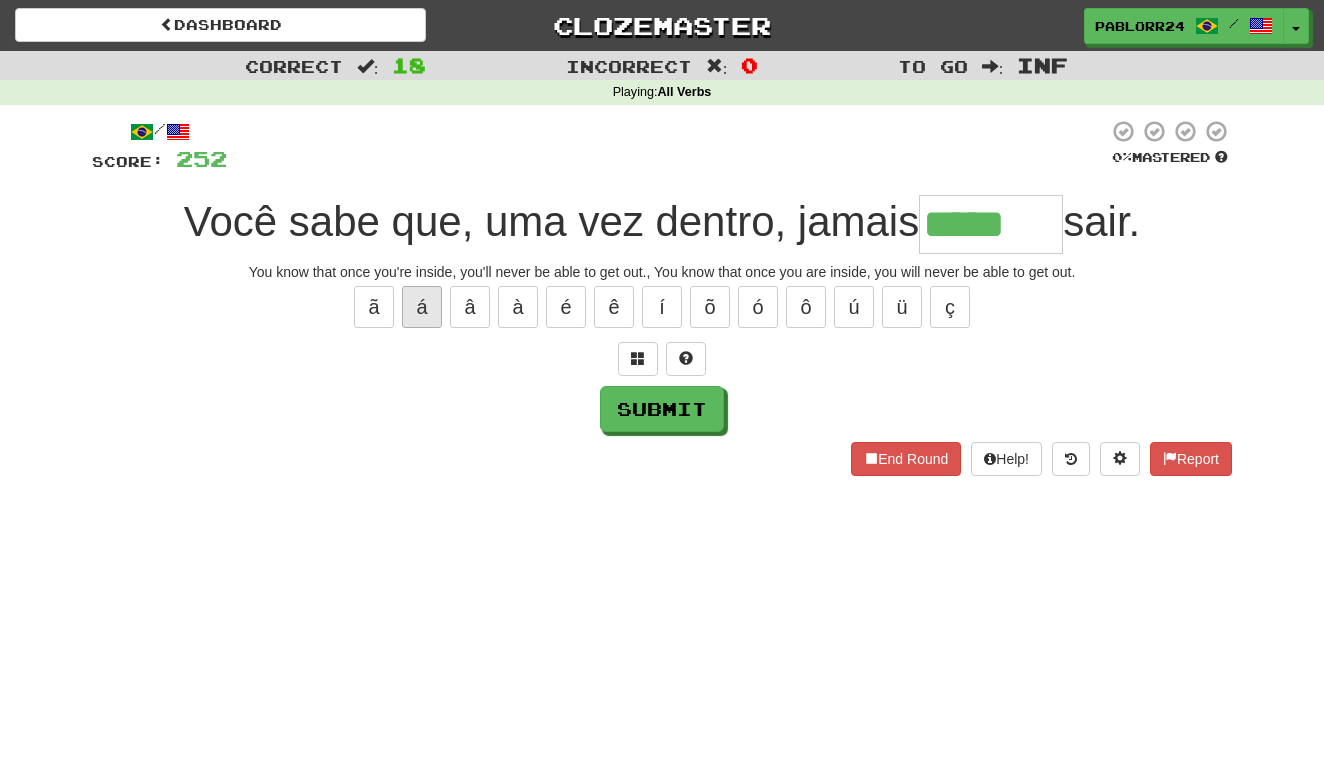 click on "á" at bounding box center (422, 307) 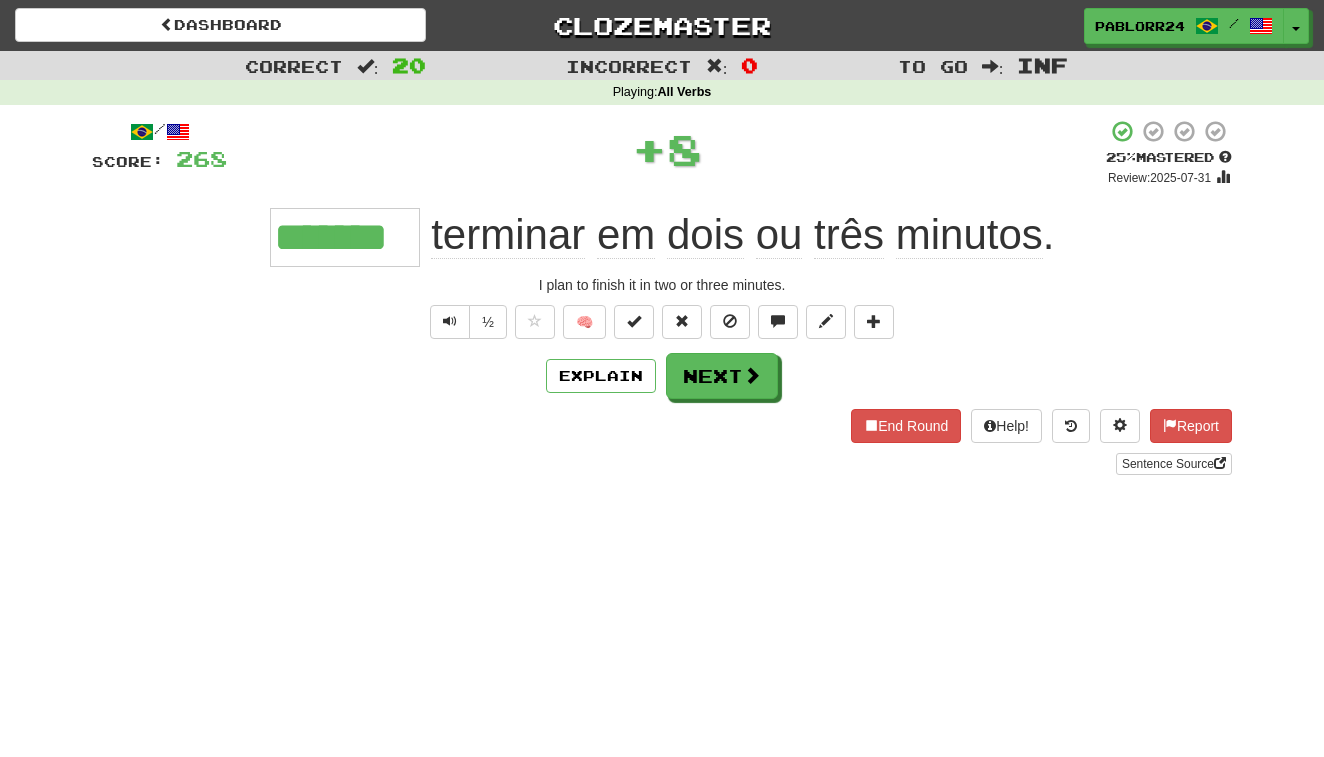 type on "*******" 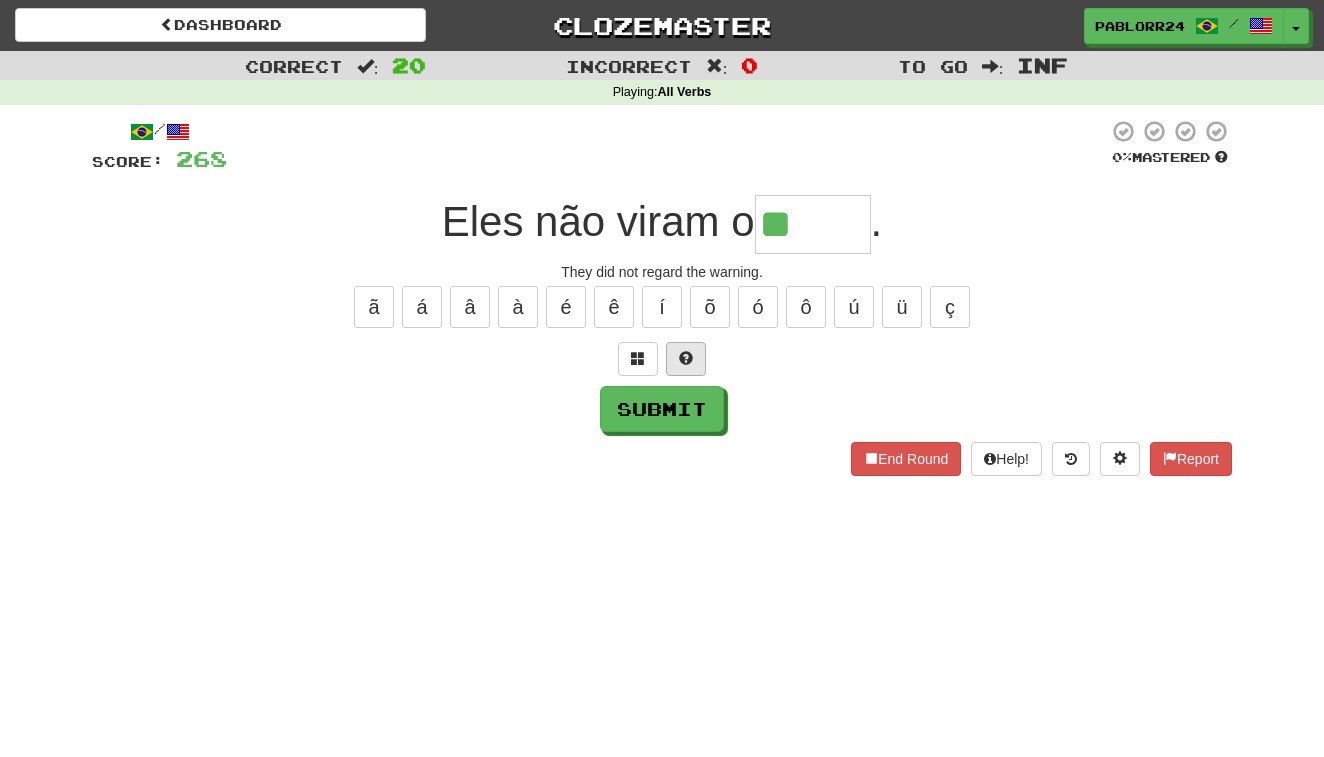click at bounding box center [686, 359] 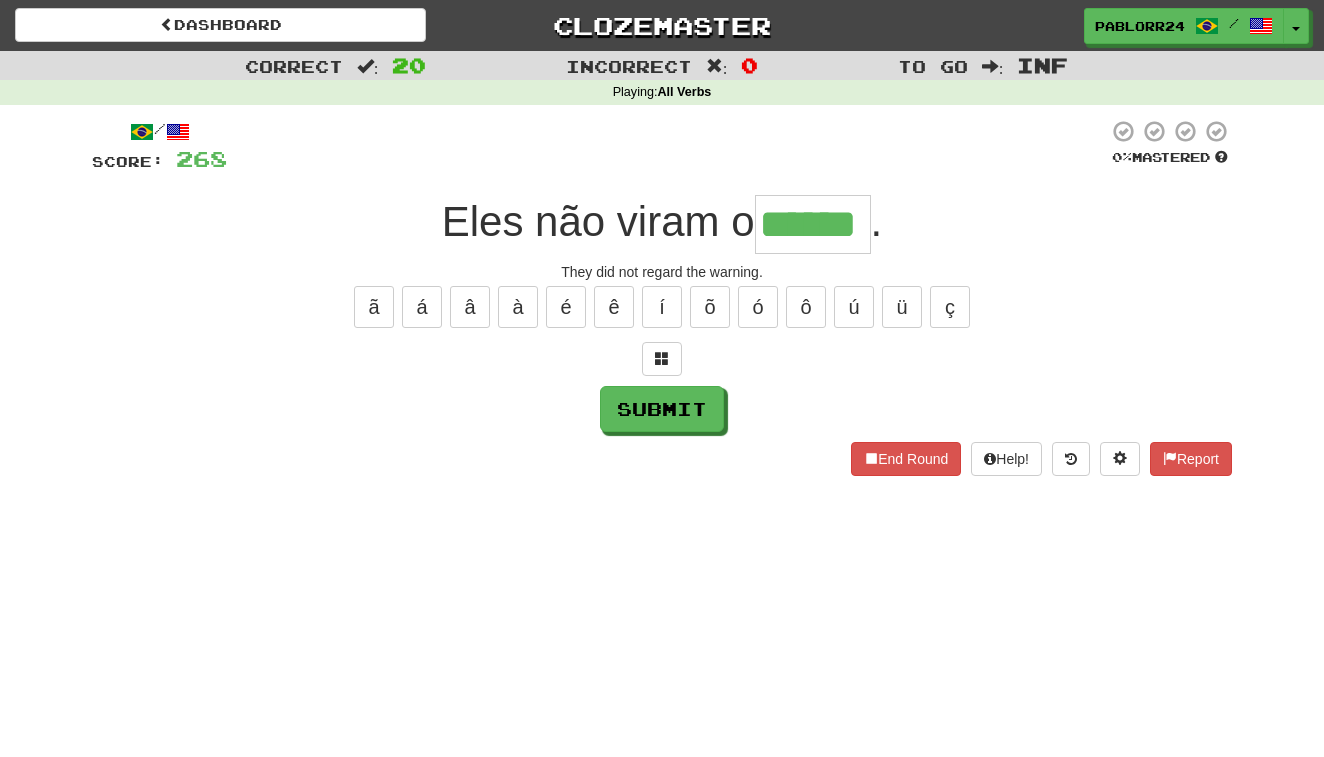 type on "******" 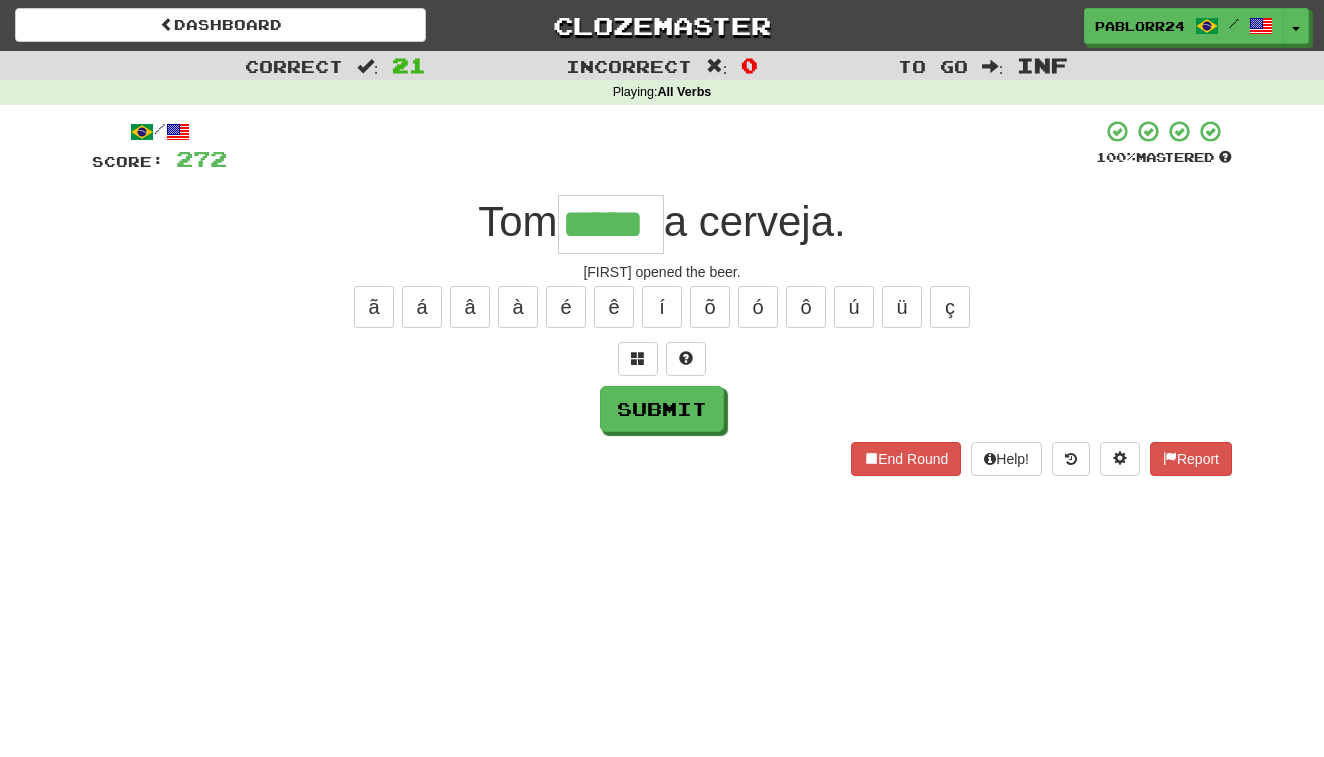 type on "*****" 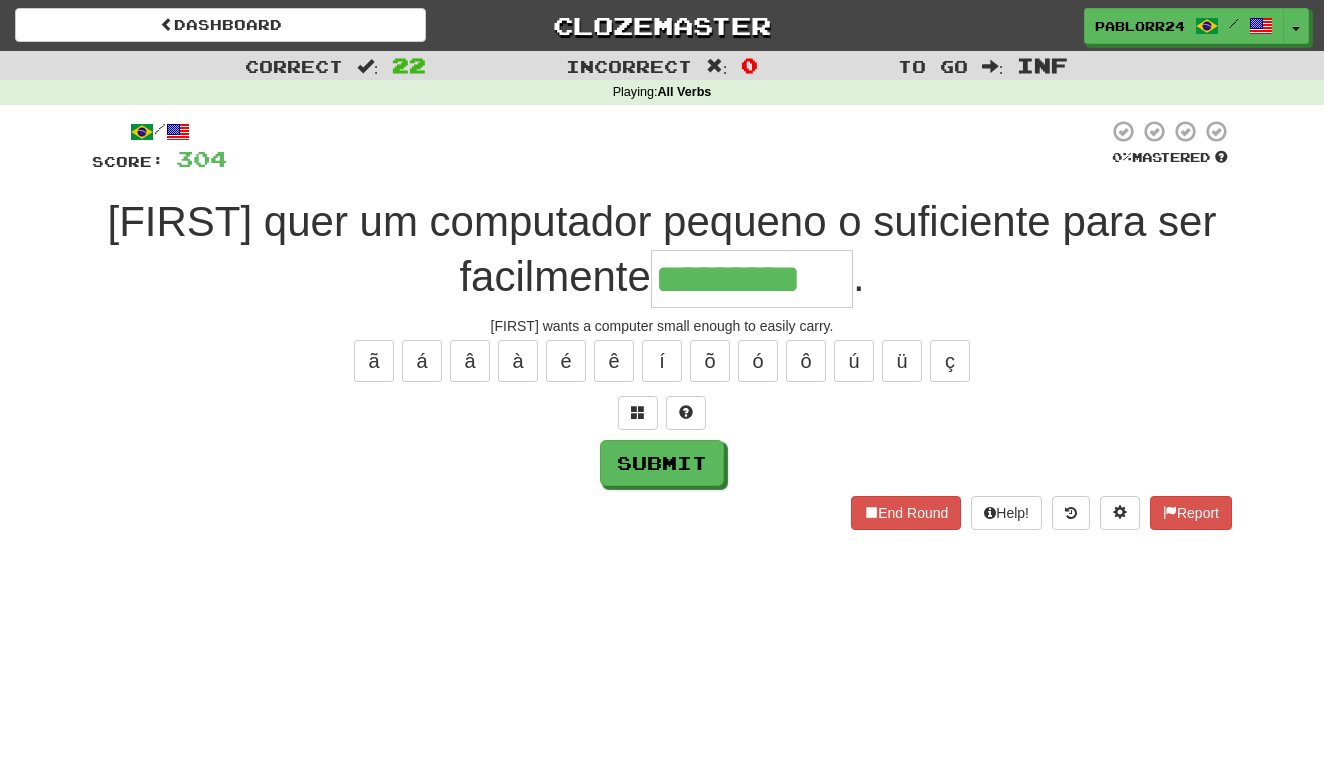 type on "*********" 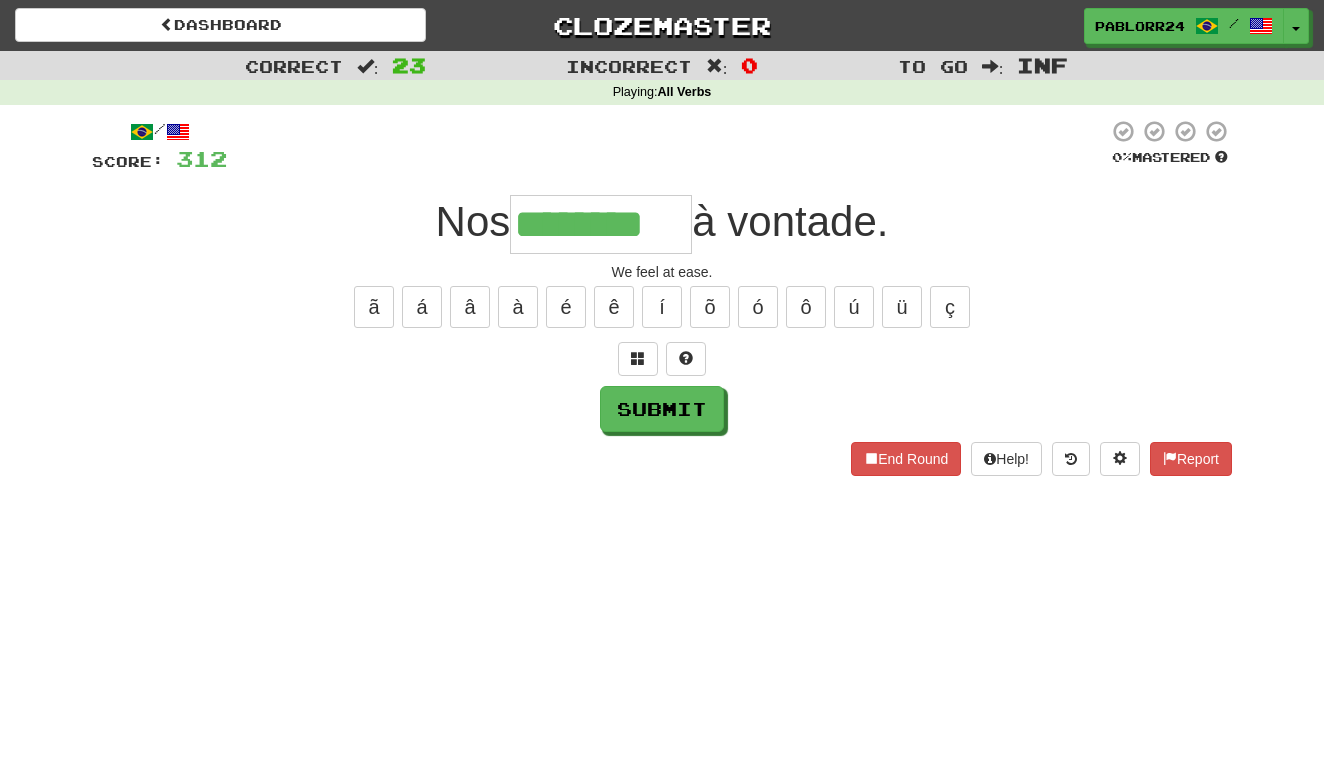 type on "********" 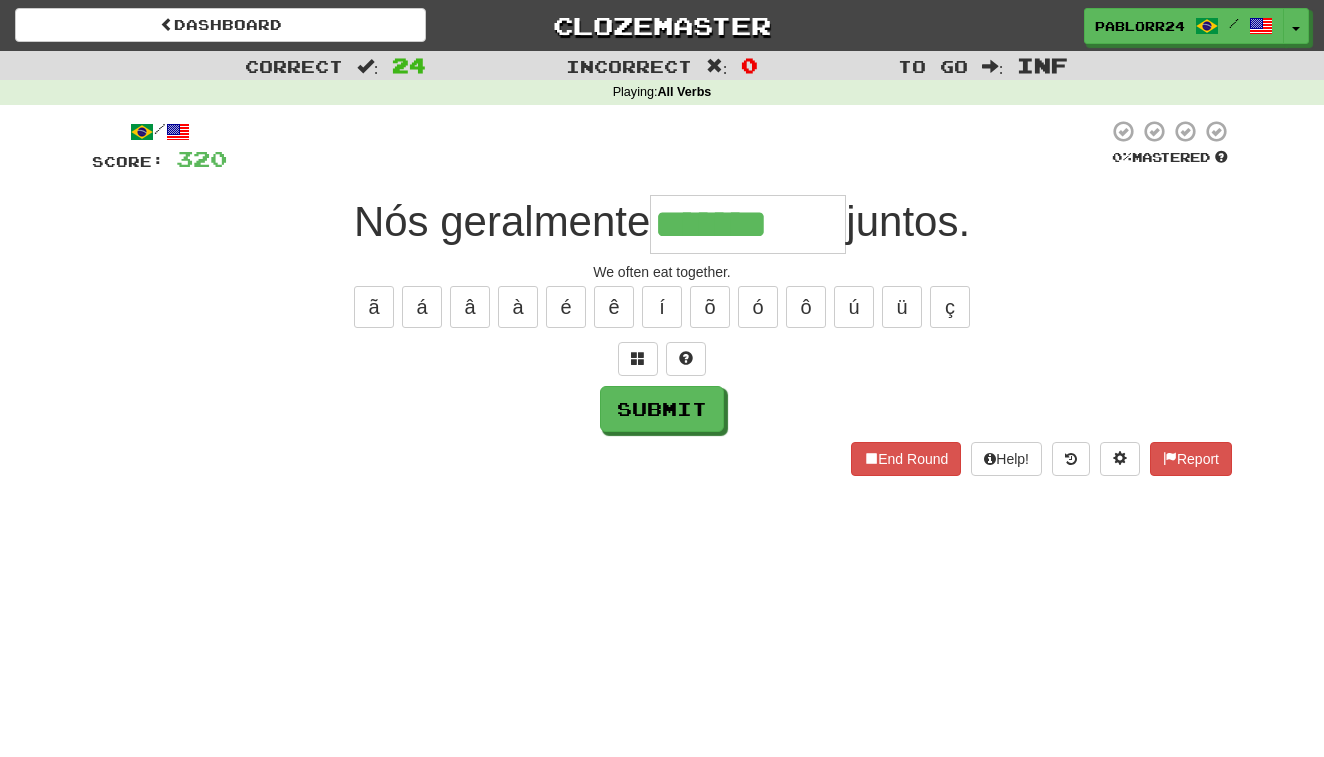 type on "*******" 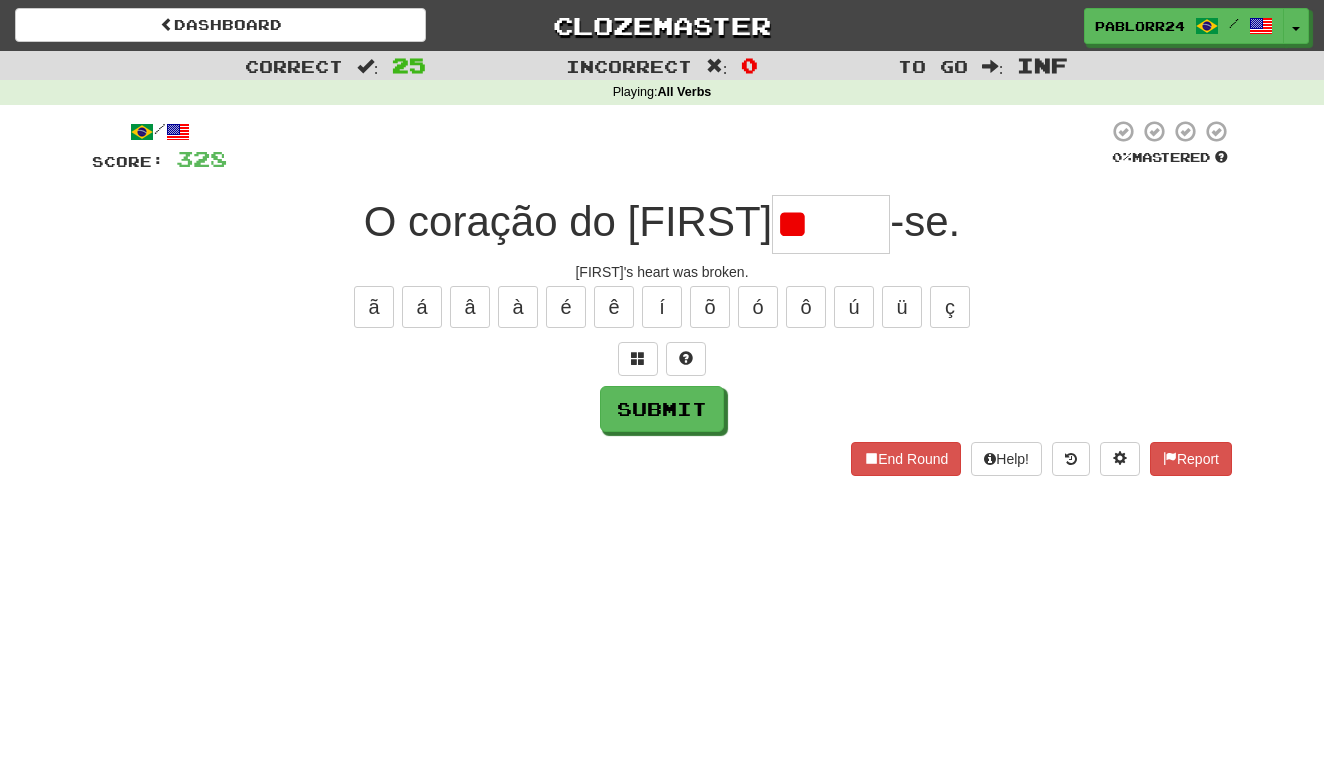 type on "*" 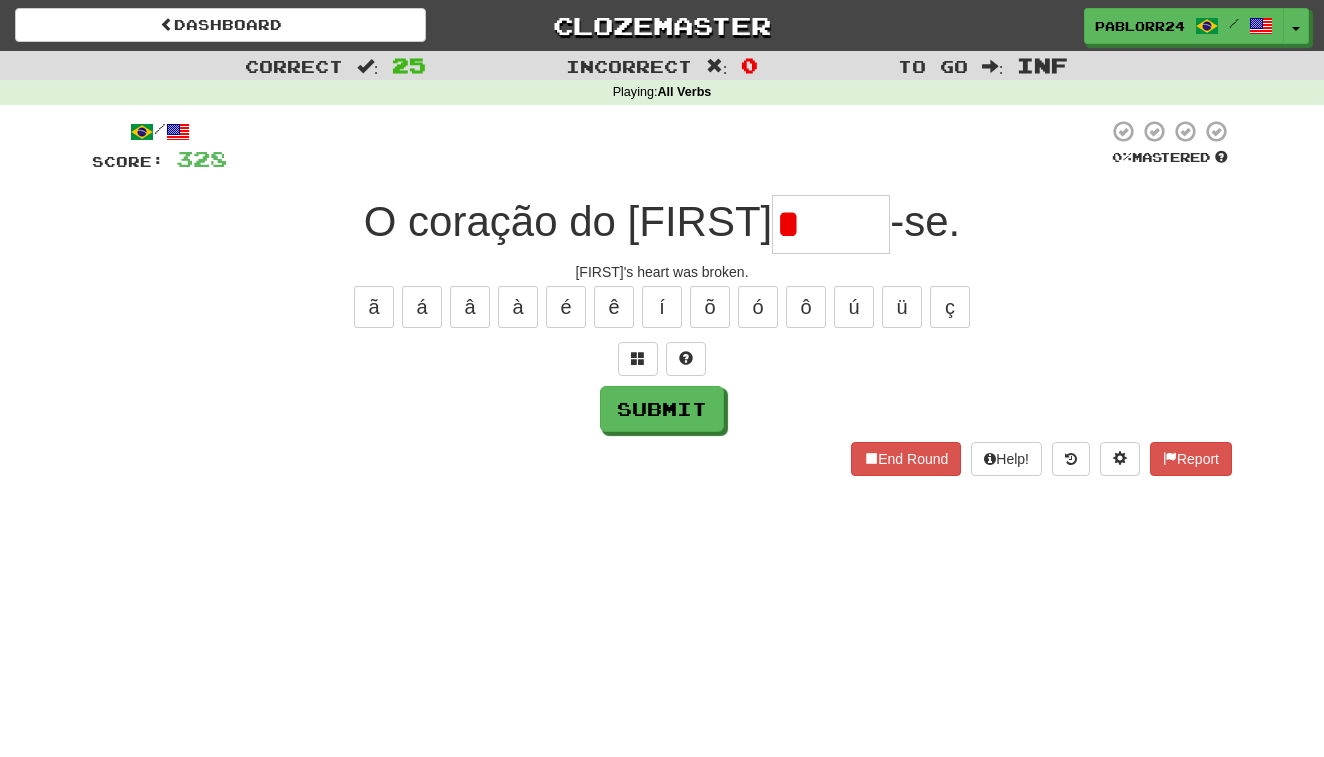 type 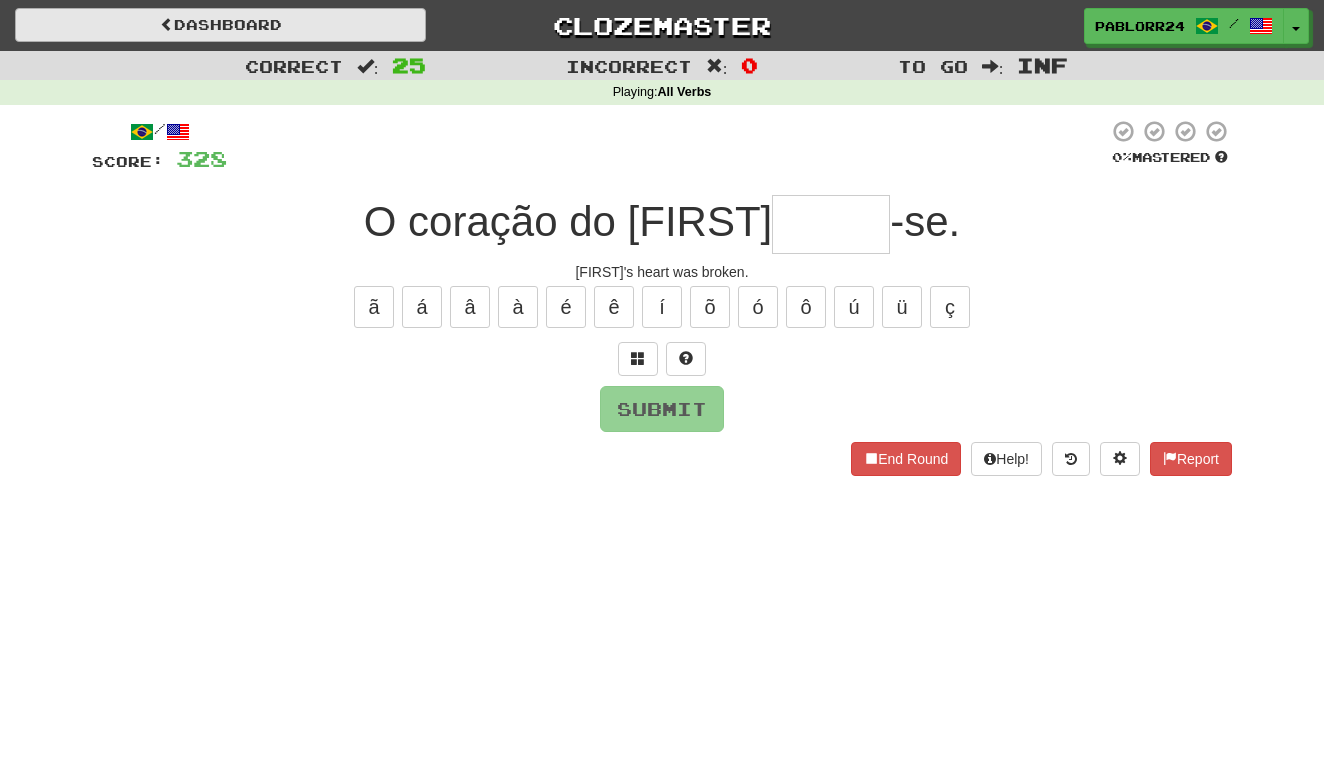 click on "Dashboard" at bounding box center [220, 25] 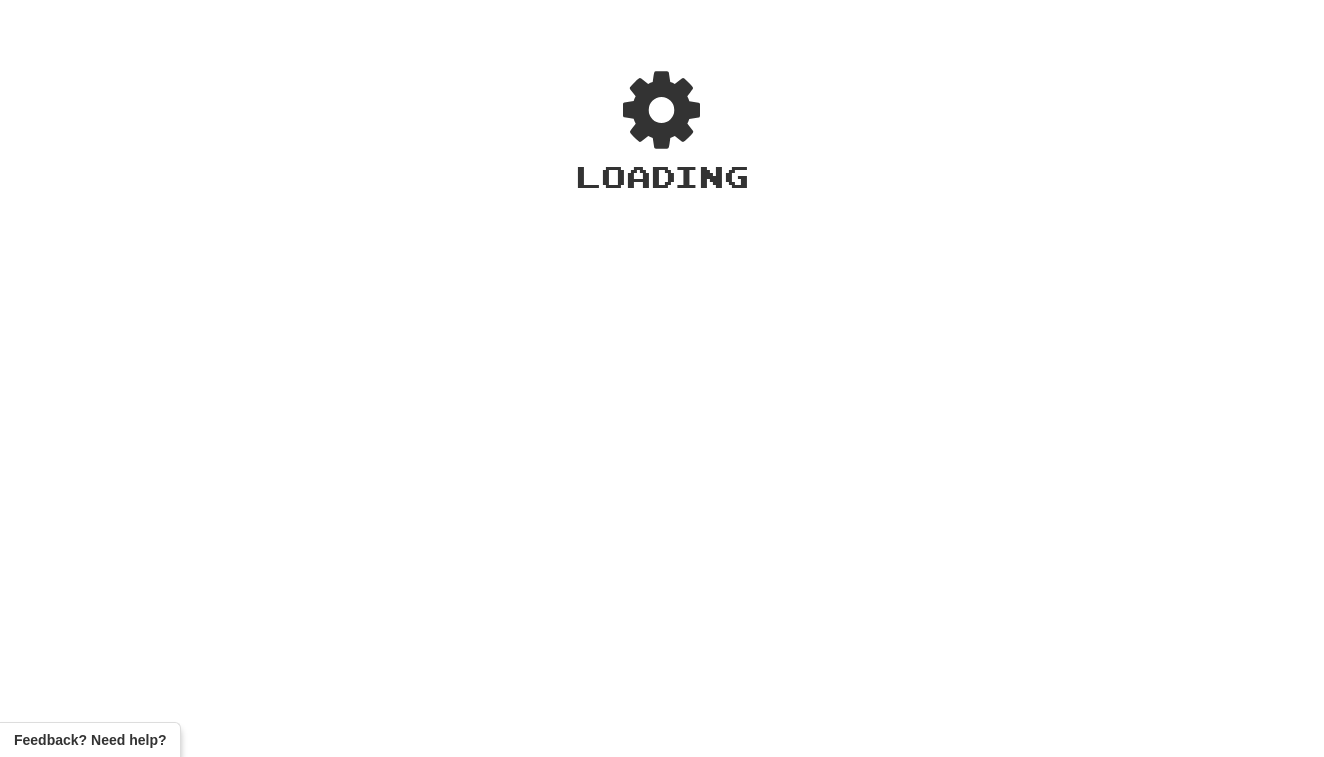 scroll, scrollTop: 0, scrollLeft: 0, axis: both 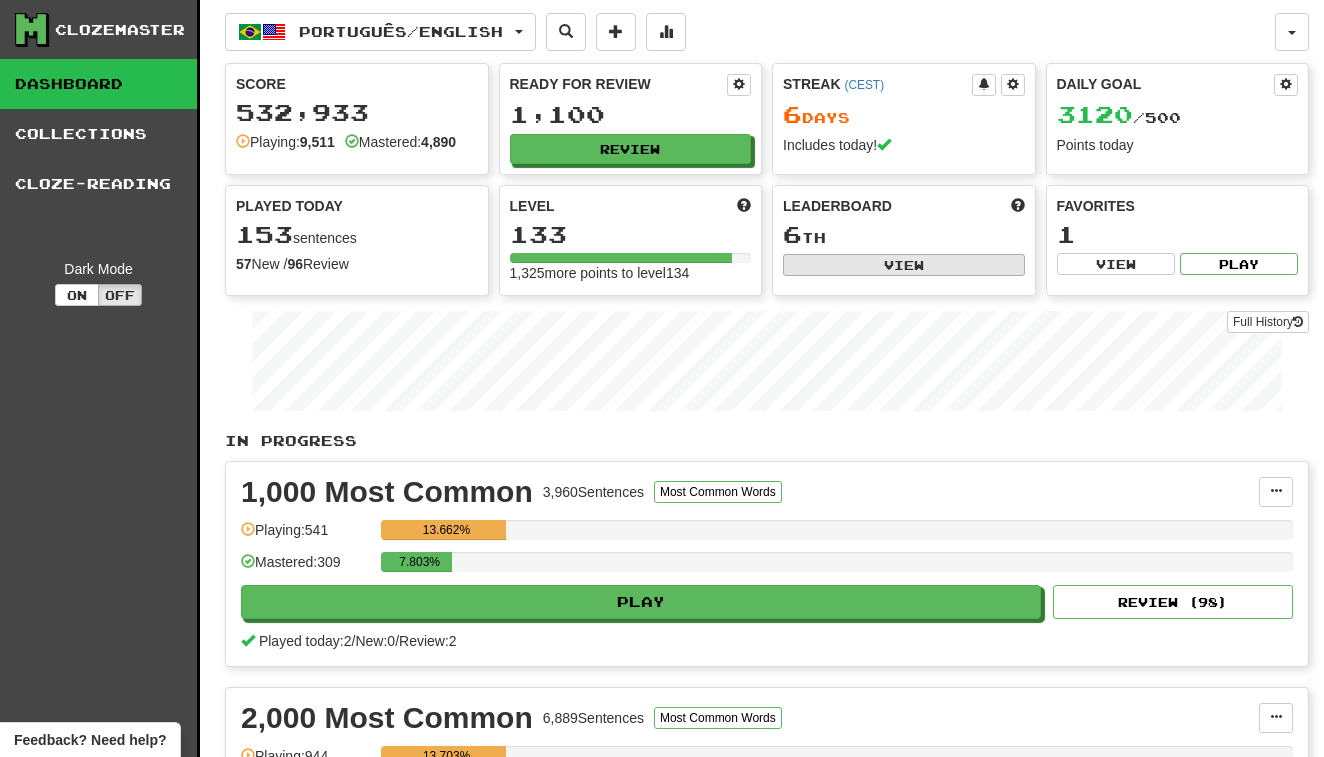click on "View" at bounding box center [904, 265] 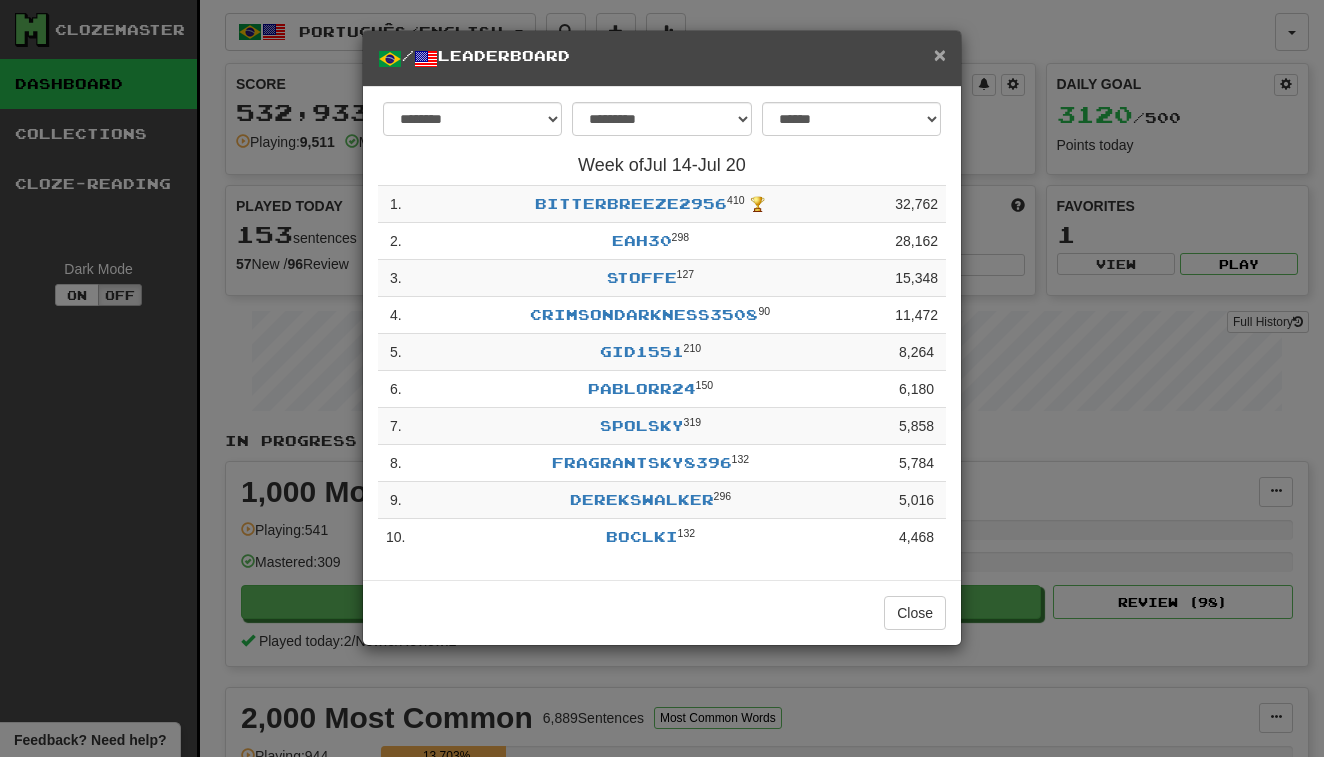 click on "×" at bounding box center [940, 54] 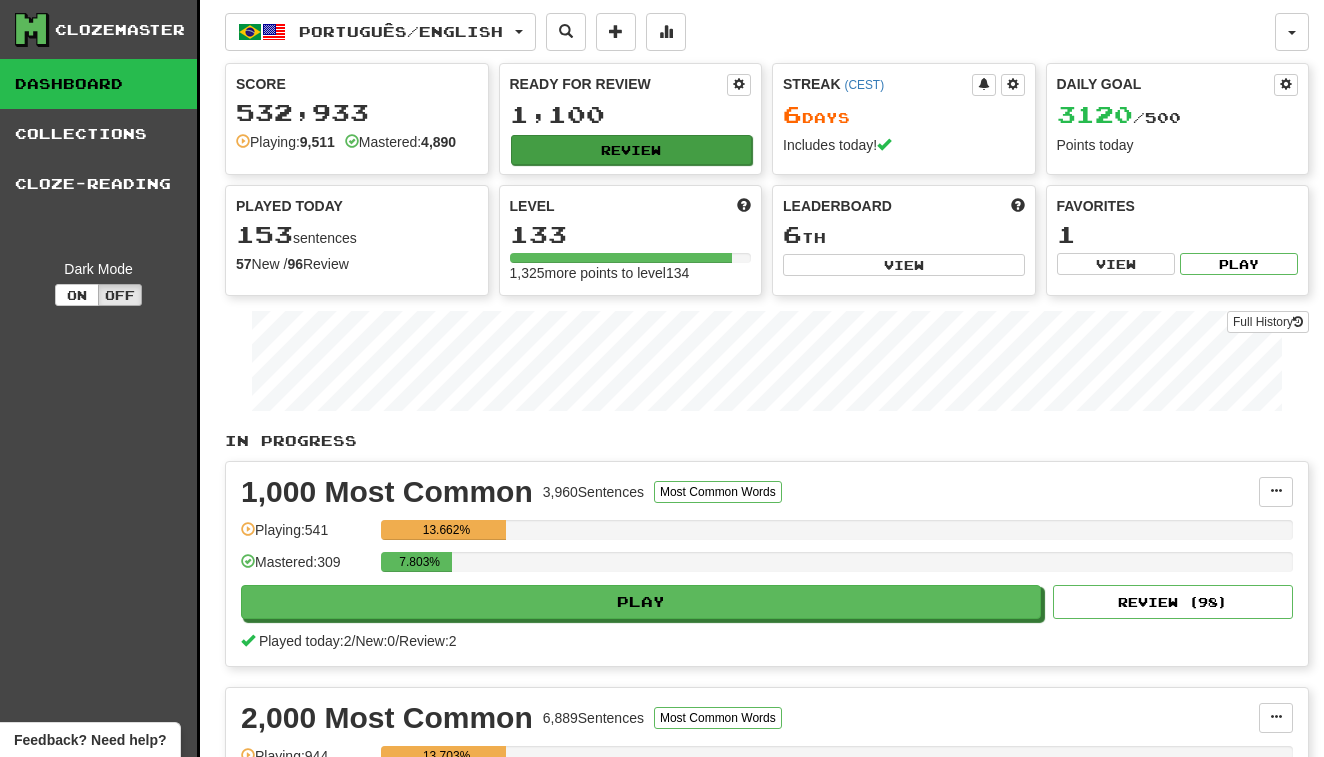 click on "Review" at bounding box center (632, 150) 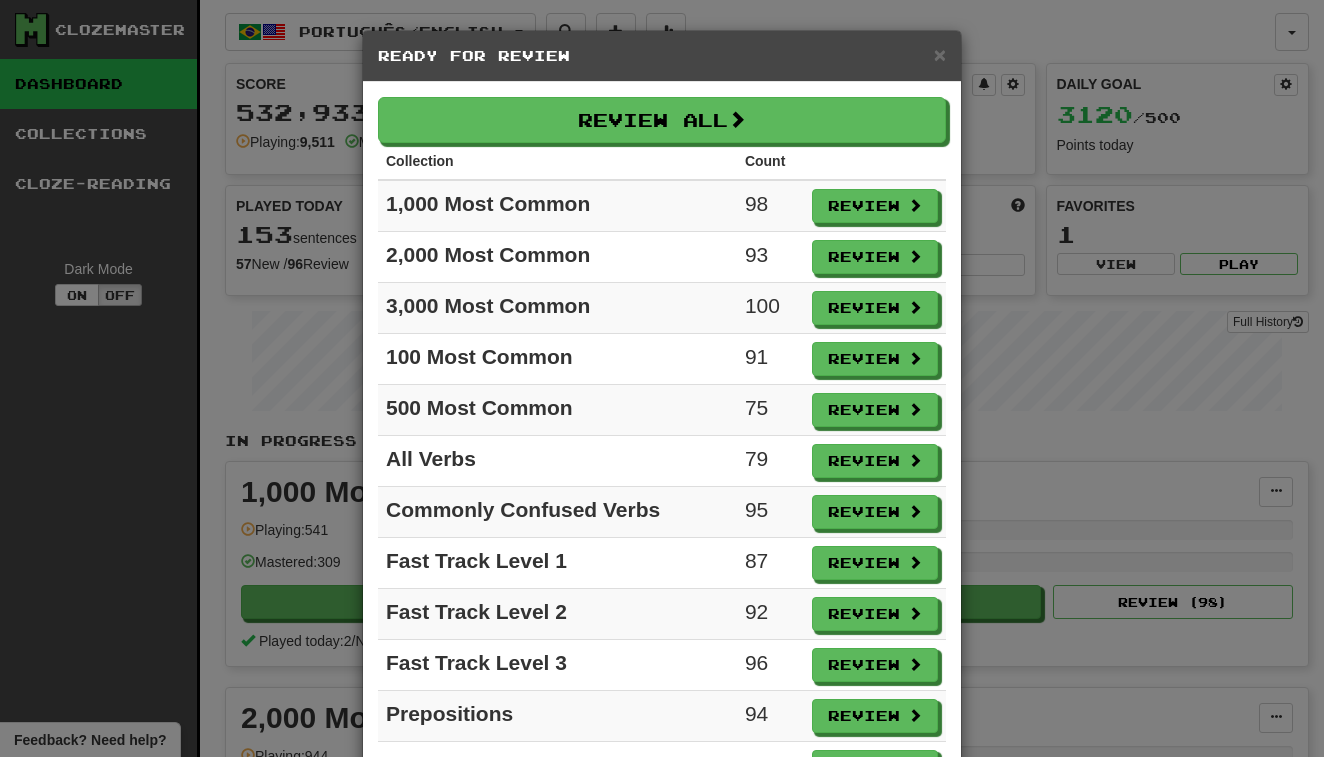 click on "Collection" at bounding box center [557, 161] 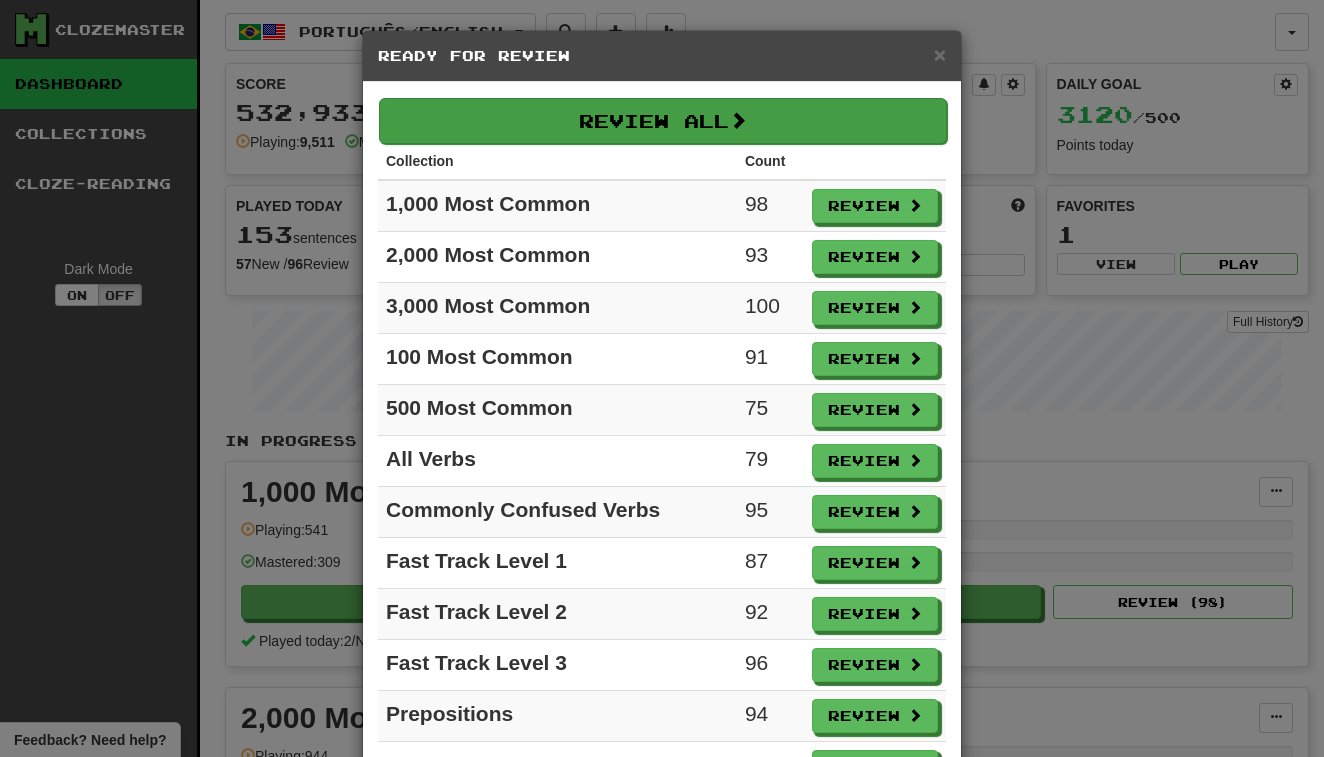click on "Review All" at bounding box center (663, 121) 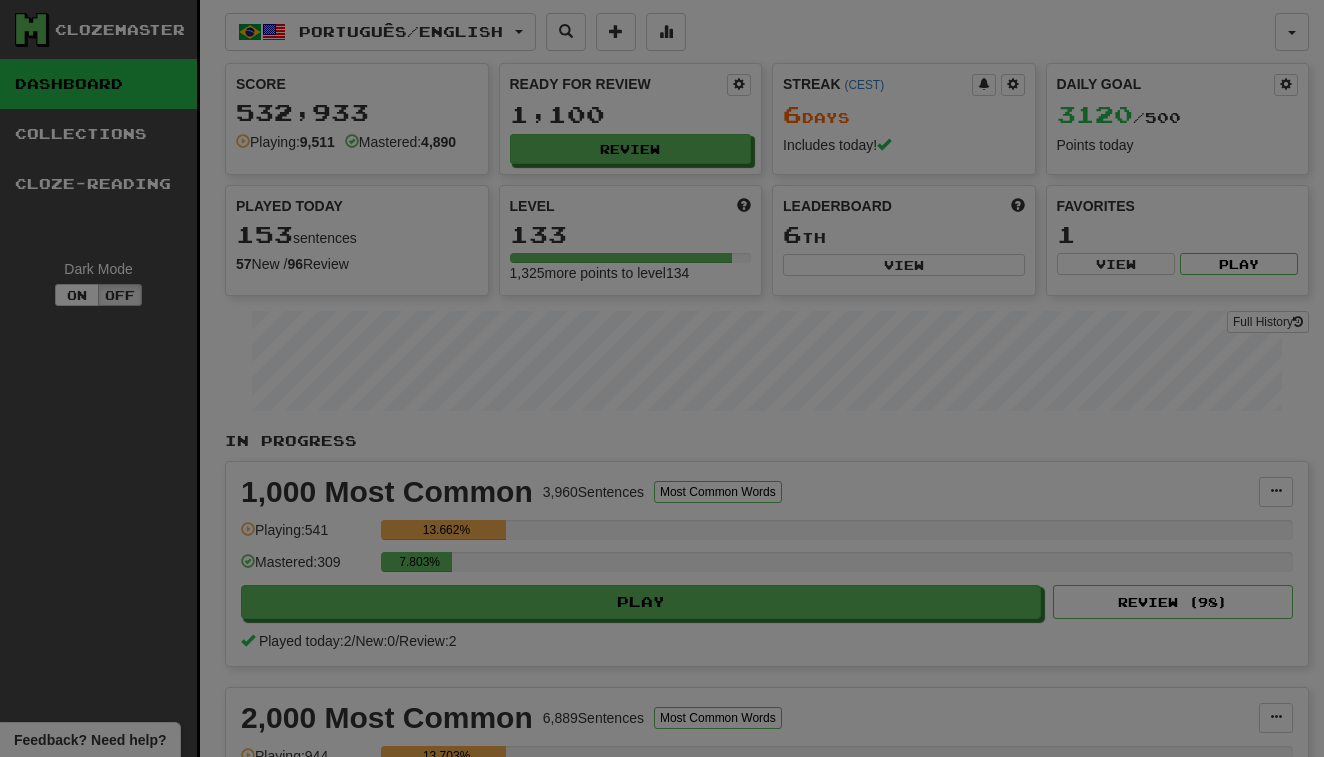 select on "********" 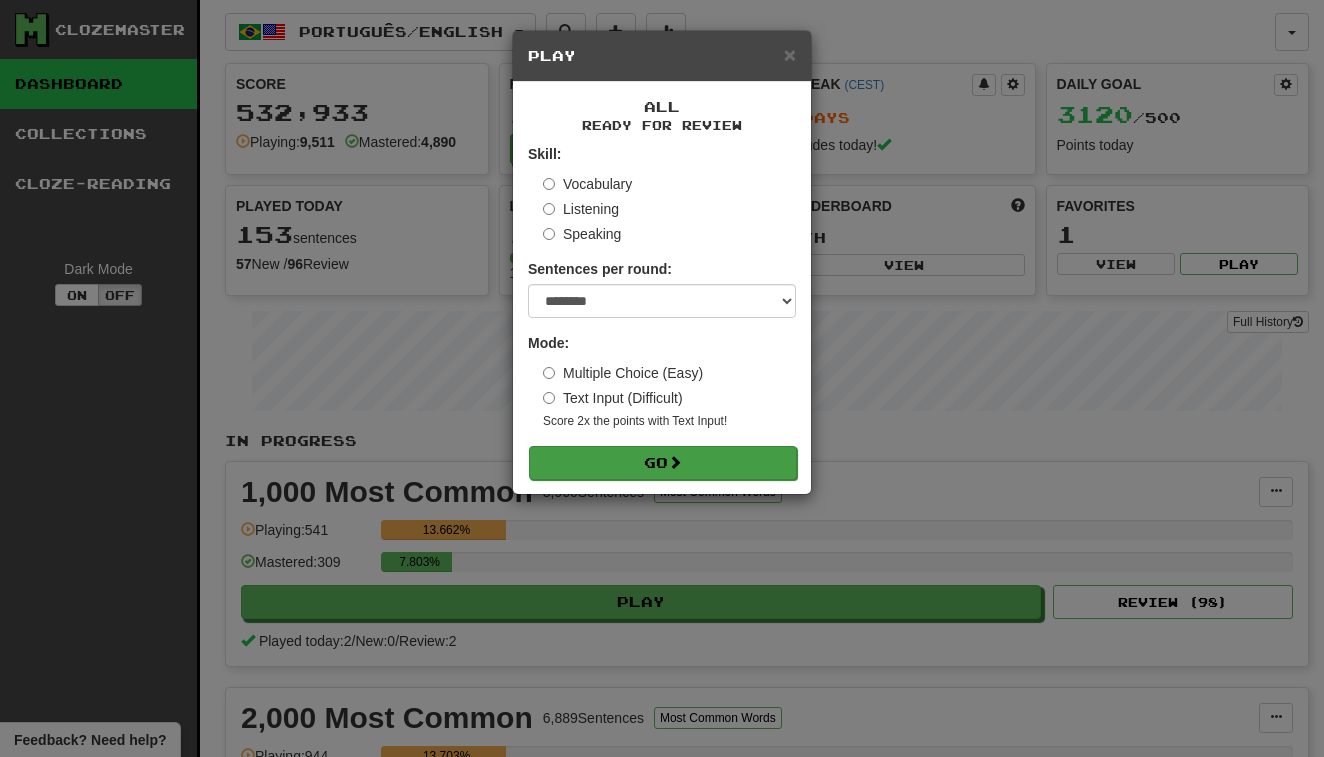click on "Go" at bounding box center (663, 463) 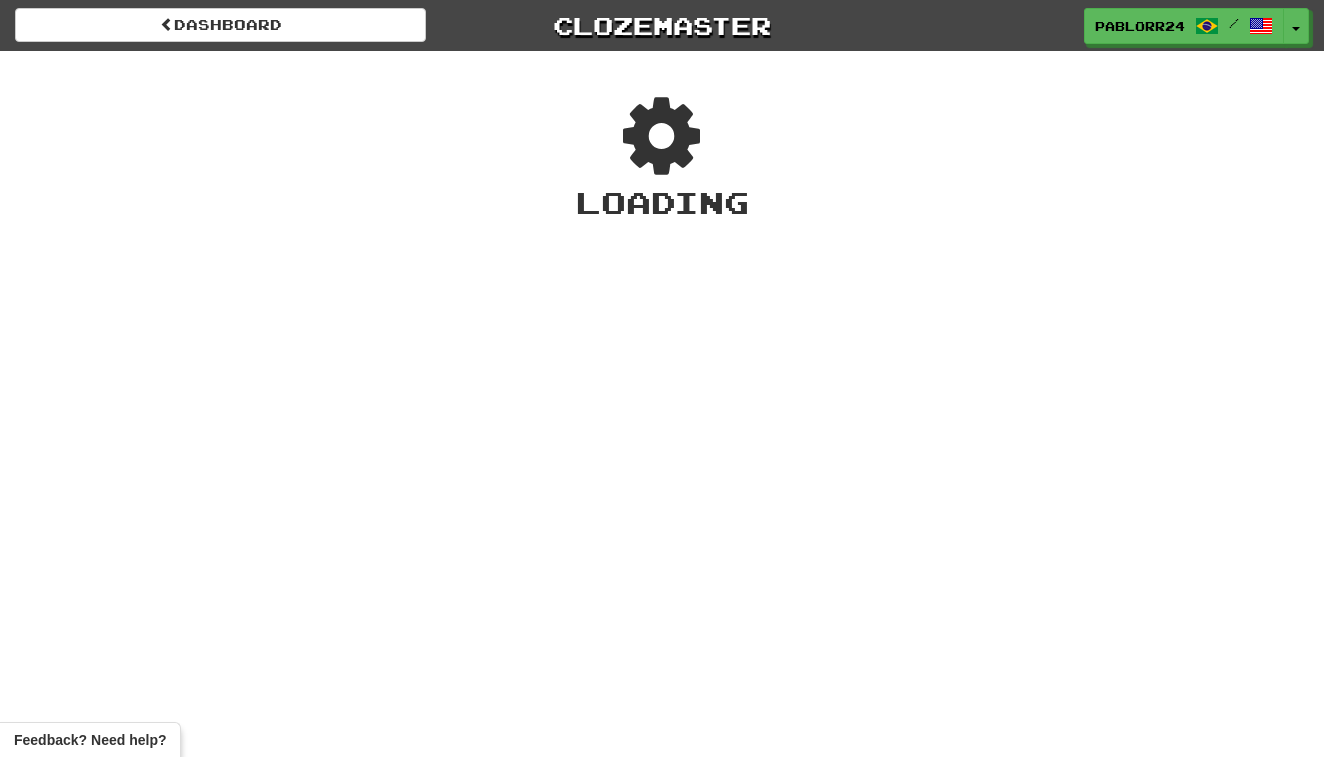 scroll, scrollTop: 0, scrollLeft: 0, axis: both 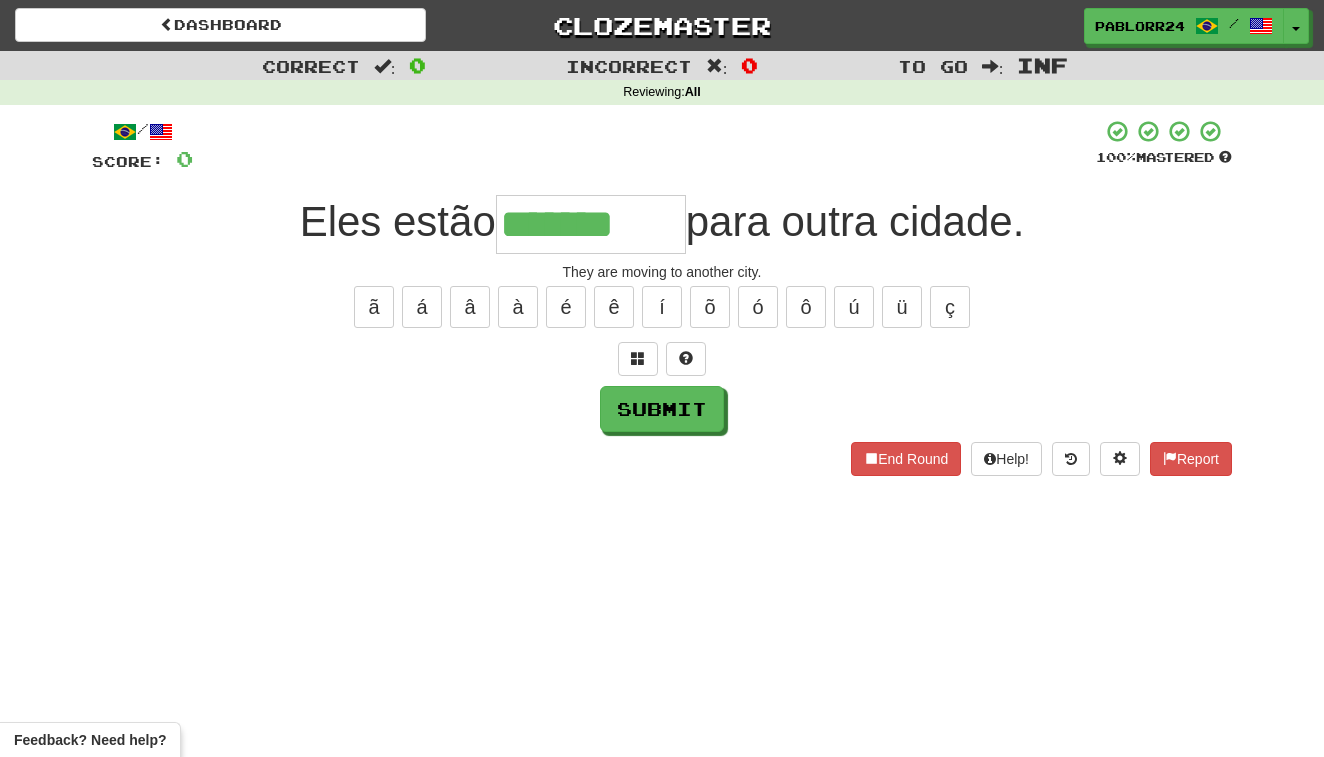 type on "*******" 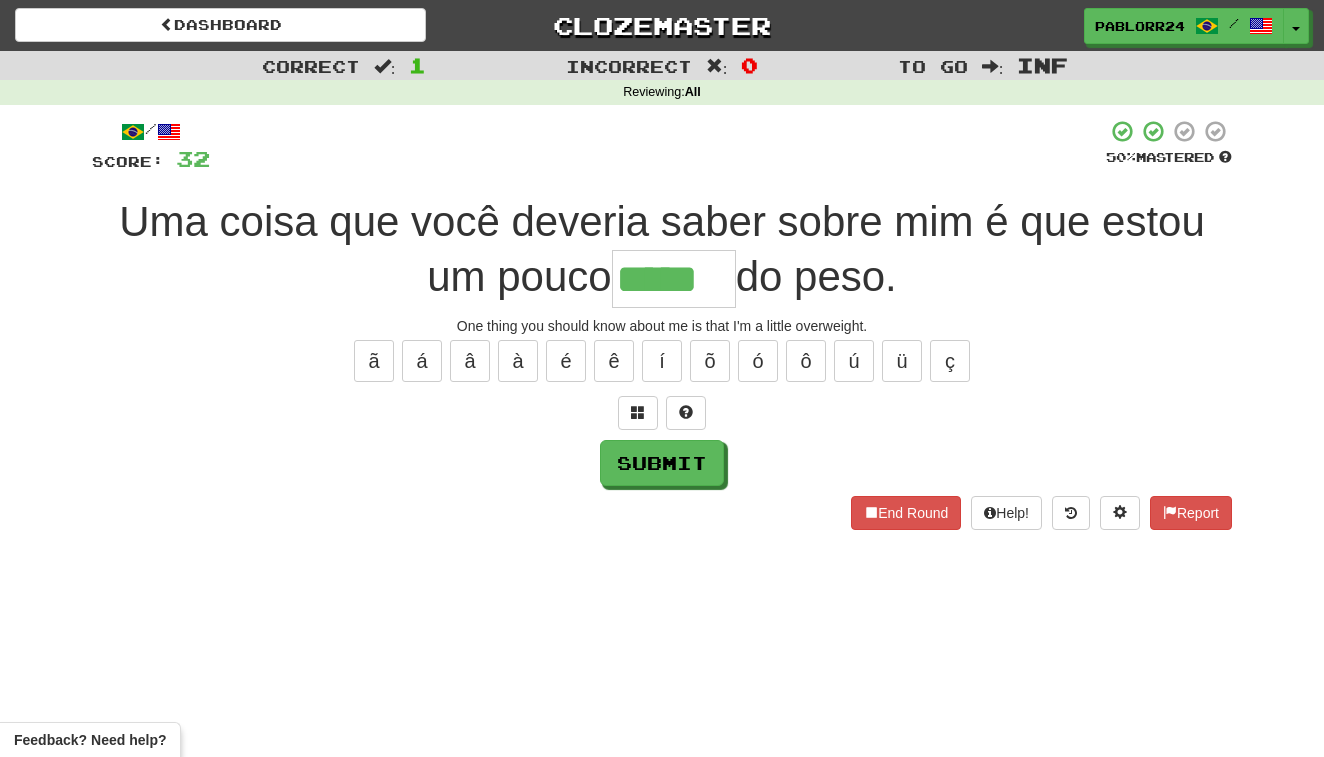 type on "*****" 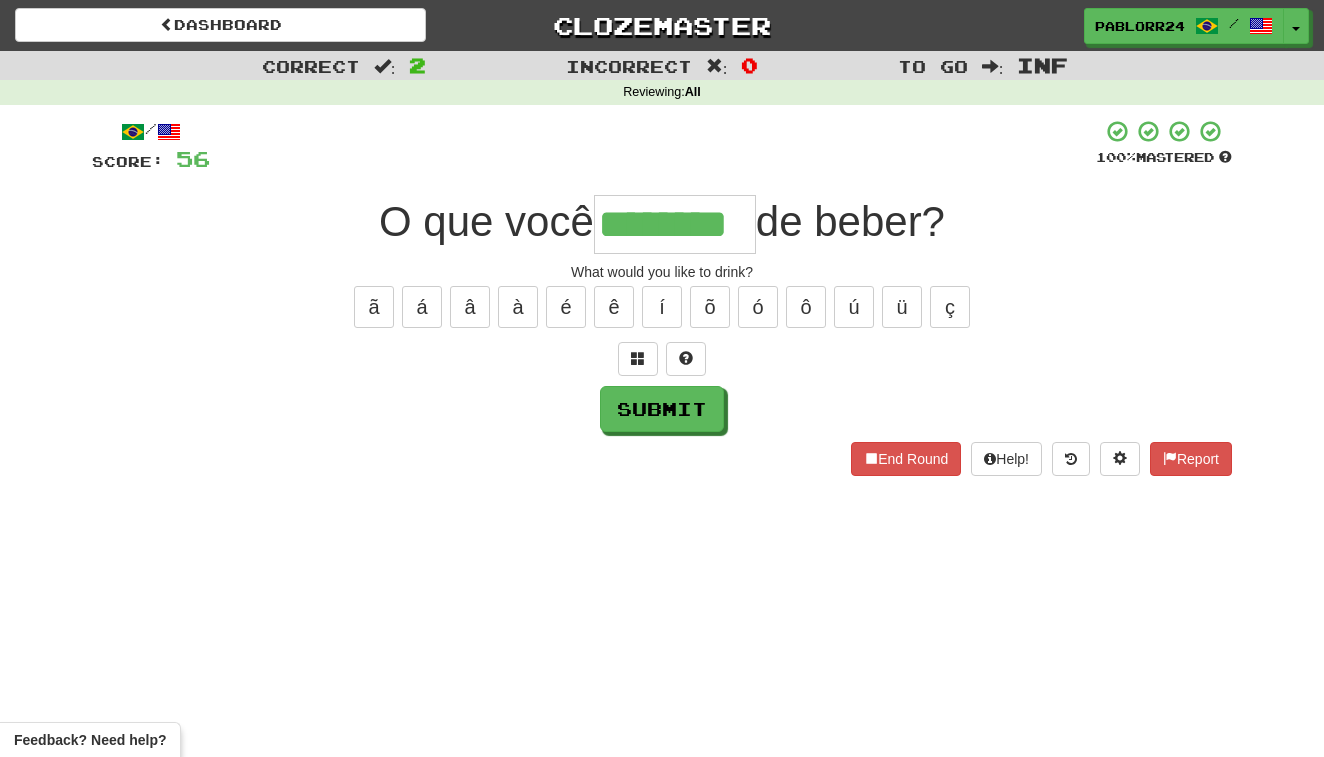 type on "********" 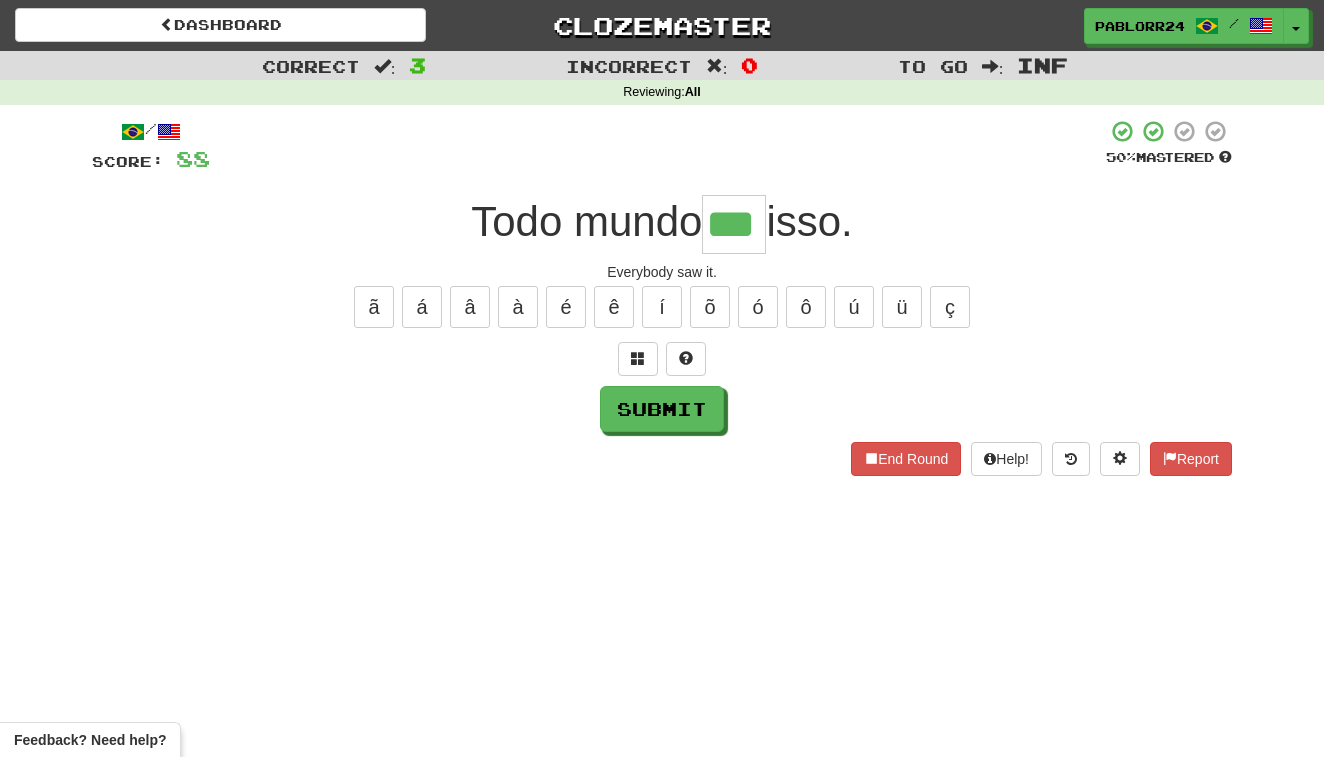 type on "***" 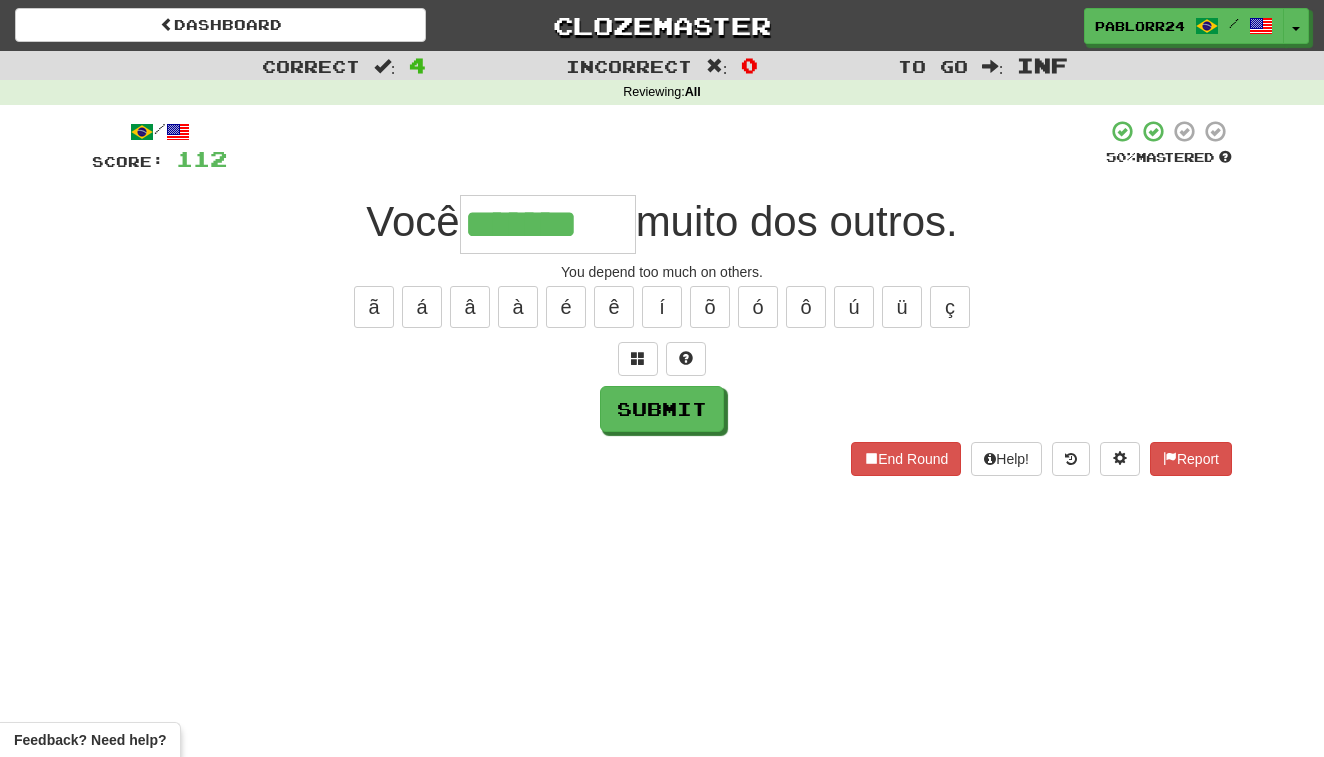 type on "*******" 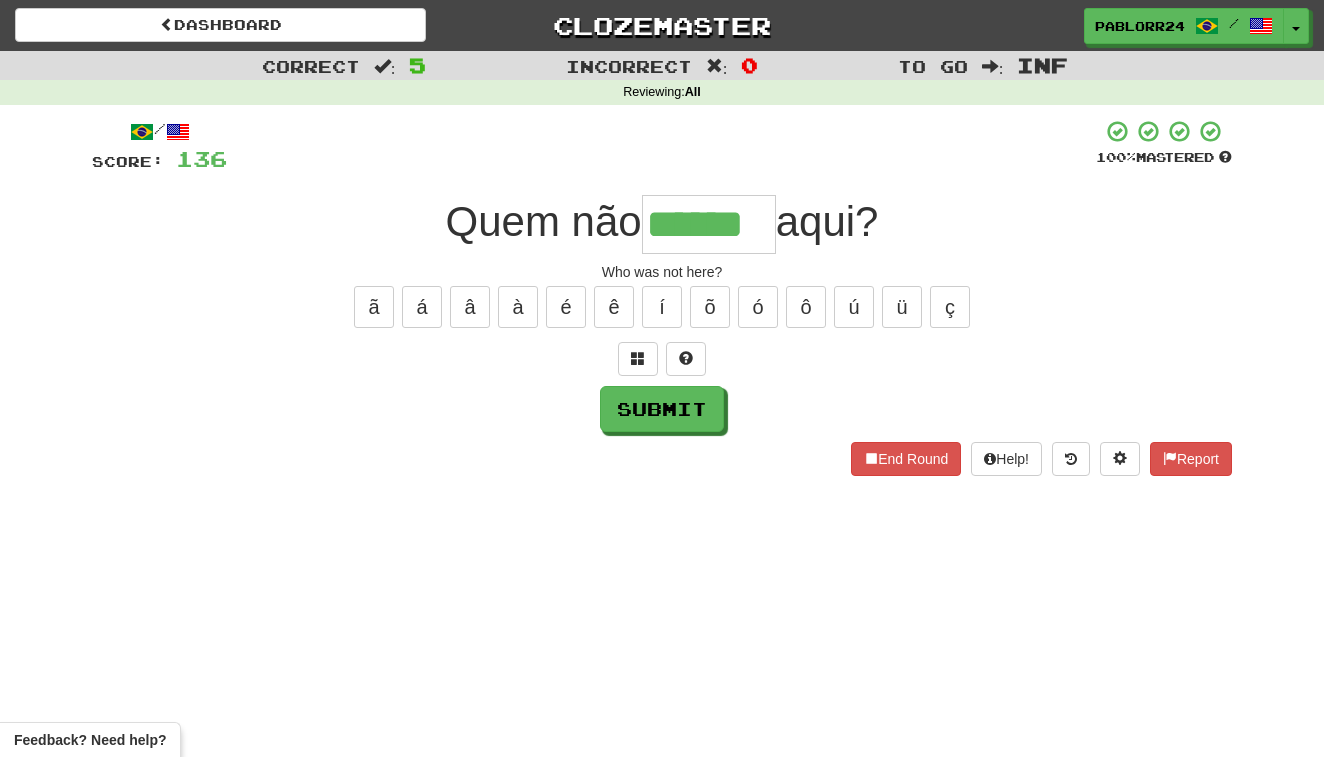 type on "******" 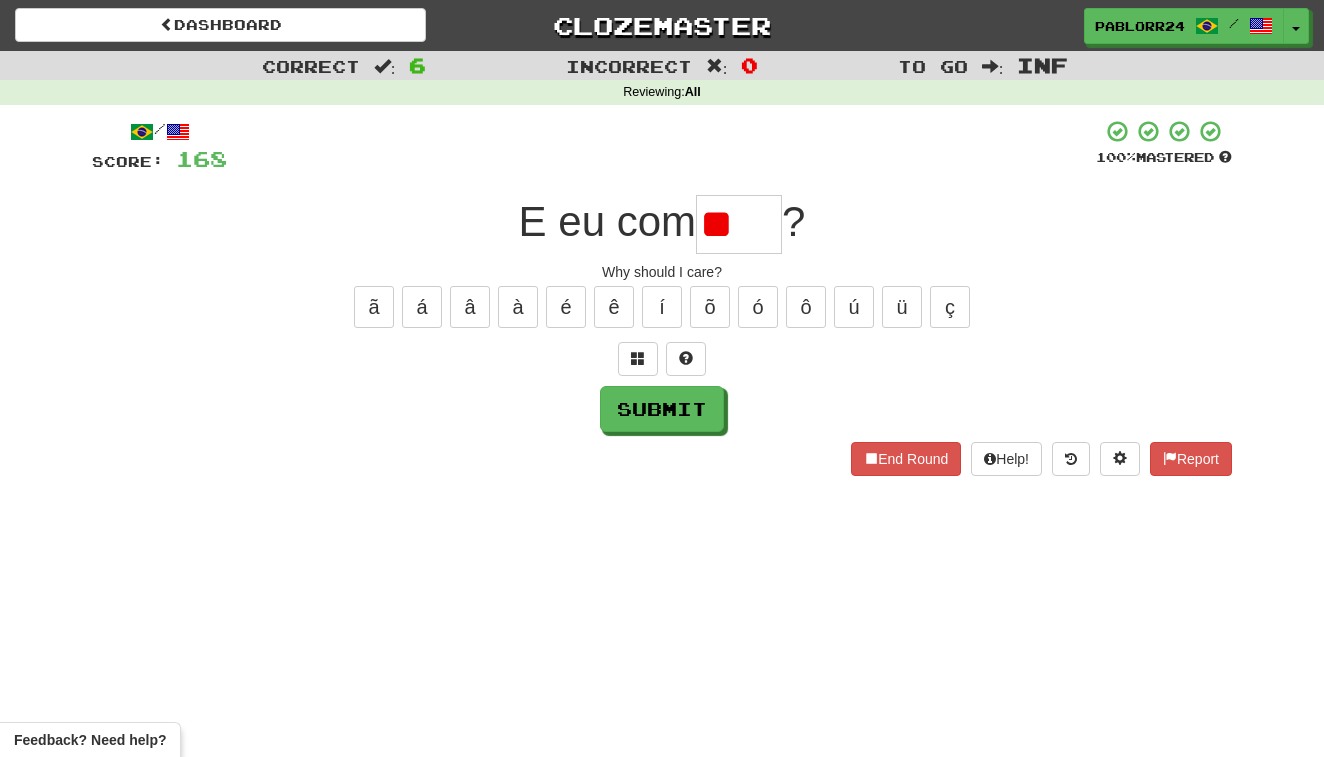 type on "*" 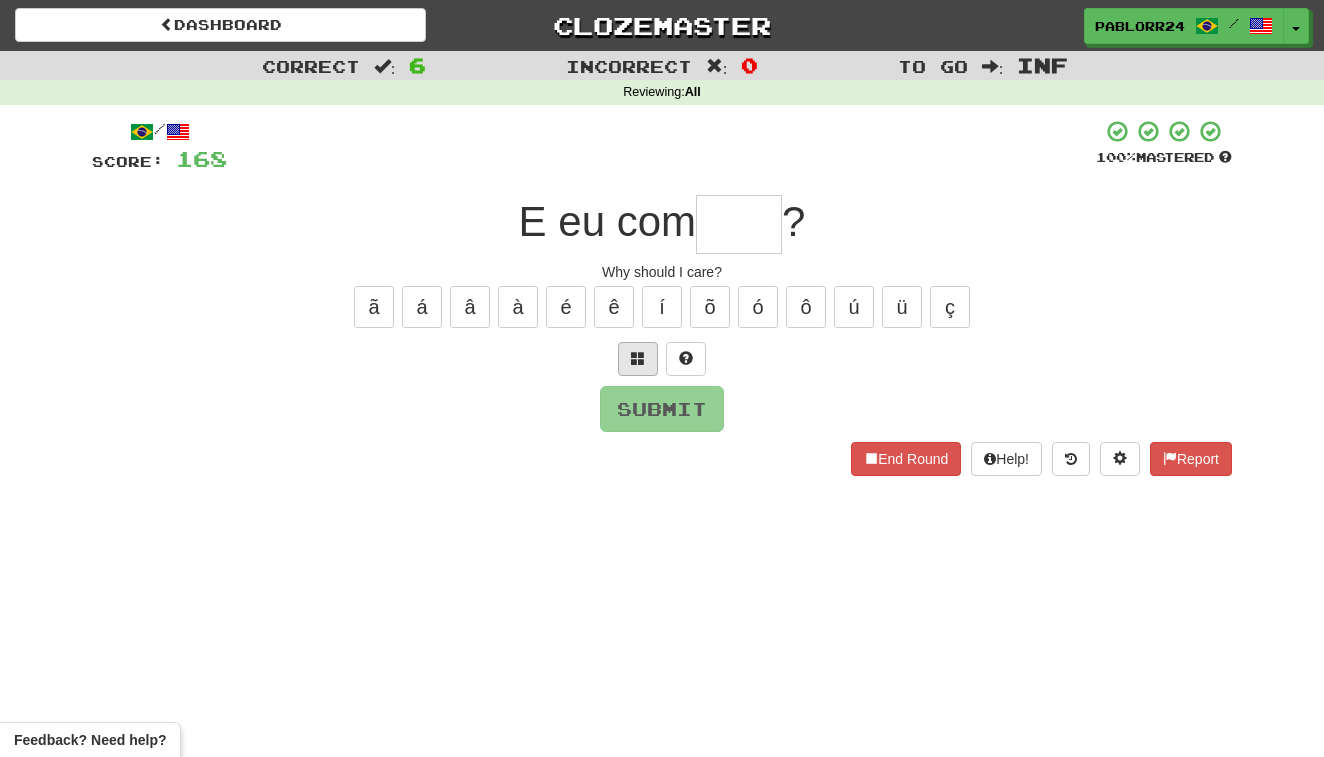 click at bounding box center [638, 358] 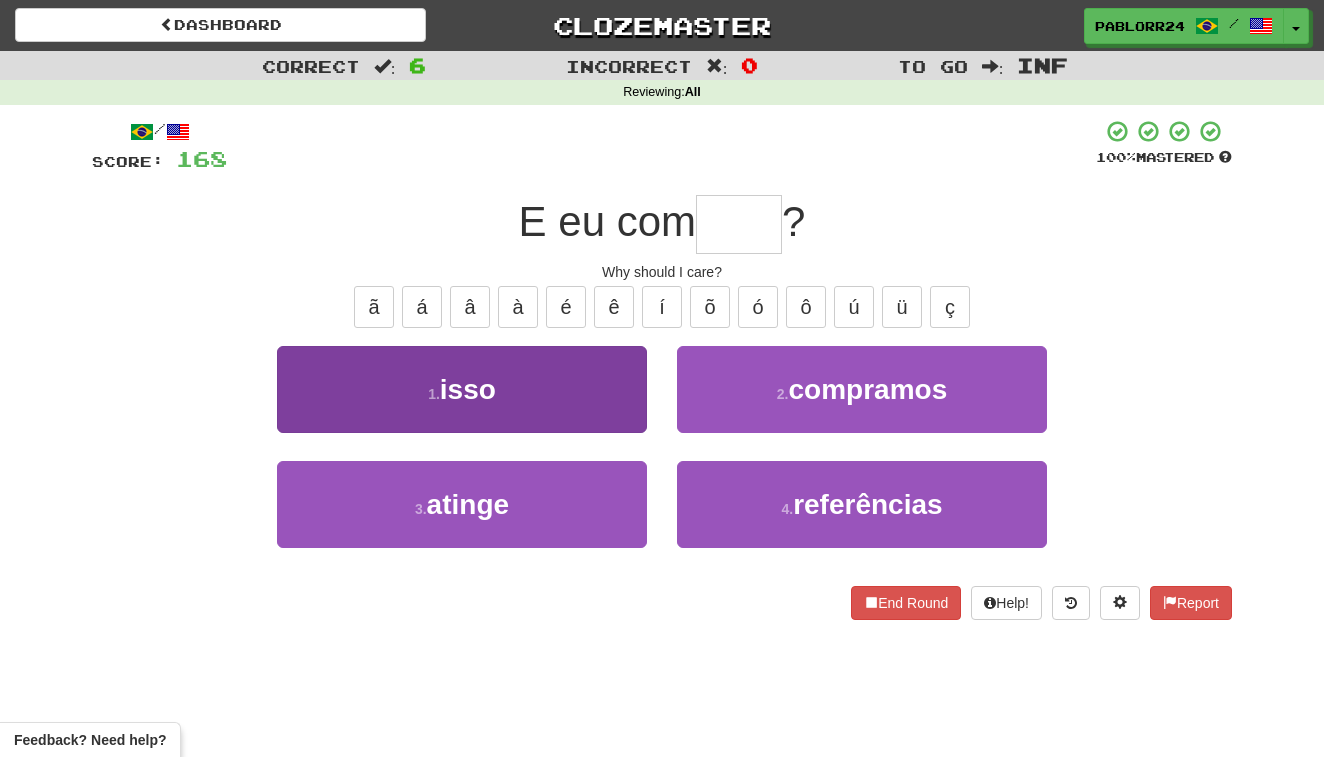 click on "1 .  isso" at bounding box center (462, 389) 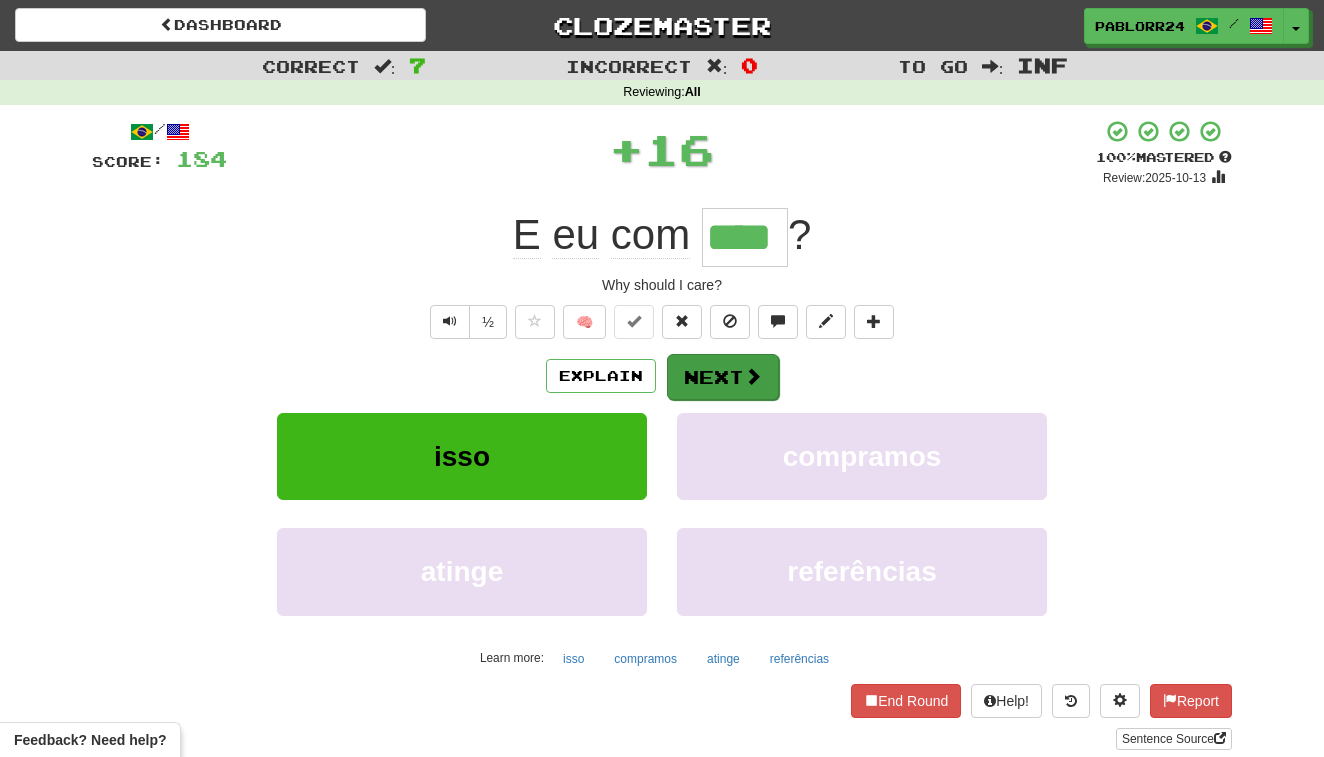 click on "Next" at bounding box center [723, 377] 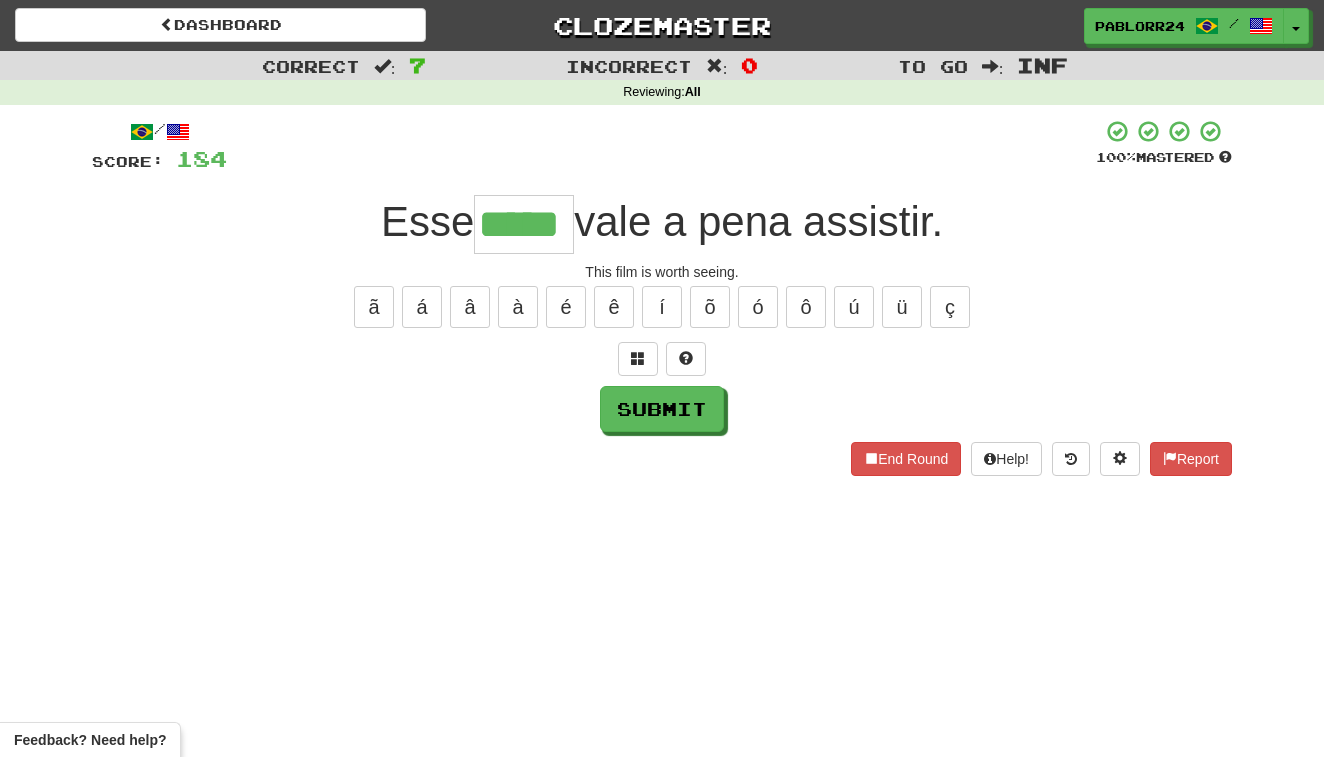 type on "*****" 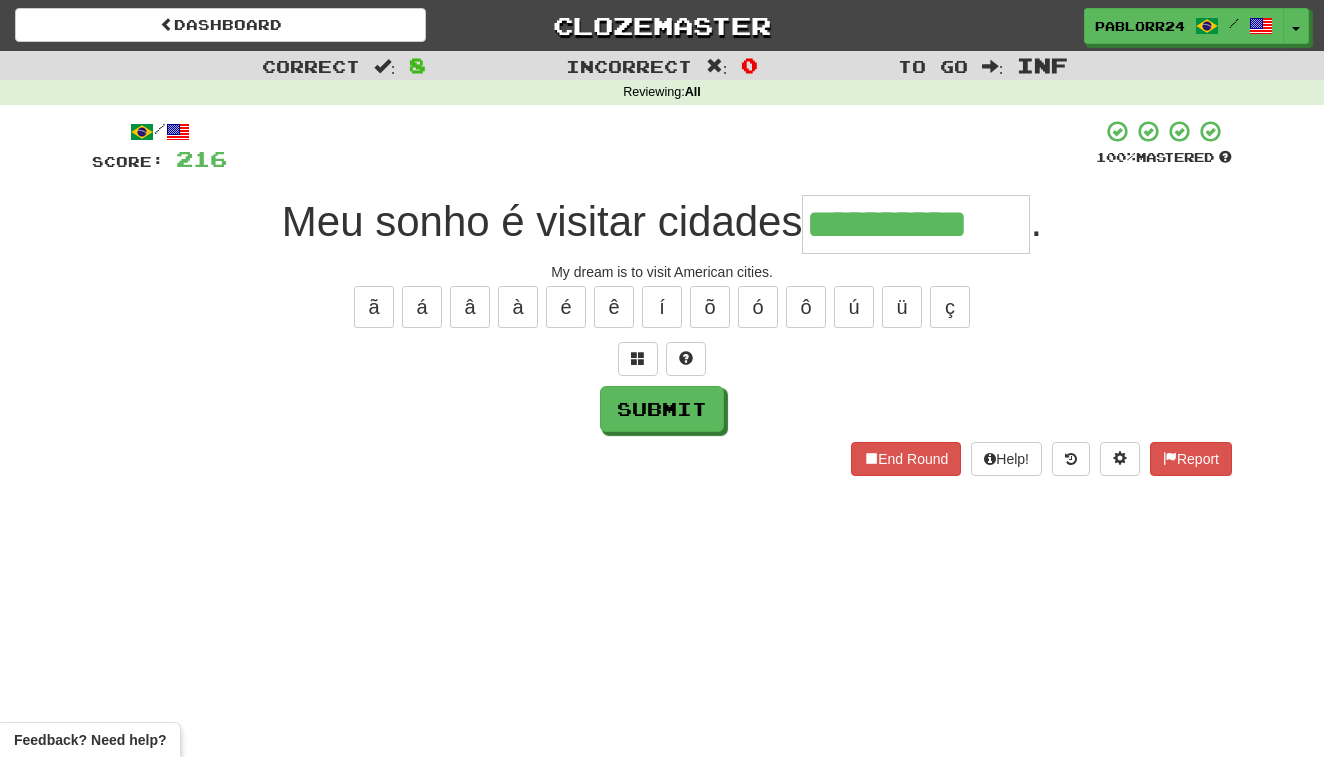 type on "**********" 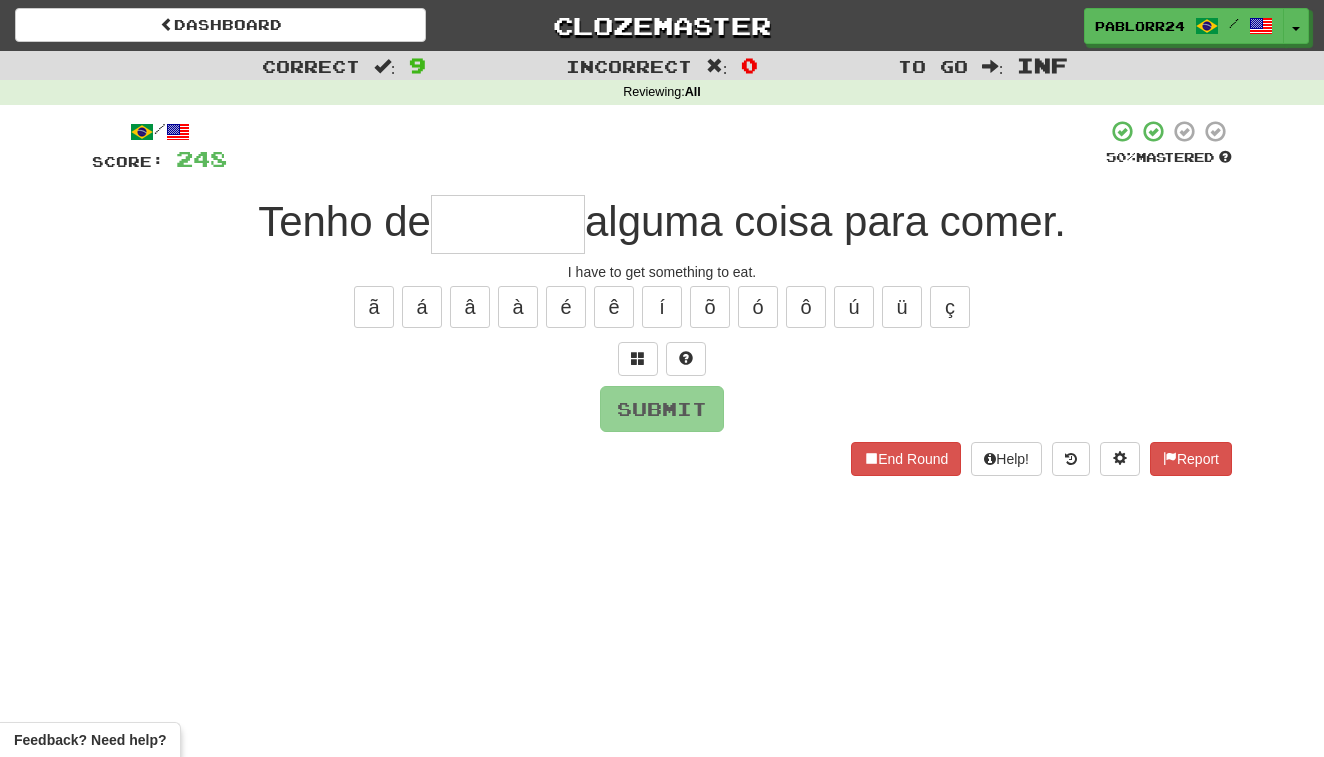 type on "*" 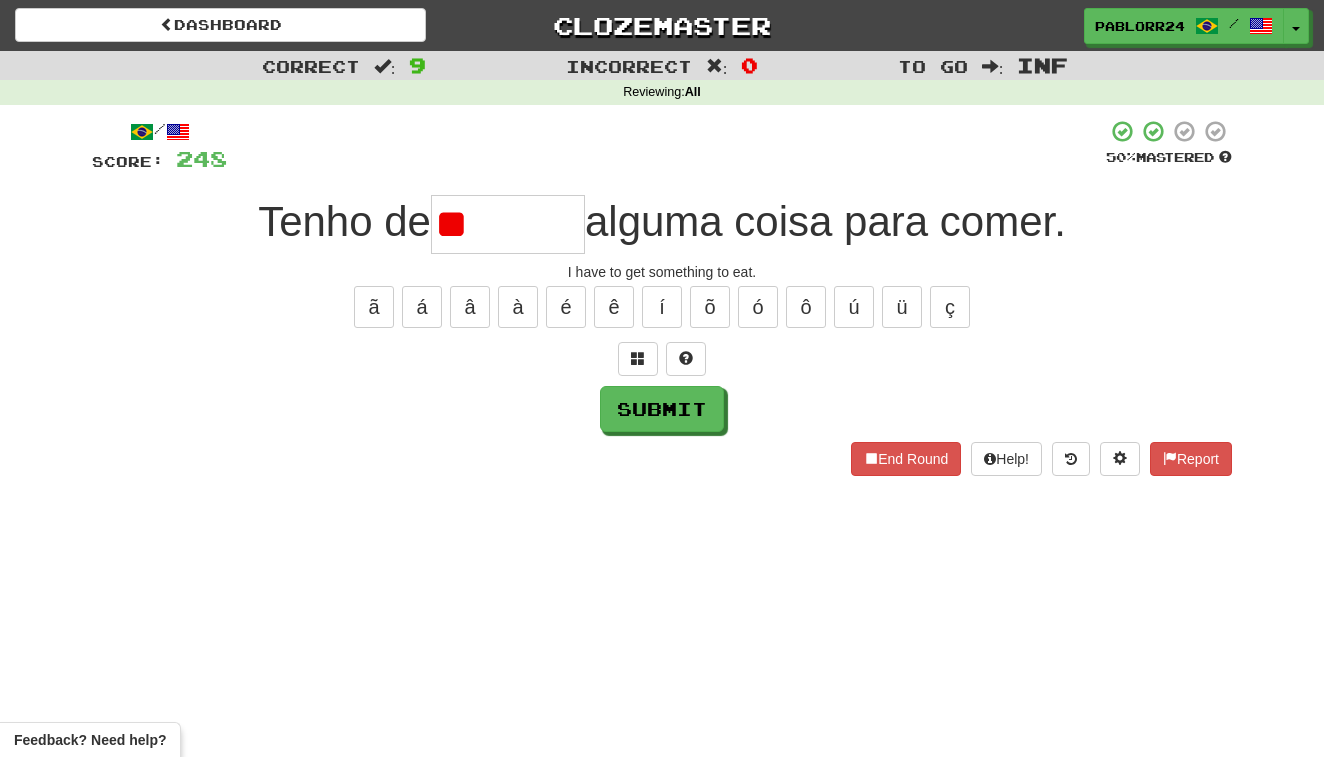 type on "*" 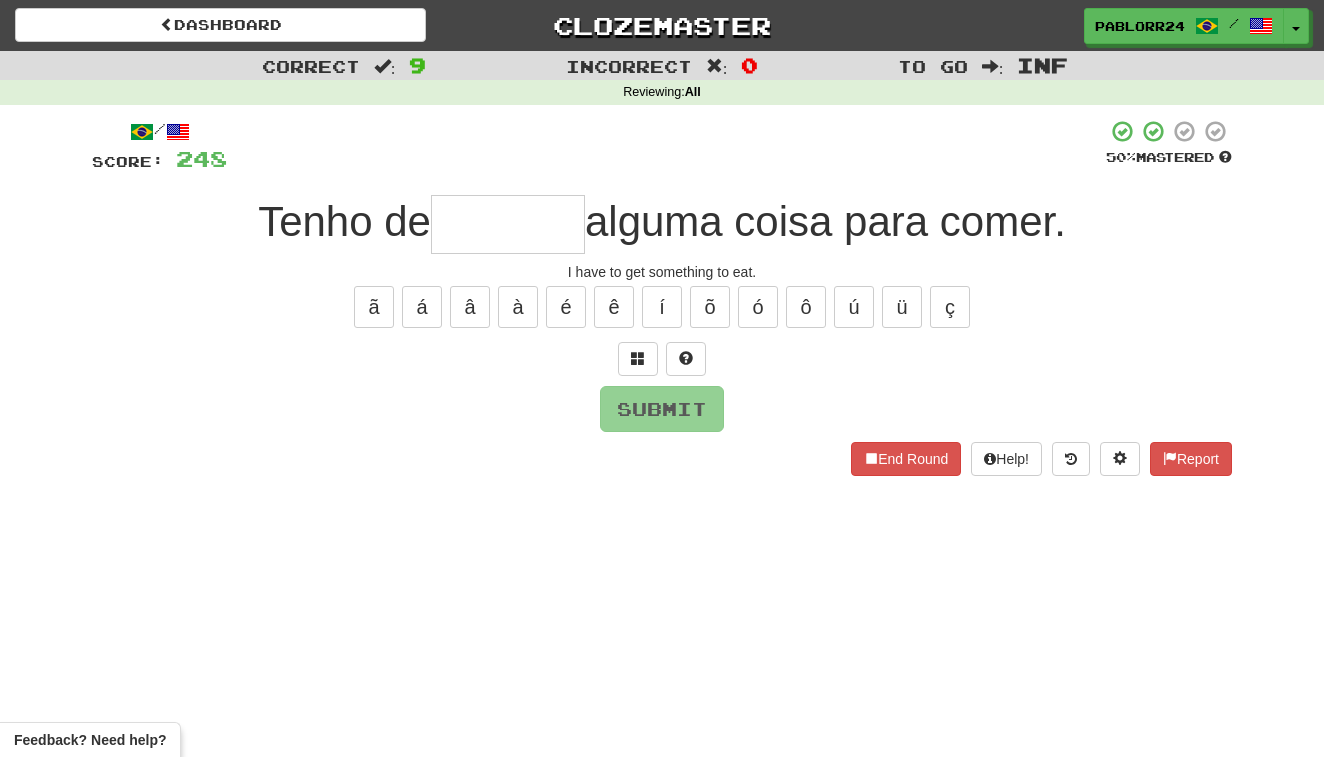 type on "*" 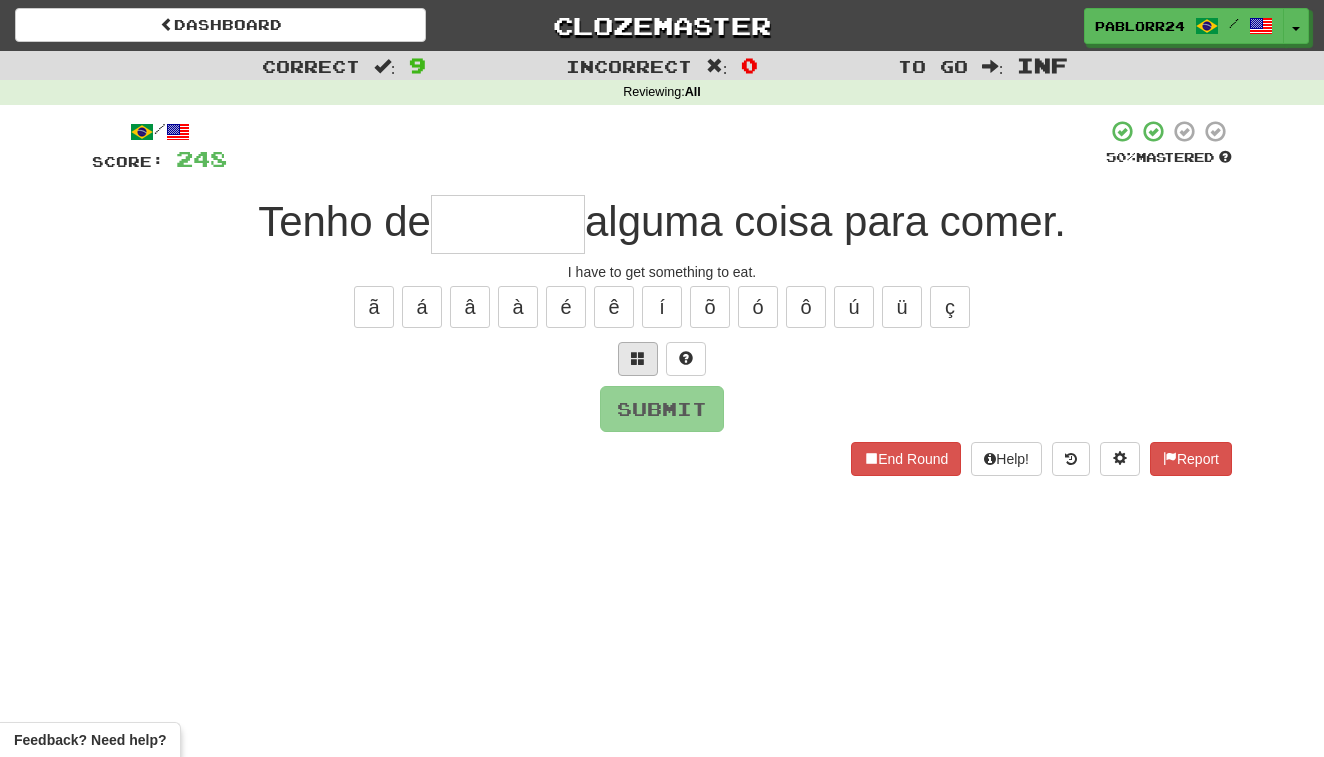 click at bounding box center [638, 358] 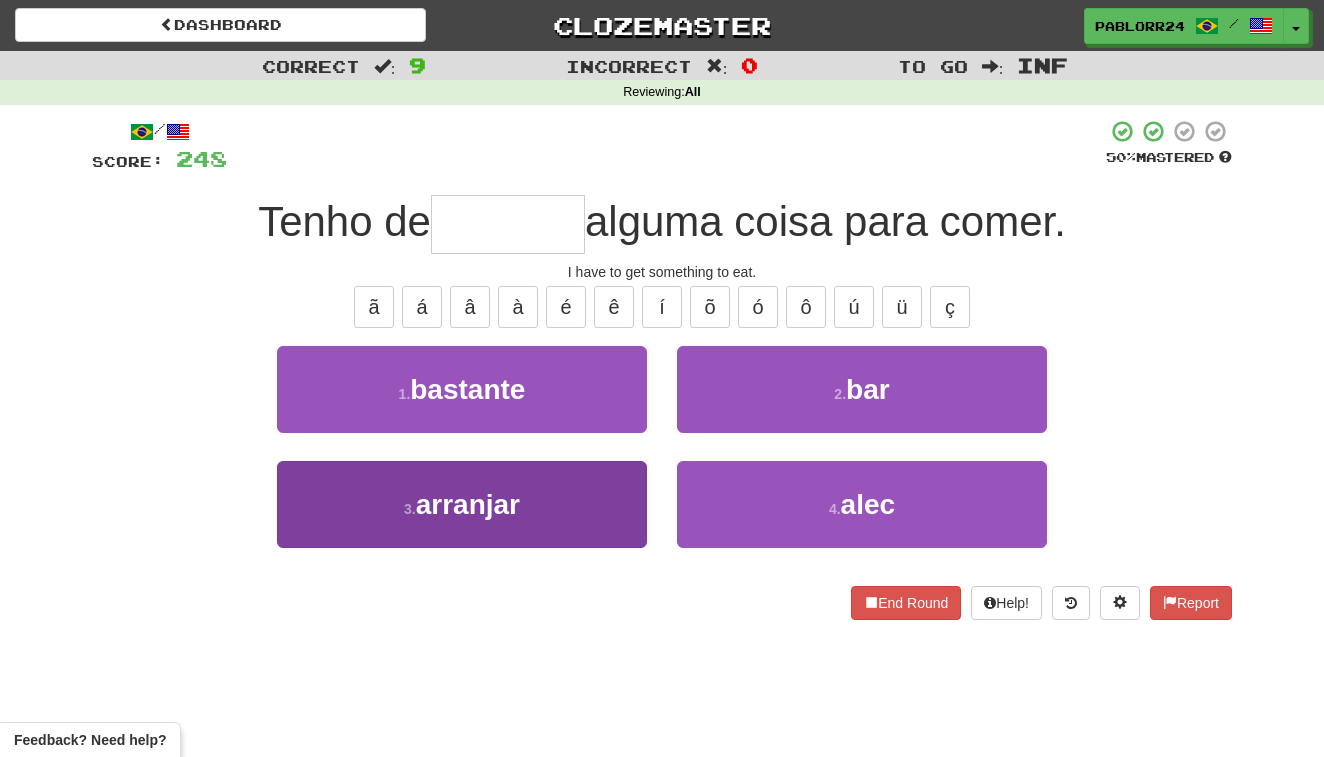click on "3 .  arranjar" at bounding box center [462, 504] 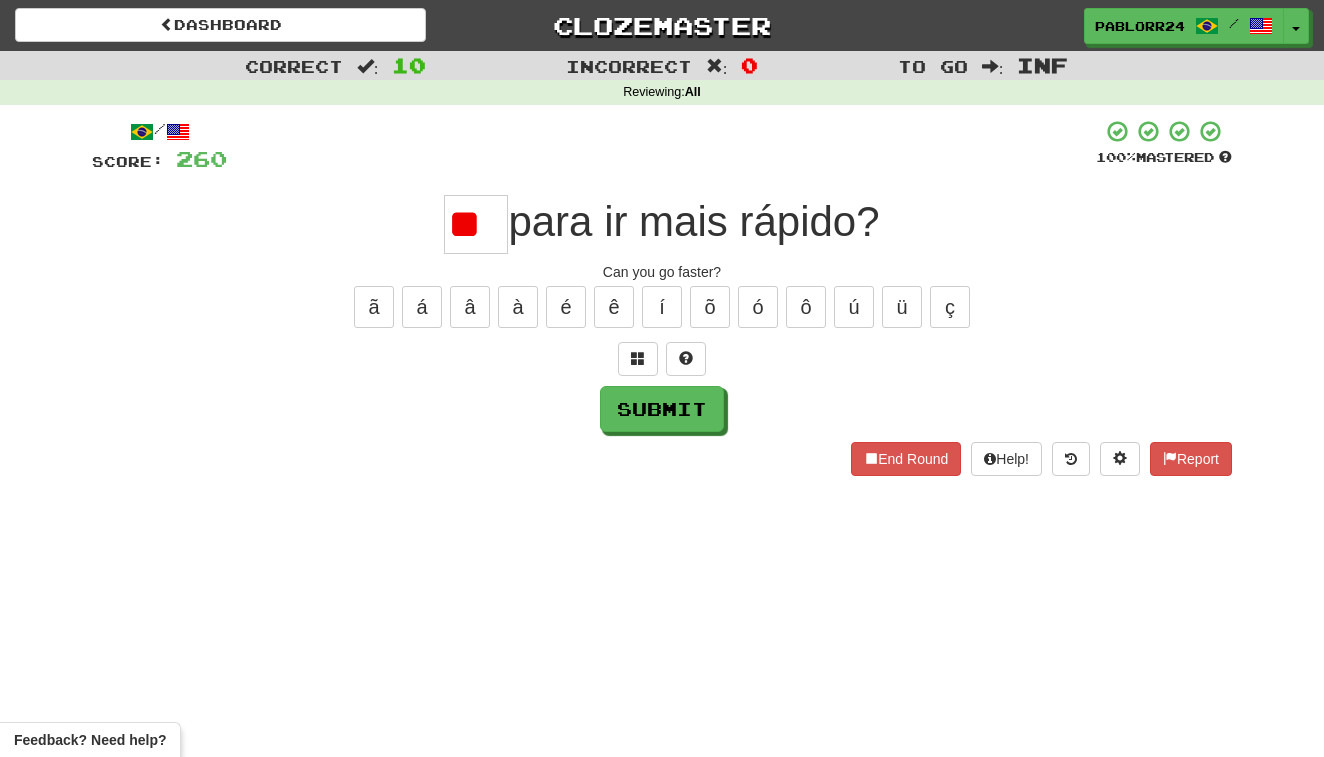 type on "*" 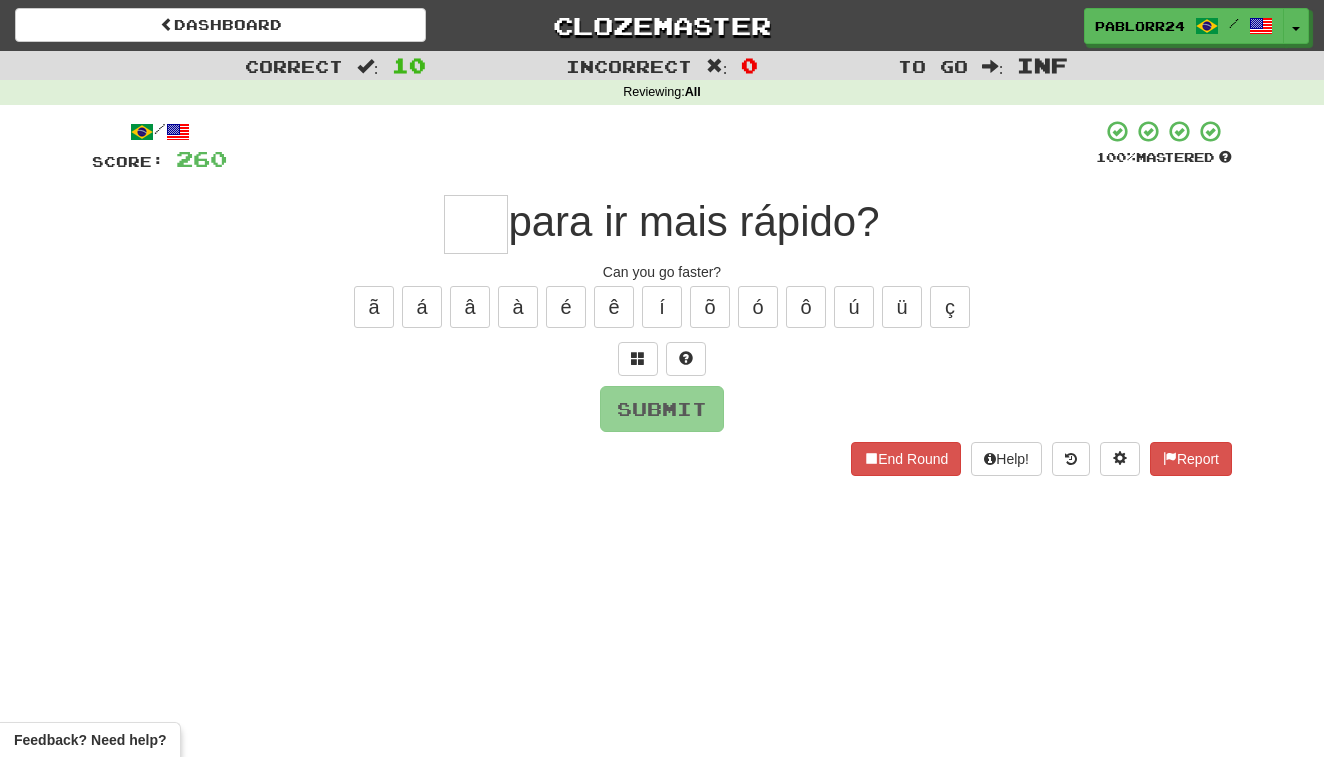 type on "*" 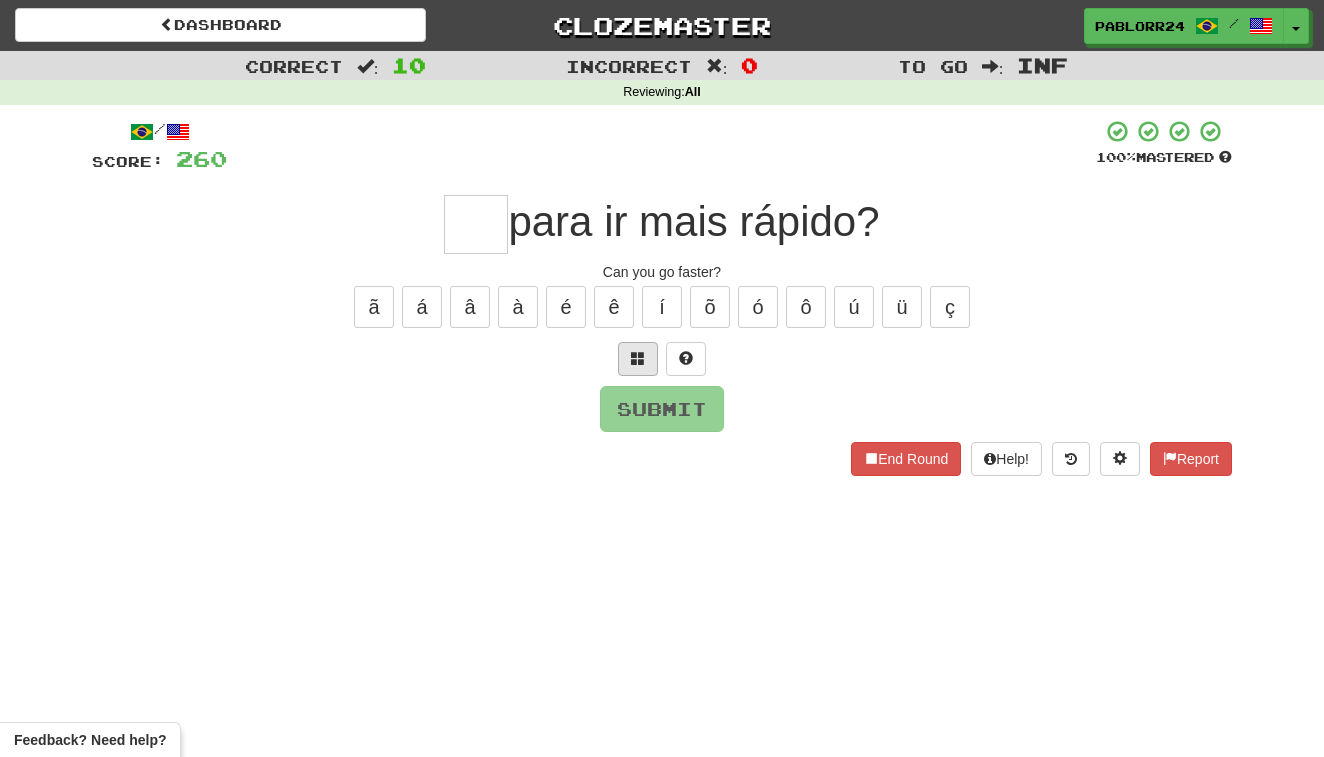 click at bounding box center (638, 359) 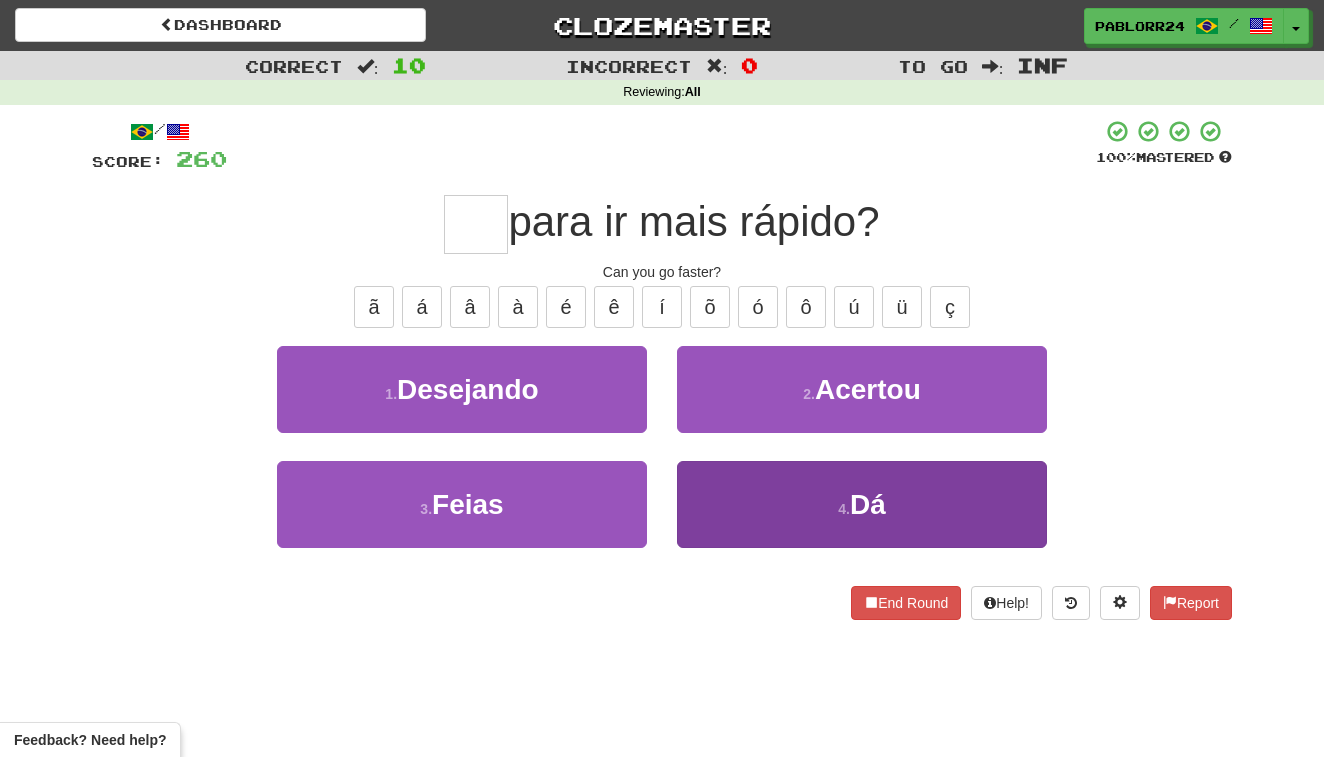 click on "4 .  Dá" at bounding box center [862, 504] 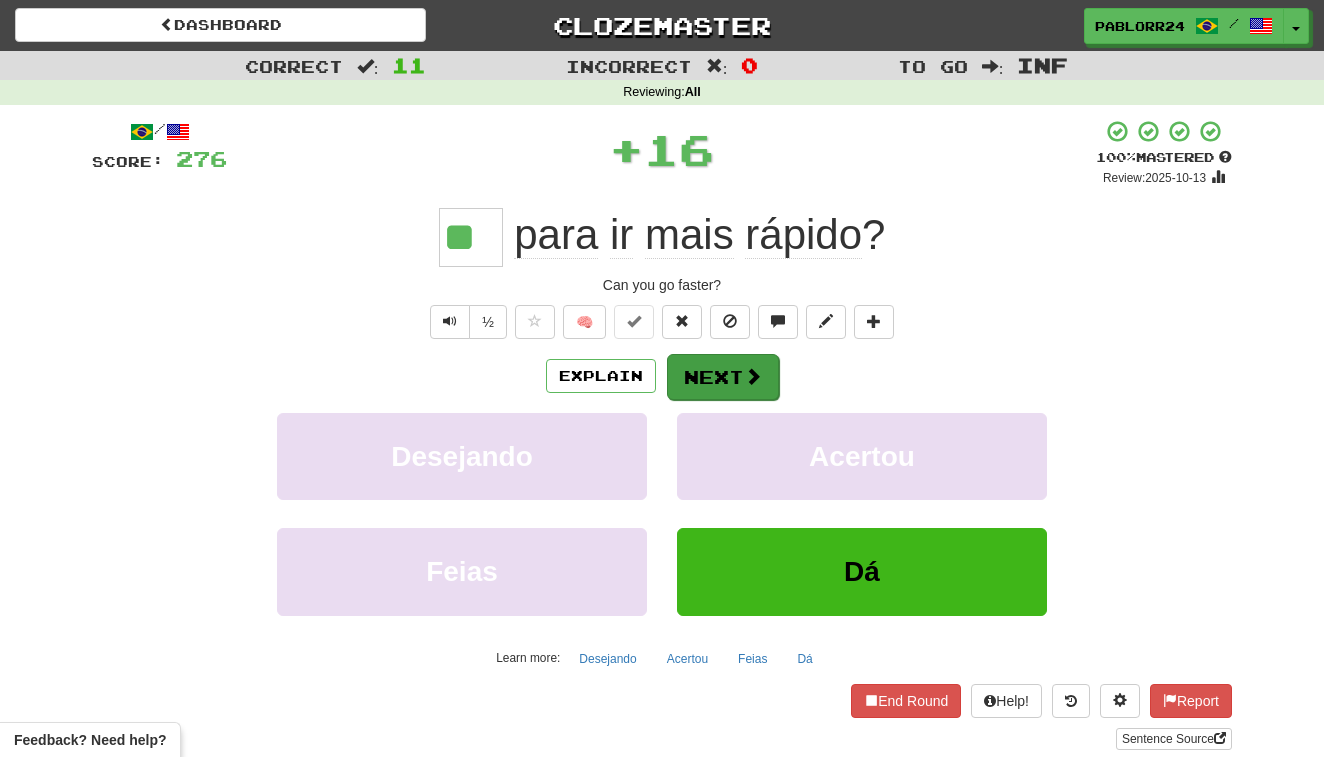 click on "Next" at bounding box center (723, 377) 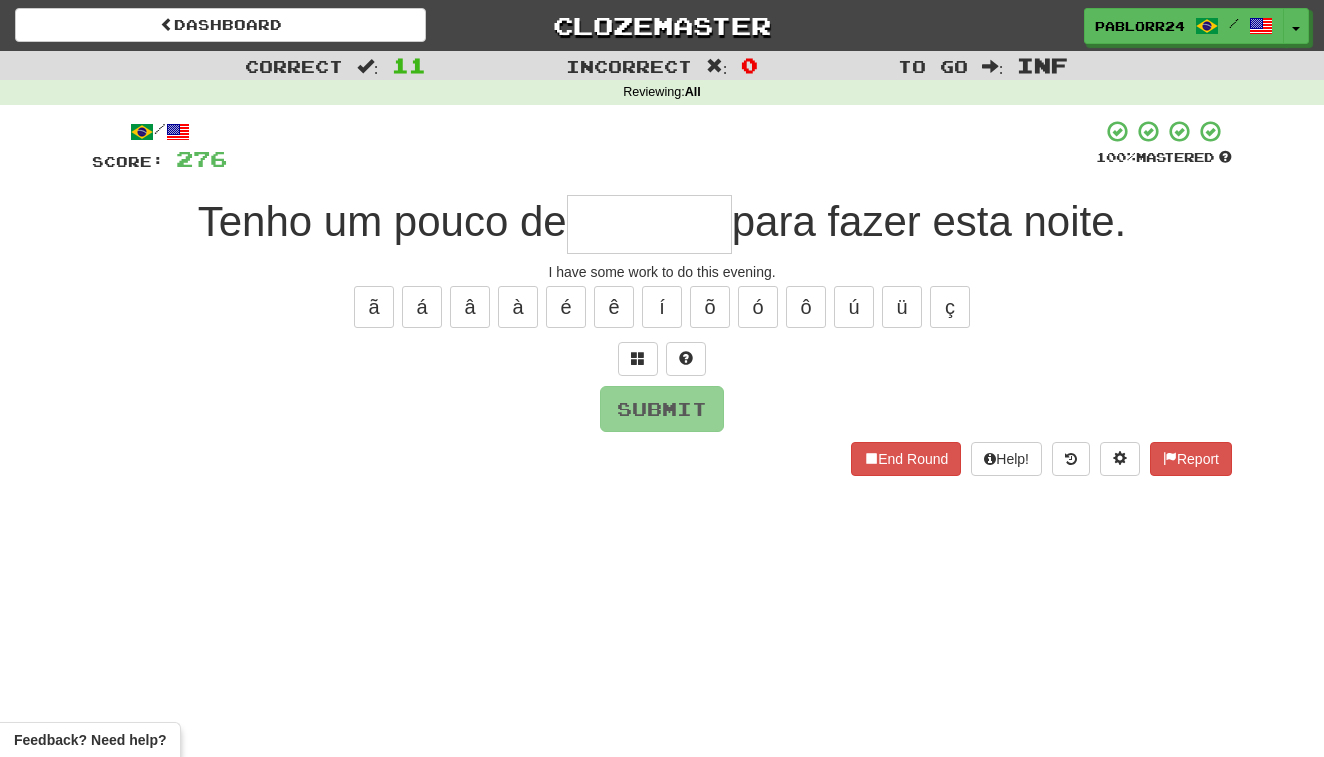 type on "*" 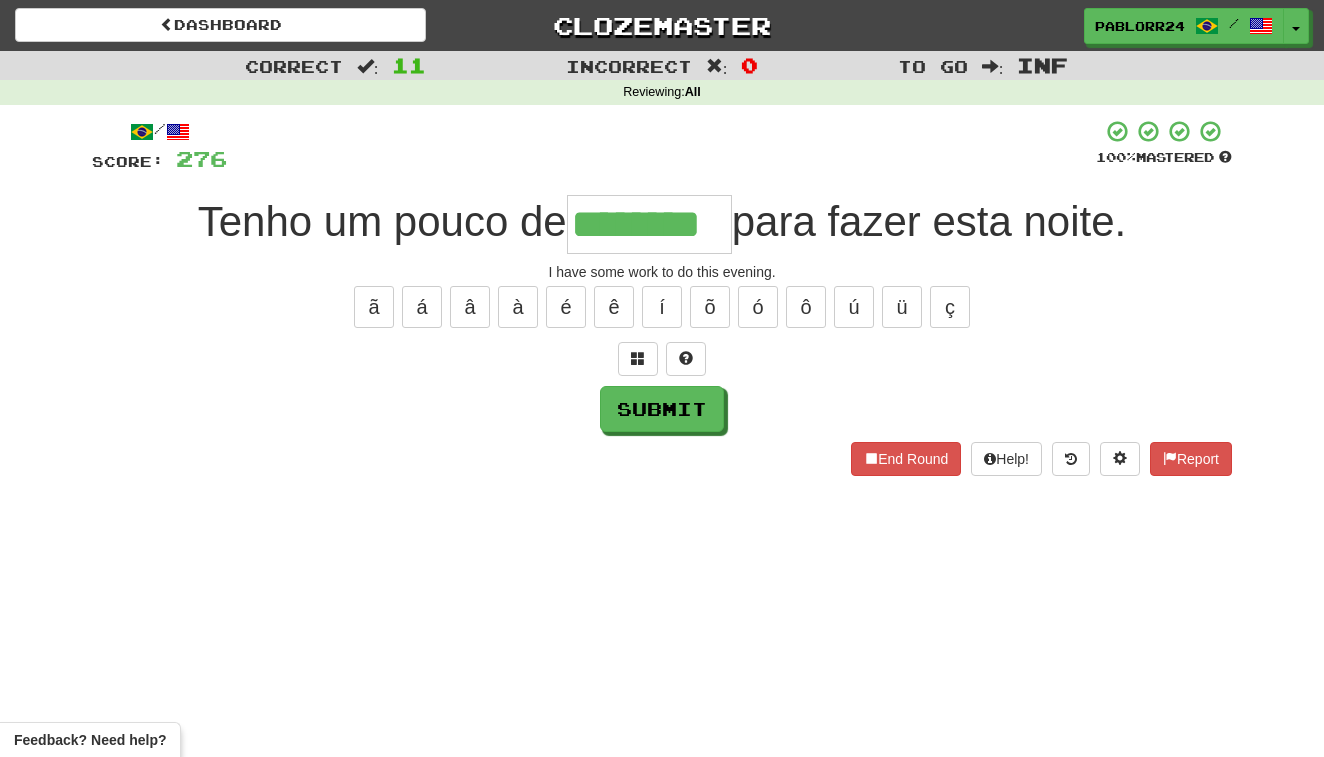 type on "********" 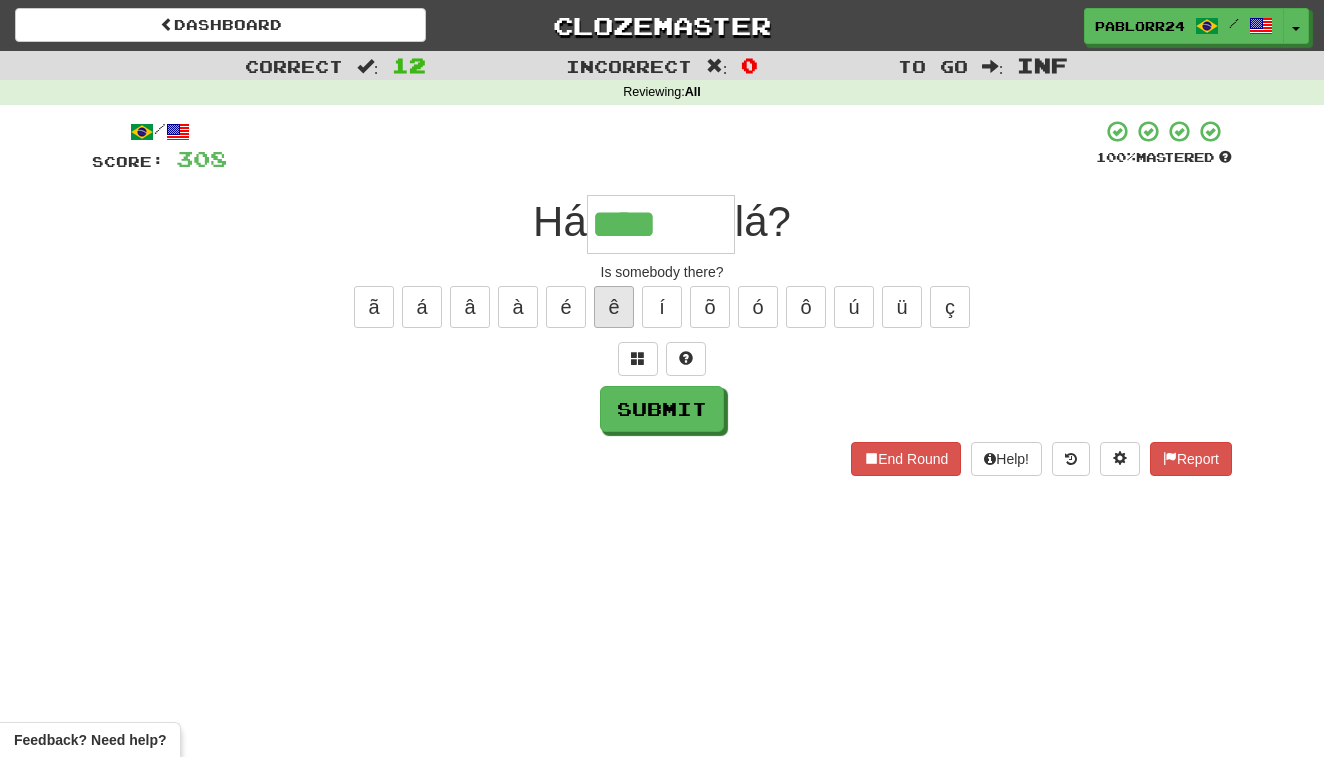 click on "ê" at bounding box center (614, 307) 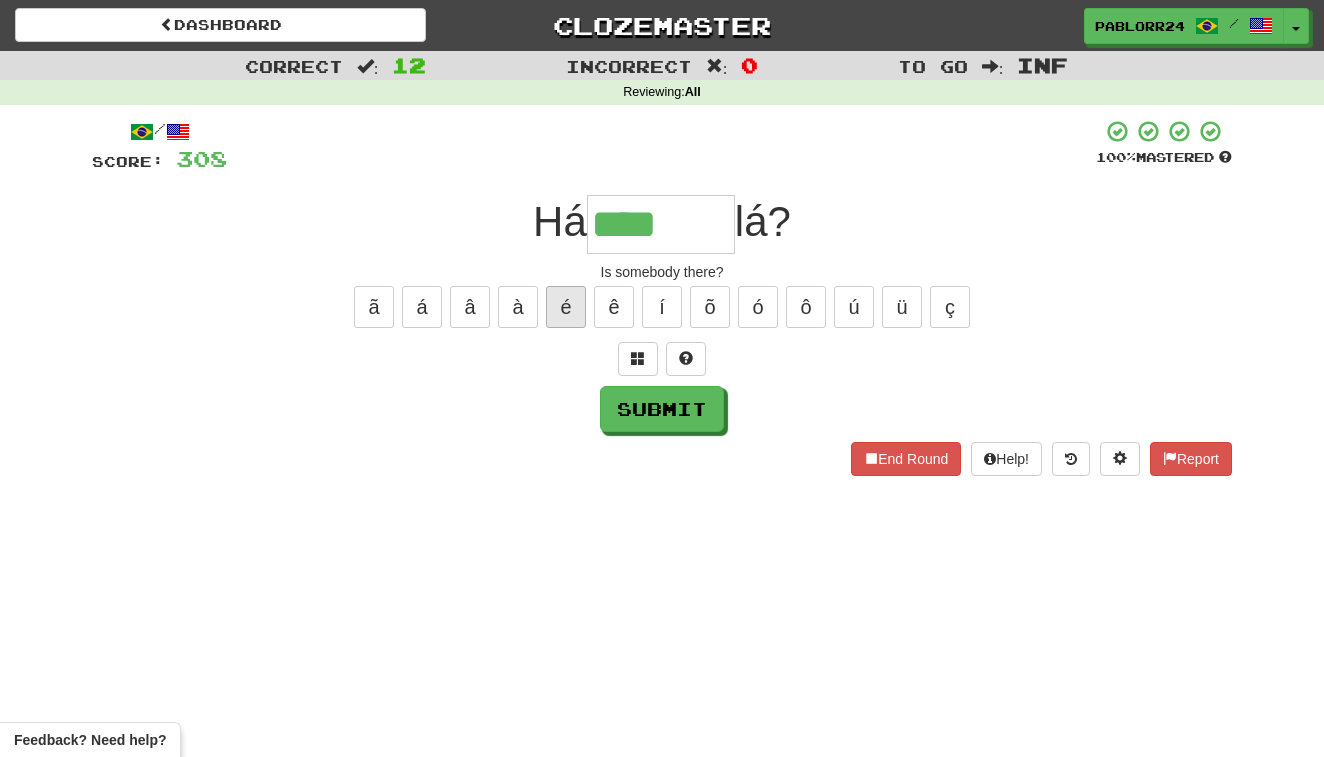 click on "é" at bounding box center (566, 307) 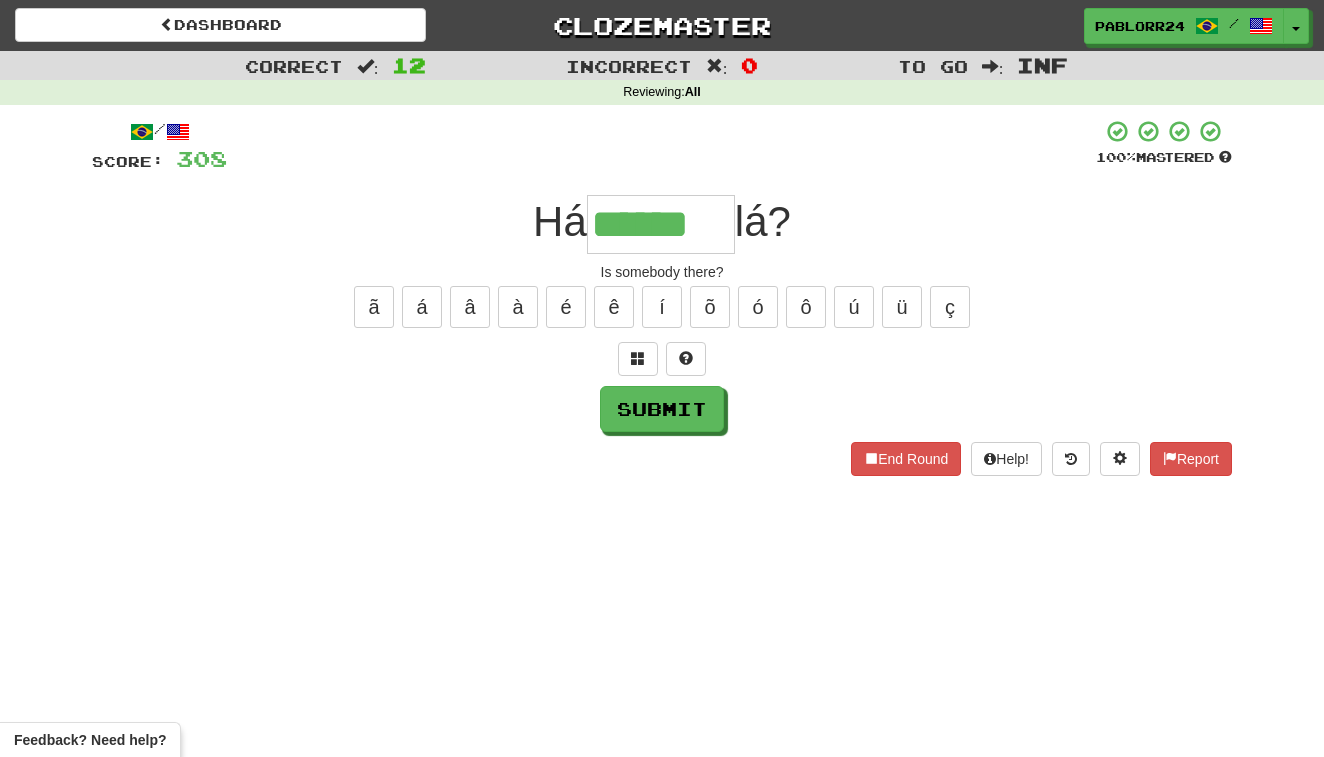 type on "******" 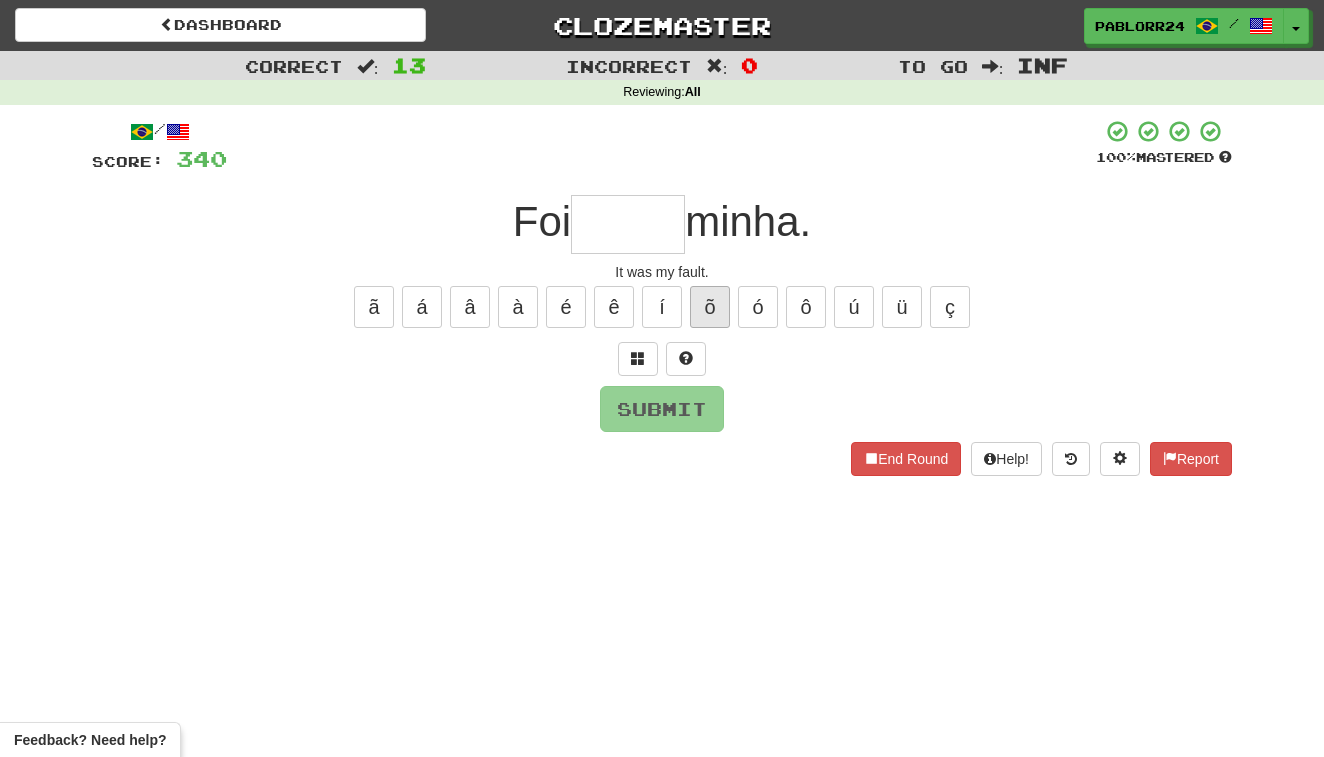 type on "*" 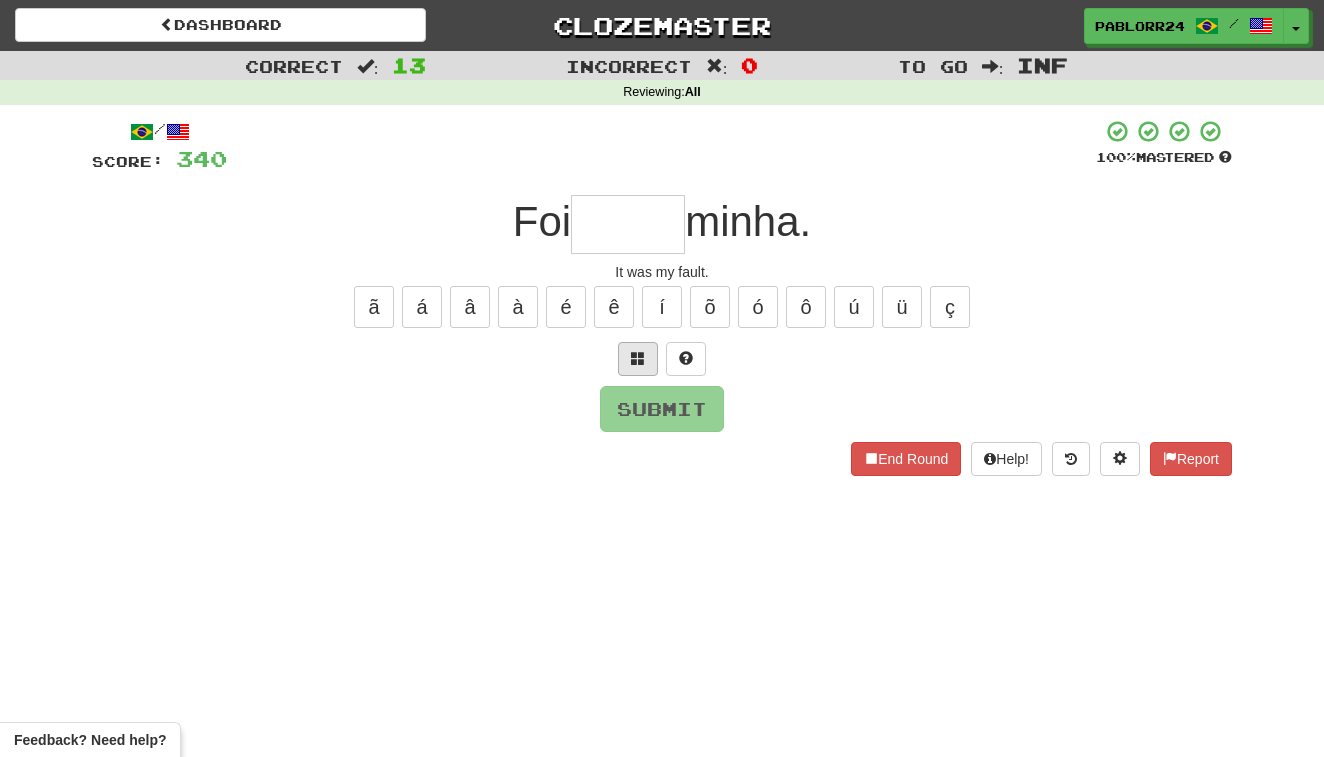 click at bounding box center [638, 358] 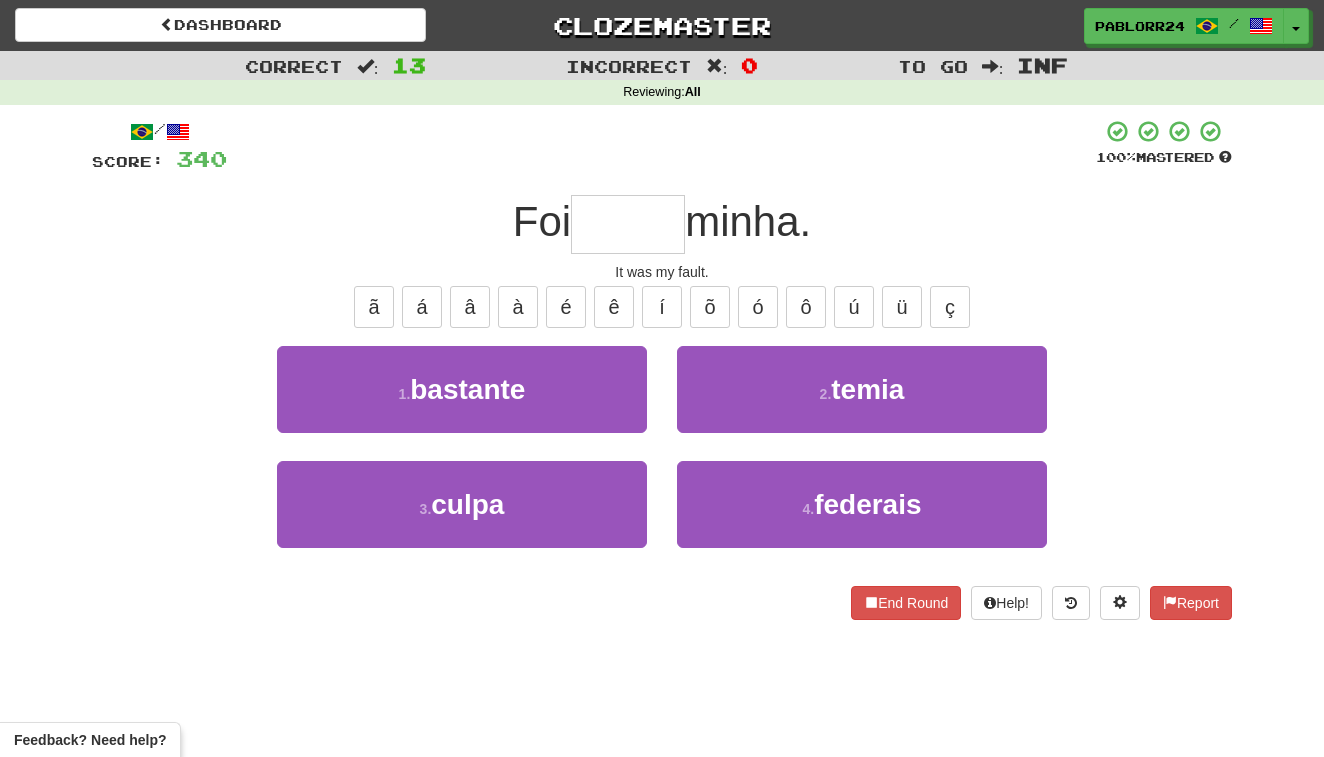 click on "3 .  culpa" at bounding box center [462, 518] 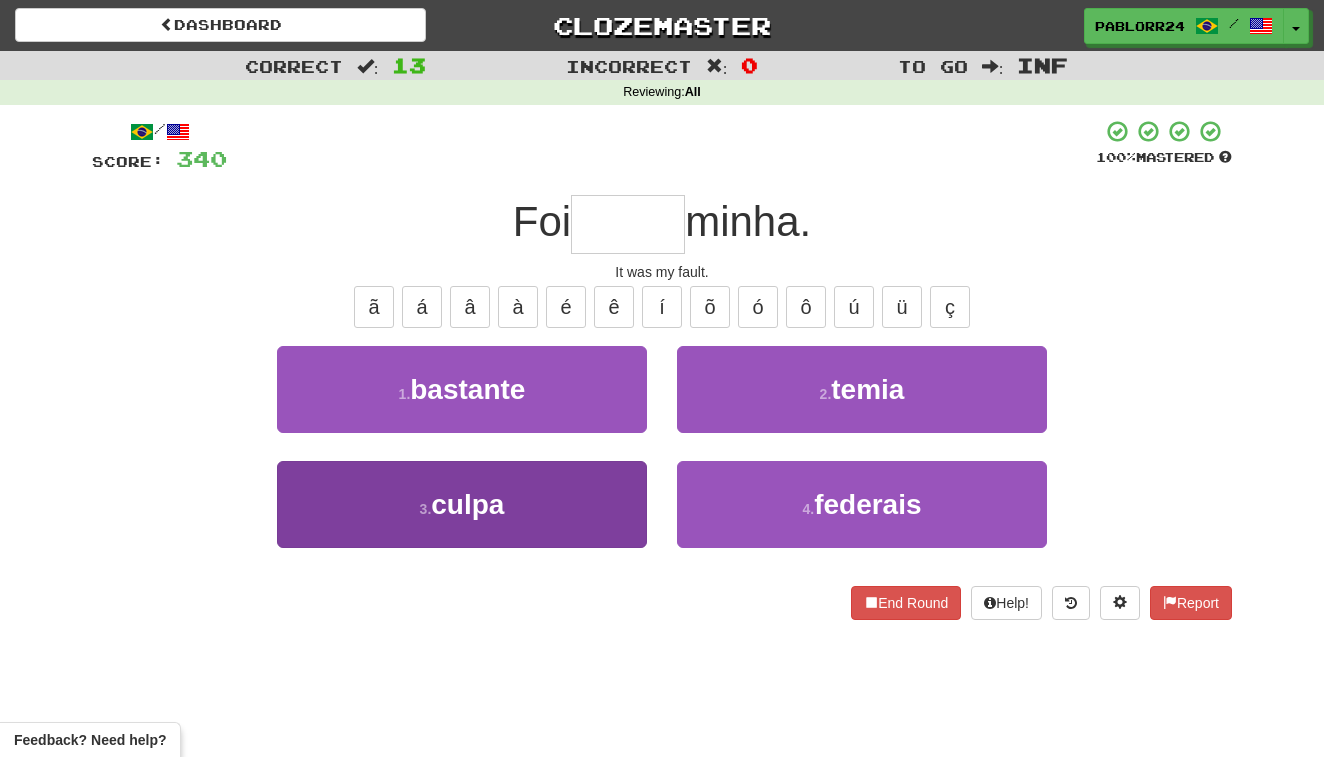 click on "3 .  culpa" at bounding box center (462, 504) 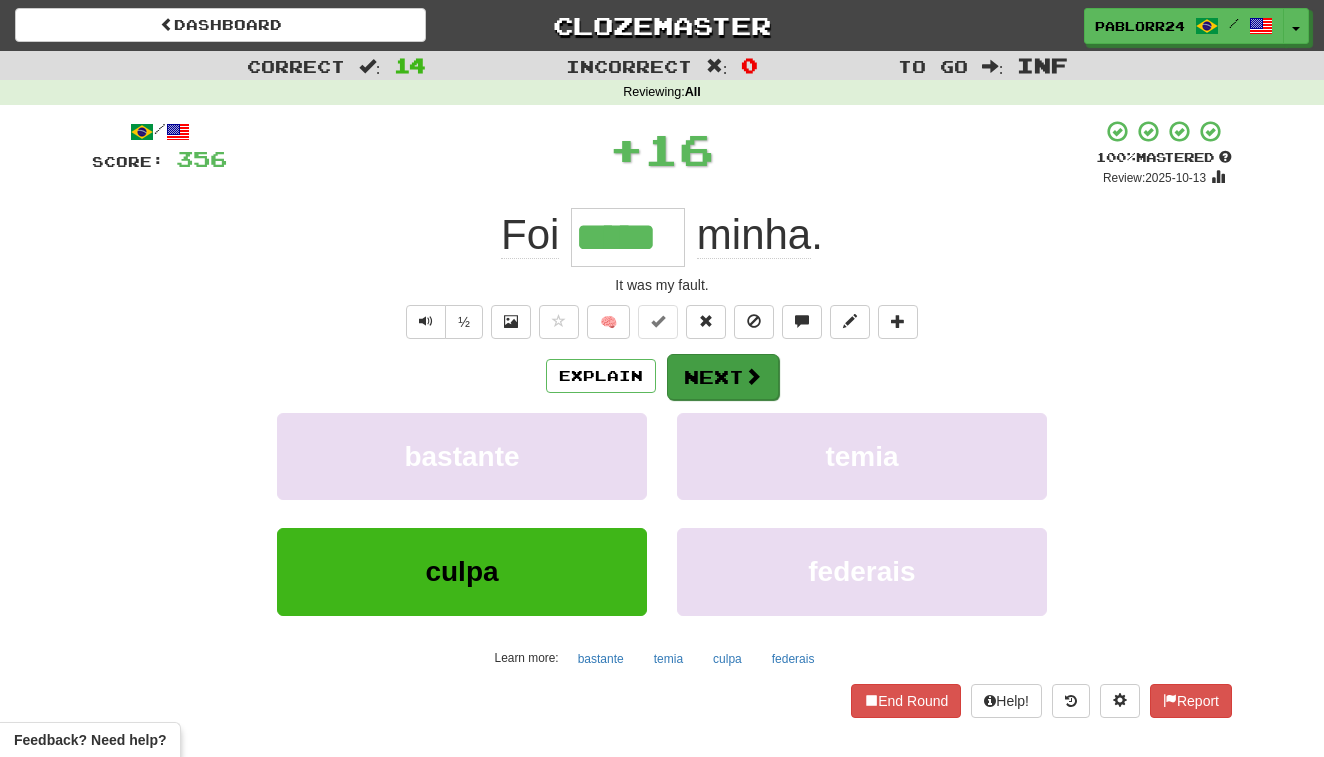 click on "Next" at bounding box center (723, 377) 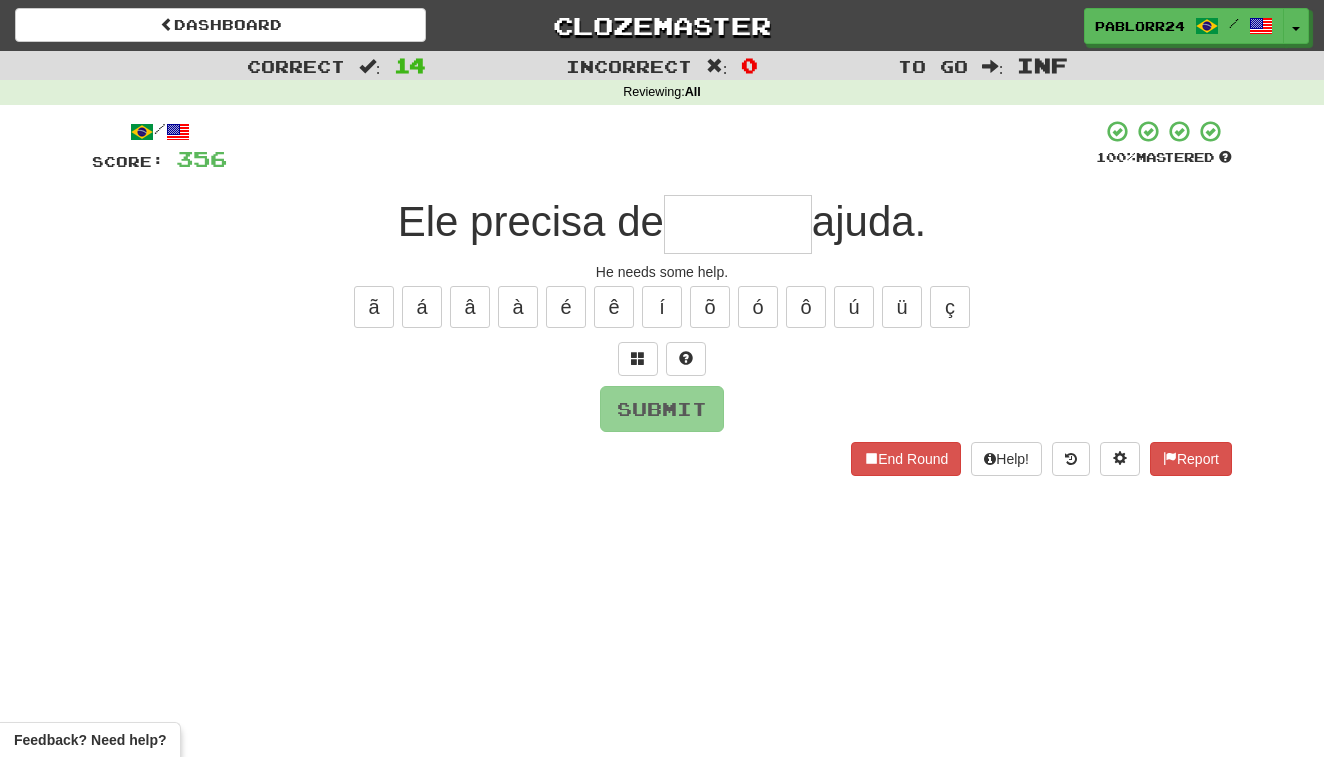 type on "*" 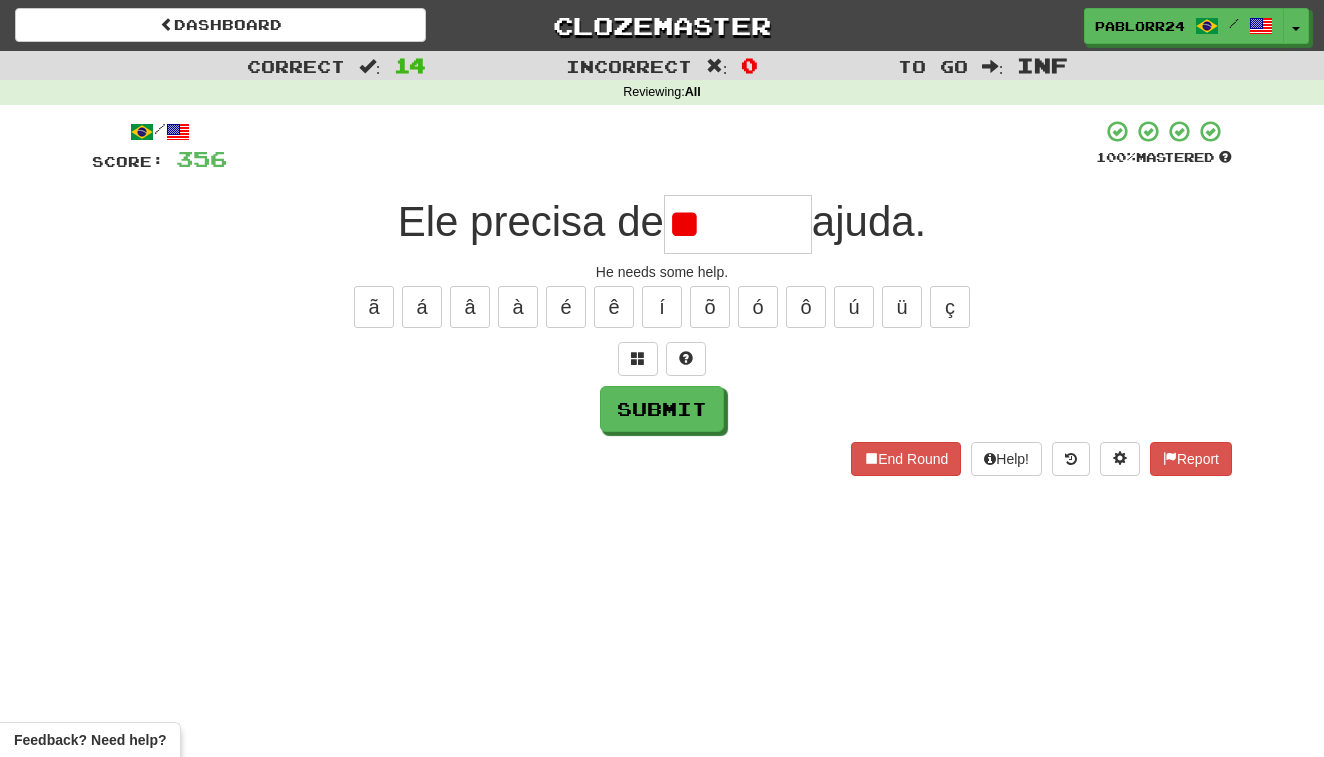 type on "*" 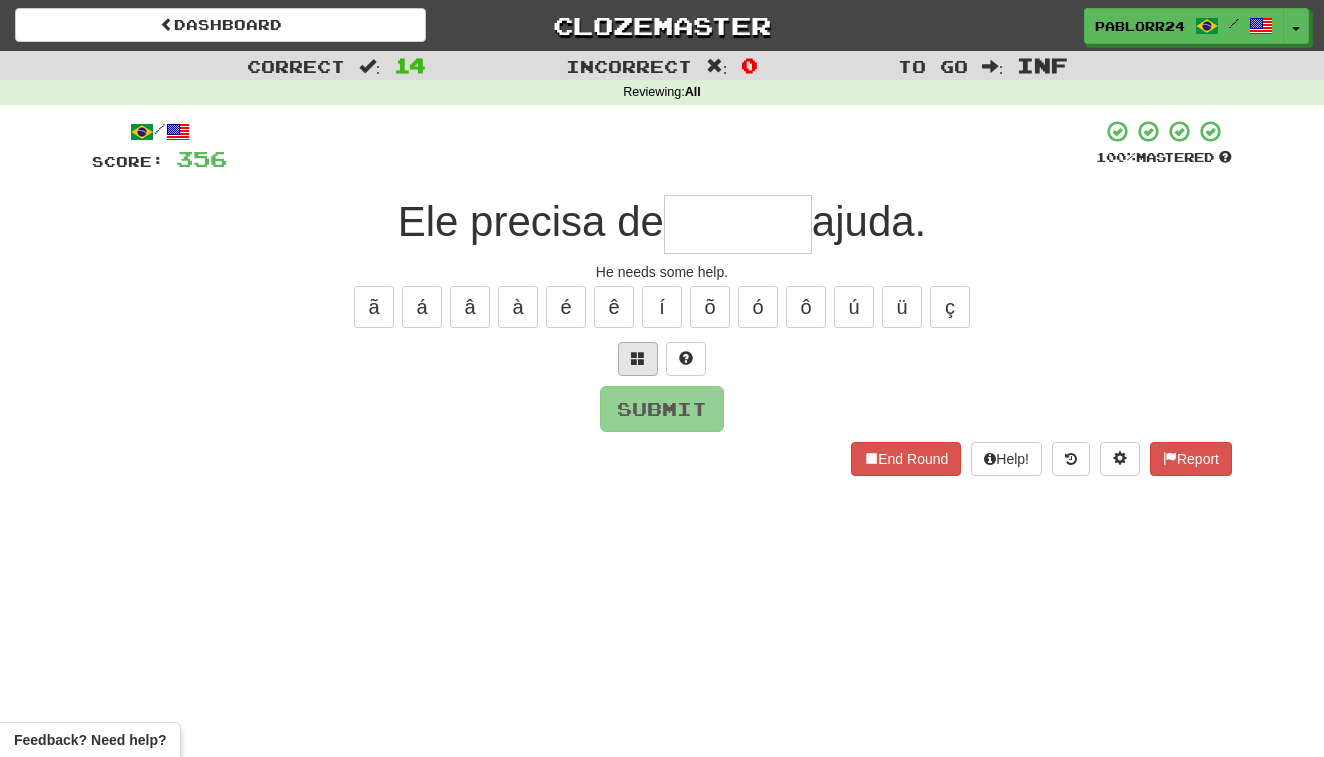 click at bounding box center (638, 359) 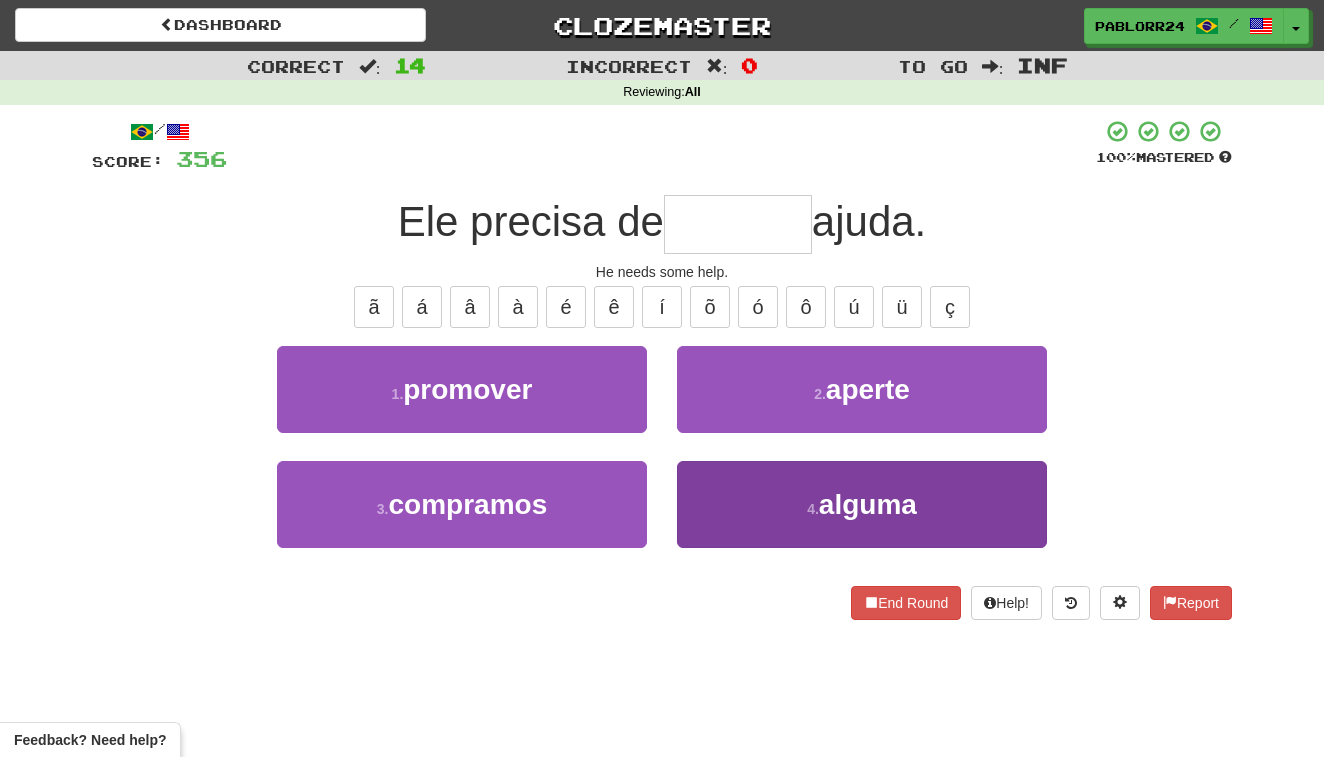 click on "4 .  alguma" at bounding box center [862, 504] 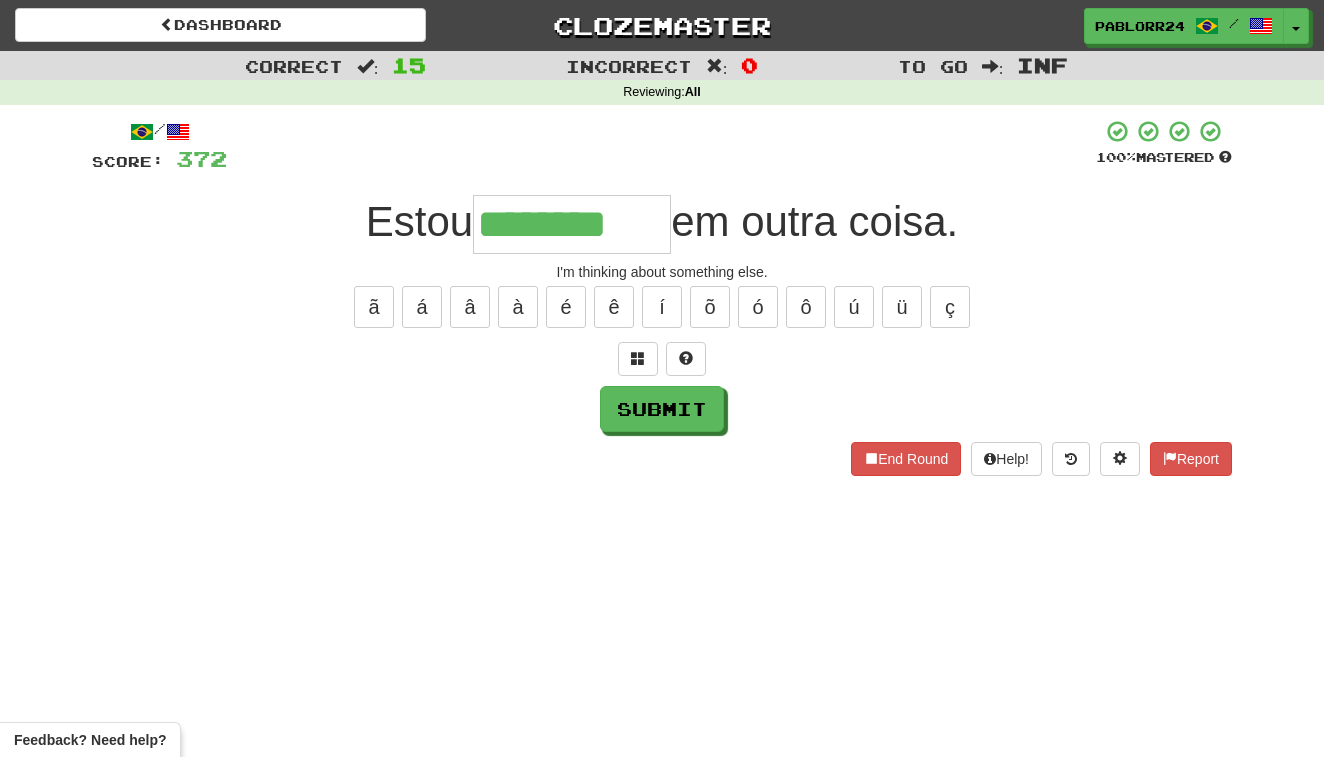 type on "********" 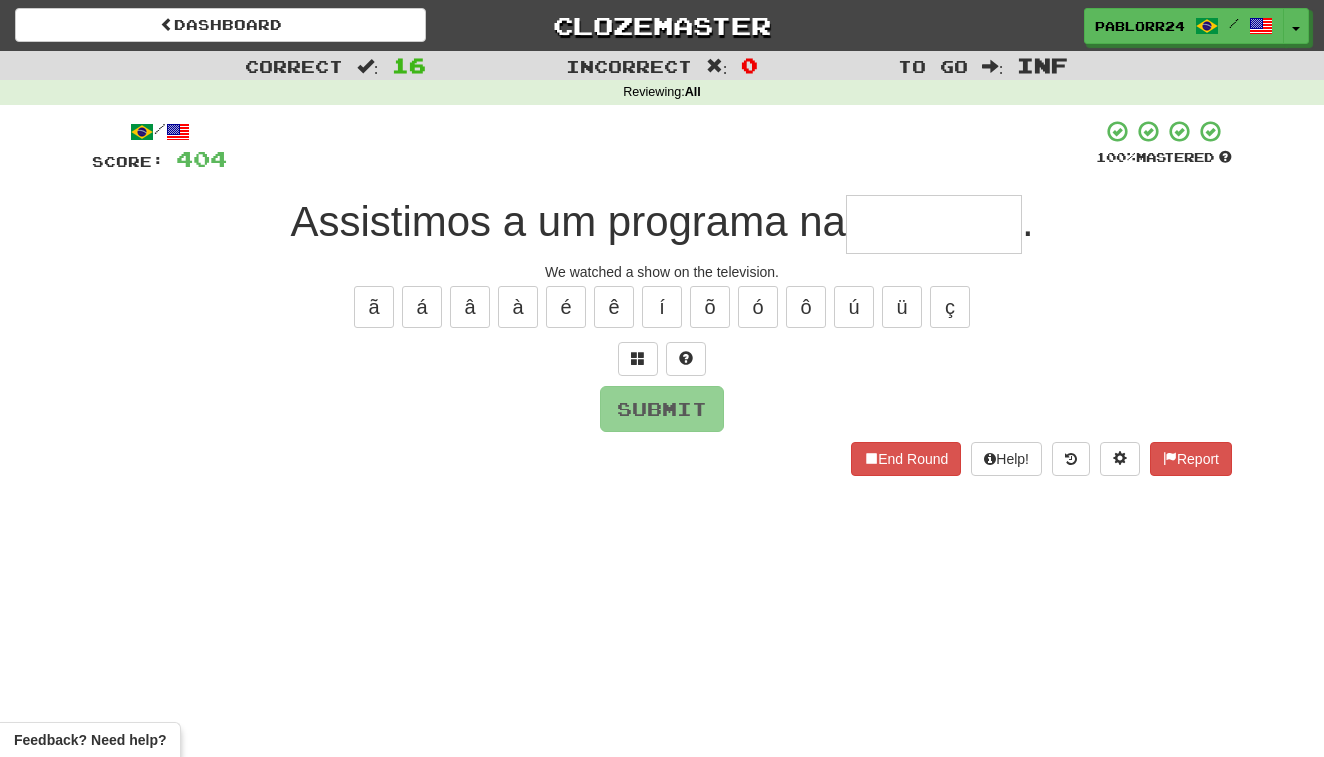 type on "*" 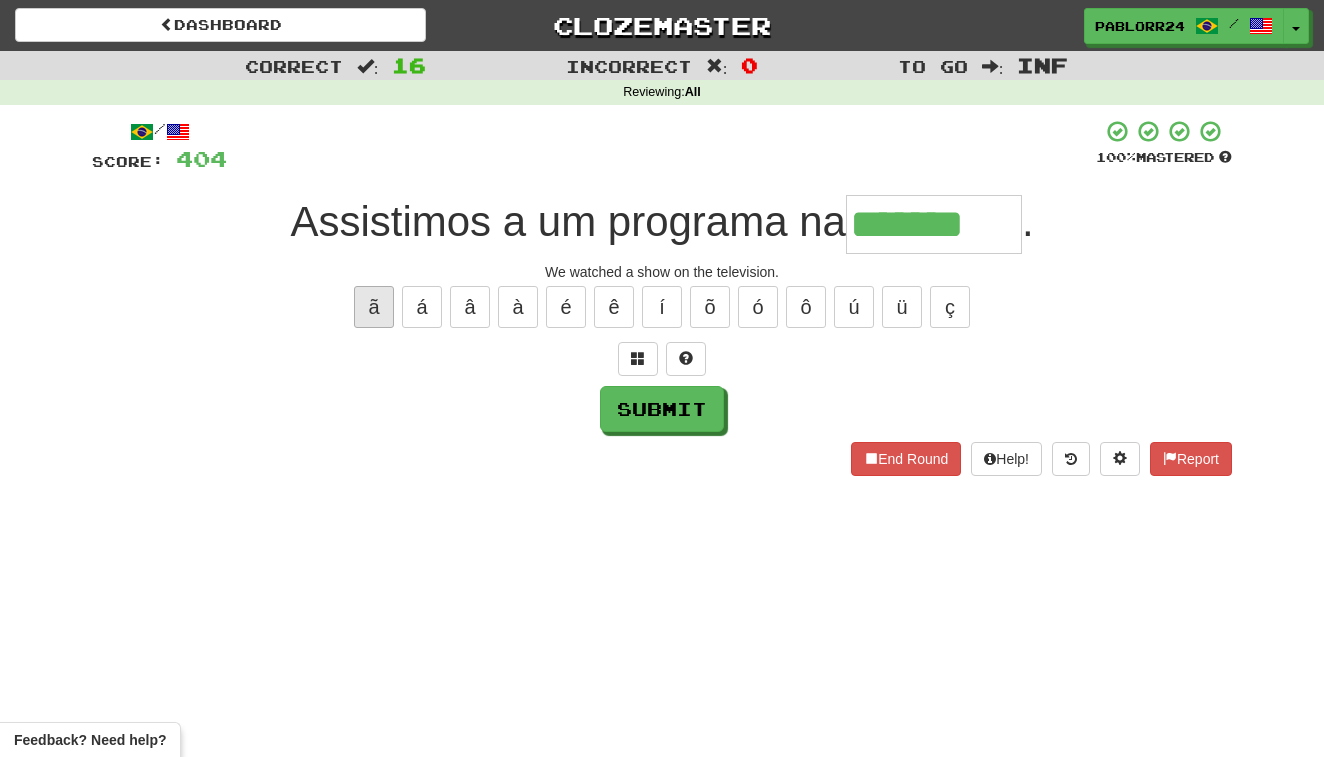 click on "ã" at bounding box center (374, 307) 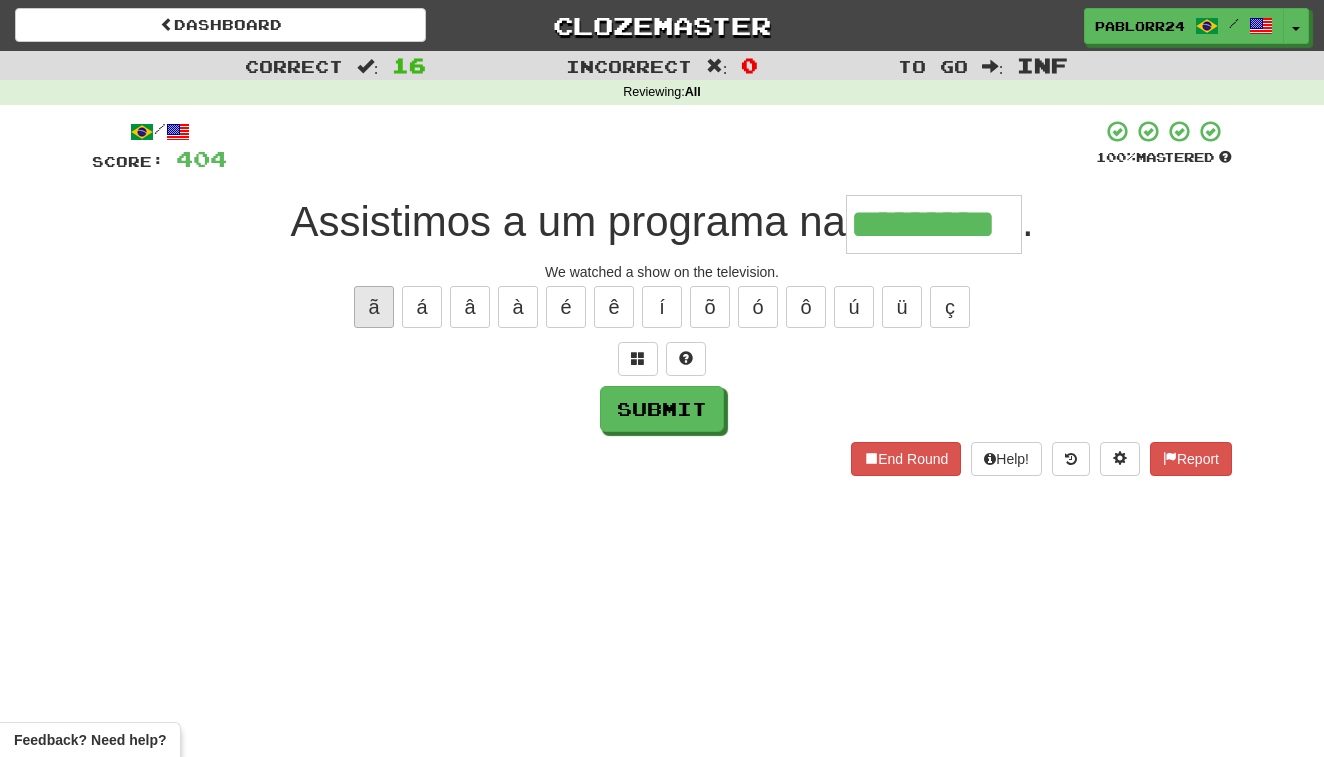 type on "*********" 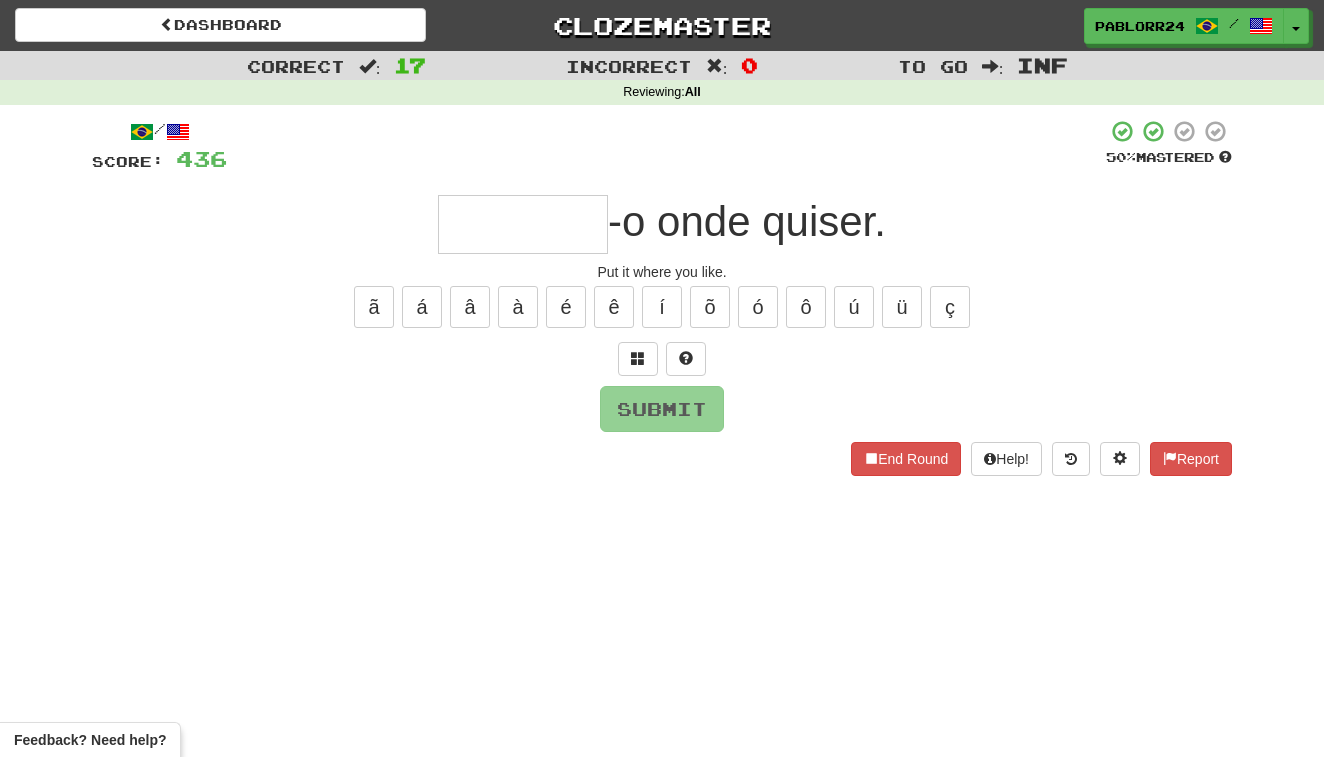 type on "*" 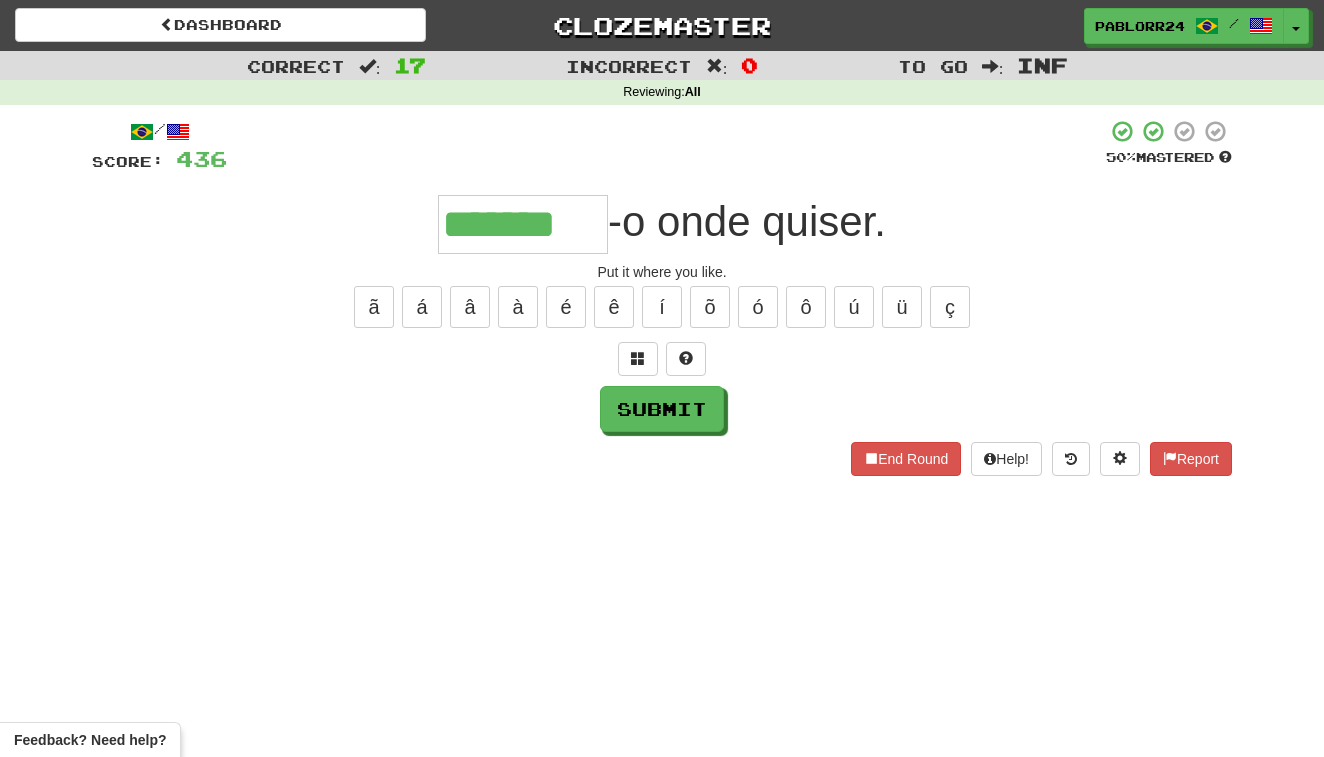 type on "*******" 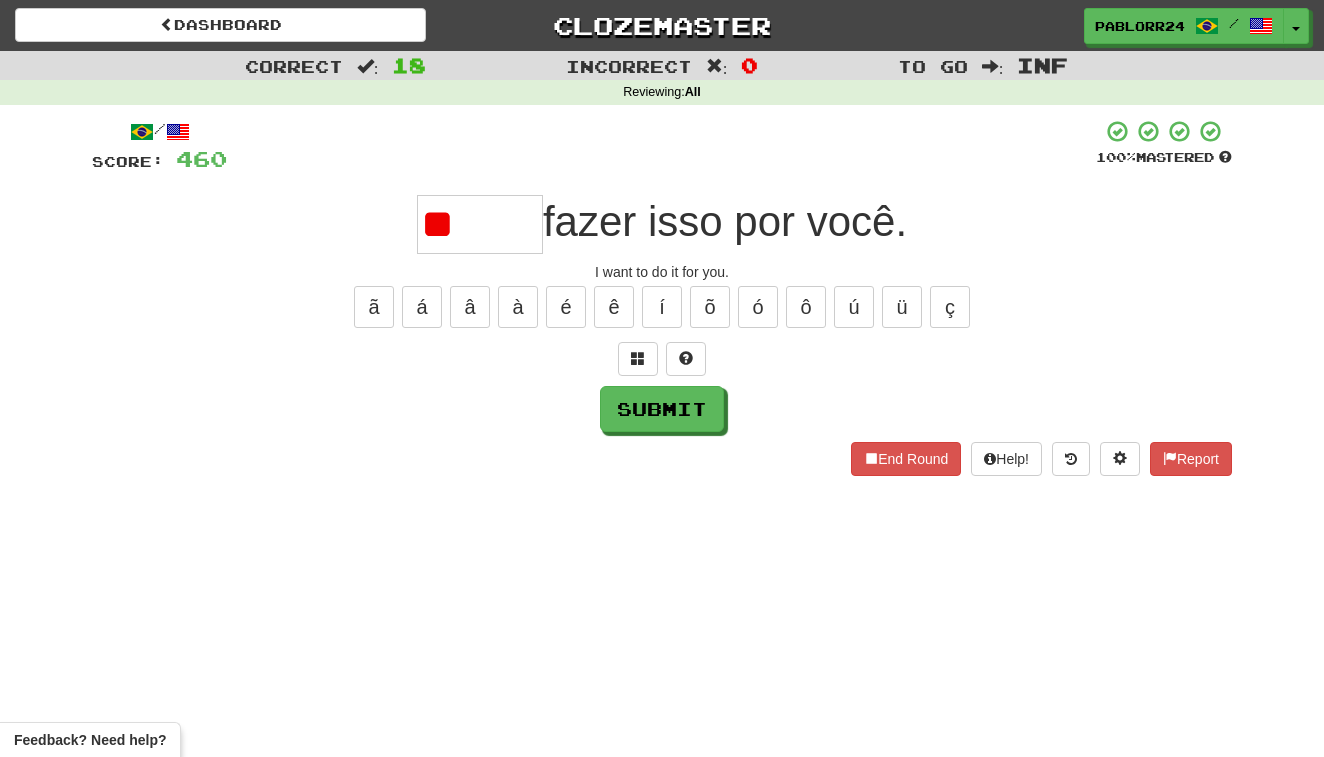 type on "*" 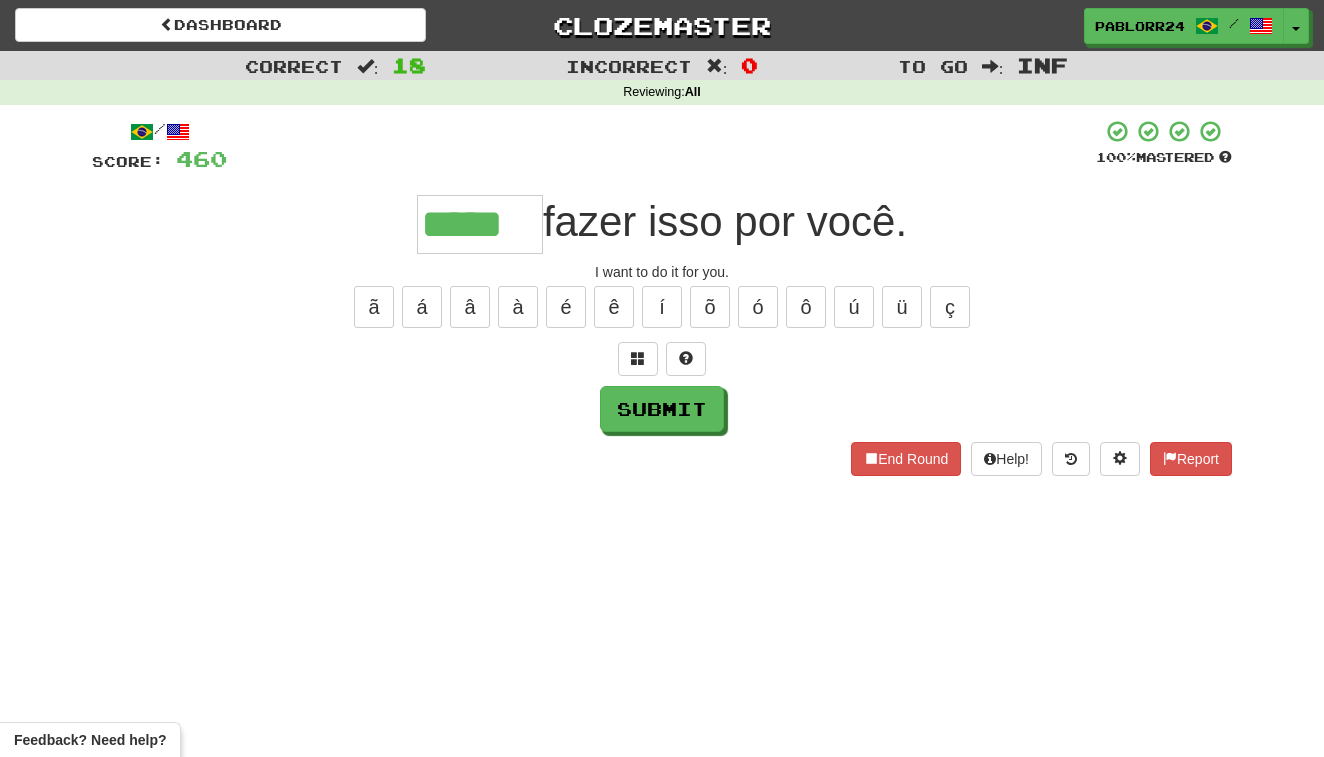 type on "*****" 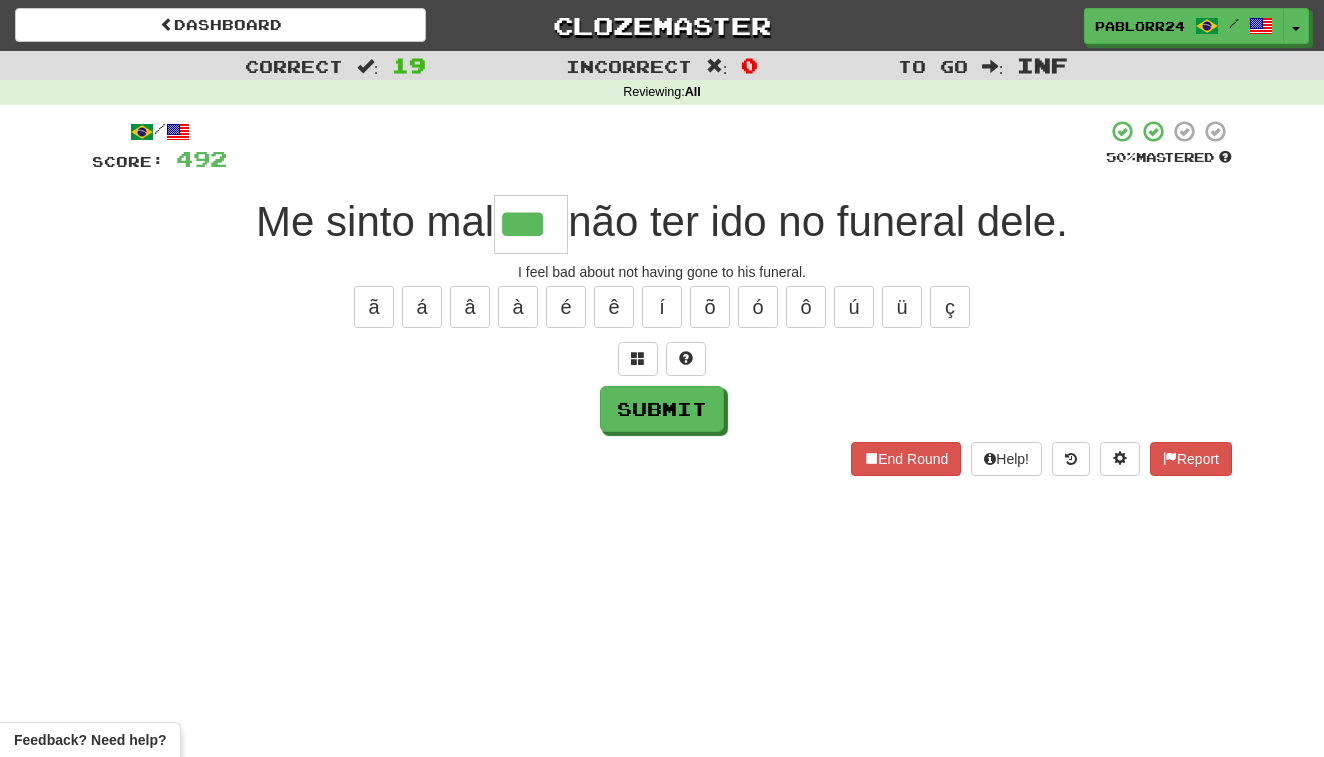type on "***" 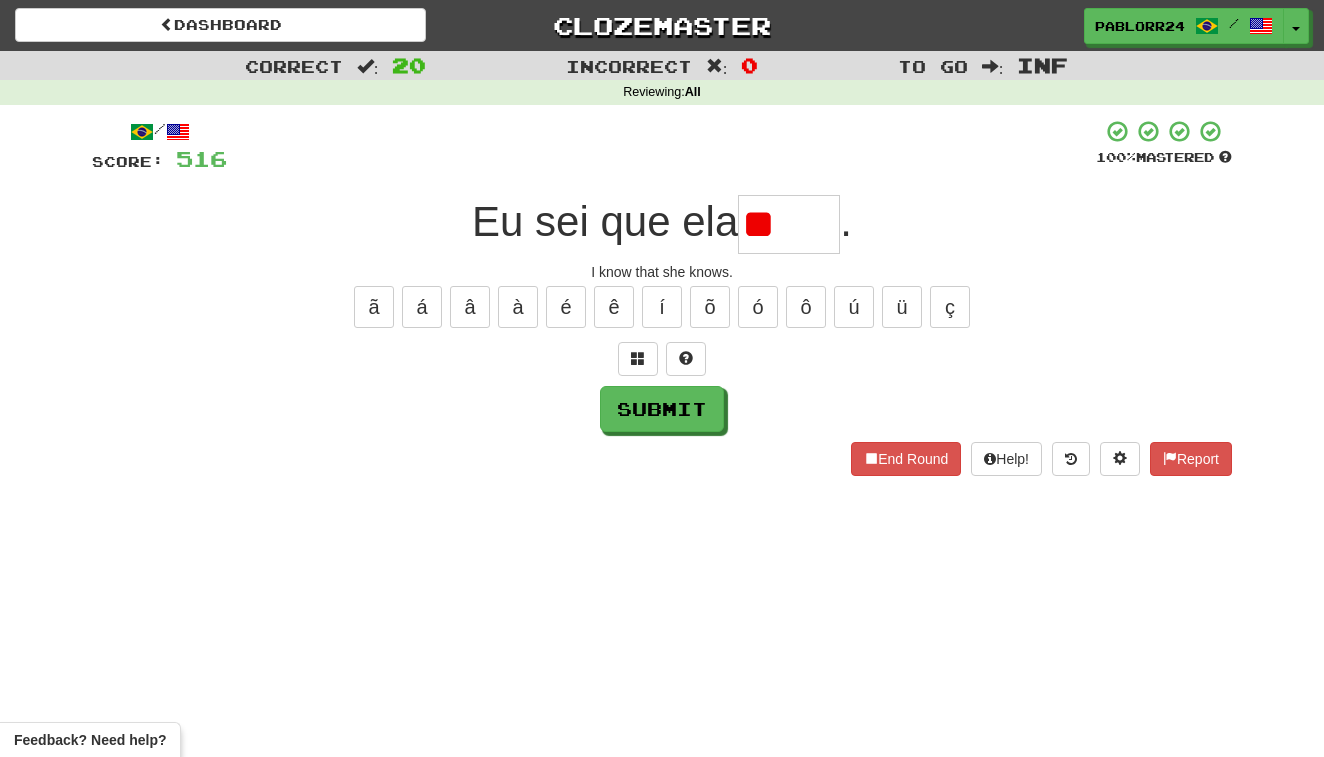 type on "*" 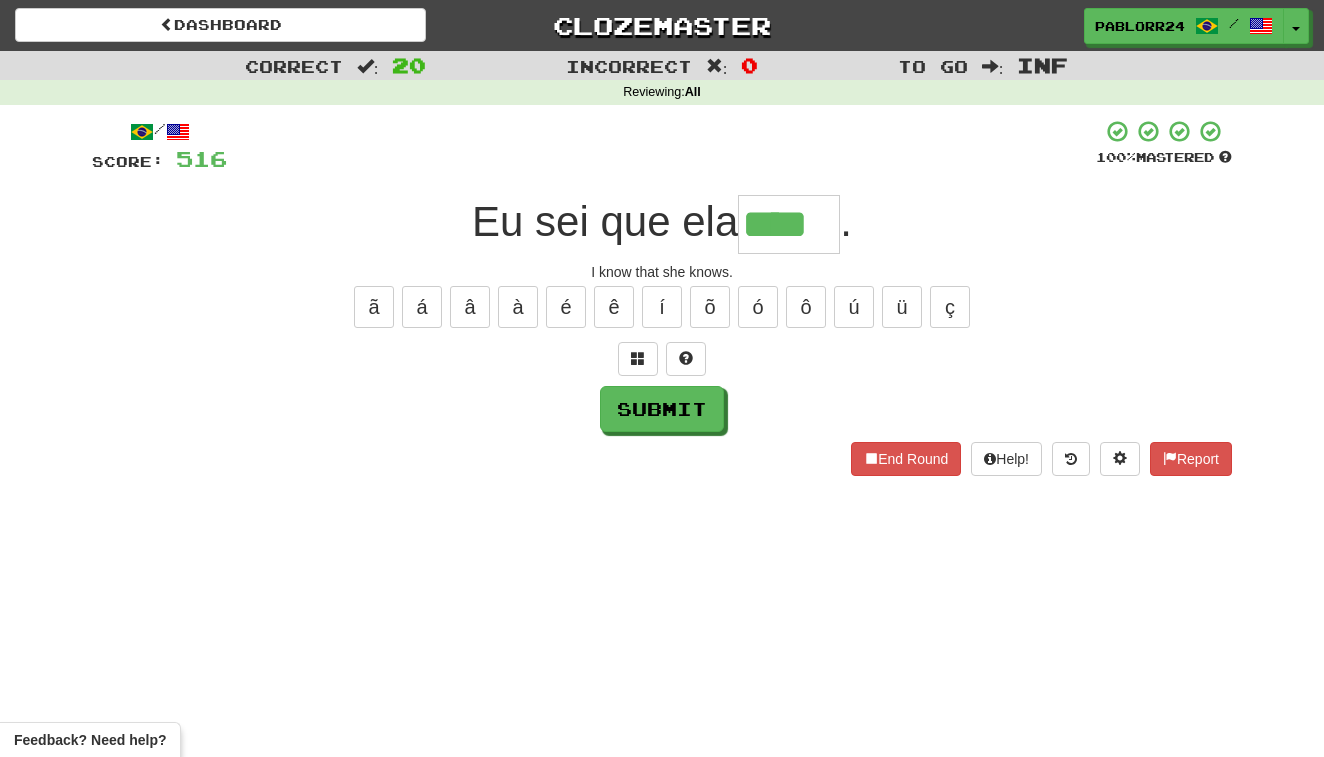 type on "****" 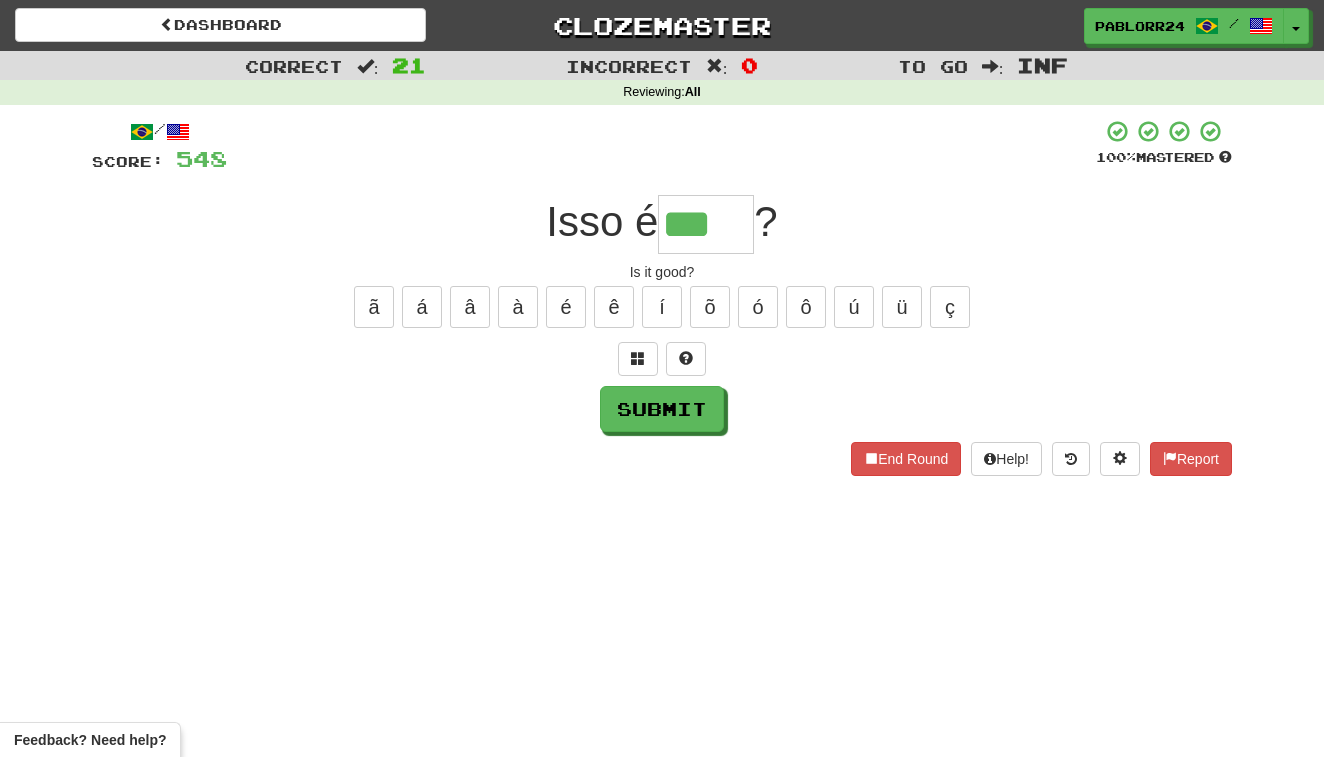 type on "***" 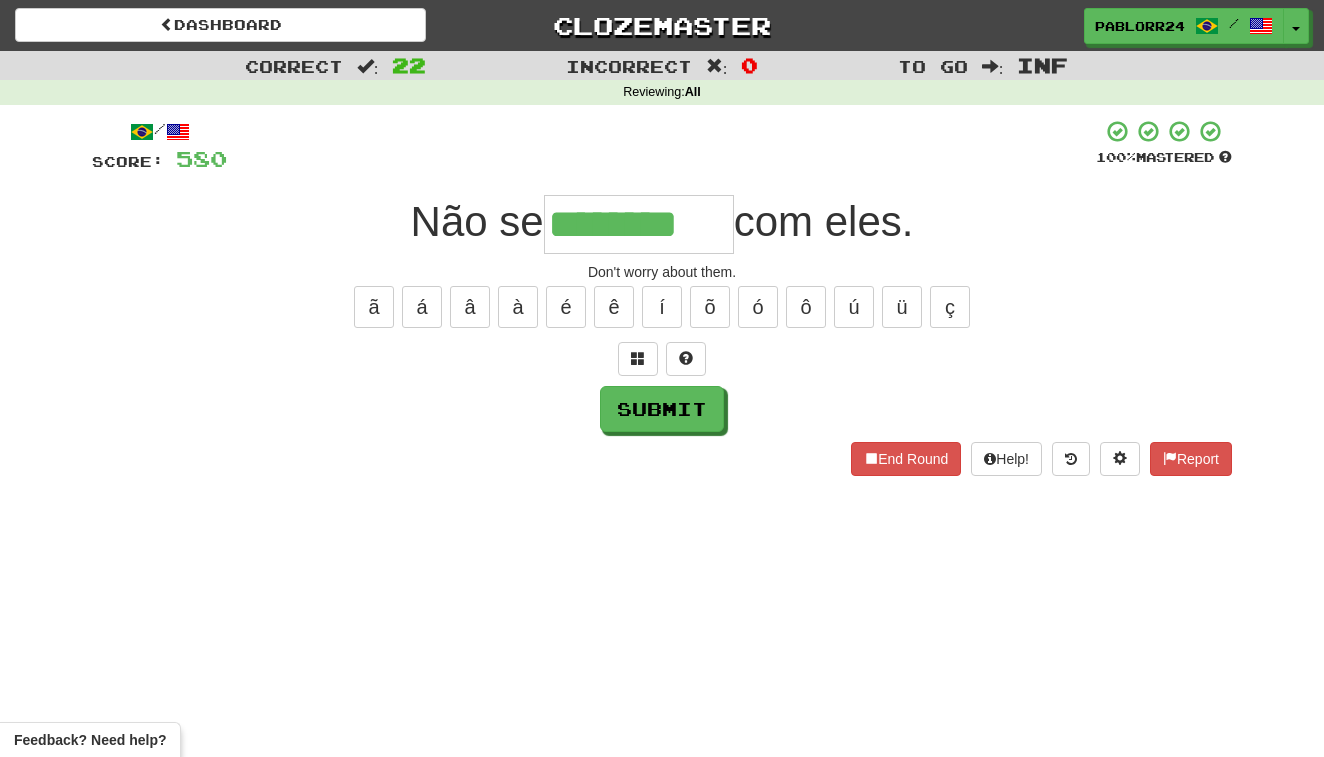 type on "********" 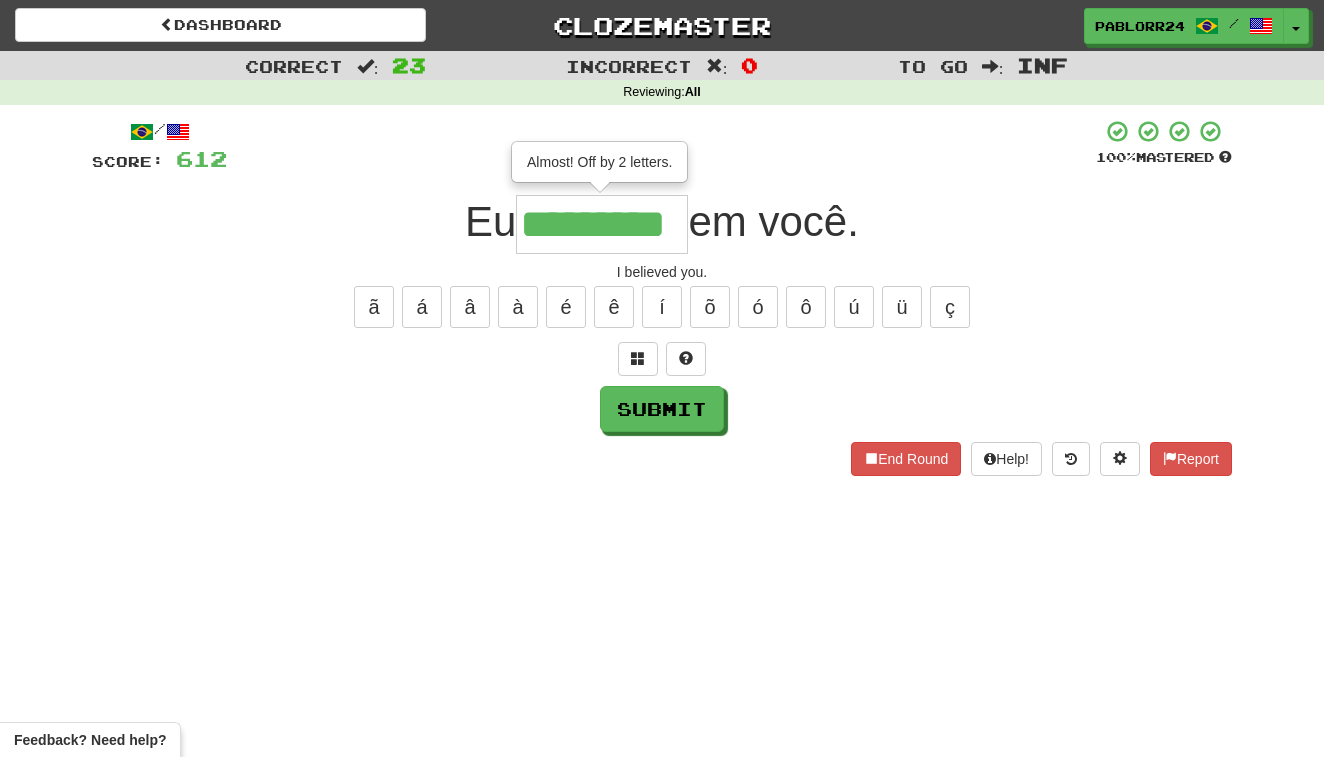 type on "*********" 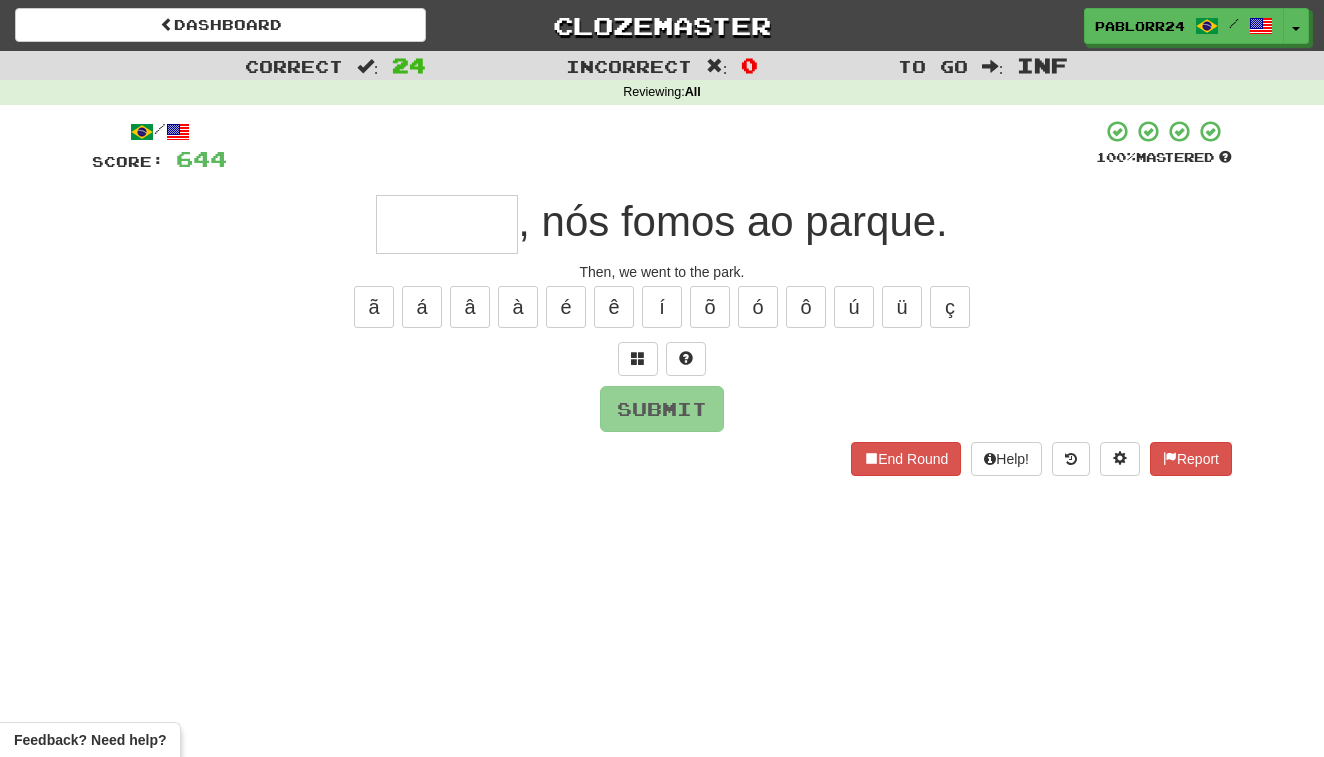 type on "*" 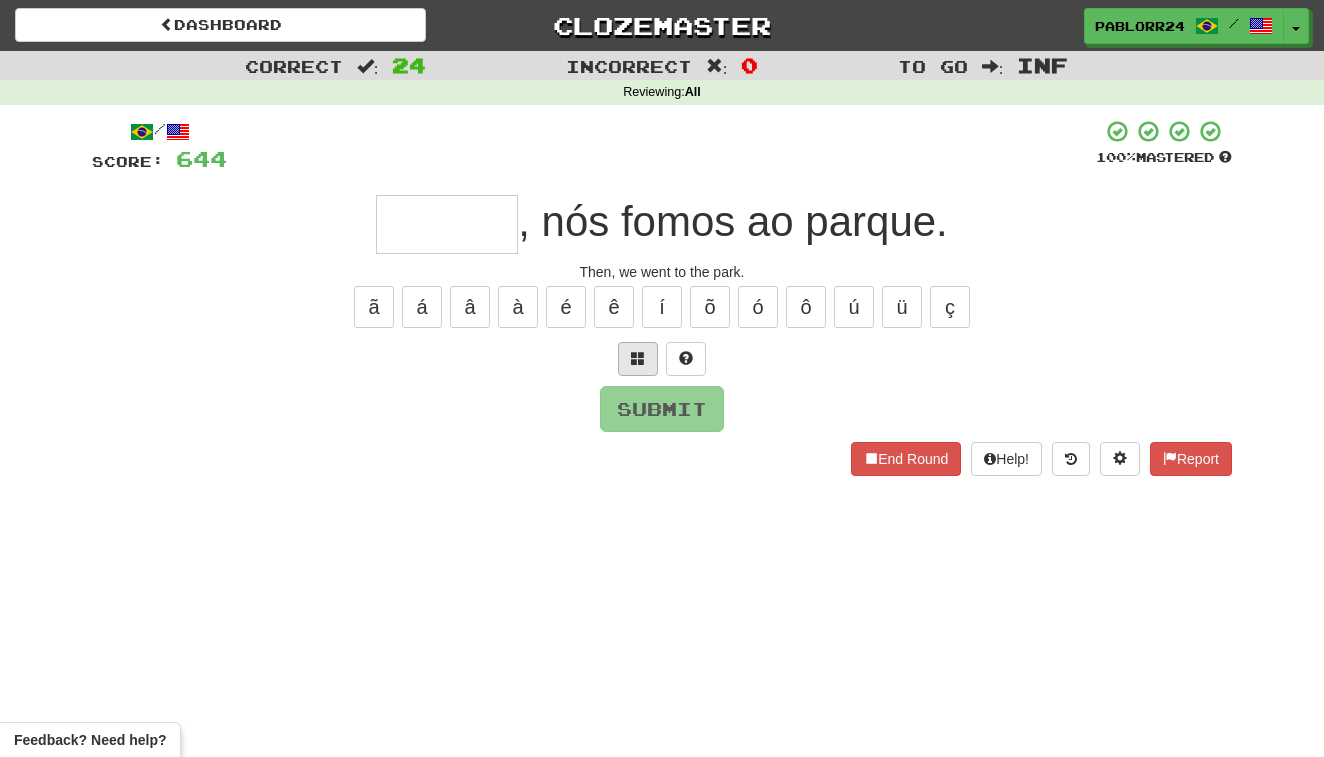 click at bounding box center [638, 359] 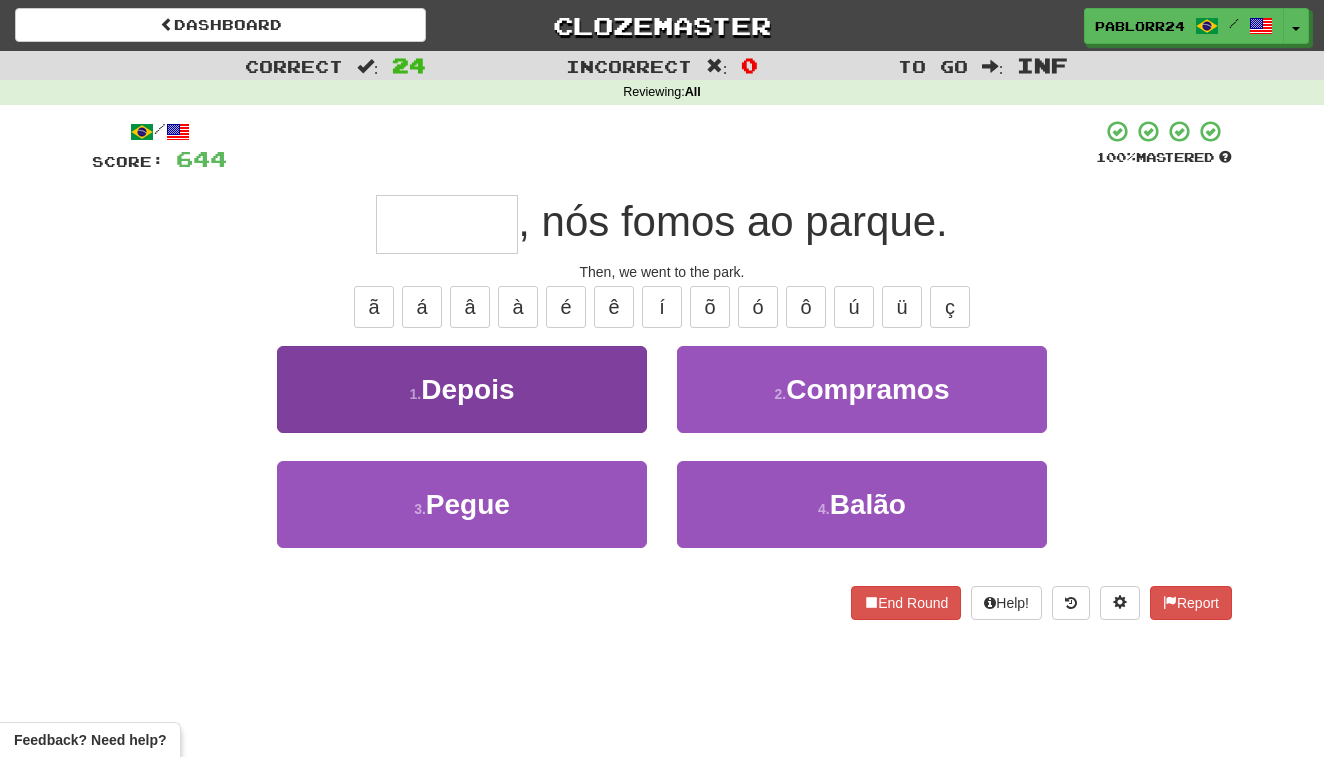 click on "1 .  Depois" at bounding box center (462, 389) 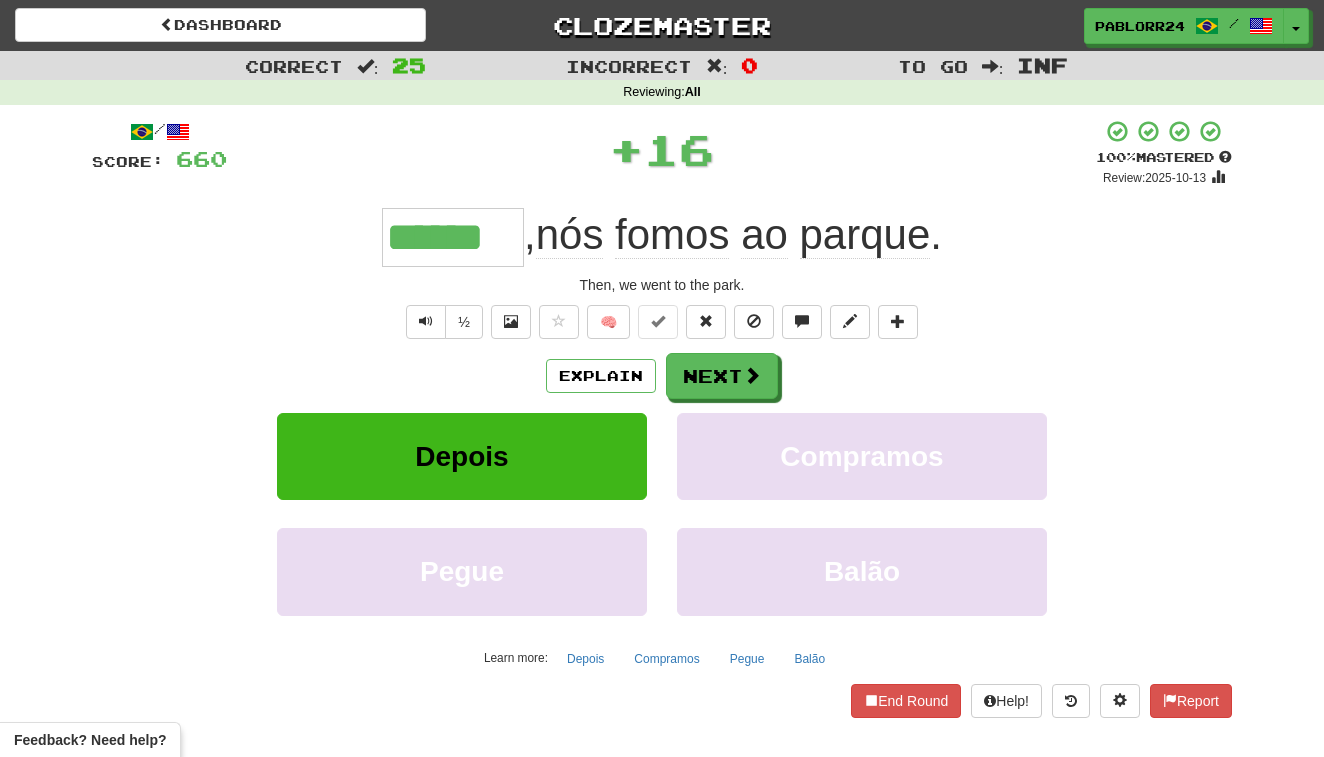 type 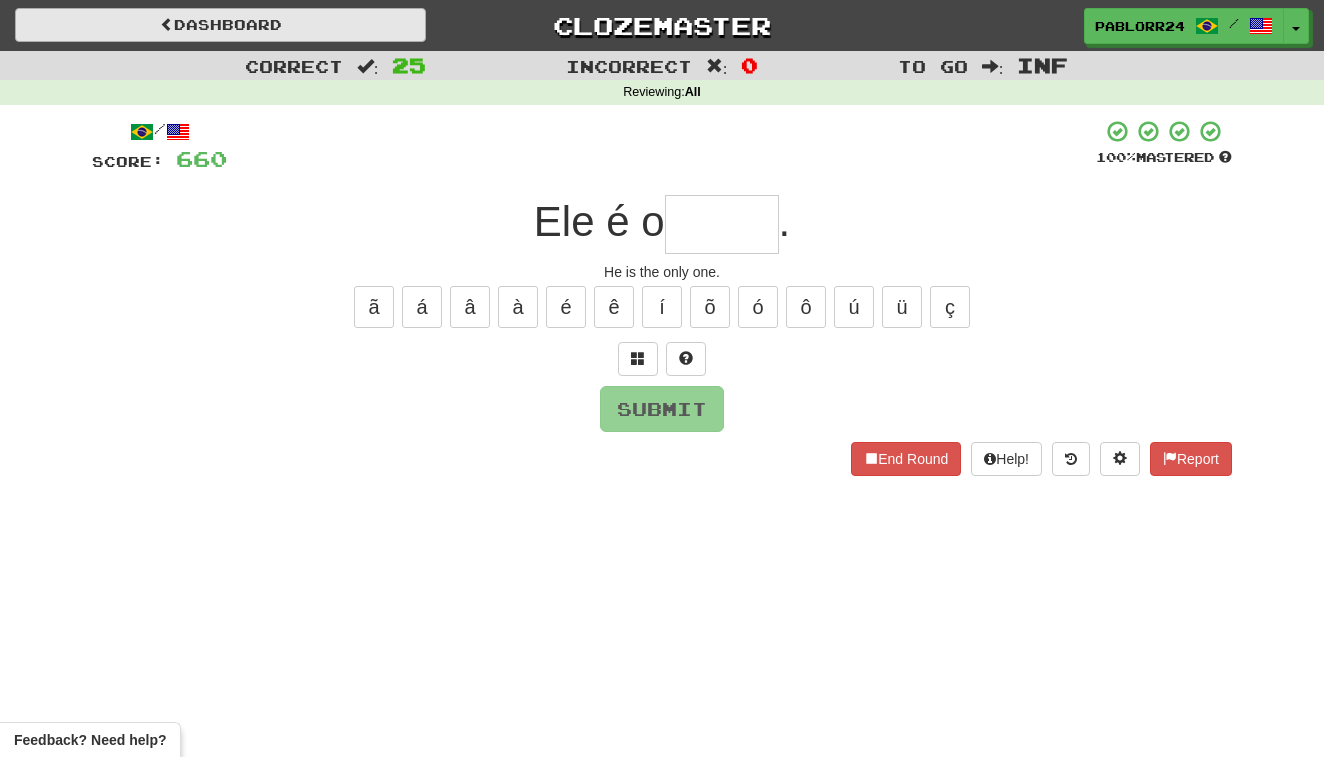 click on "Dashboard" at bounding box center (220, 25) 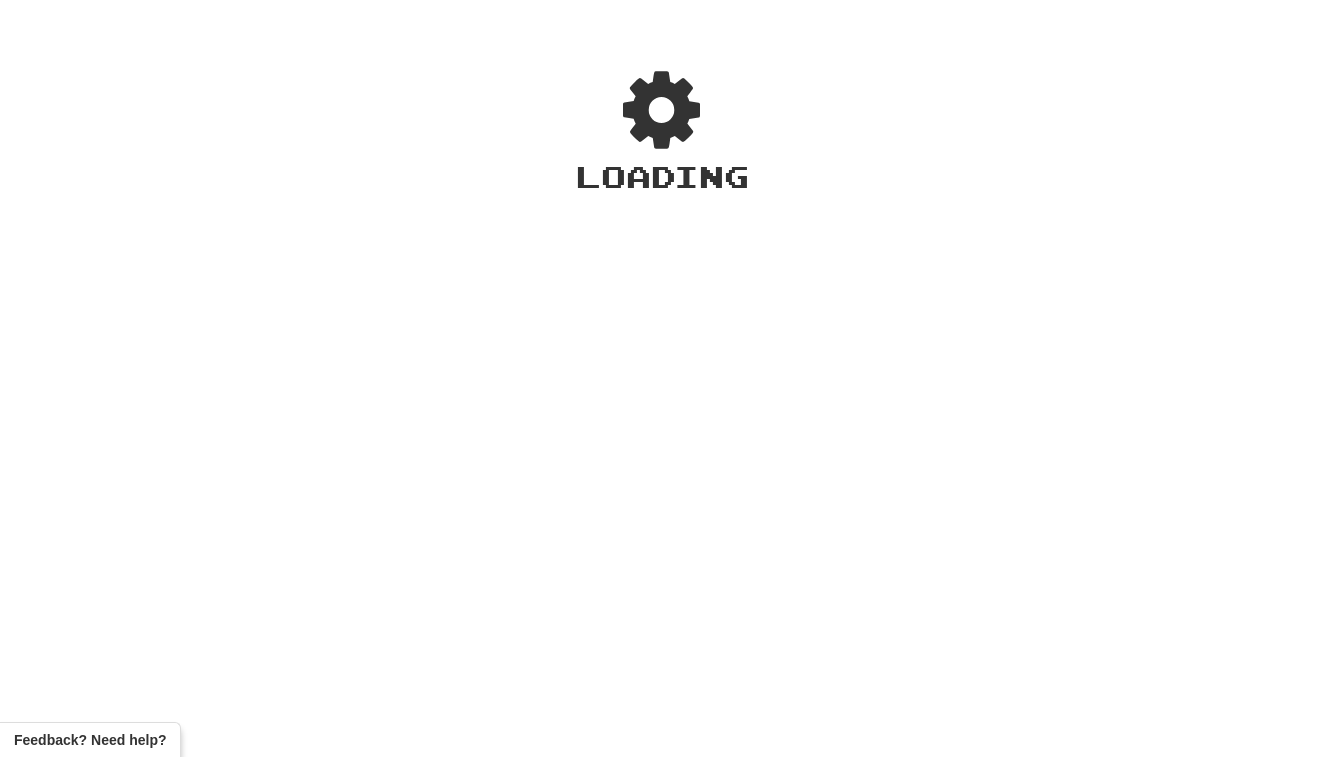scroll, scrollTop: 0, scrollLeft: 0, axis: both 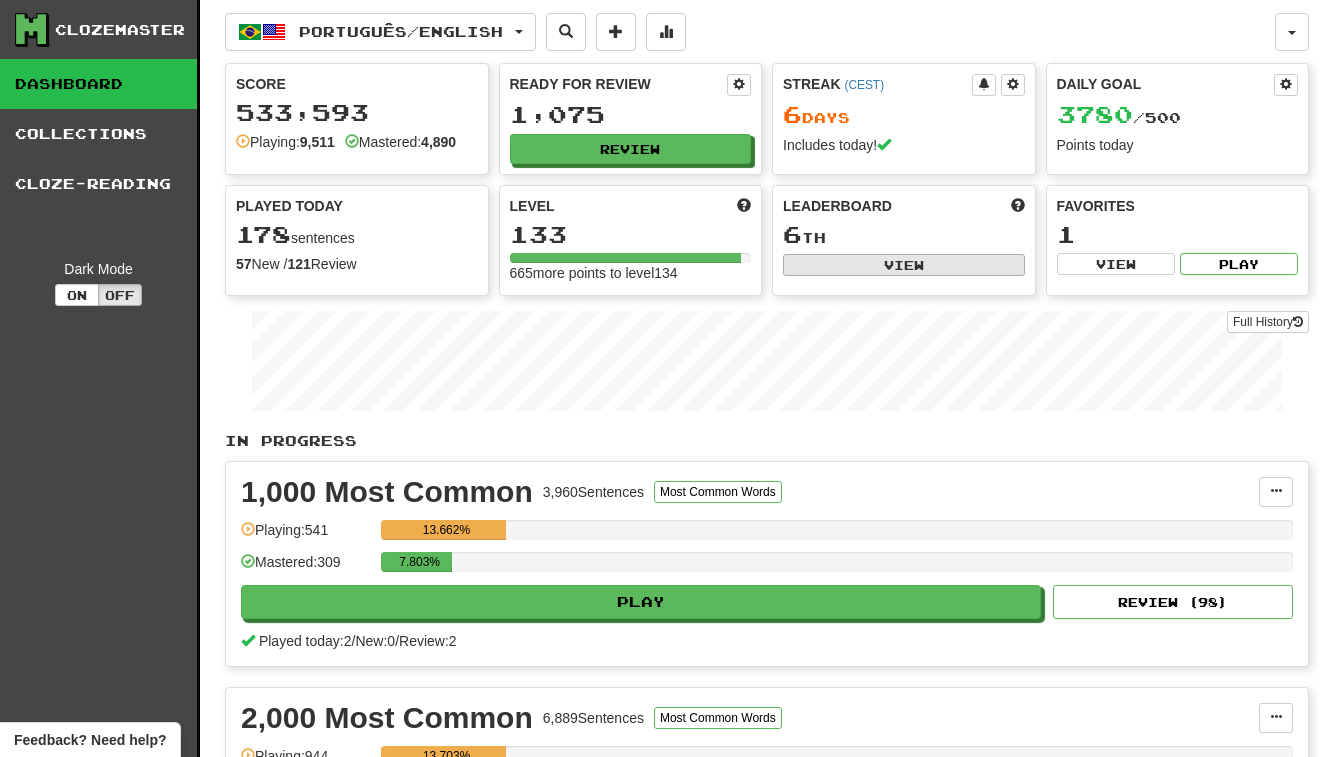 click on "View" at bounding box center [904, 265] 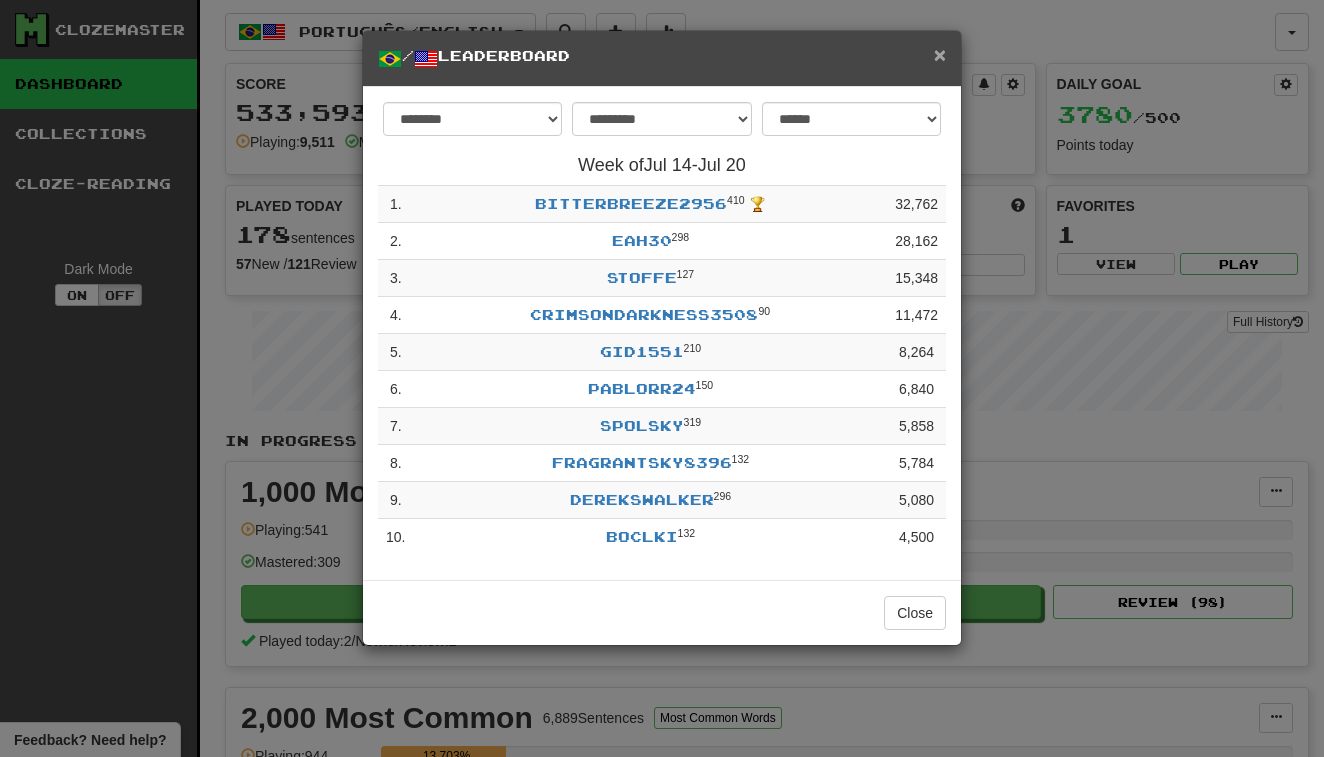 click on "×" at bounding box center (940, 54) 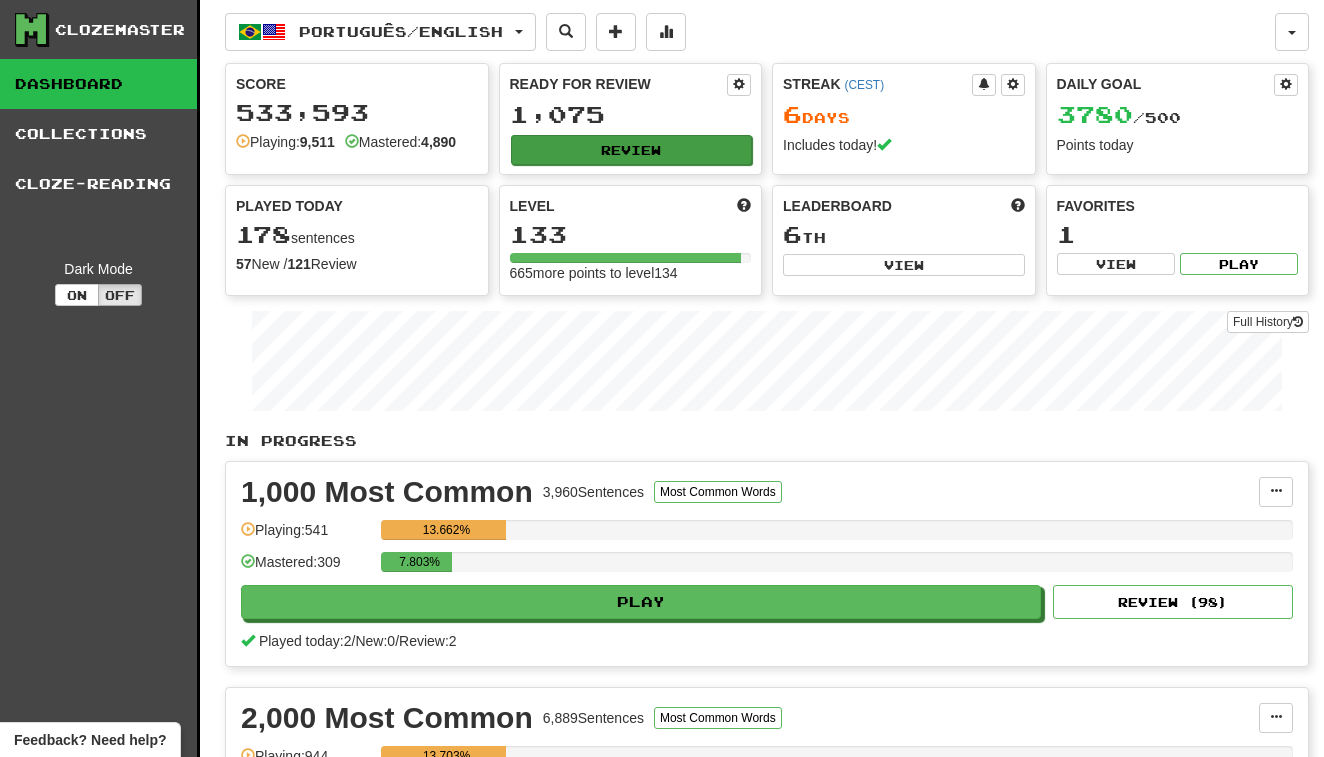 click on "Review" at bounding box center [632, 150] 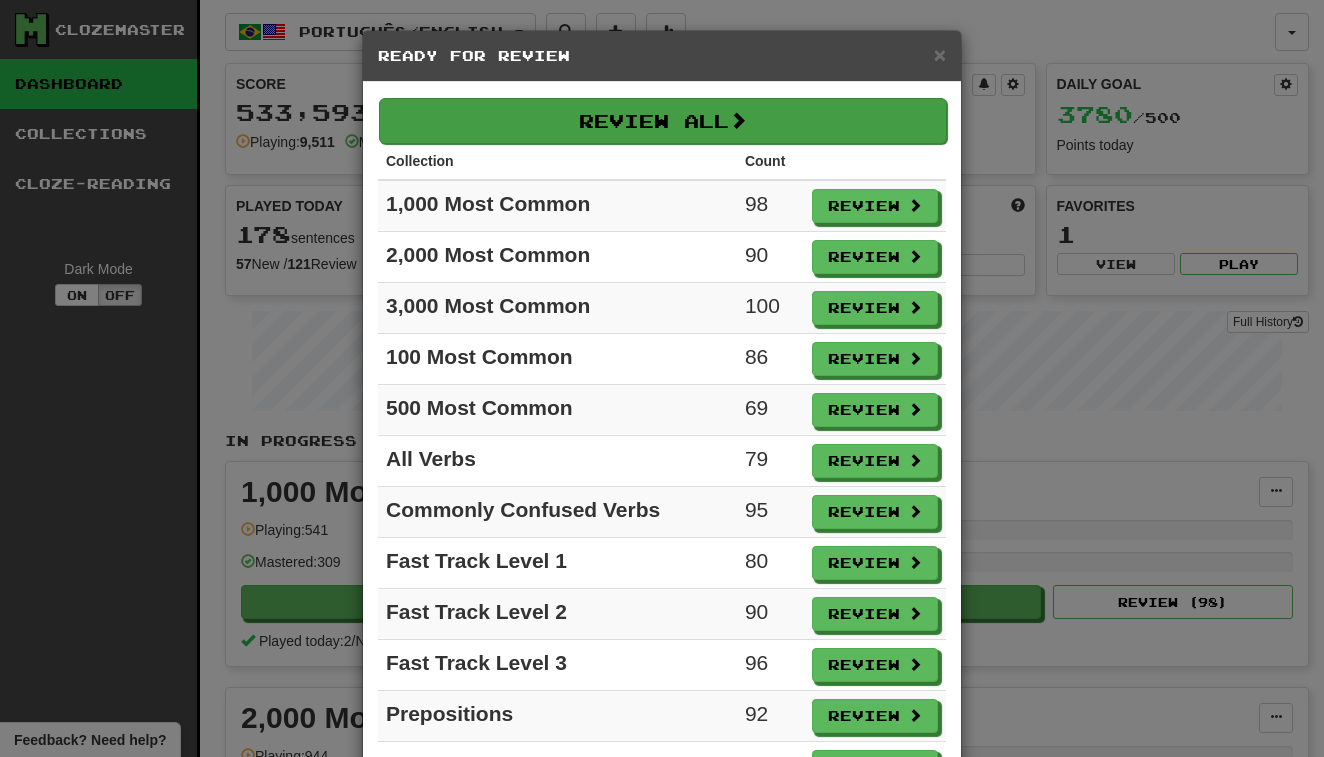 click on "Review All" at bounding box center [663, 121] 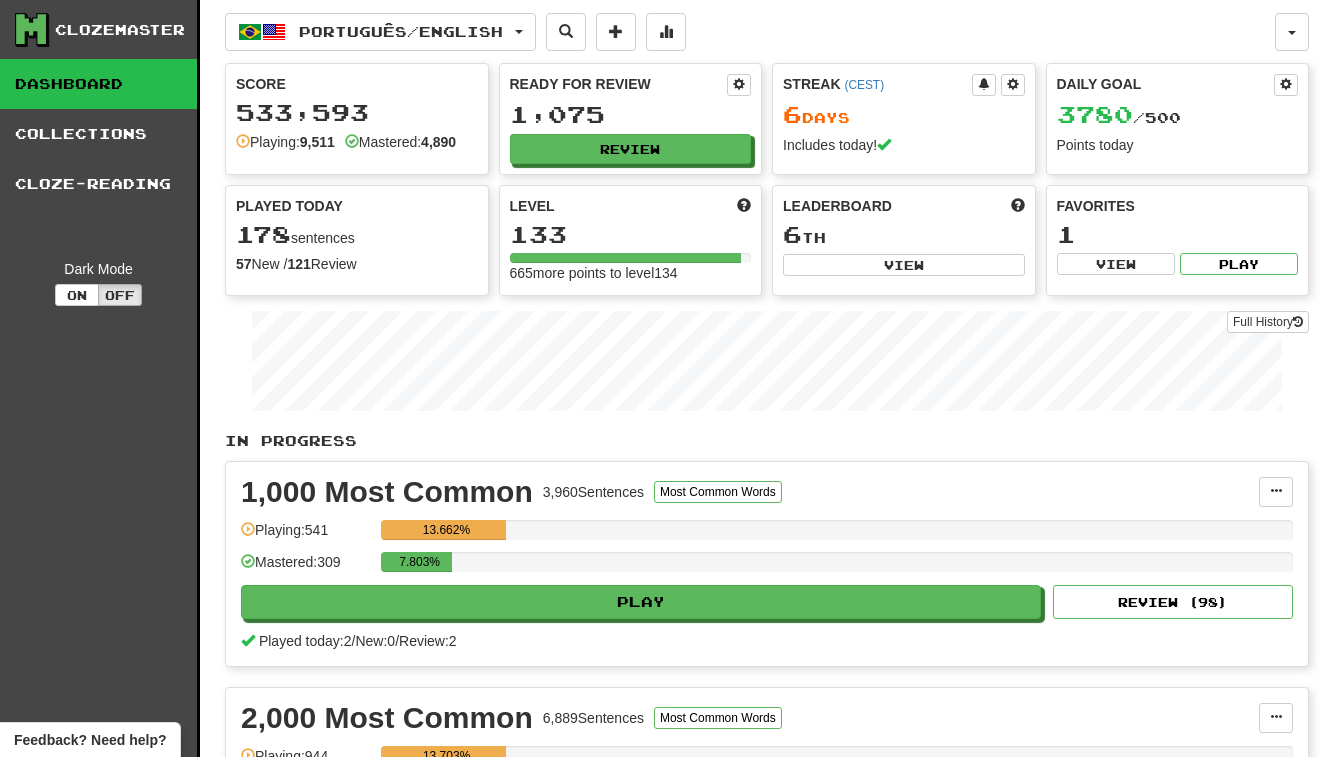 select on "********" 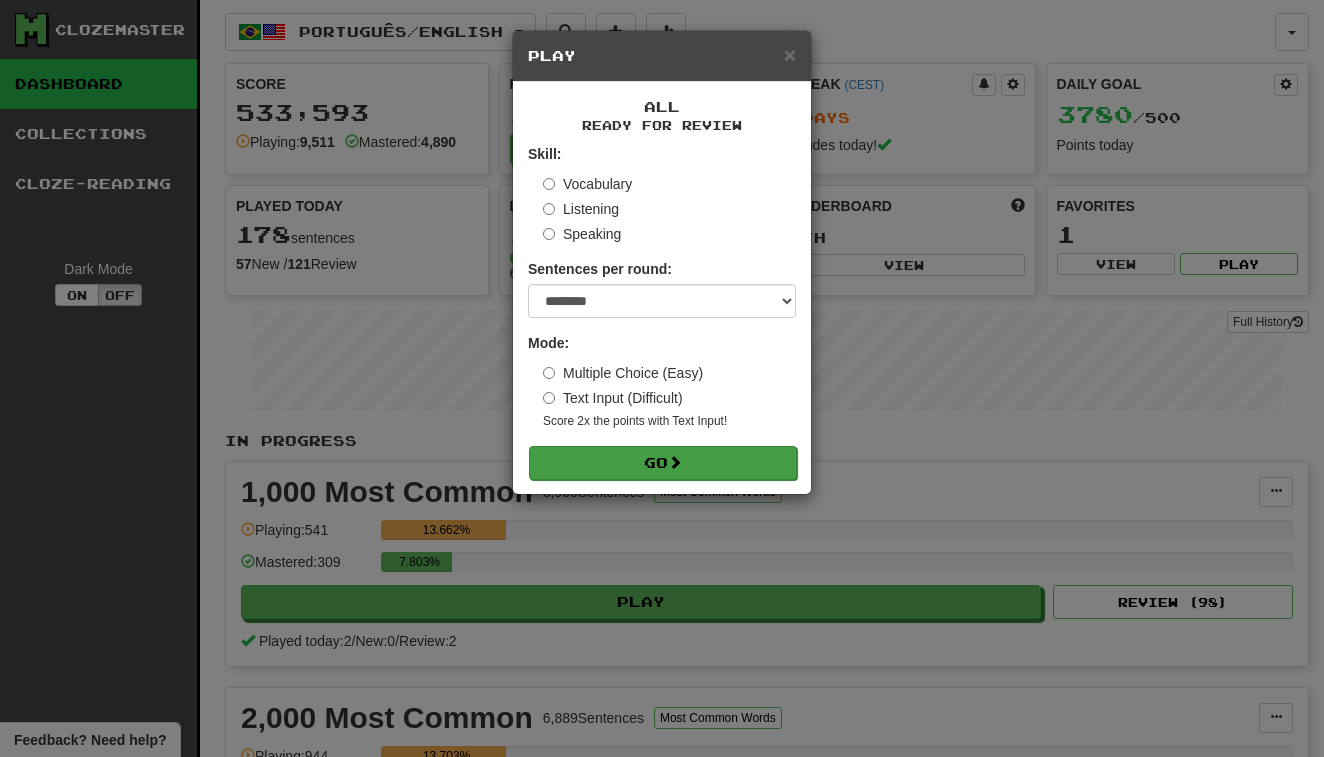 click on "Go" at bounding box center [663, 463] 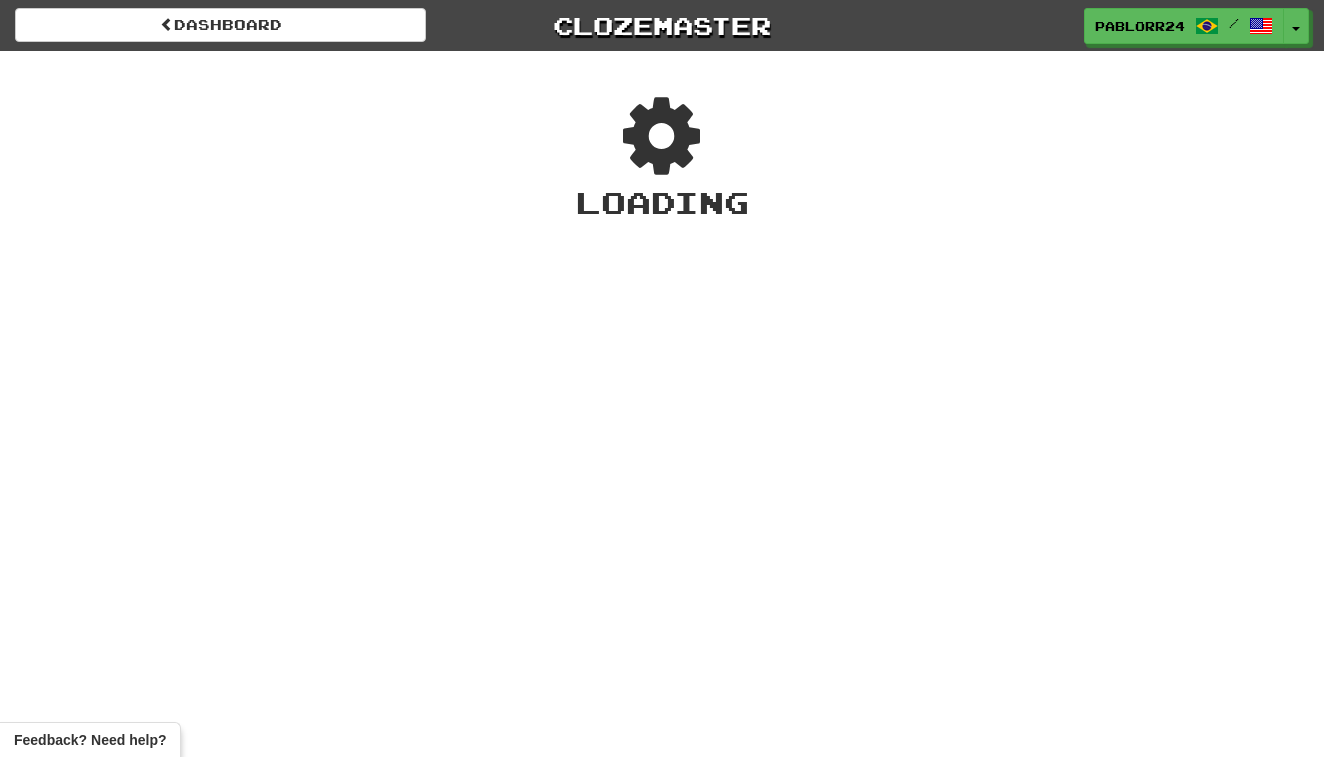 scroll, scrollTop: 0, scrollLeft: 0, axis: both 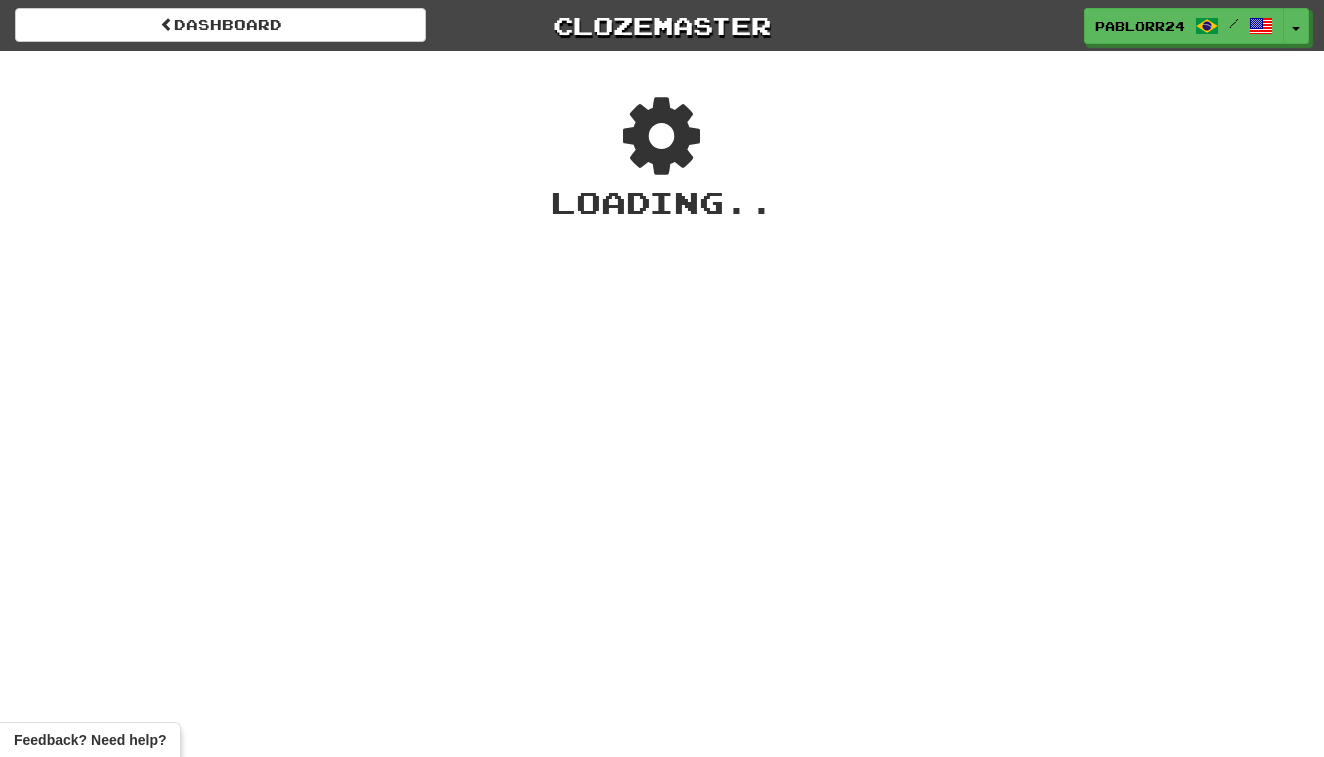 click on "Dashboard
Clozemaster
[USERNAME]
/
Toggle Dropdown
Dashboard
Leaderboard
Activity Feed
Notifications
Profile
Discussions
Deutsch
/
English
Streak:
0
Review:
9,346
Daily Goal:  0 /200
Deutsch
/
Español
Streak:
0
Review:
0
Points Today: 0
Español
/
English
Streak:
0
Review:
34
Points Today: 0
Nahuatl
/
English
Streak:
0
Review:
7
Points Today: 0
Português
/
English
Streak:
6
Review:
1,075
Daily Goal:  3780 /500
Languages
Account
Logout
[USERNAME]
/
Toggle Dropdown
Dashboard
Leaderboard
Activity Feed
Notifications
Profile
Discussions" at bounding box center [662, 378] 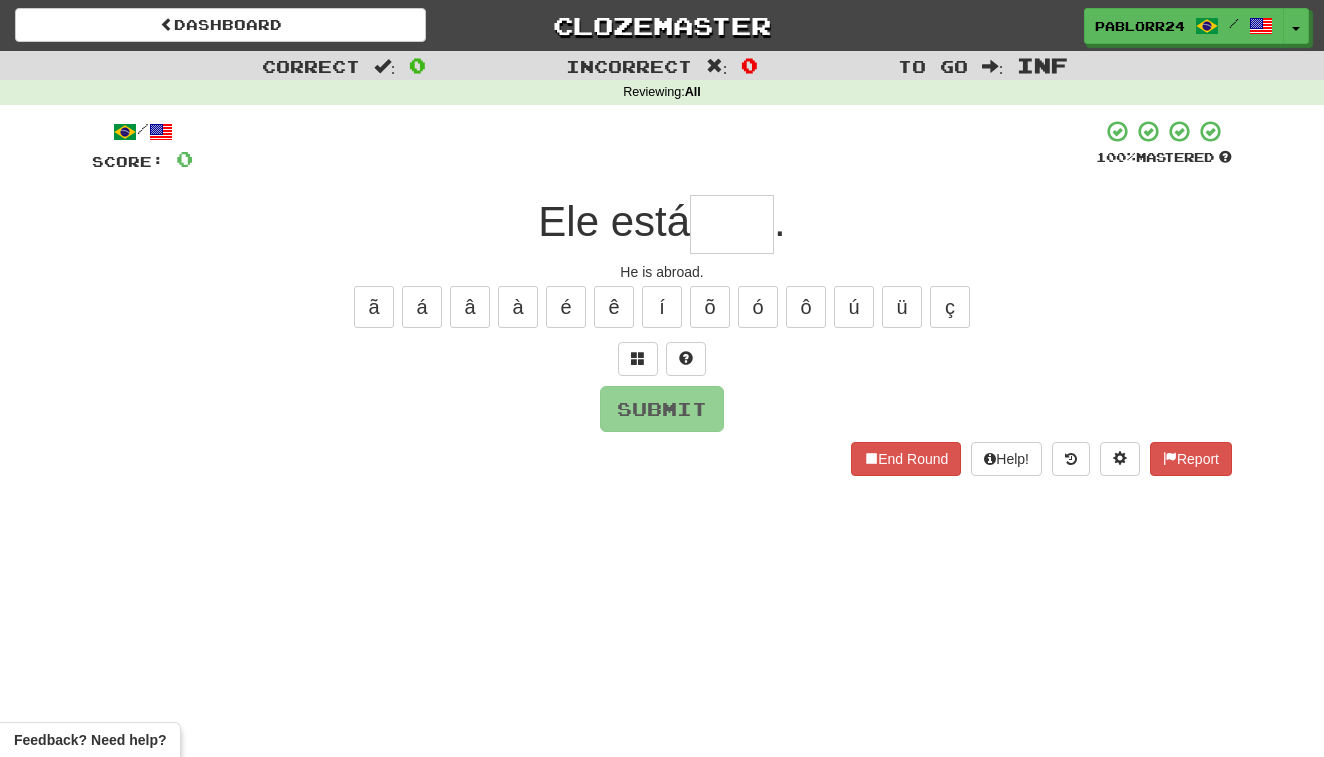 type on "*" 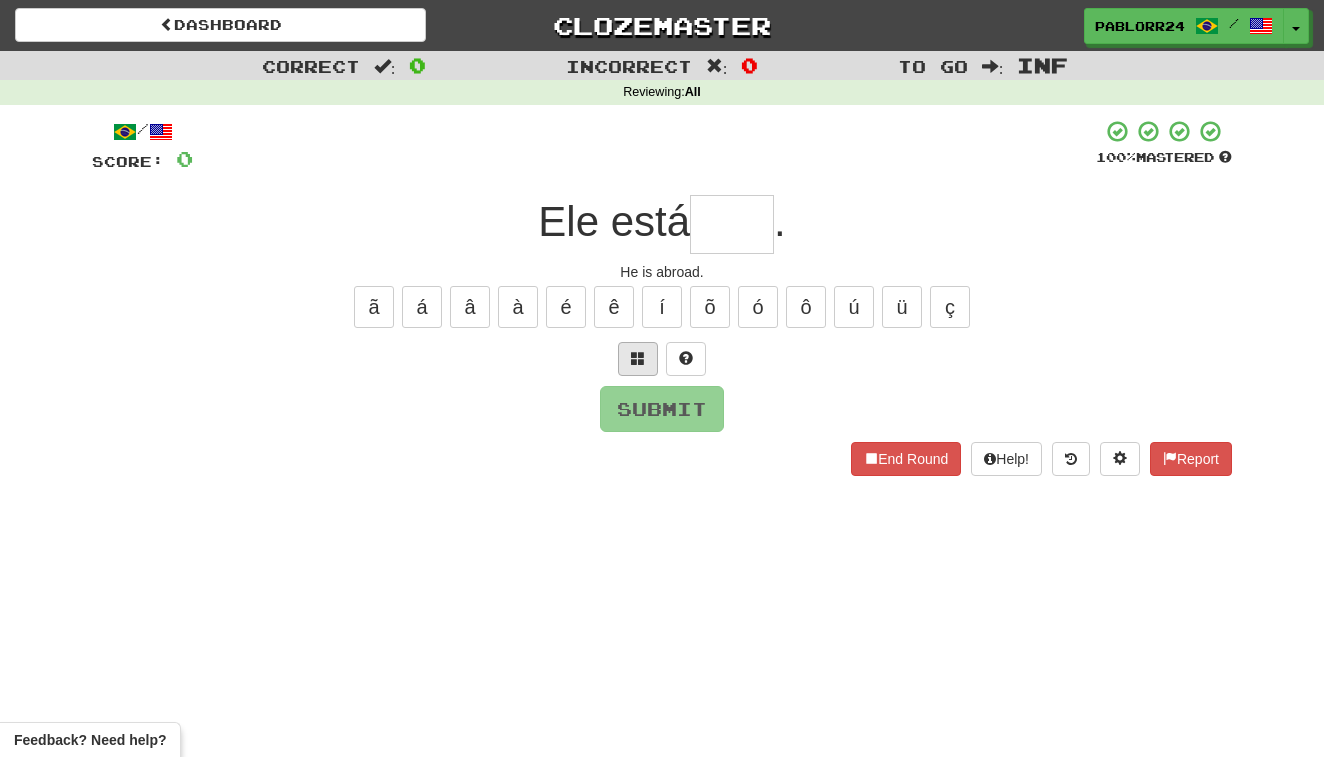 click at bounding box center [638, 359] 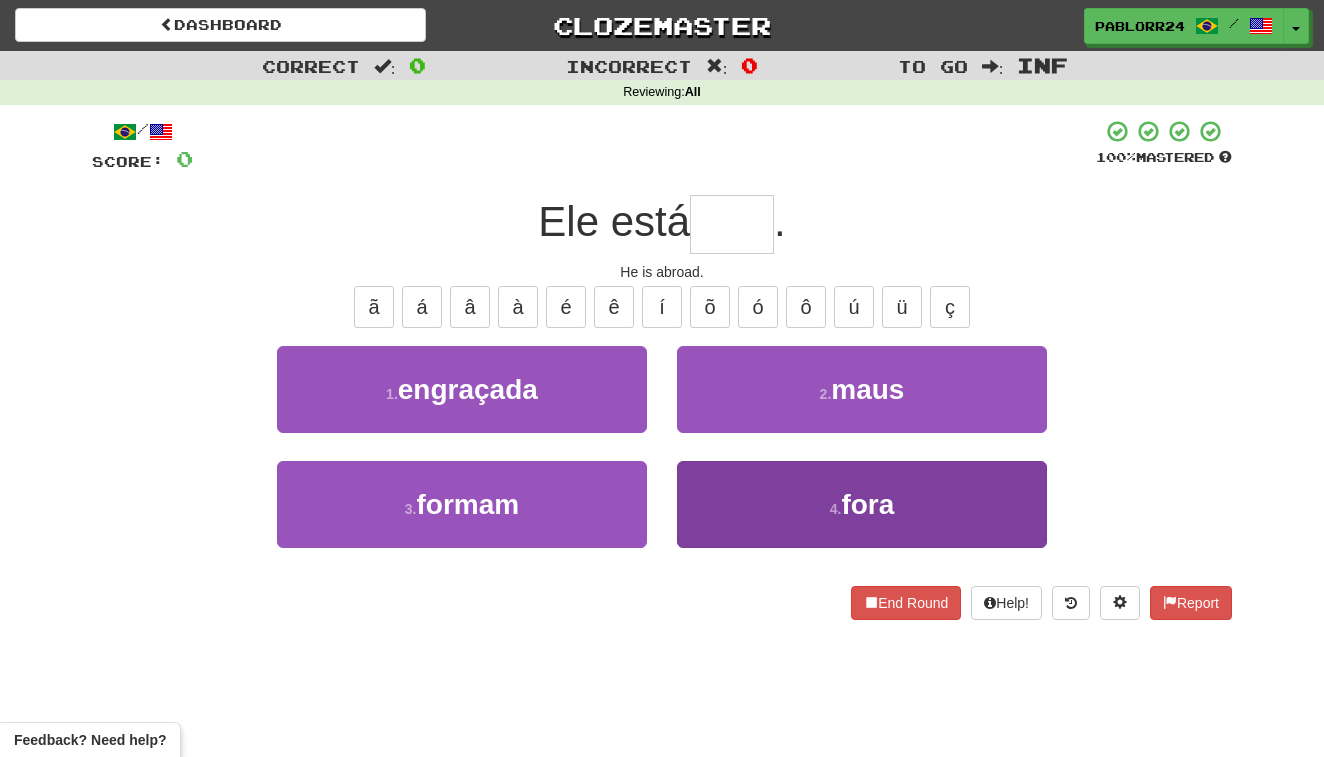 click on "4 .  fora" at bounding box center [862, 504] 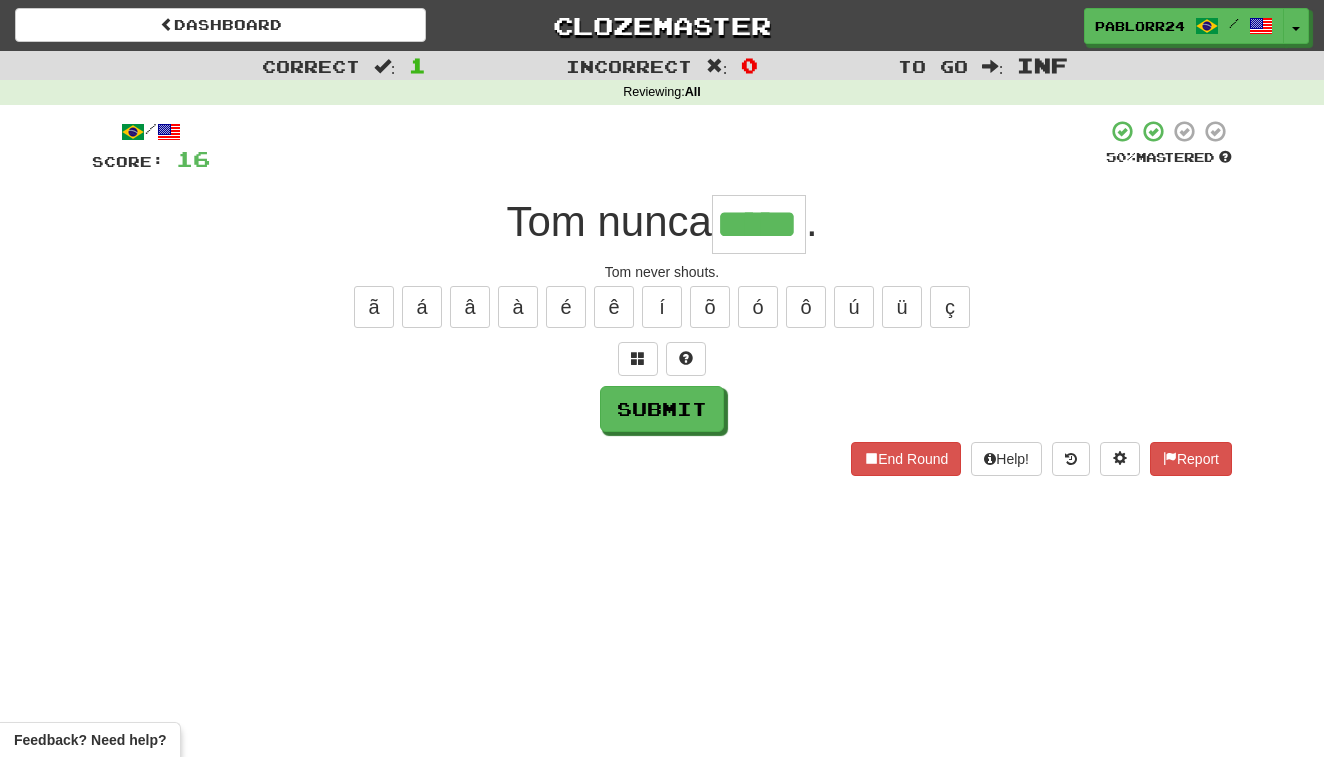 type on "*****" 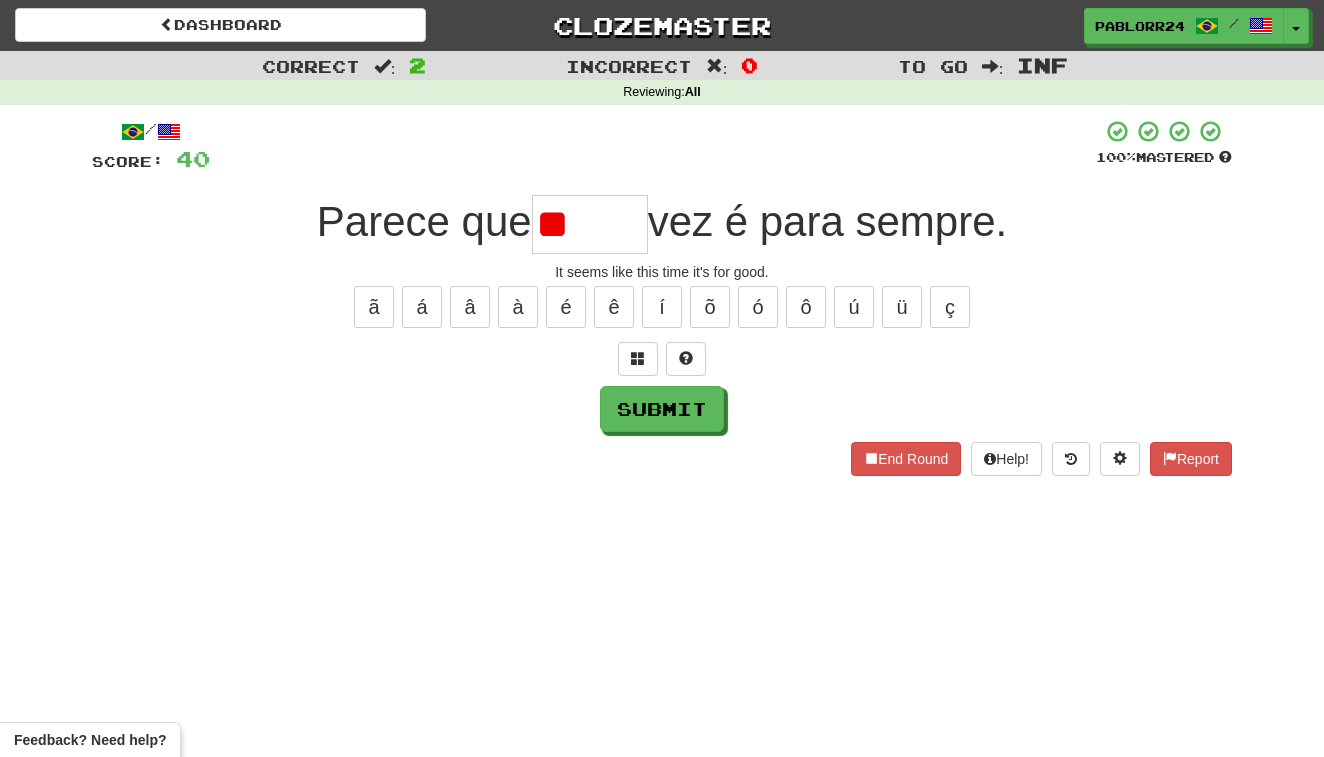 type on "*" 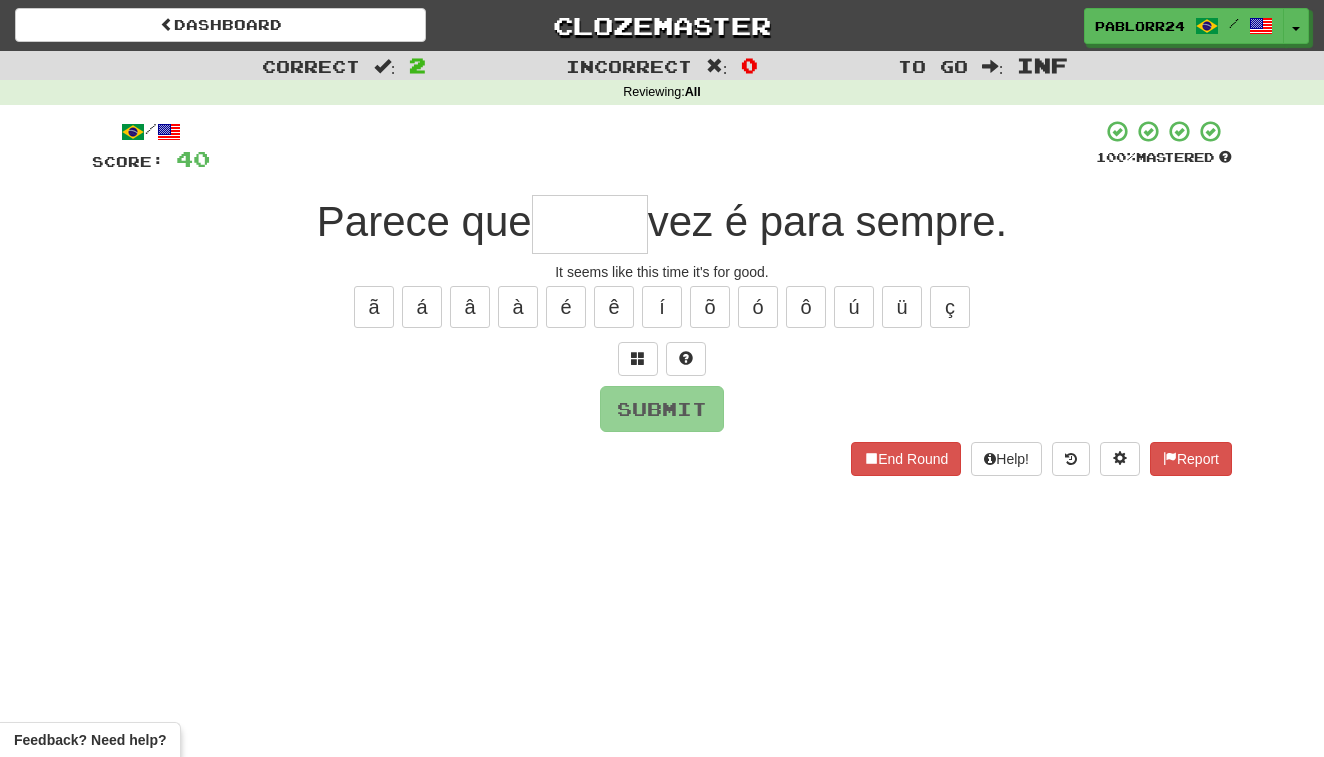 type on "*" 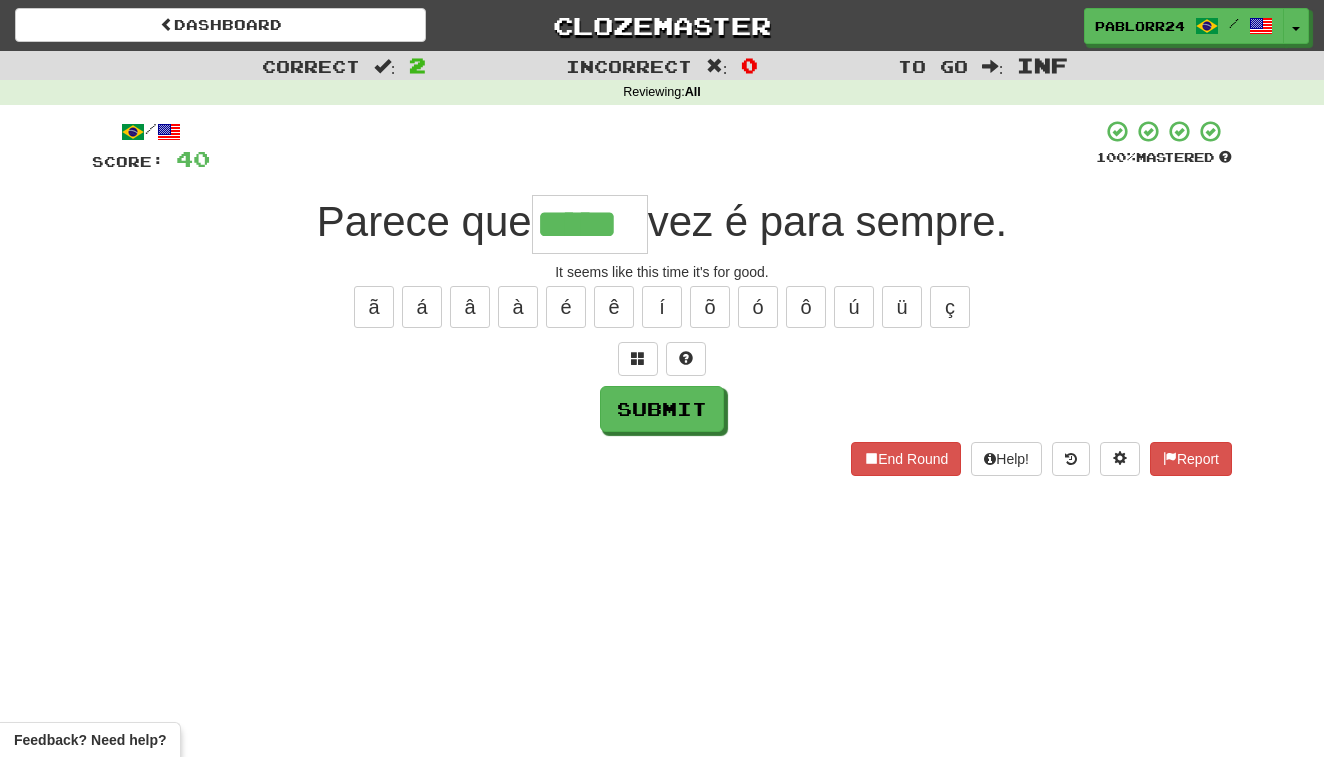 type on "*****" 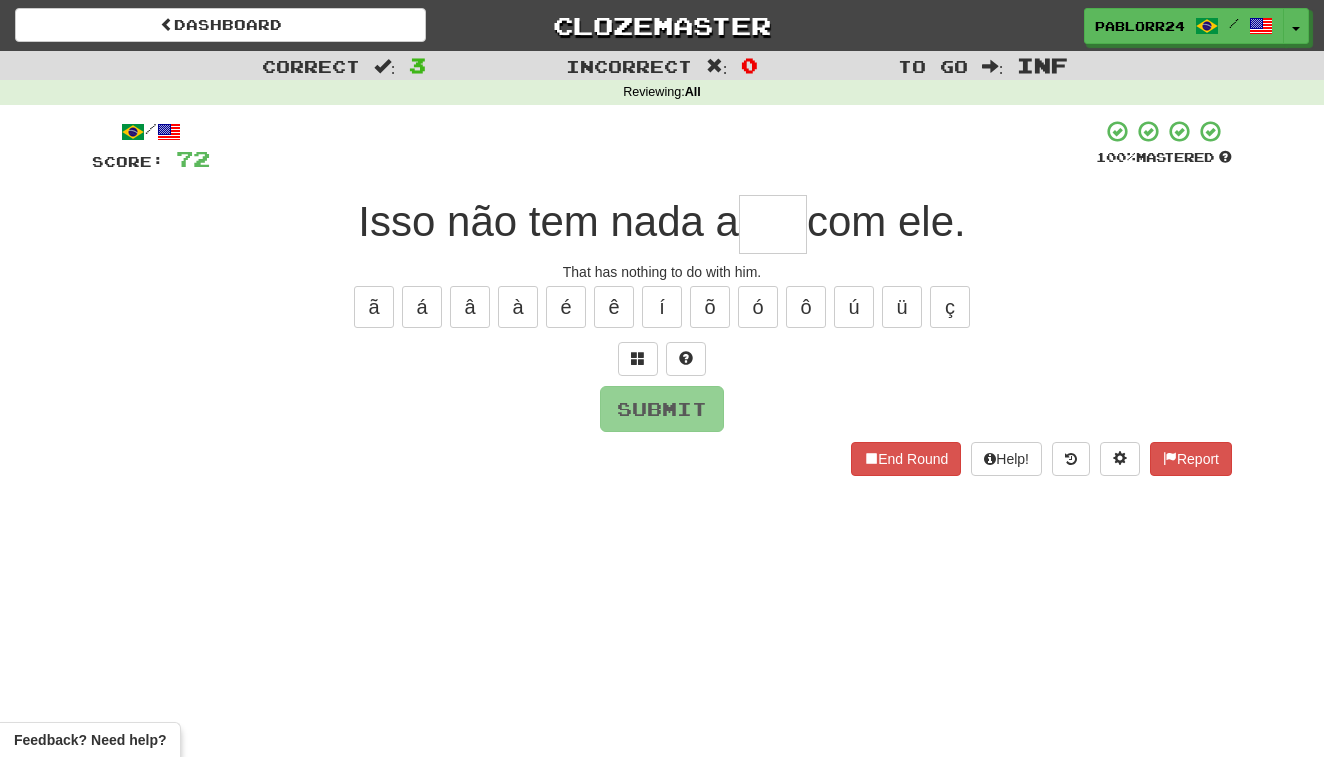 type on "*" 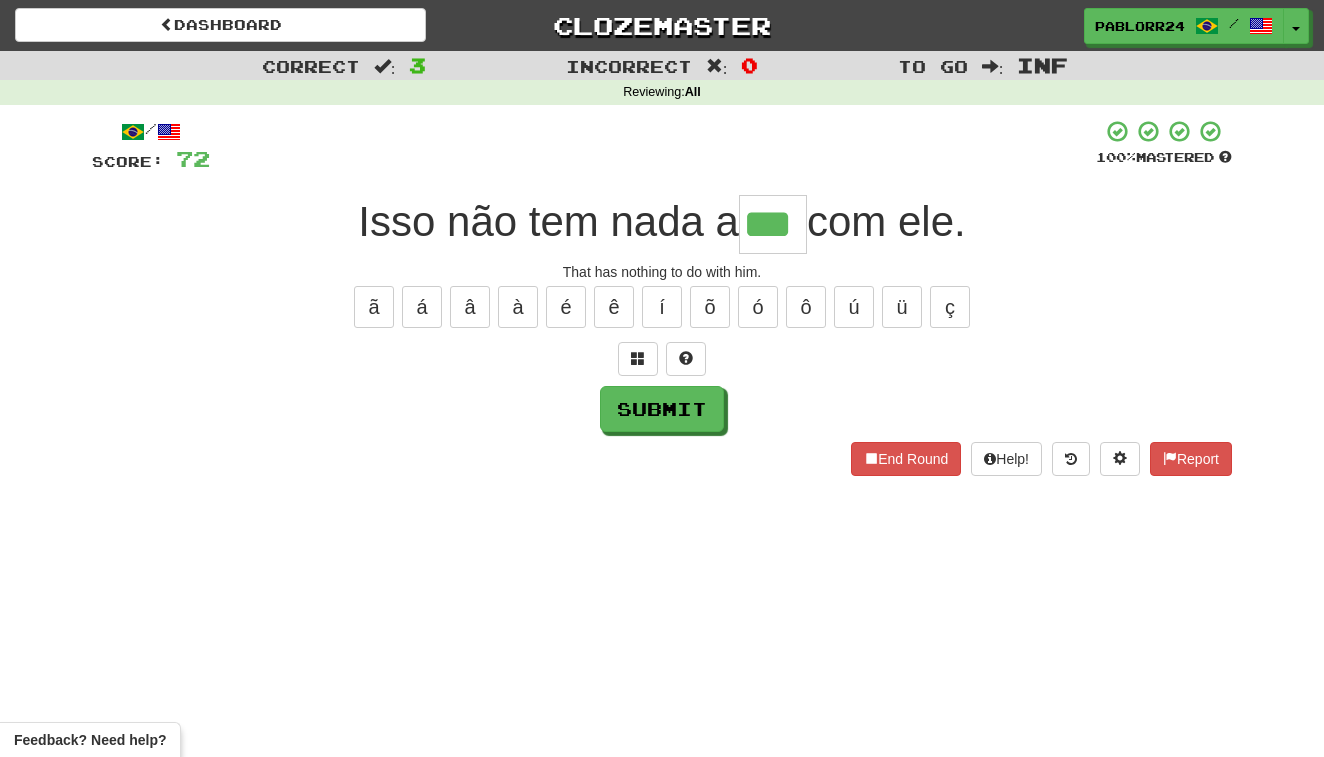 type on "***" 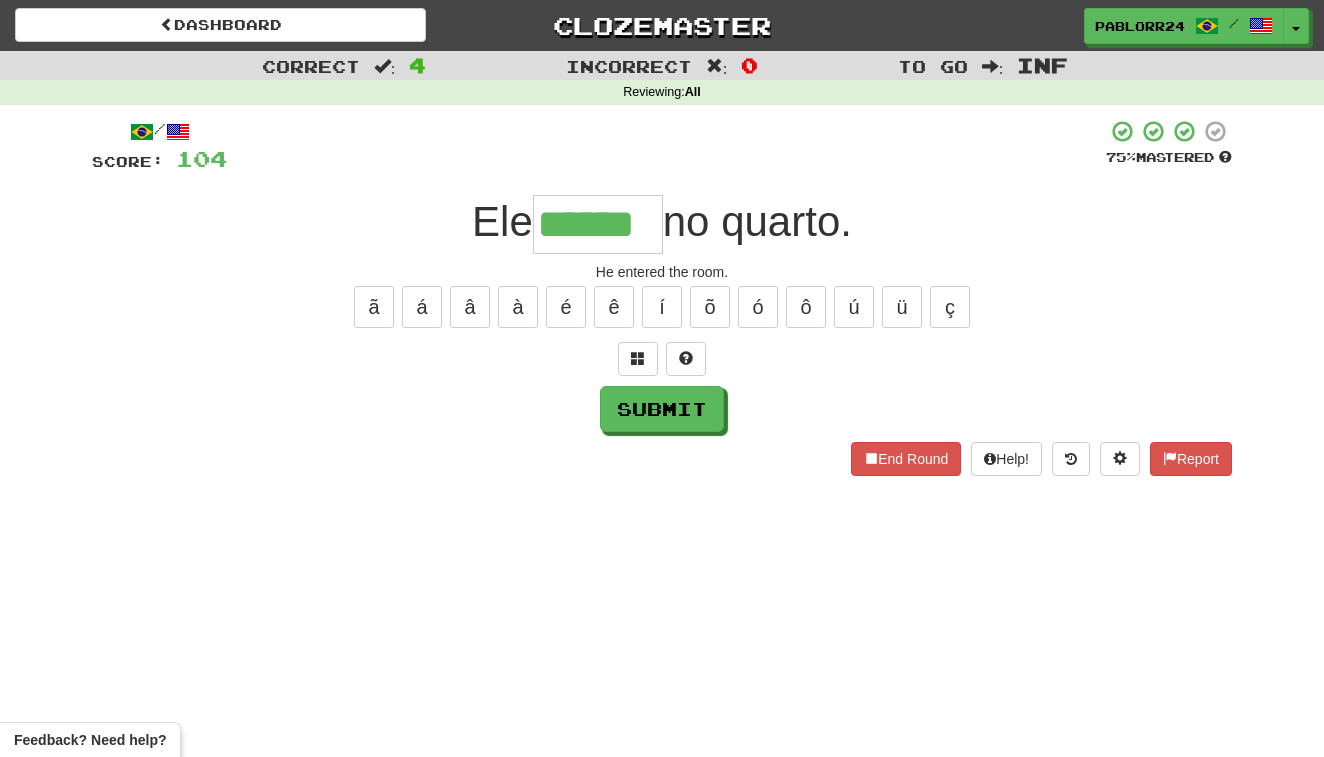 type on "******" 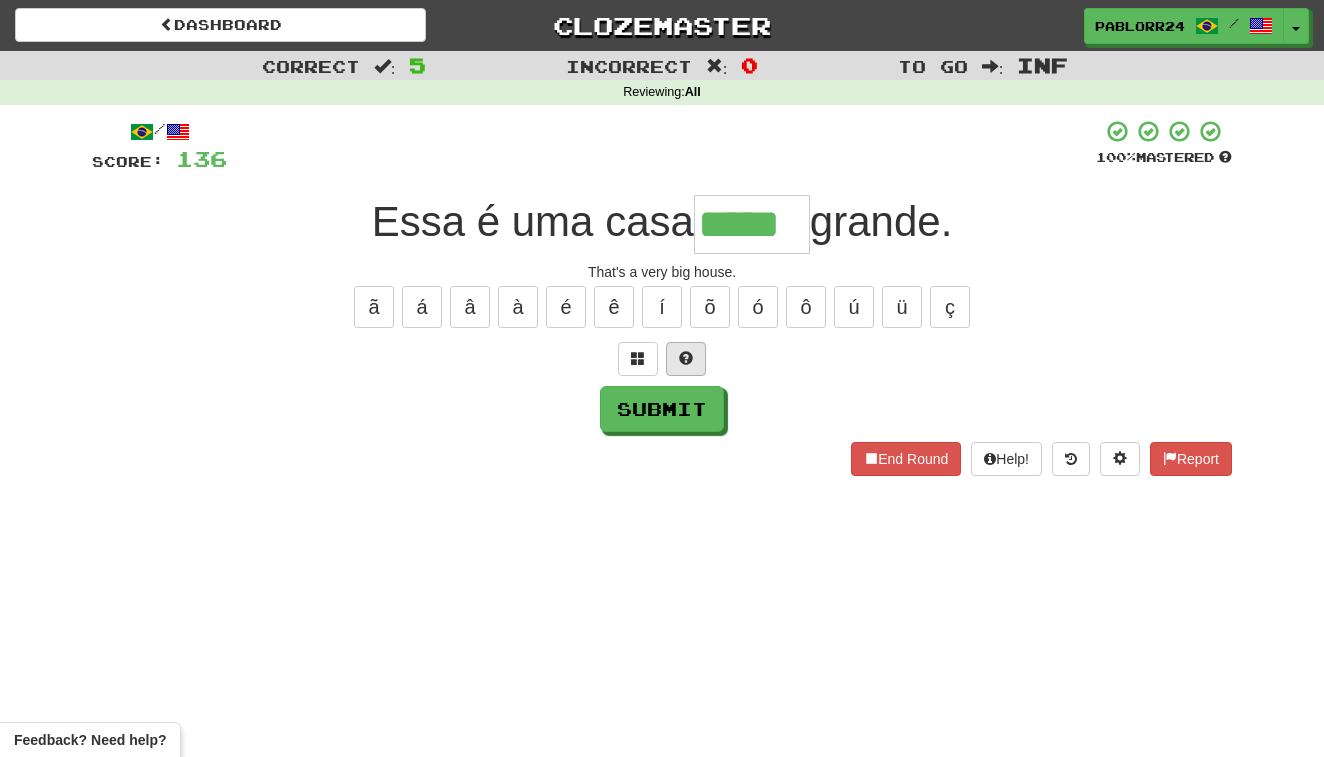 type on "*****" 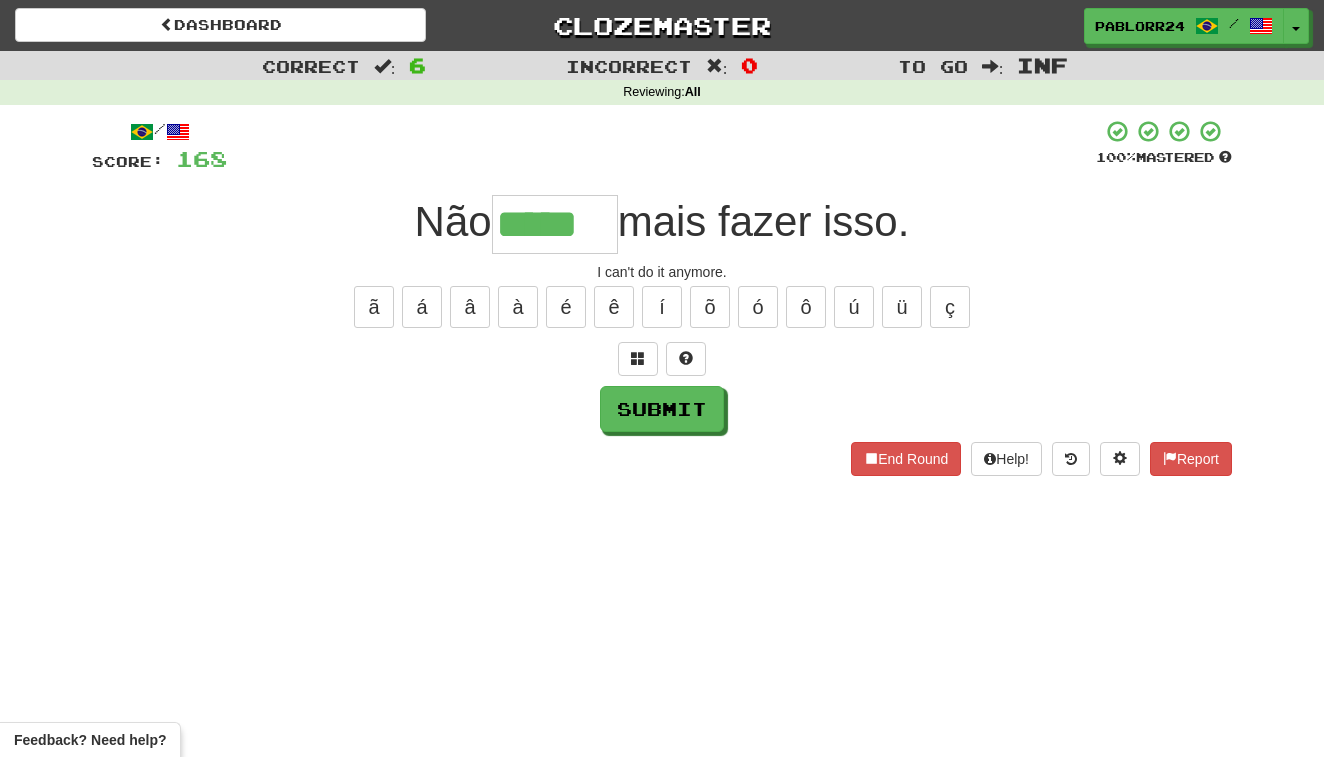 type on "*****" 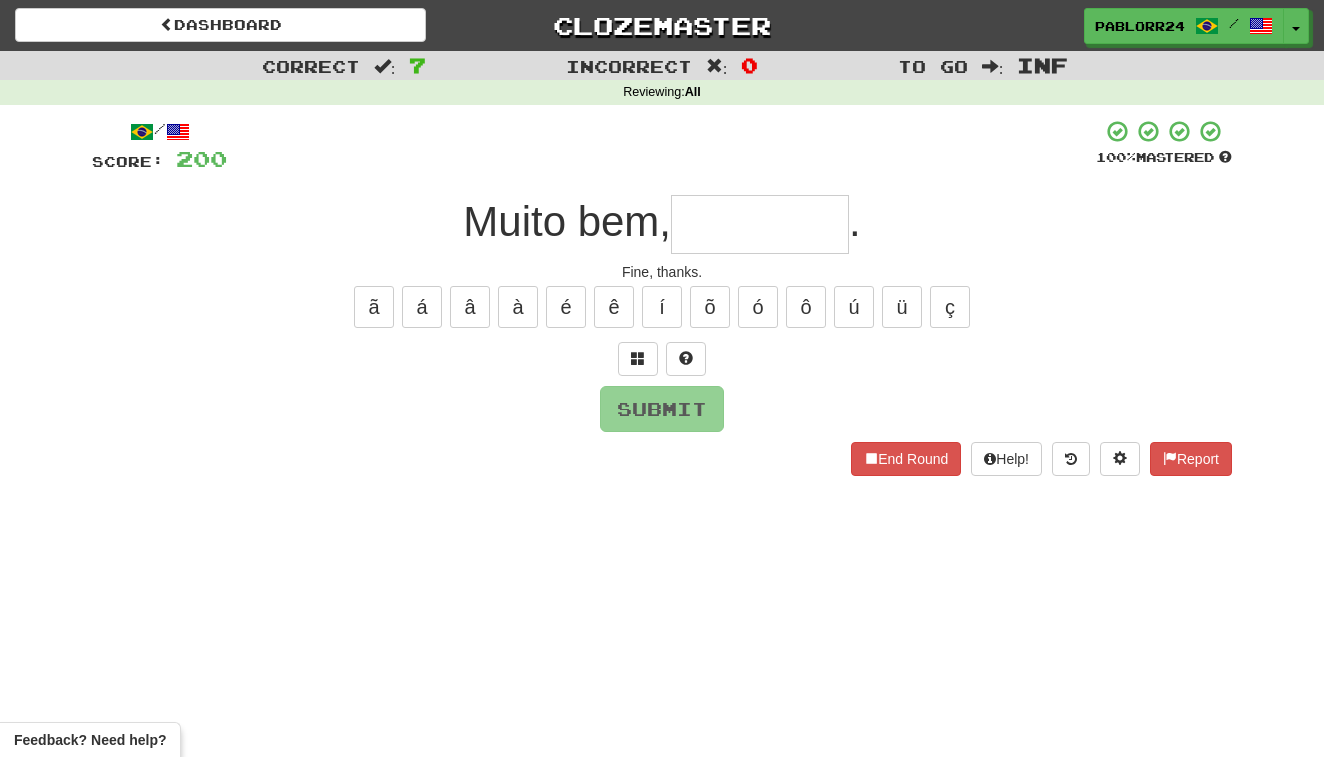 type on "*" 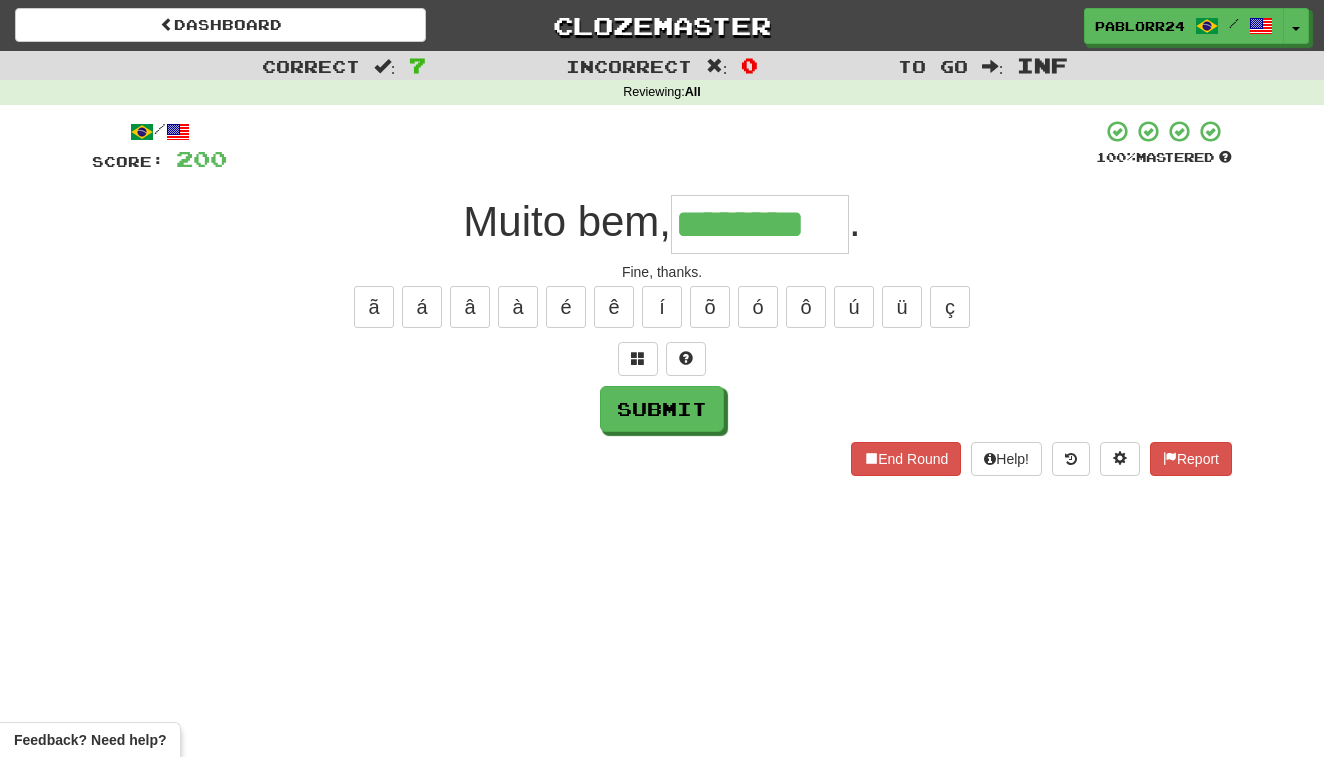 type on "********" 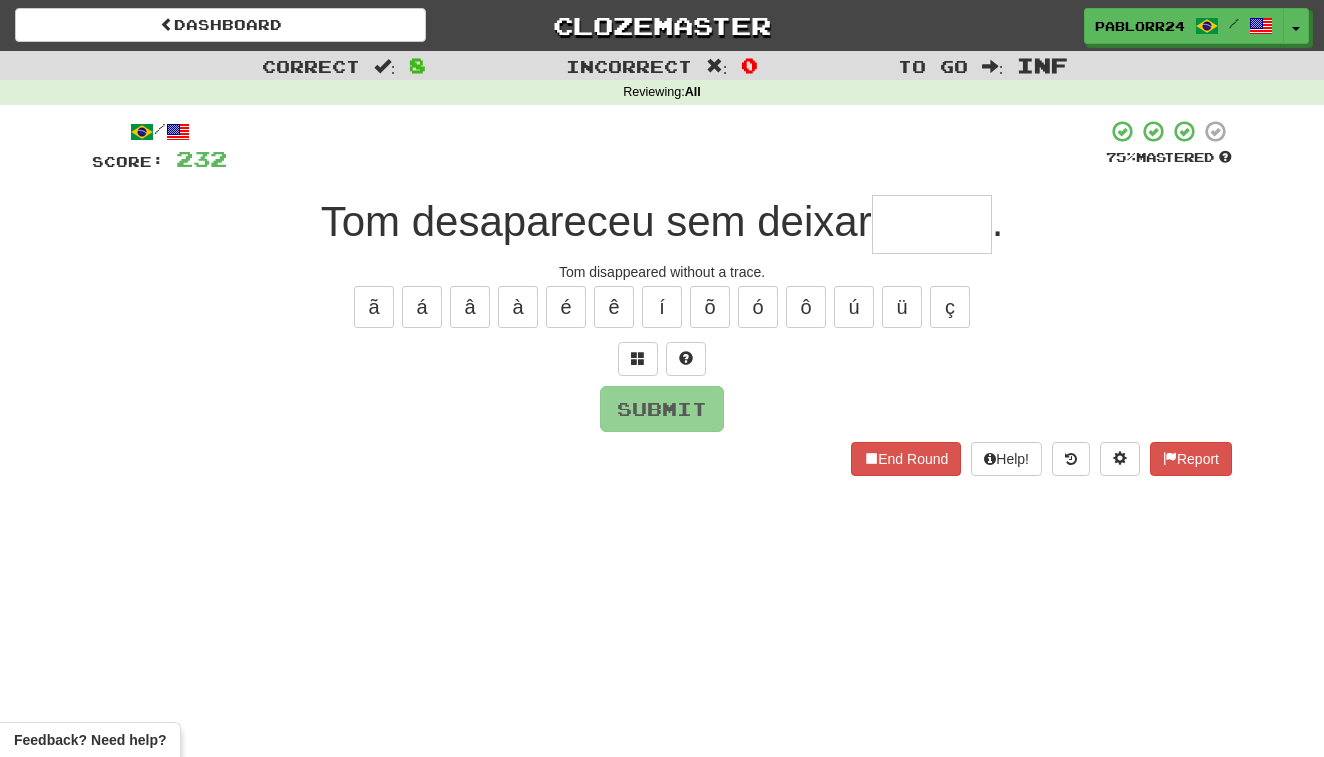 type on "*" 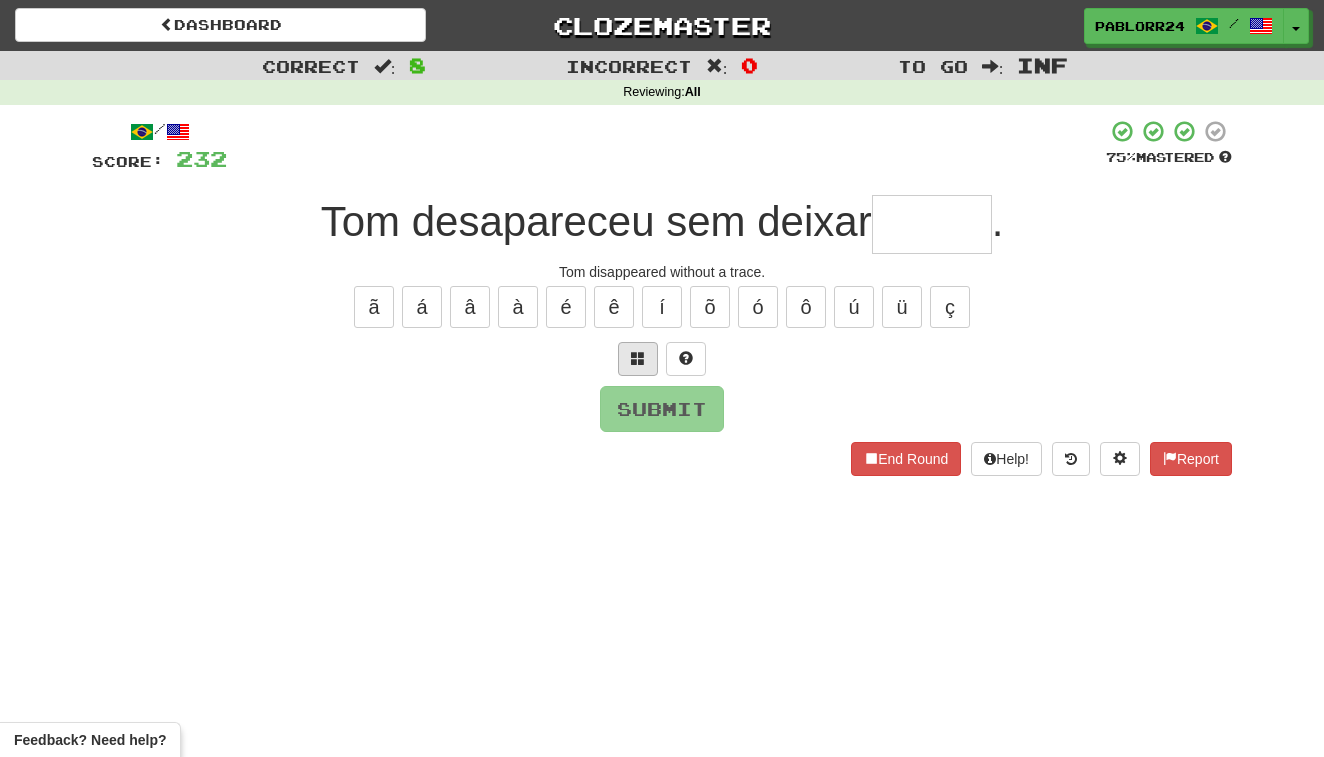 click at bounding box center [638, 358] 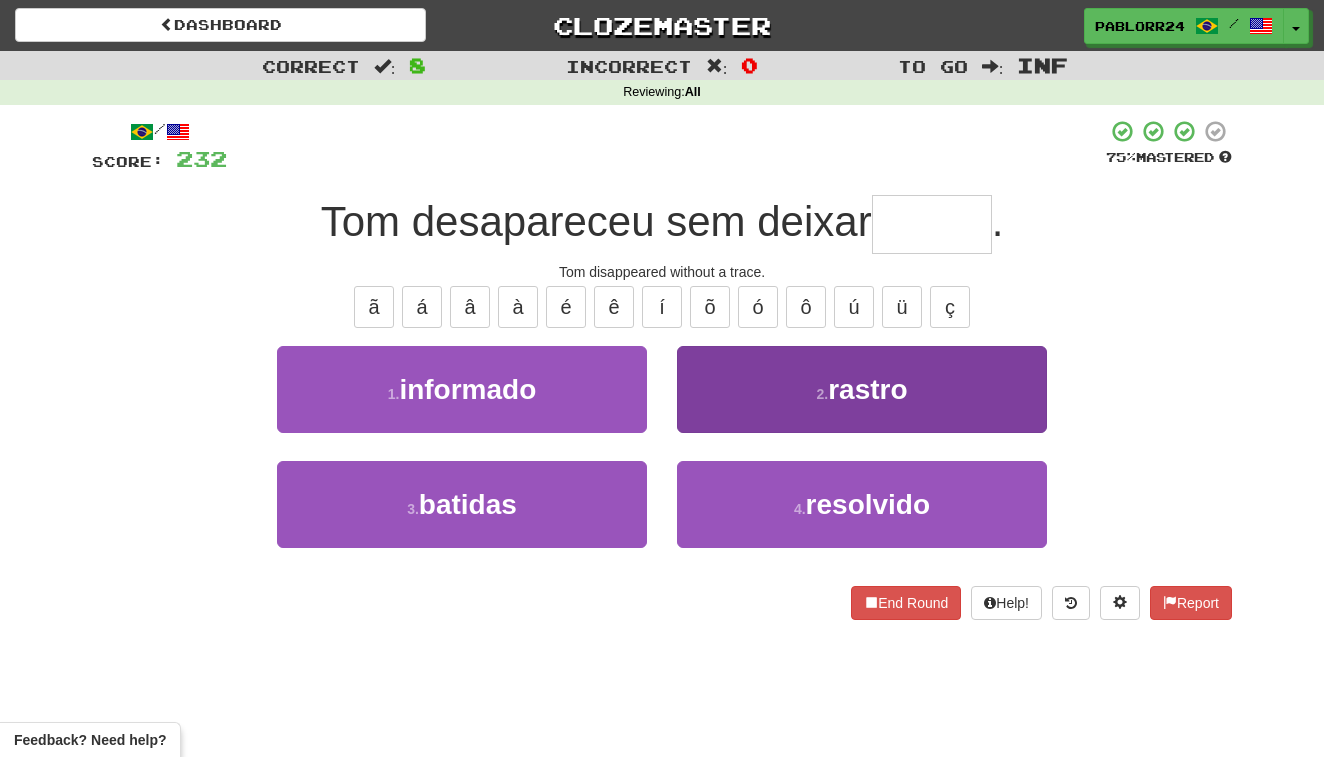 click on "2 .  rastro" at bounding box center (862, 389) 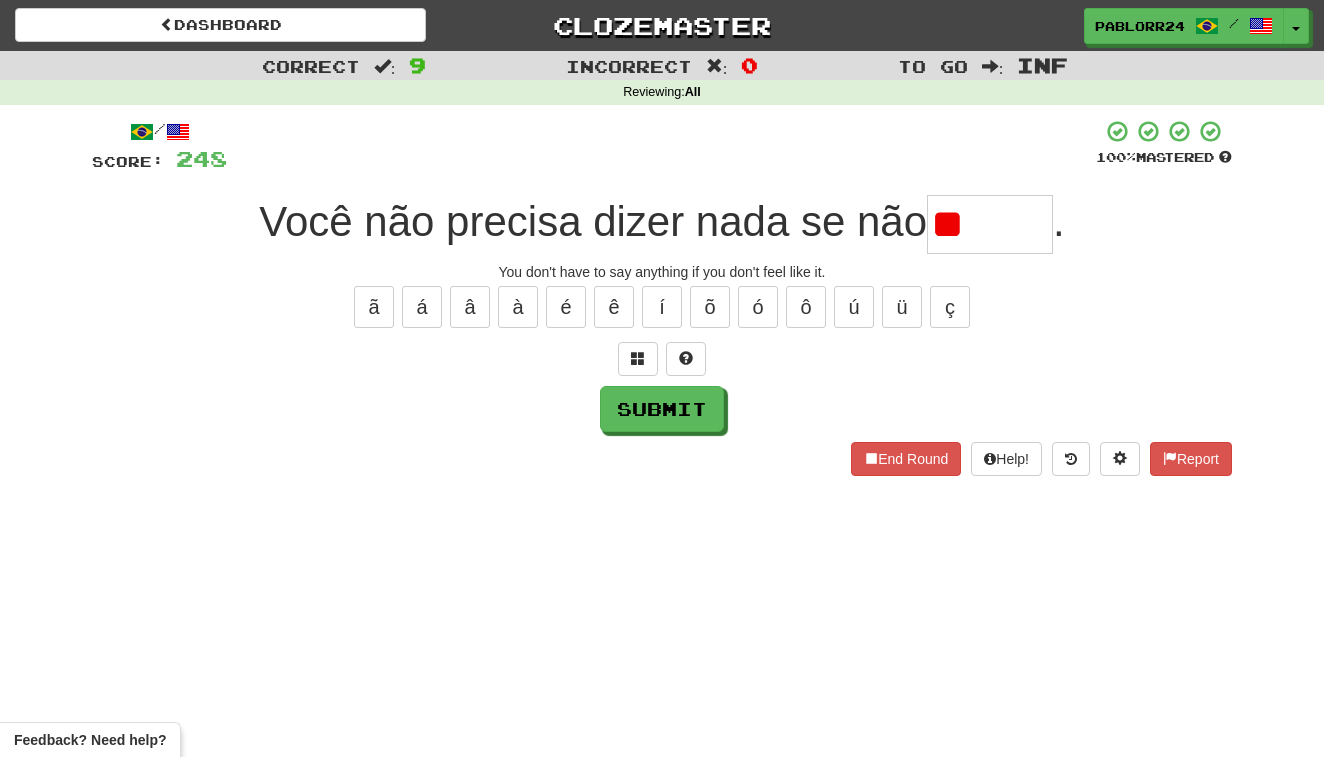 type on "*" 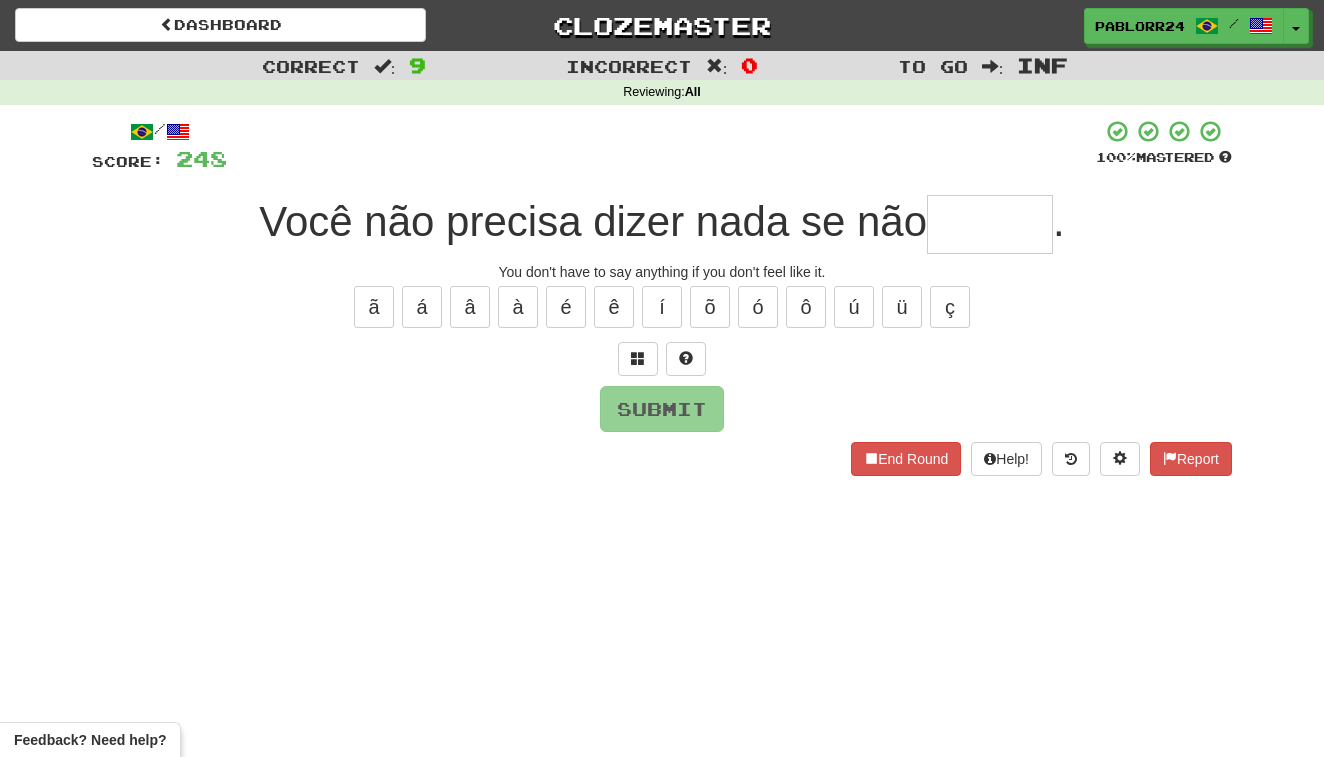 type on "*" 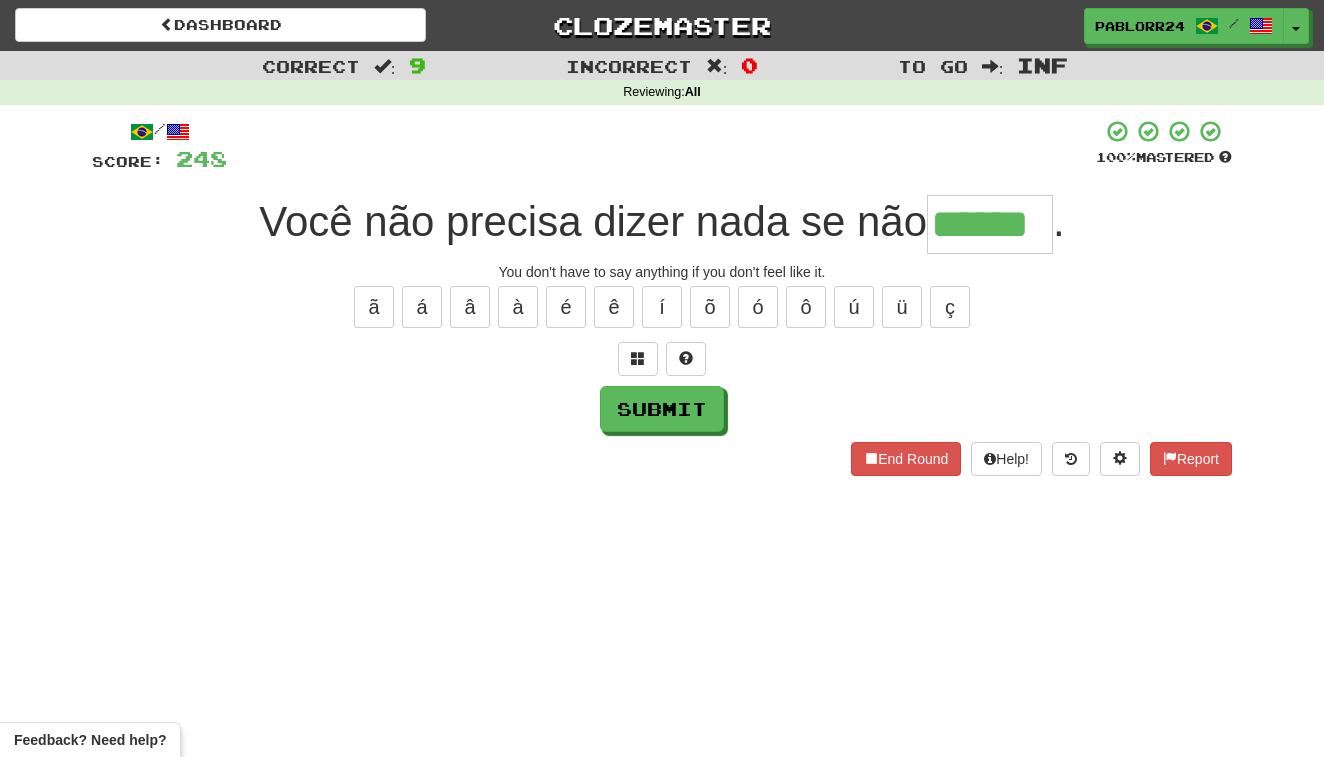 type on "******" 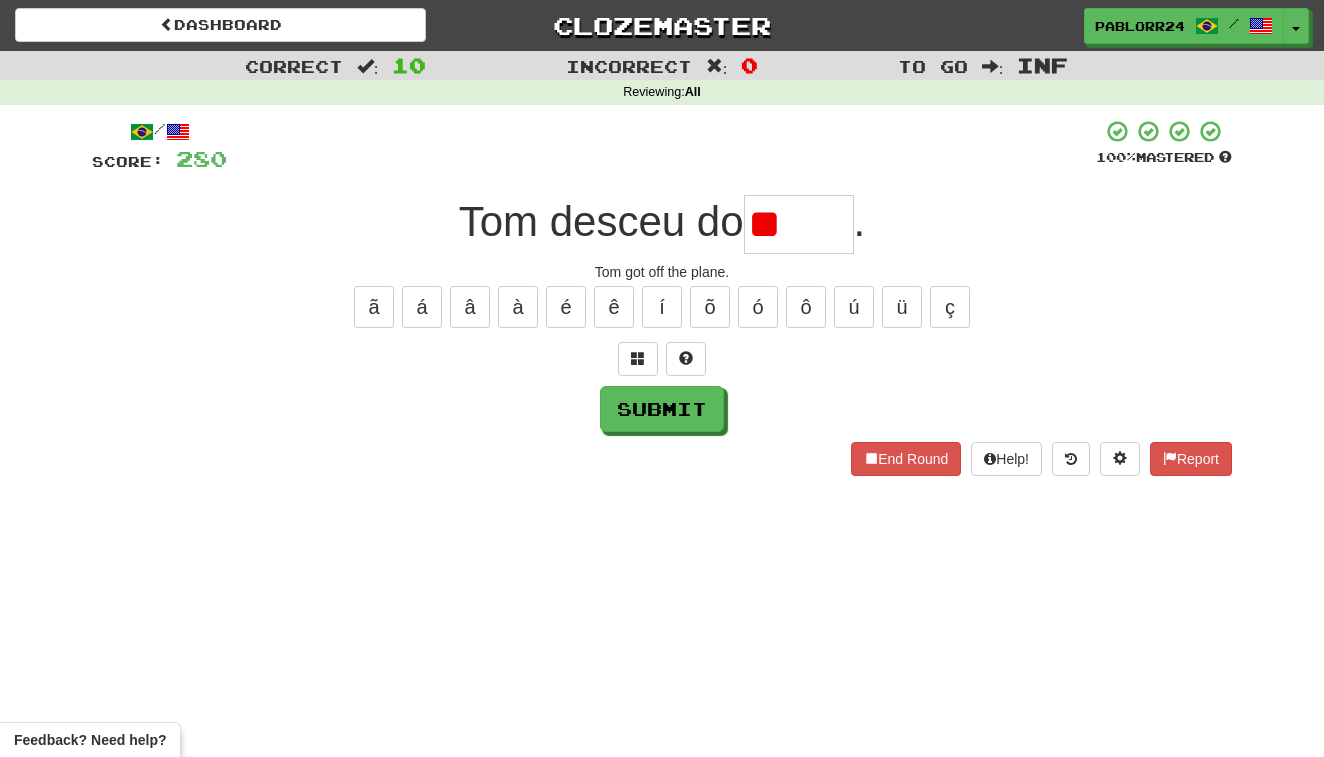 type on "*" 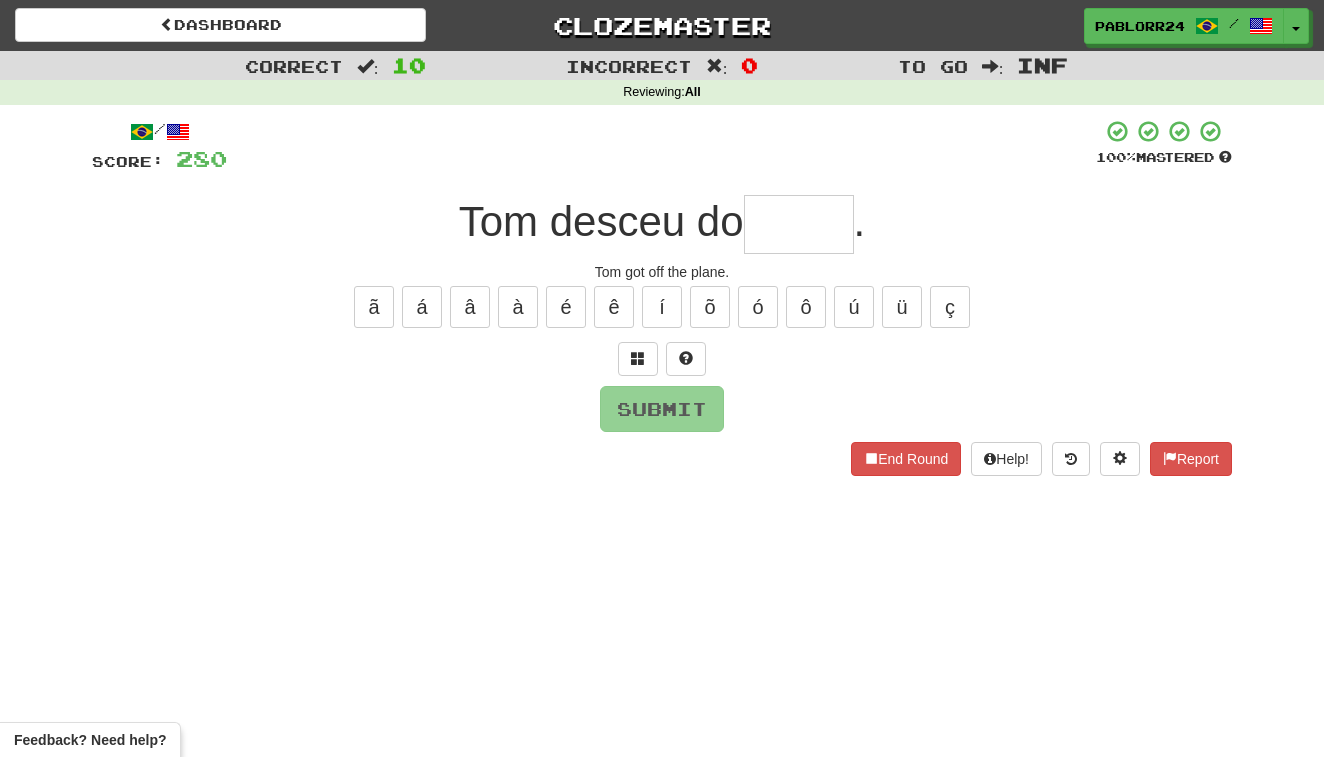 type on "*" 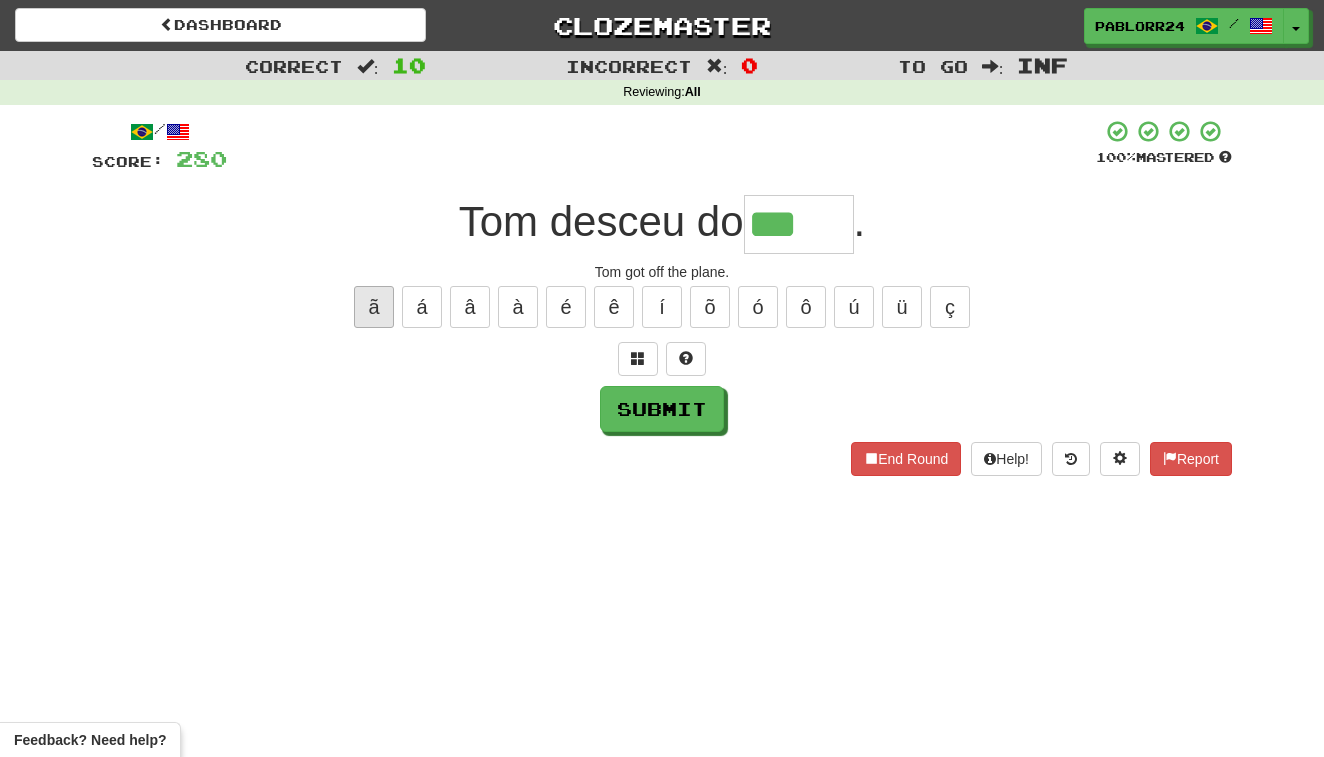 click on "ã" at bounding box center [374, 307] 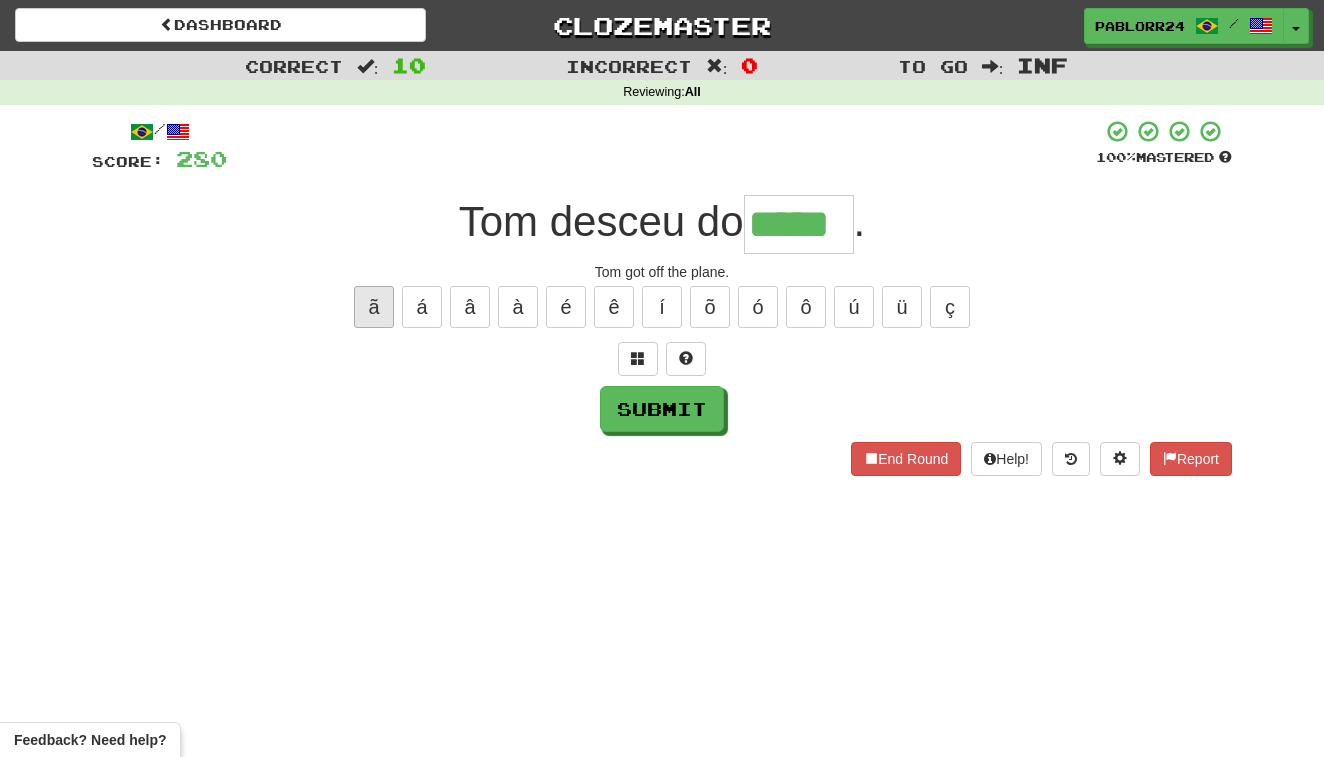type on "*****" 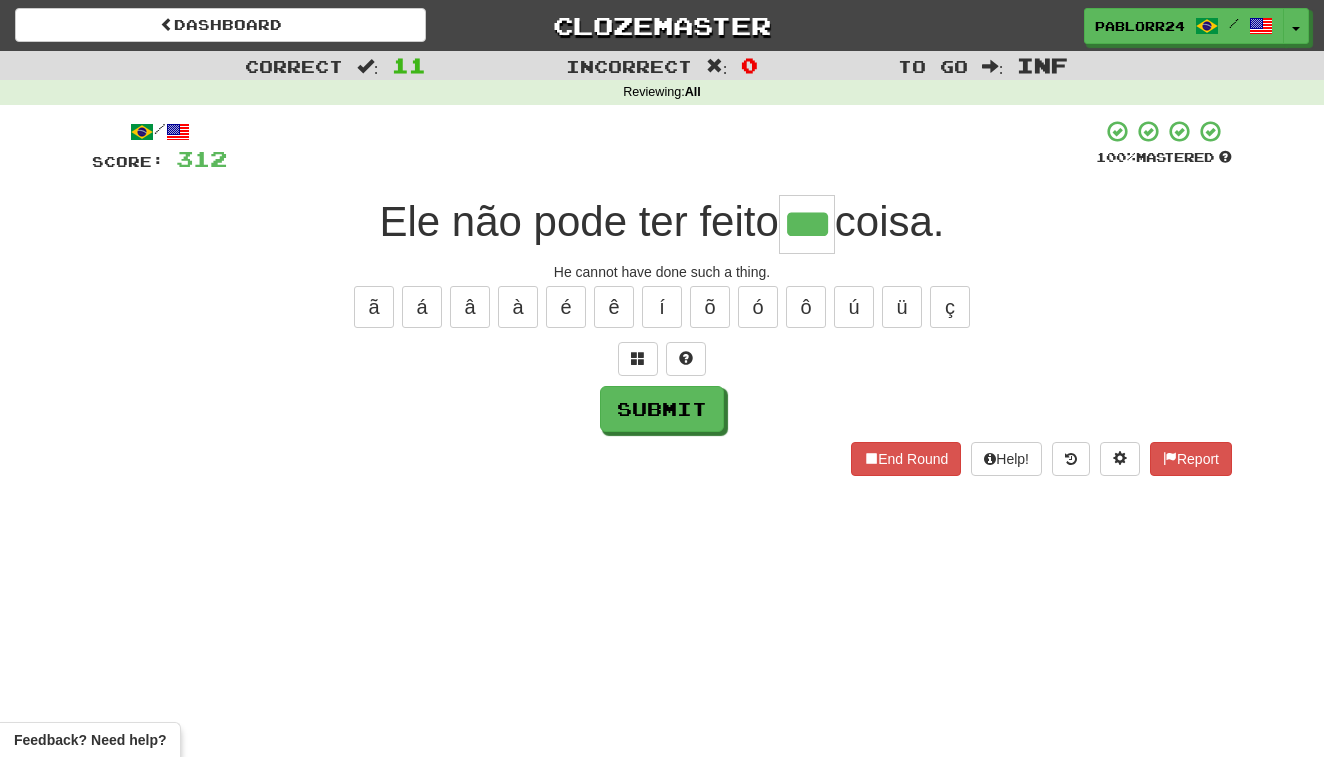 type on "***" 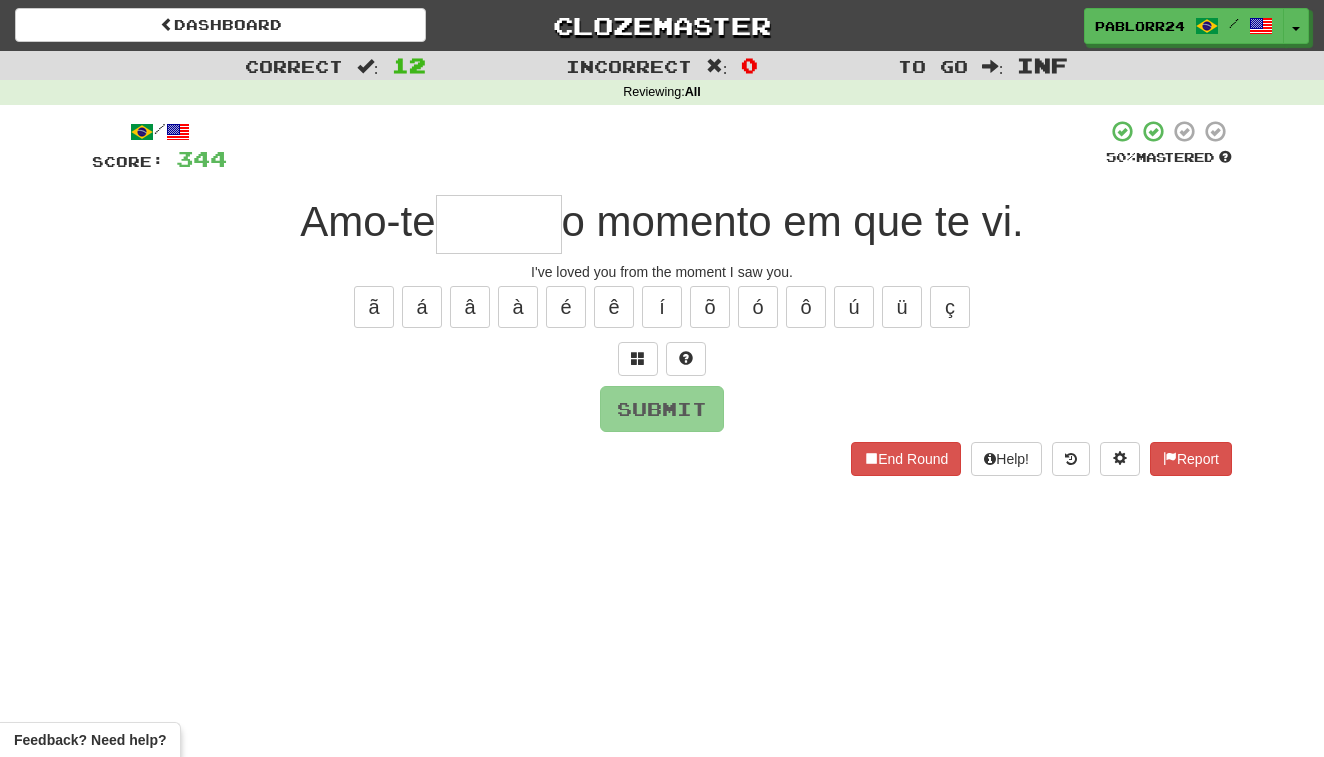 type on "*" 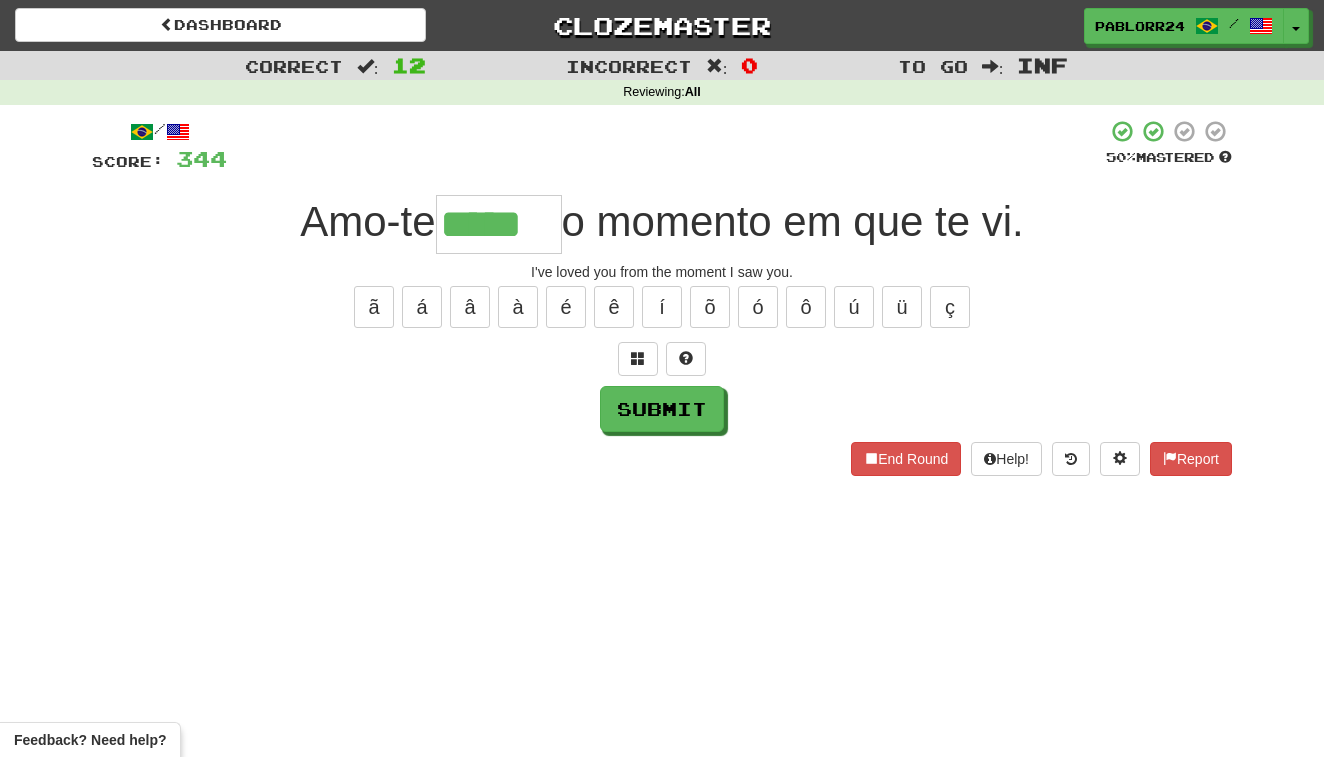 type on "*****" 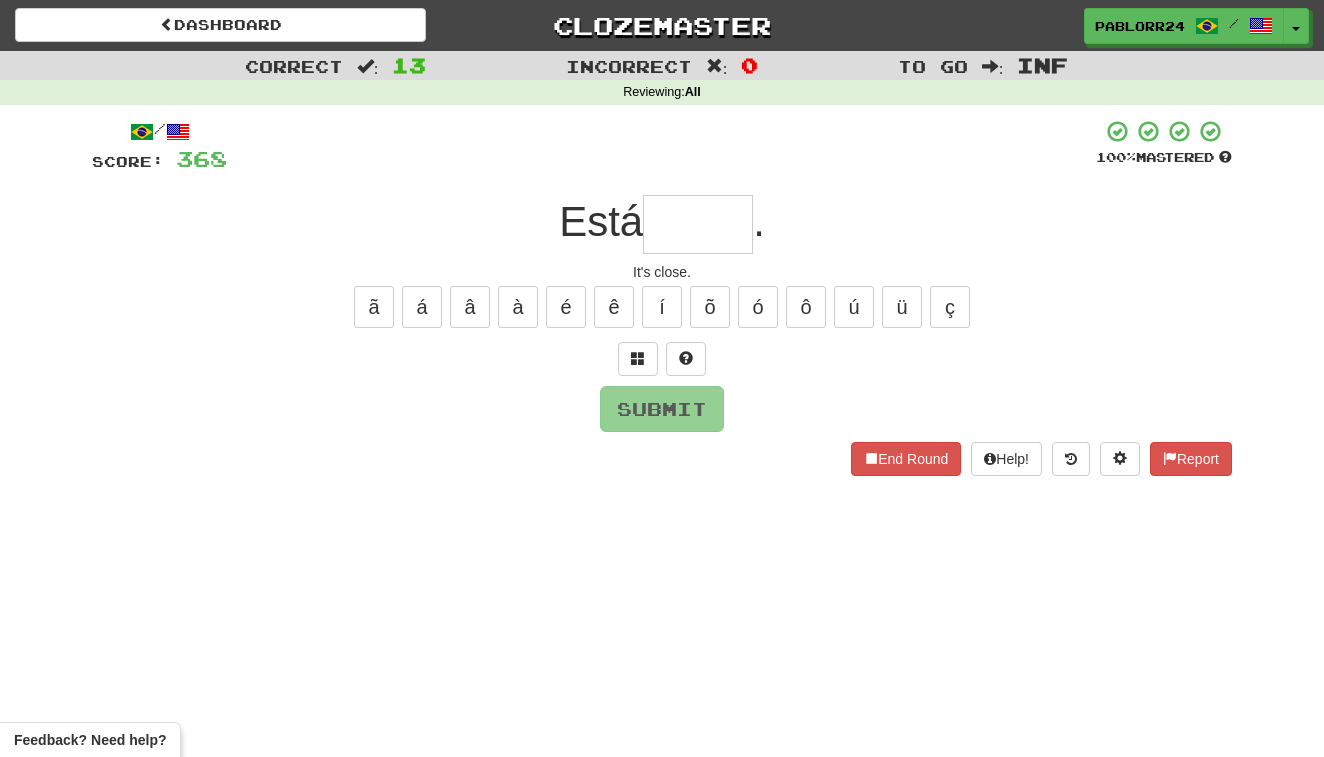 type on "*" 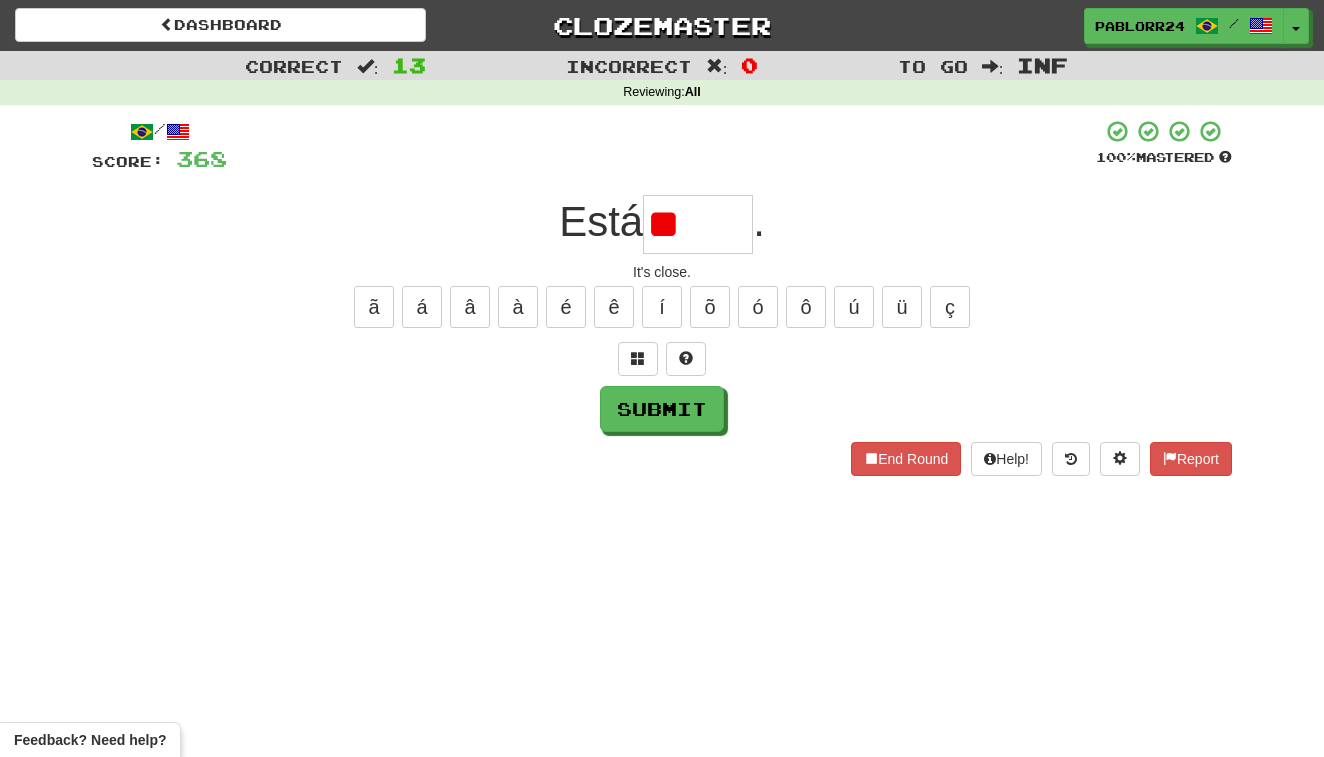 type on "*" 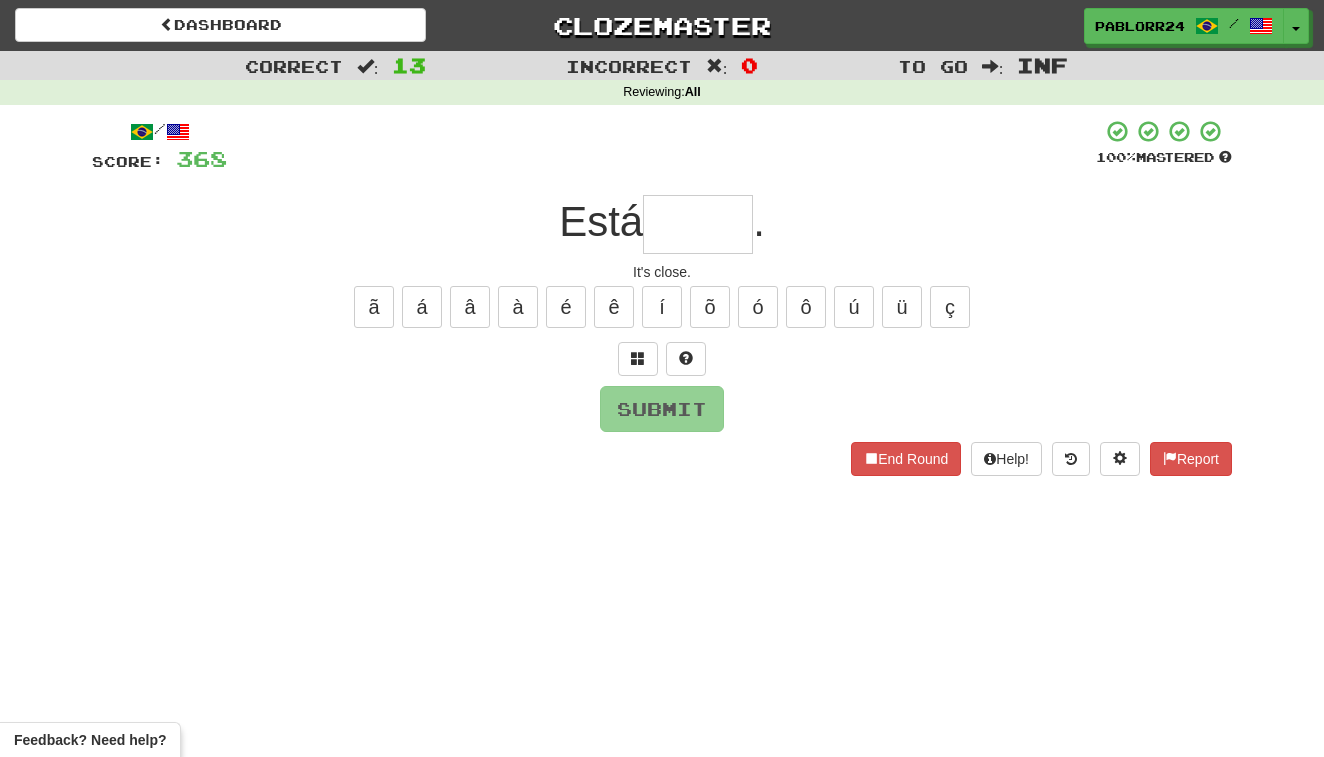 type on "*" 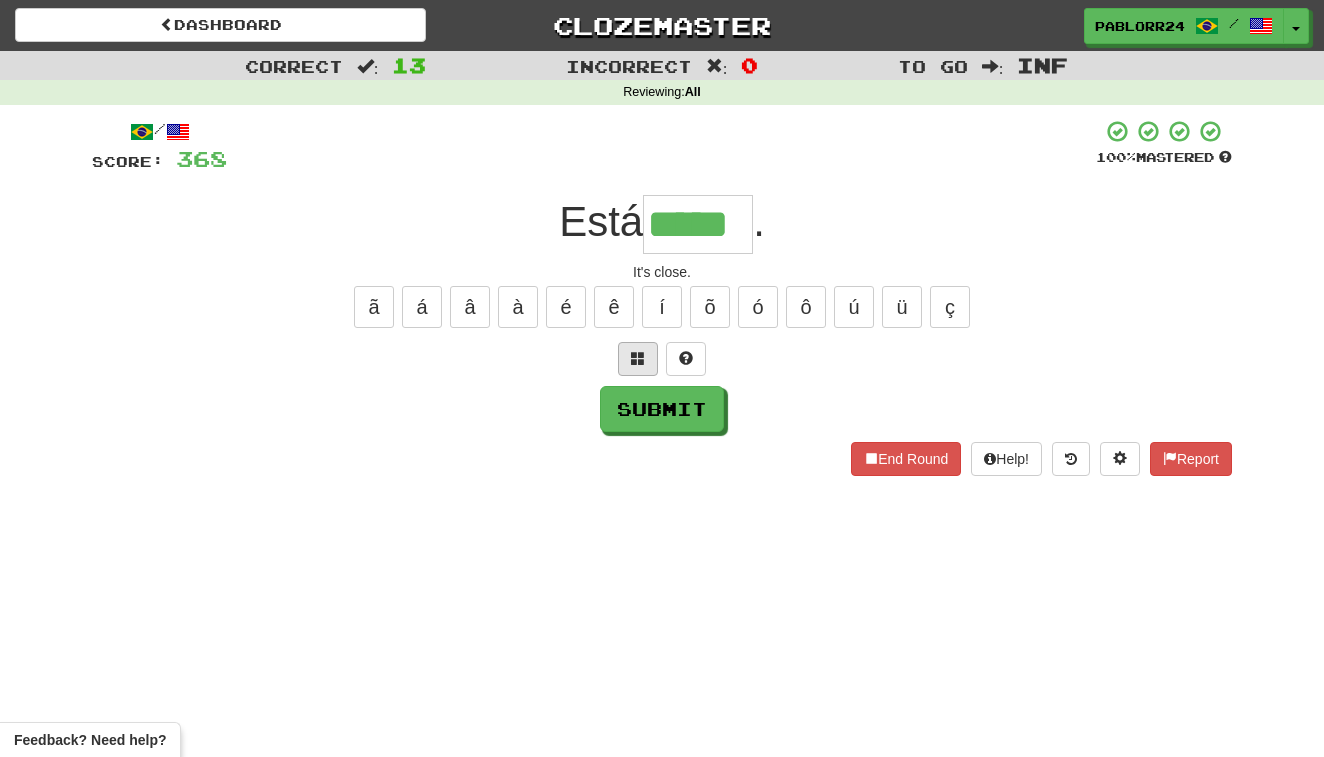 type on "*****" 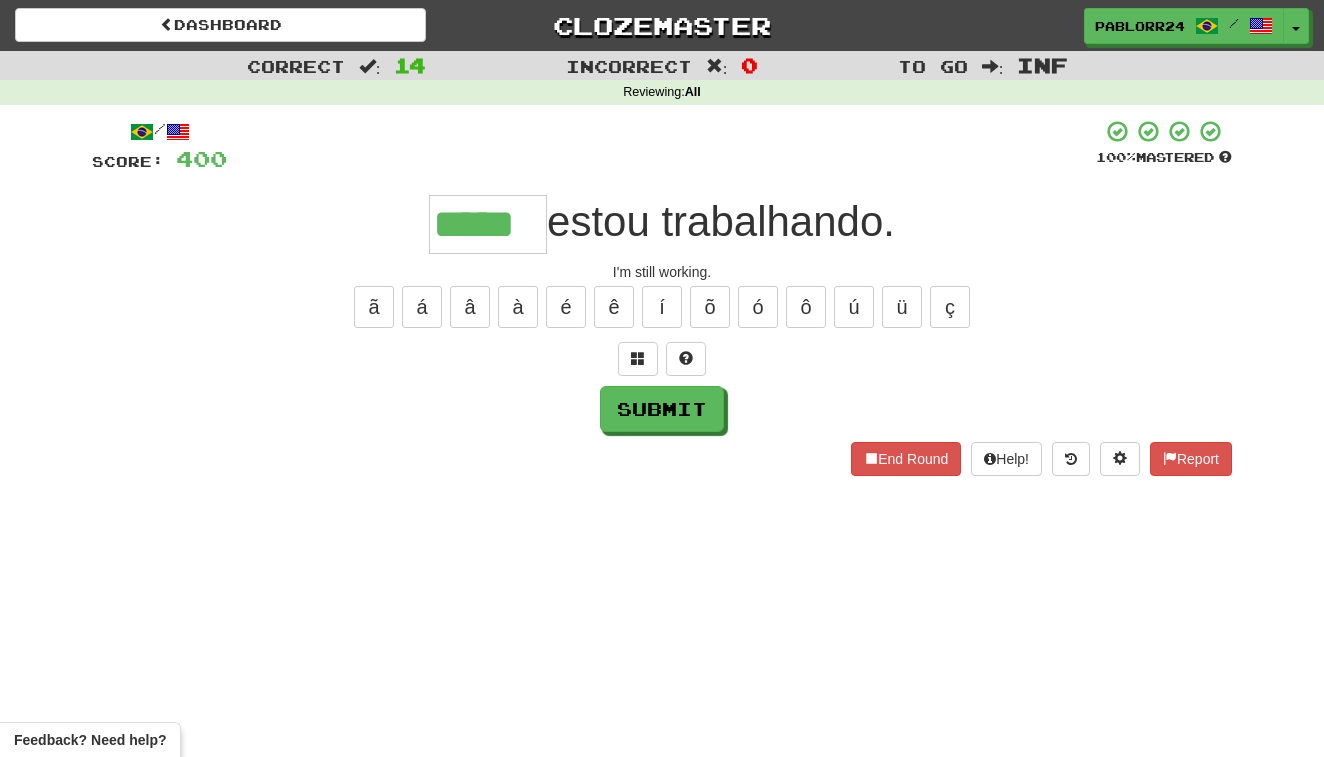 type on "*****" 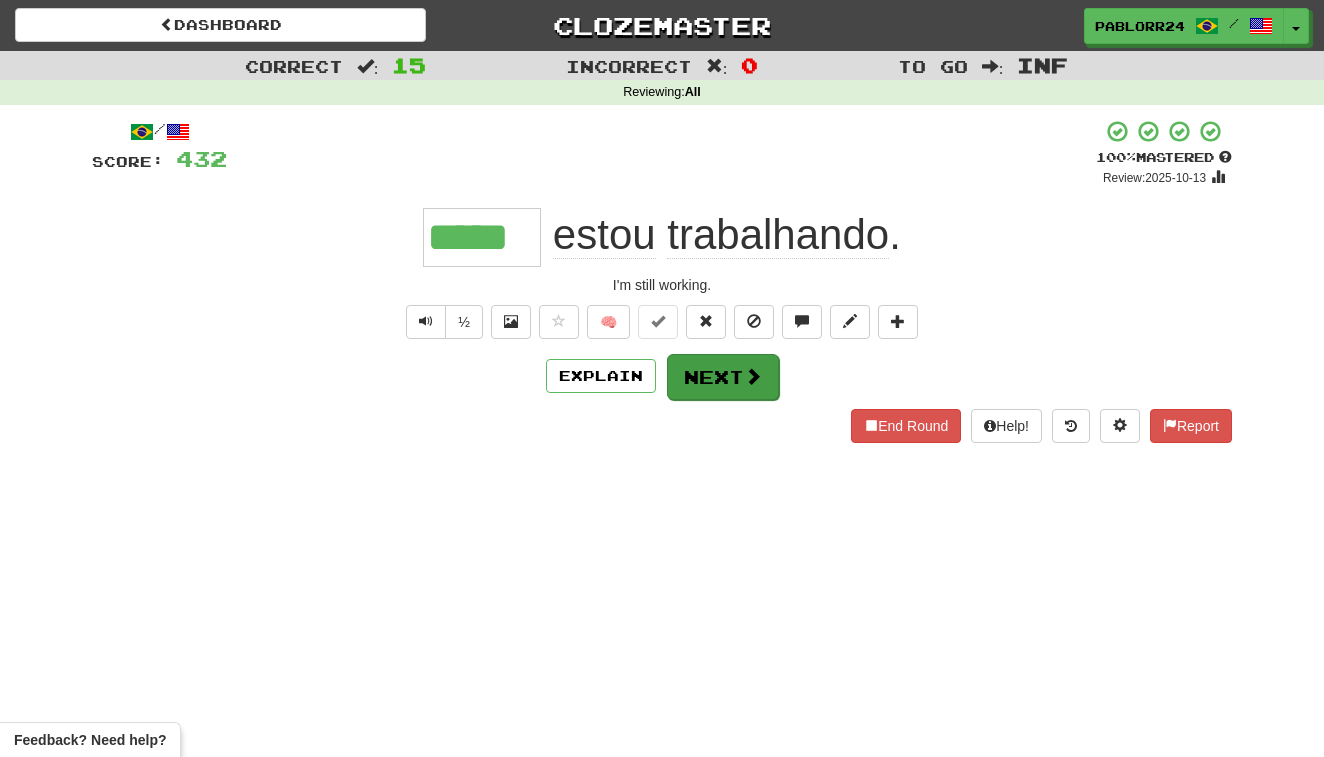 click on "Next" at bounding box center [723, 377] 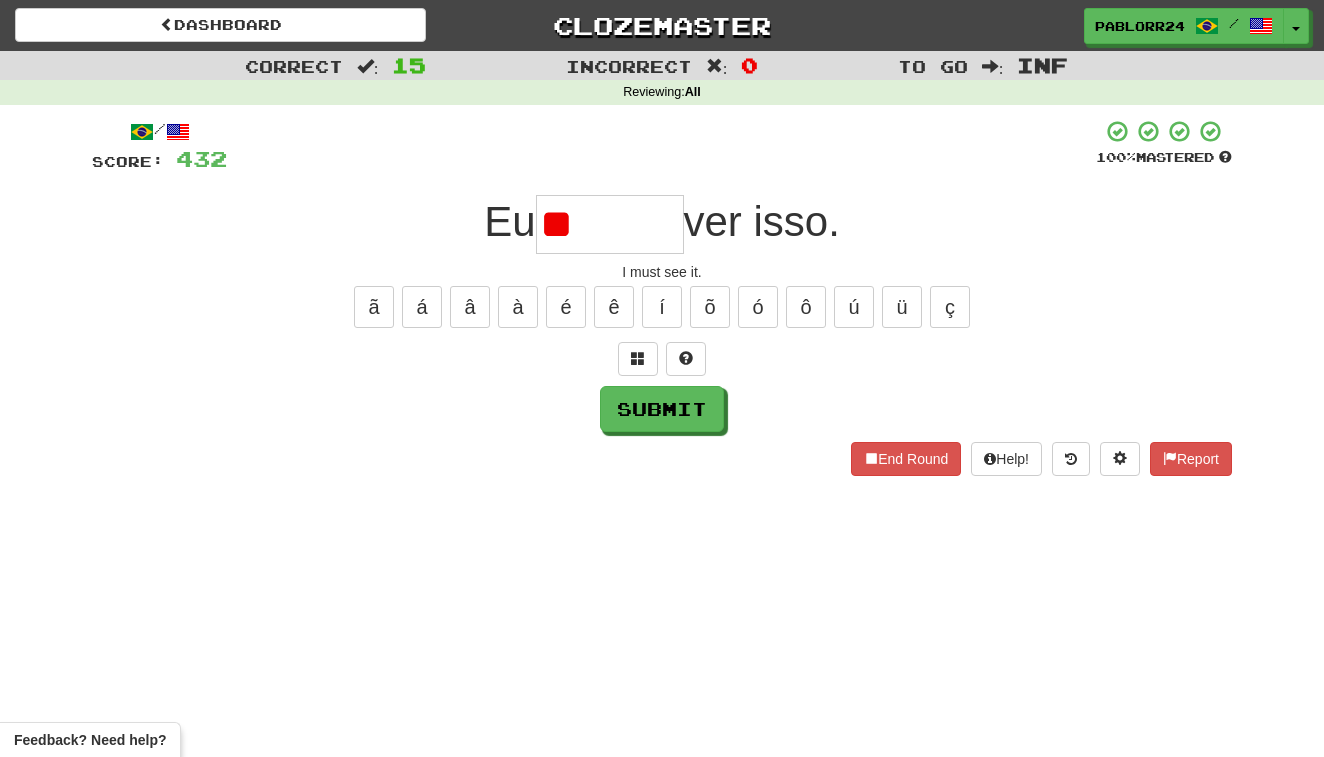 type on "*" 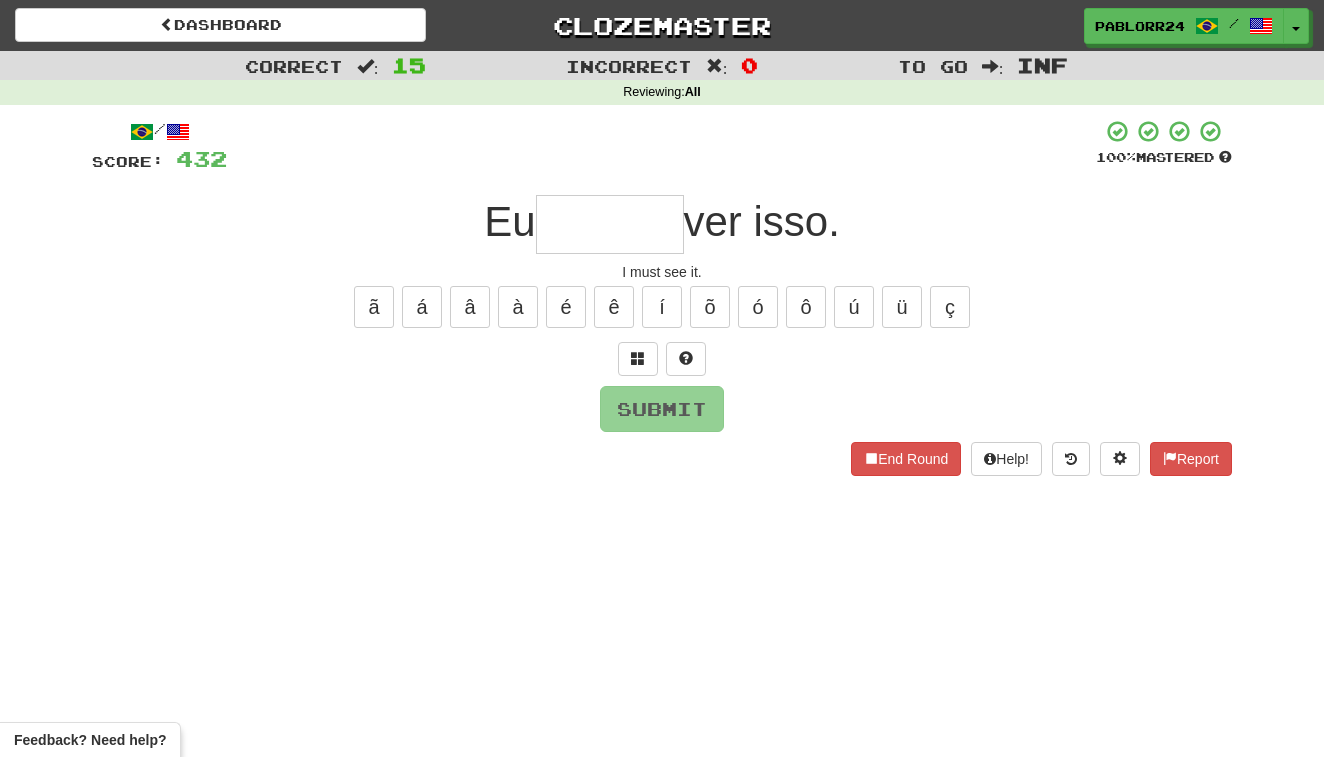 type on "*" 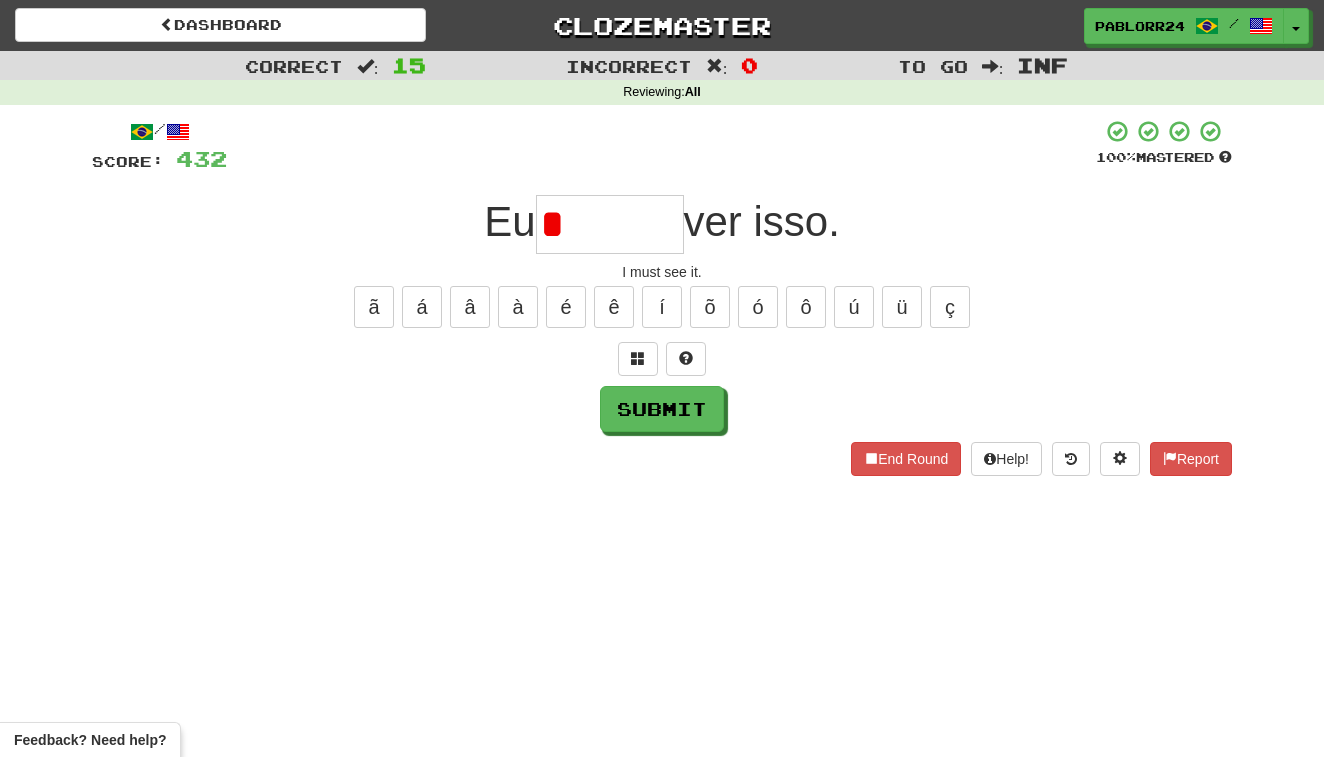 type 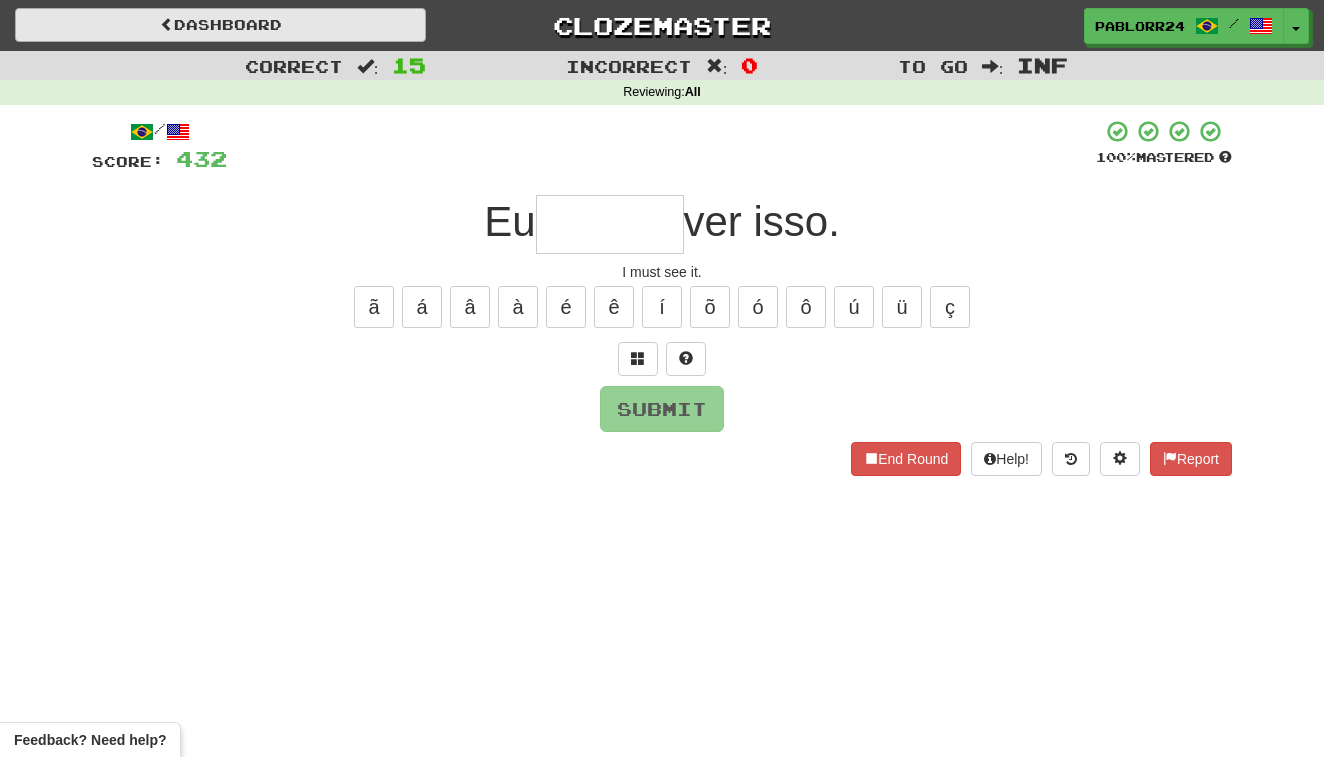 click on "Dashboard" at bounding box center (220, 25) 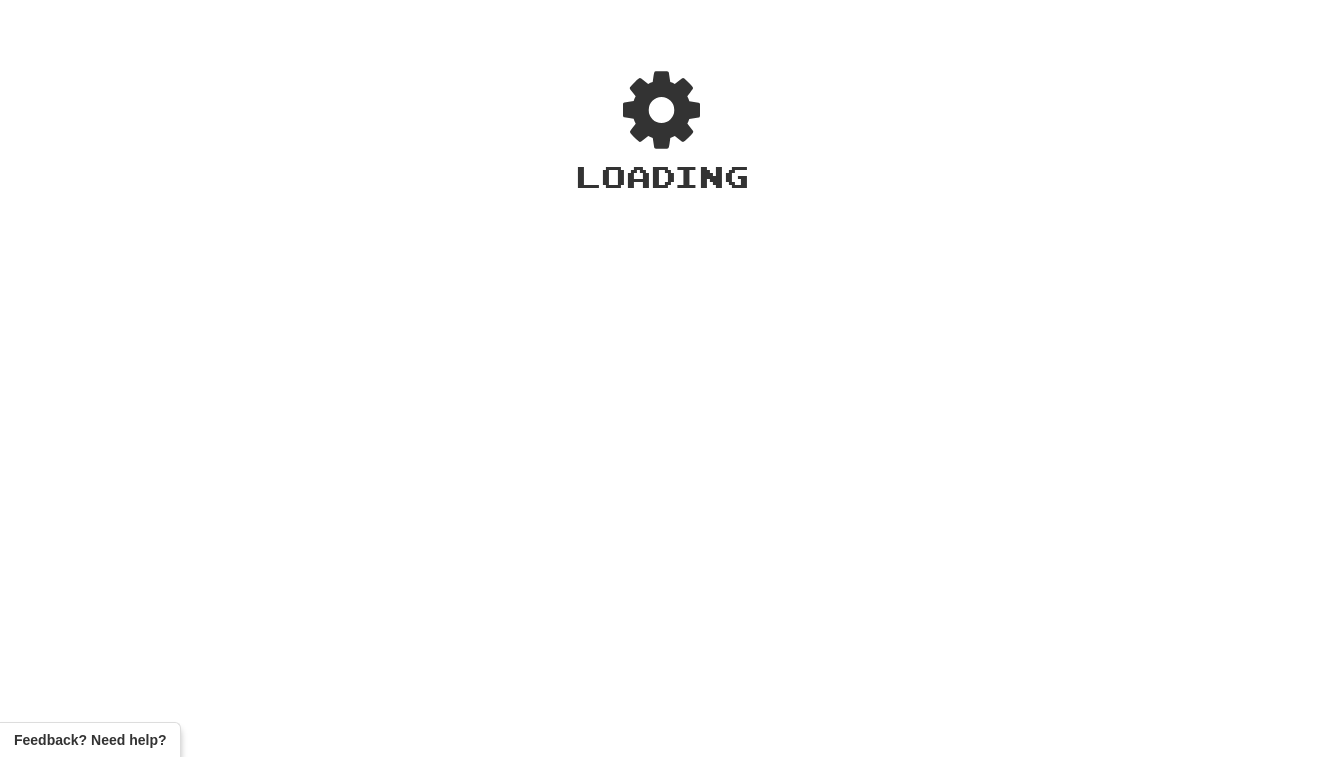 scroll, scrollTop: 0, scrollLeft: 0, axis: both 